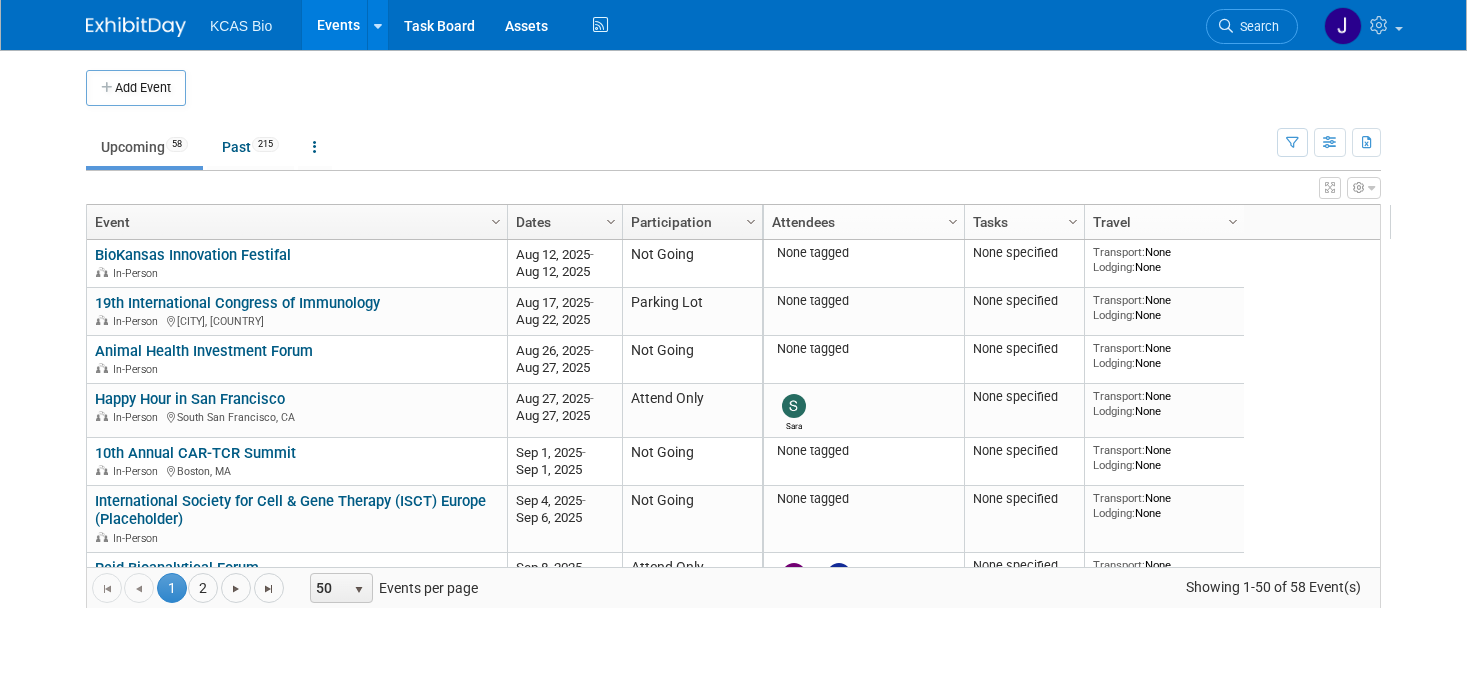 scroll, scrollTop: 0, scrollLeft: 0, axis: both 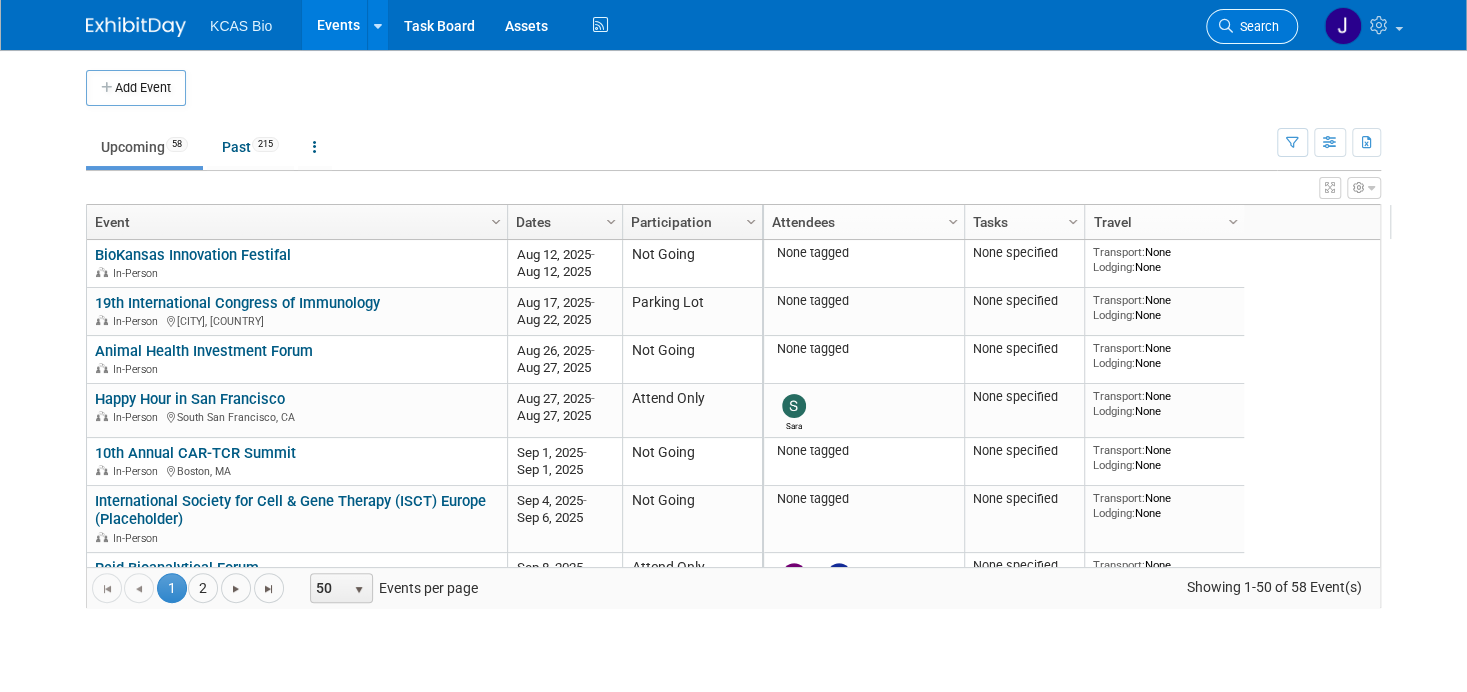 click on "Search" at bounding box center (1252, 26) 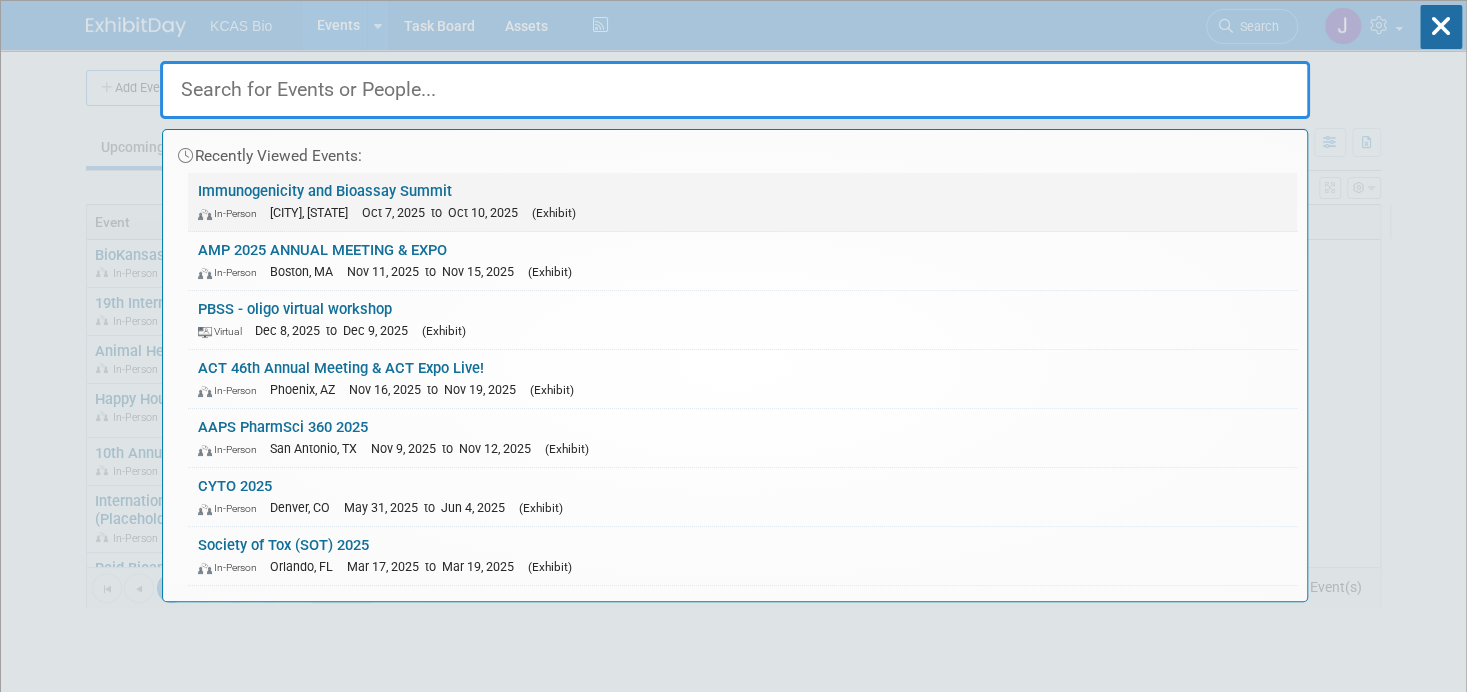 click on "Immunogenicity and Bioassay Summit
In-Person
Alexandria, VA
Oct 7, 2025  to  Oct 10, 2025
(Exhibit)" at bounding box center [742, 202] 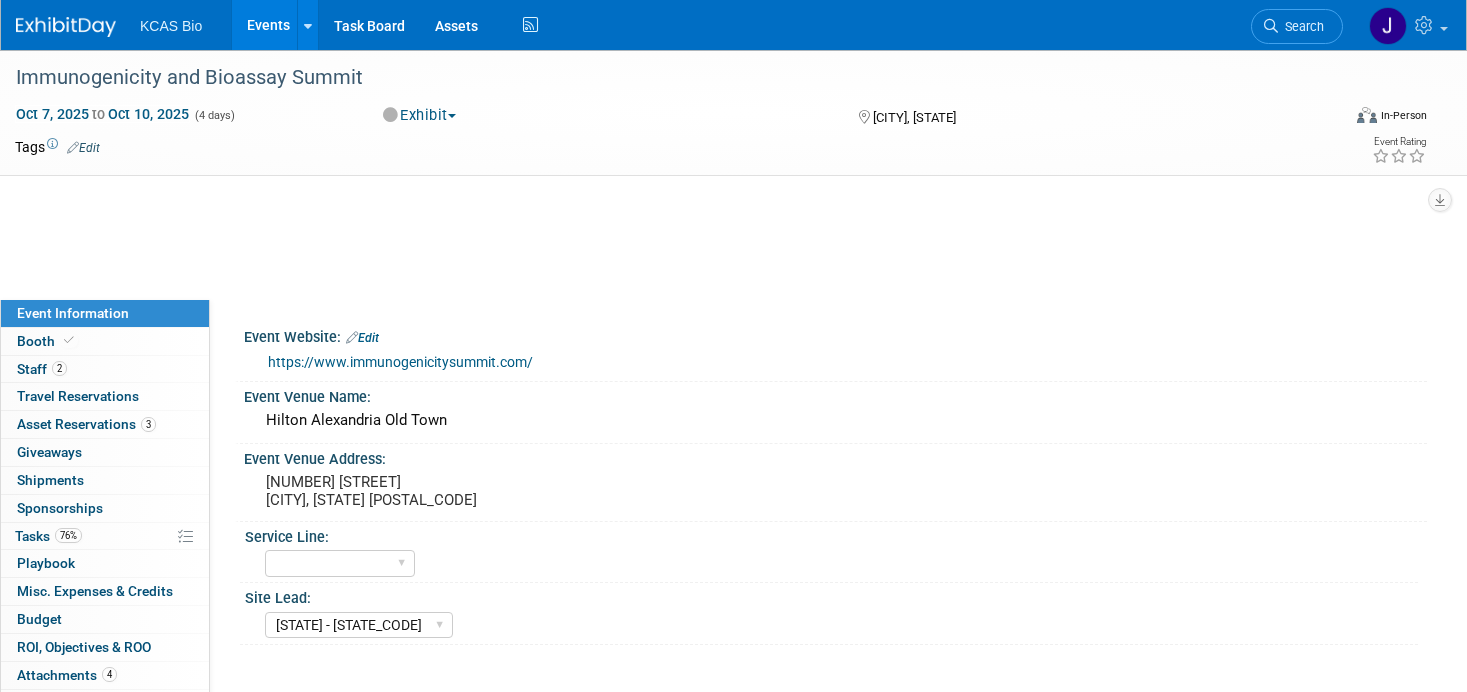 select on "[STATE] - [STATE_CODE]" 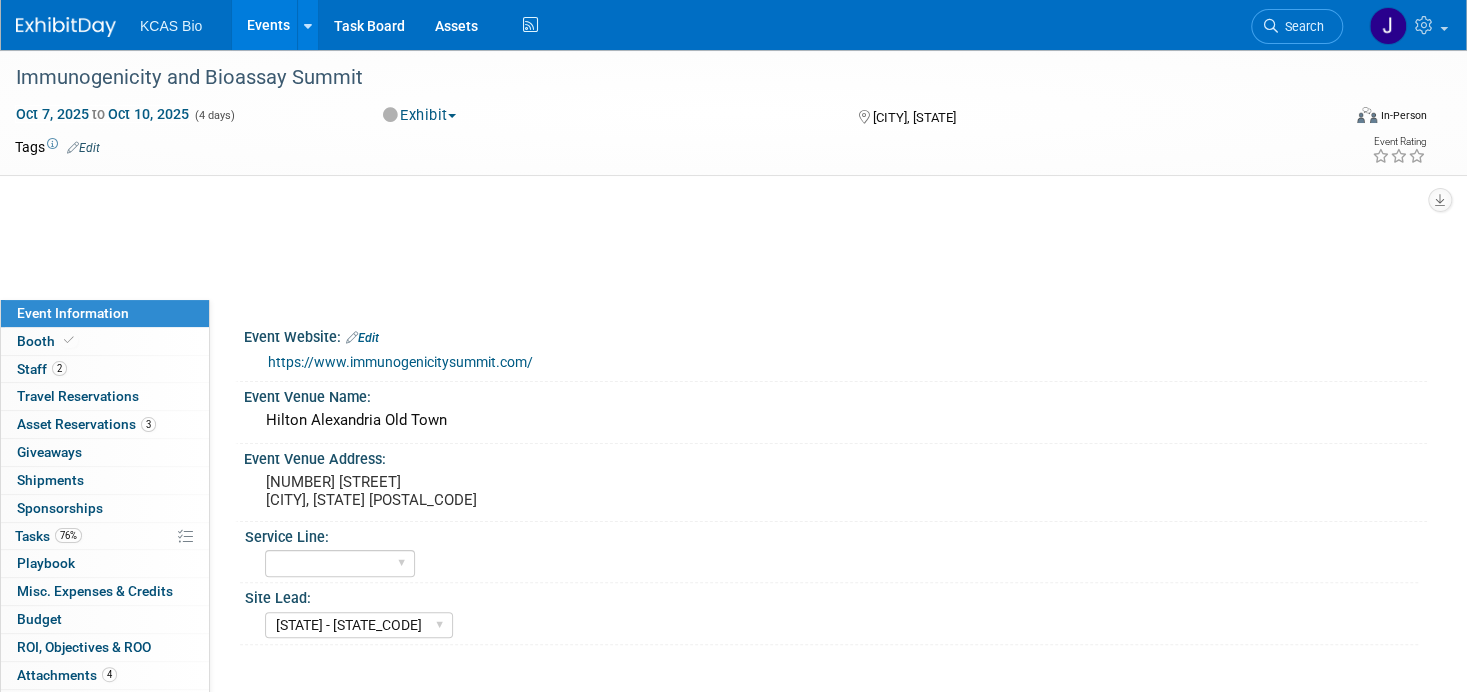 scroll, scrollTop: 0, scrollLeft: 0, axis: both 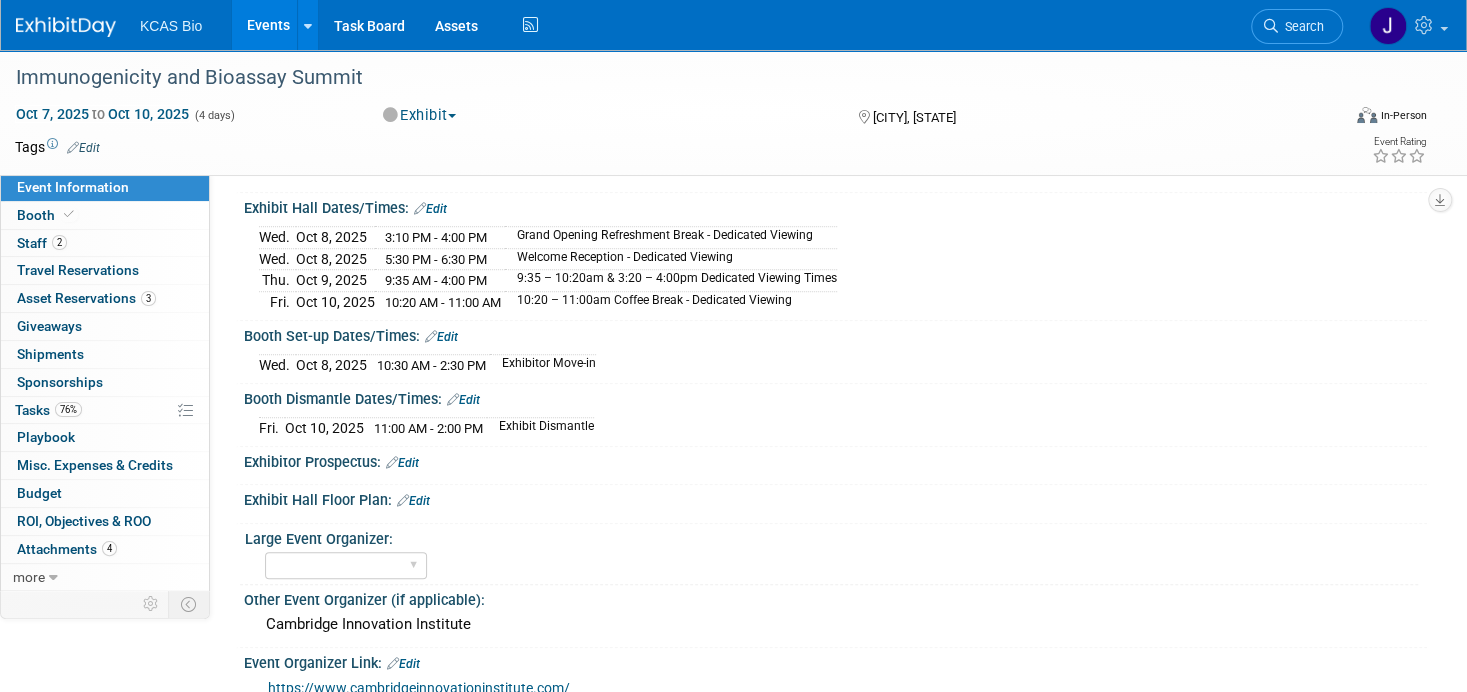 drag, startPoint x: 244, startPoint y: 389, endPoint x: 621, endPoint y: 417, distance: 378.03836 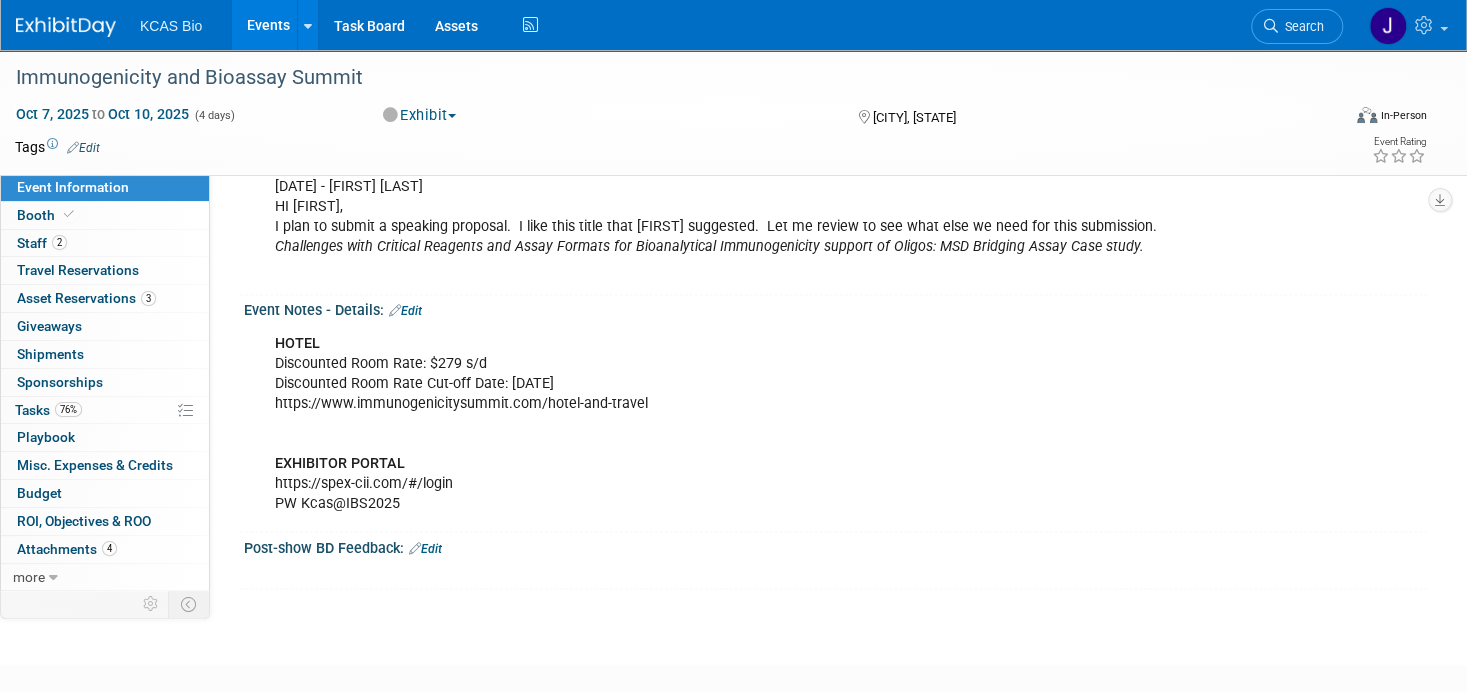 scroll, scrollTop: 1700, scrollLeft: 0, axis: vertical 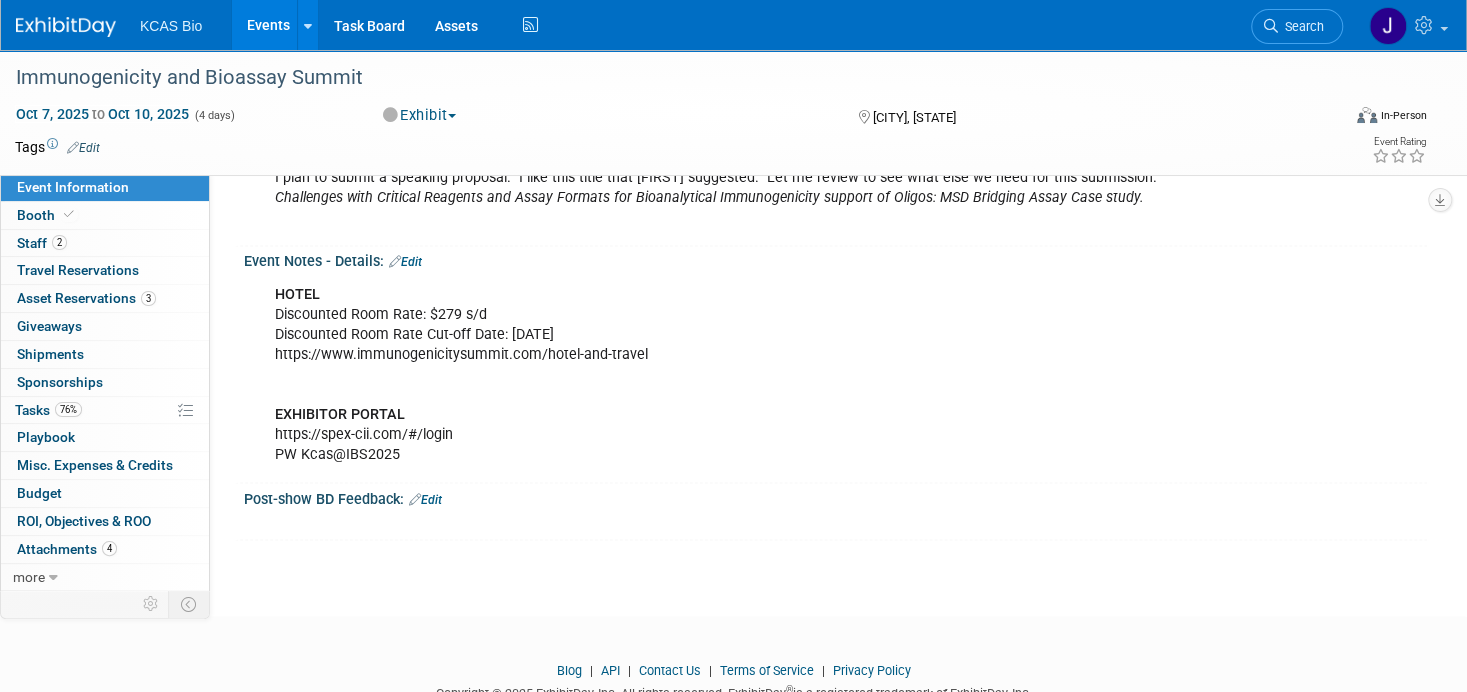 drag, startPoint x: 458, startPoint y: 418, endPoint x: 281, endPoint y: 418, distance: 177 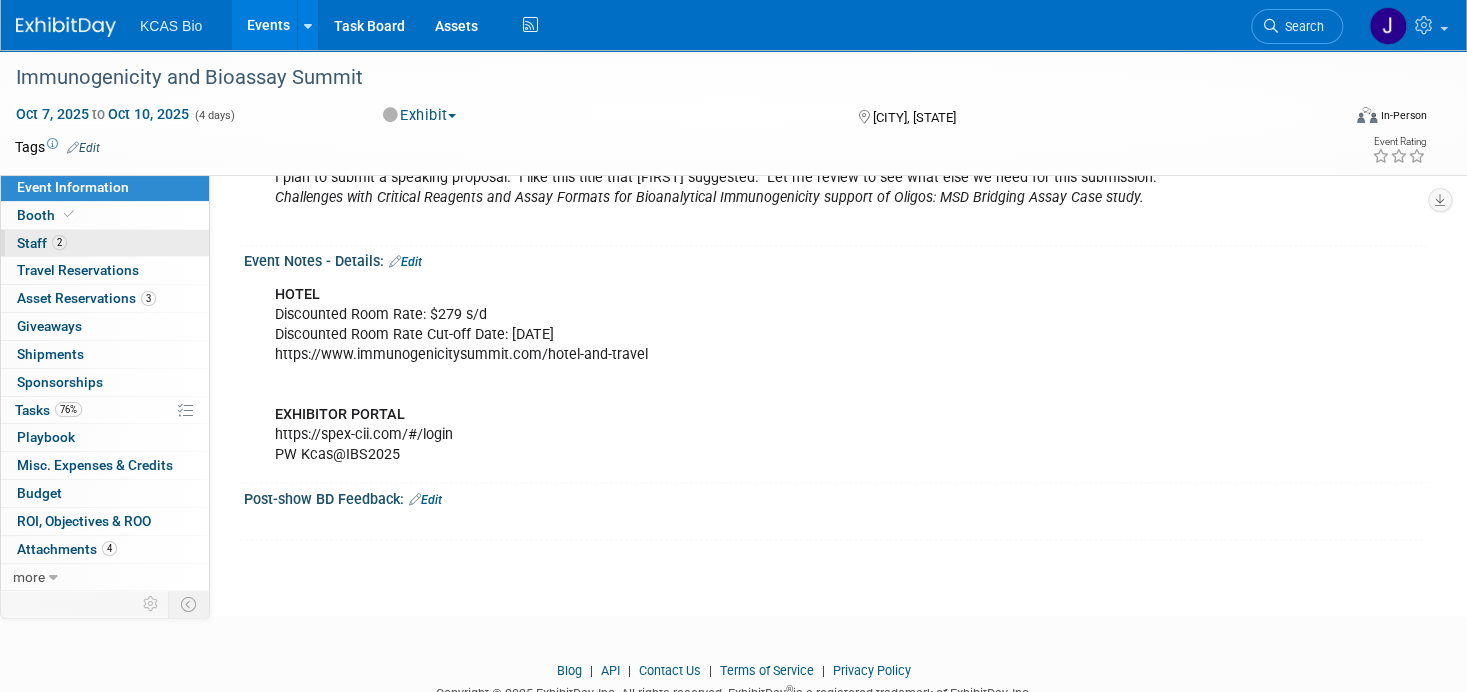 click on "Staff 2" at bounding box center (42, 243) 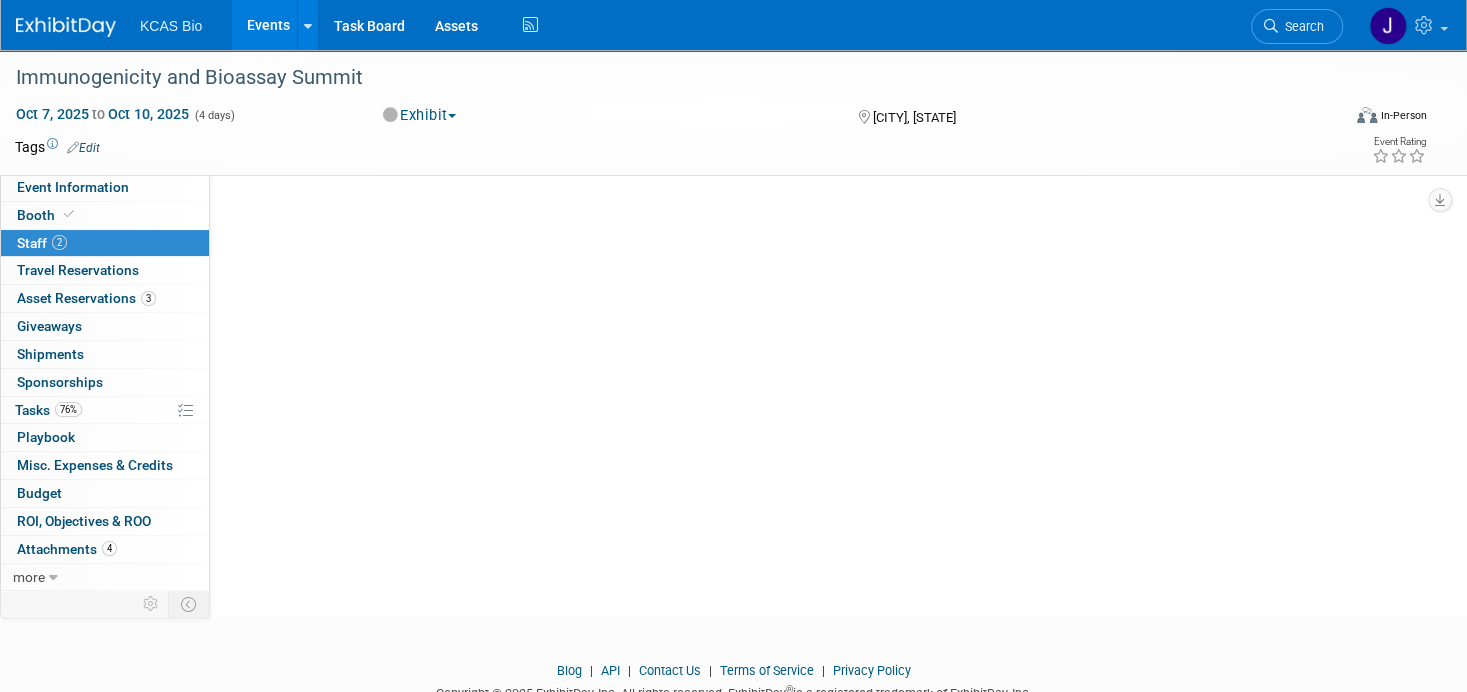 scroll, scrollTop: 0, scrollLeft: 0, axis: both 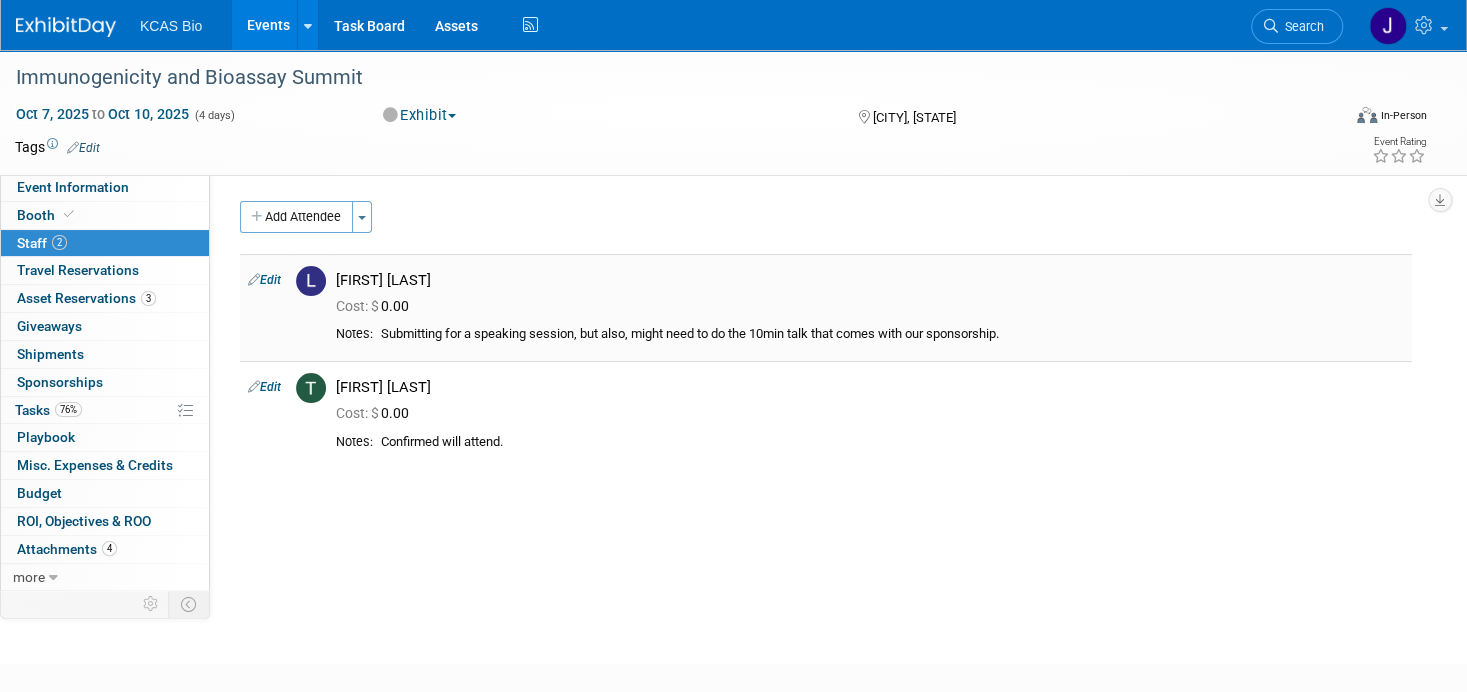 click on "Edit" at bounding box center [264, 280] 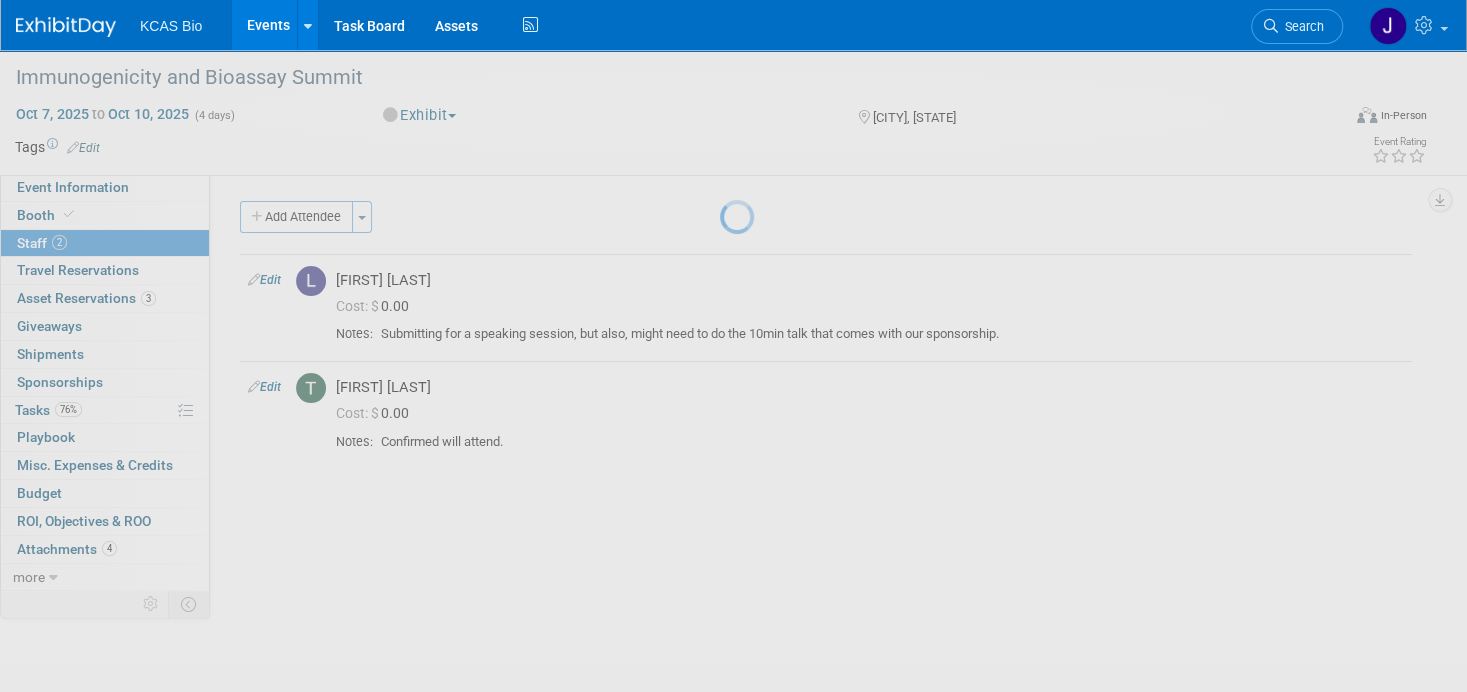 select on "55f653f0-3f0f-4275-aca2-96e4646e9b74" 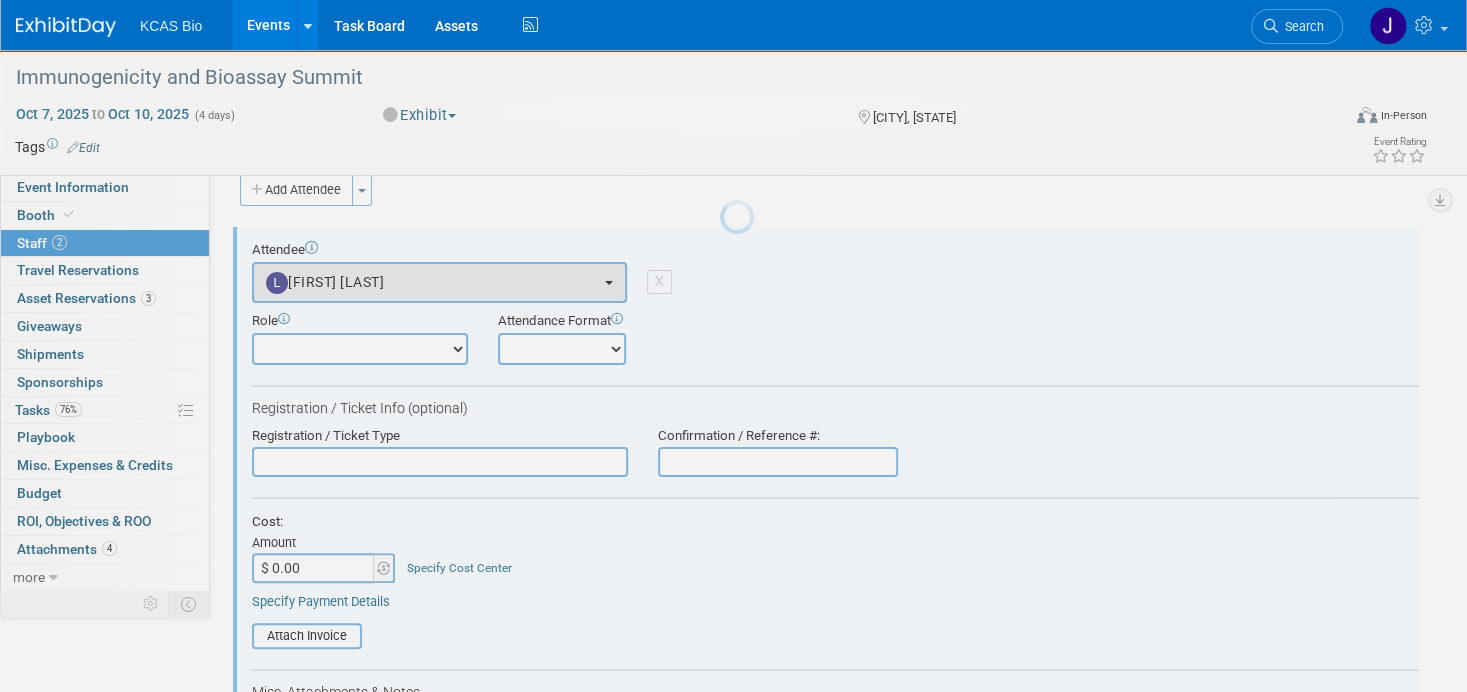 scroll, scrollTop: 0, scrollLeft: 0, axis: both 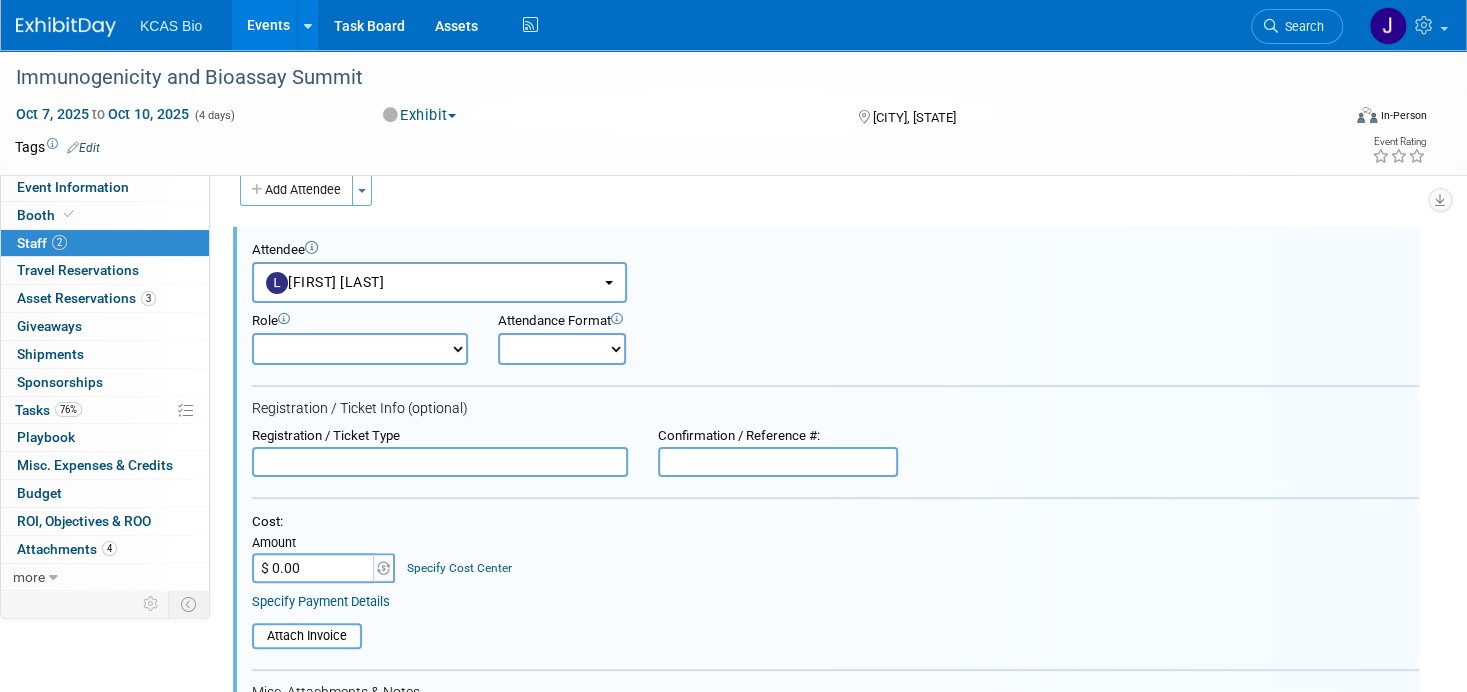 click on "Demonstrator
Host
Planner
Presenter
Sales Representative
Set-up/Dismantle Crew
Speaker" at bounding box center [360, 349] 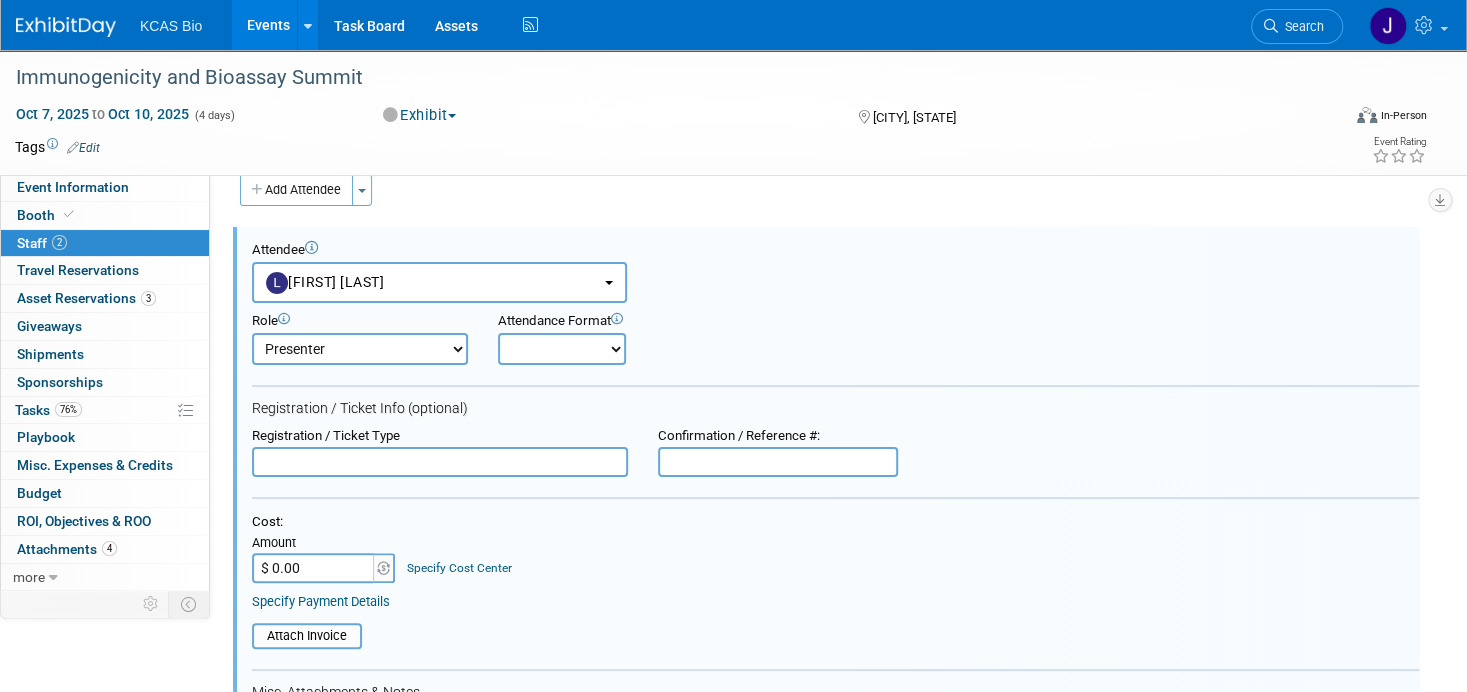 click on "Demonstrator
Host
Planner
Presenter
Sales Representative
Set-up/Dismantle Crew
Speaker" at bounding box center [360, 349] 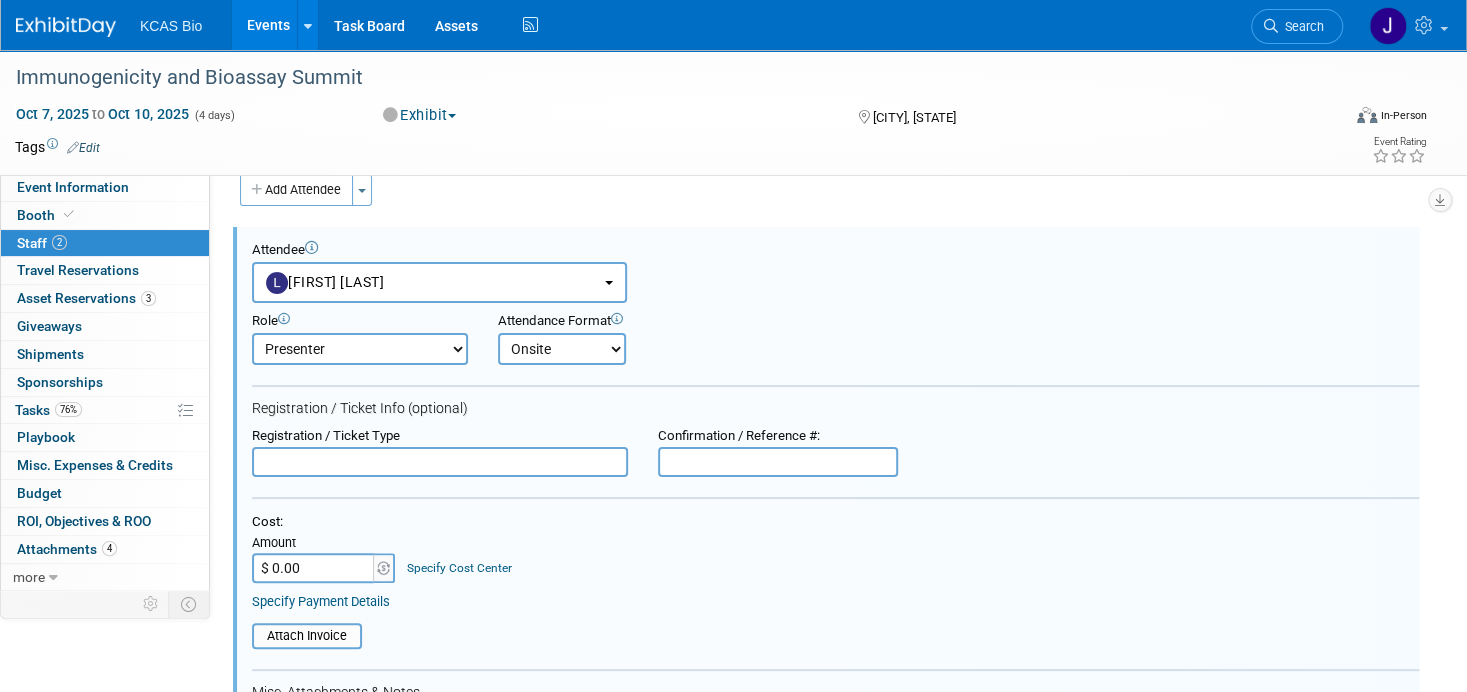 click on "Onsite
Remote" at bounding box center (562, 349) 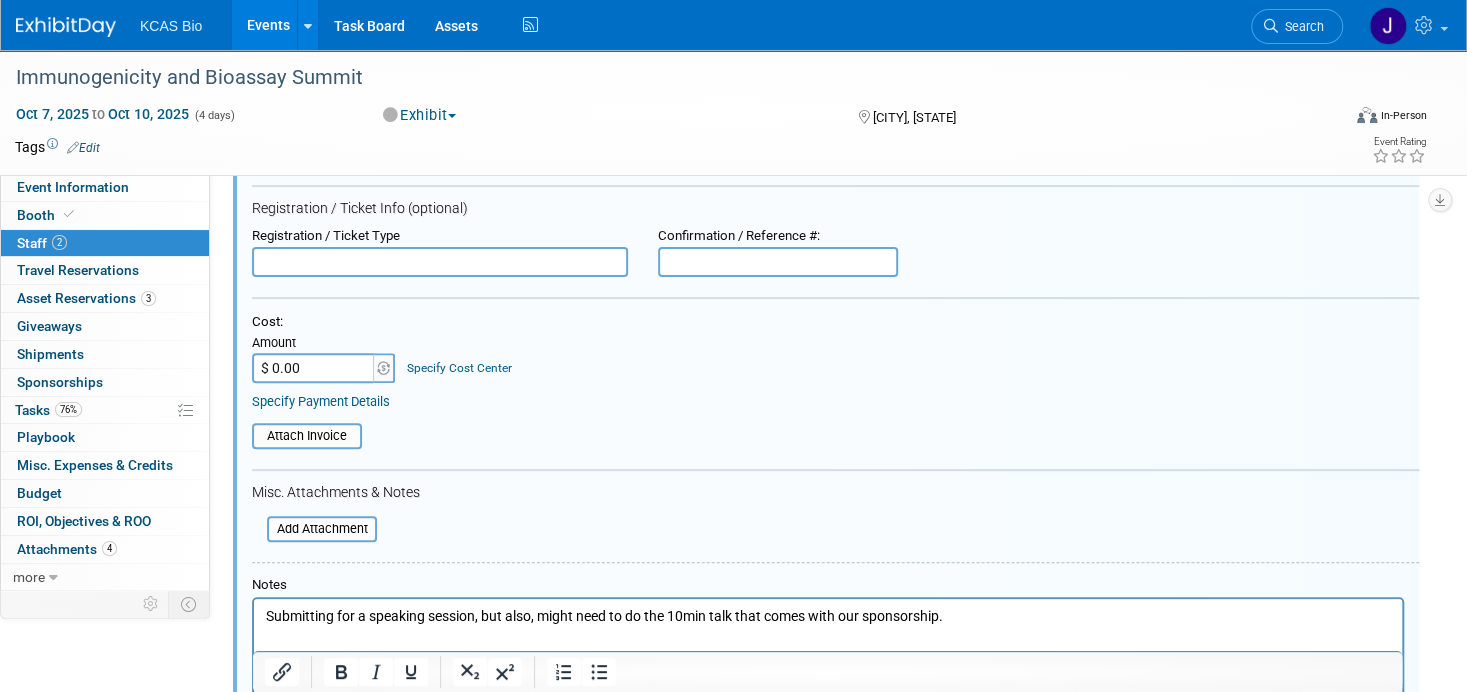 scroll, scrollTop: 327, scrollLeft: 0, axis: vertical 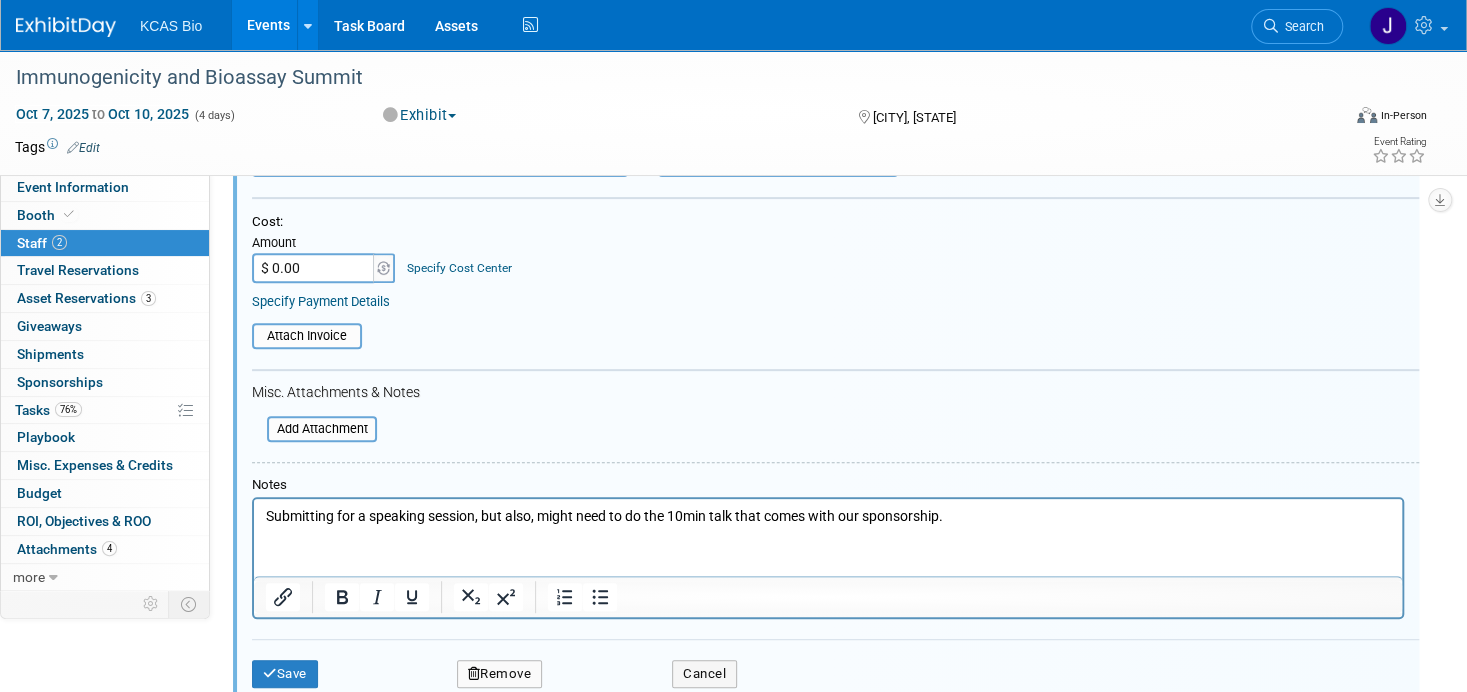 click on "Submitting for a speaking session, but also, might need to do the 10min talk that comes with our sponsorship." at bounding box center [828, 517] 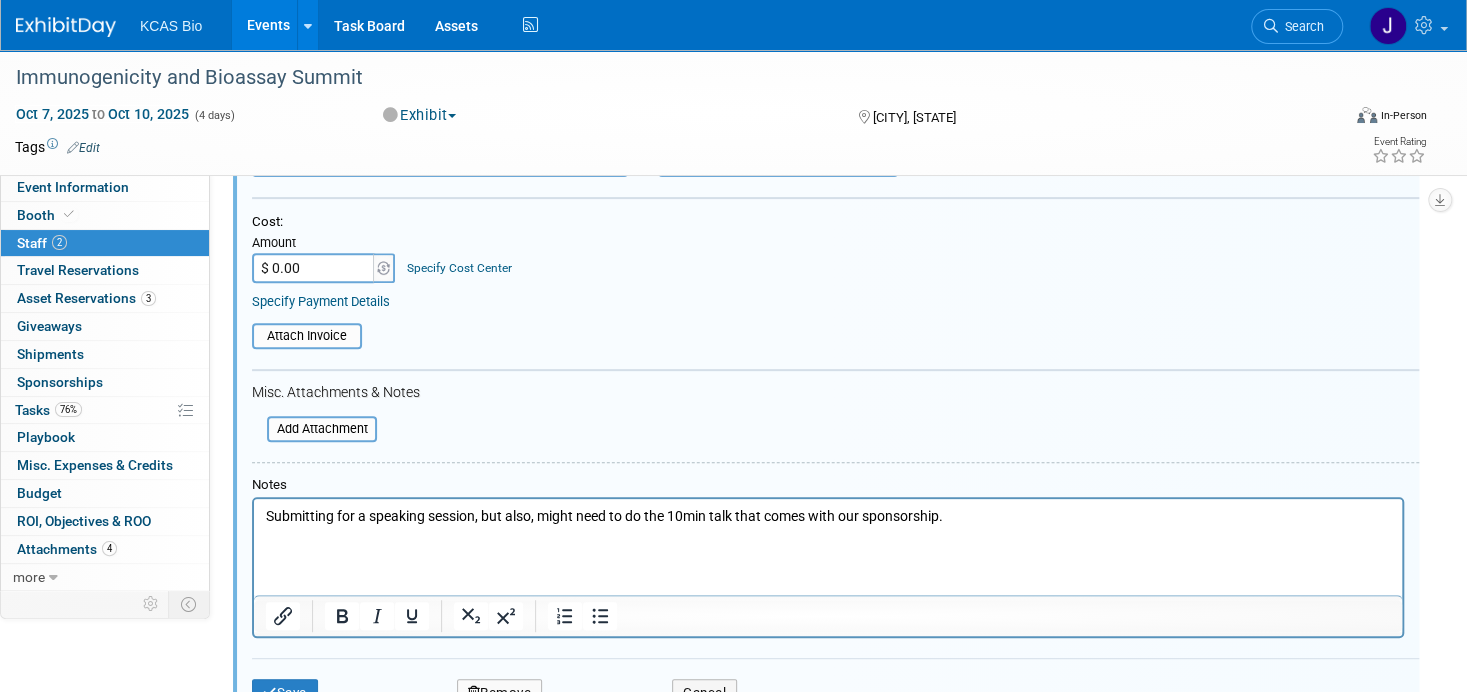 type 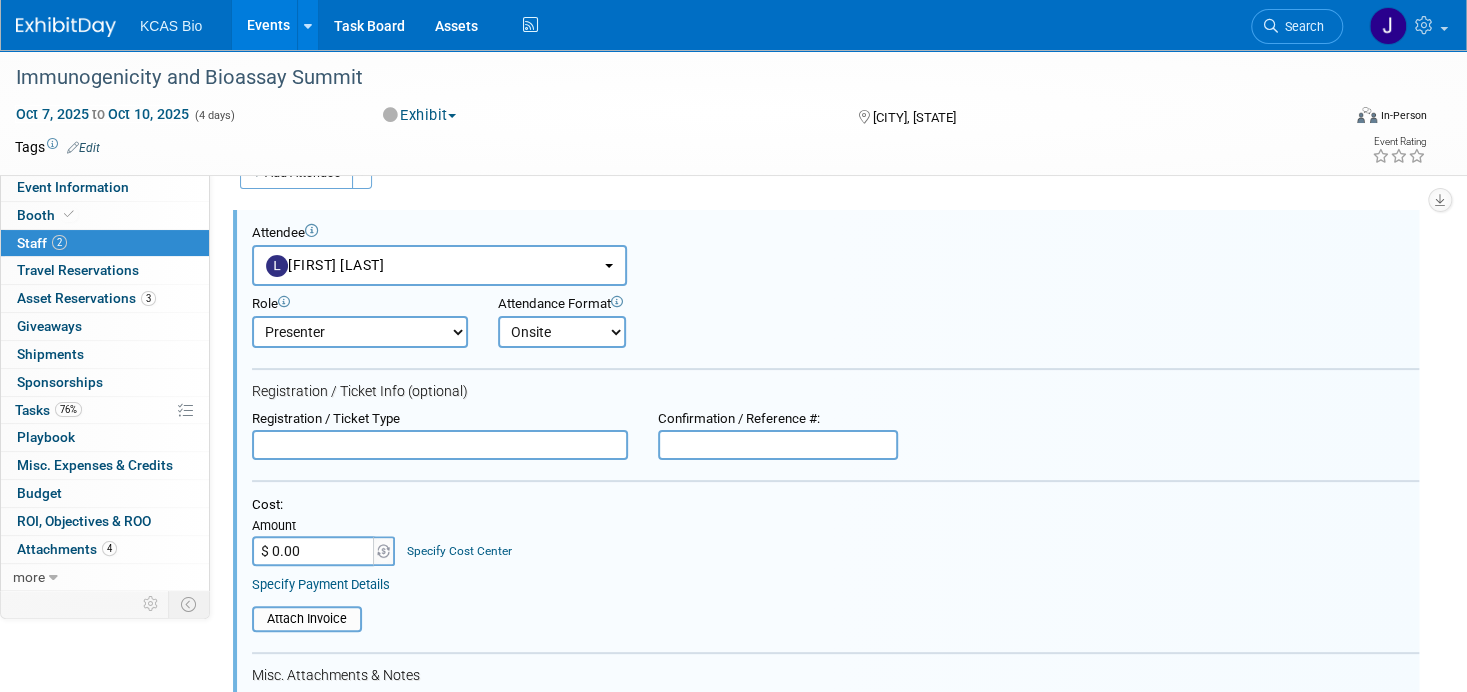 scroll, scrollTop: 27, scrollLeft: 0, axis: vertical 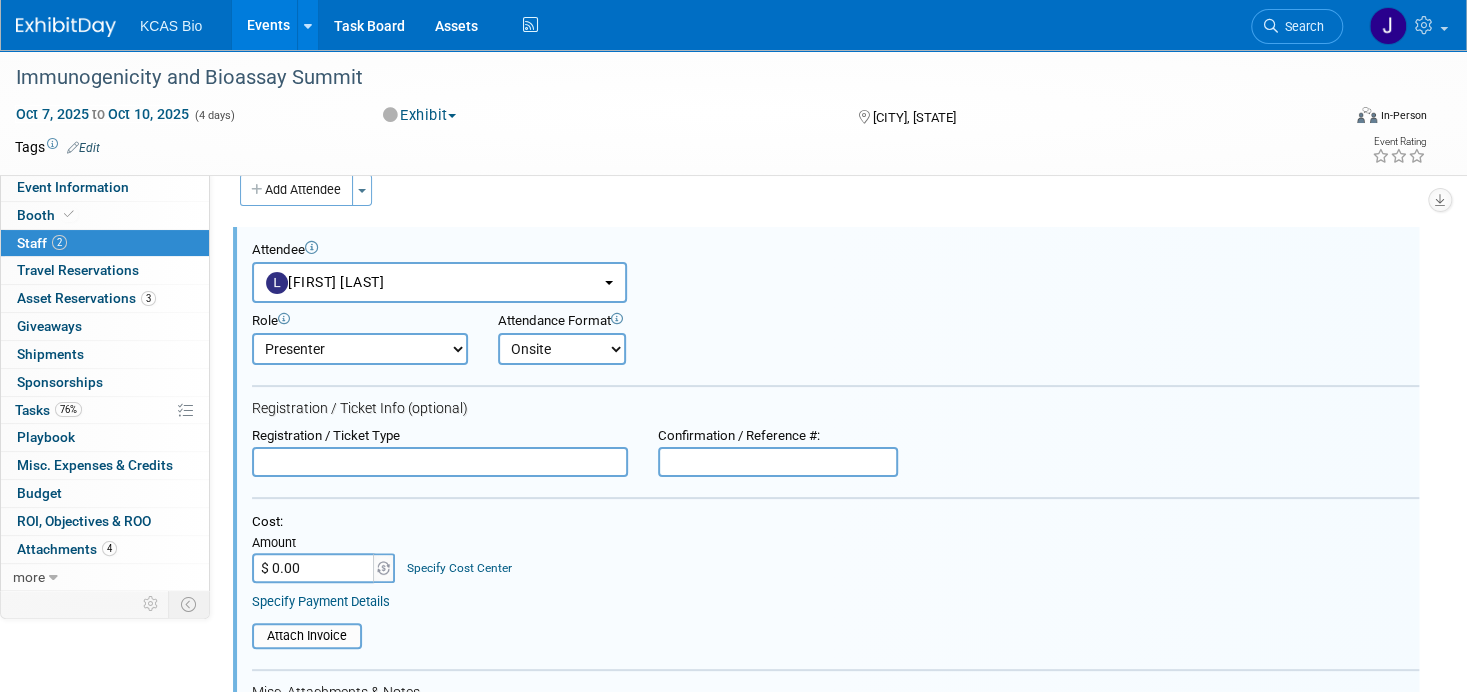 click at bounding box center (440, 462) 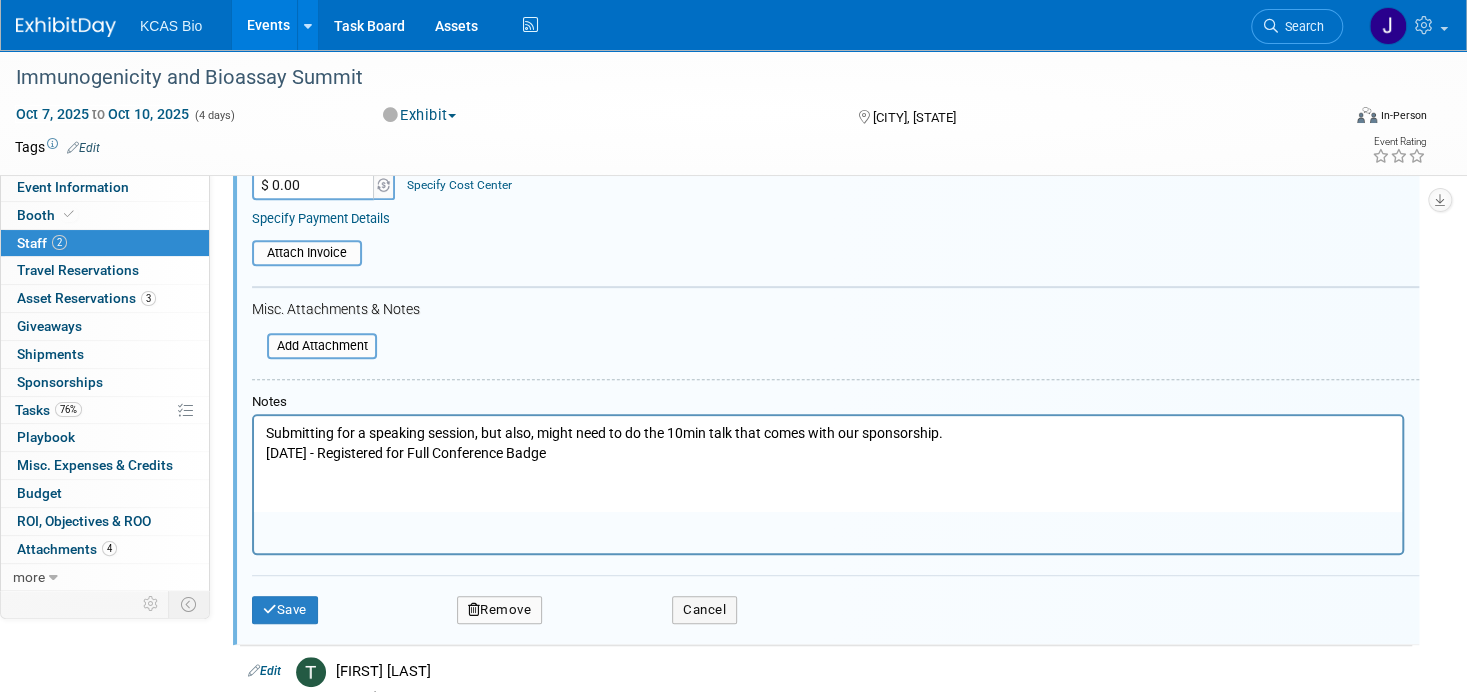 scroll, scrollTop: 527, scrollLeft: 0, axis: vertical 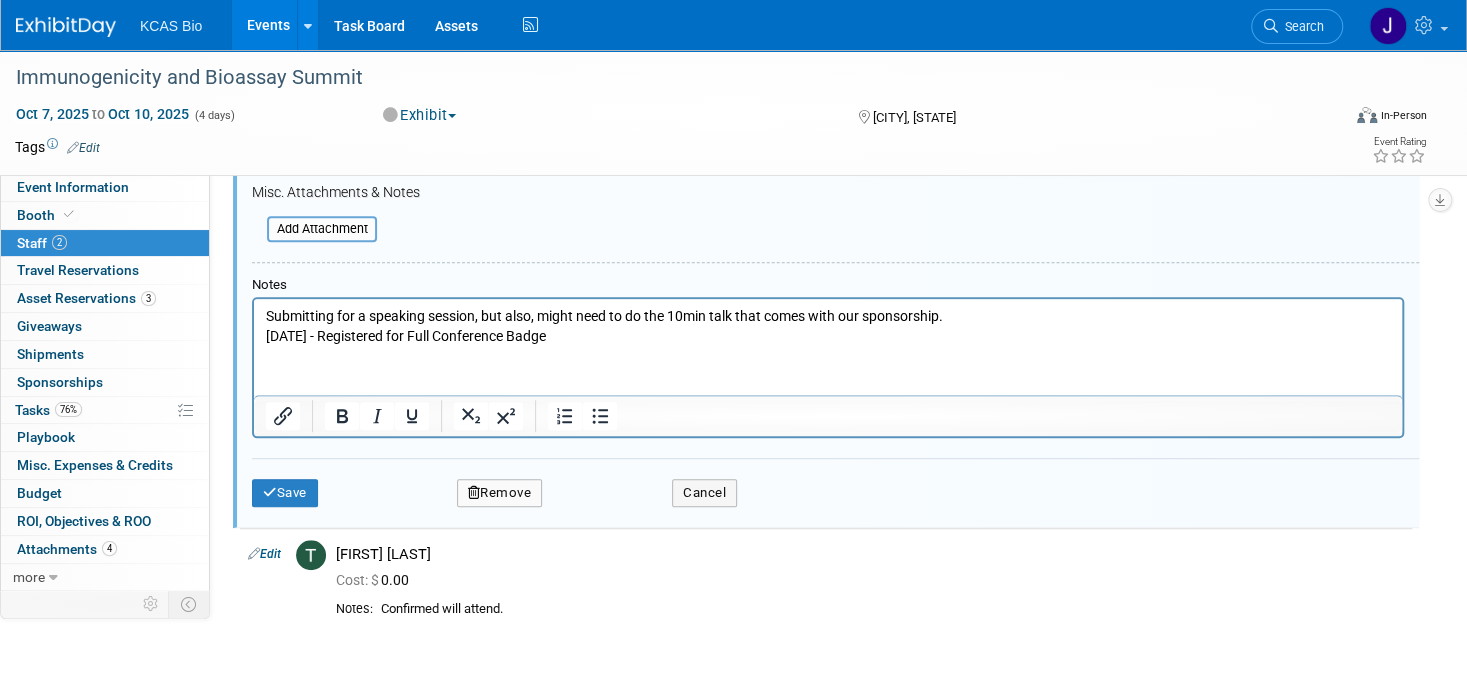 type on "Conference Pass" 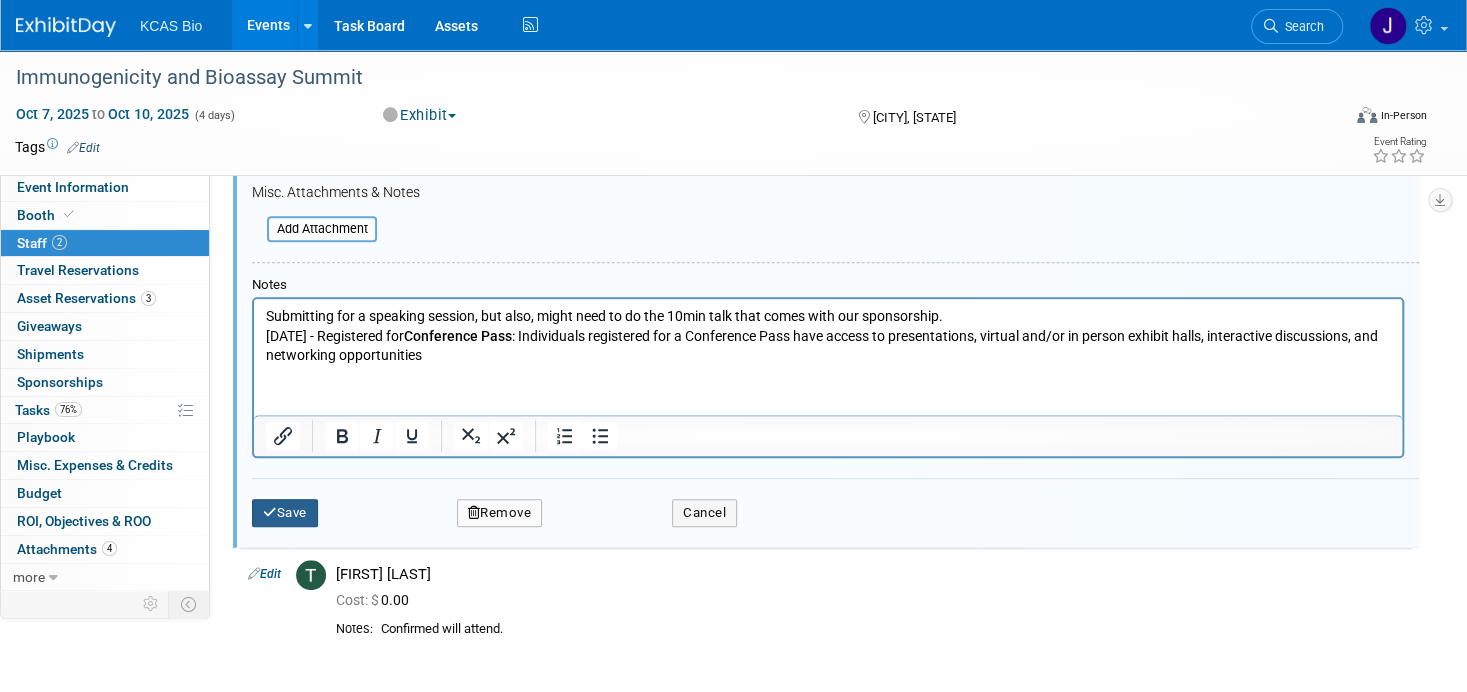 click on "Save" at bounding box center [285, 513] 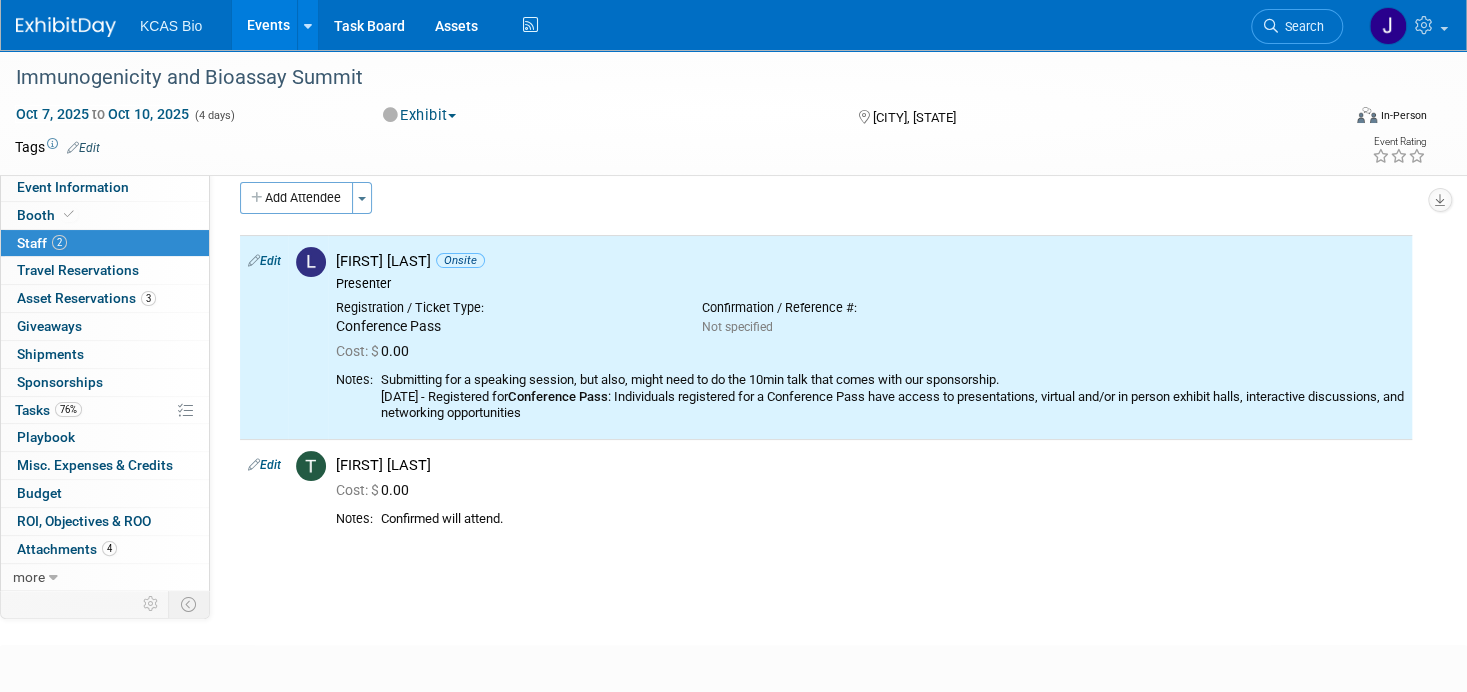 scroll, scrollTop: 0, scrollLeft: 0, axis: both 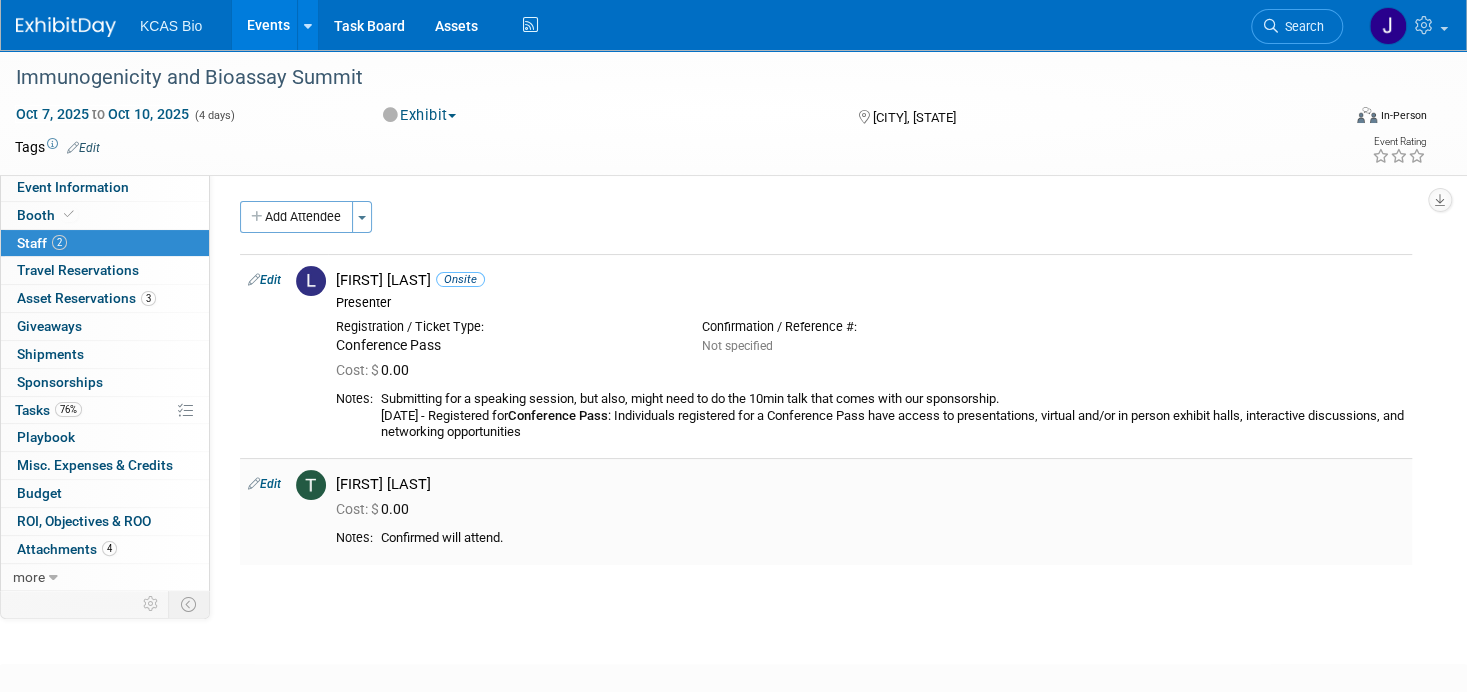 click on "Edit" at bounding box center (264, 484) 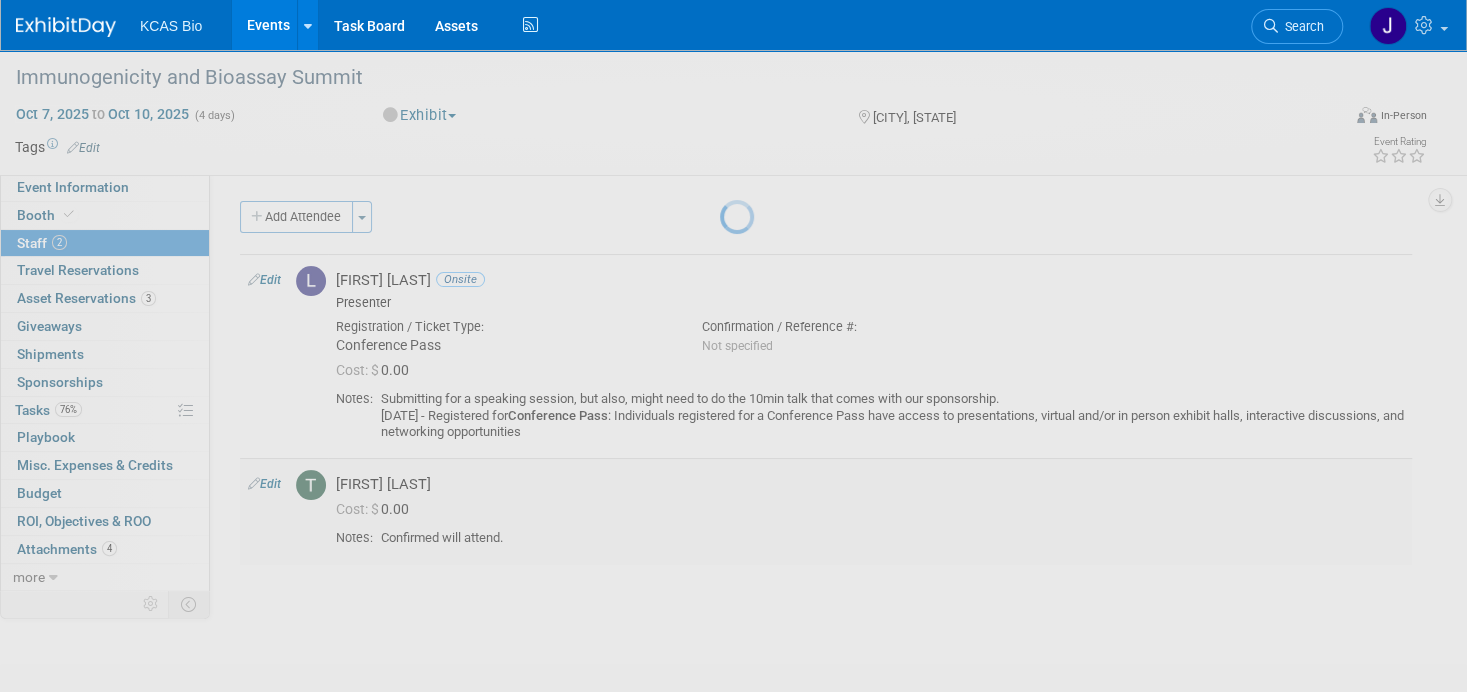 select on "60c32084-5f6b-4fb3-94f8-7af67095fc0c" 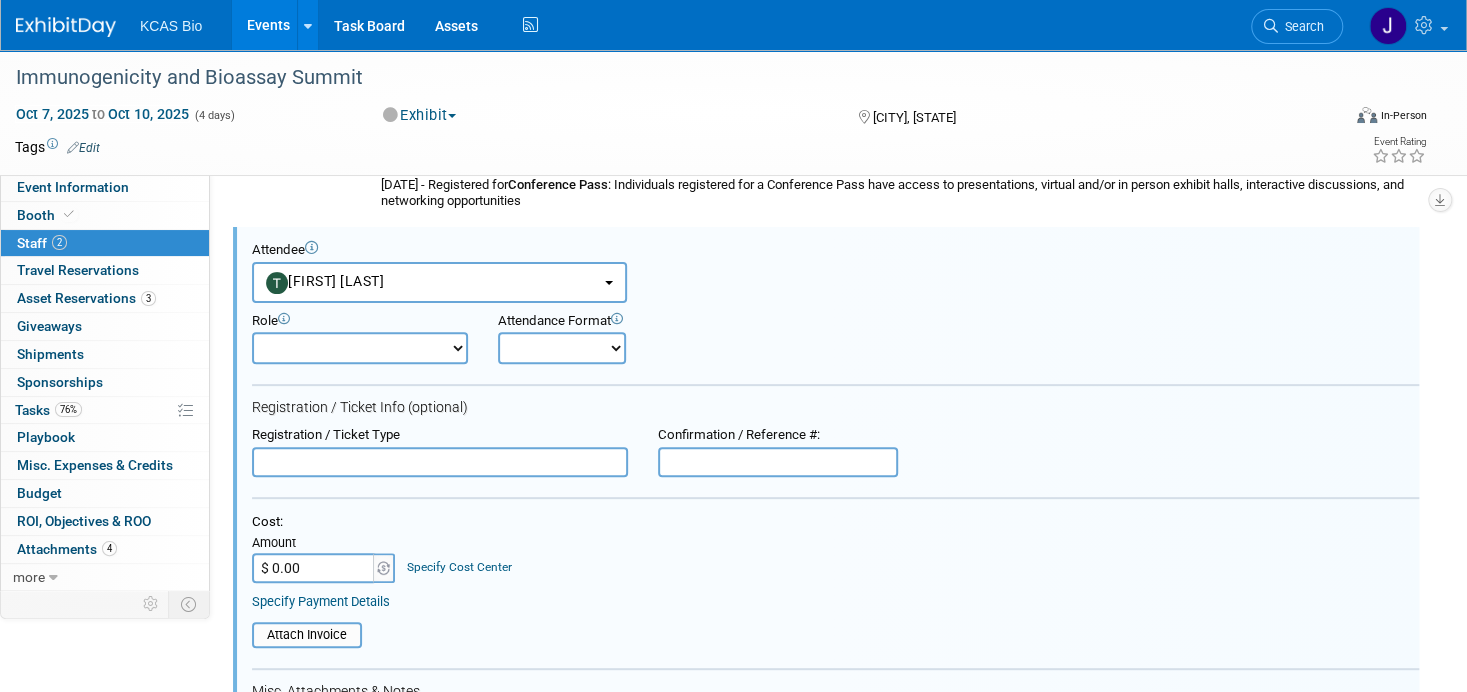 scroll, scrollTop: 0, scrollLeft: 0, axis: both 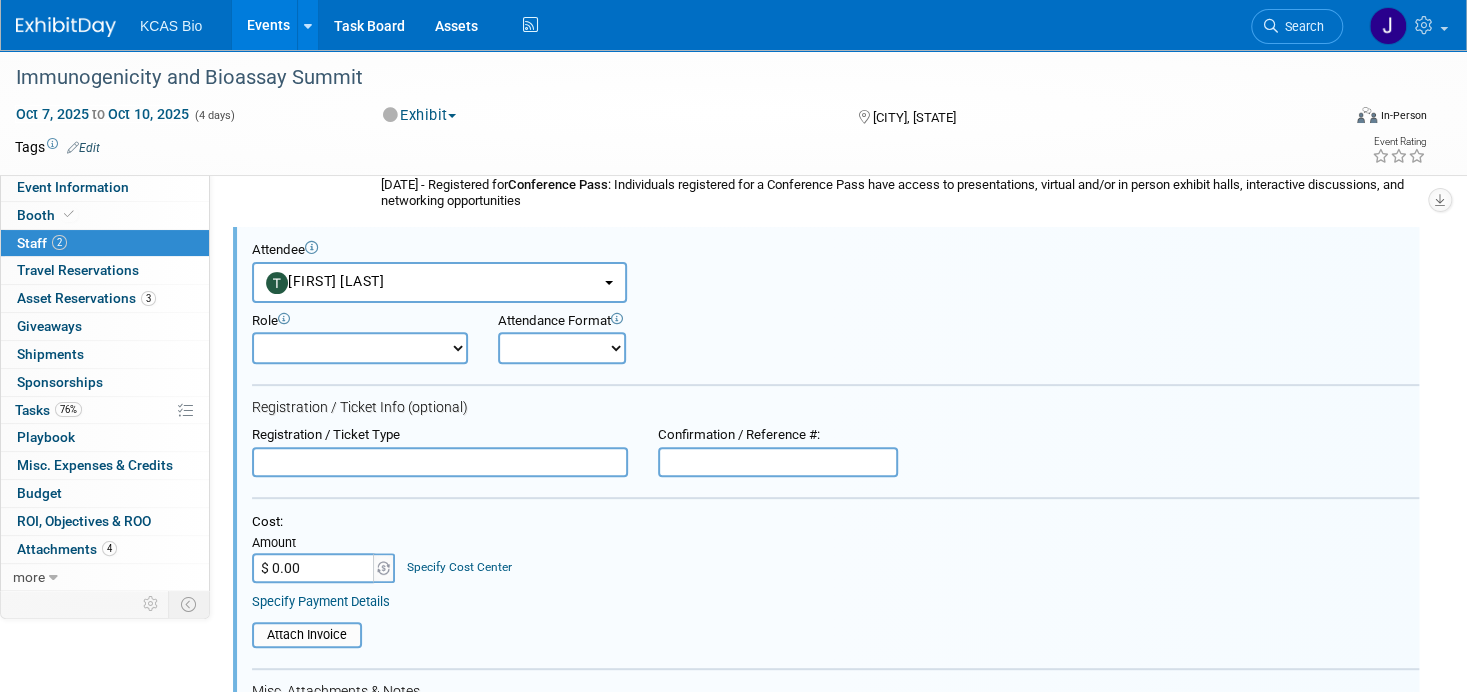 click on "Demonstrator
Host
Planner
Presenter
Sales Representative
Set-up/Dismantle Crew
Speaker" at bounding box center [360, 348] 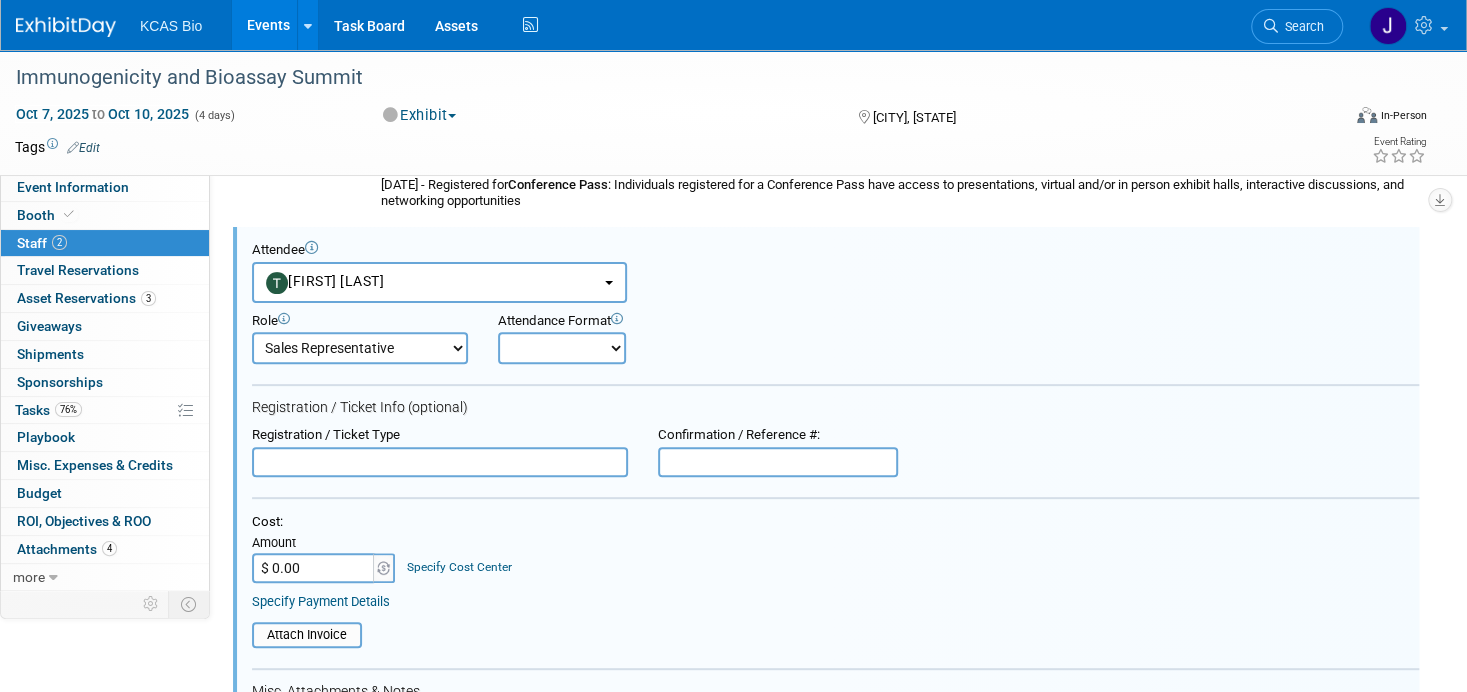 click on "Demonstrator
Host
Planner
Presenter
Sales Representative
Set-up/Dismantle Crew
Speaker" at bounding box center [360, 348] 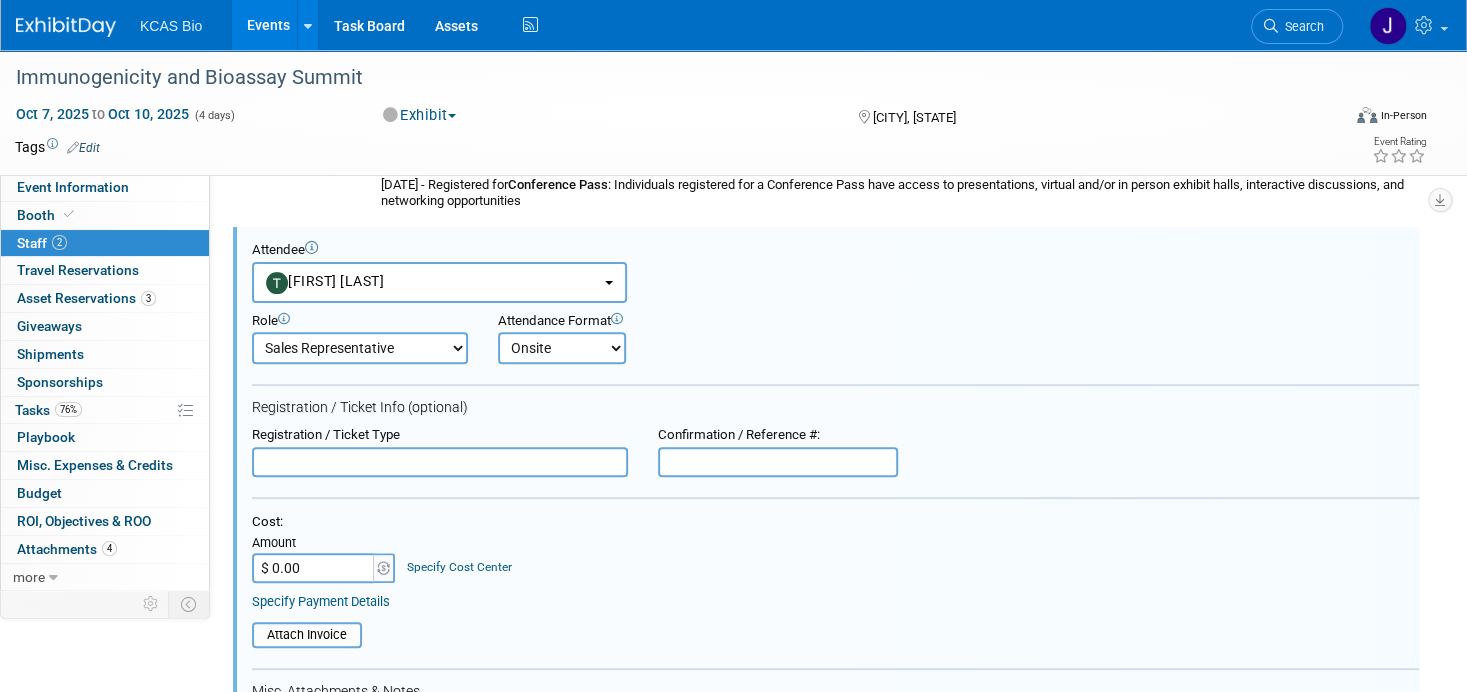 click on "Onsite
Remote" at bounding box center (562, 348) 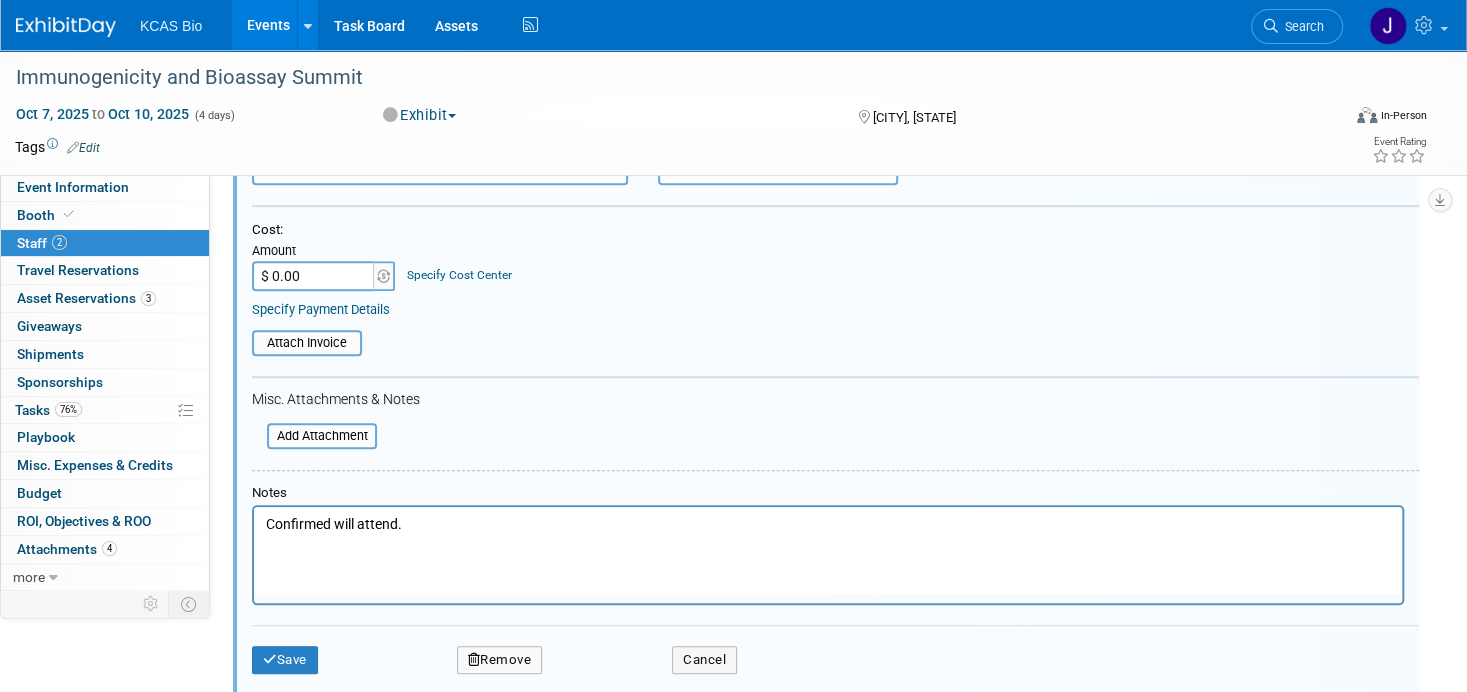 scroll, scrollTop: 531, scrollLeft: 0, axis: vertical 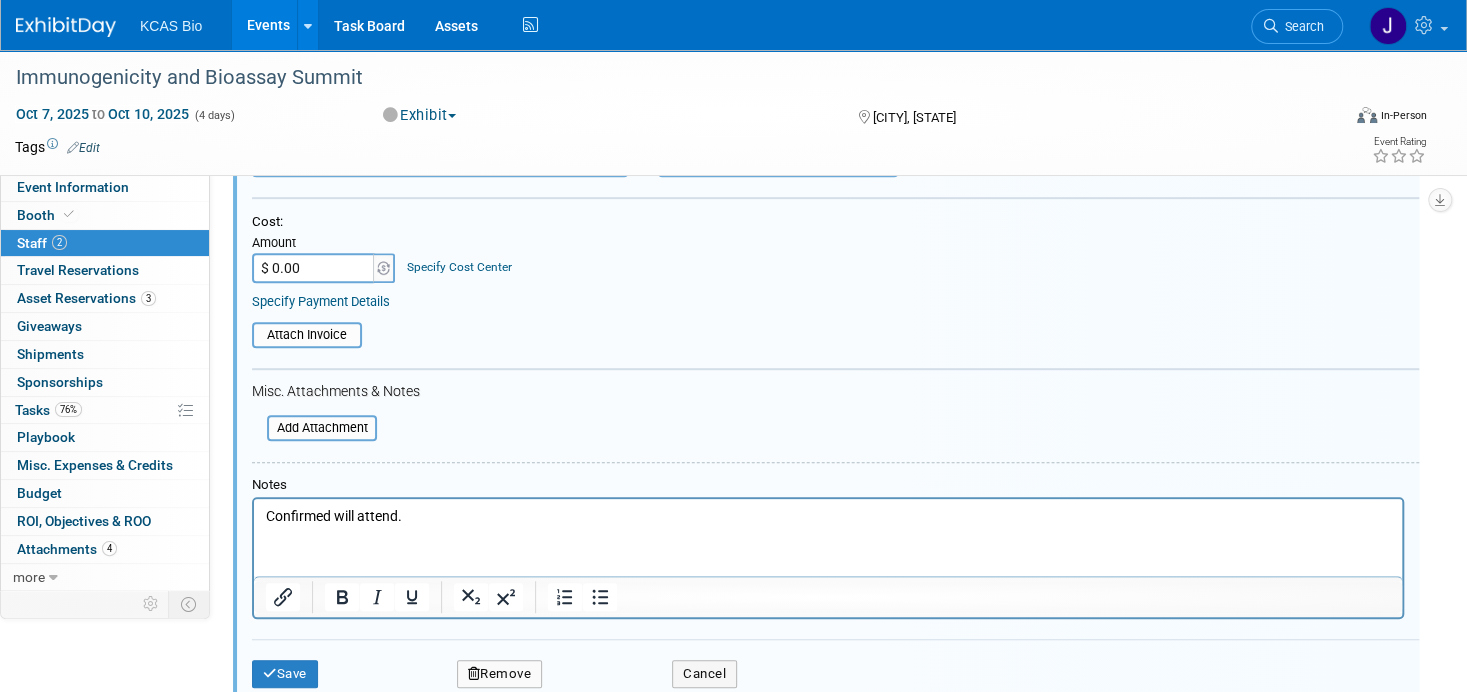 click on "Confirmed will attend." at bounding box center [828, 512] 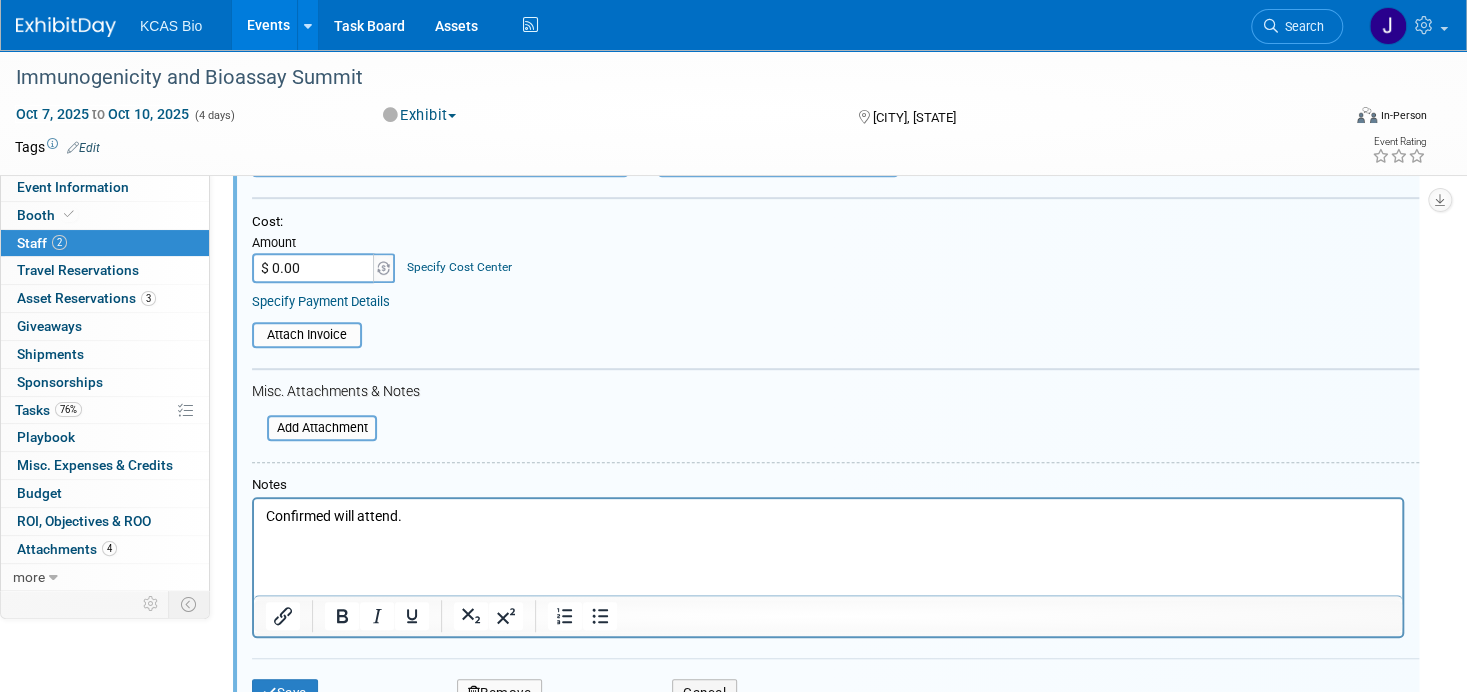 type 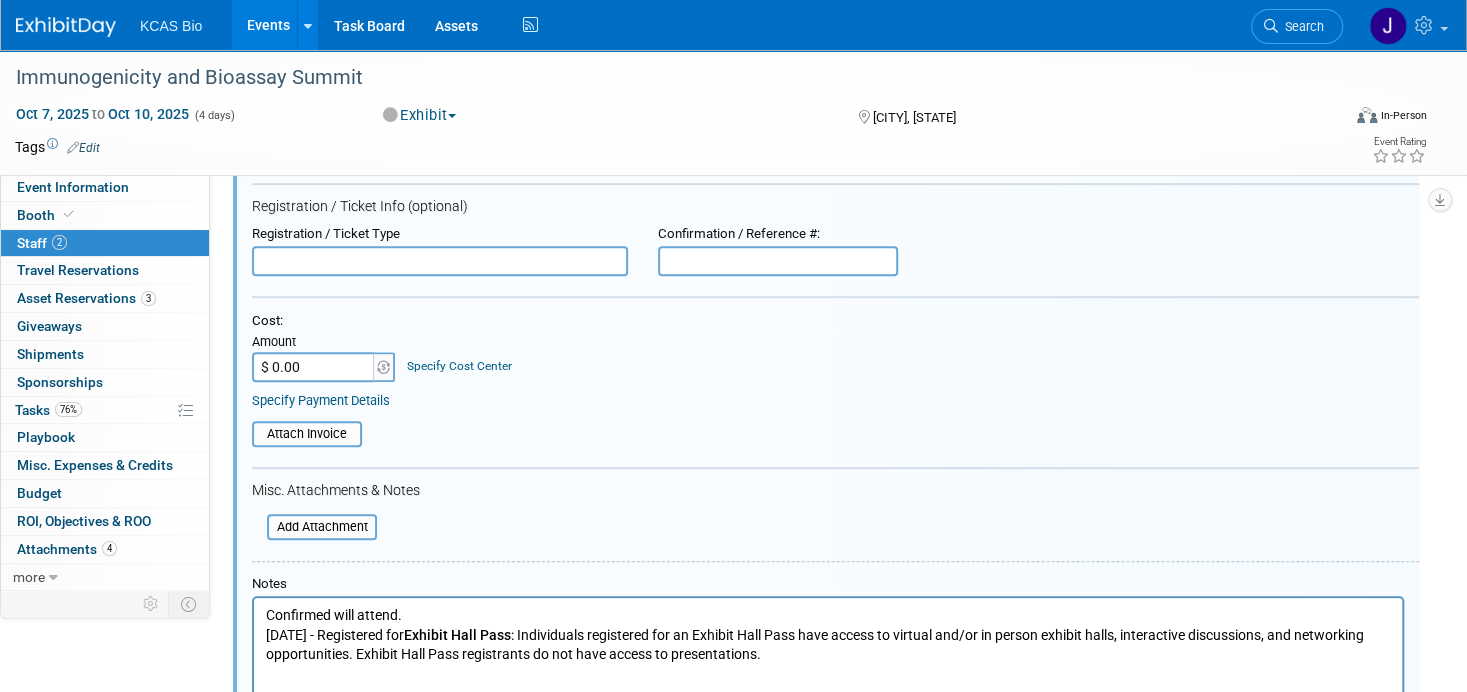 scroll, scrollTop: 431, scrollLeft: 0, axis: vertical 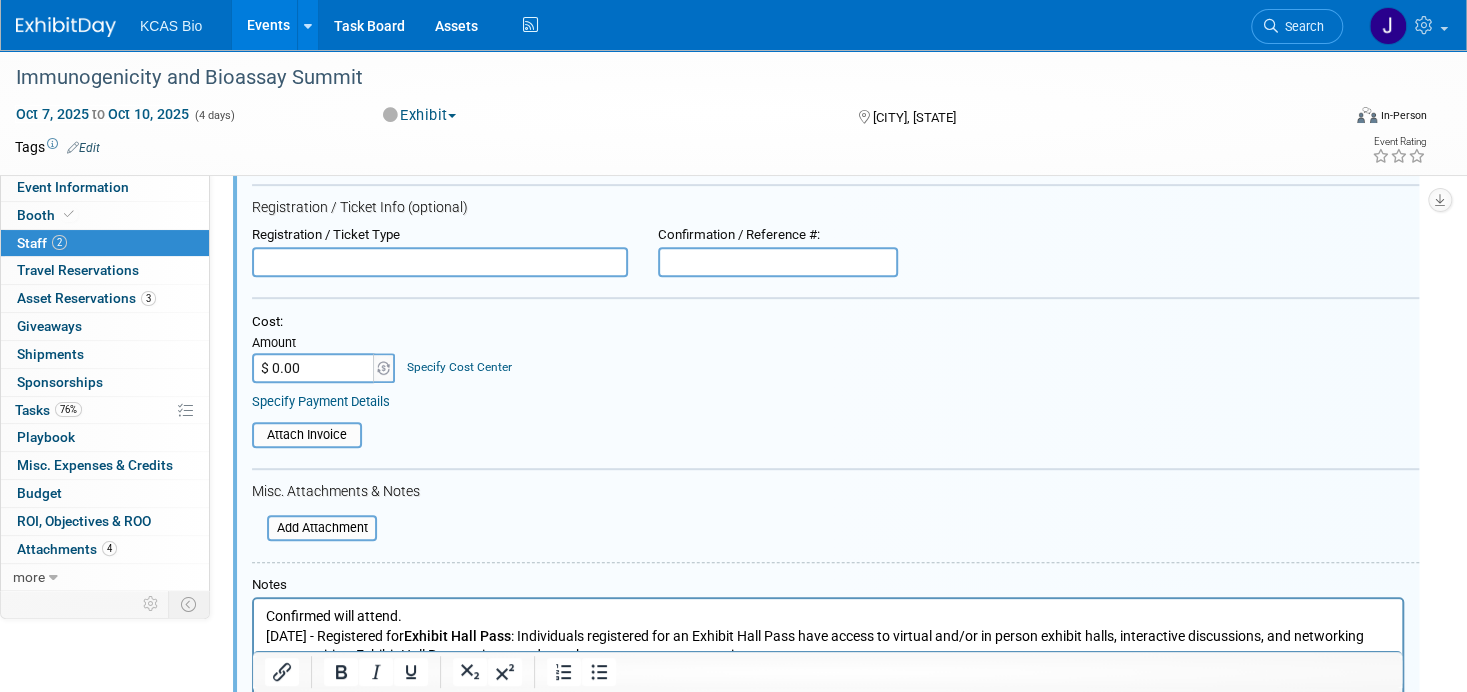 click at bounding box center [440, 262] 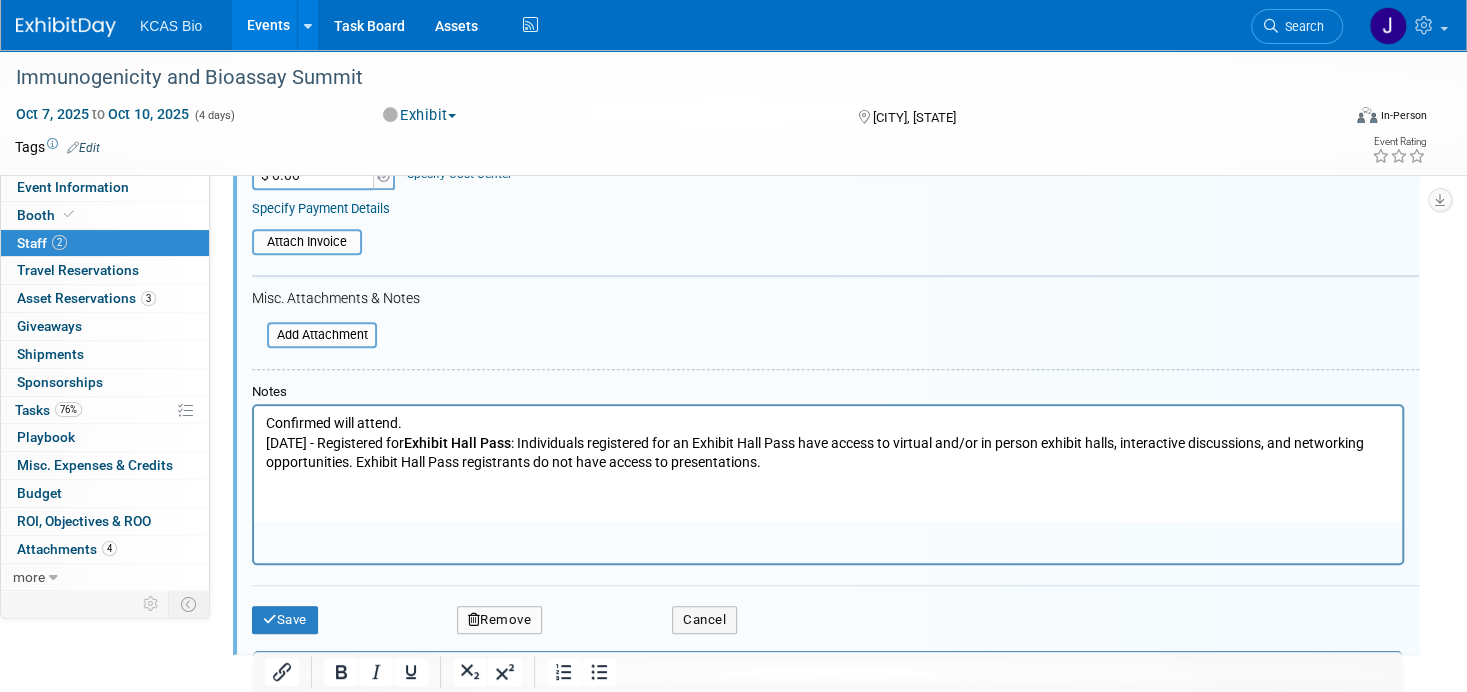 scroll, scrollTop: 731, scrollLeft: 0, axis: vertical 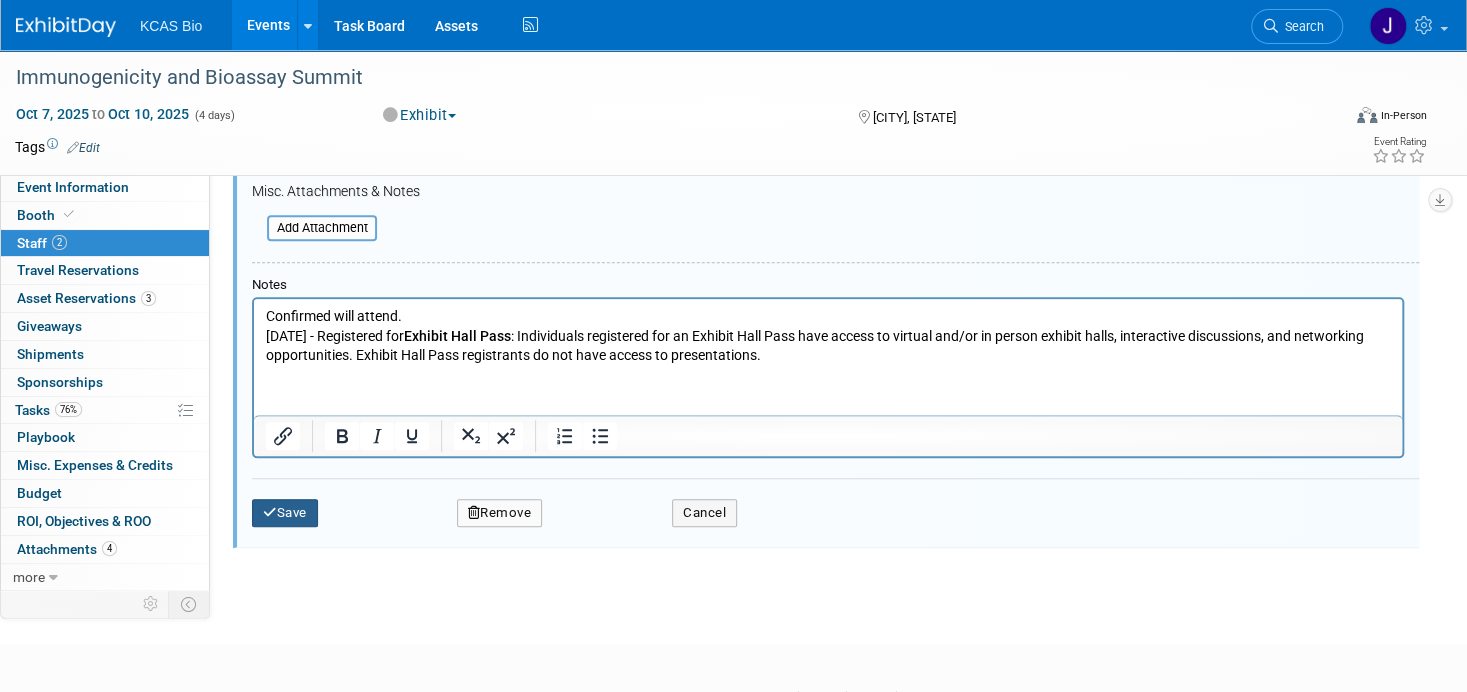 type on "Exhibit Hall Pass" 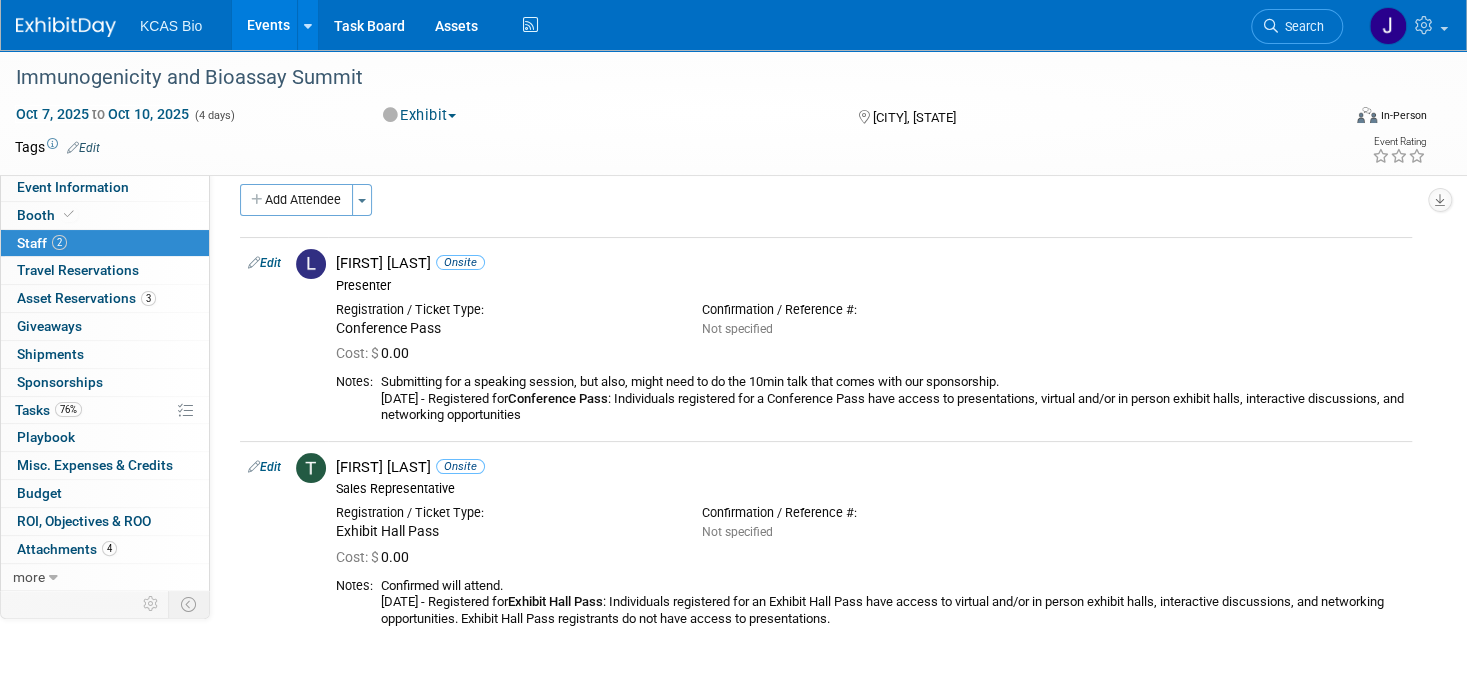 scroll, scrollTop: 4, scrollLeft: 0, axis: vertical 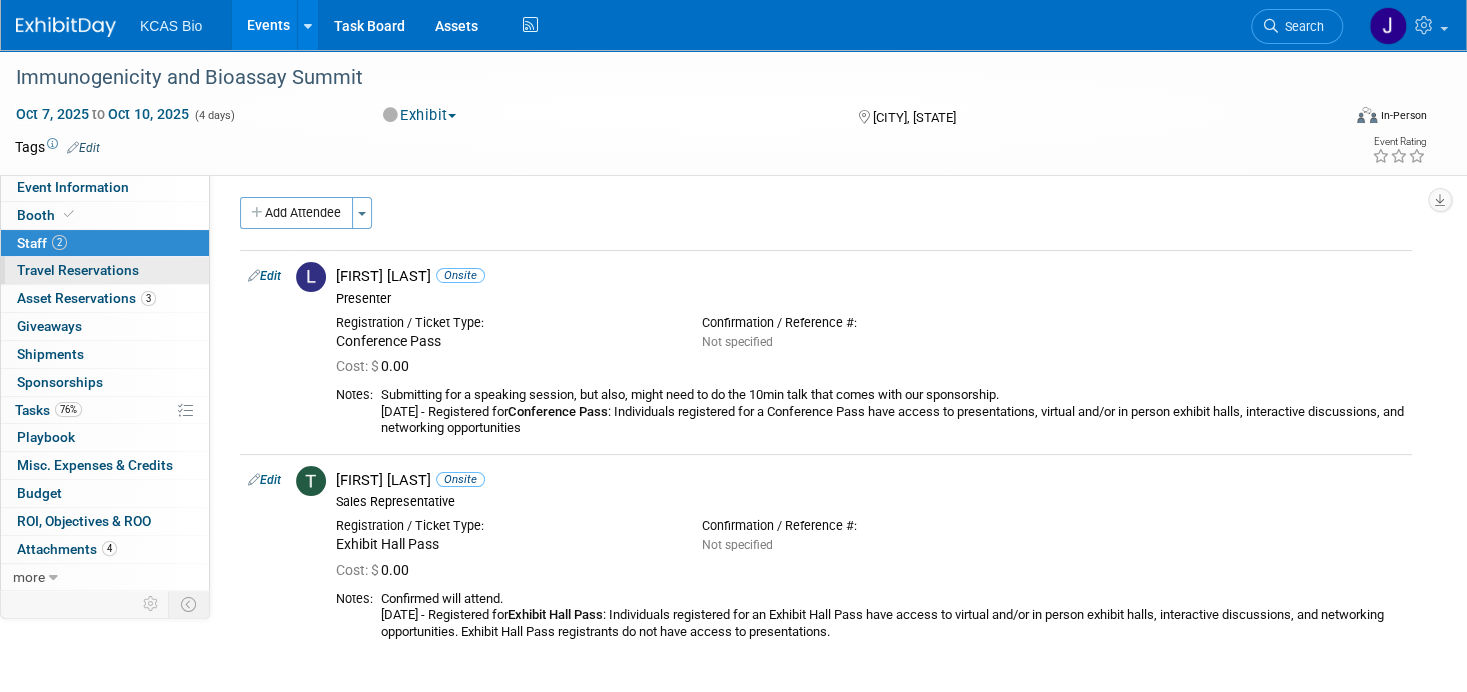 click on "Travel Reservations 0" at bounding box center [78, 270] 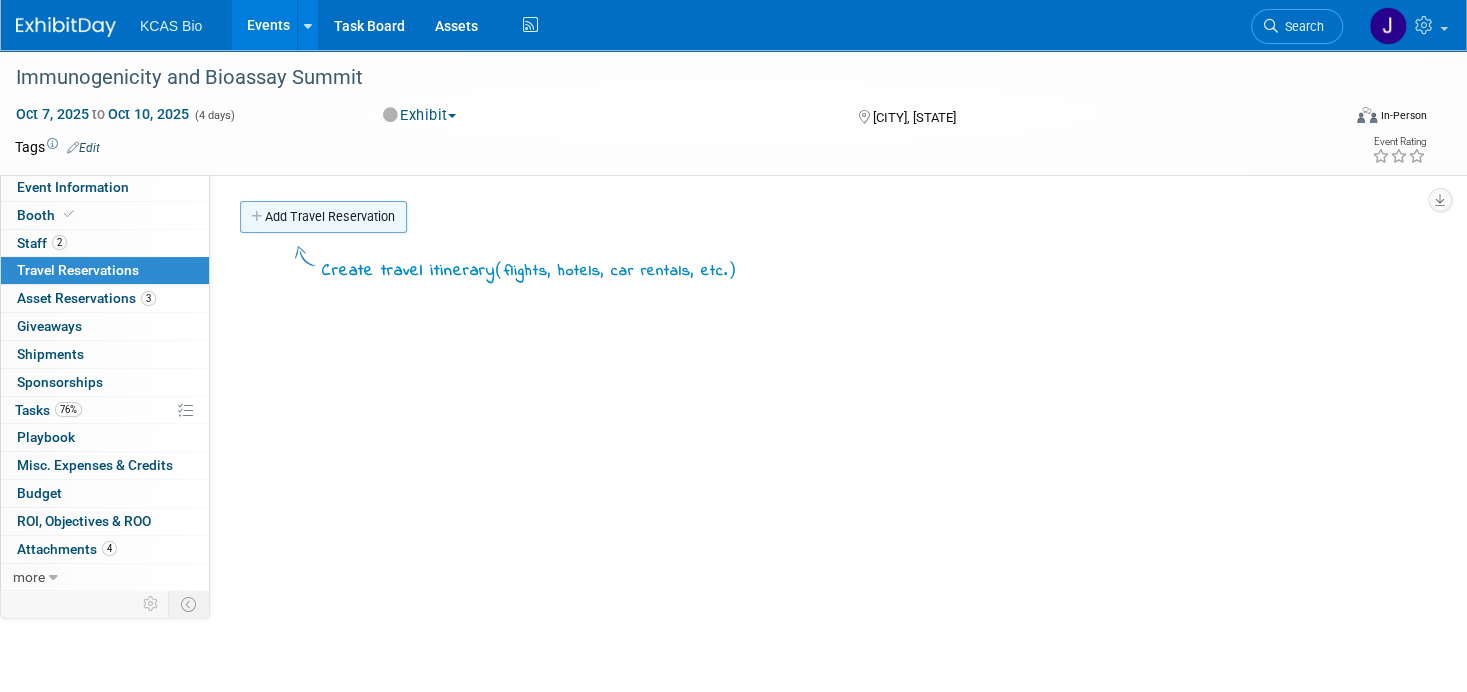 click on "Add Travel Reservation" at bounding box center [323, 217] 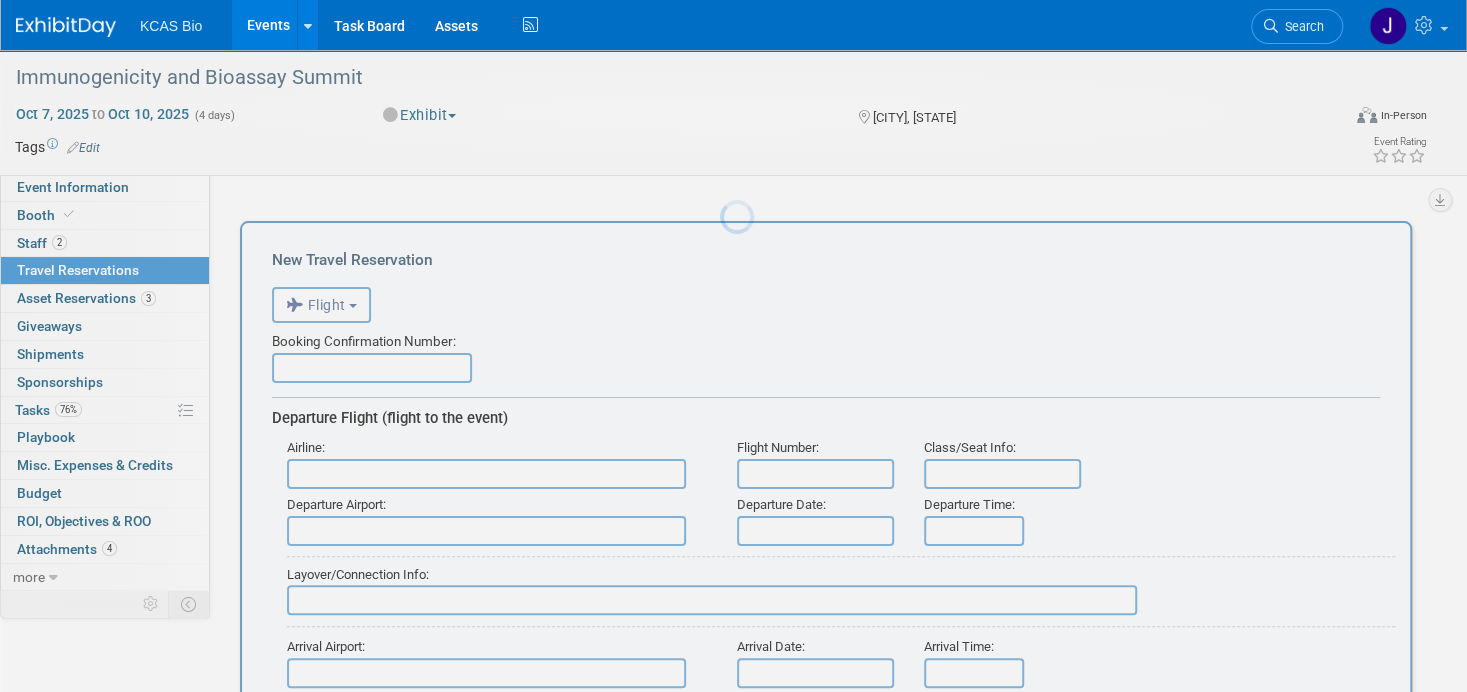 scroll, scrollTop: 0, scrollLeft: 0, axis: both 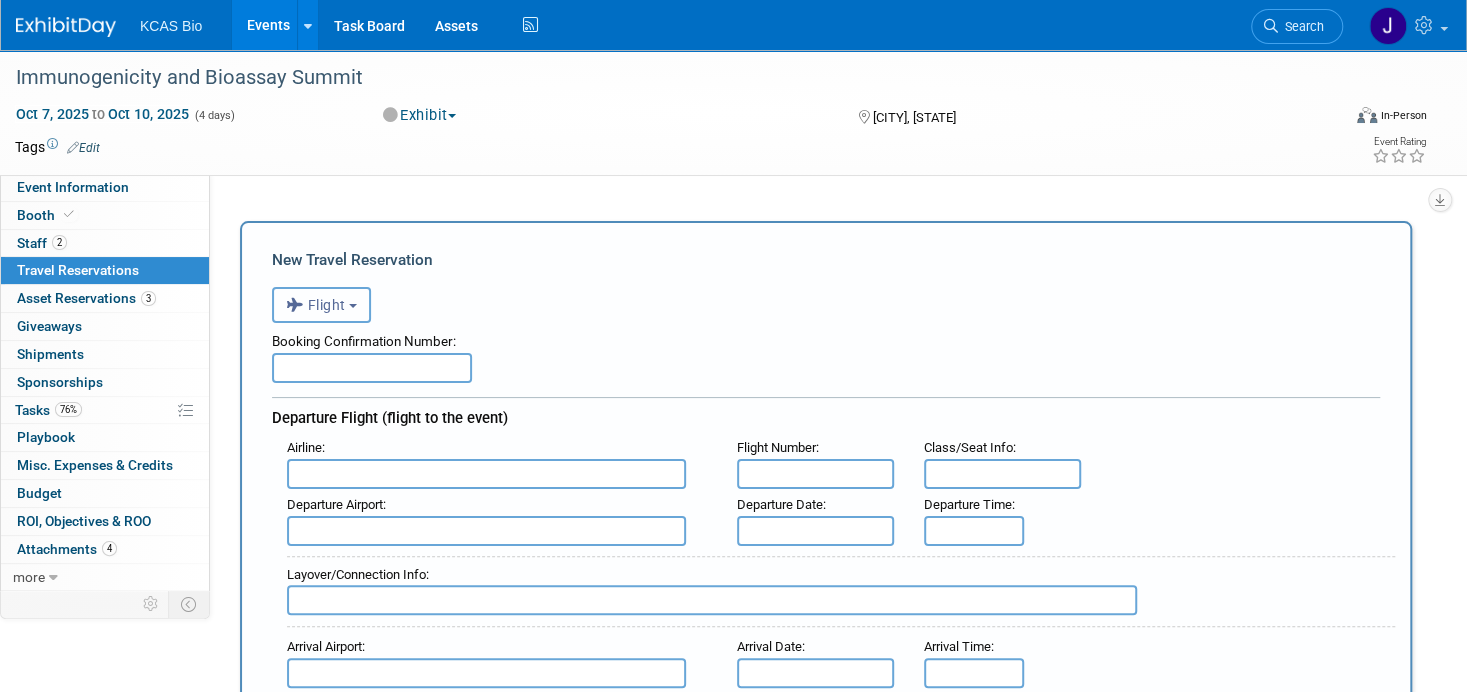 click on "Flight" at bounding box center [321, 305] 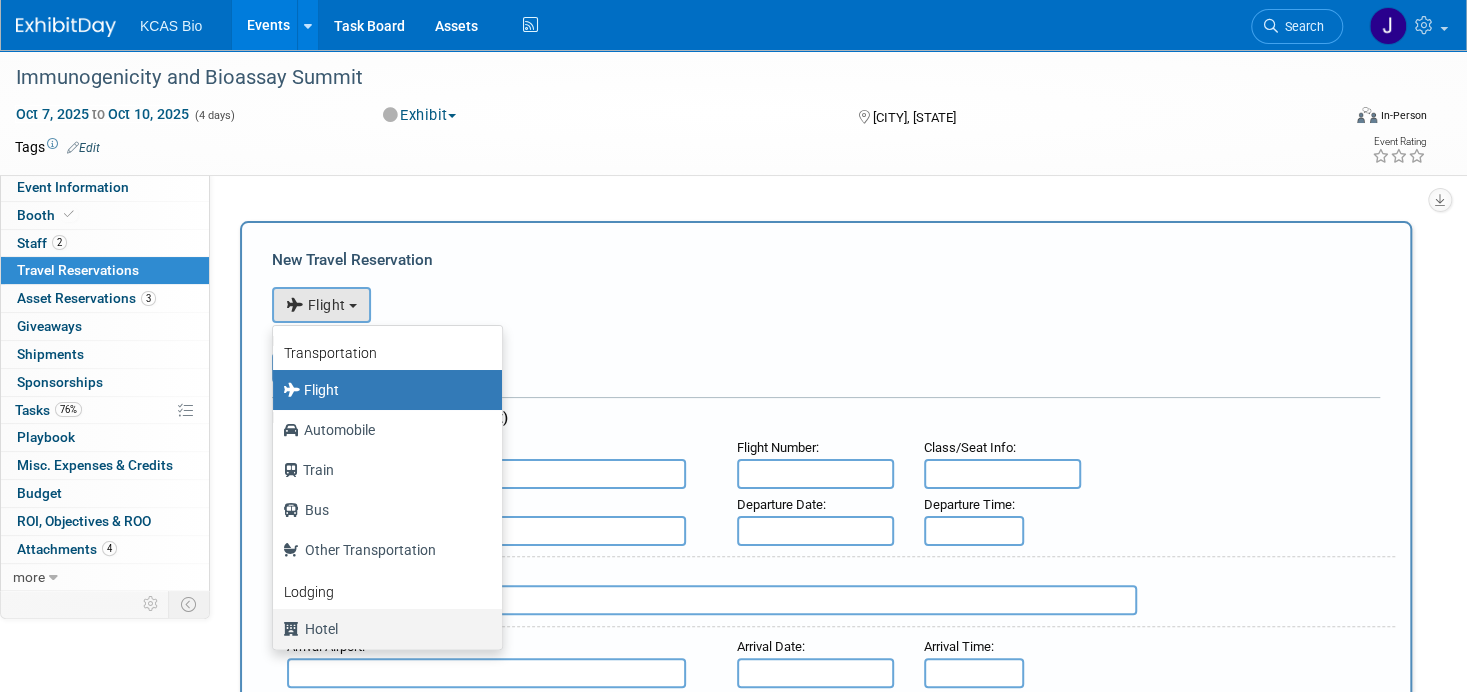 click on "Hotel" at bounding box center [382, 629] 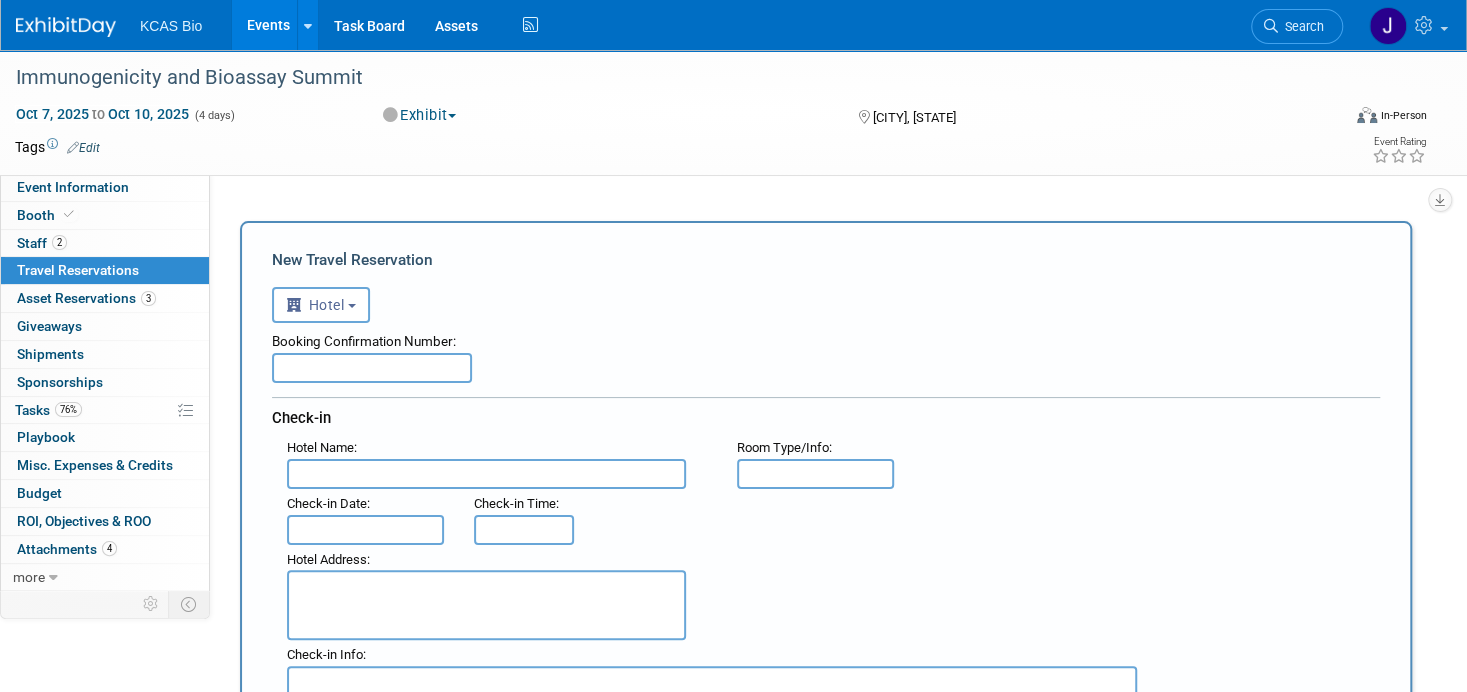 click at bounding box center (372, 368) 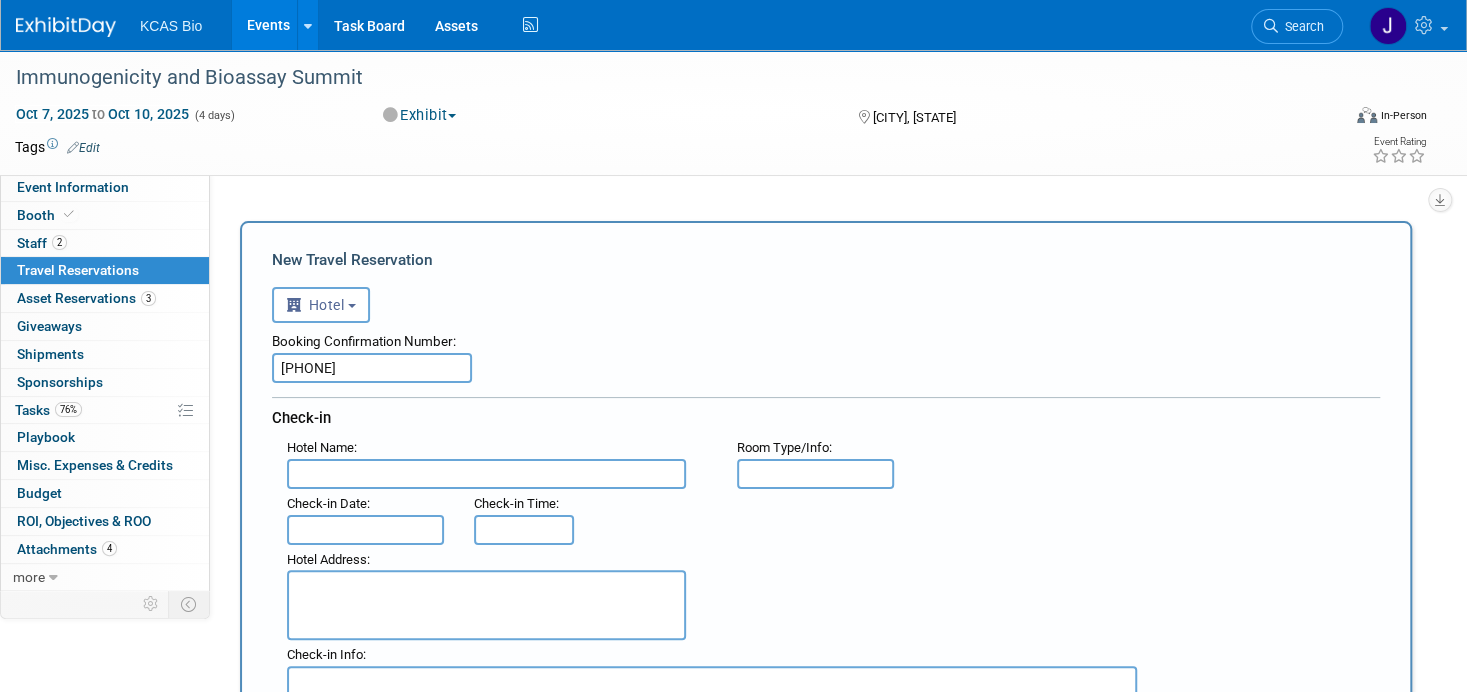 type on "3307611202" 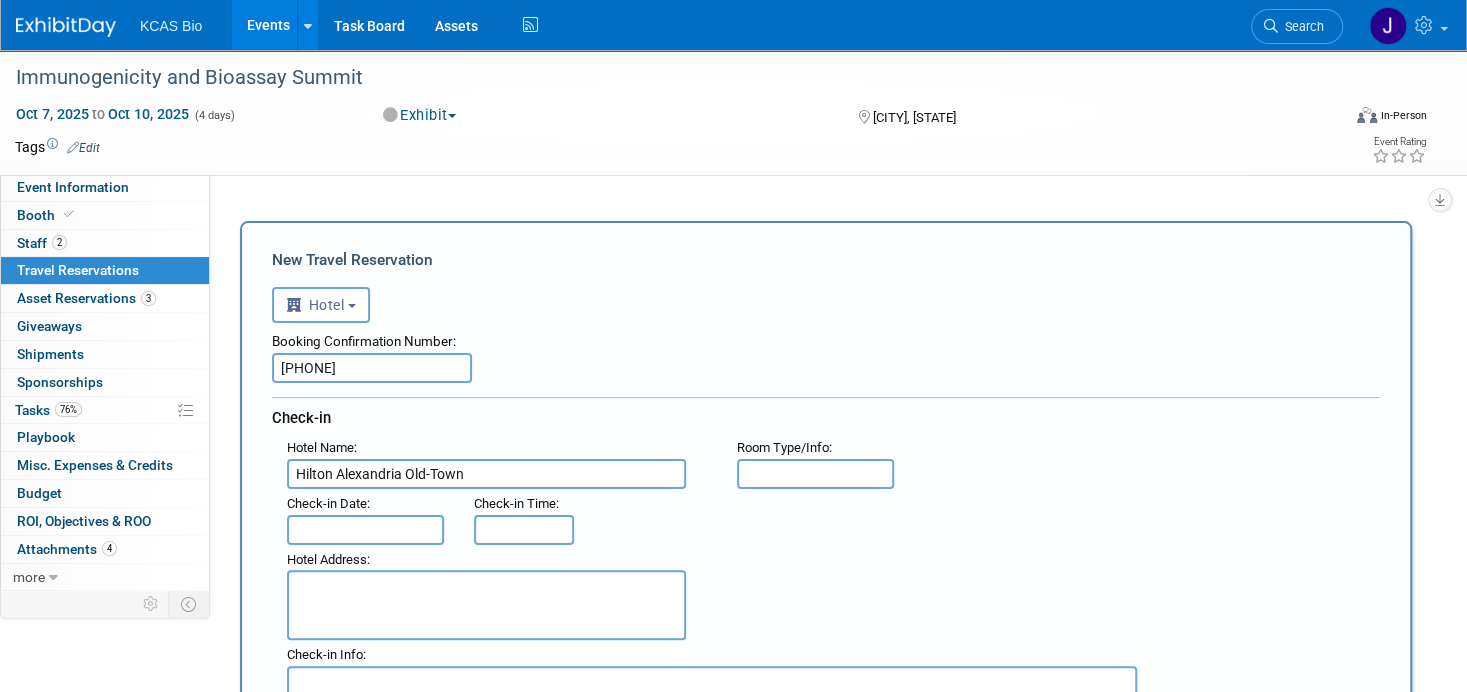 type on "Hilton Alexandria Old-Town" 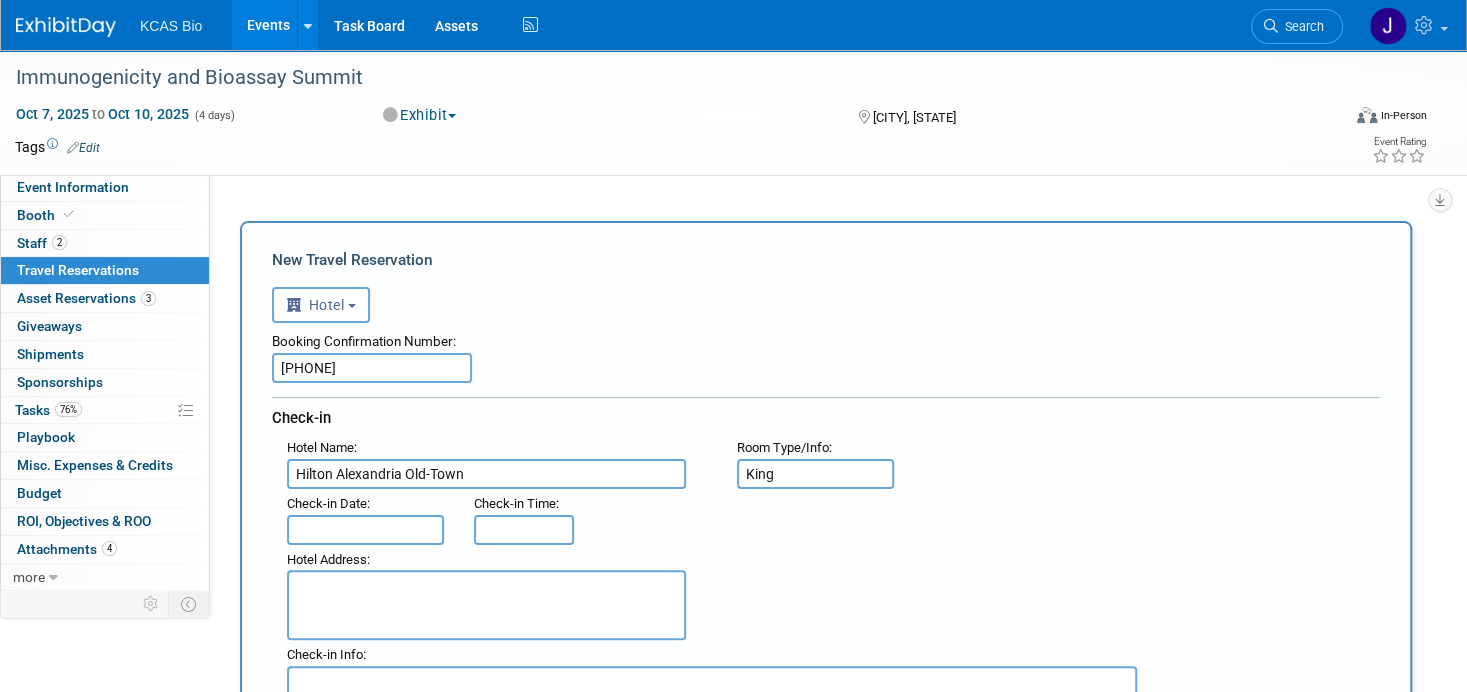 type on "King" 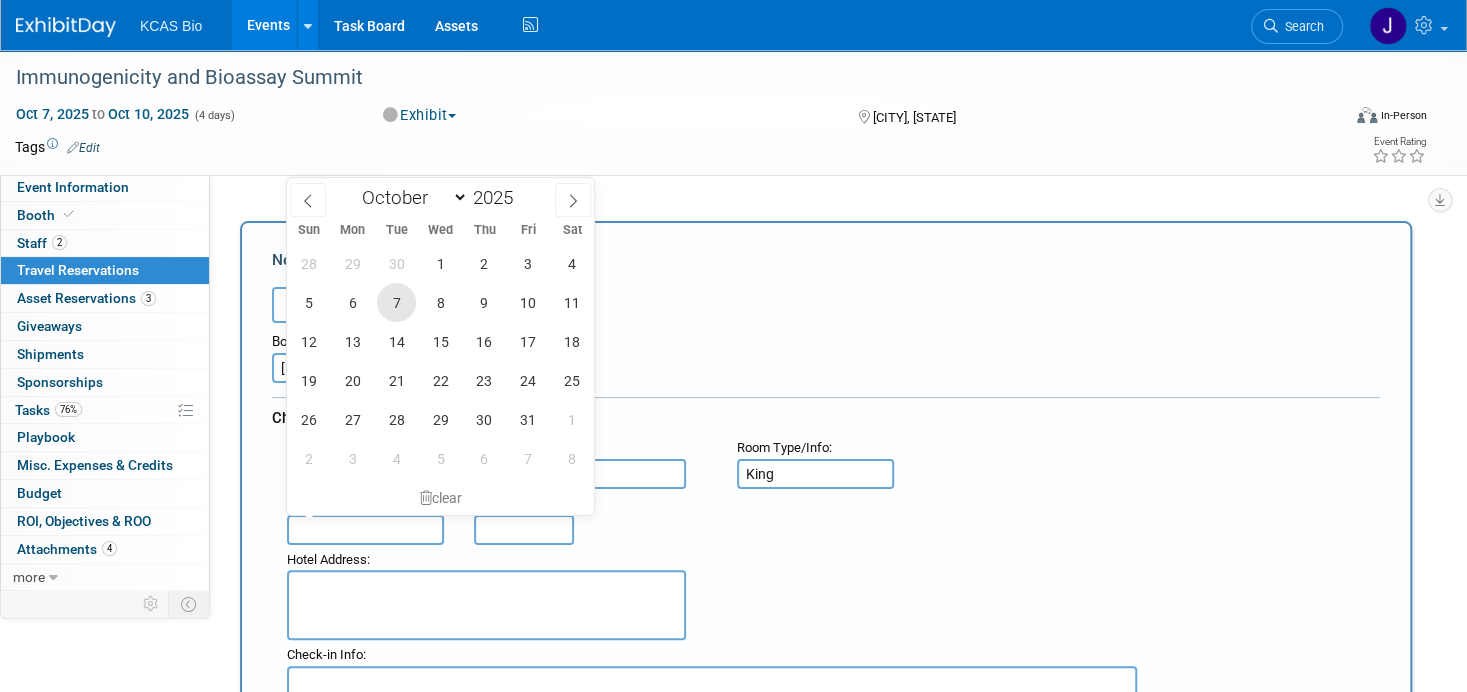 click on "7" at bounding box center [396, 302] 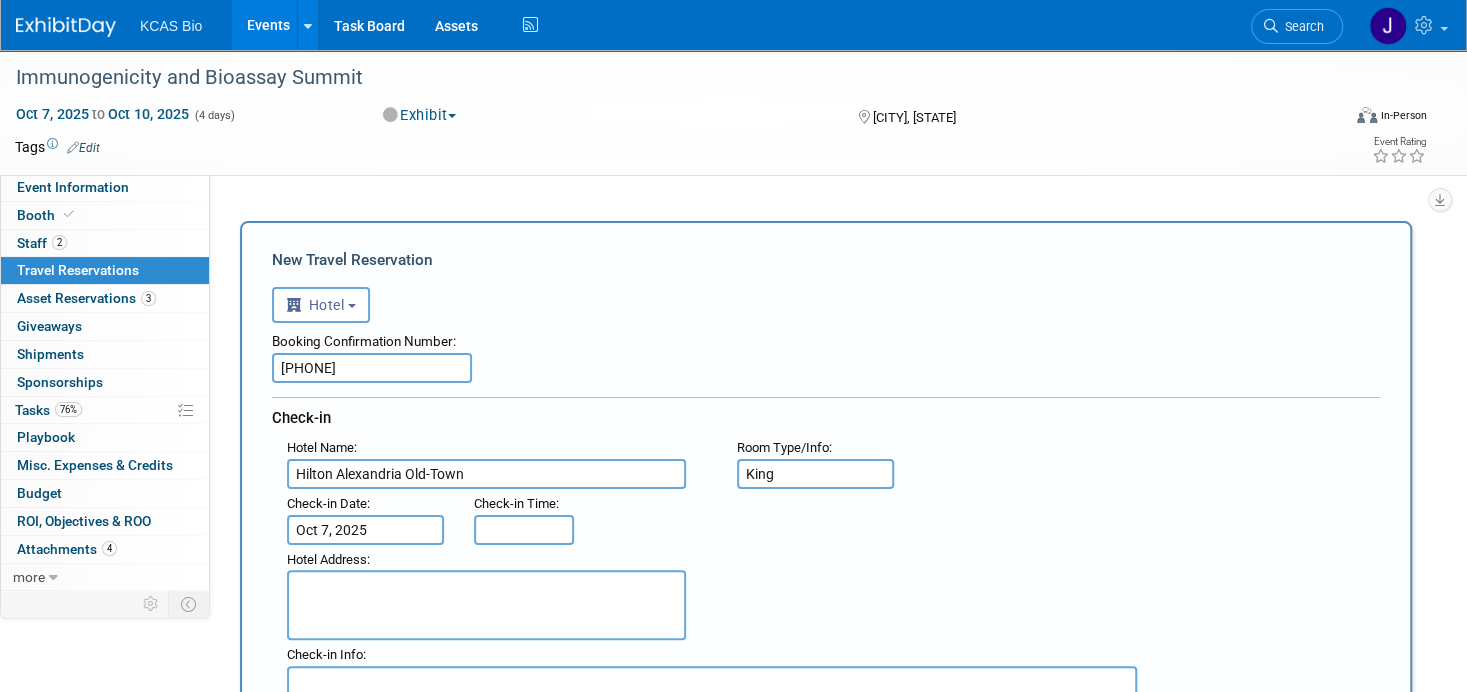 click at bounding box center [524, 530] 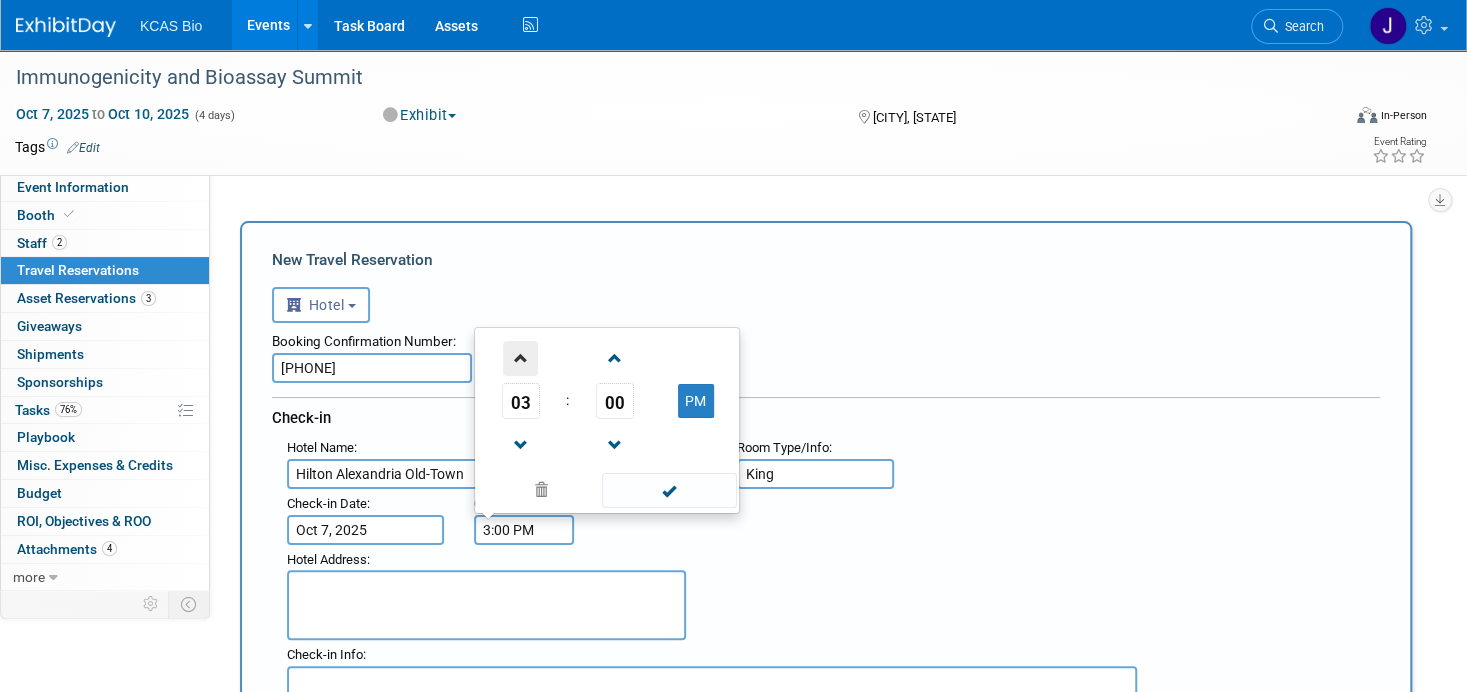 click at bounding box center [520, 358] 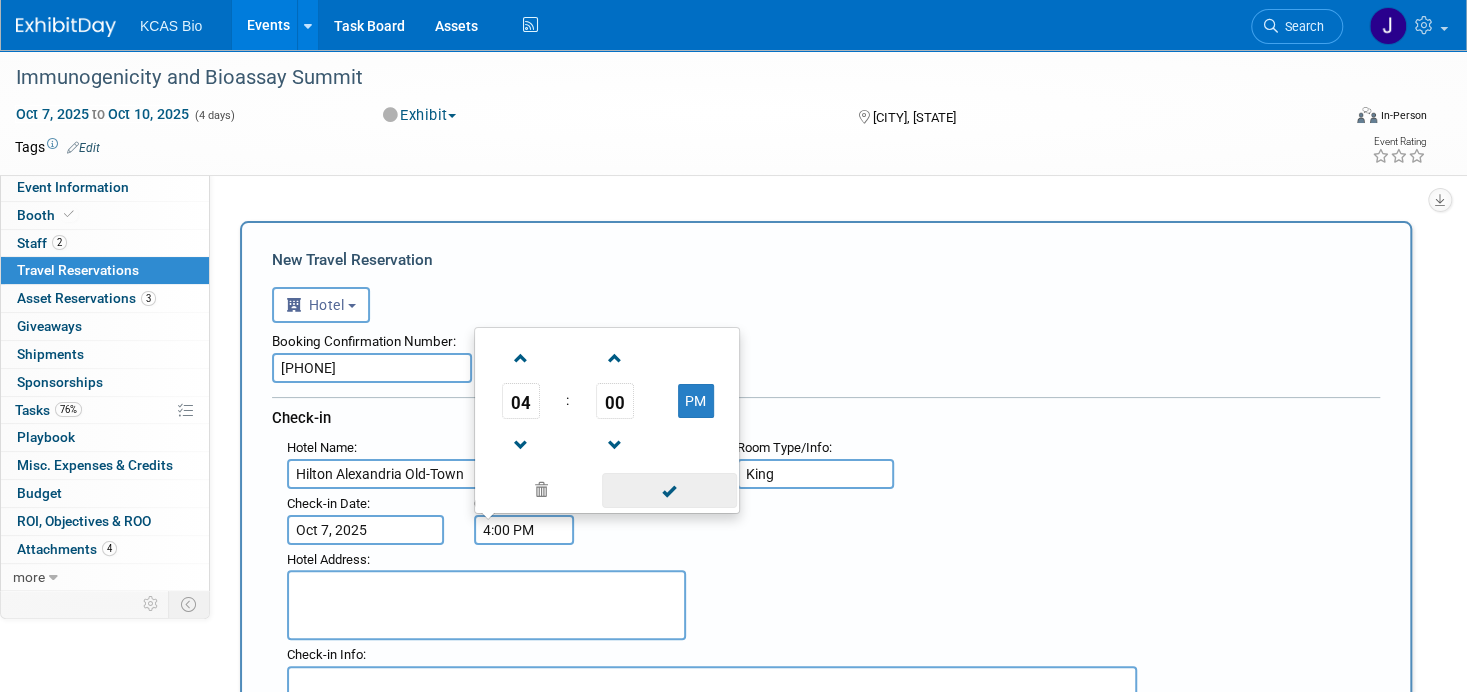 click at bounding box center (669, 490) 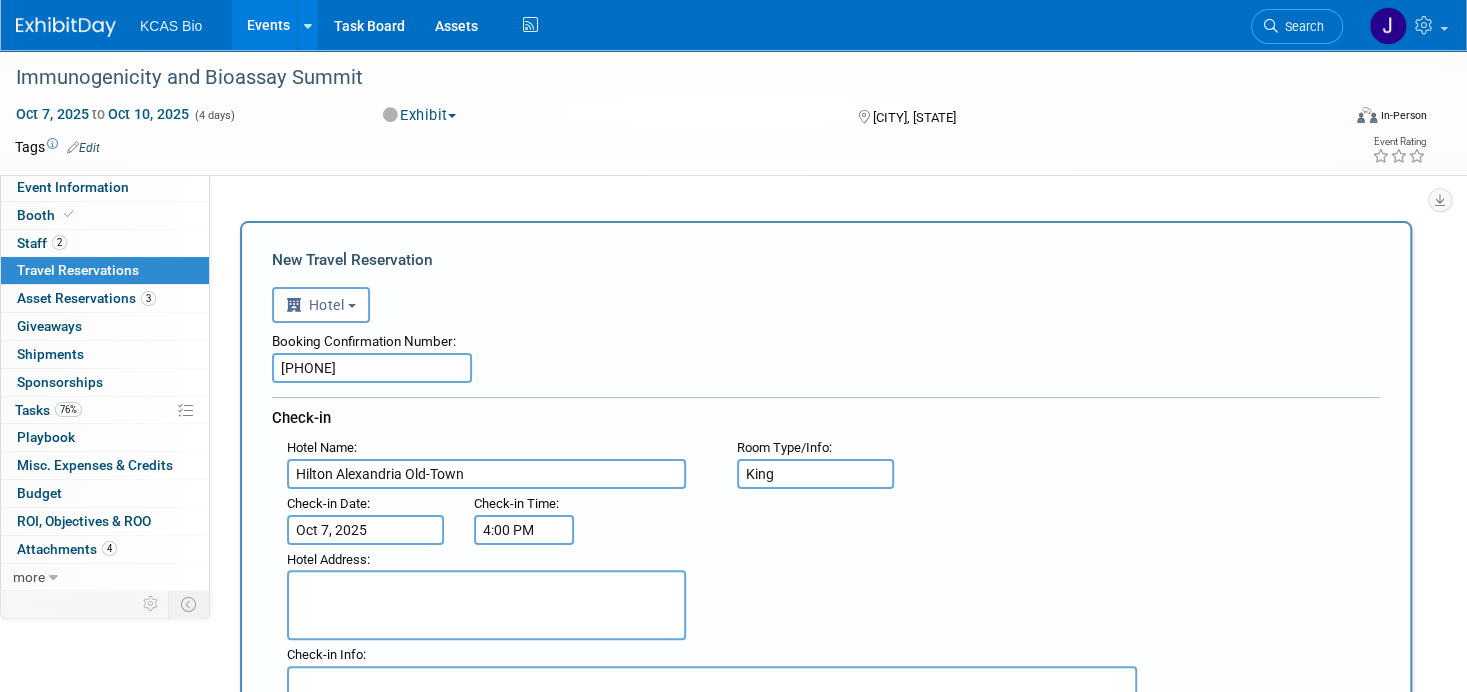 click at bounding box center (486, 605) 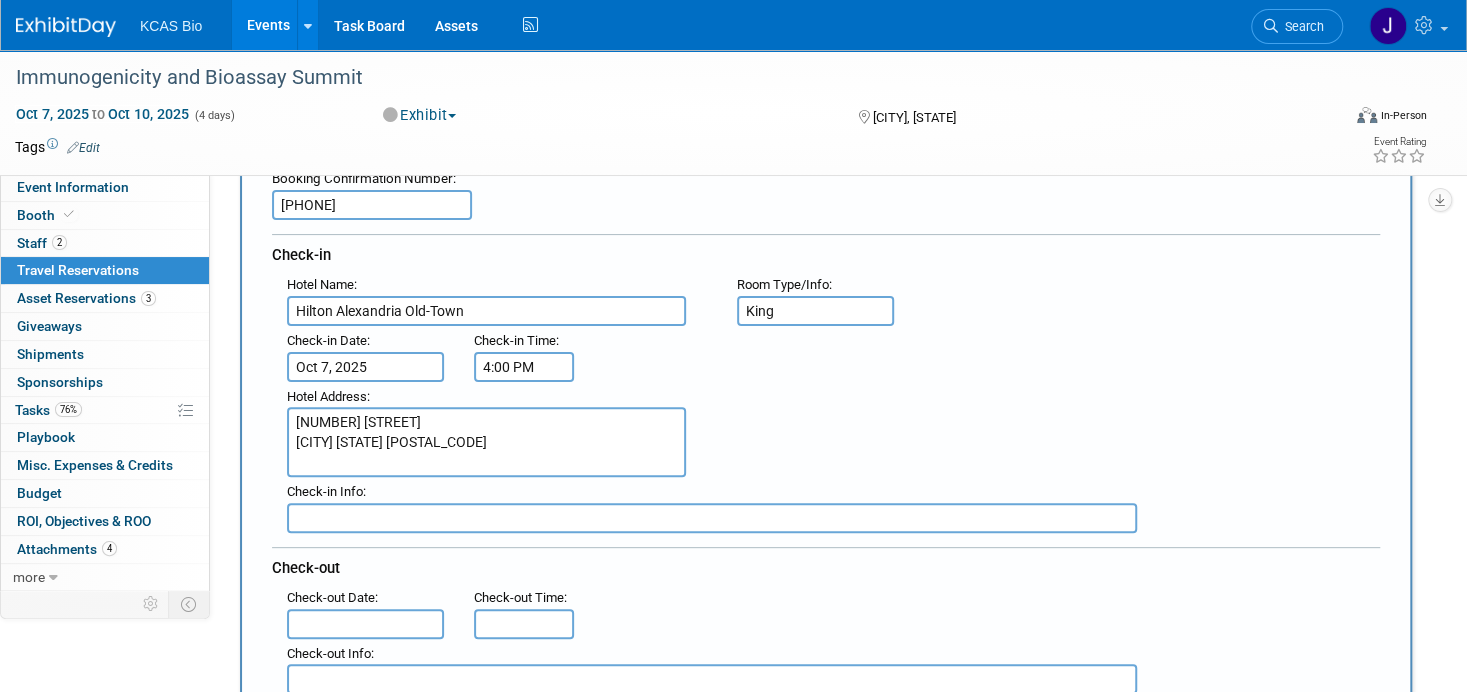 scroll, scrollTop: 200, scrollLeft: 0, axis: vertical 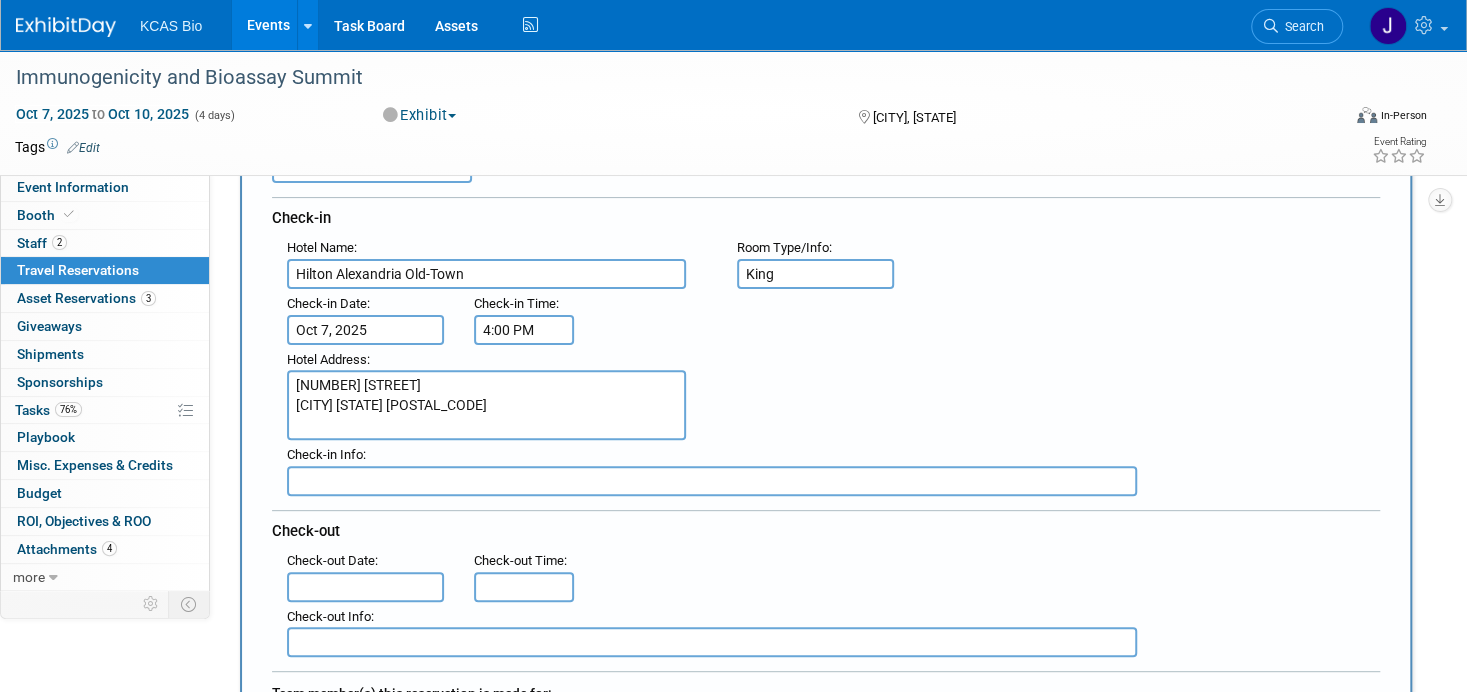 type on "1767 King Street
Alexandria VA 22314" 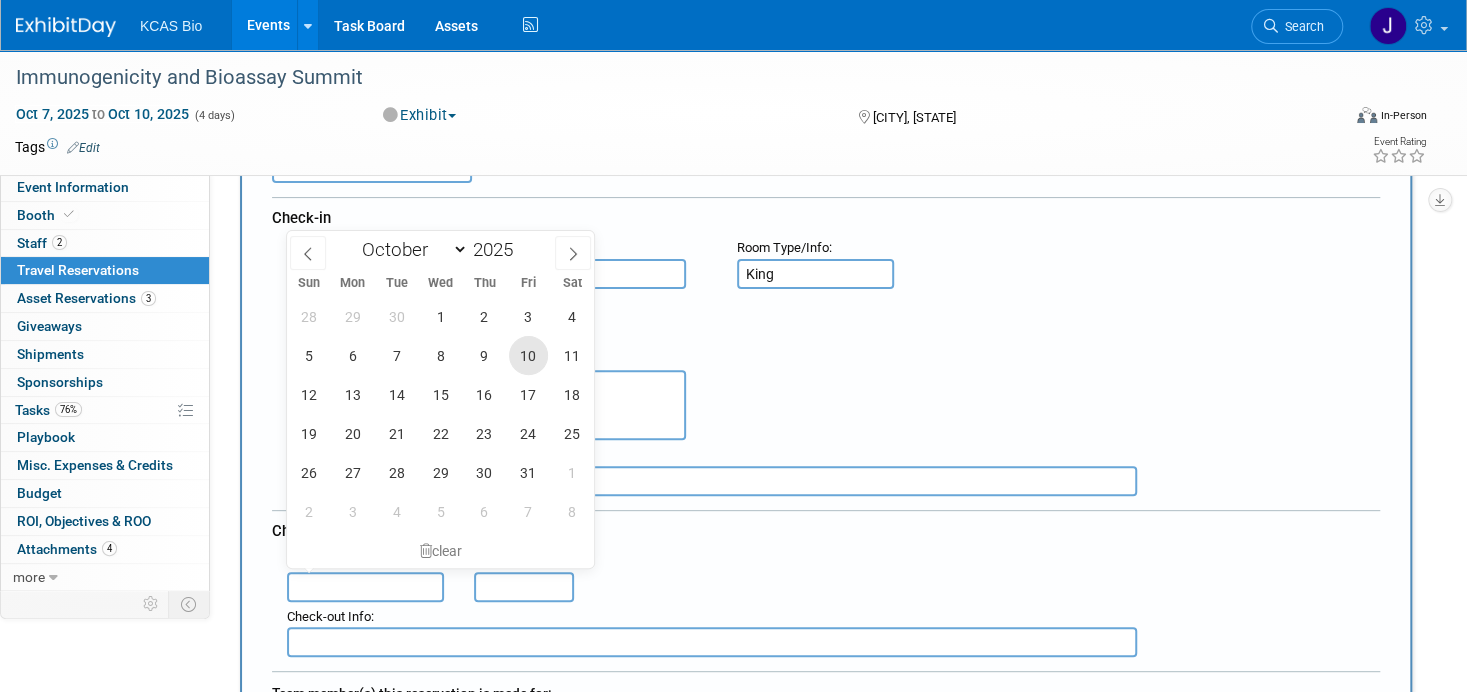 click on "10" at bounding box center (528, 355) 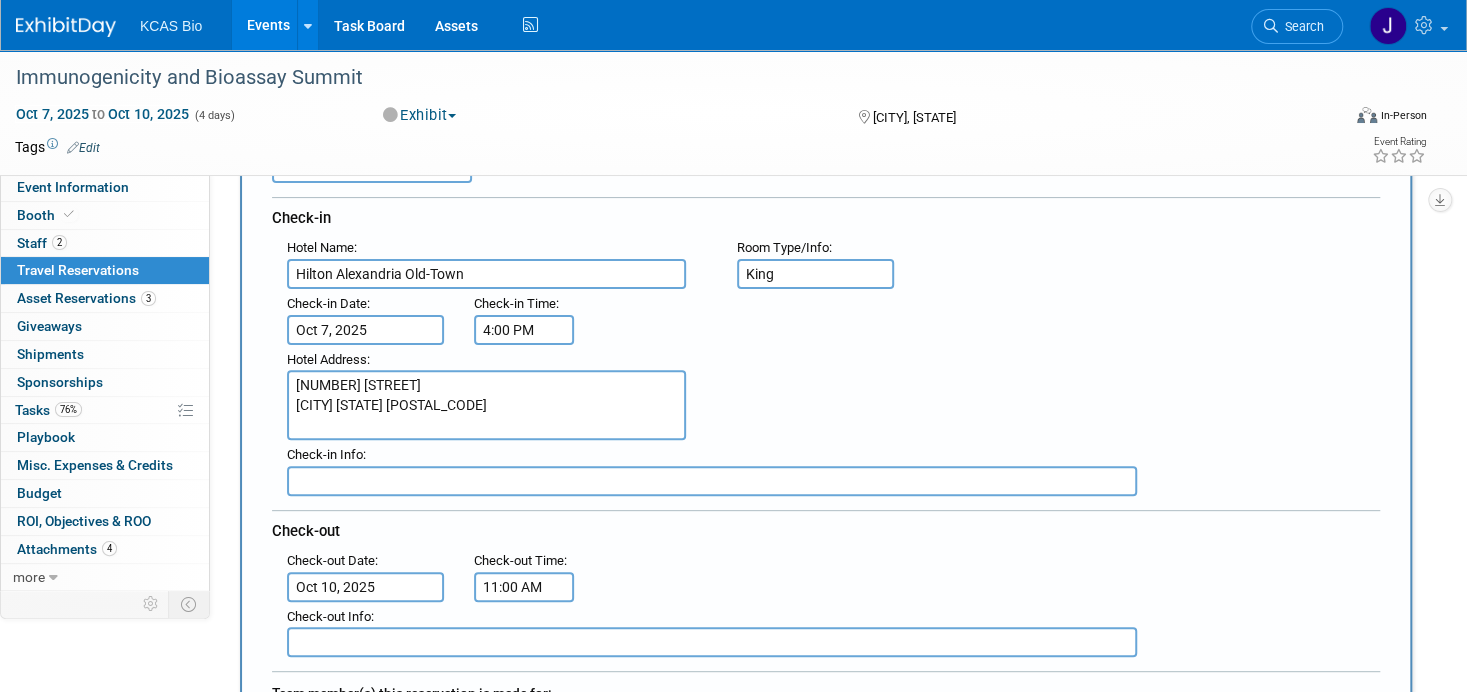 click on "11:00 AM" at bounding box center (524, 587) 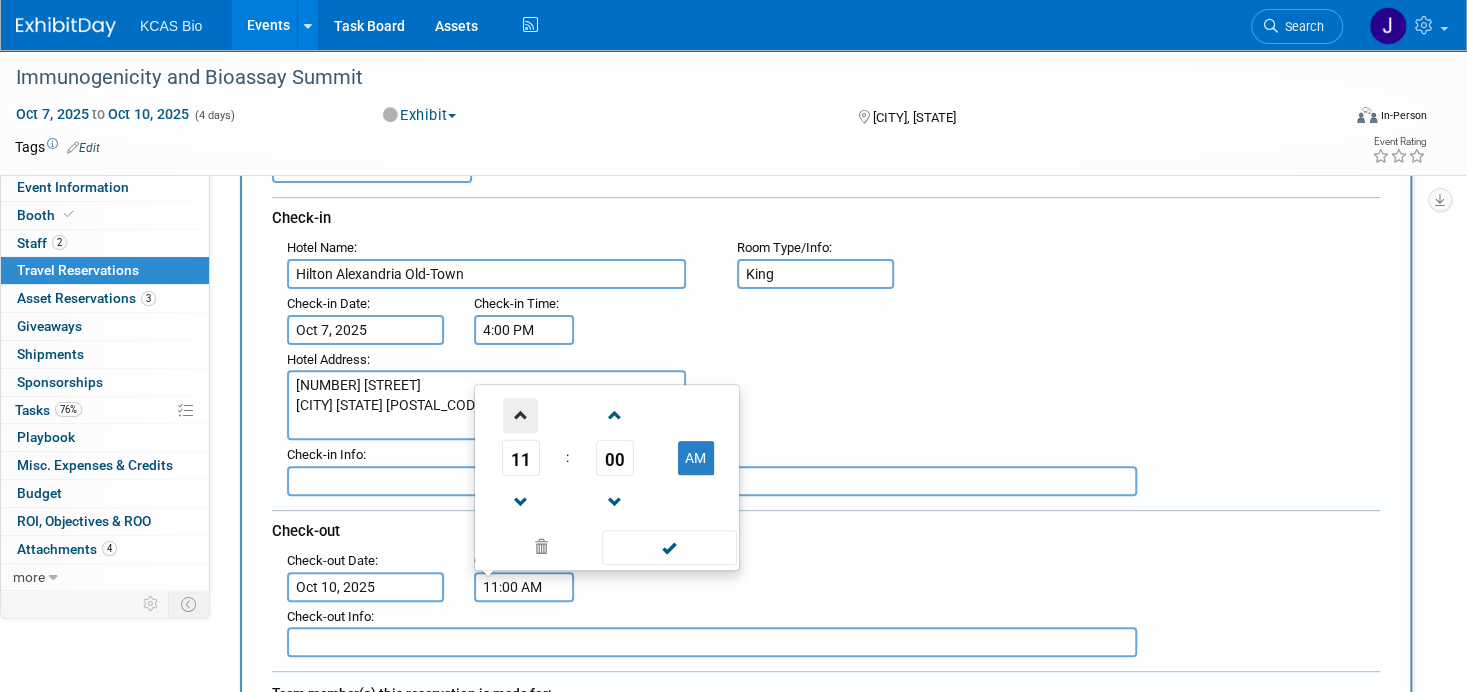 click at bounding box center (520, 415) 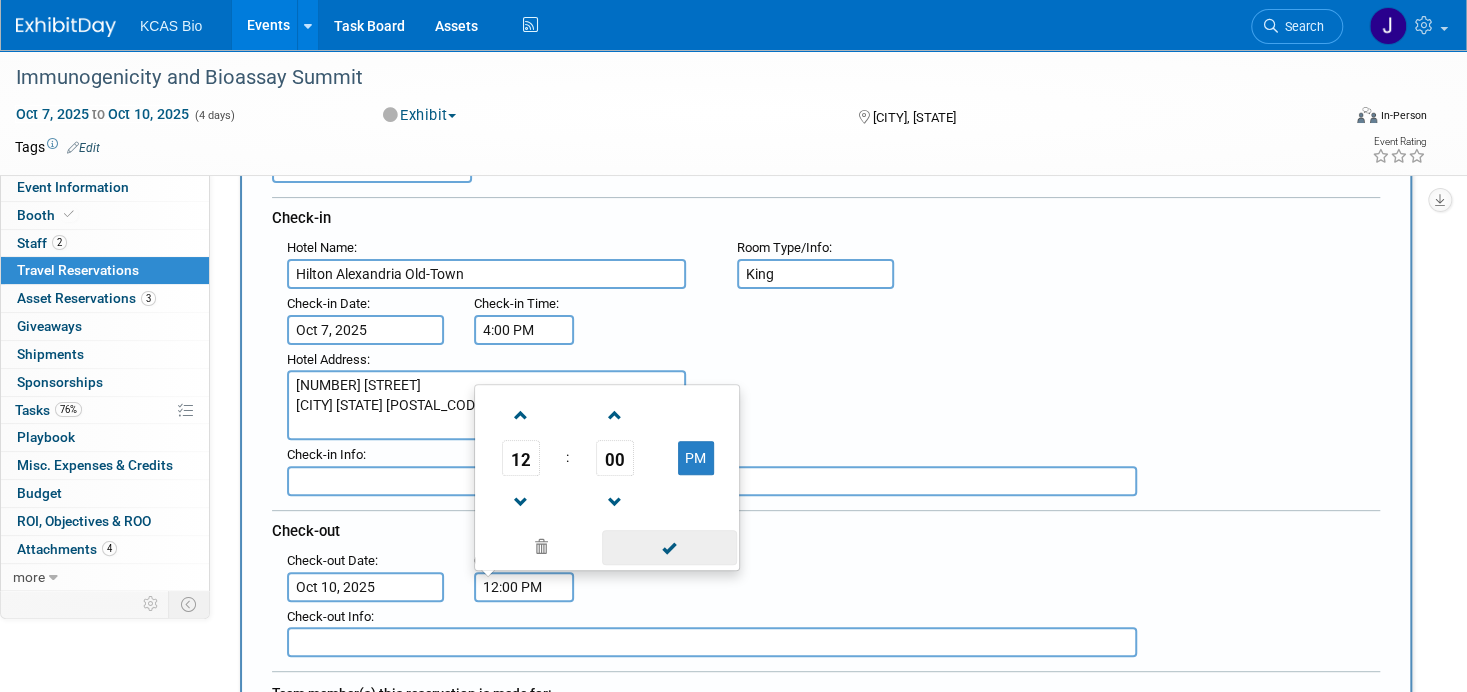 click at bounding box center (669, 547) 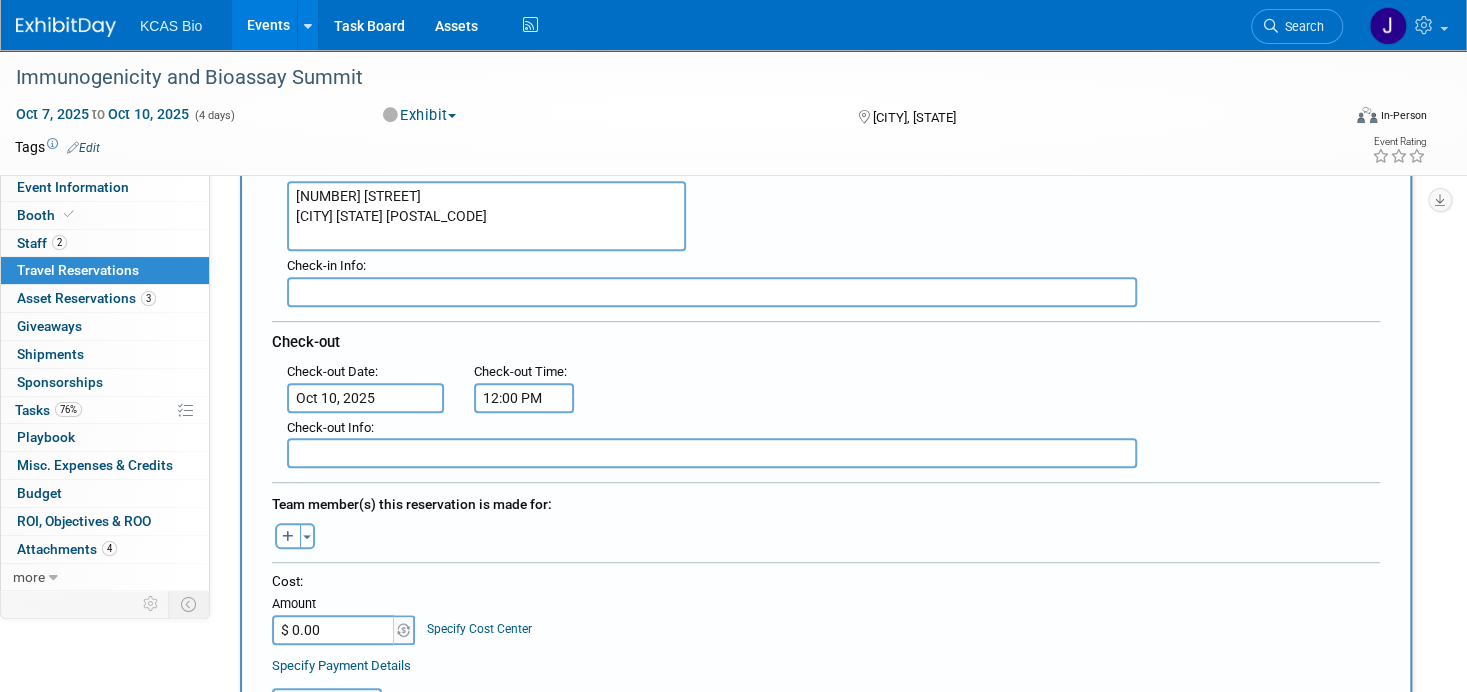 scroll, scrollTop: 400, scrollLeft: 0, axis: vertical 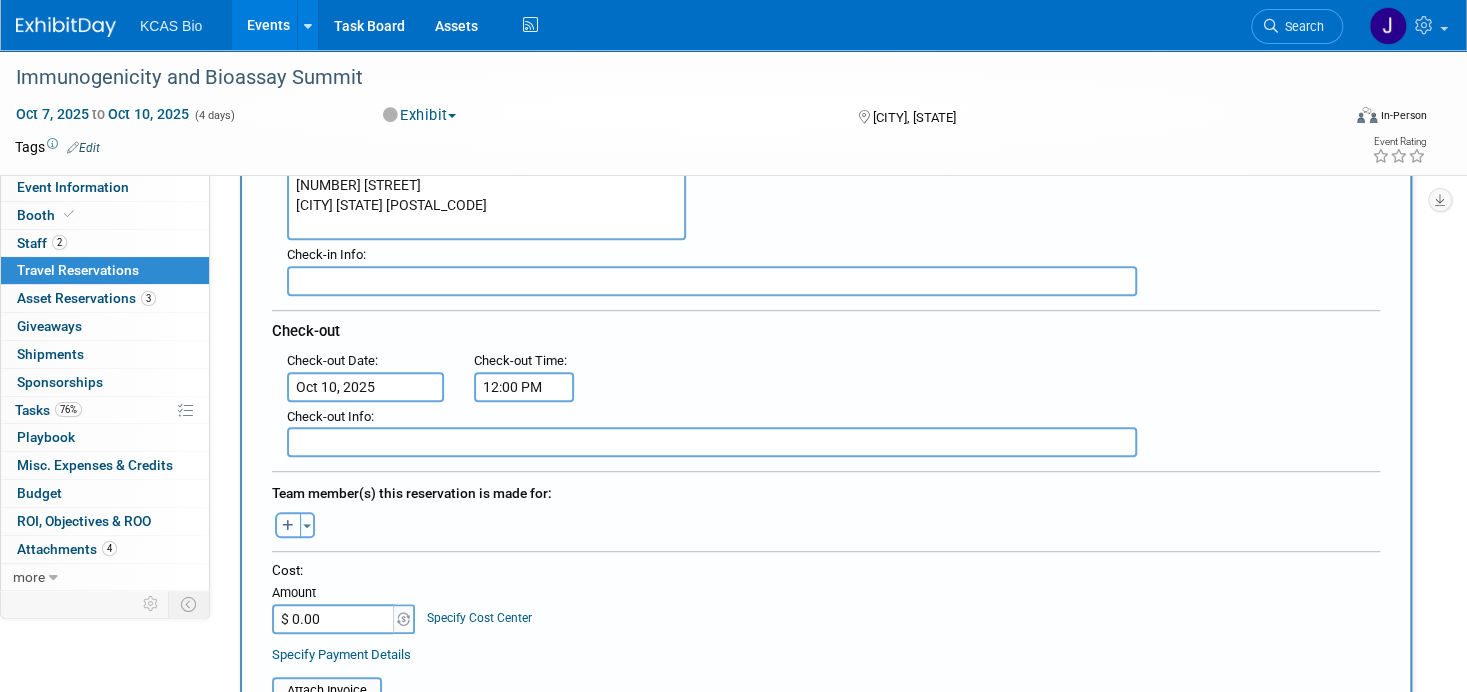 click at bounding box center [288, 526] 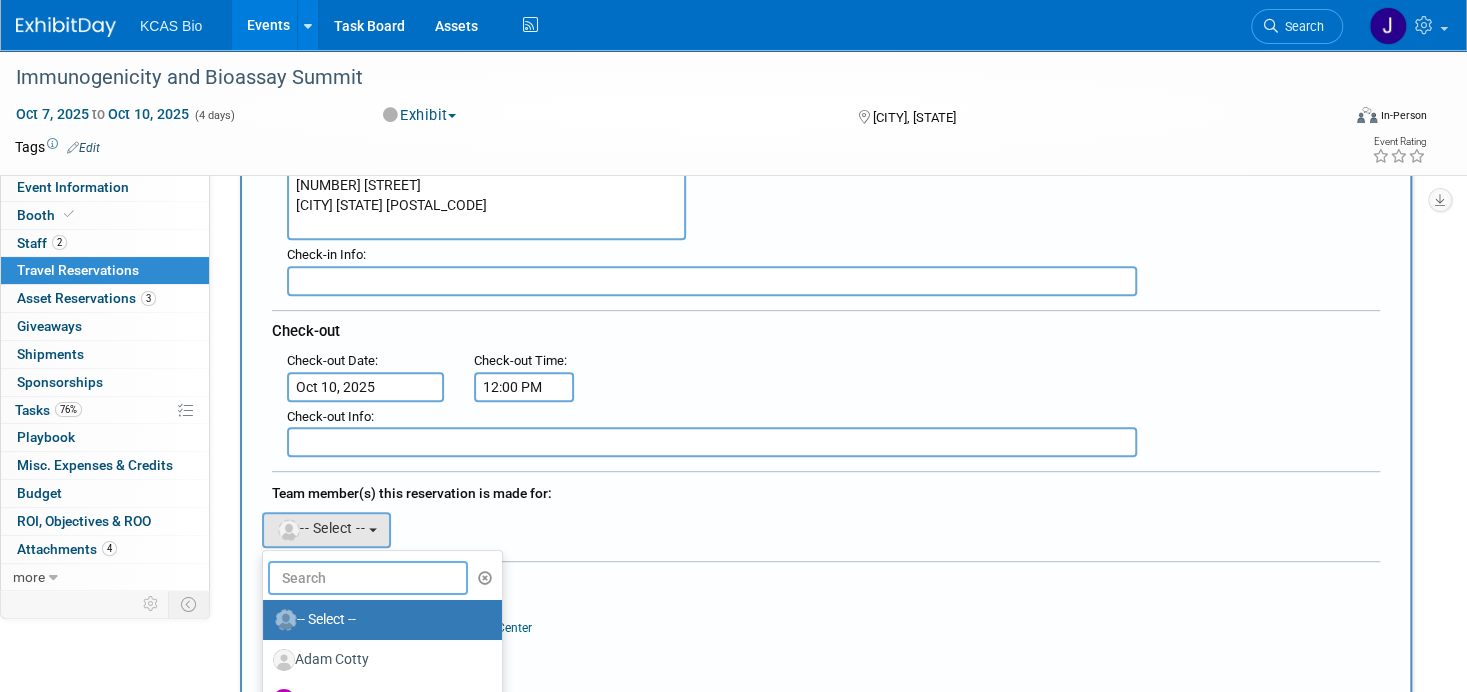 click at bounding box center [368, 578] 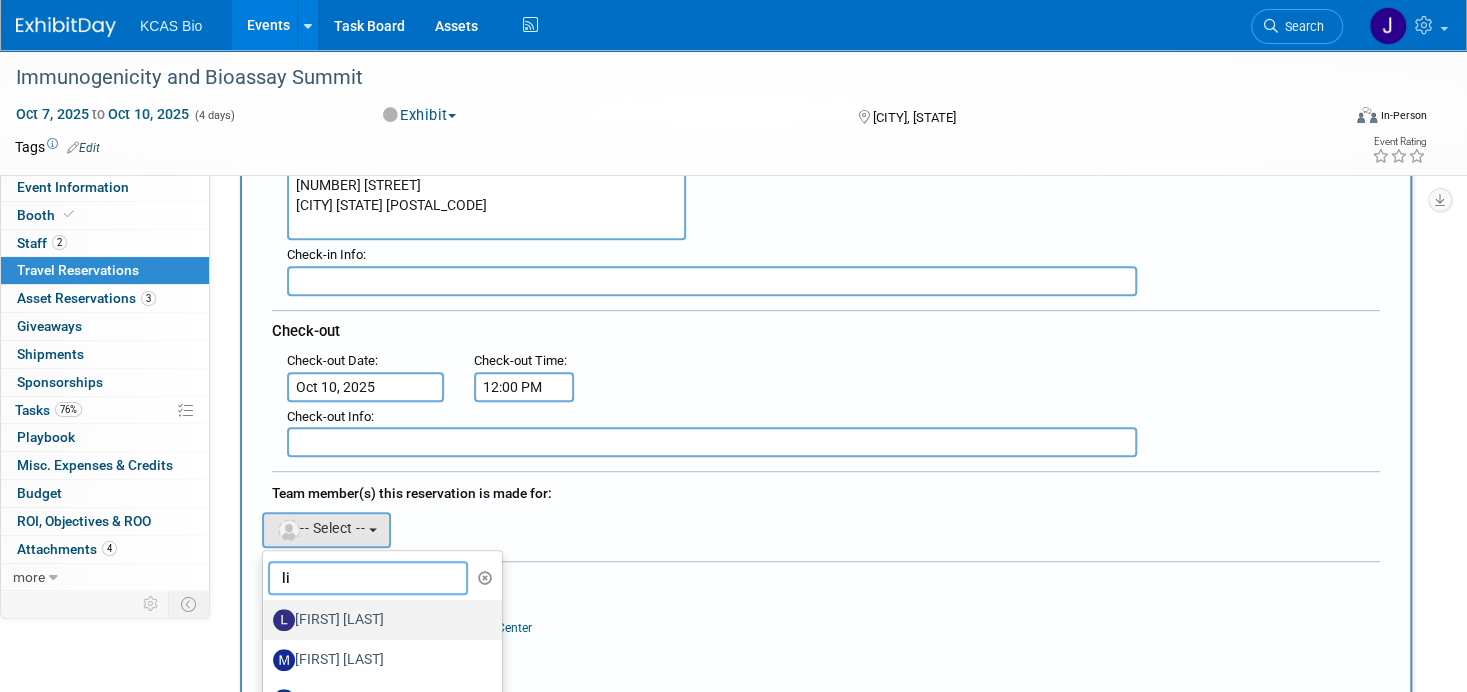 type on "li" 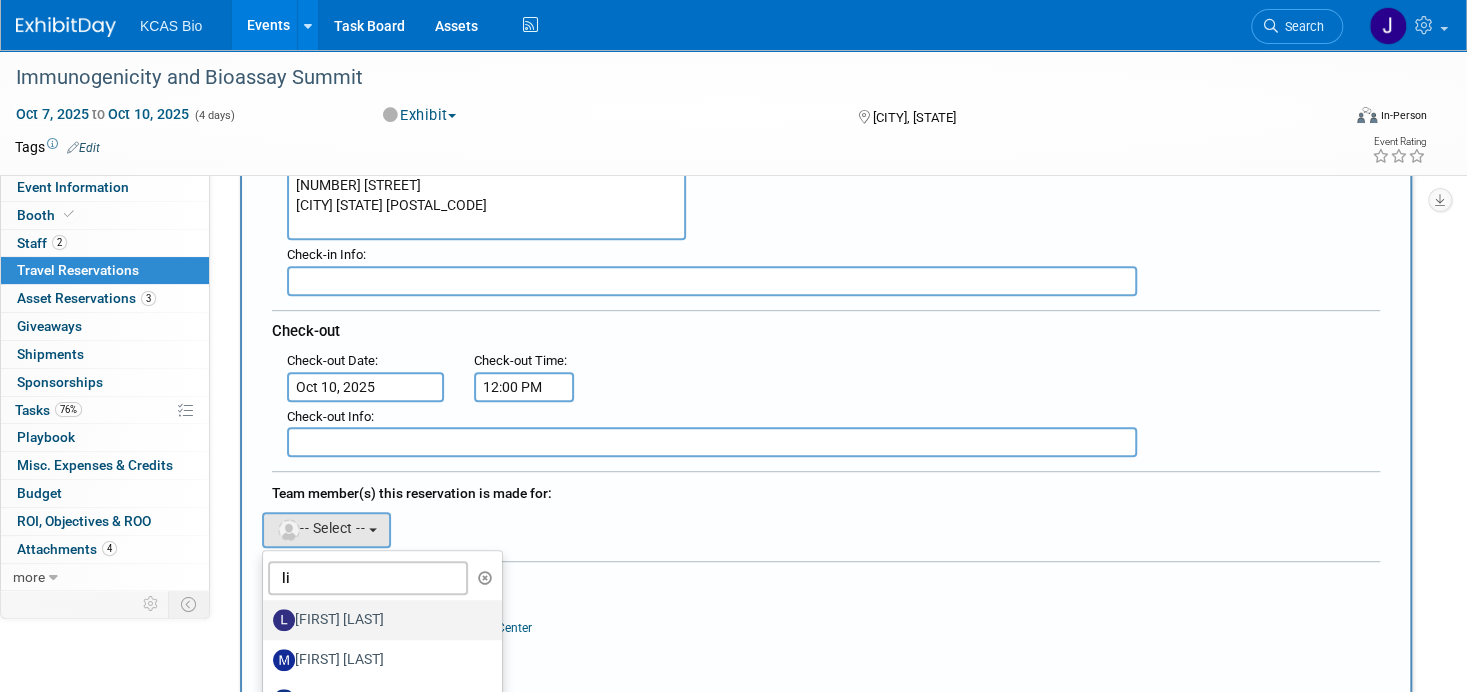 click on "[FIRST] [LAST]" at bounding box center [377, 620] 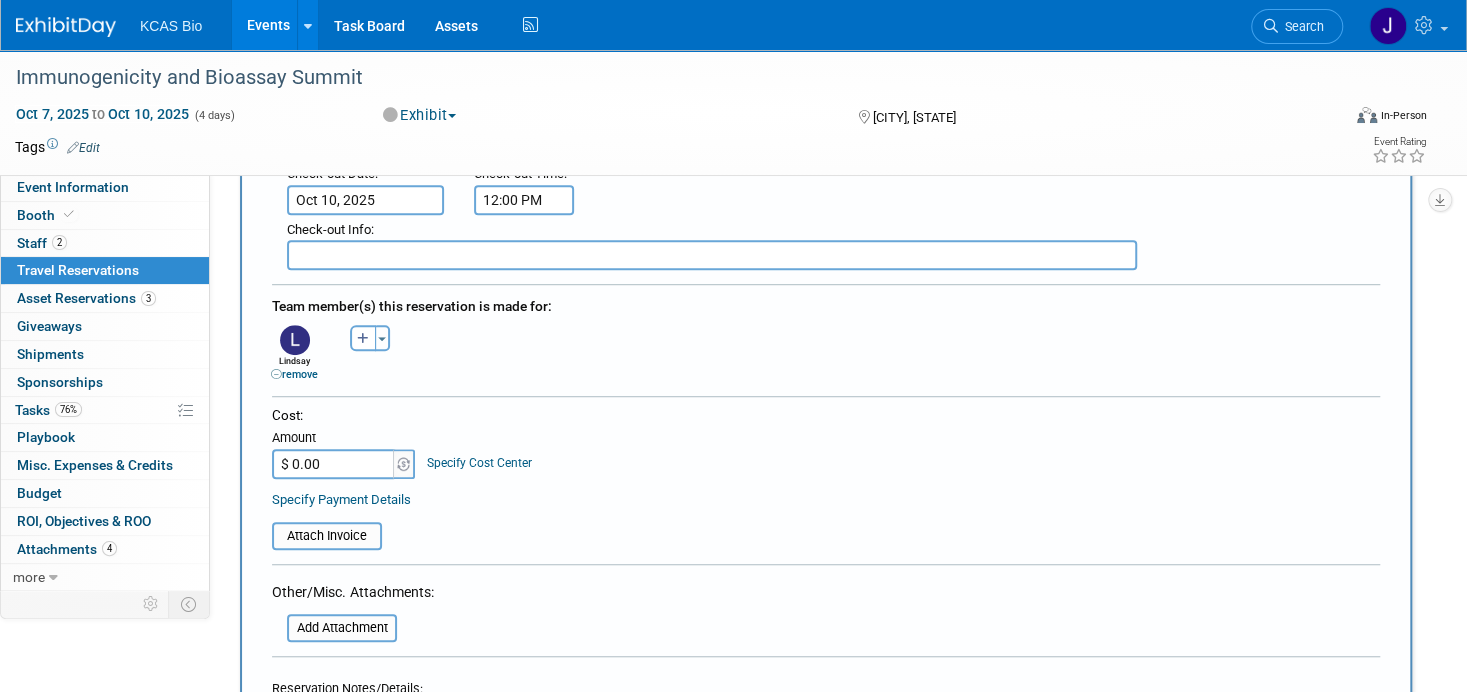 scroll, scrollTop: 600, scrollLeft: 0, axis: vertical 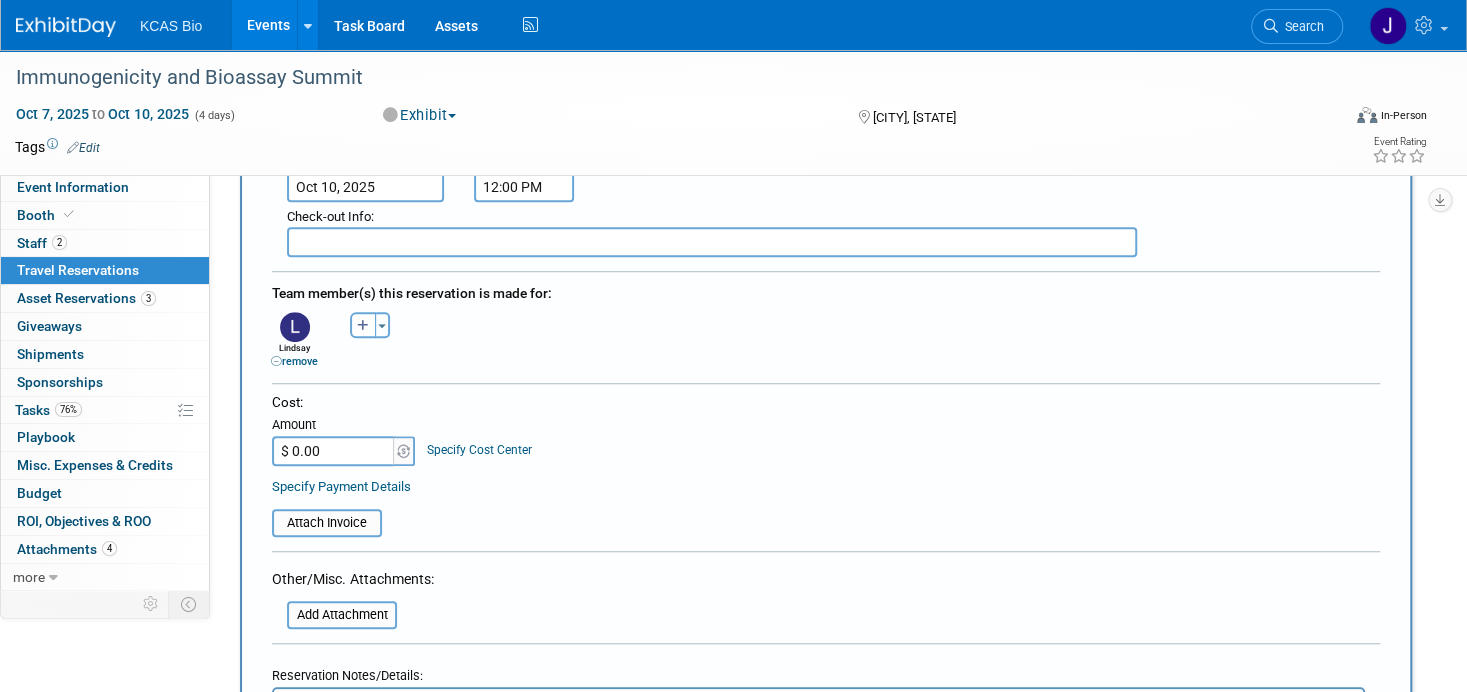 click on "$ 0.00" at bounding box center (334, 451) 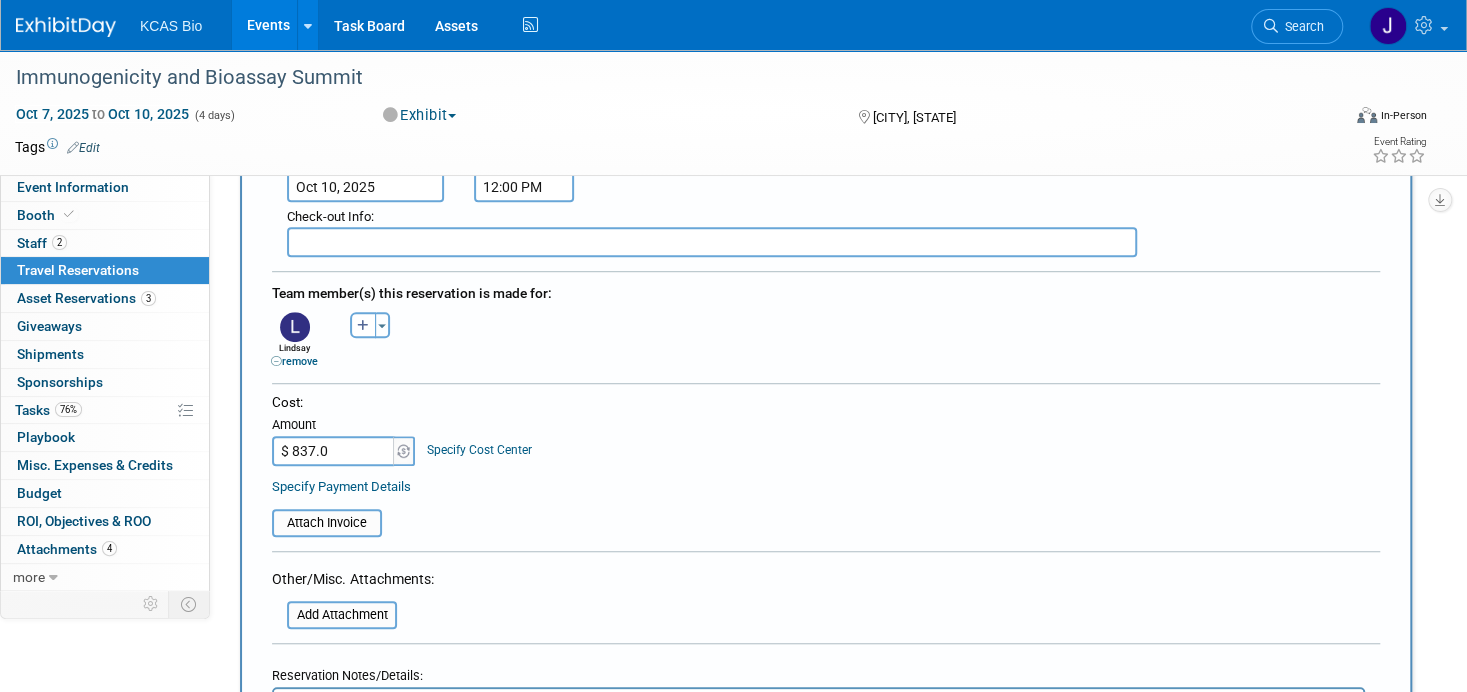 type on "$ 837.00" 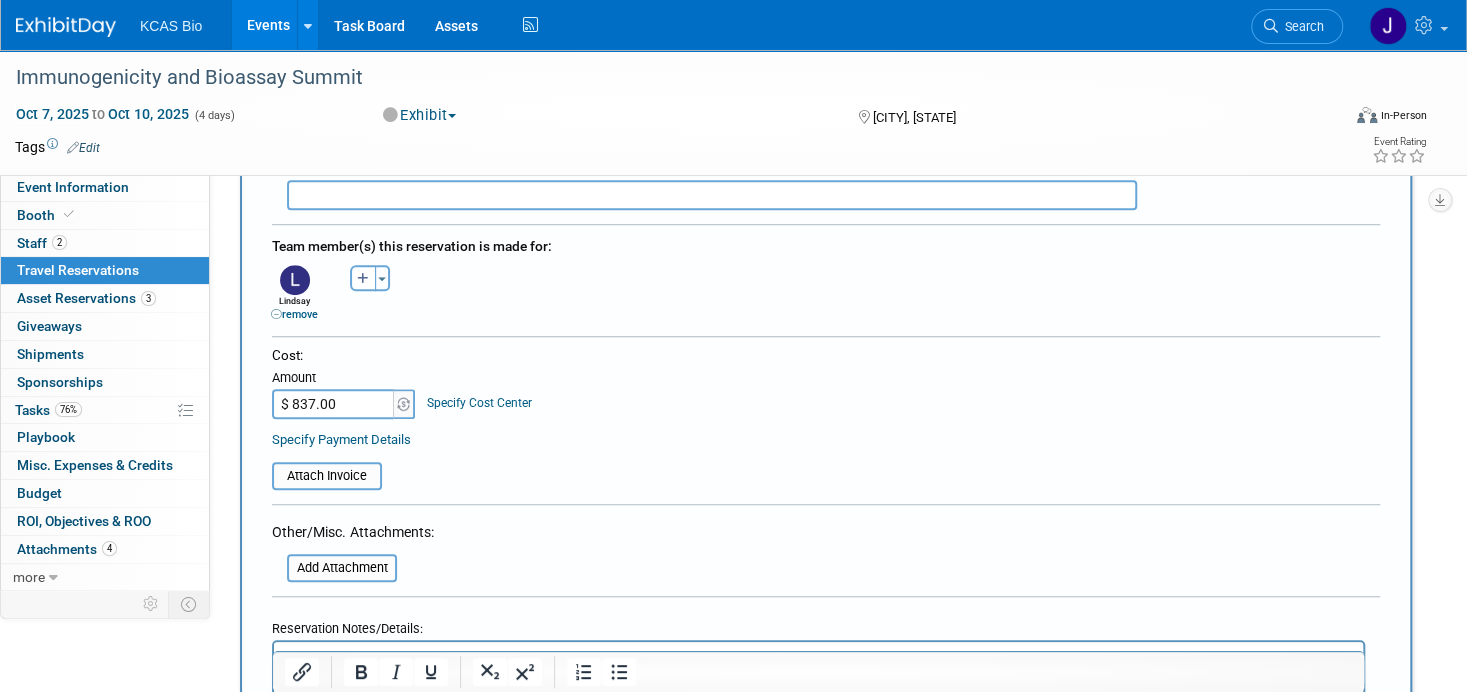 scroll, scrollTop: 800, scrollLeft: 0, axis: vertical 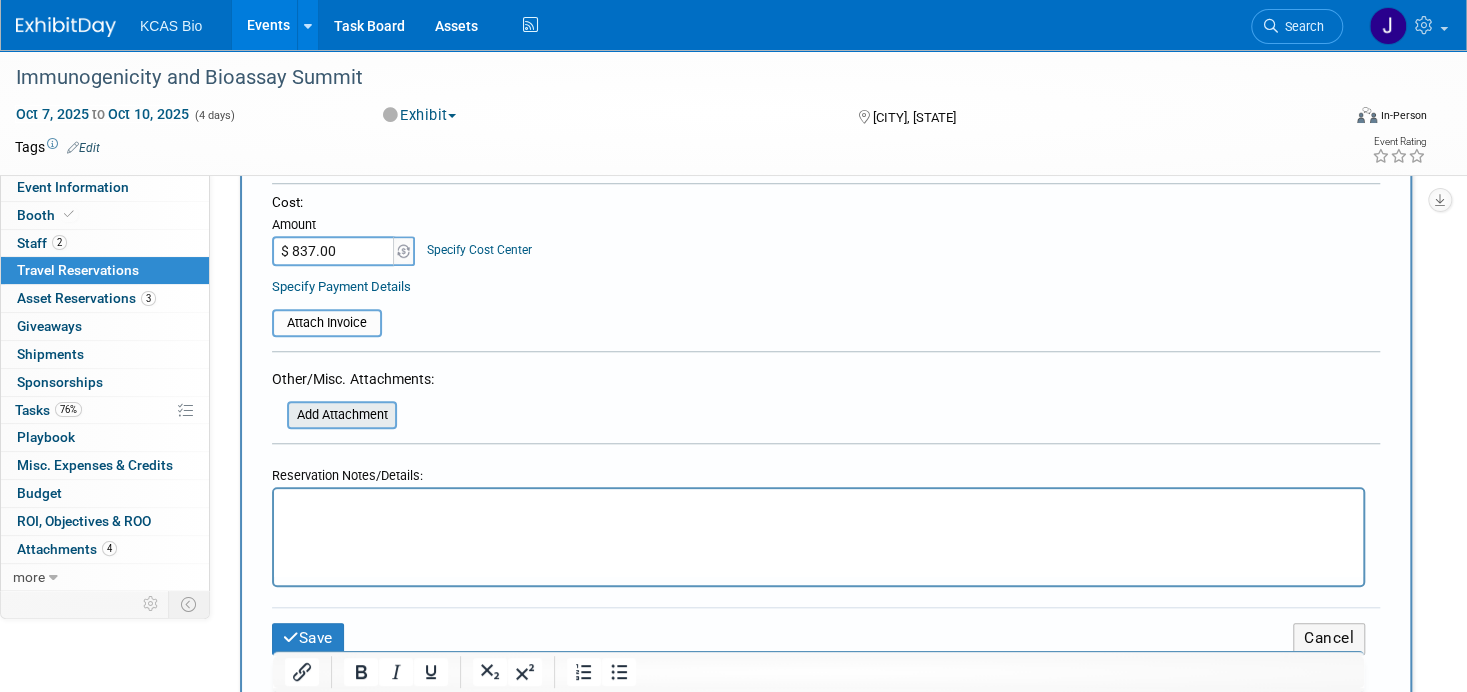 click at bounding box center [276, 415] 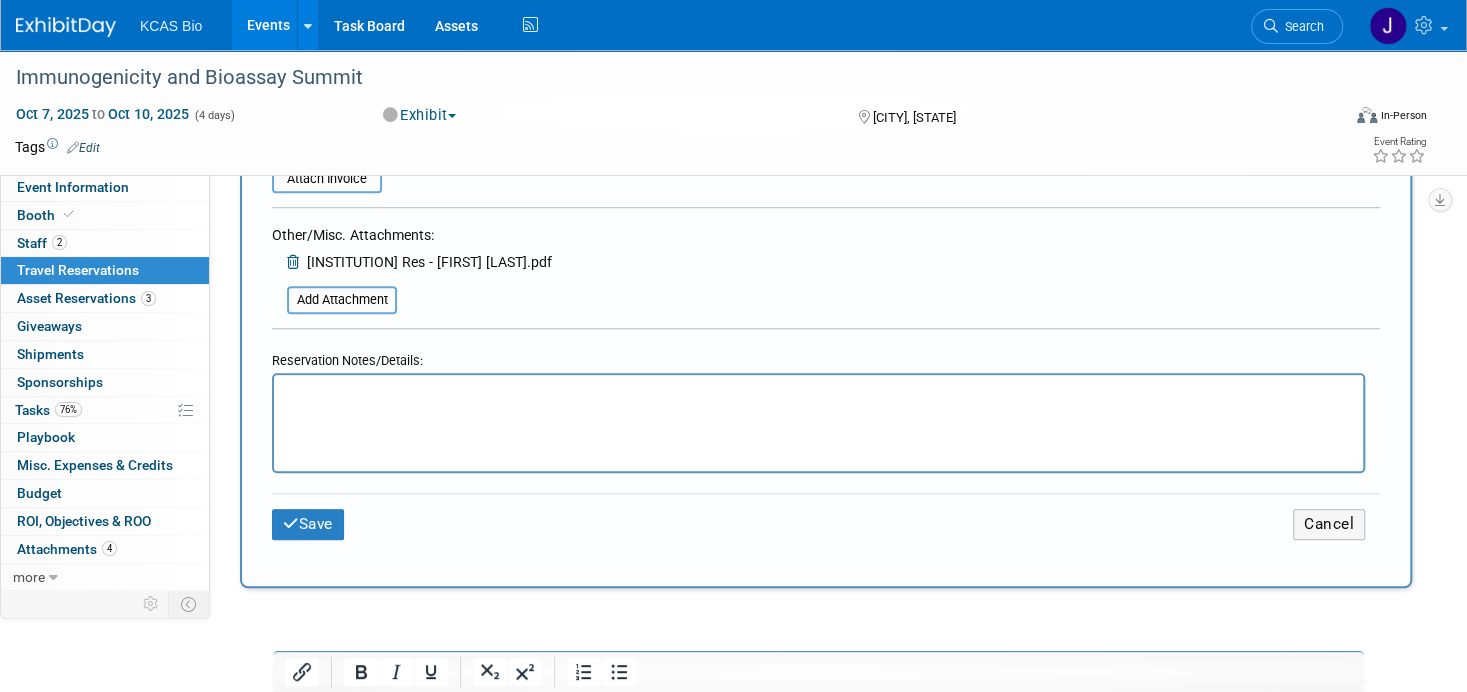 scroll, scrollTop: 1000, scrollLeft: 0, axis: vertical 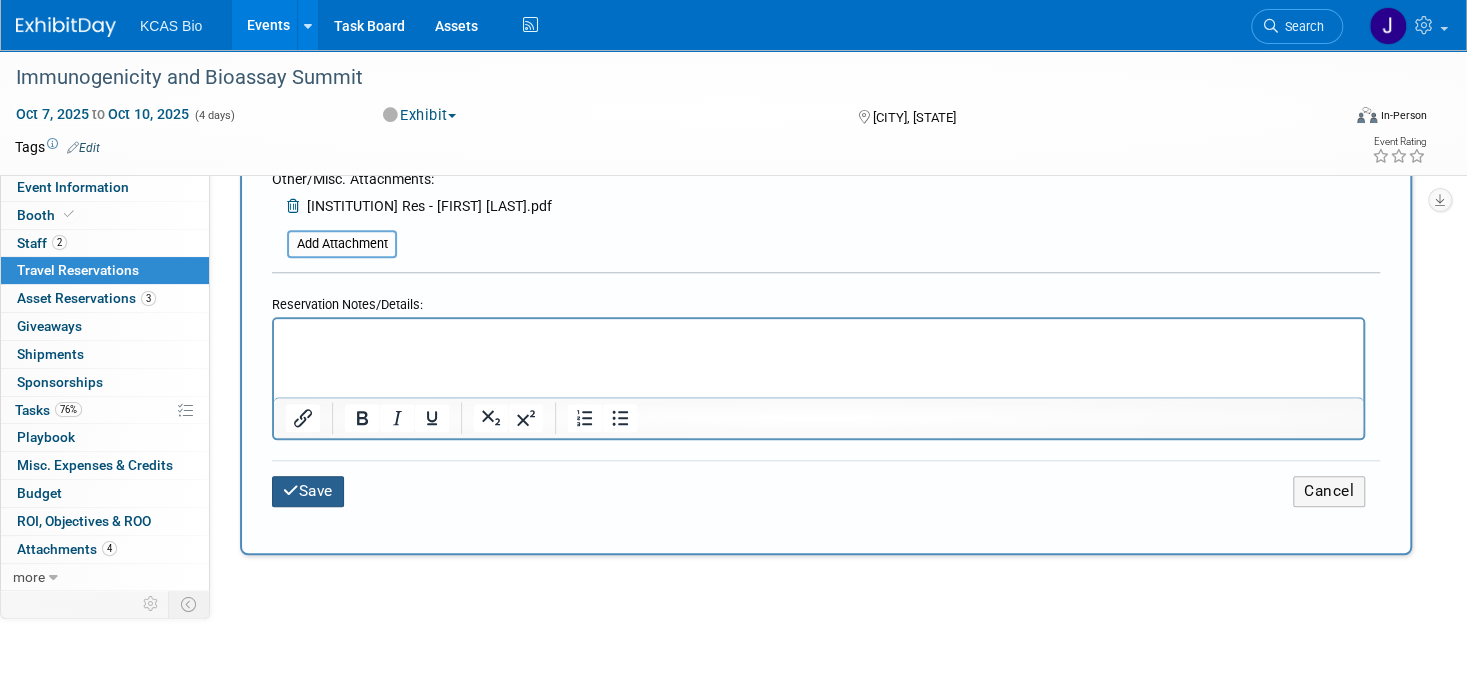 click on "Save" at bounding box center [308, 491] 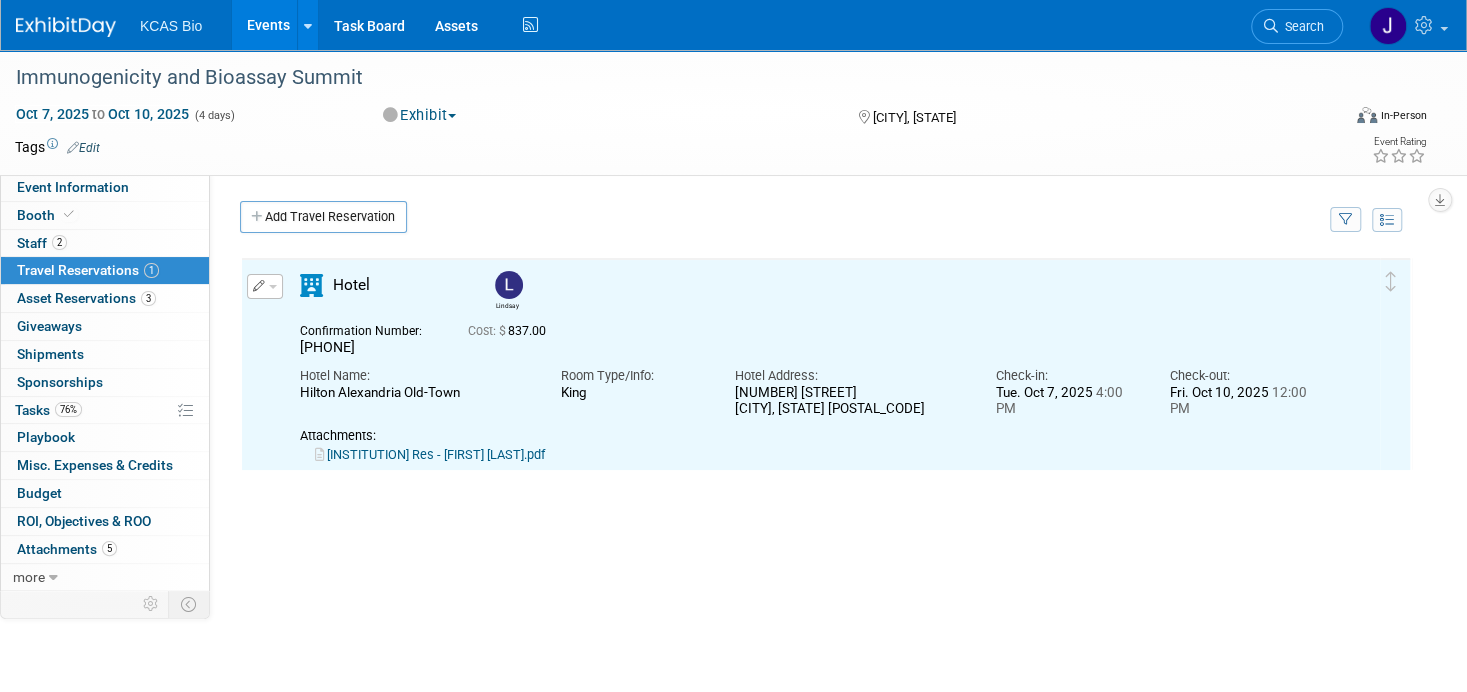 scroll, scrollTop: 0, scrollLeft: 0, axis: both 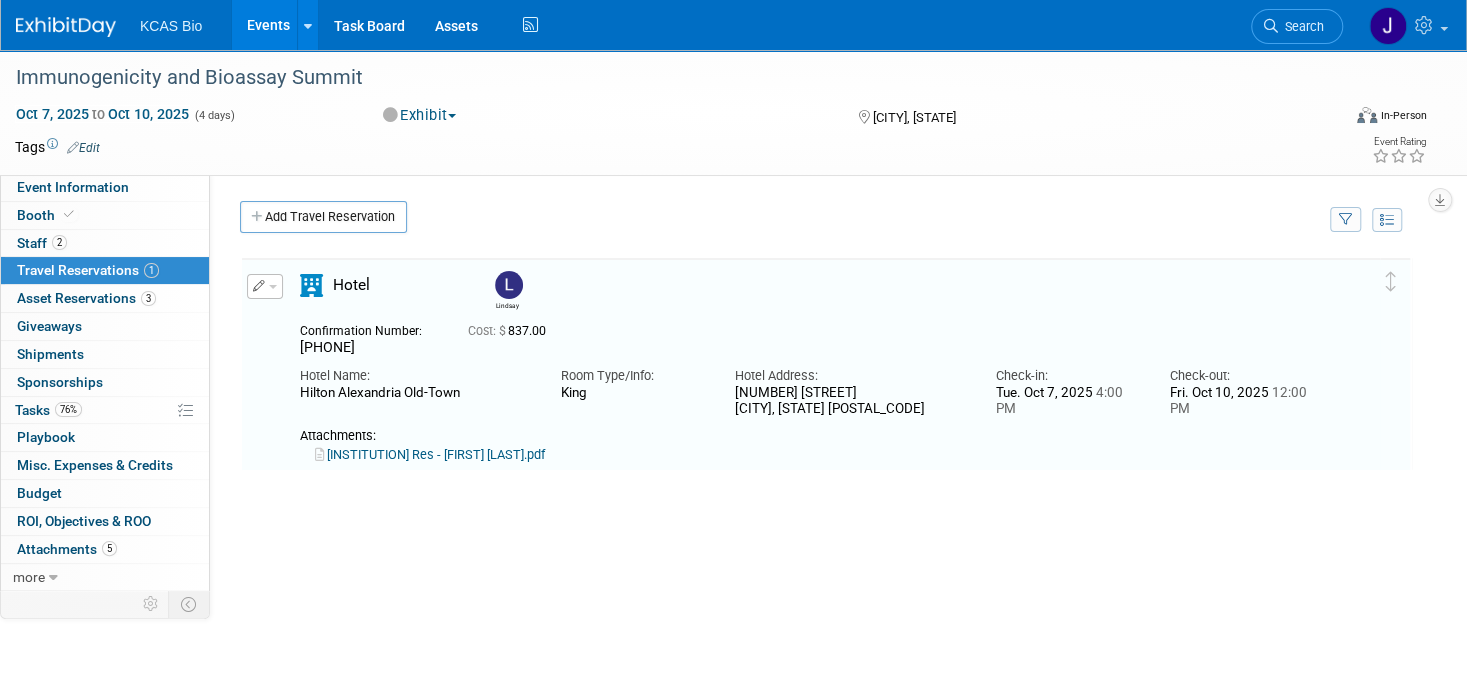 click at bounding box center [265, 286] 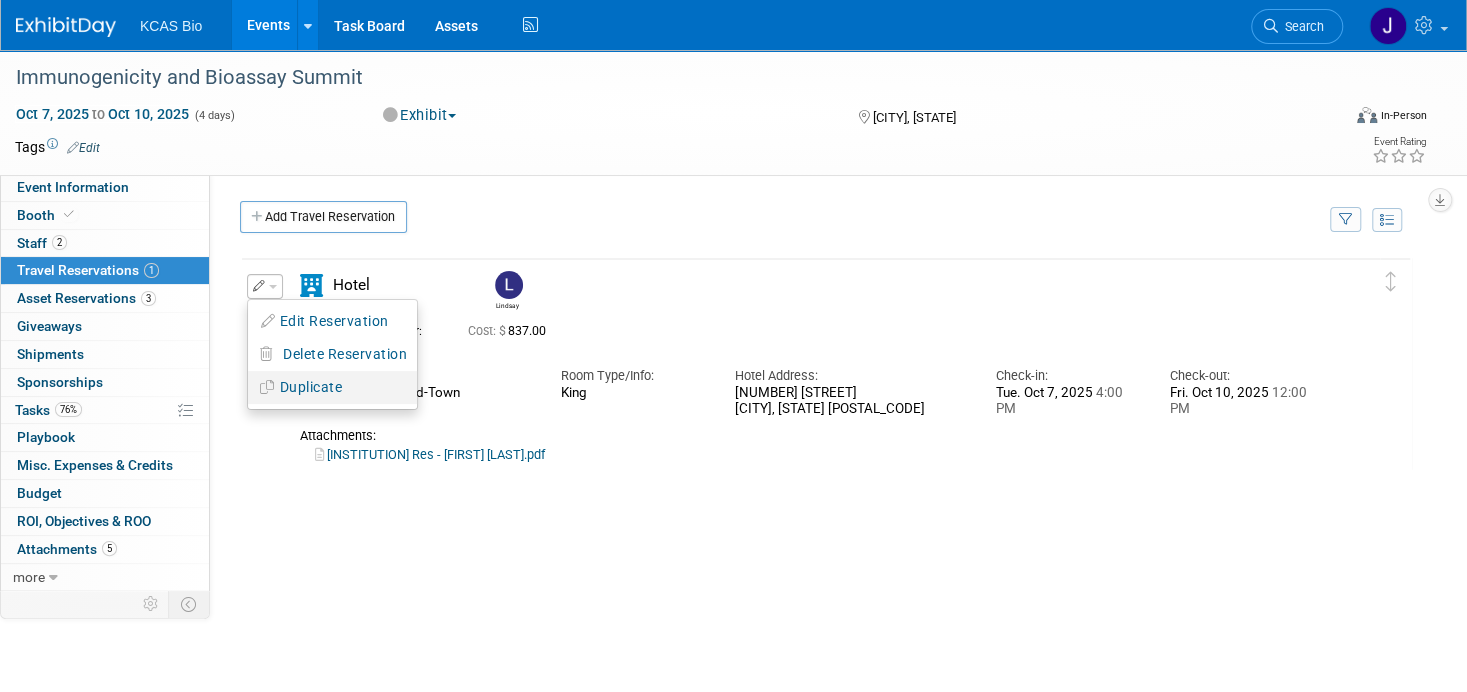 click on "Duplicate" at bounding box center (332, 387) 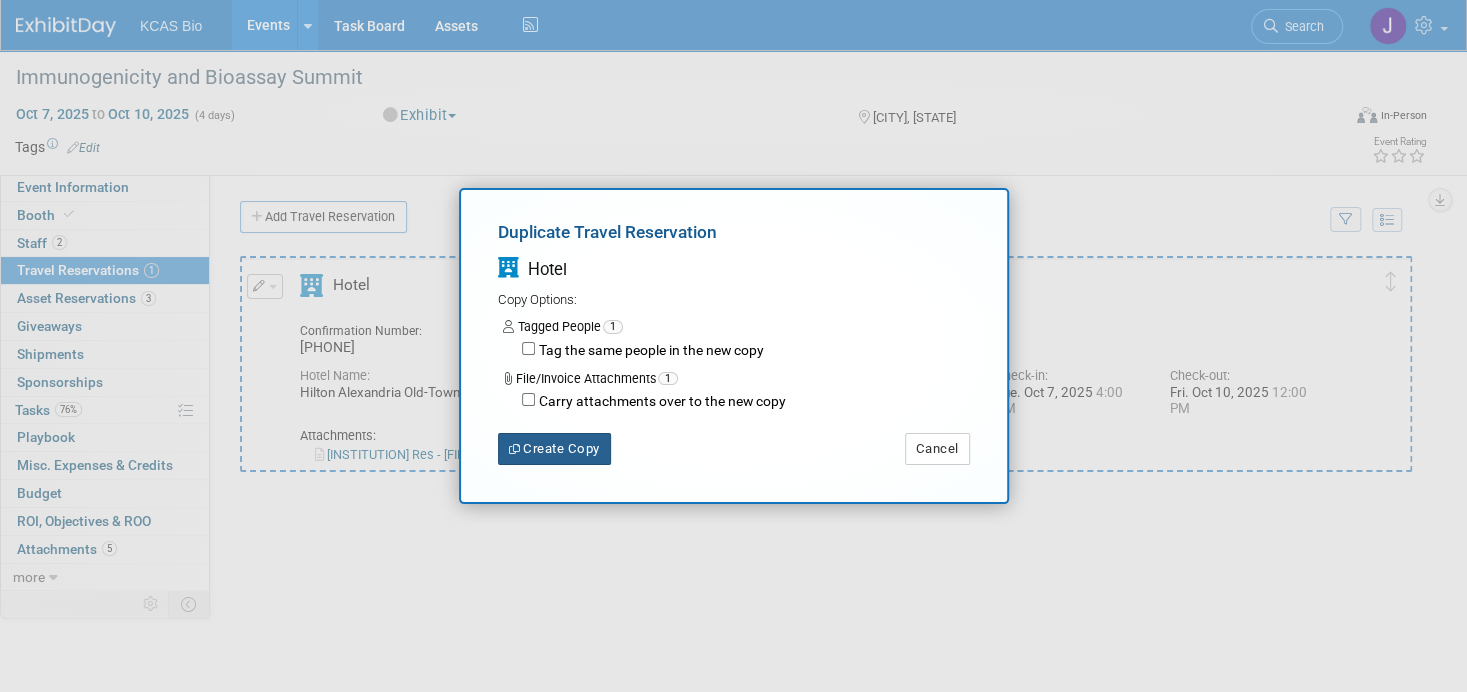 click on "Create Copy" at bounding box center (554, 449) 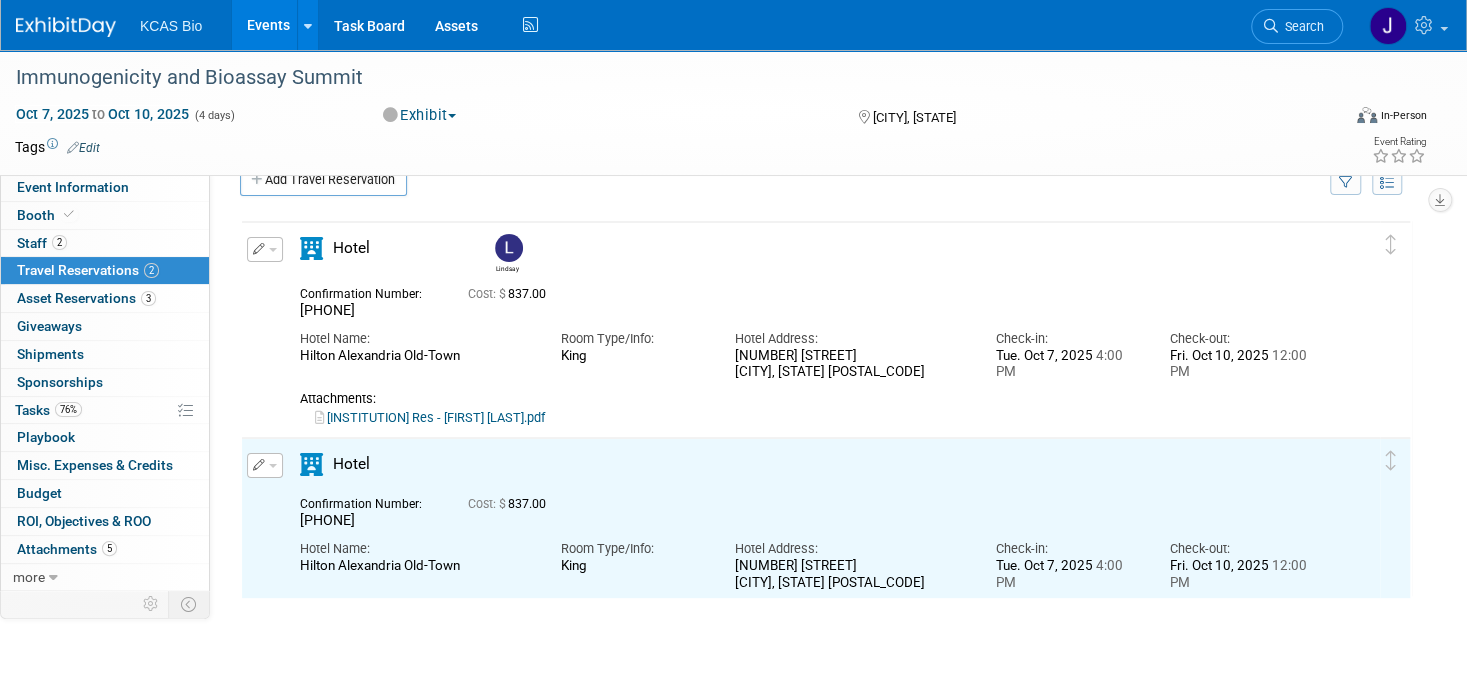 scroll, scrollTop: 0, scrollLeft: 0, axis: both 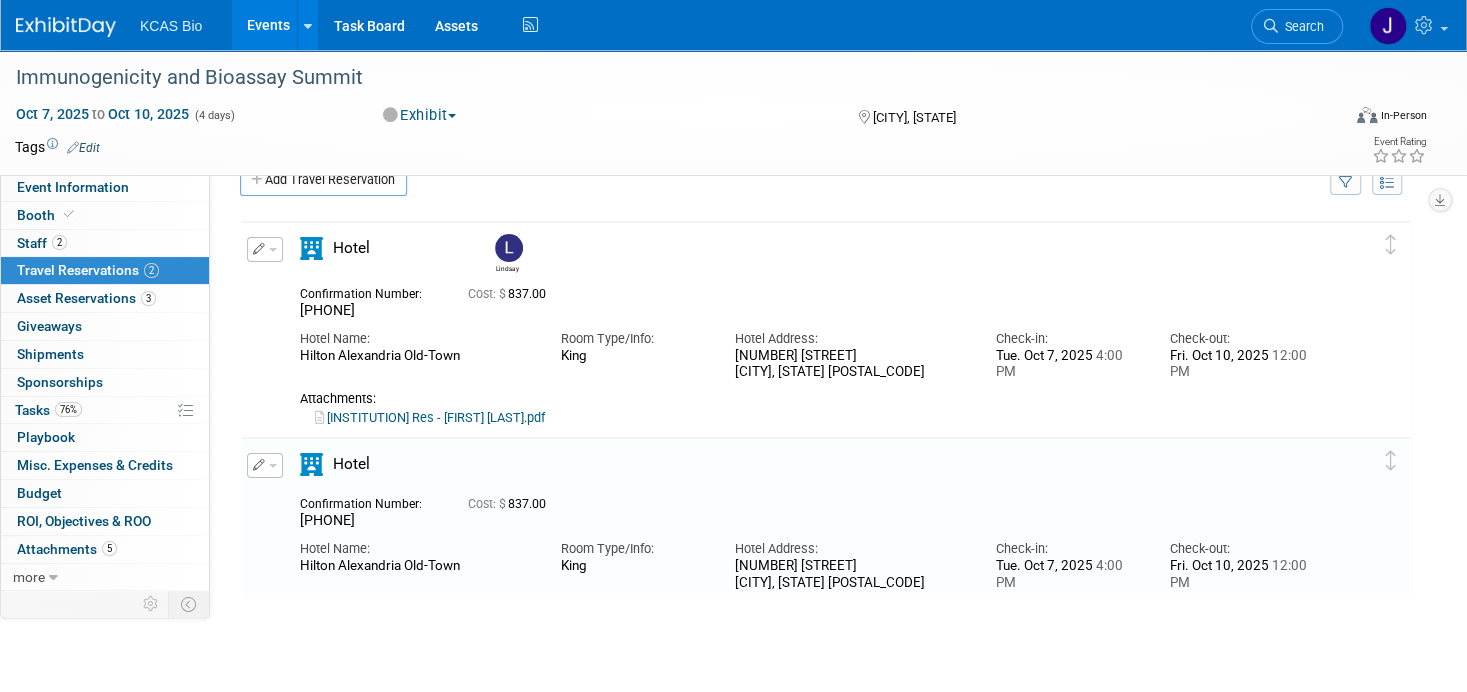 click at bounding box center [265, 465] 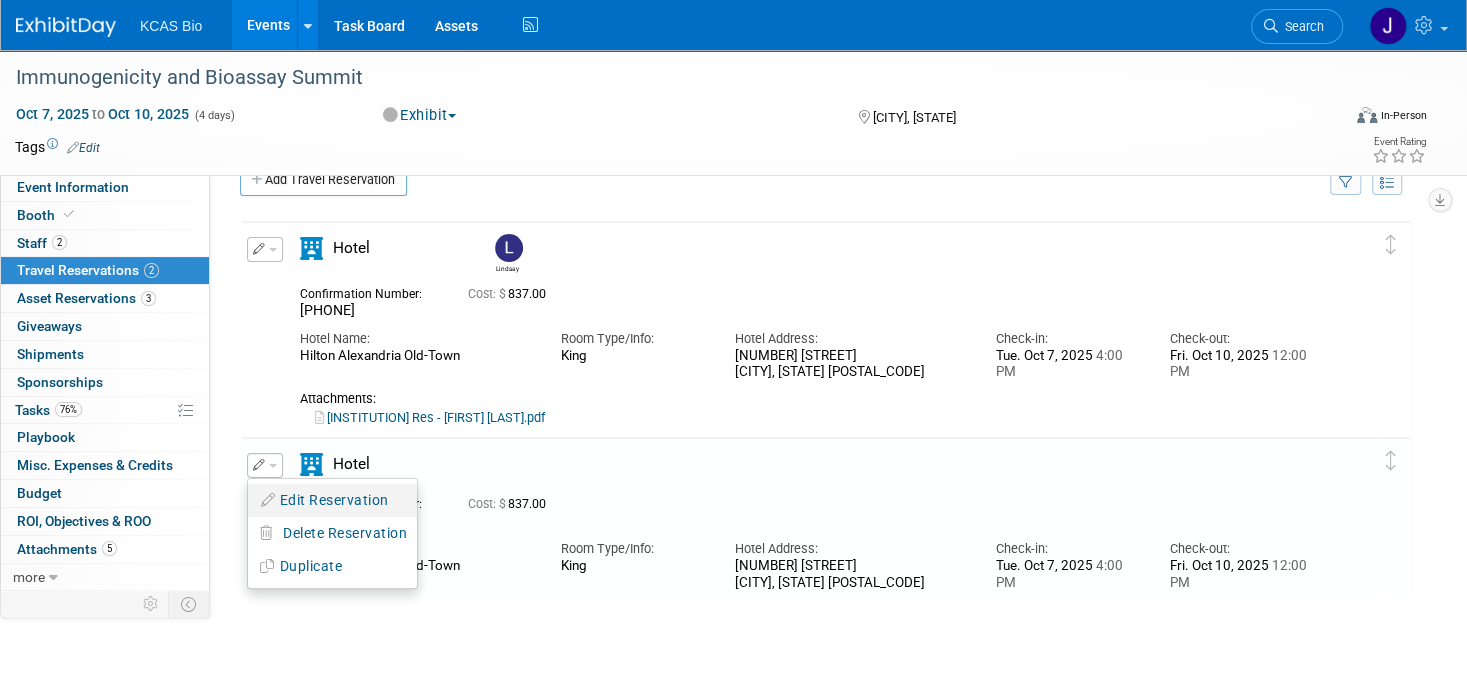 click on "Edit Reservation" at bounding box center (332, 500) 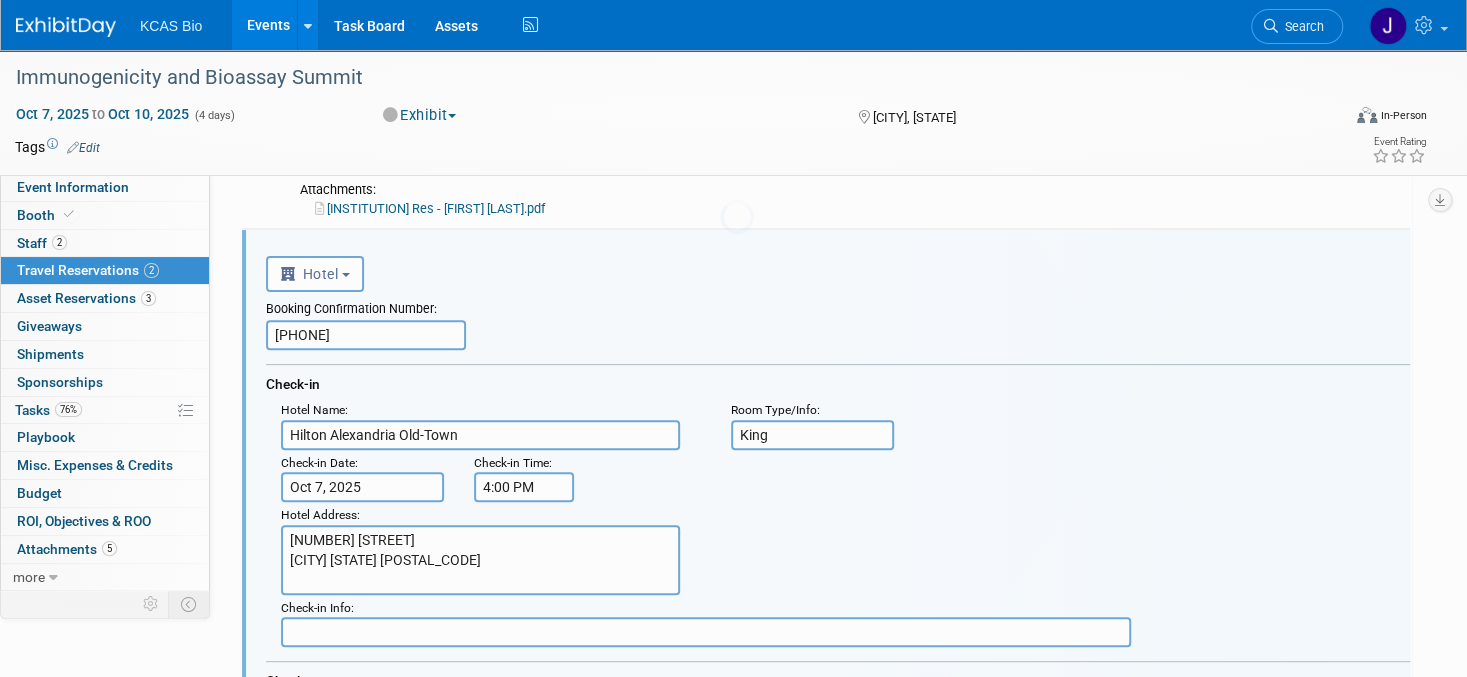scroll, scrollTop: 0, scrollLeft: 0, axis: both 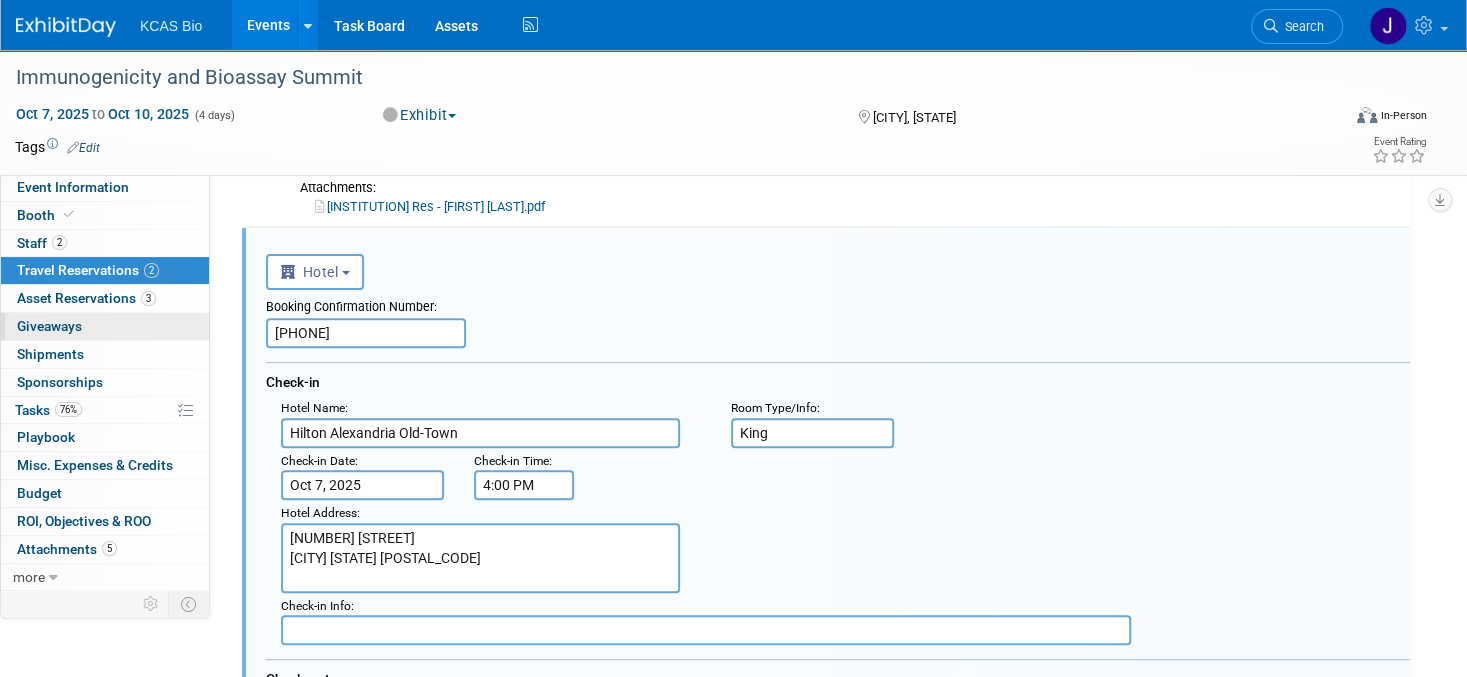 drag, startPoint x: 379, startPoint y: 327, endPoint x: 158, endPoint y: 320, distance: 221.11082 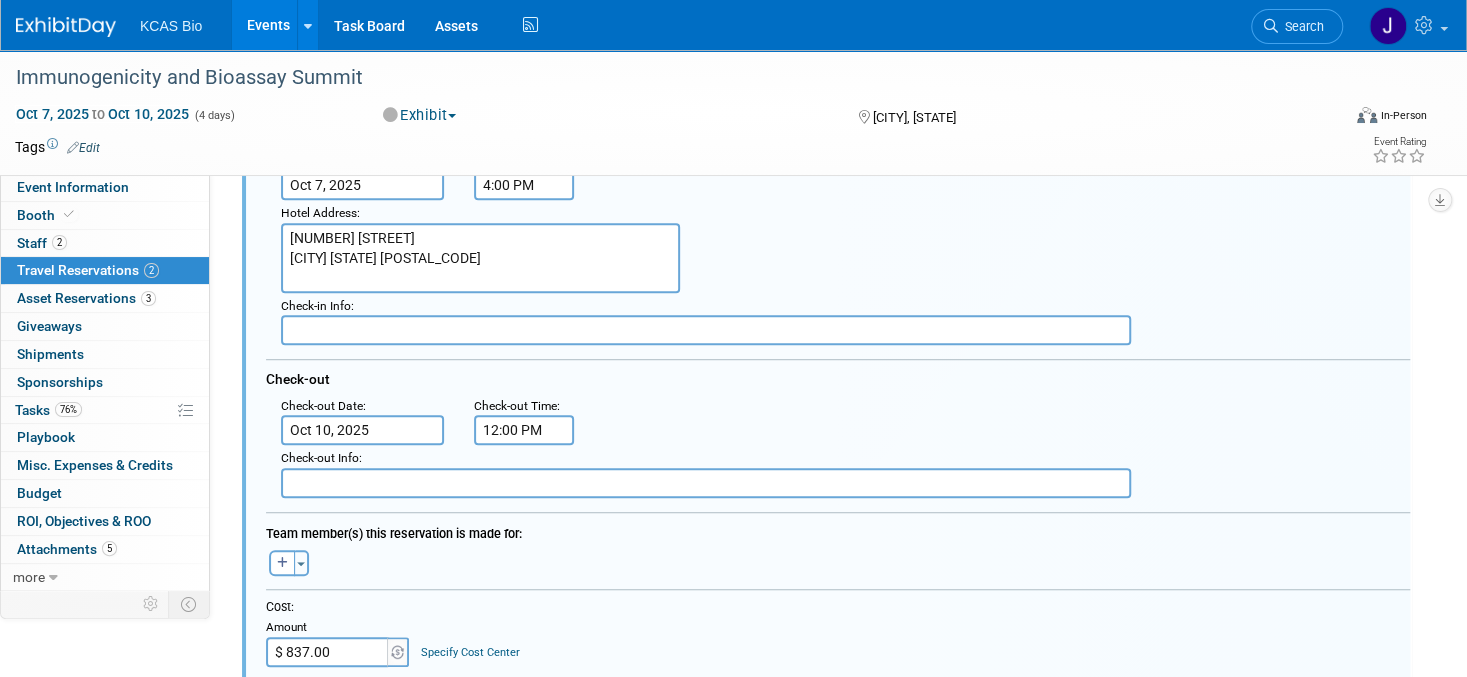 scroll, scrollTop: 648, scrollLeft: 0, axis: vertical 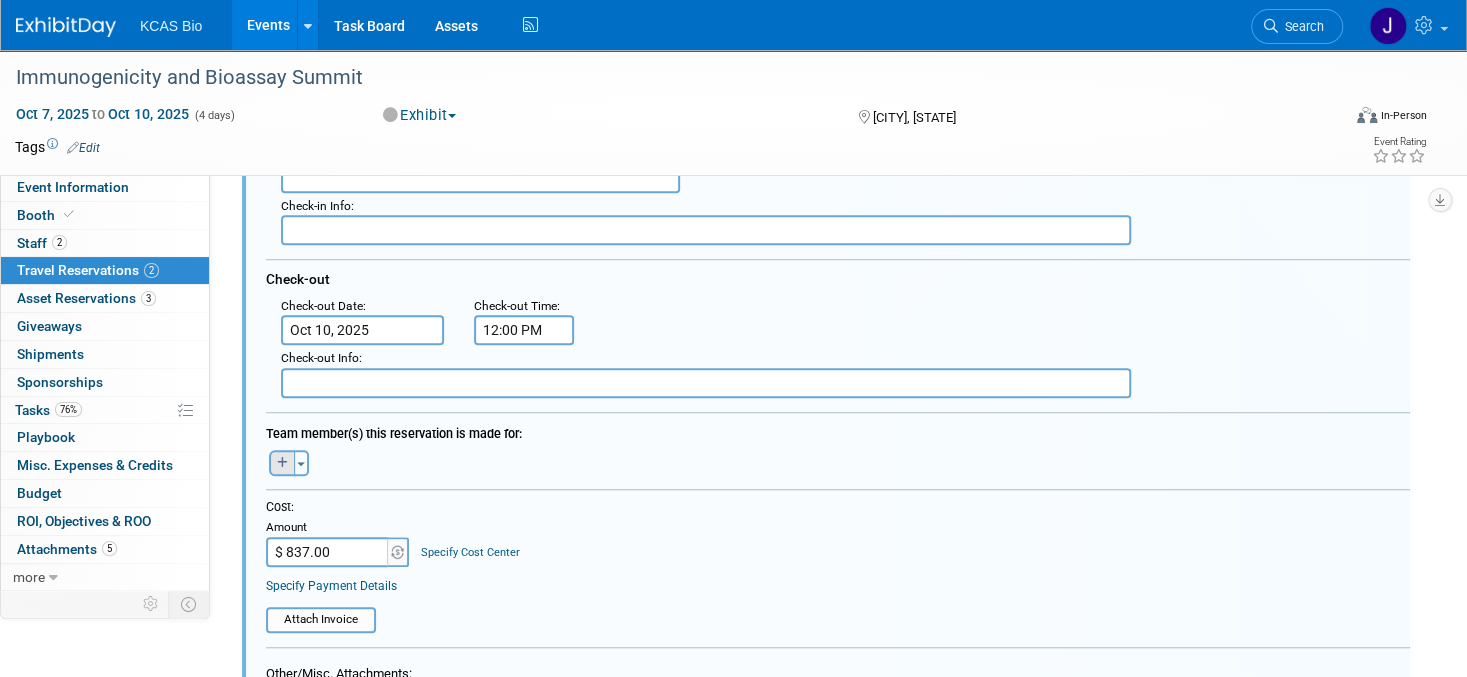 type on "3308588623" 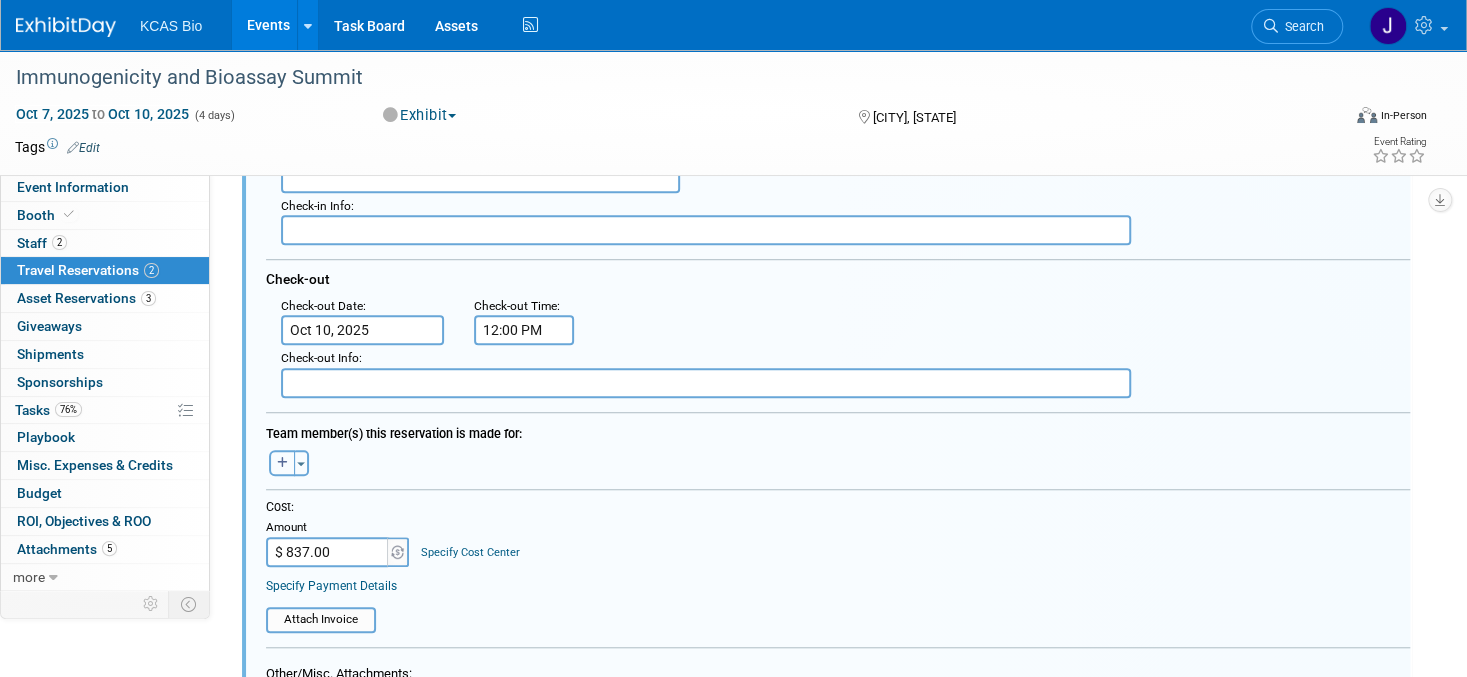 click at bounding box center (282, 463) 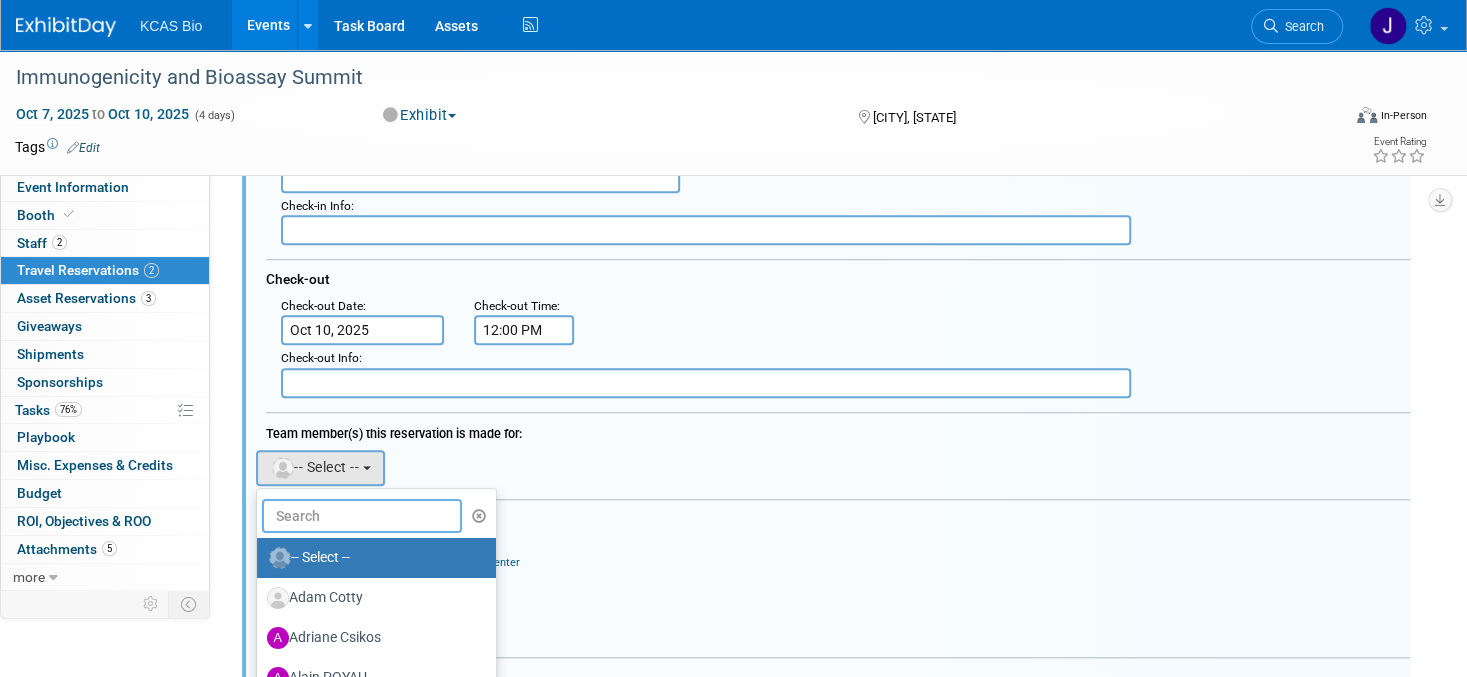 click at bounding box center [362, 516] 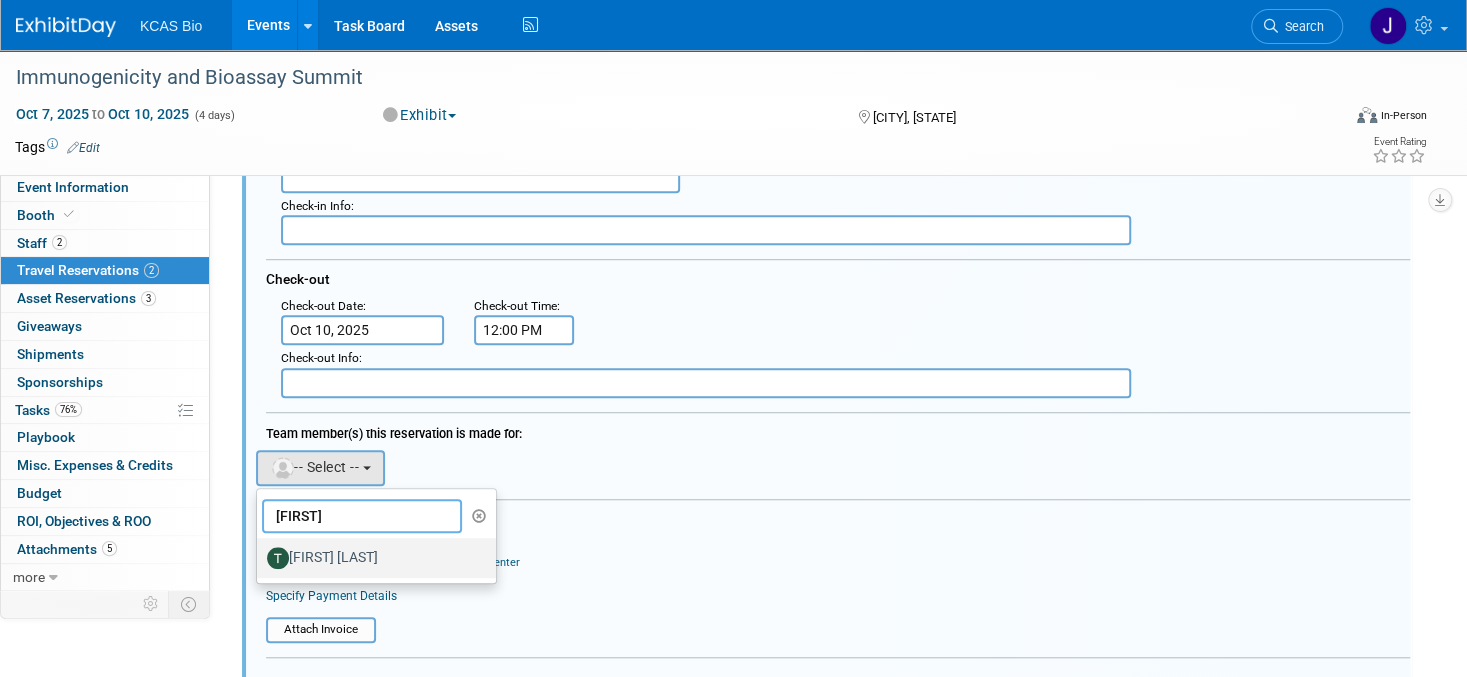 type on "tom" 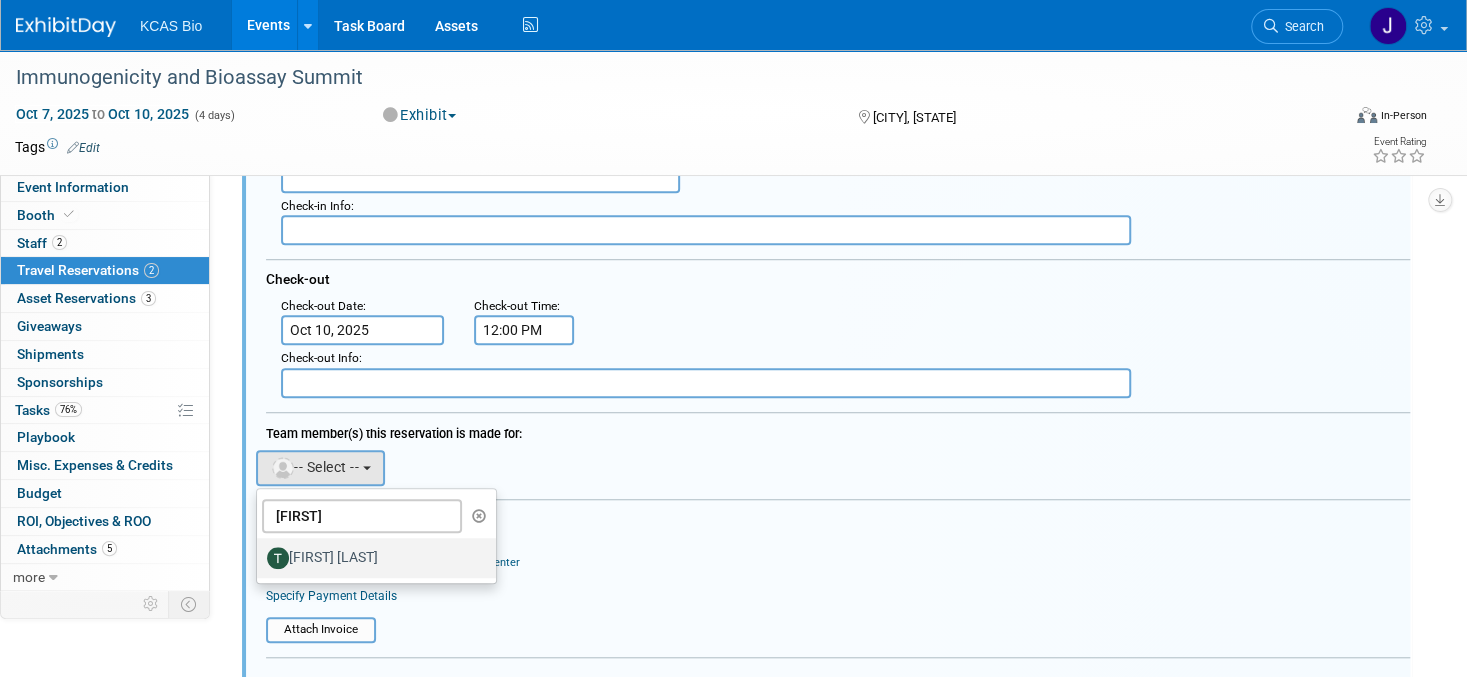 click on "[FIRST] [LAST]" at bounding box center (371, 558) 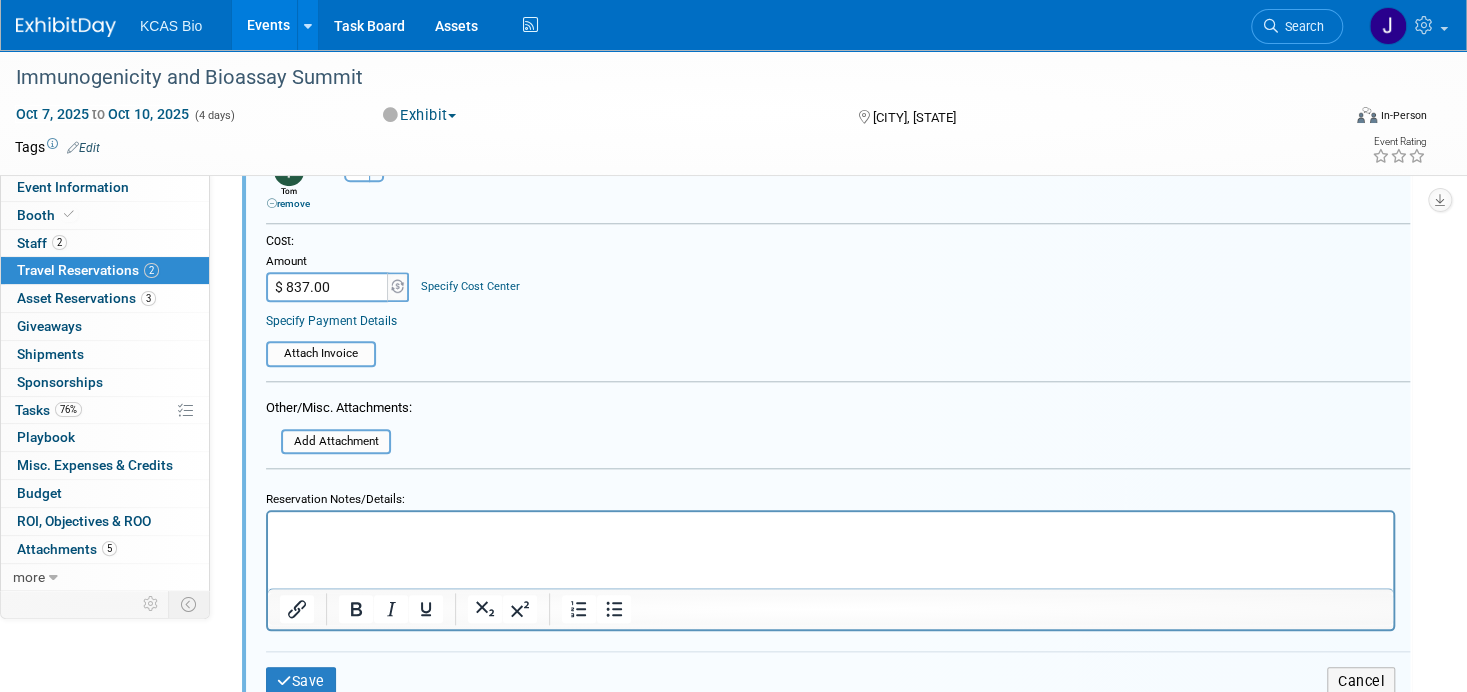 scroll, scrollTop: 948, scrollLeft: 0, axis: vertical 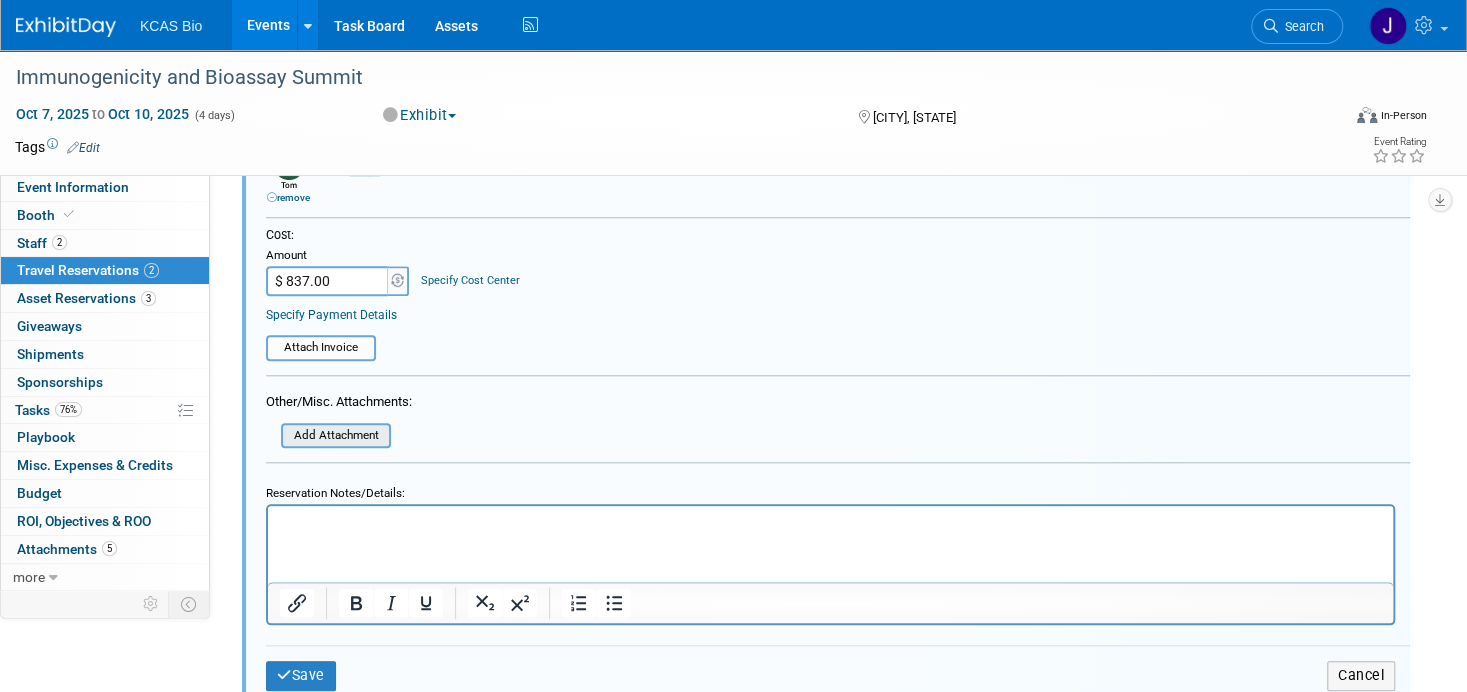 click at bounding box center (270, 436) 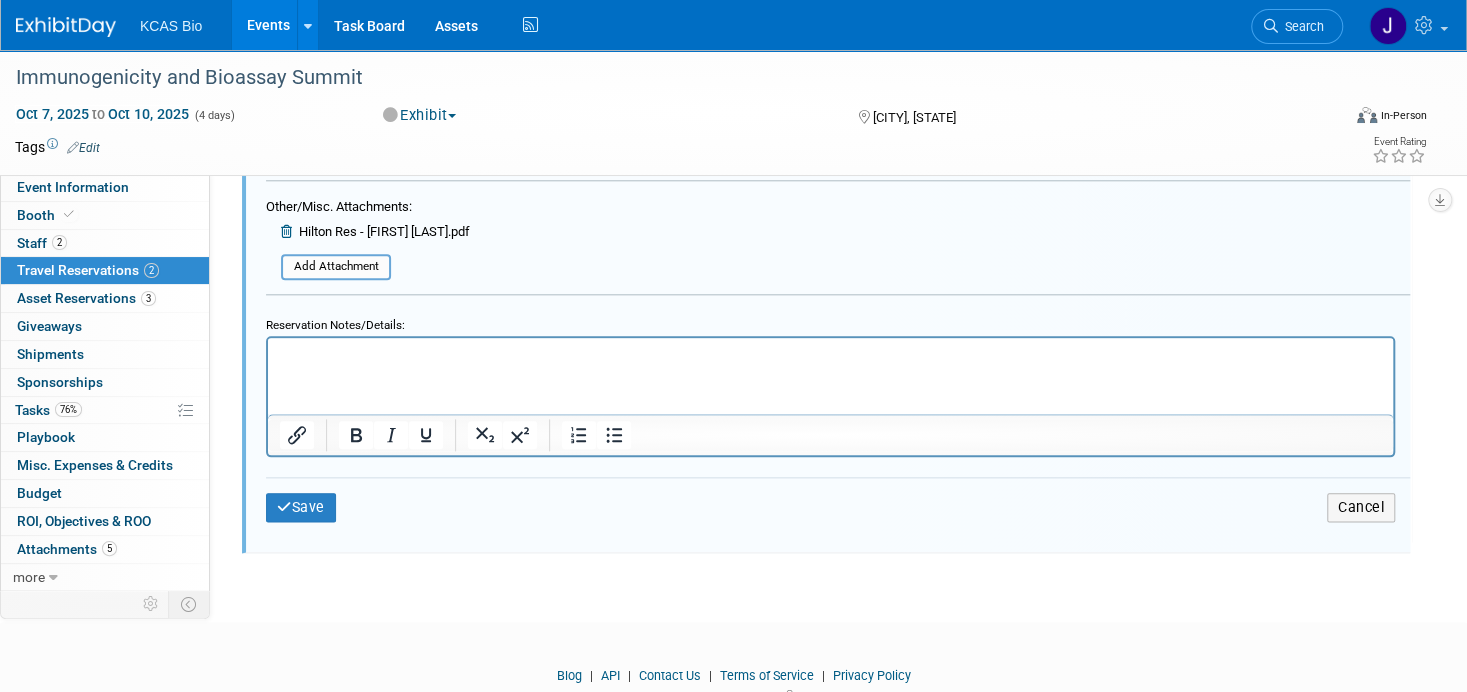 scroll, scrollTop: 1148, scrollLeft: 0, axis: vertical 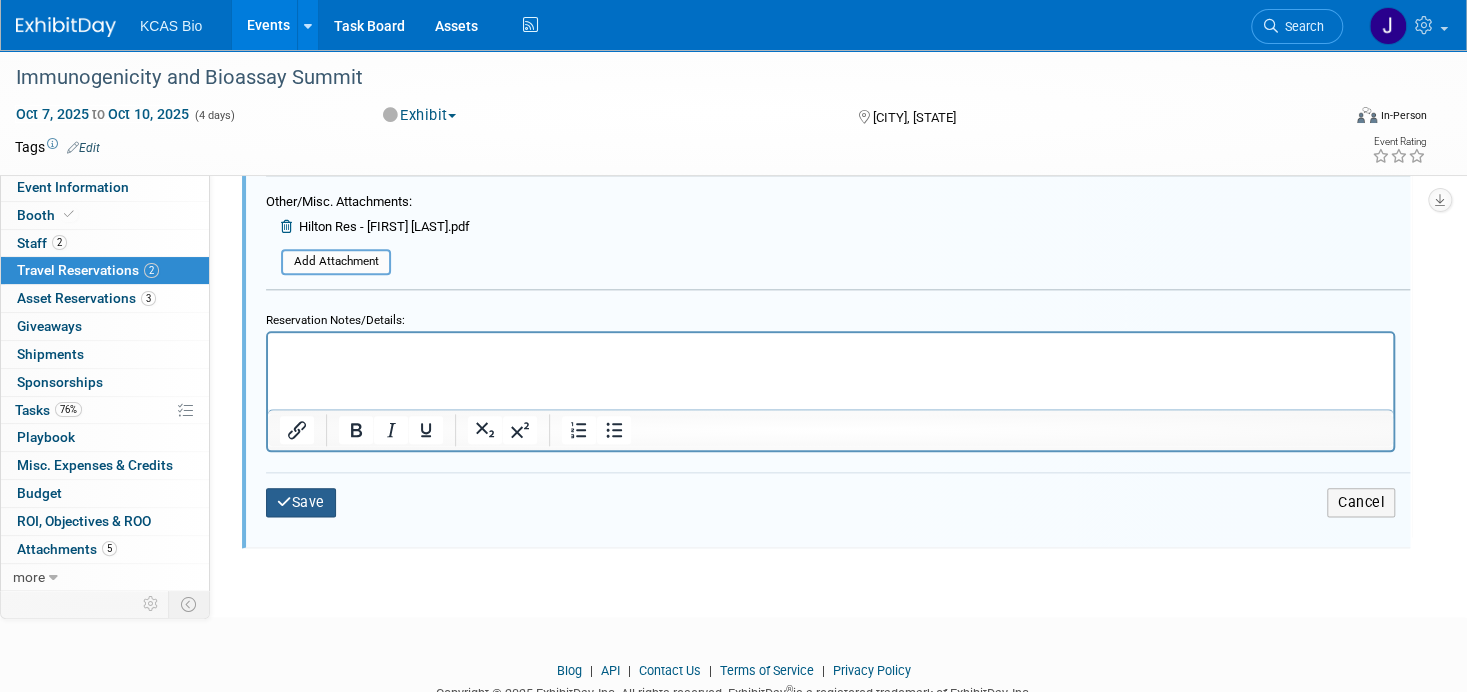 click on "Save" at bounding box center [301, 502] 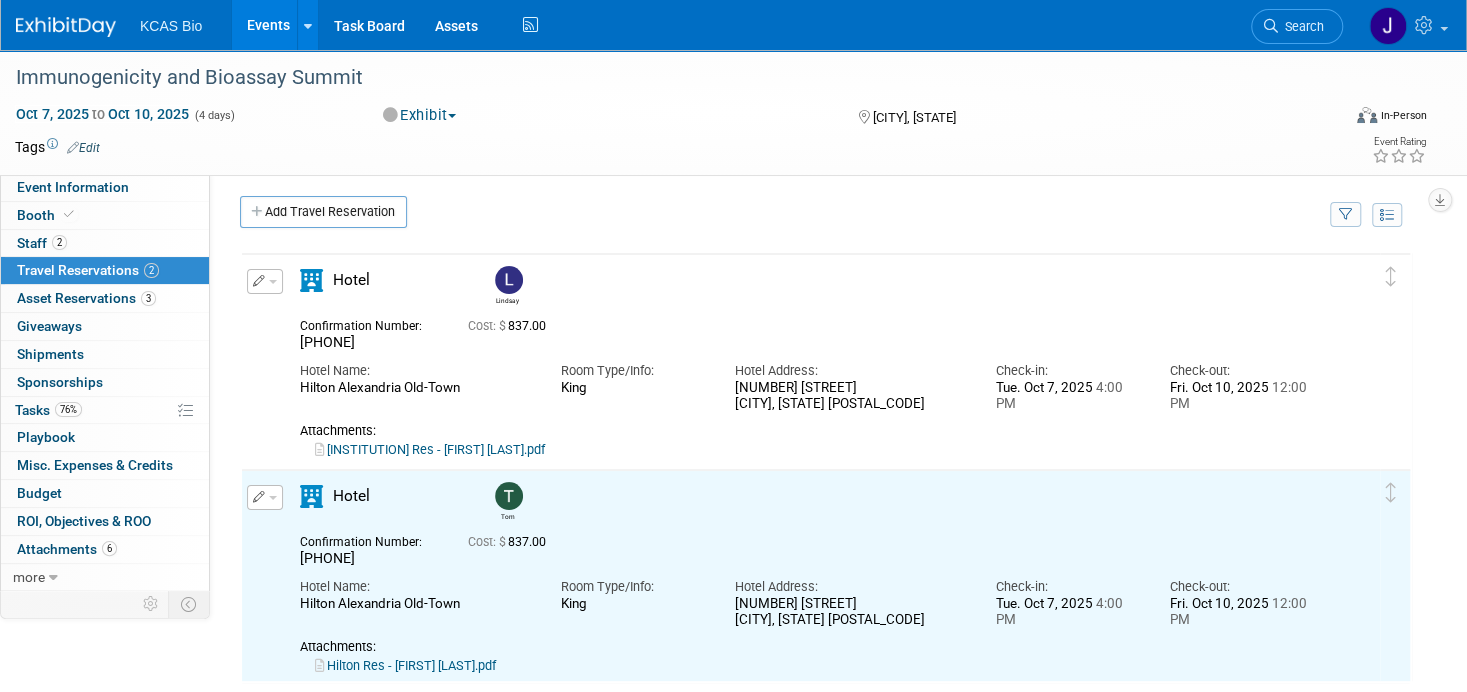 scroll, scrollTop: 0, scrollLeft: 0, axis: both 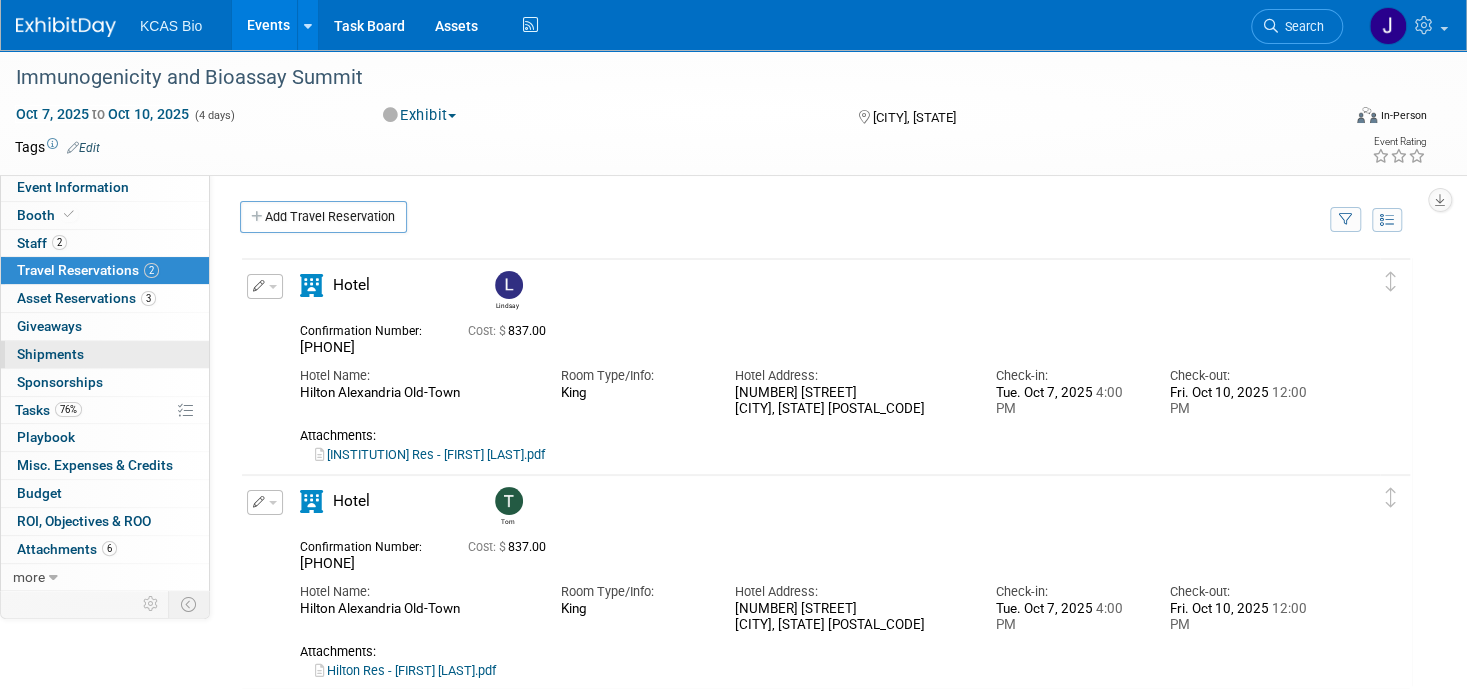 click on "Shipments 0" at bounding box center (50, 354) 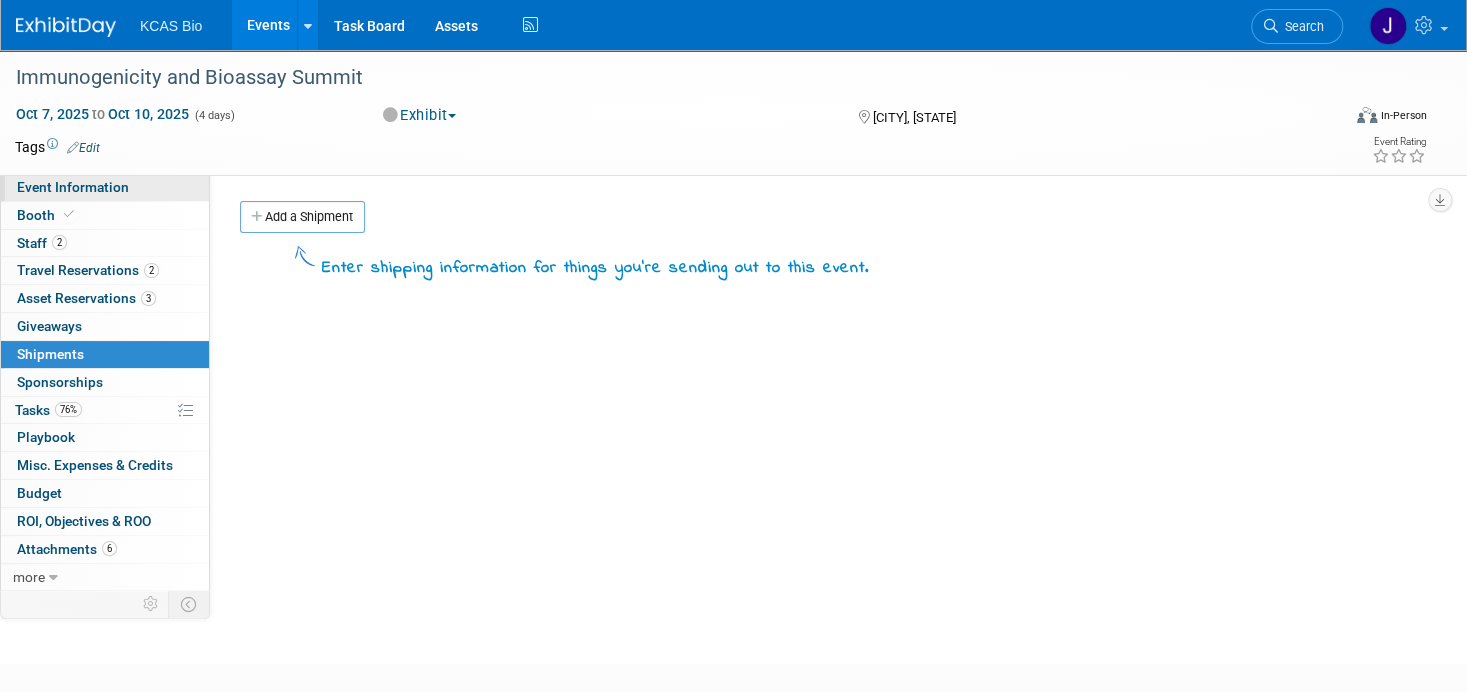 click on "Event Information" at bounding box center [73, 187] 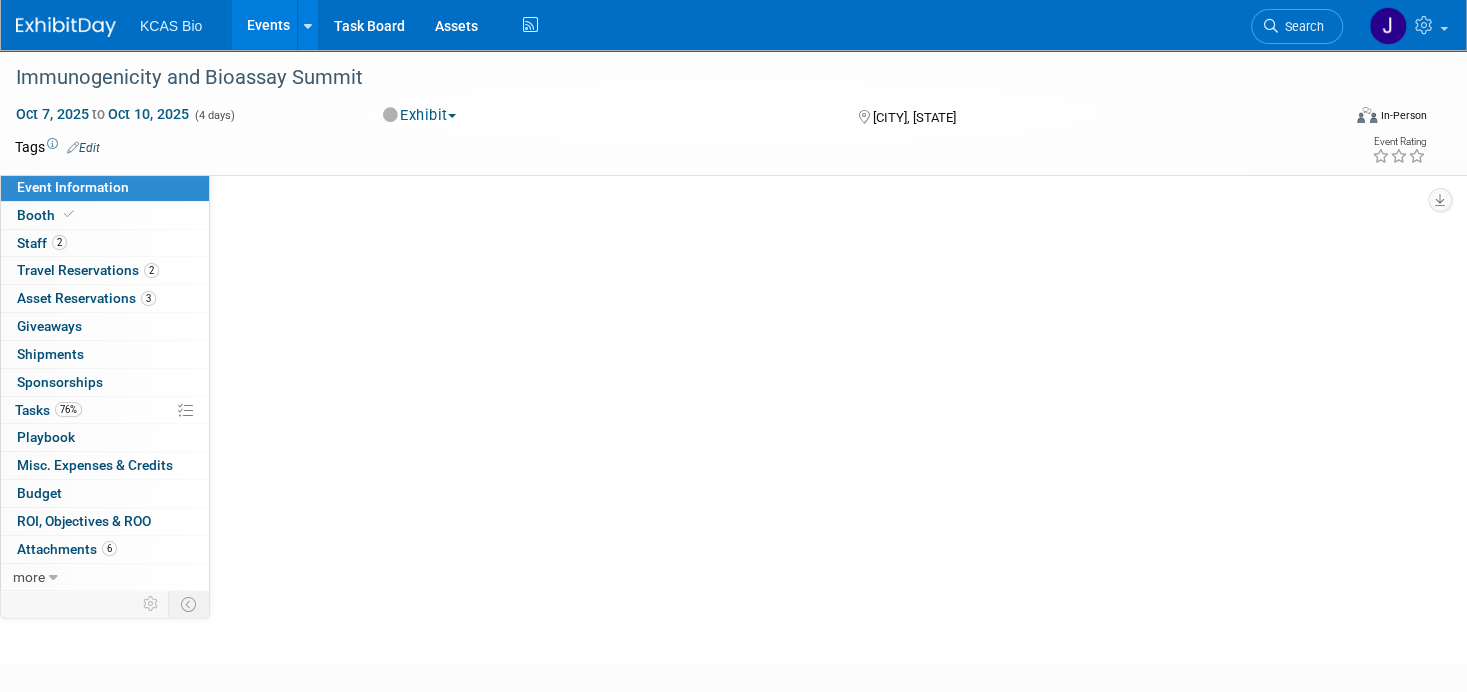select on "[STATE] - [STATE]" 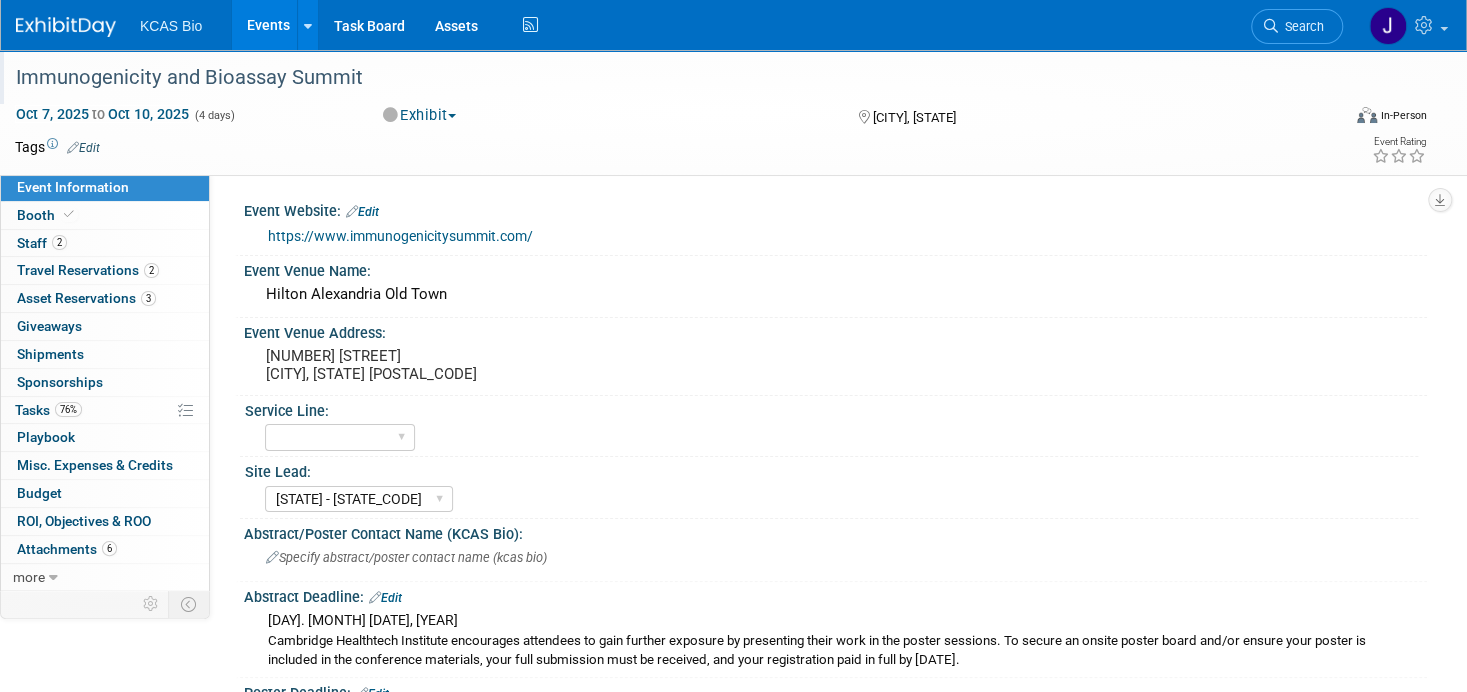 click on "Immunogenicity and Bioassay Summit" at bounding box center (658, 78) 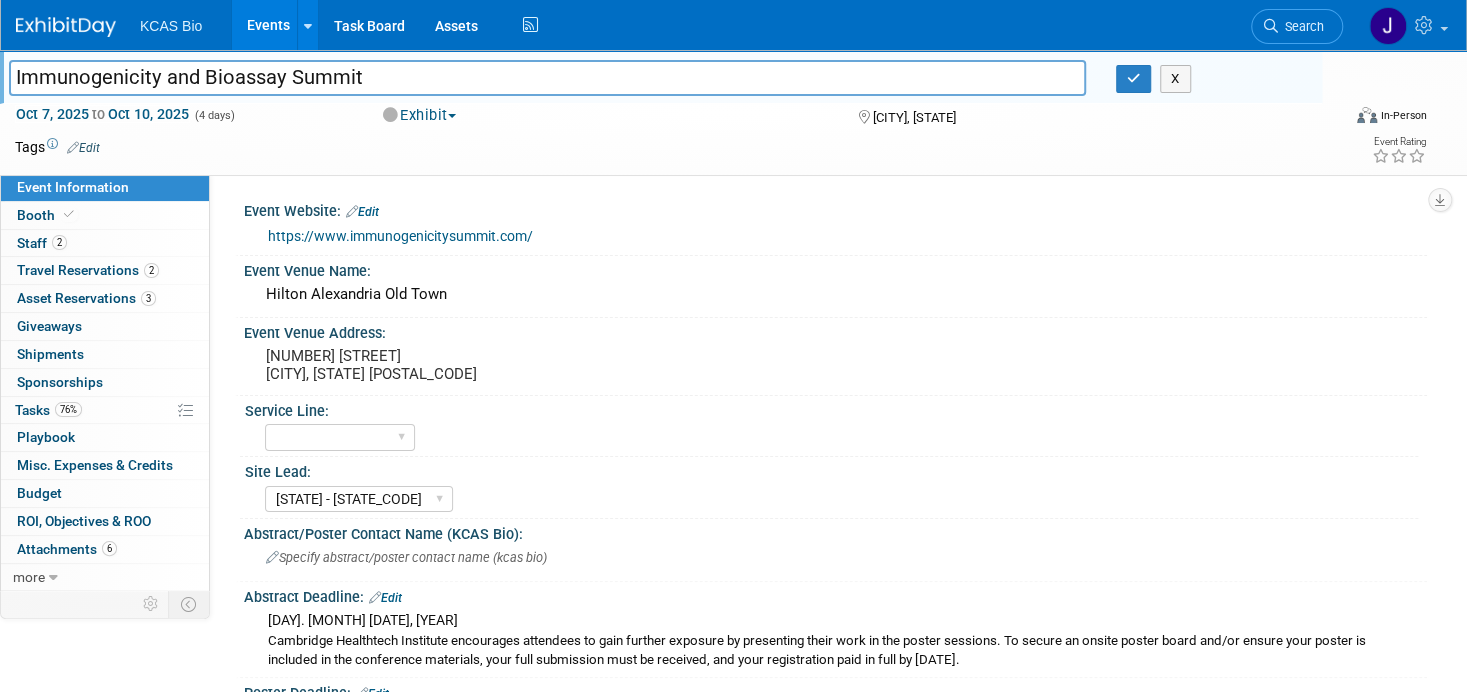 drag, startPoint x: 375, startPoint y: 74, endPoint x: 39, endPoint y: 72, distance: 336.00595 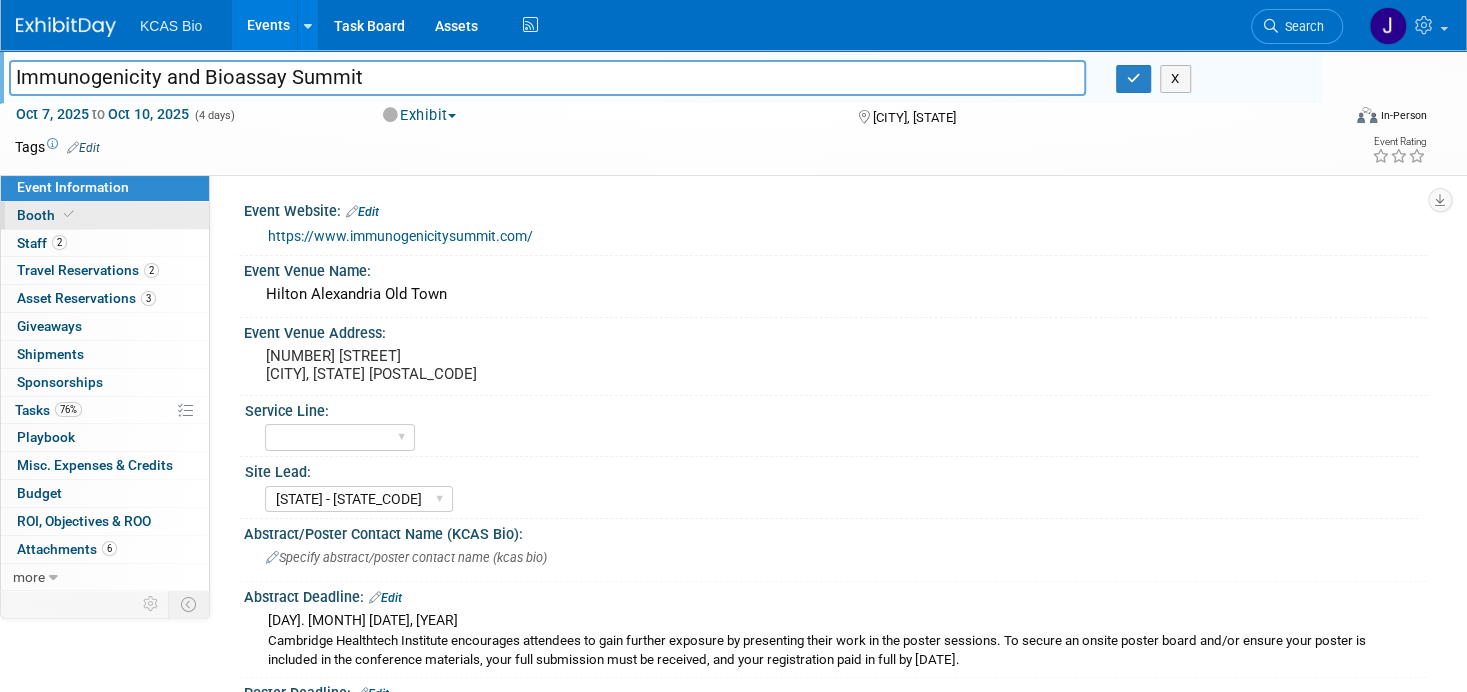 click on "Booth" at bounding box center (105, 215) 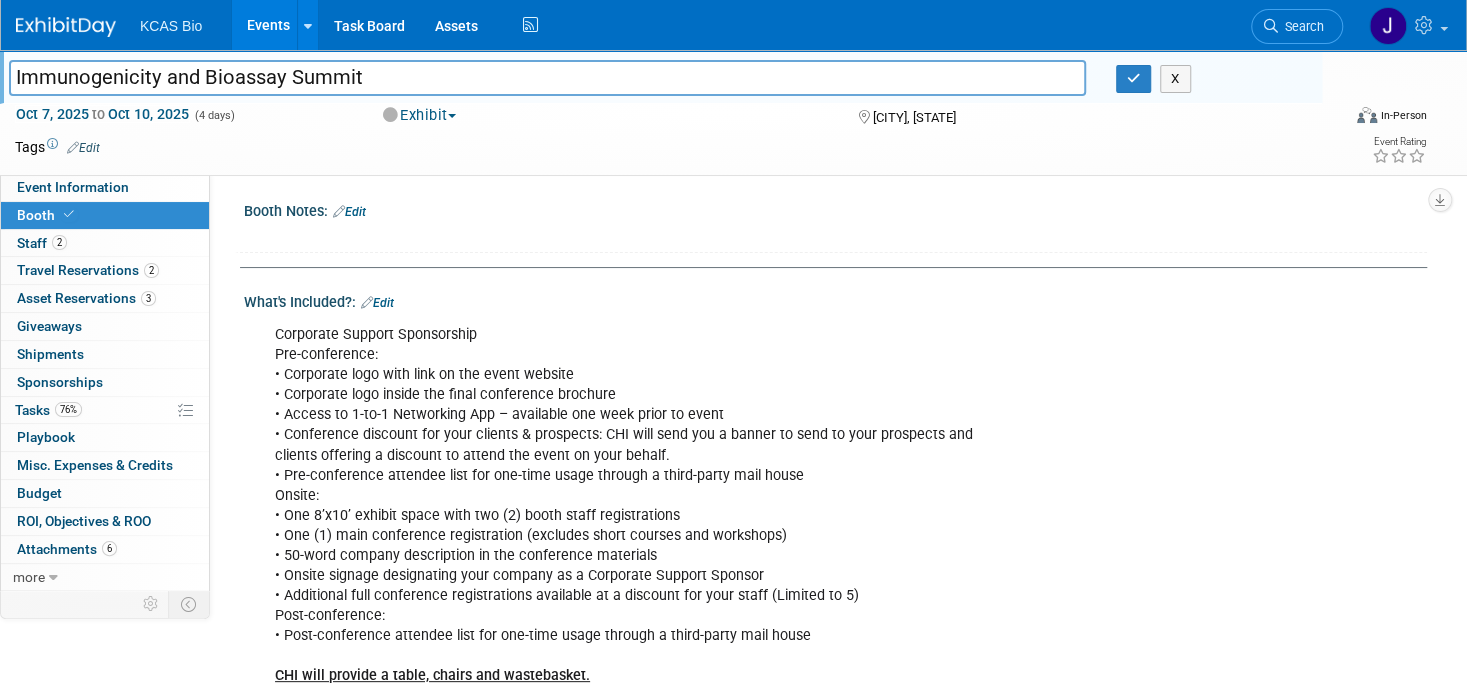 click on "Edit" at bounding box center (349, 212) 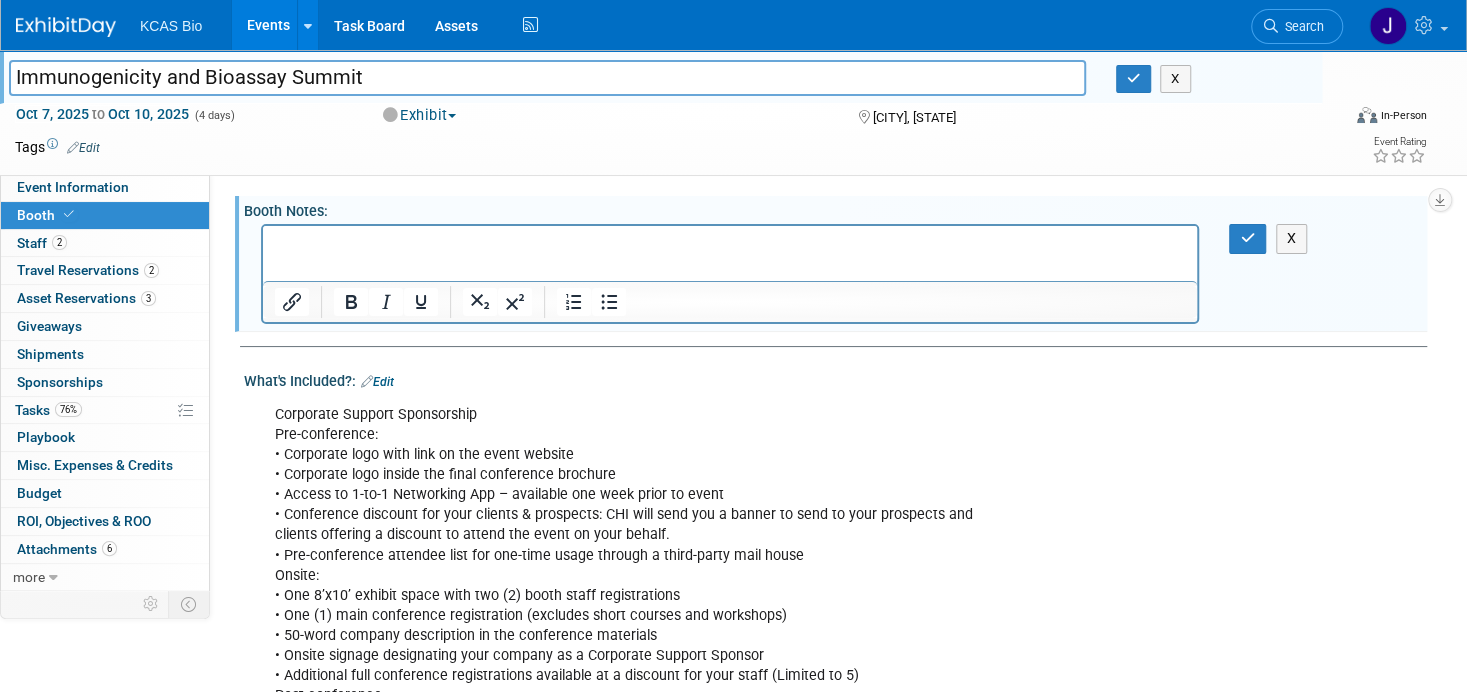 scroll, scrollTop: 0, scrollLeft: 0, axis: both 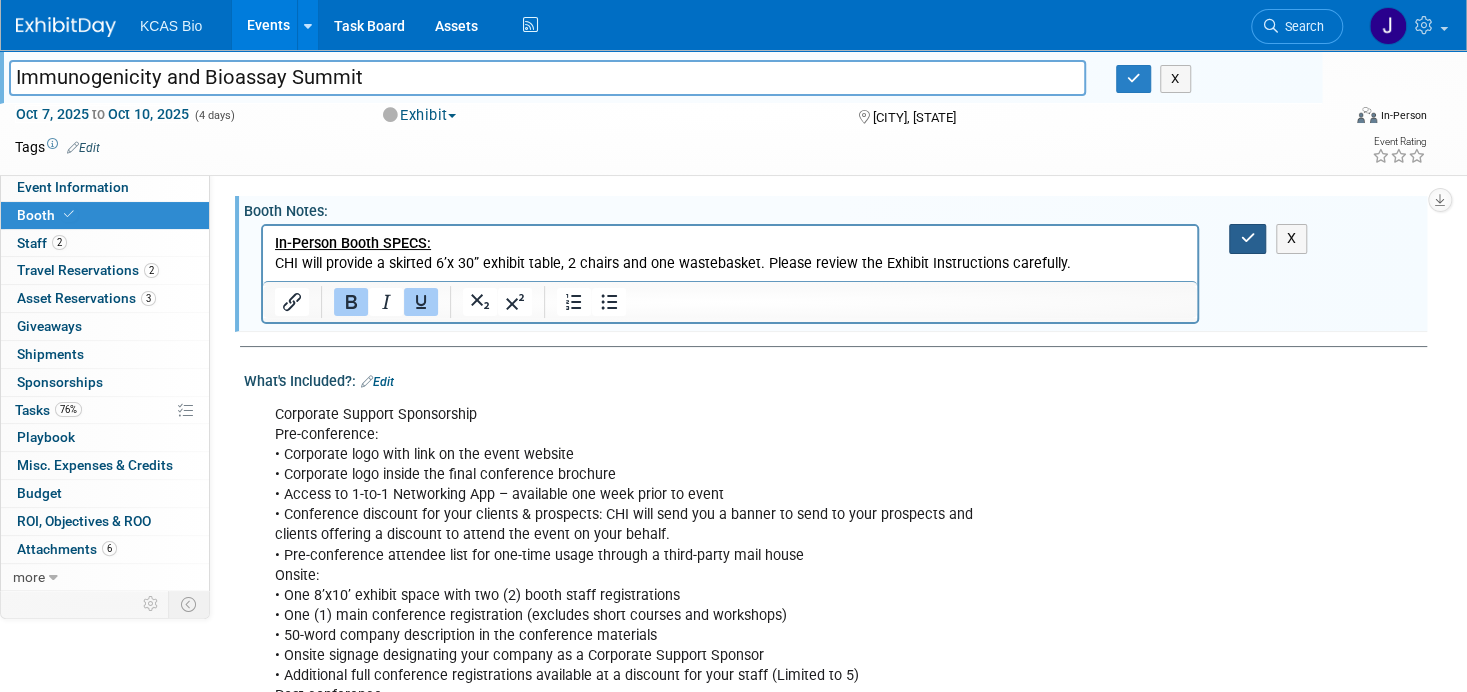 click at bounding box center [1247, 238] 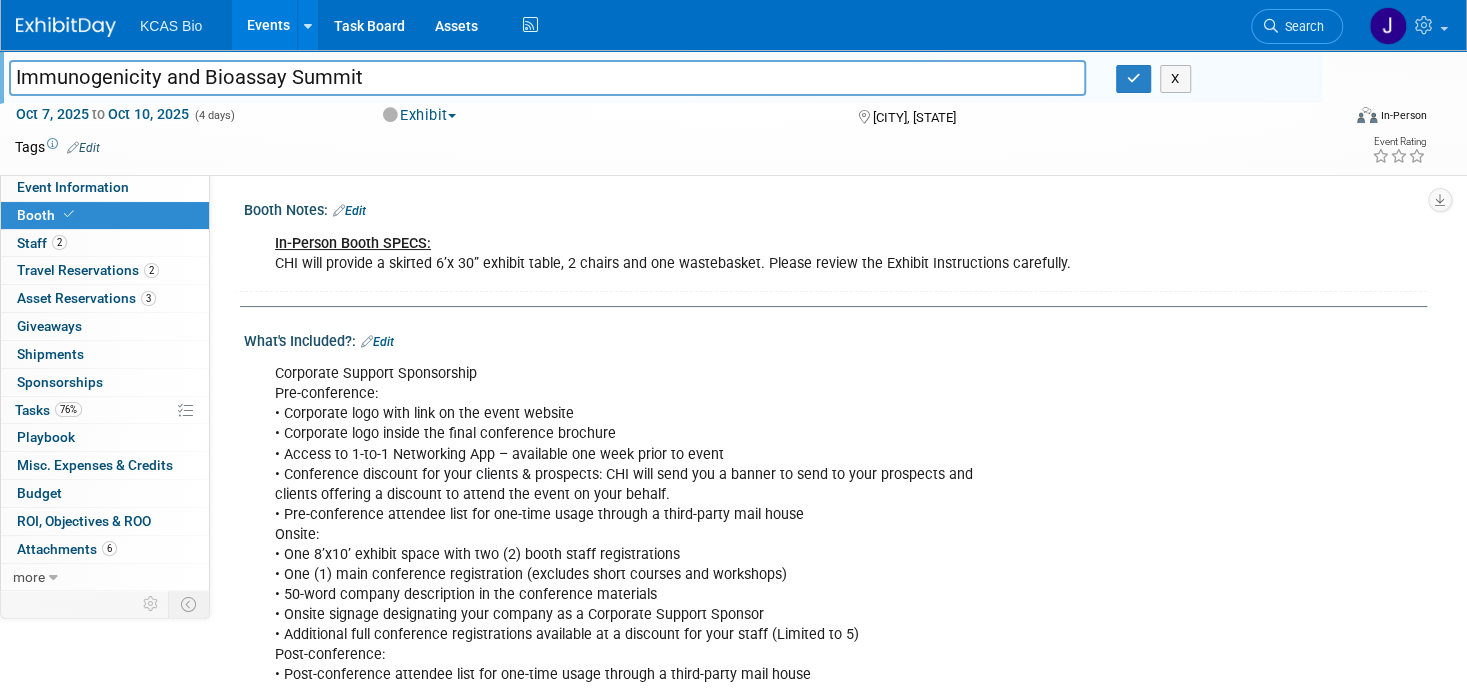 scroll, scrollTop: 0, scrollLeft: 0, axis: both 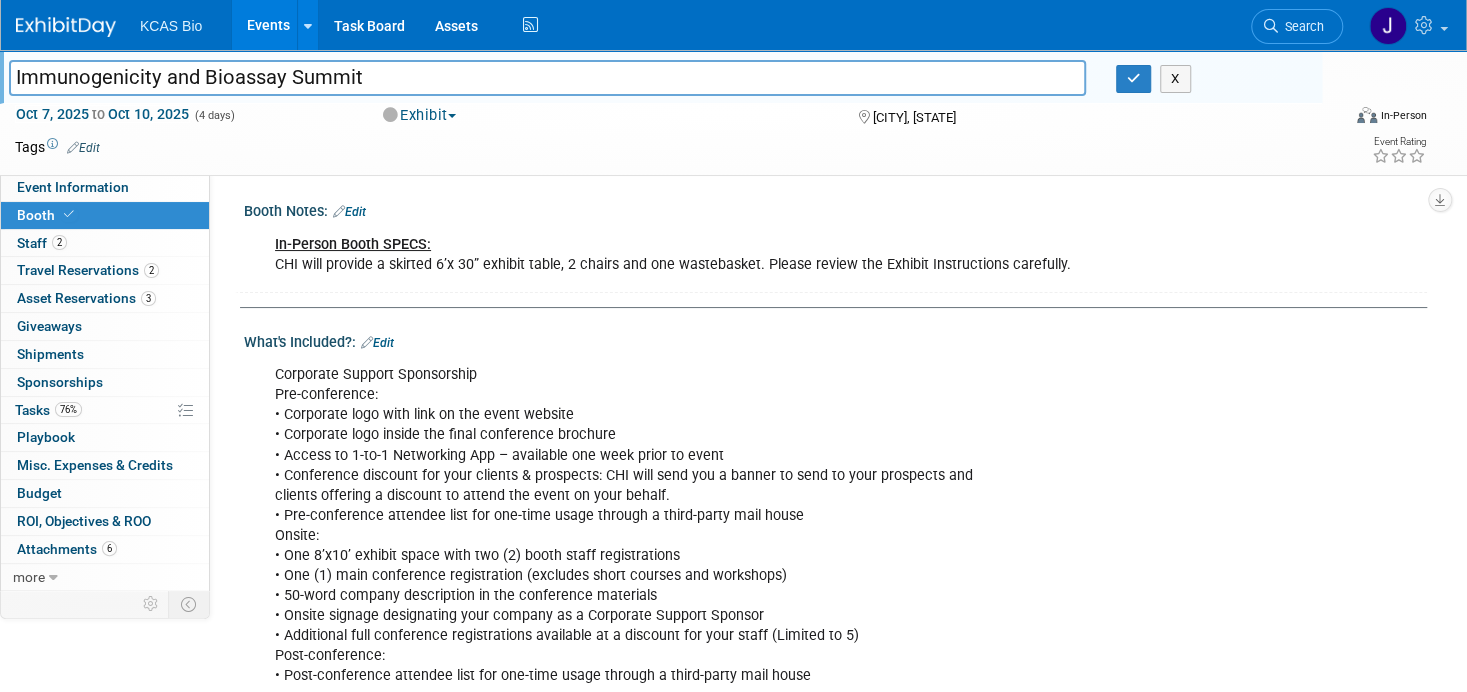 drag, startPoint x: 368, startPoint y: 75, endPoint x: 3, endPoint y: 64, distance: 365.1657 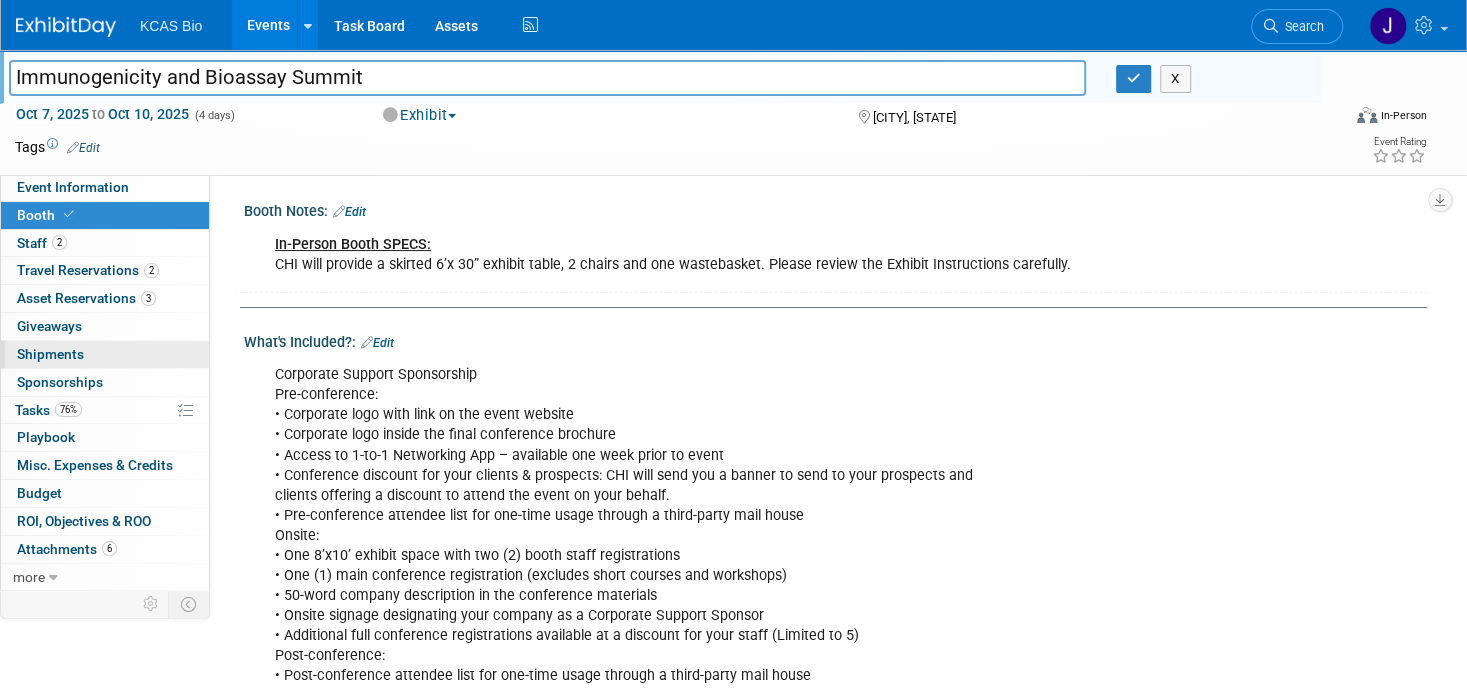 click on "Shipments 0" at bounding box center [50, 354] 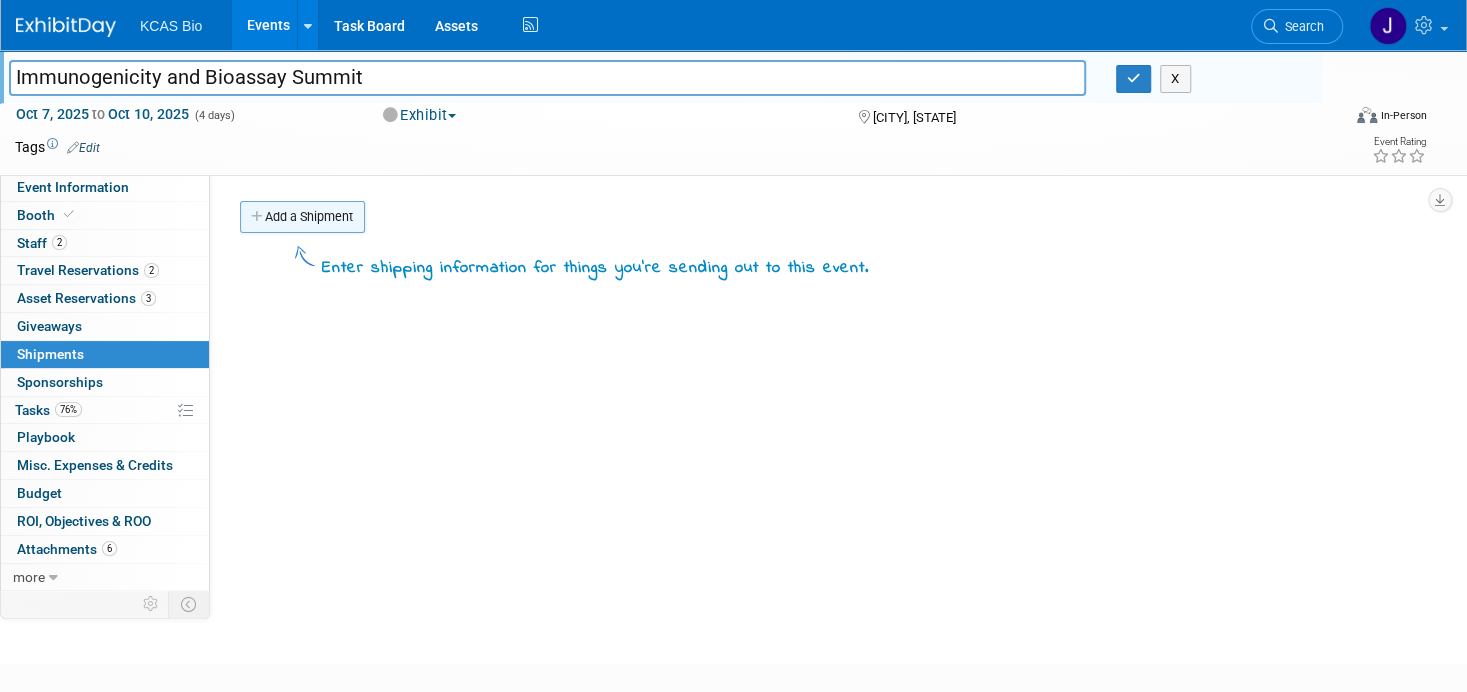 click on "Add a Shipment" at bounding box center [302, 217] 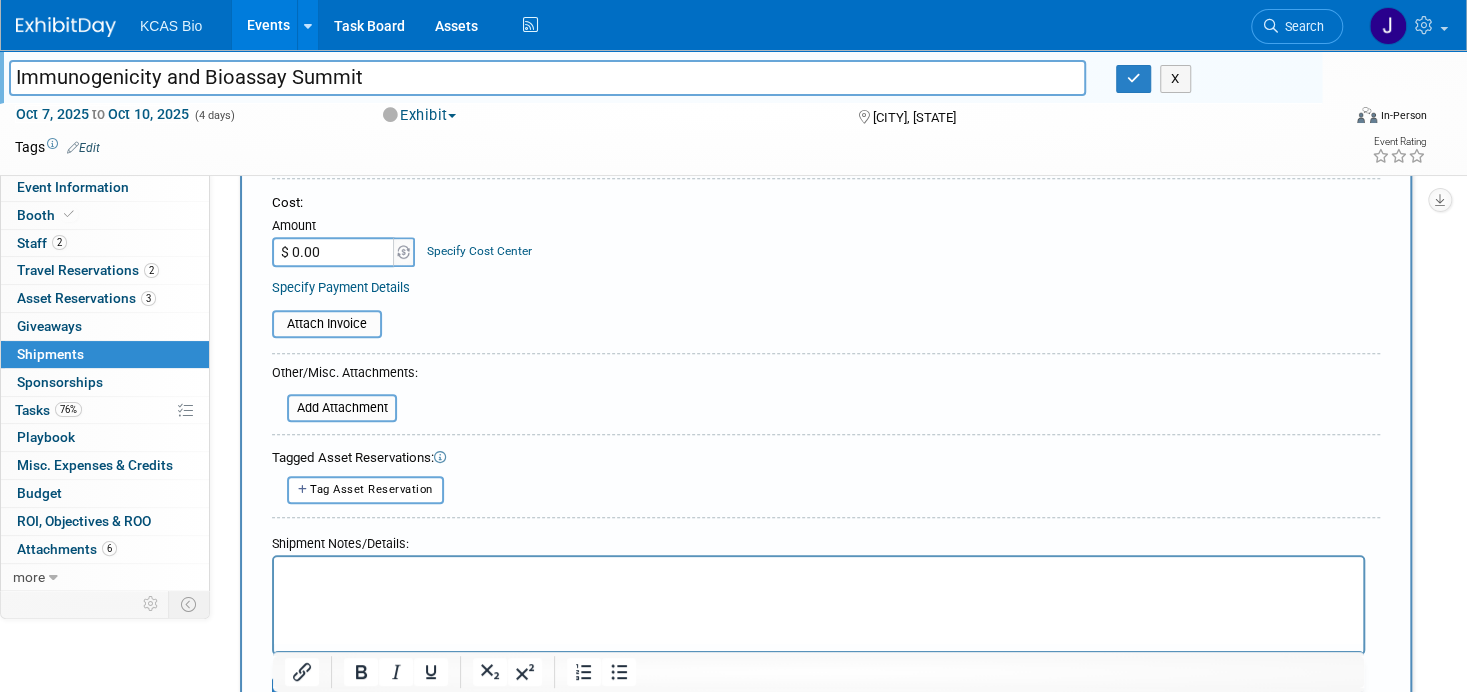 scroll, scrollTop: 400, scrollLeft: 0, axis: vertical 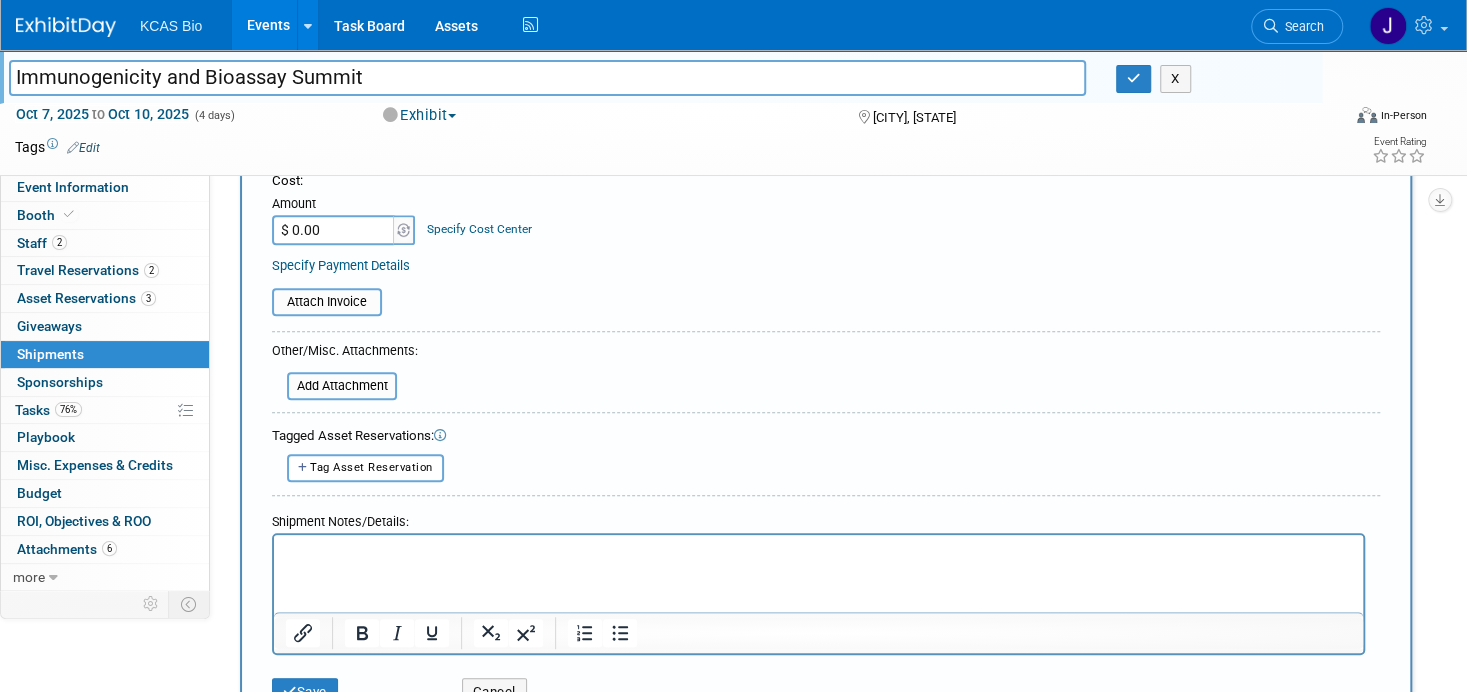 click at bounding box center (819, 552) 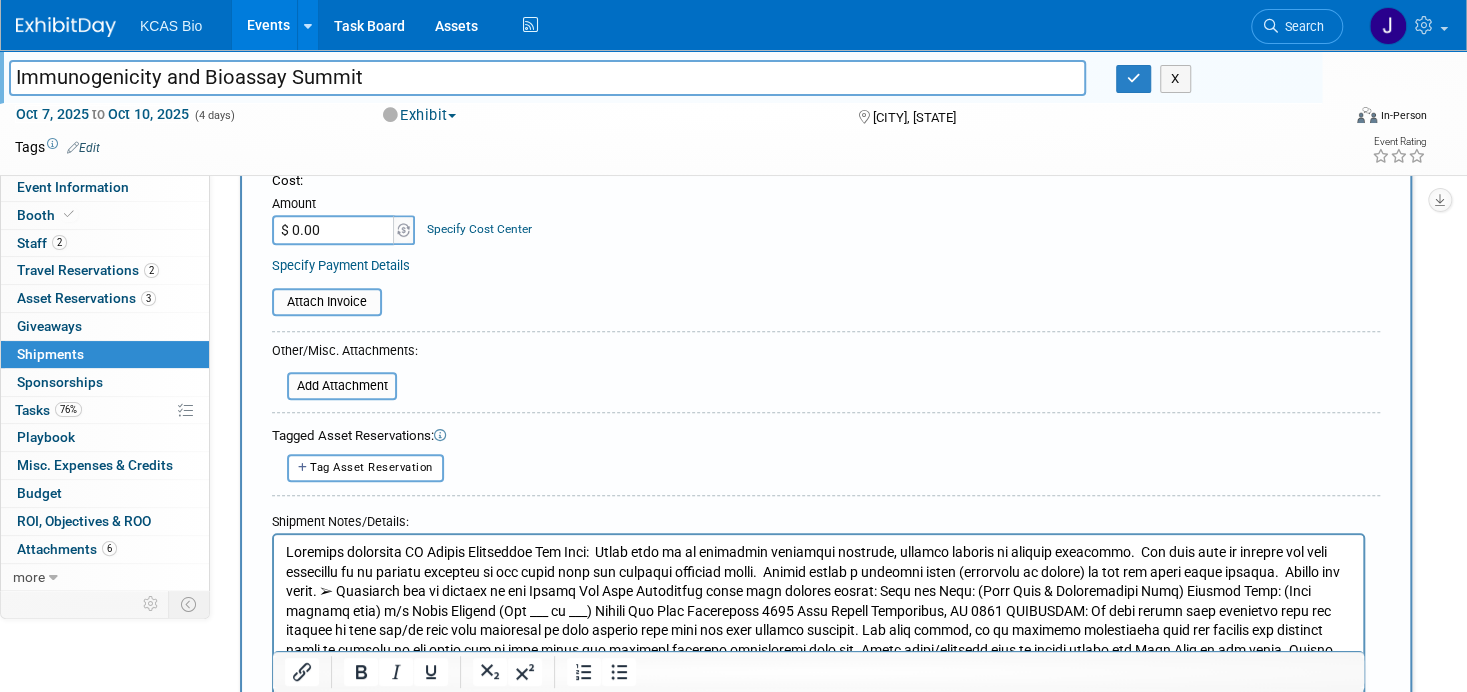 click at bounding box center (819, 659) 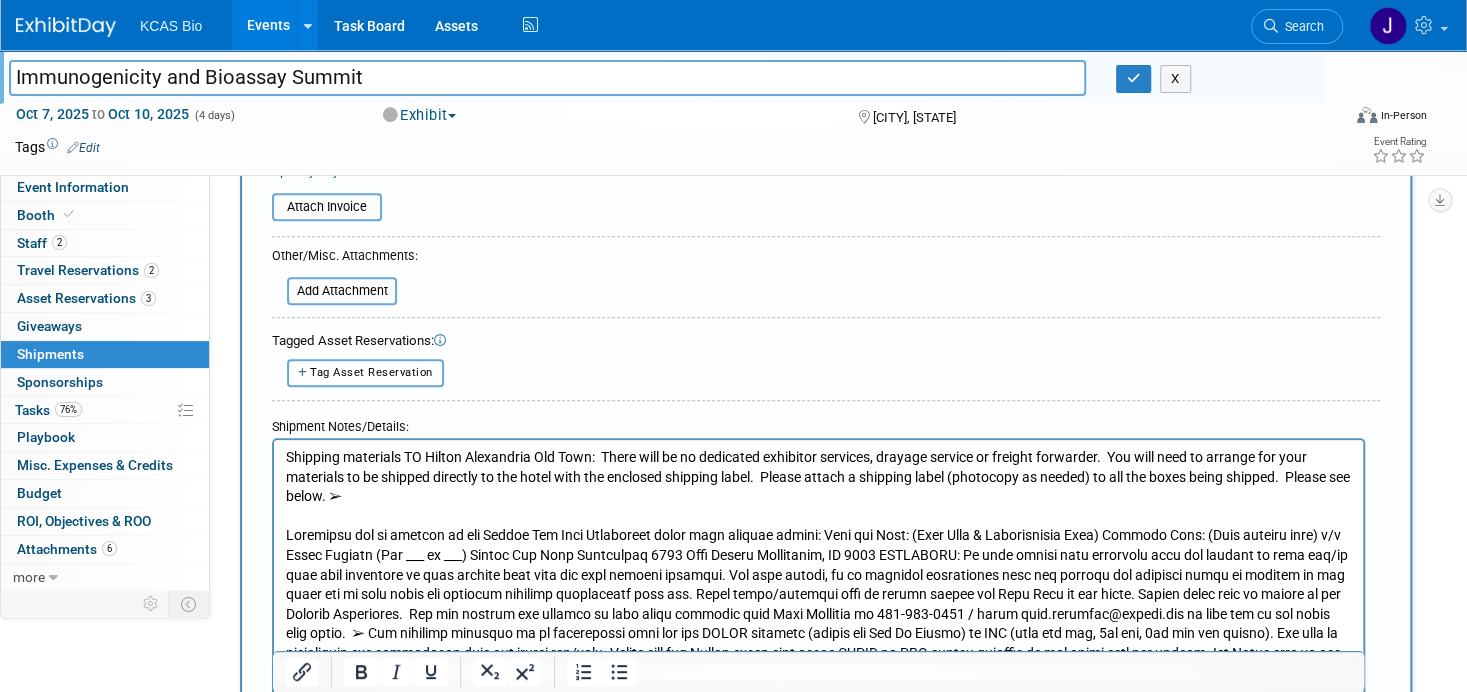 scroll, scrollTop: 500, scrollLeft: 0, axis: vertical 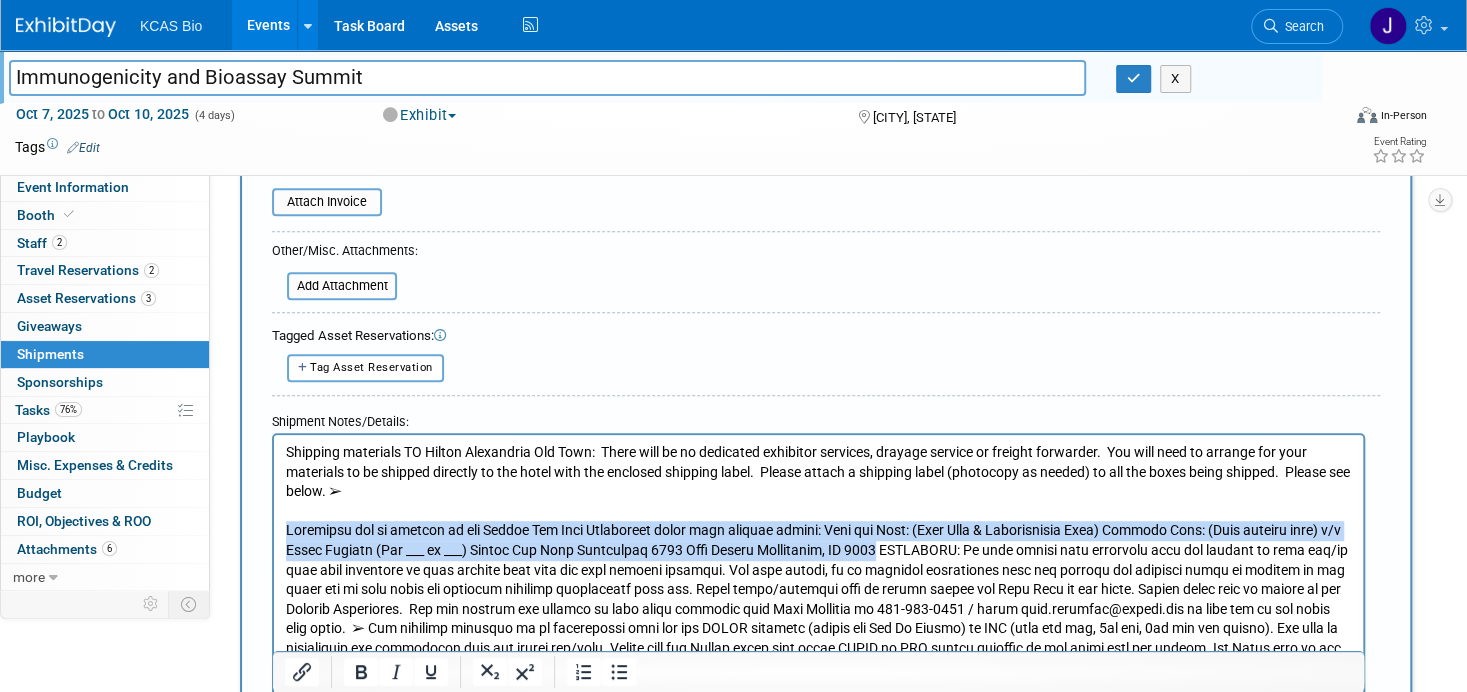 drag, startPoint x: 877, startPoint y: 548, endPoint x: 280, endPoint y: 521, distance: 597.6102 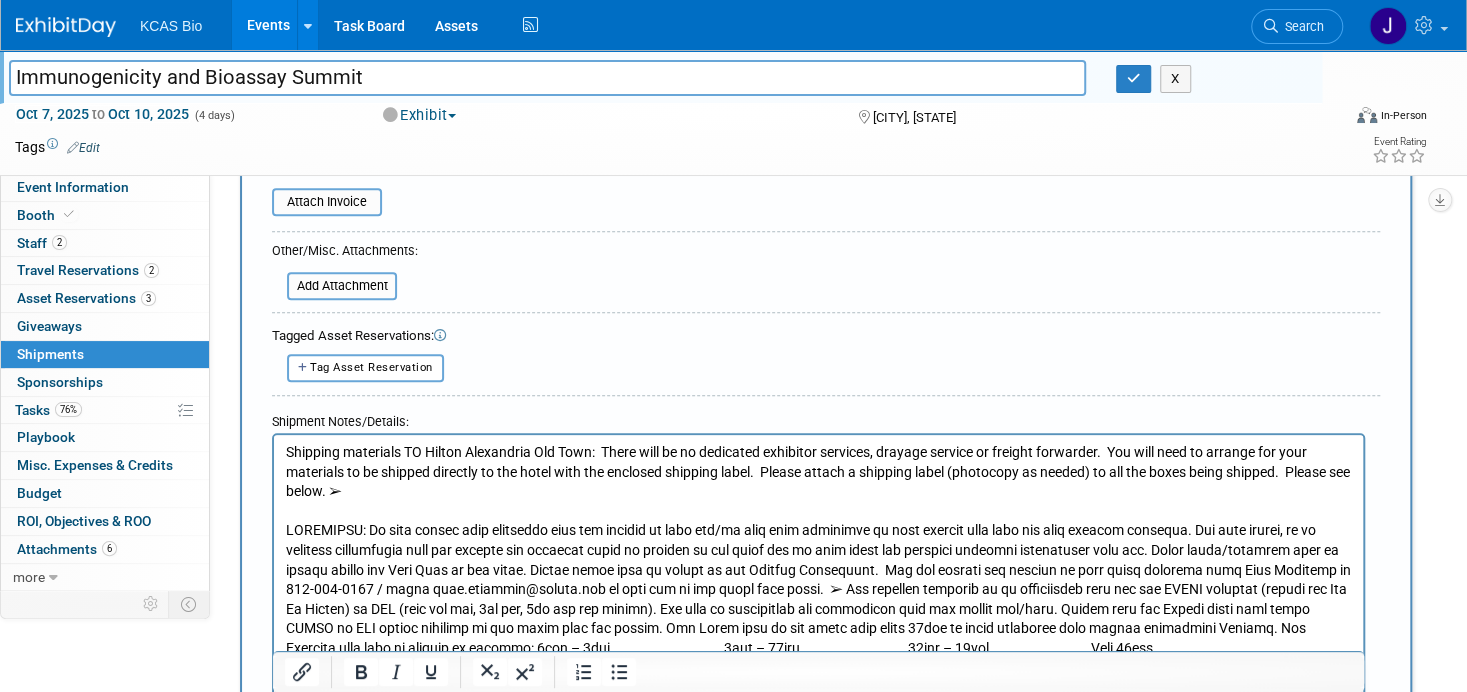 click at bounding box center (819, 598) 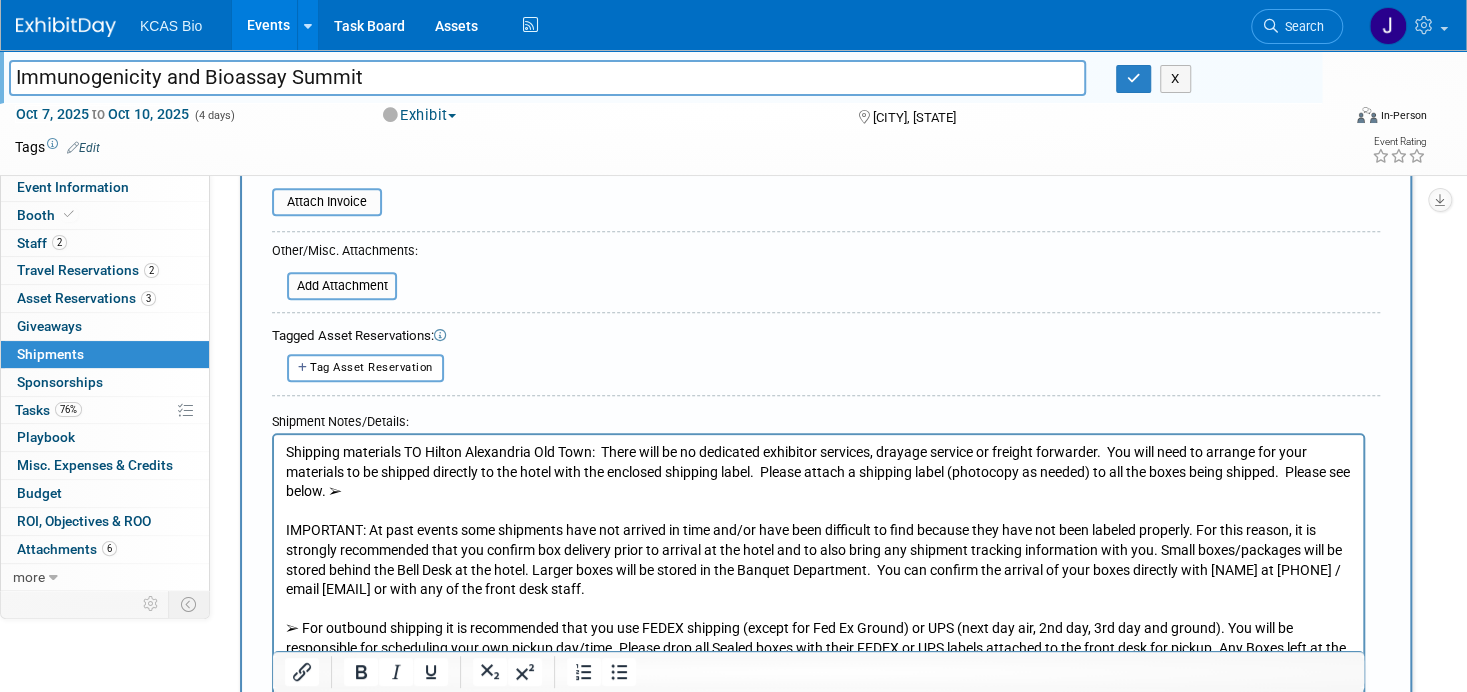 drag, startPoint x: 356, startPoint y: 488, endPoint x: 397, endPoint y: 493, distance: 41.303753 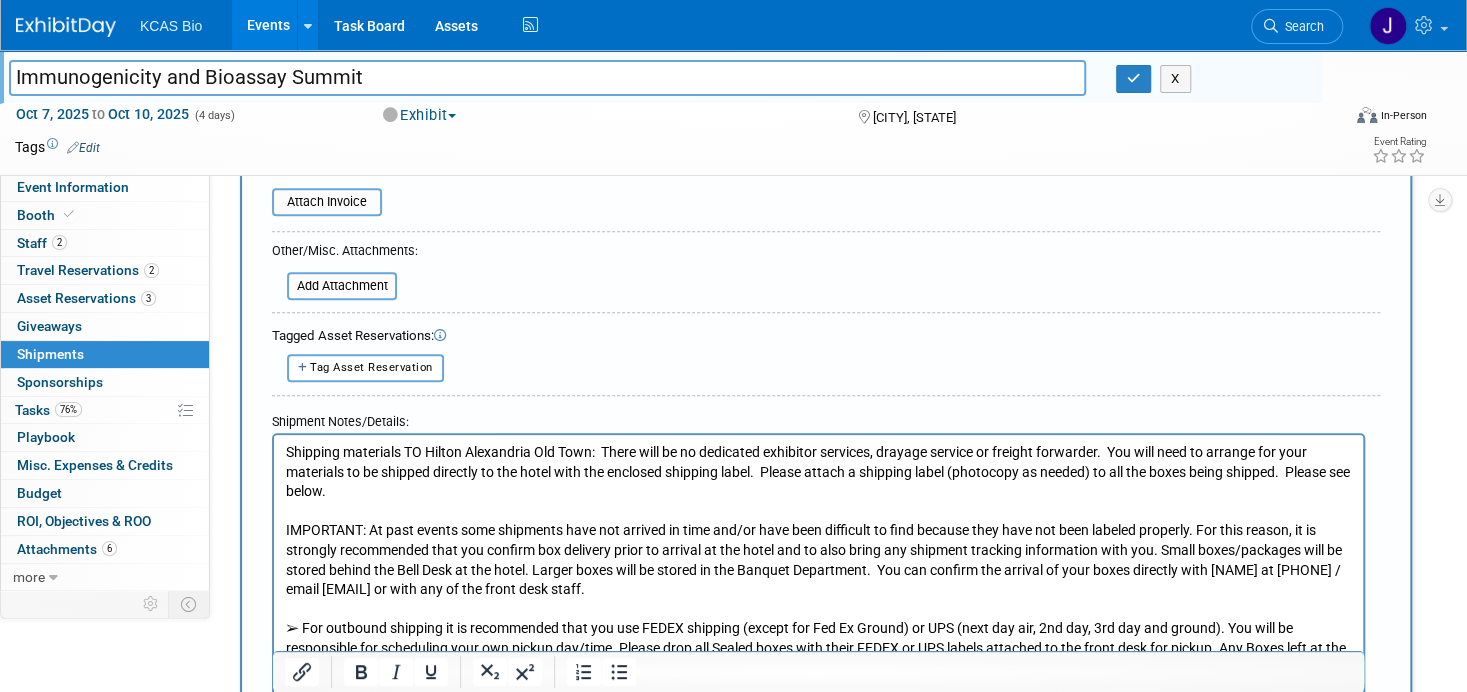 drag, startPoint x: 1300, startPoint y: 473, endPoint x: 1344, endPoint y: 491, distance: 47.539455 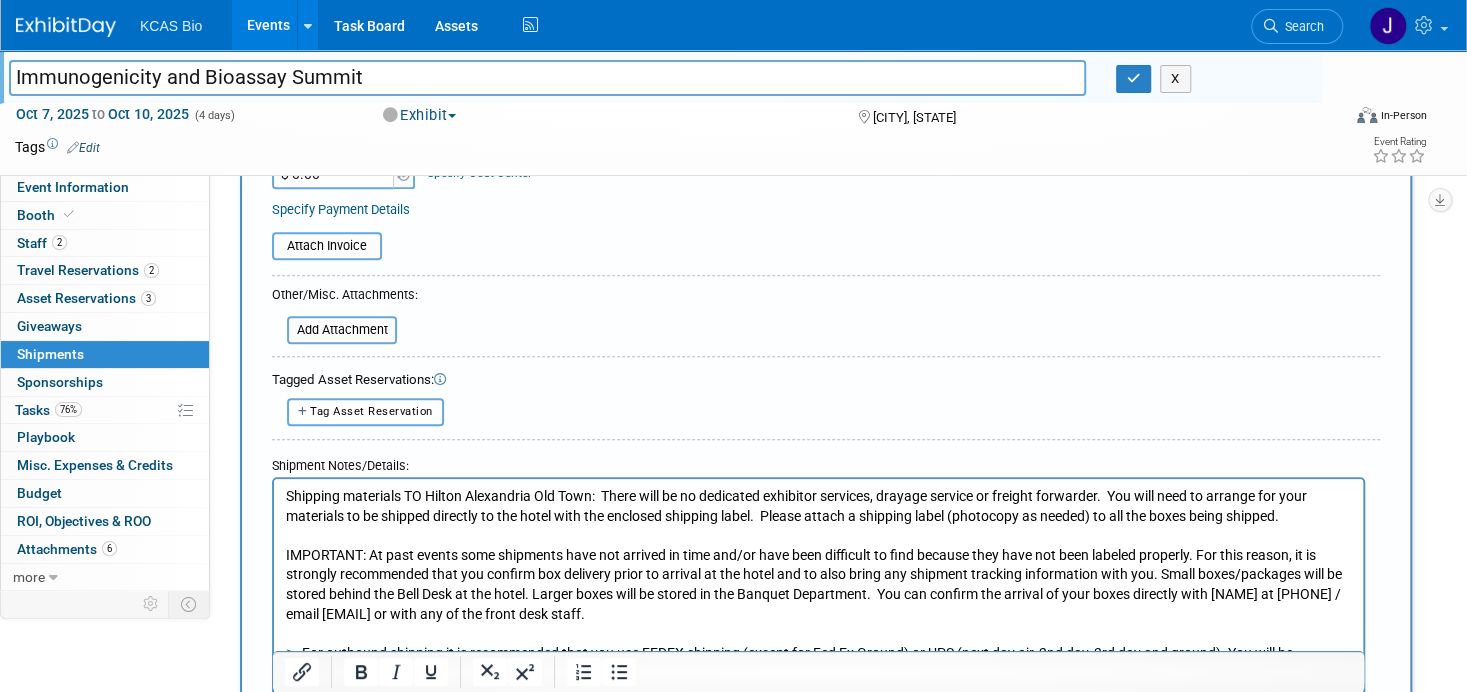 scroll, scrollTop: 600, scrollLeft: 0, axis: vertical 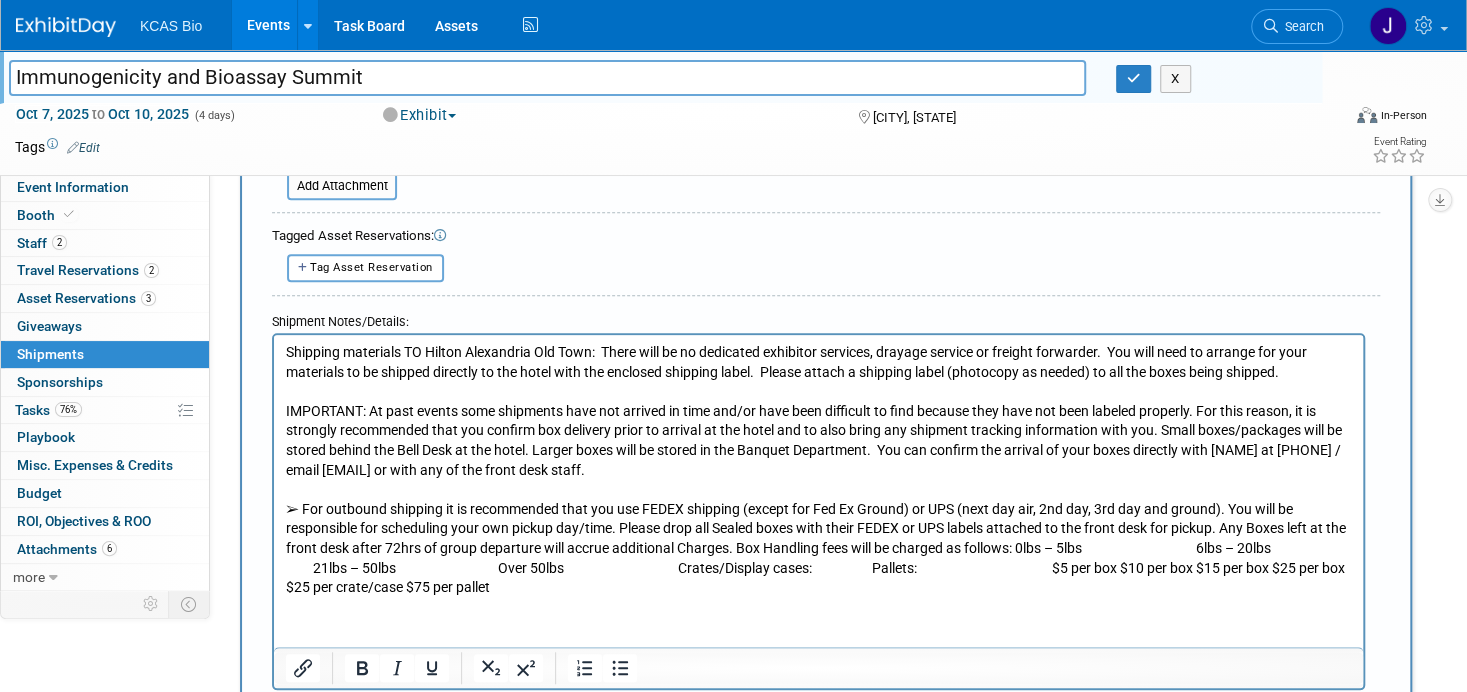 click on "➢ For outbound shipping it is recommended that you use FEDEX shipping (except for Fed Ex Ground) or UPS (next day air, 2nd day, 3rd day and ground). You will be responsible for scheduling your own pickup day/time. Please drop all Sealed boxes with their FEDEX or UPS labels attached to the front desk for pickup. Any Boxes left at the front desk after 72hrs of group departure will accrue additional Charges. Box Handling fees will be charged as follows: 0lbs – 5lbs                                      6lbs – 20lbs                                    21lbs – 50lbs                                  Over 50lbs                                      Crates/Display cases:                    Pallets:                                             $5 per box $10 per box $15 per box $25 per box $25 per crate/case $75 per pallet" at bounding box center [819, 548] 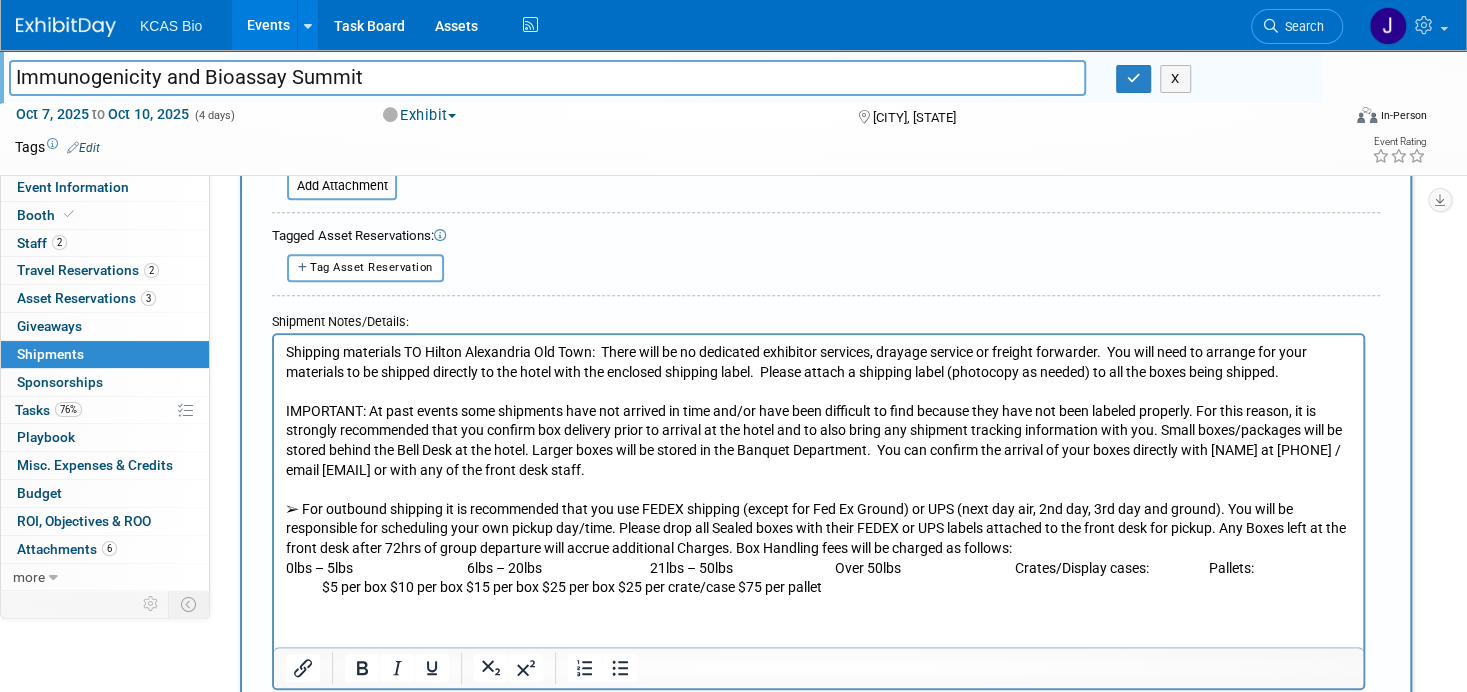 drag, startPoint x: 290, startPoint y: 565, endPoint x: 887, endPoint y: 600, distance: 598.0251 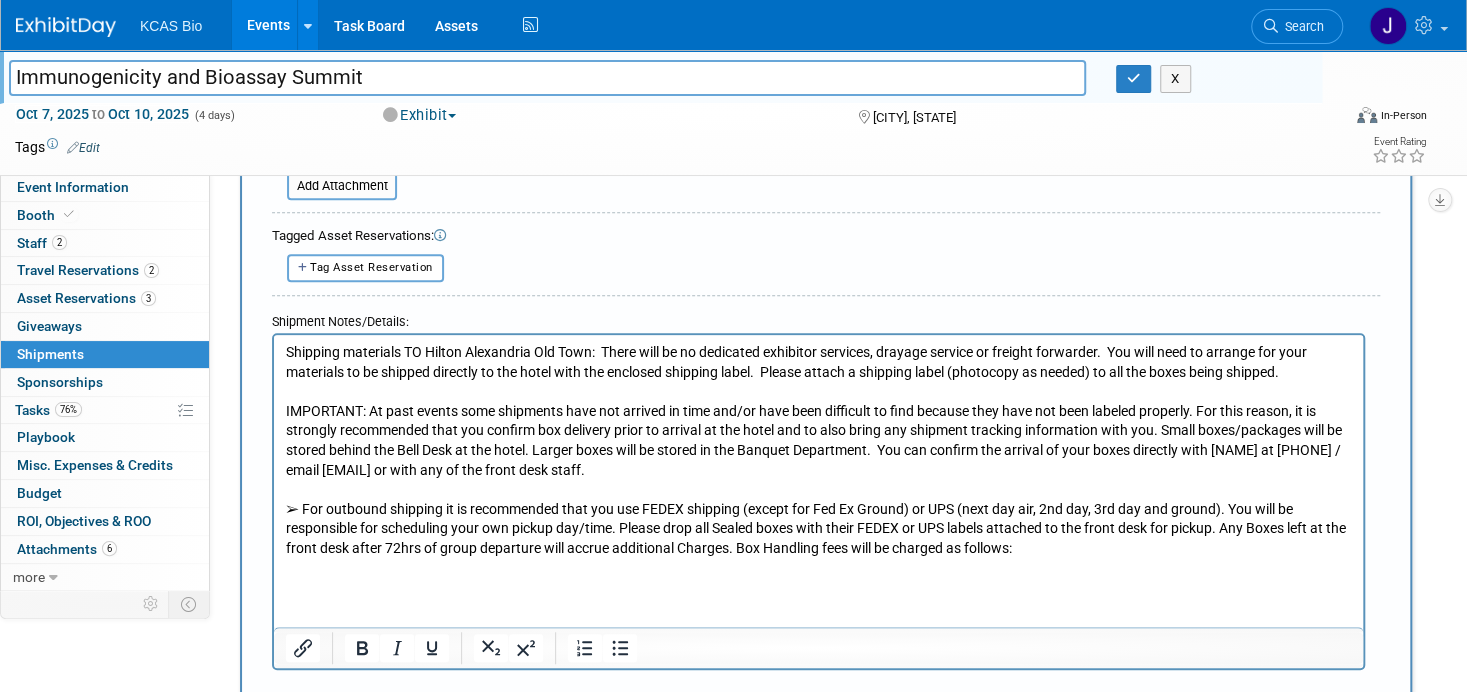 click on "Shipping materials TO Hilton Alexandria Old Town:  There will be no dedicated exhibitor services, drayage service or freight forwarder.  You will need to arrange for your materials to be shipped directly to the hotel with the enclosed shipping label.  Please attach a shipping label (photocopy as needed) to all the boxes being shipped.   IMPORTANT: At past events some shipments have not arrived in time and/or have been difficult to find because they have not been labeled properly. For this reason, it is strongly recommended that you confirm box delivery prior to arrival at the hotel and to also bring any shipment tracking information with you. Small boxes/packages will be stored behind the Bell Desk at the hotel. Larger boxes will be stored in the Banquet Department.  You can confirm the arrival of your boxes directly with Aura Portillo at 703-647-2004 / email aura.portillo@hilton.com or with any of the front desk staff." at bounding box center (818, 455) 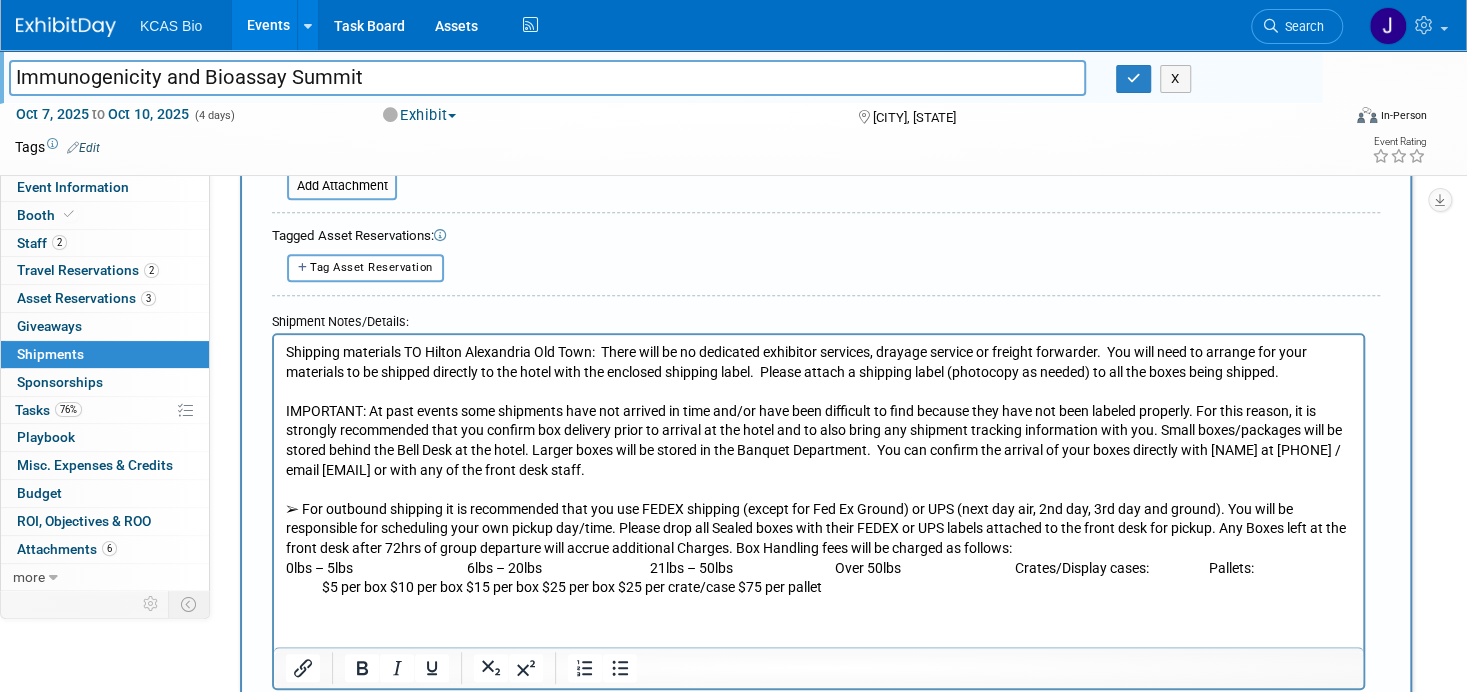 drag, startPoint x: 854, startPoint y: 588, endPoint x: 276, endPoint y: 560, distance: 578.6778 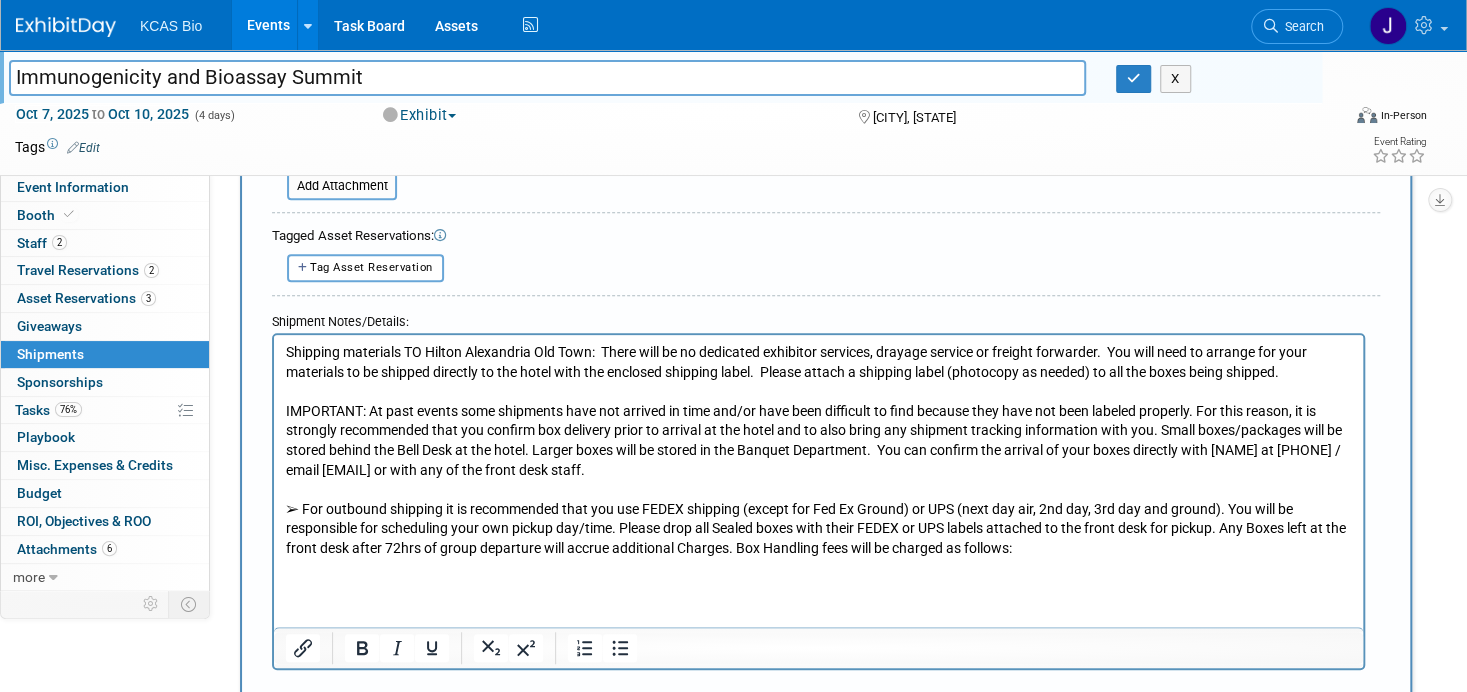 drag, startPoint x: 1030, startPoint y: 553, endPoint x: 760, endPoint y: 557, distance: 270.02963 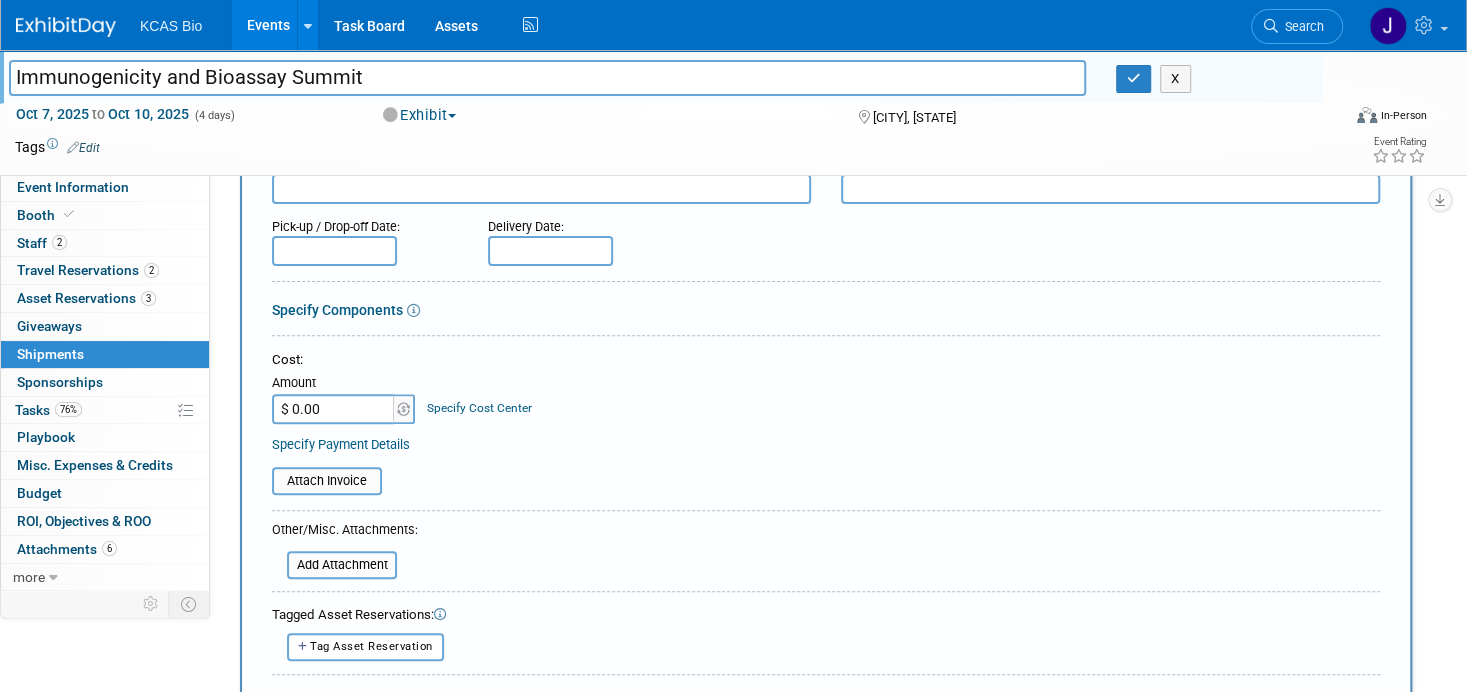 scroll, scrollTop: 200, scrollLeft: 0, axis: vertical 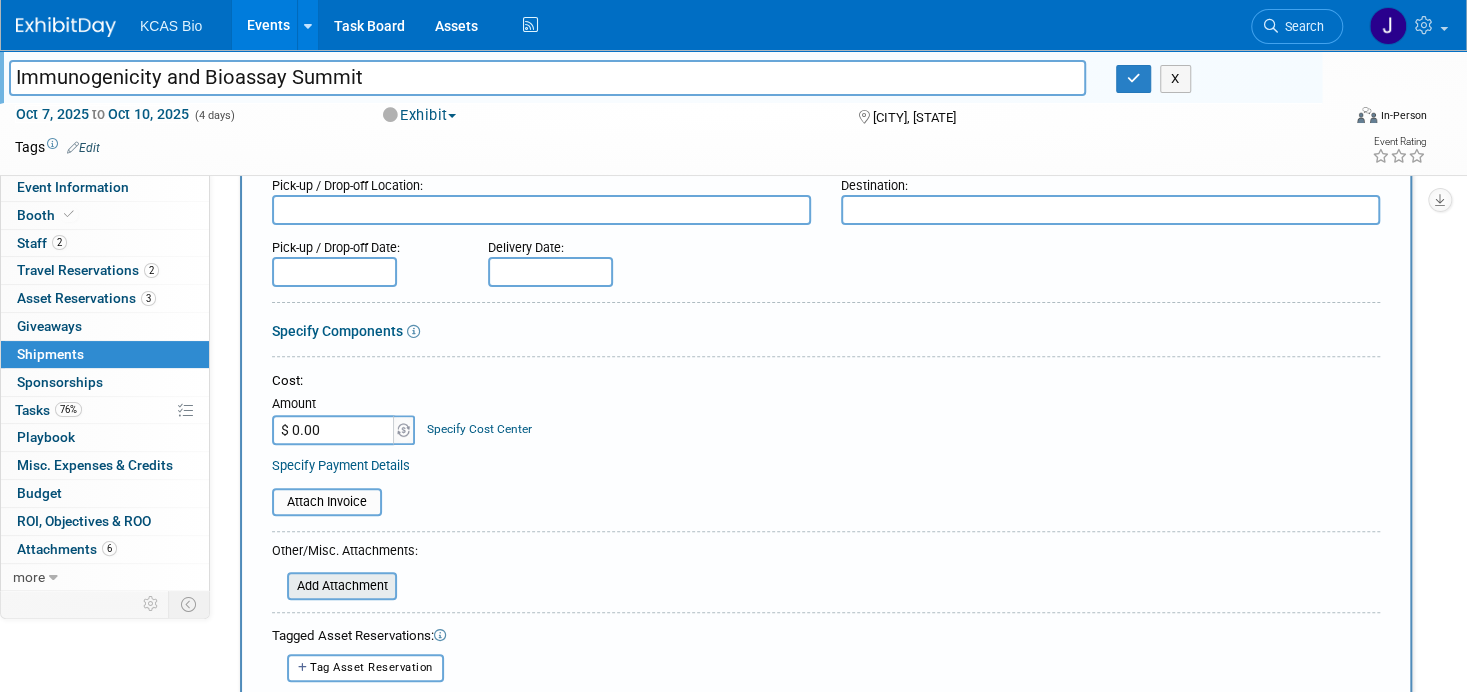 click at bounding box center (276, 586) 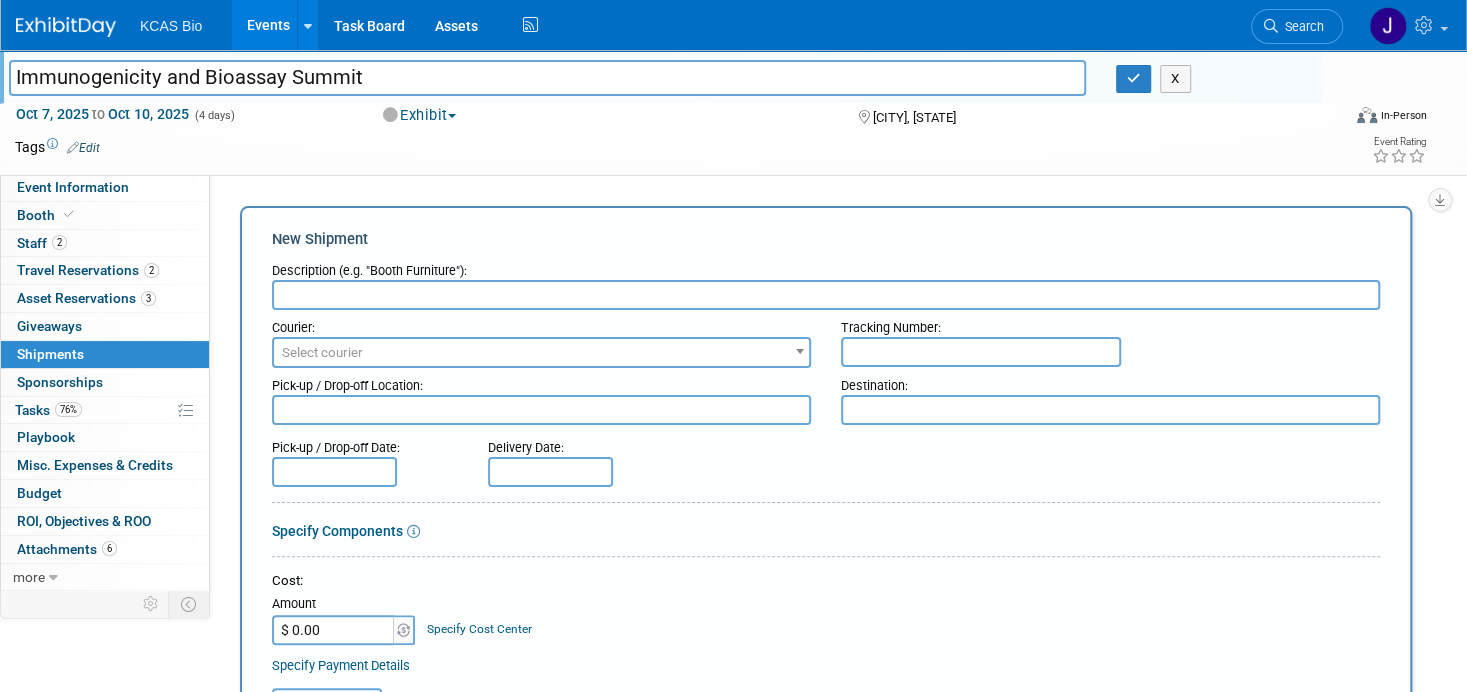 scroll, scrollTop: 0, scrollLeft: 0, axis: both 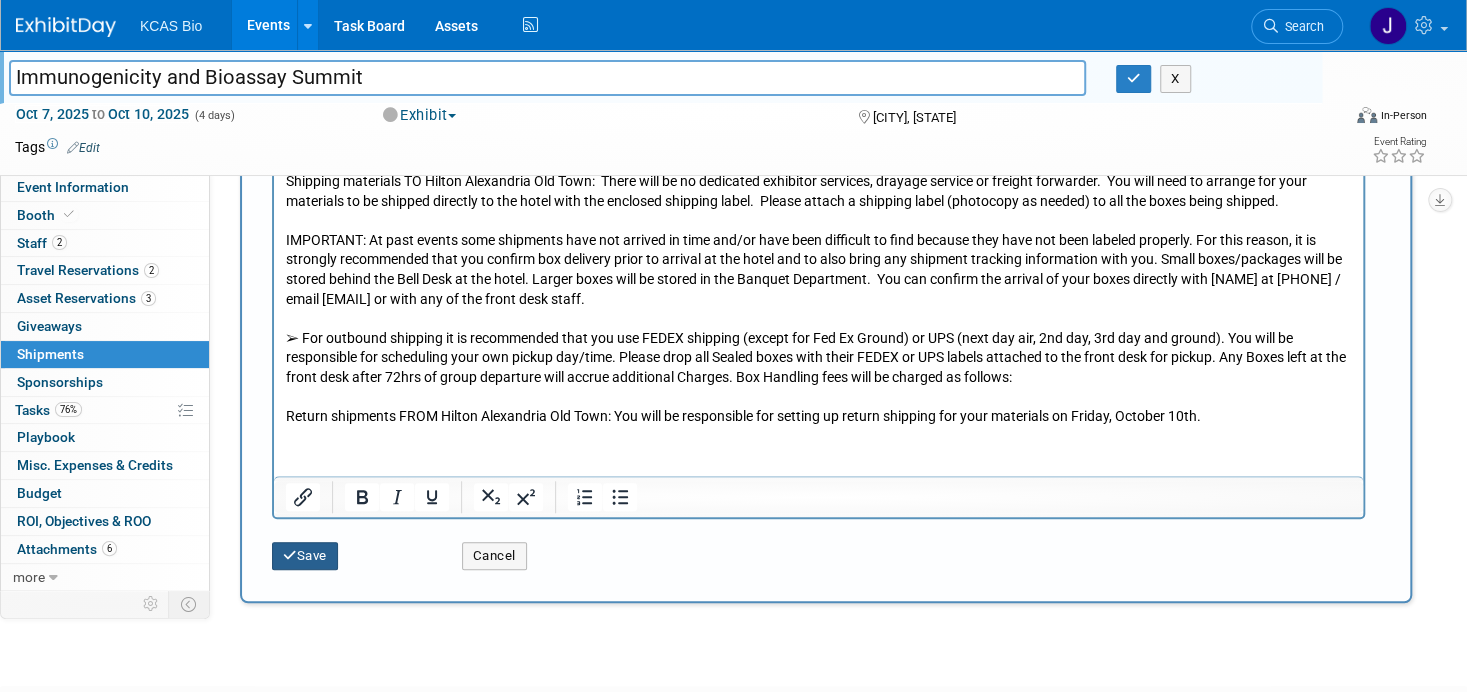 type on "shipping info" 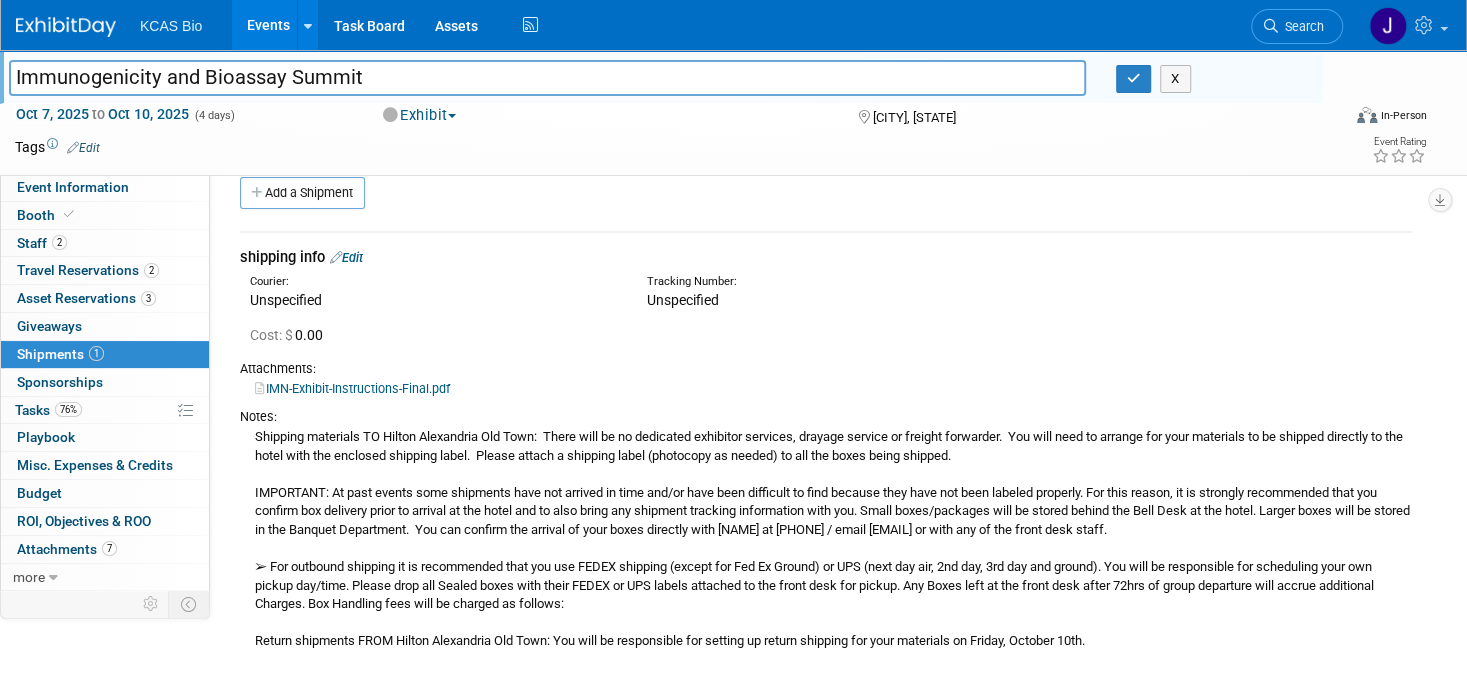 scroll, scrollTop: 0, scrollLeft: 0, axis: both 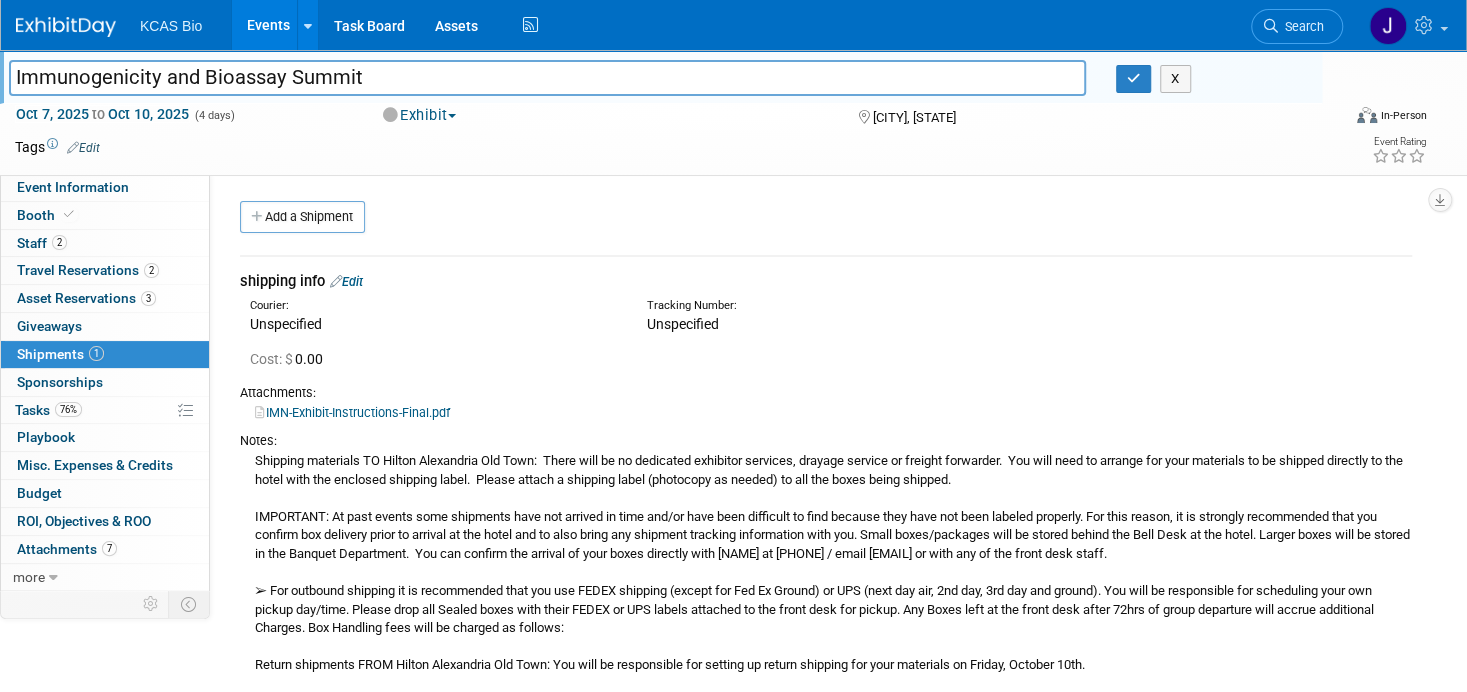 click on "Edit" at bounding box center (346, 281) 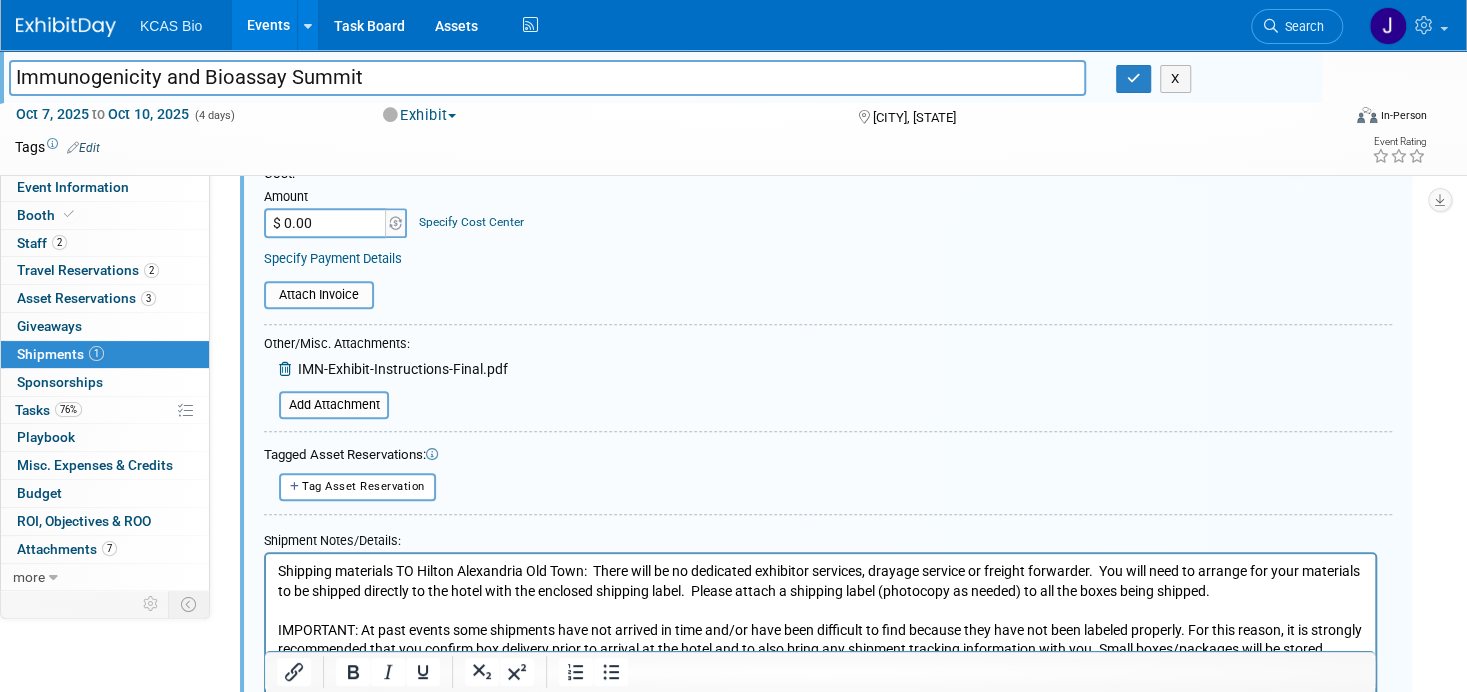 scroll, scrollTop: 418, scrollLeft: 0, axis: vertical 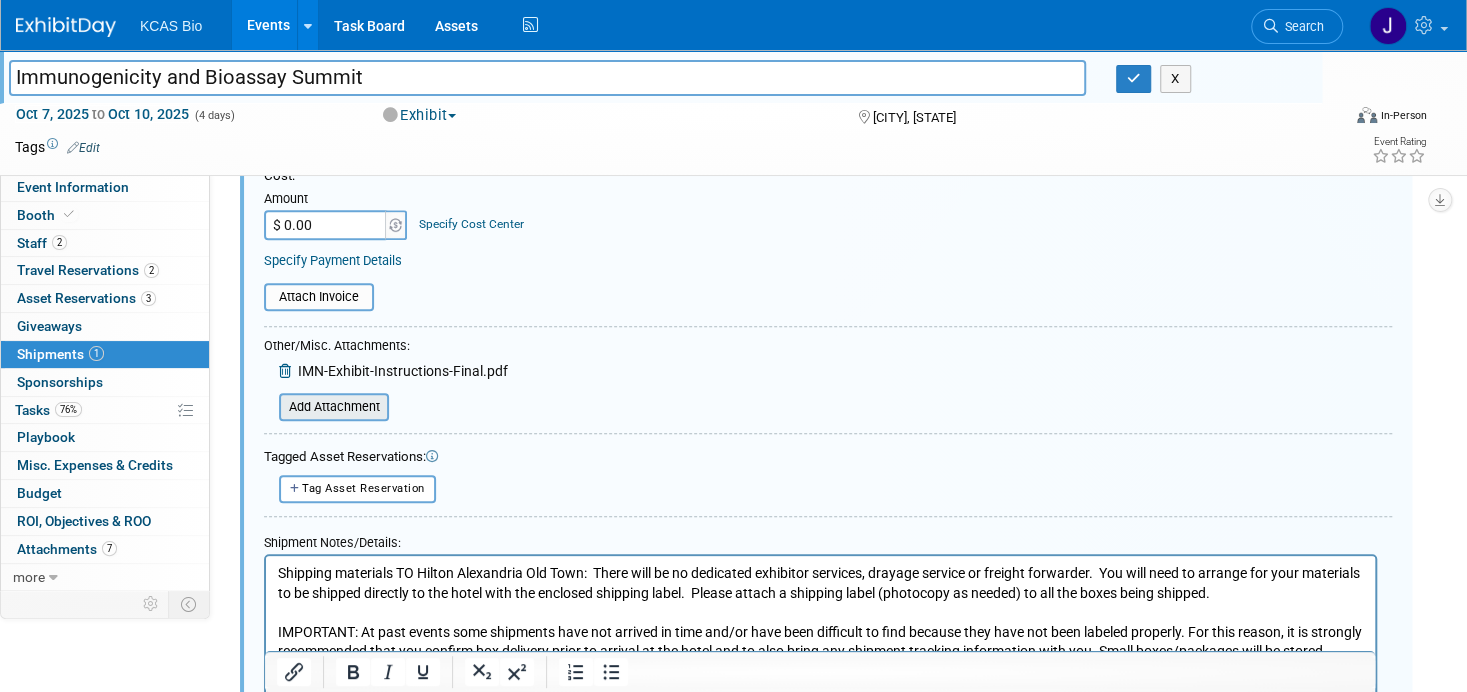 click at bounding box center [268, 407] 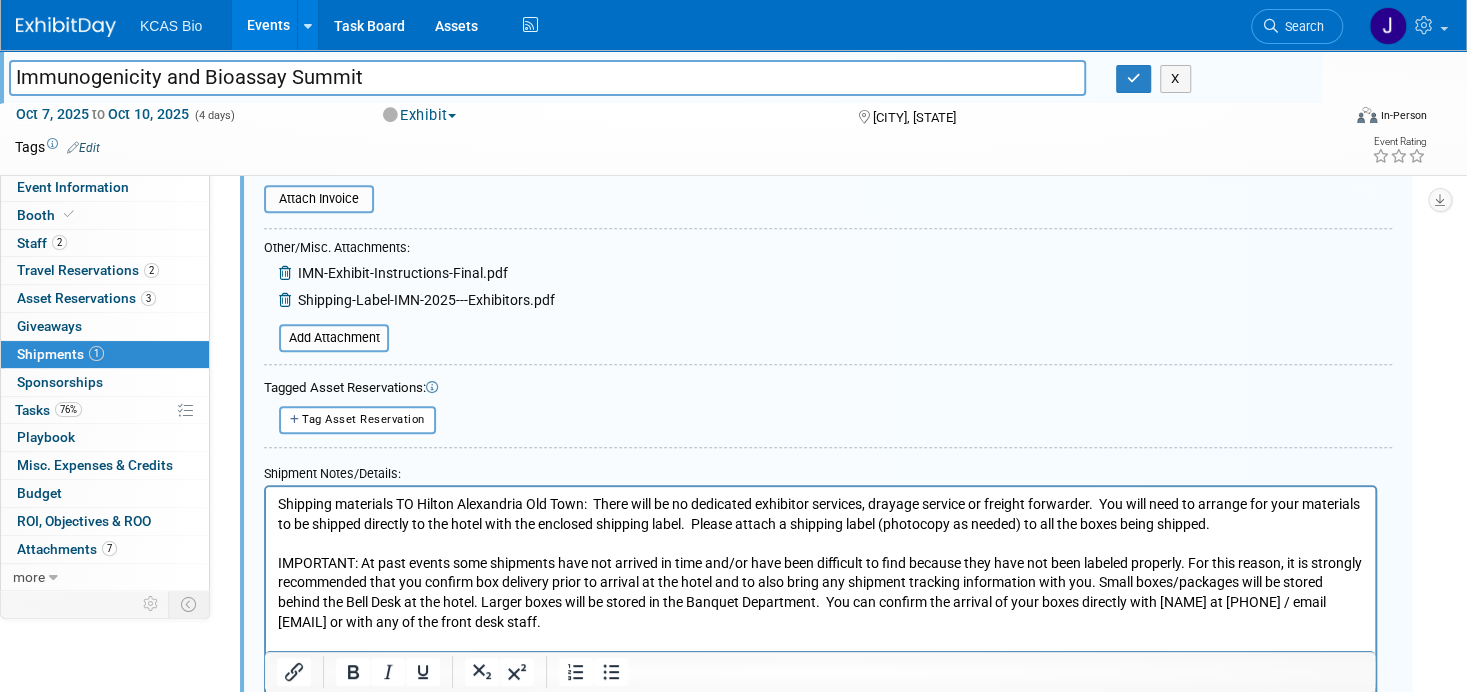 scroll, scrollTop: 718, scrollLeft: 0, axis: vertical 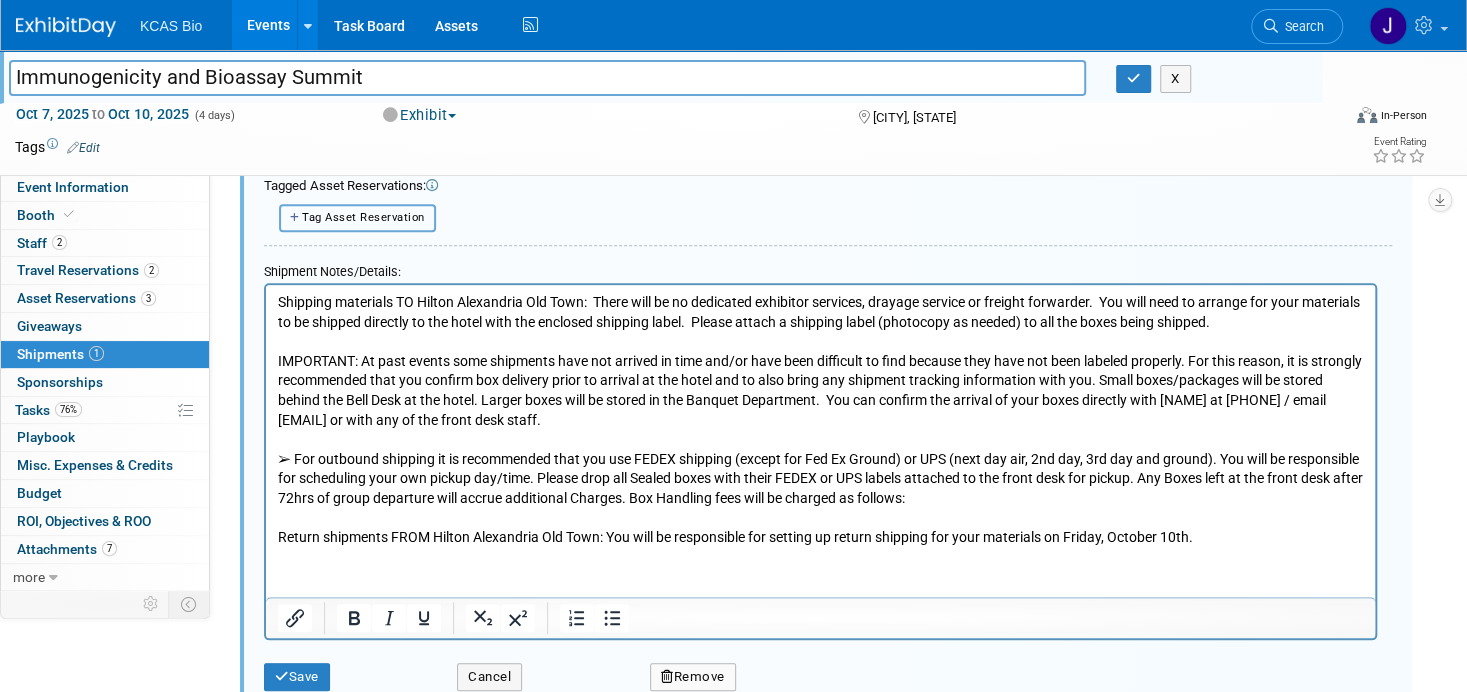 click on "Tag Asset Reservation" at bounding box center (363, 217) 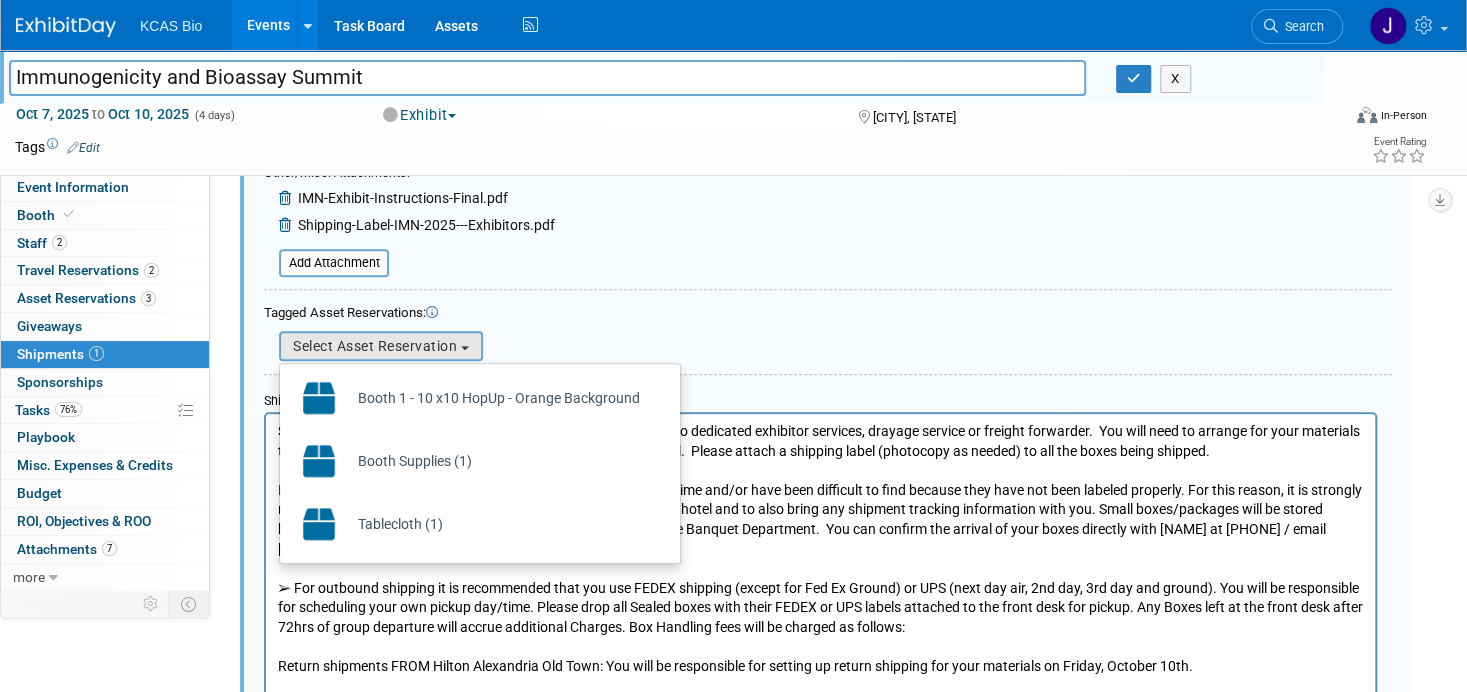 scroll, scrollTop: 550, scrollLeft: 0, axis: vertical 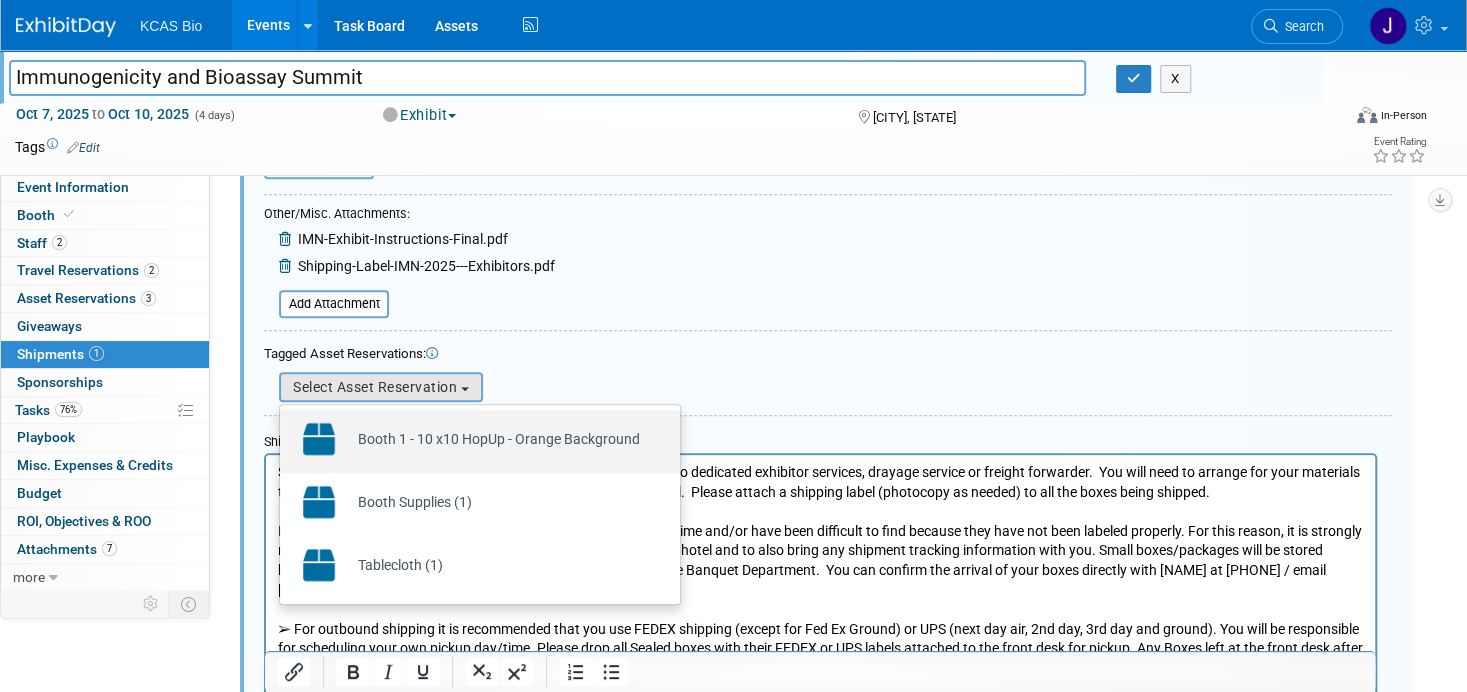 click on "Booth 1 - 10 x10 HopUp - Orange Background Already tagged in this shipment" at bounding box center (494, 439) 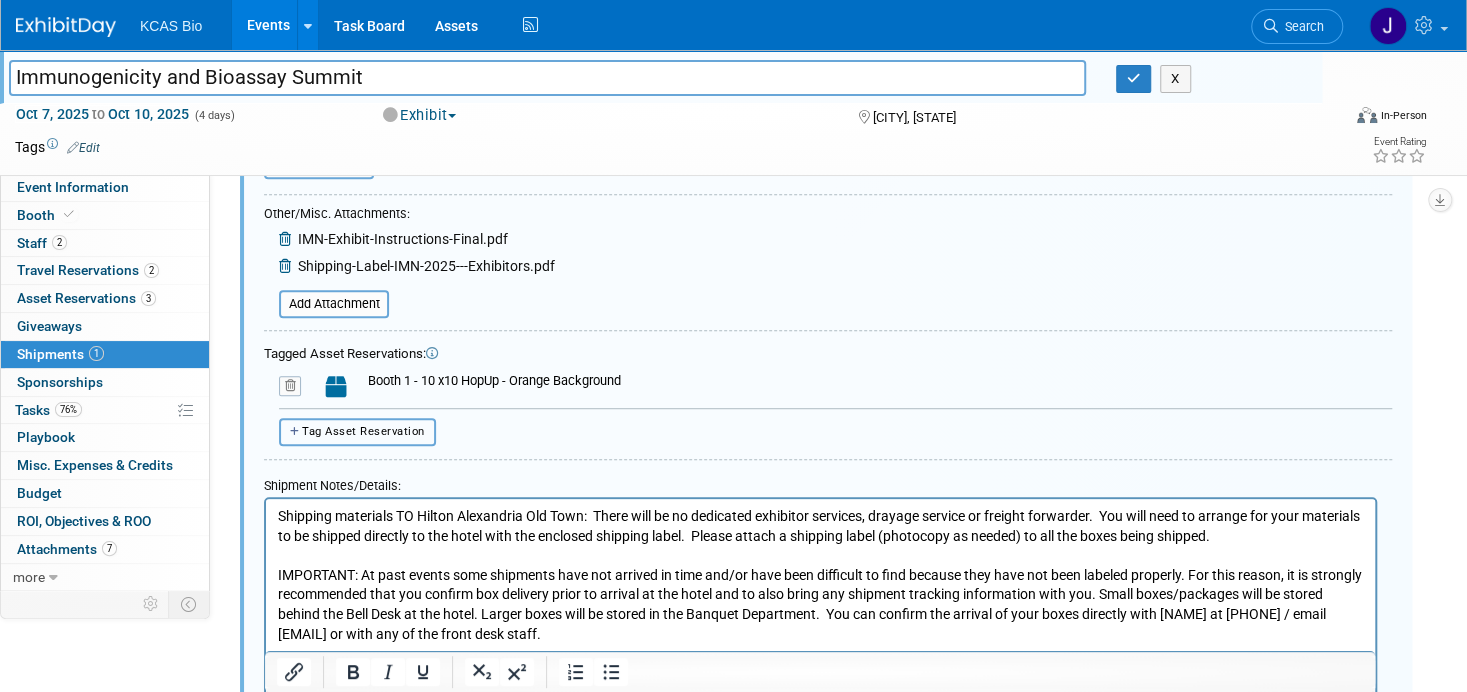 click on "Tag Asset Reservation" at bounding box center (363, 431) 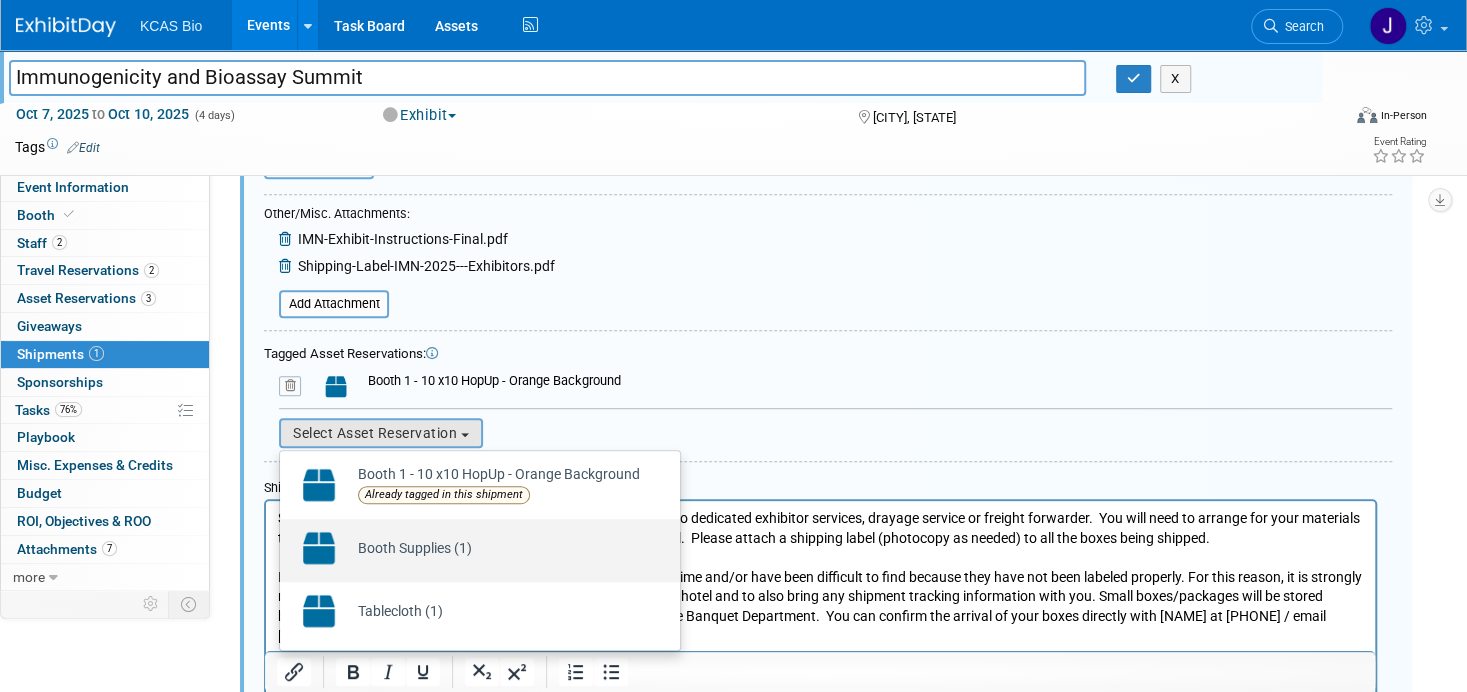 click on "Booth Supplies (1) Already tagged in this shipment" at bounding box center [410, 548] 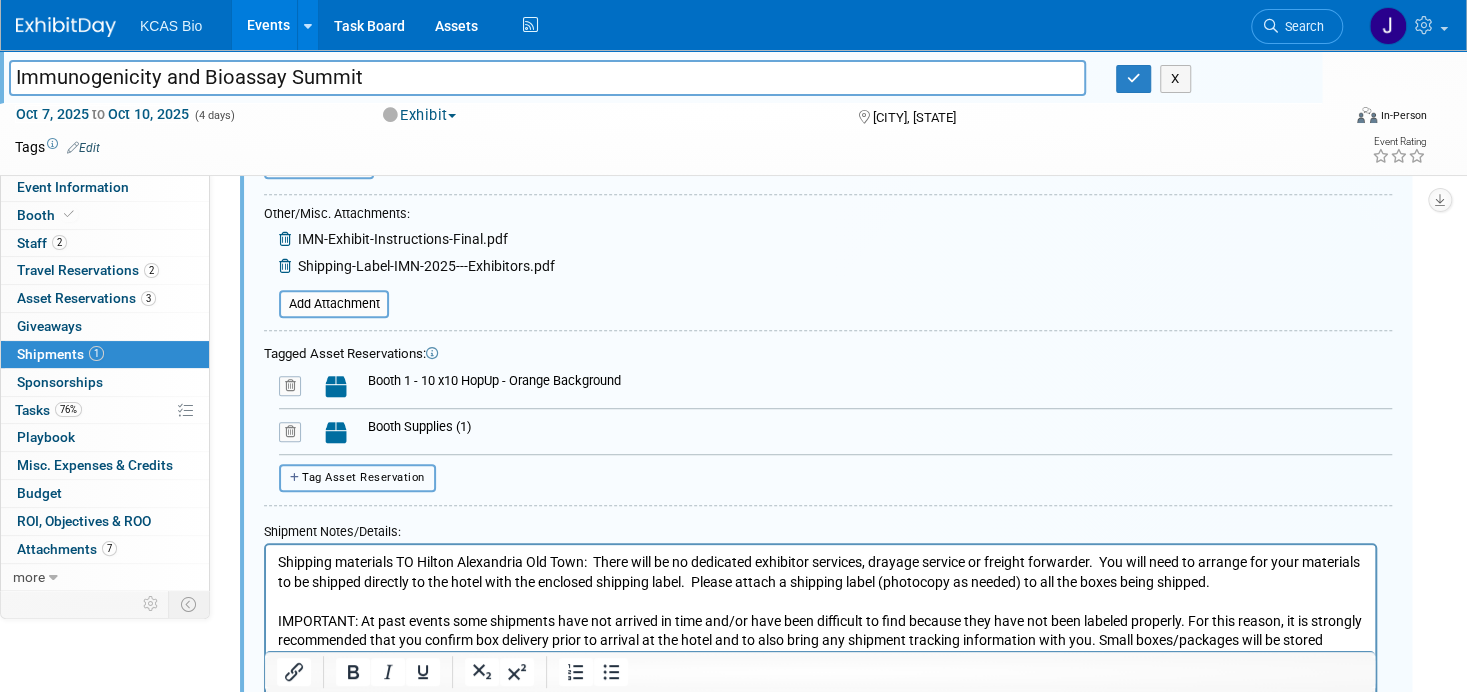 click on "Tag Asset Reservation" at bounding box center [363, 477] 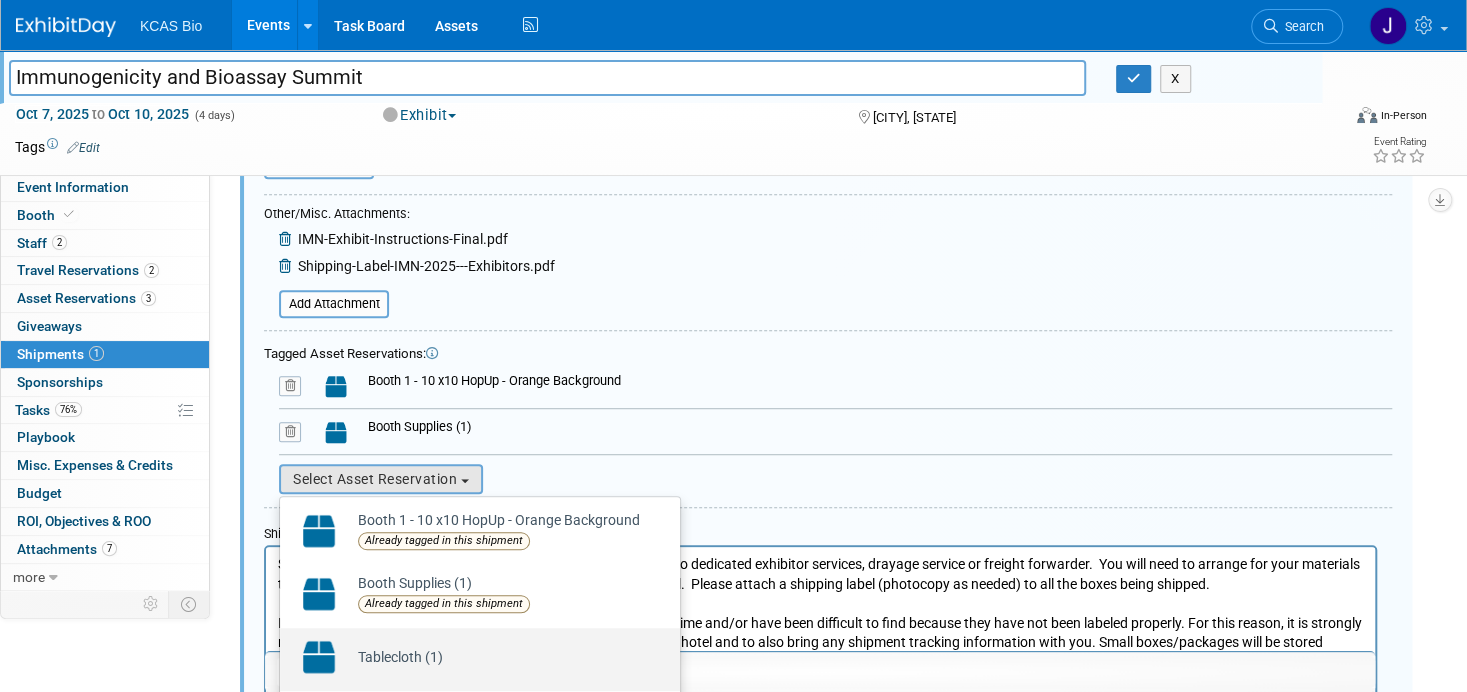 click on "Tablecloth (1) Already tagged in this shipment" at bounding box center (395, 657) 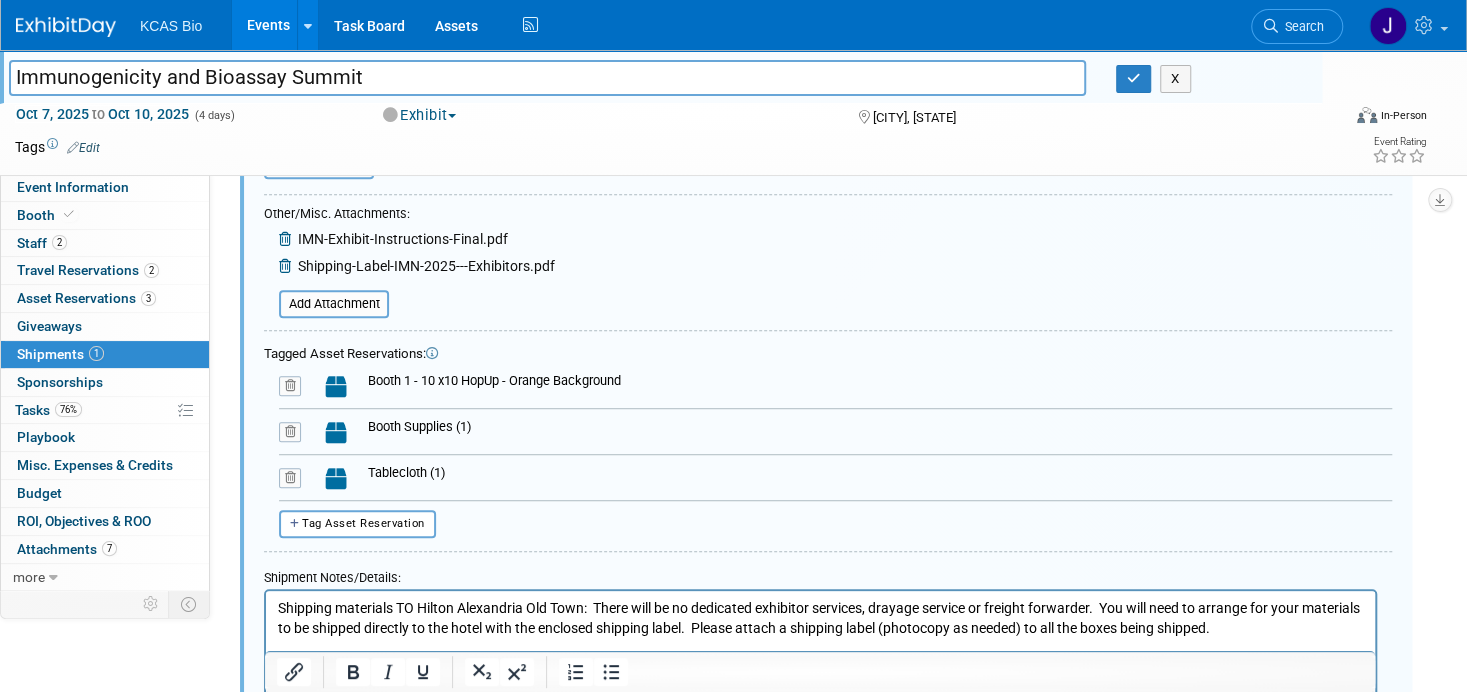 click on "Tablecloth (1)" at bounding box center [835, 482] 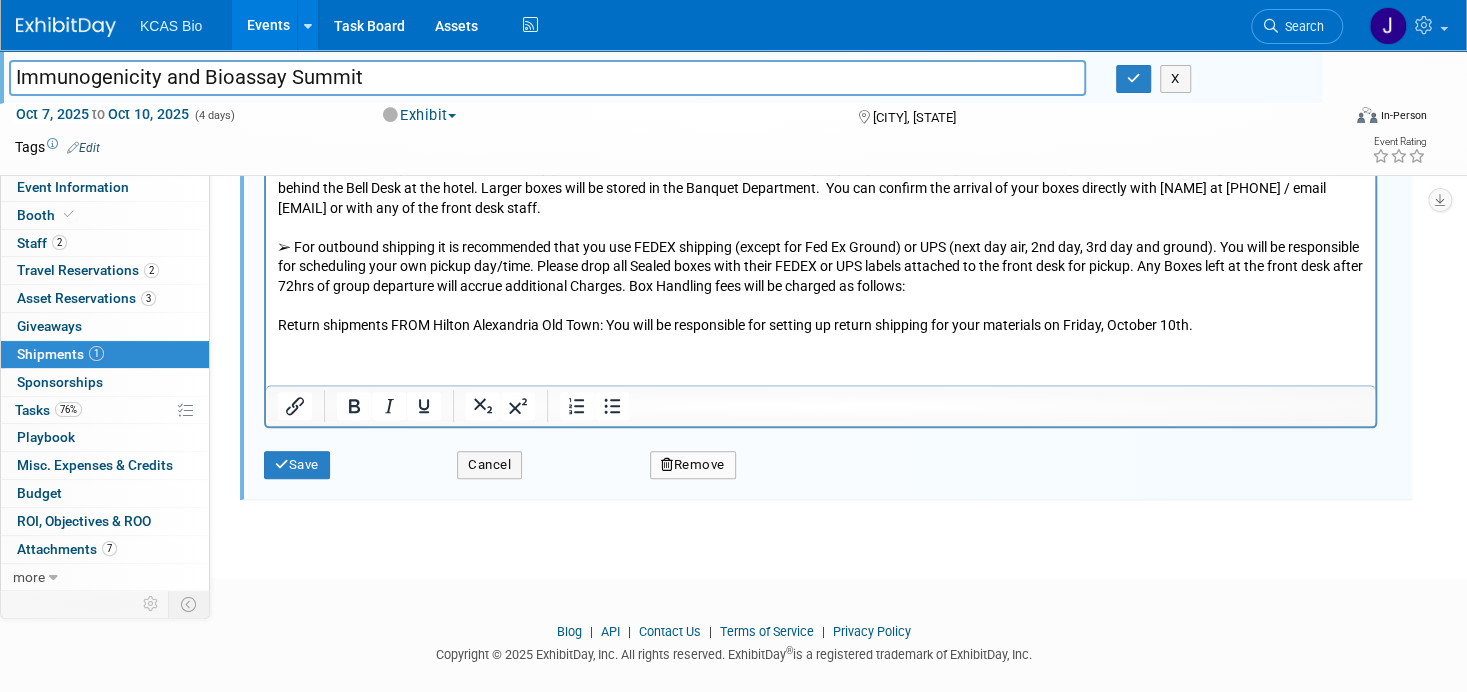 scroll, scrollTop: 1084, scrollLeft: 0, axis: vertical 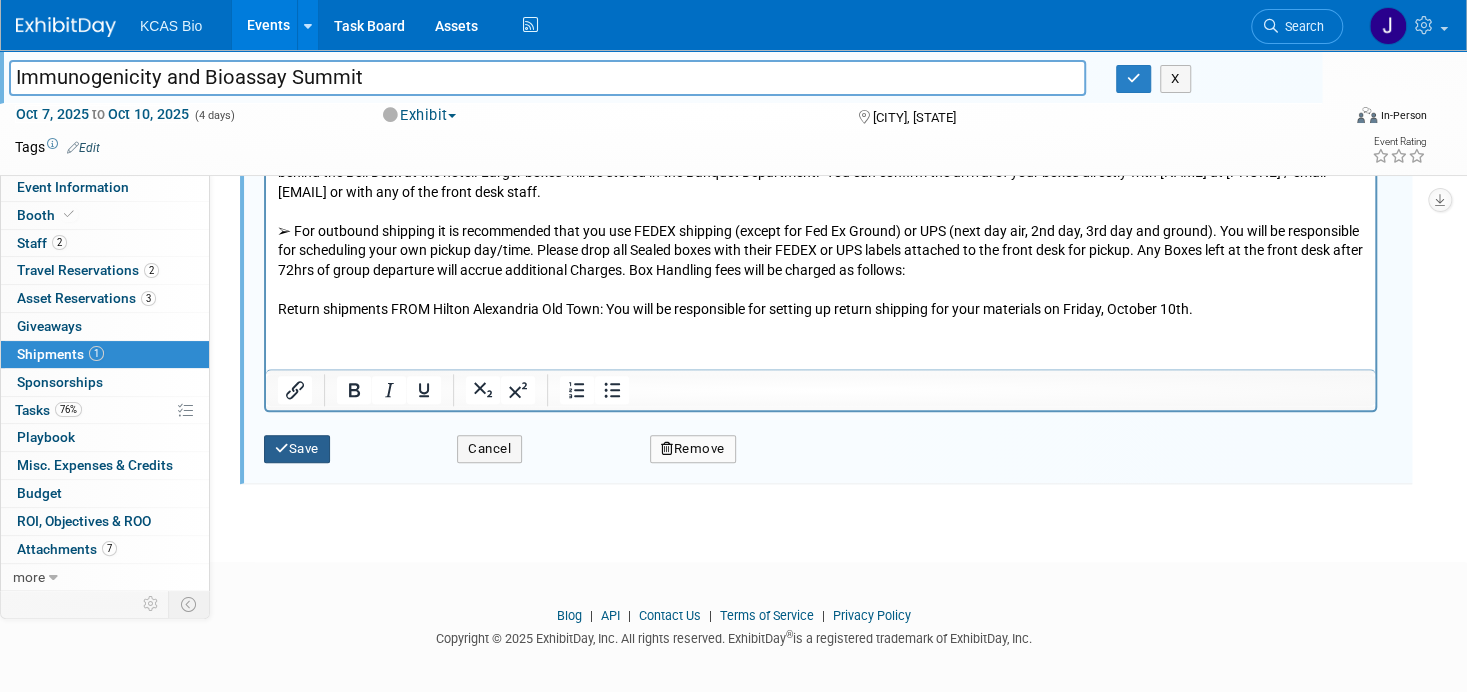 click on "Save" at bounding box center (297, 449) 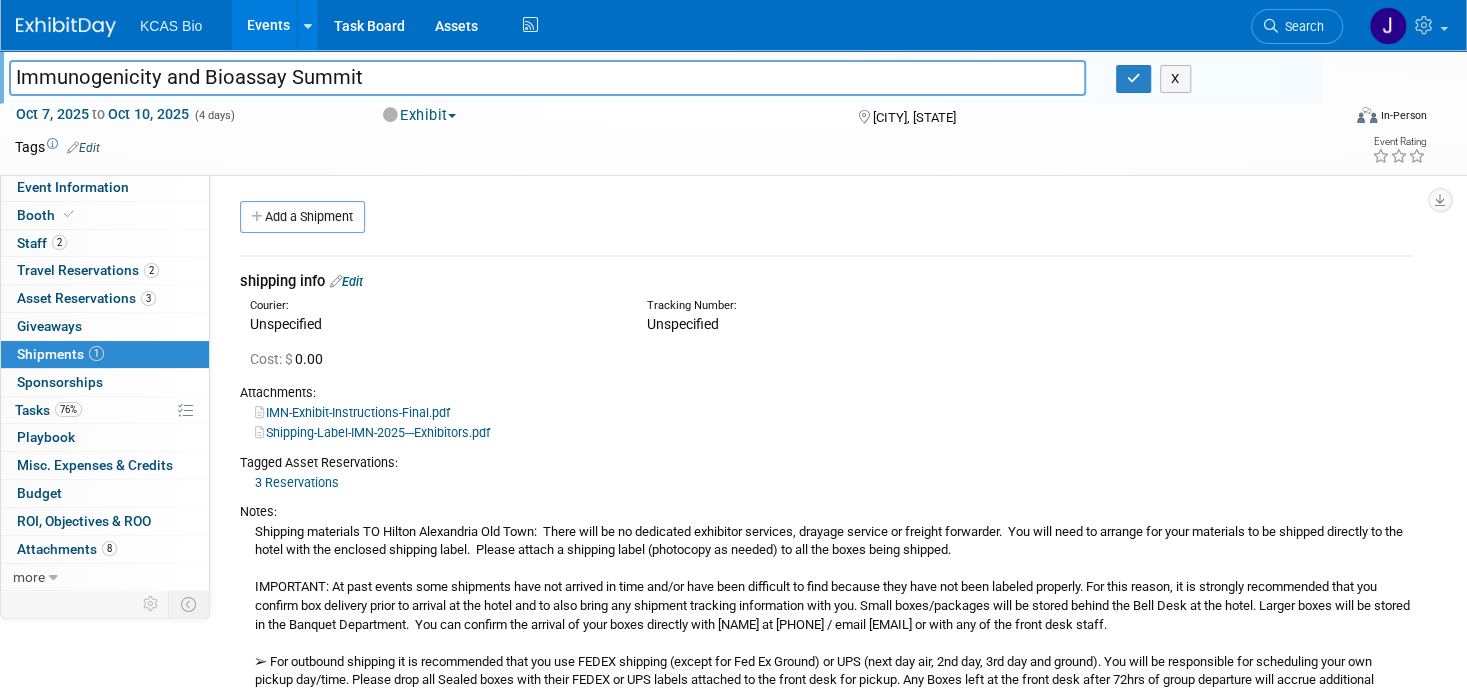 scroll, scrollTop: 0, scrollLeft: 0, axis: both 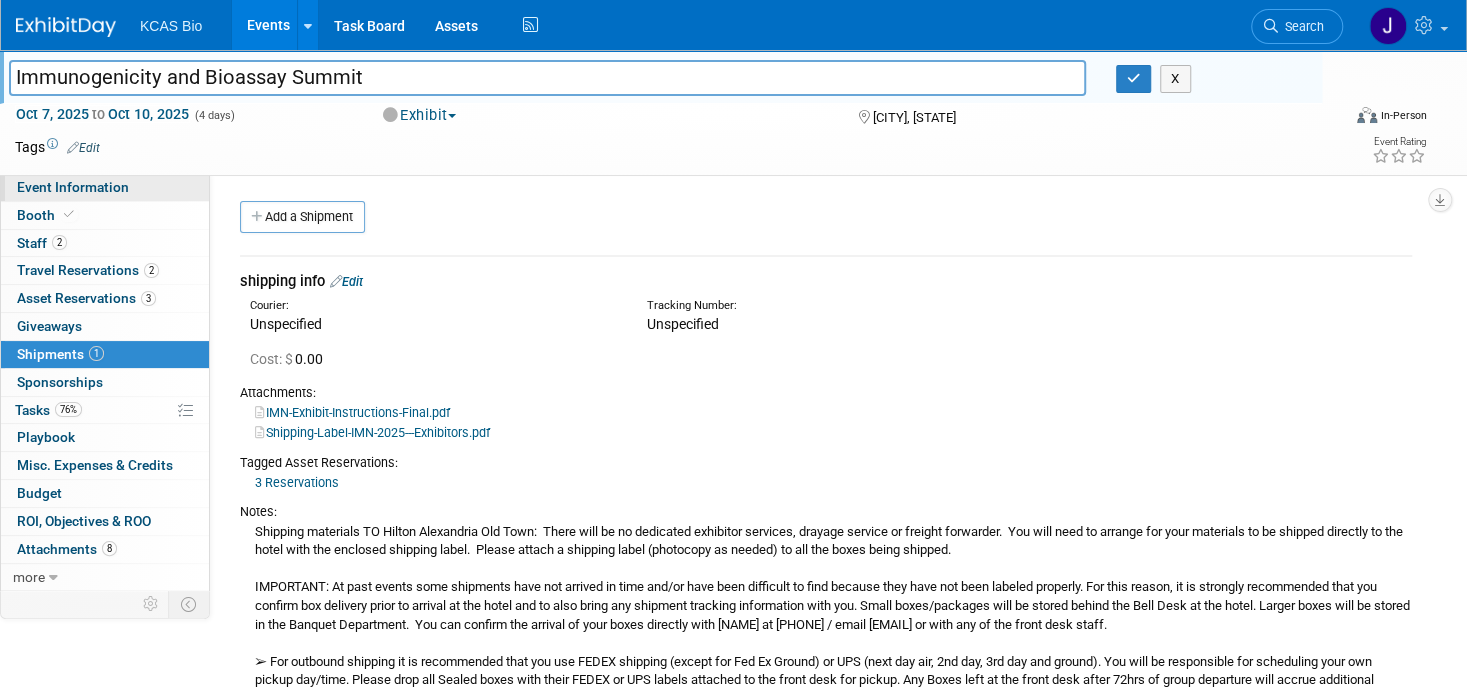 click on "Event Information" at bounding box center [73, 187] 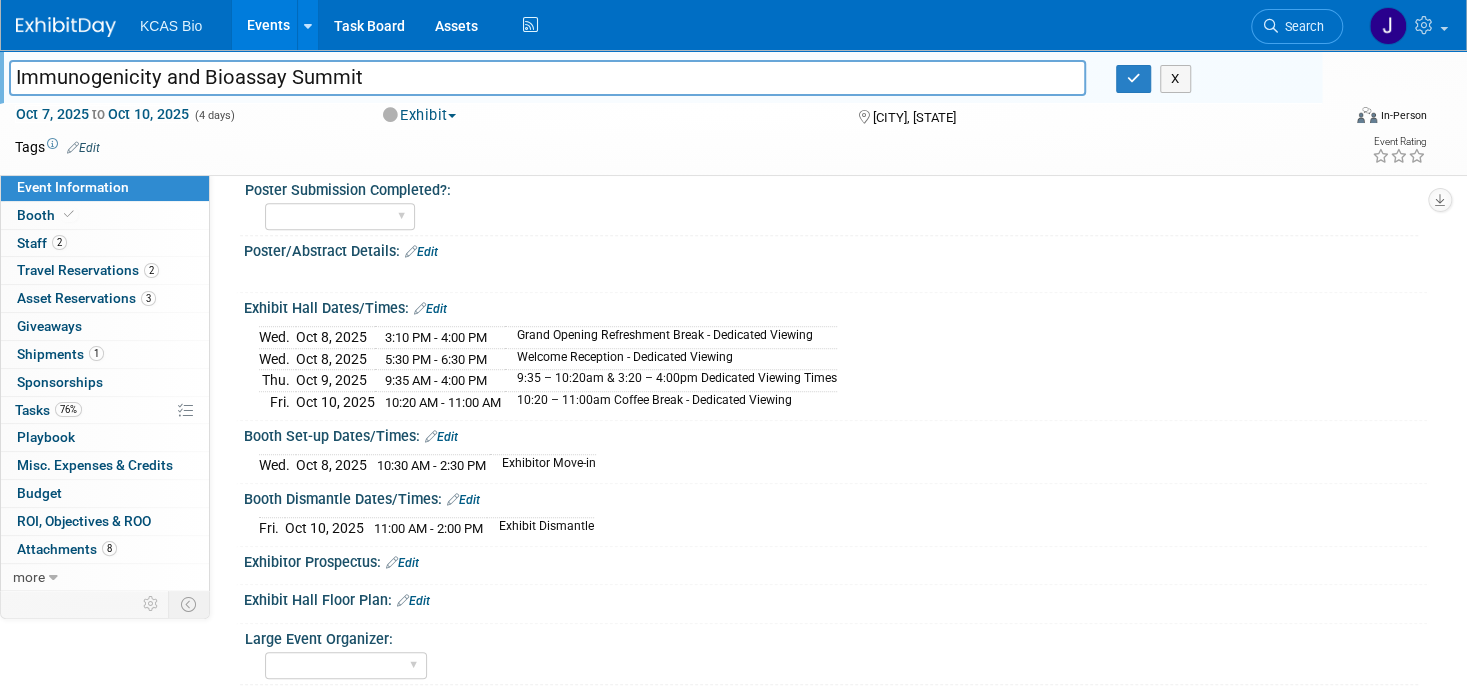 scroll, scrollTop: 600, scrollLeft: 0, axis: vertical 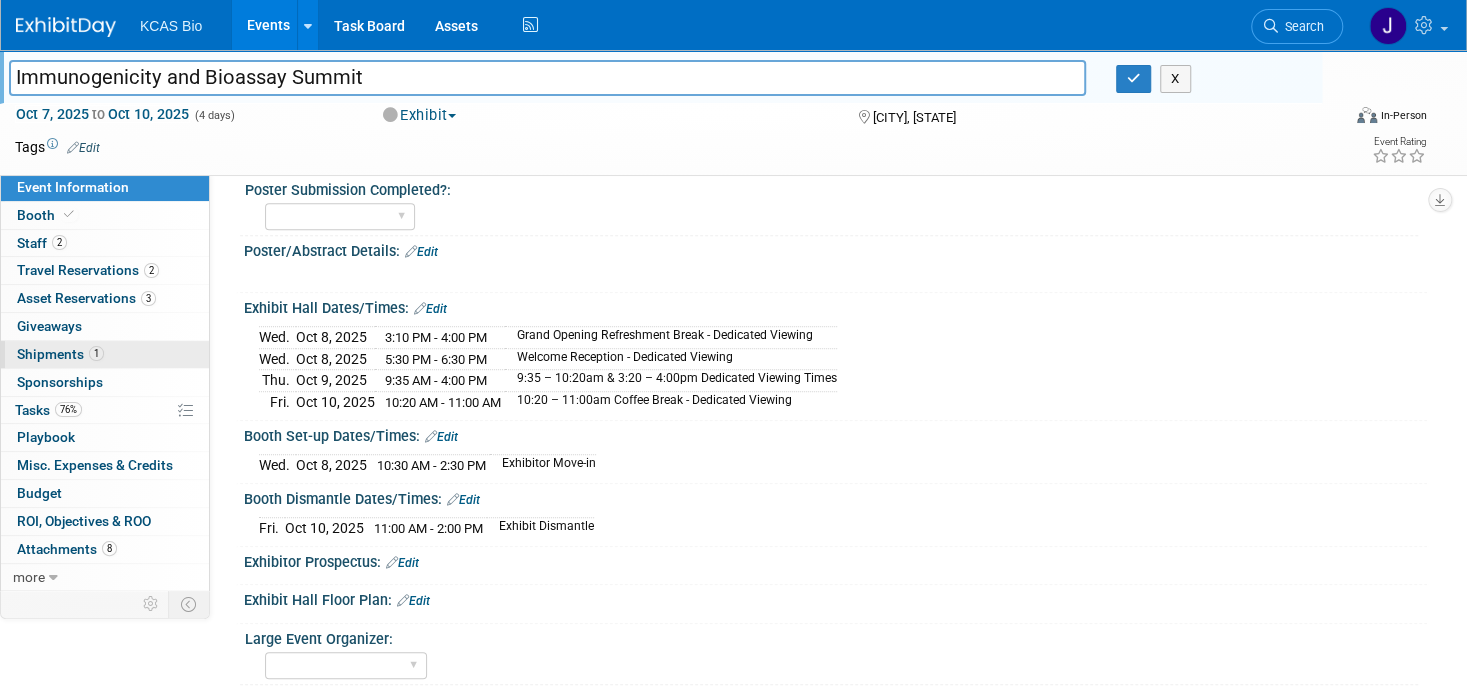 click on "Shipments 1" at bounding box center [60, 354] 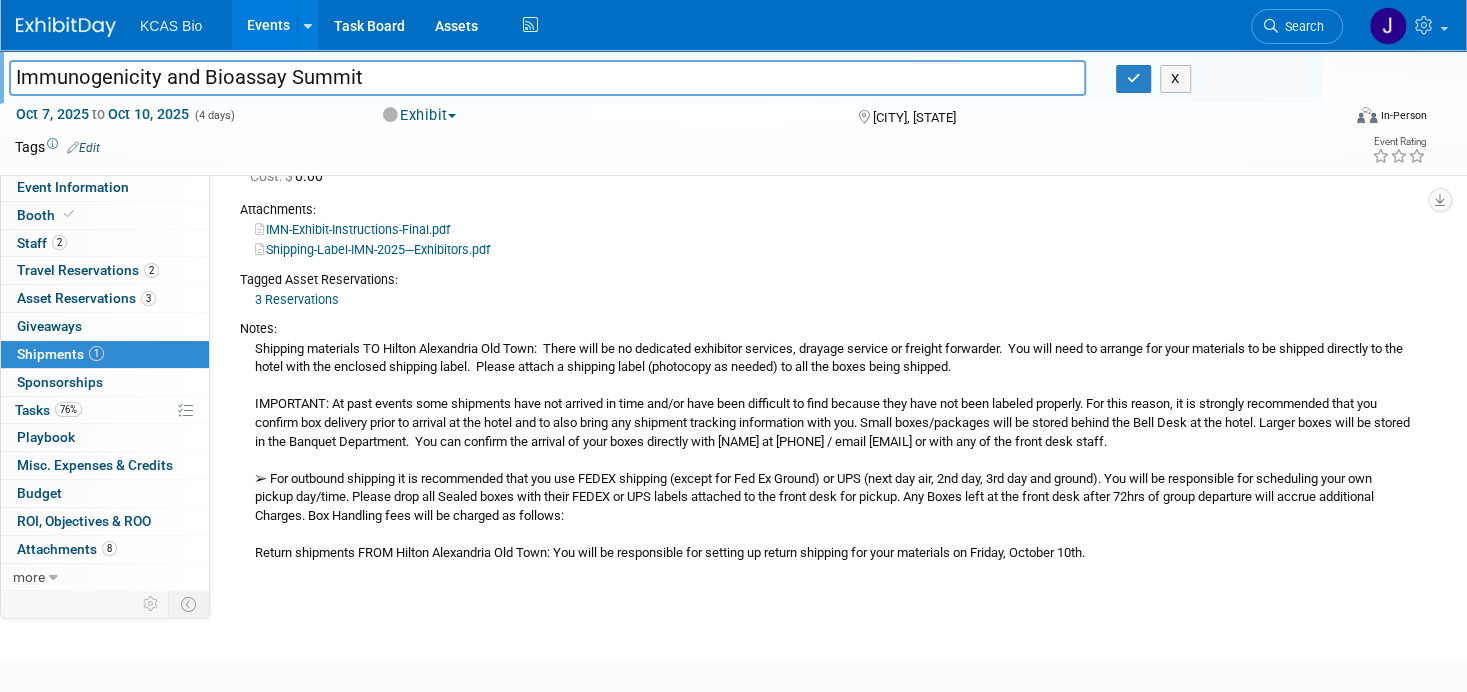scroll, scrollTop: 200, scrollLeft: 0, axis: vertical 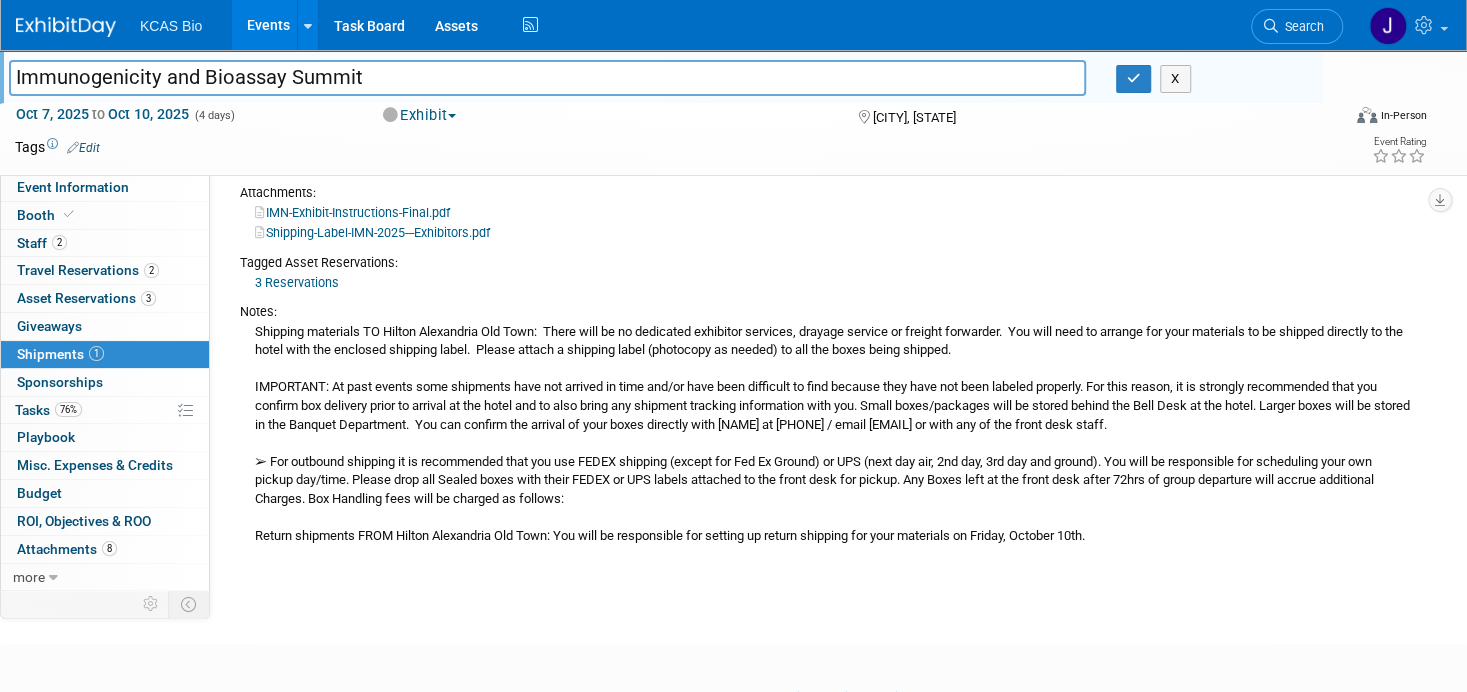 drag, startPoint x: 553, startPoint y: 330, endPoint x: 932, endPoint y: 347, distance: 379.38107 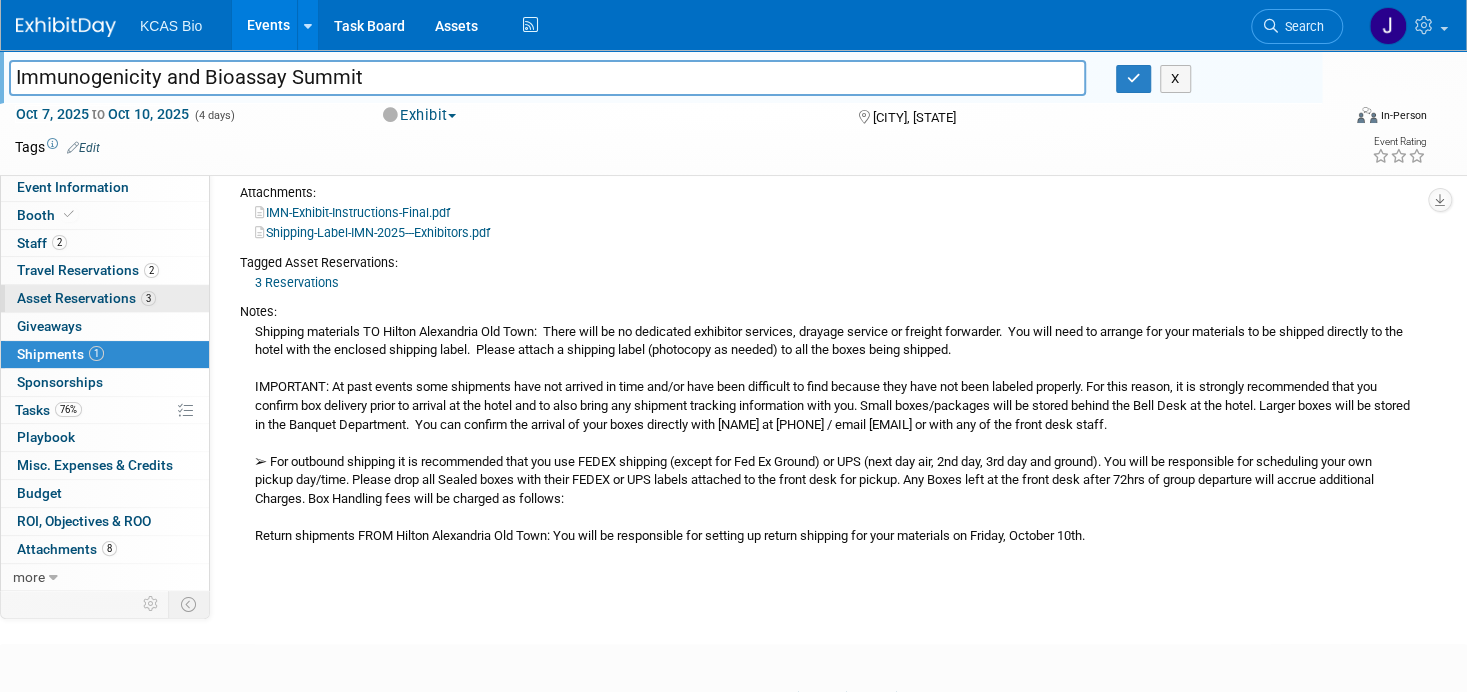 click on "Asset Reservations 3" at bounding box center [86, 298] 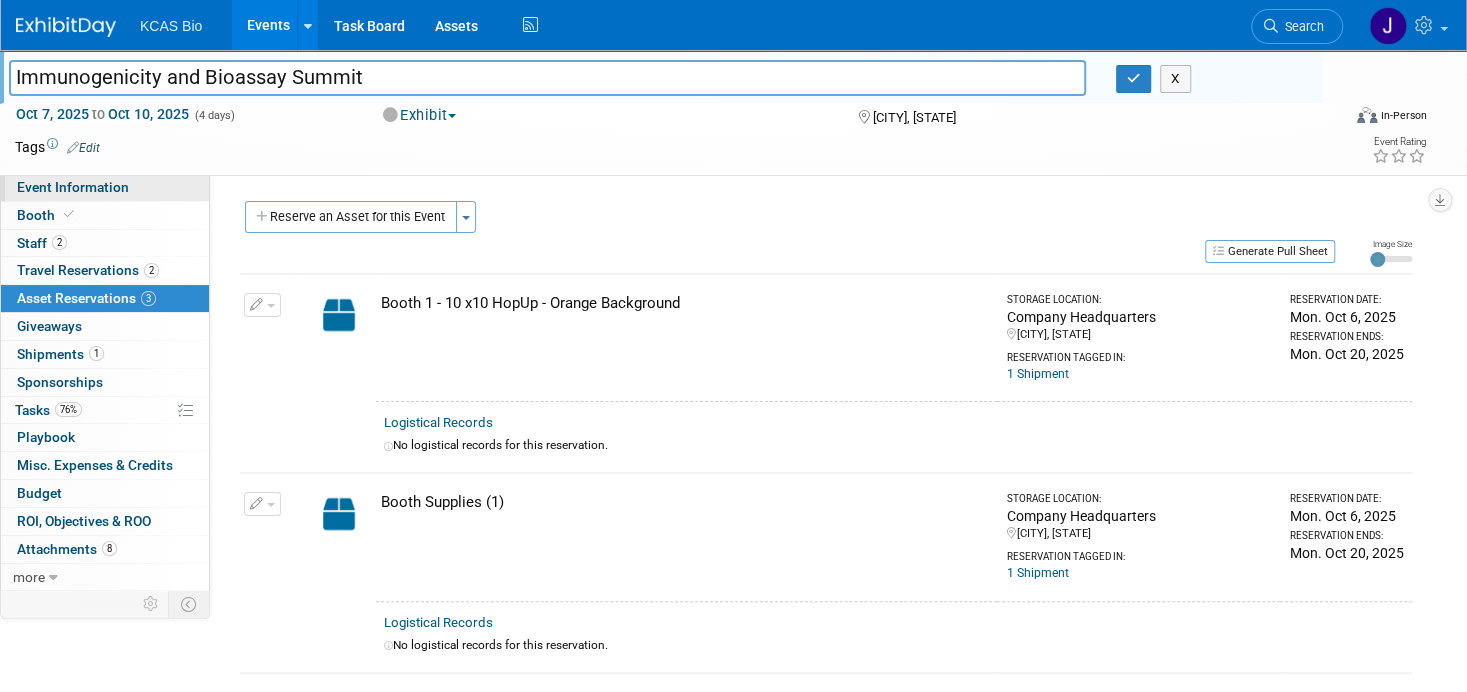 click on "Event Information" at bounding box center [73, 187] 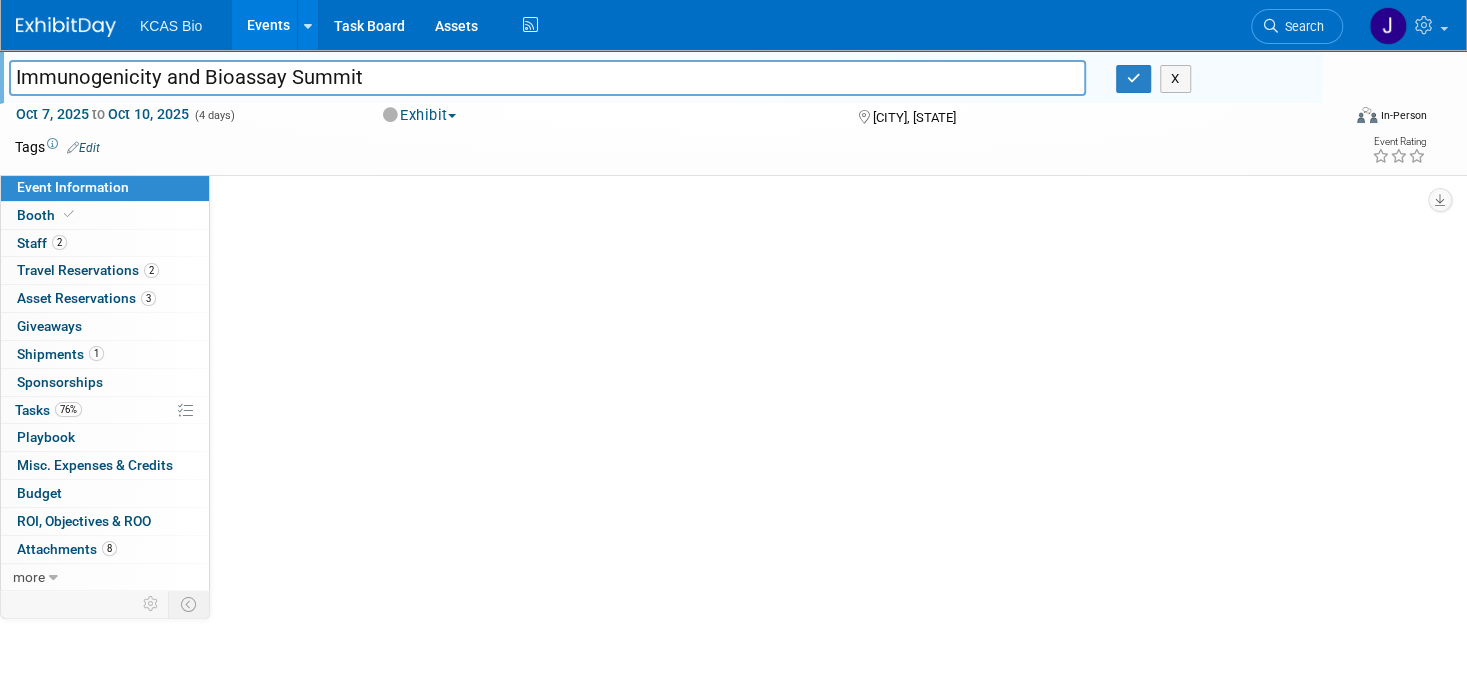 select on "[STATE] - [STATE]" 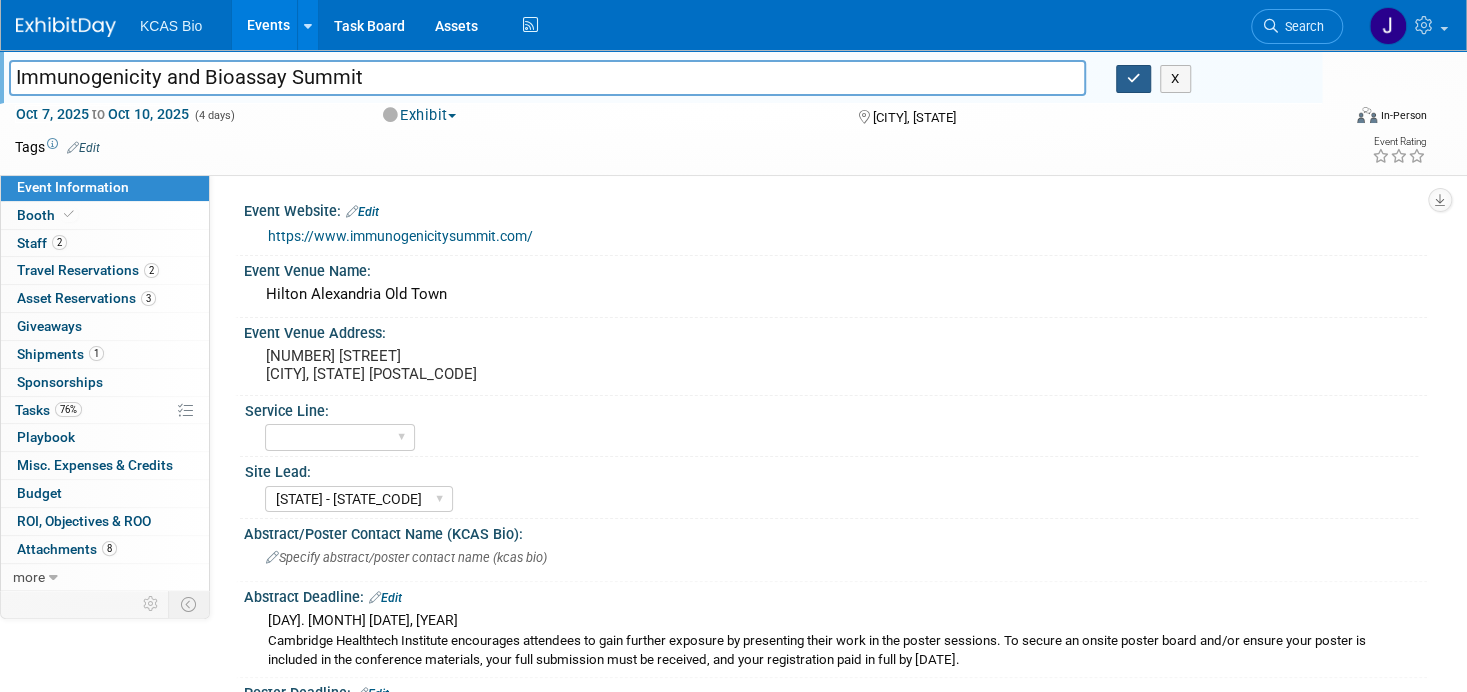 click at bounding box center (1134, 78) 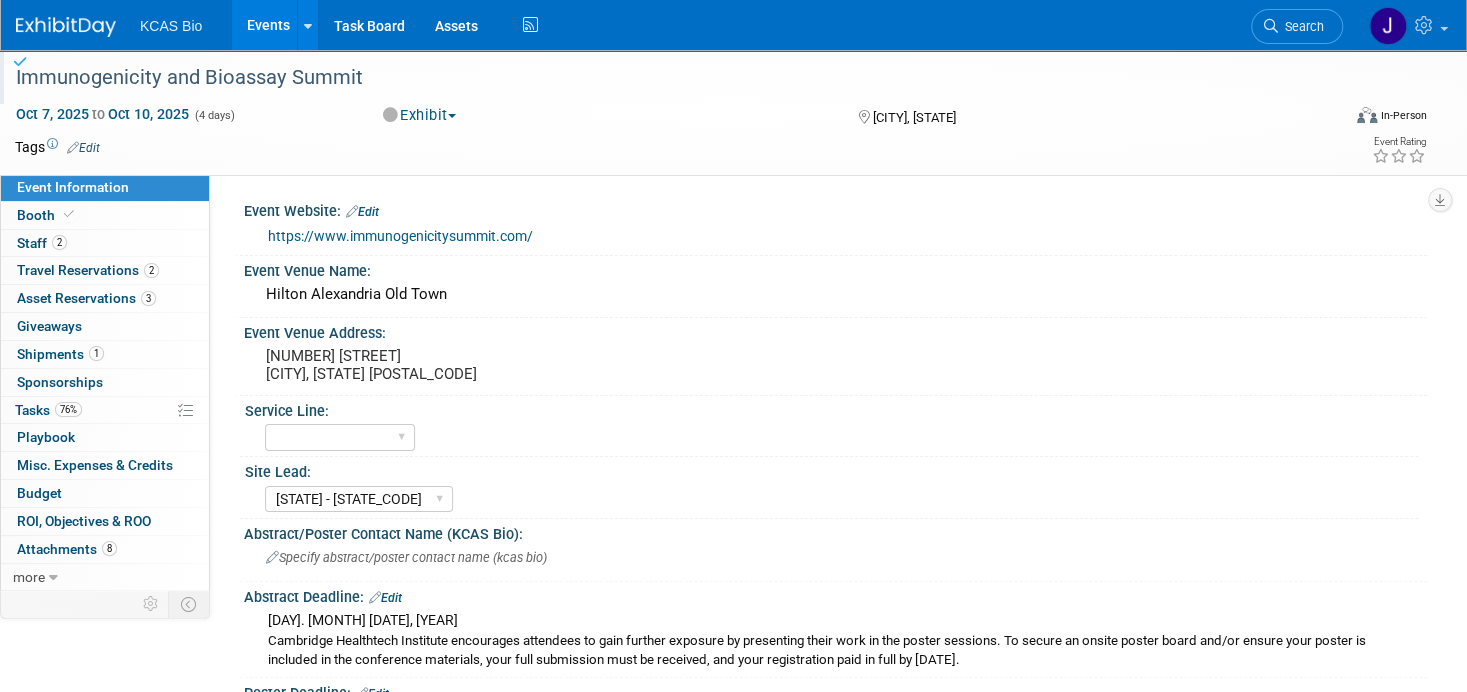 click on "Search" at bounding box center [1301, 26] 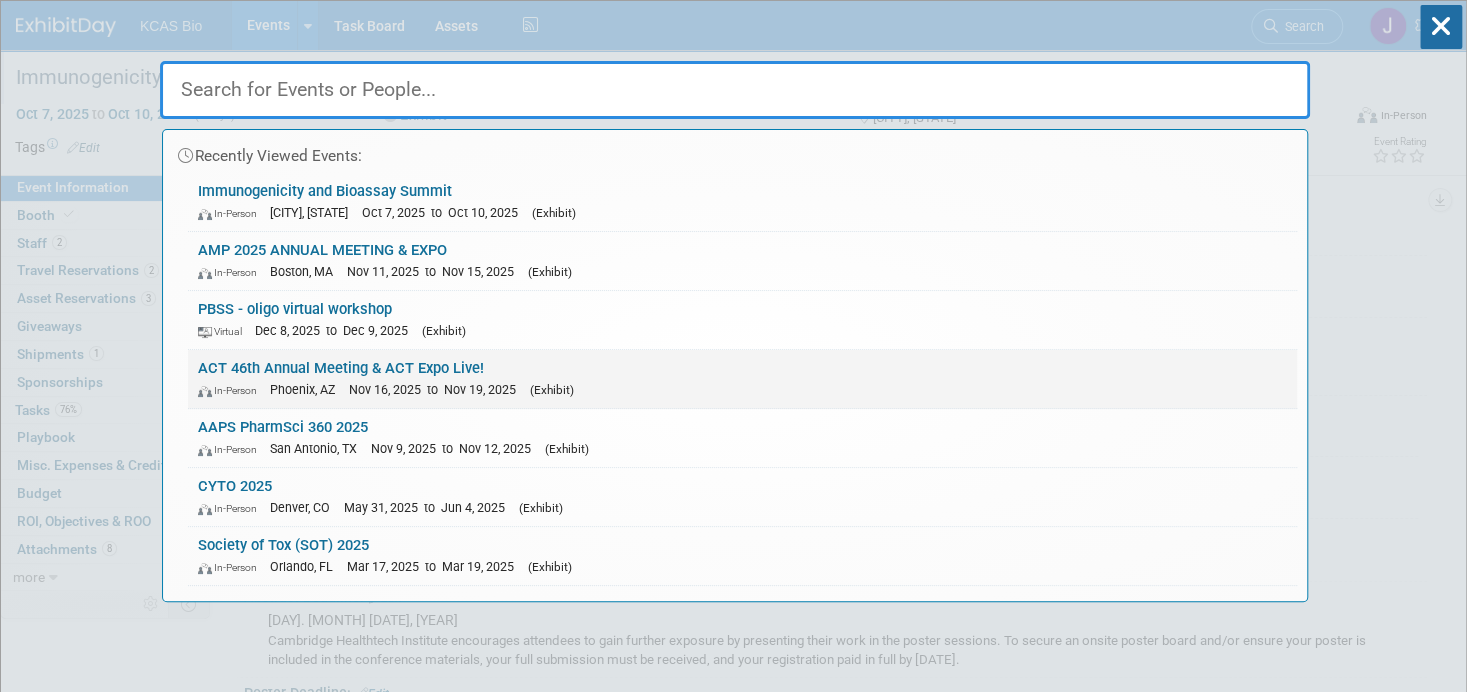 click on "ACT 46th Annual Meeting & ACT Expo Live!
In-Person
Phoenix, AZ
Nov 16, 2025  to  Nov 19, 2025
(Exhibit)" at bounding box center (742, 379) 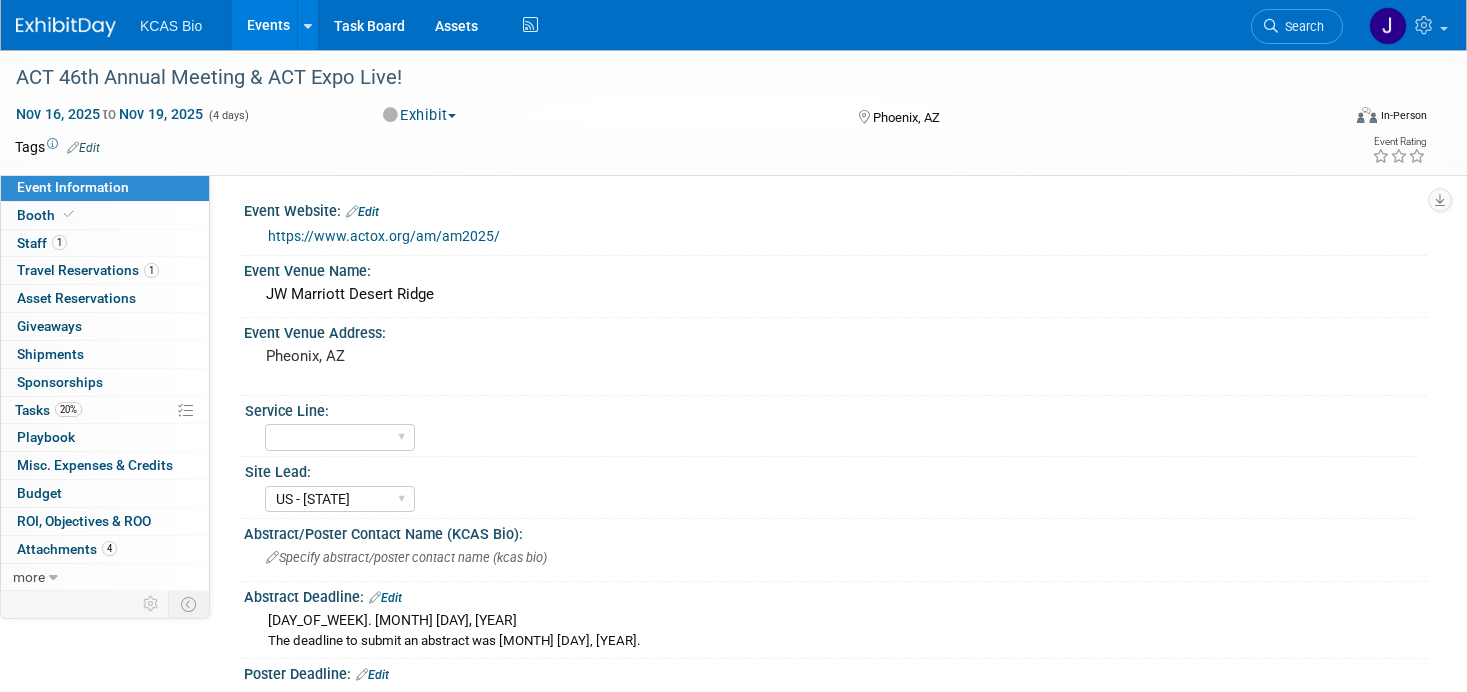 select on "US - KS" 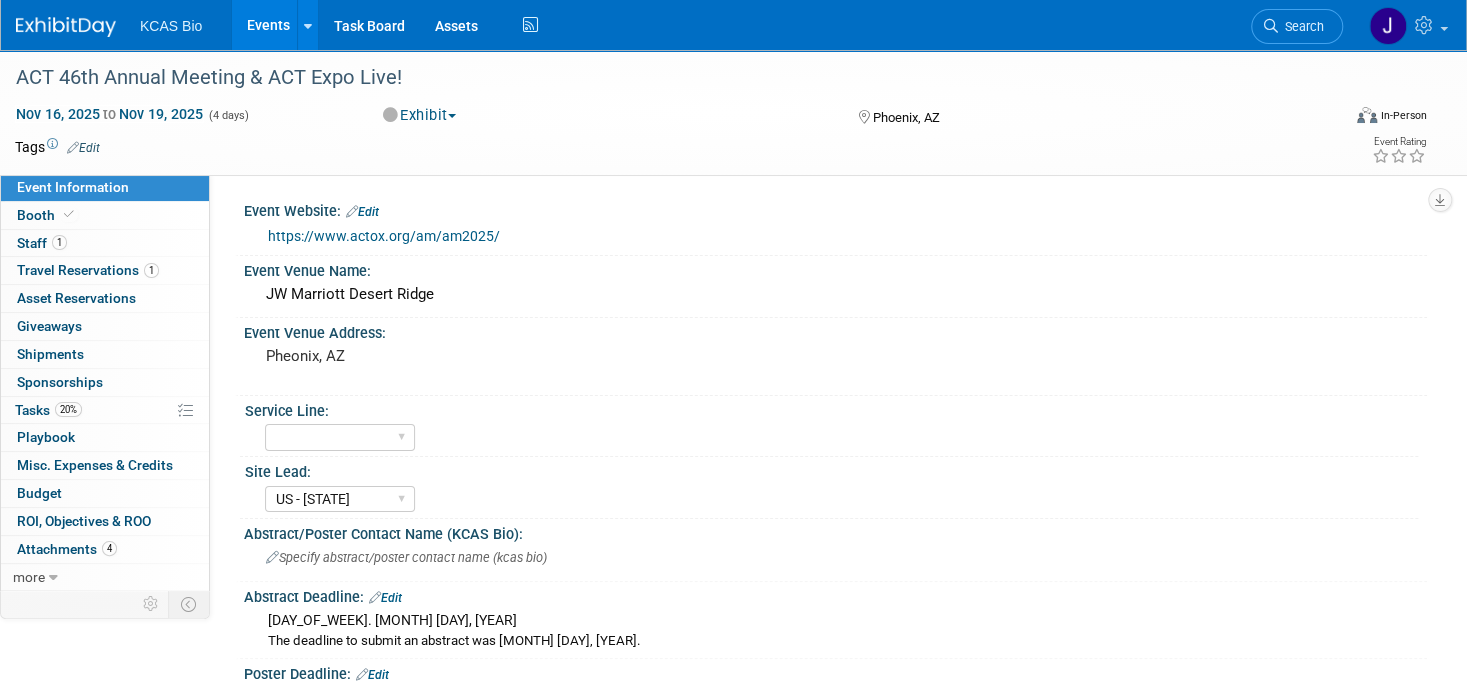 scroll, scrollTop: 0, scrollLeft: 0, axis: both 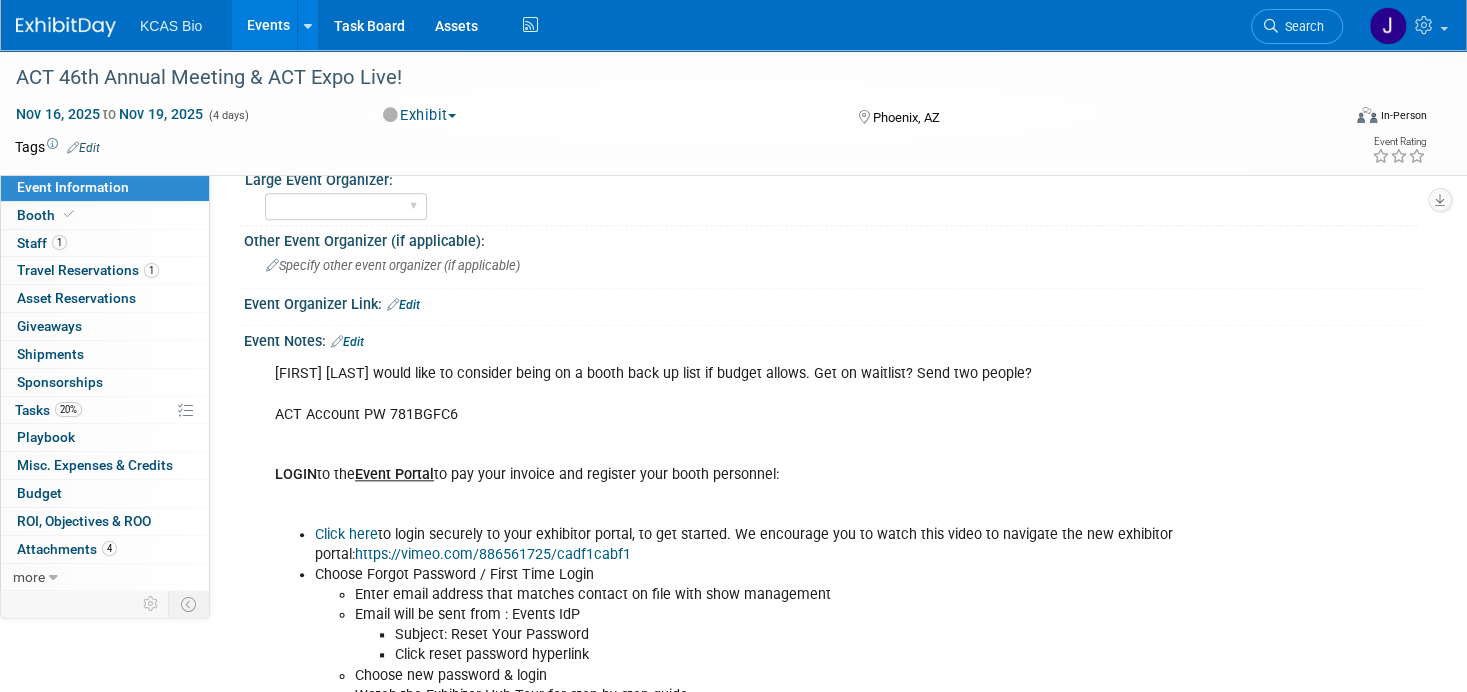 click on "Edit" at bounding box center [347, 342] 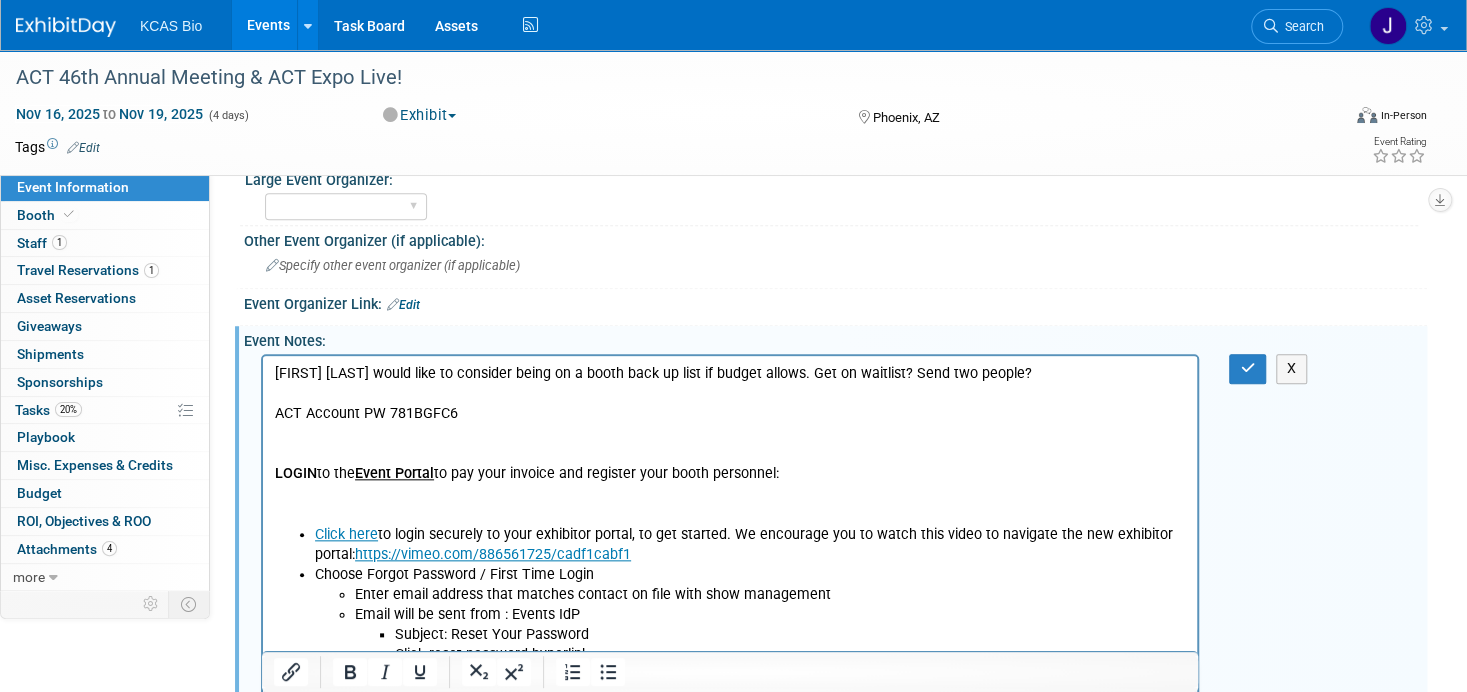 scroll, scrollTop: 0, scrollLeft: 0, axis: both 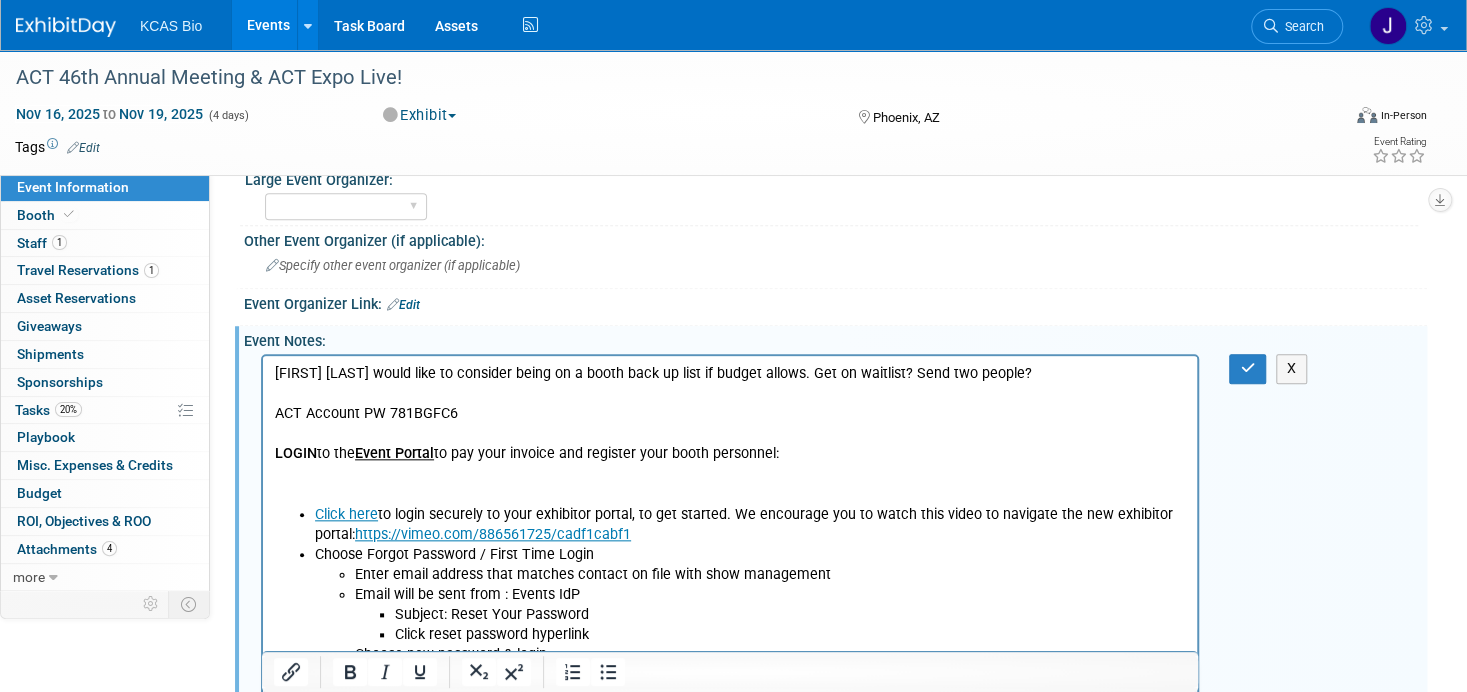 drag, startPoint x: 276, startPoint y: 471, endPoint x: 298, endPoint y: 470, distance: 22.022715 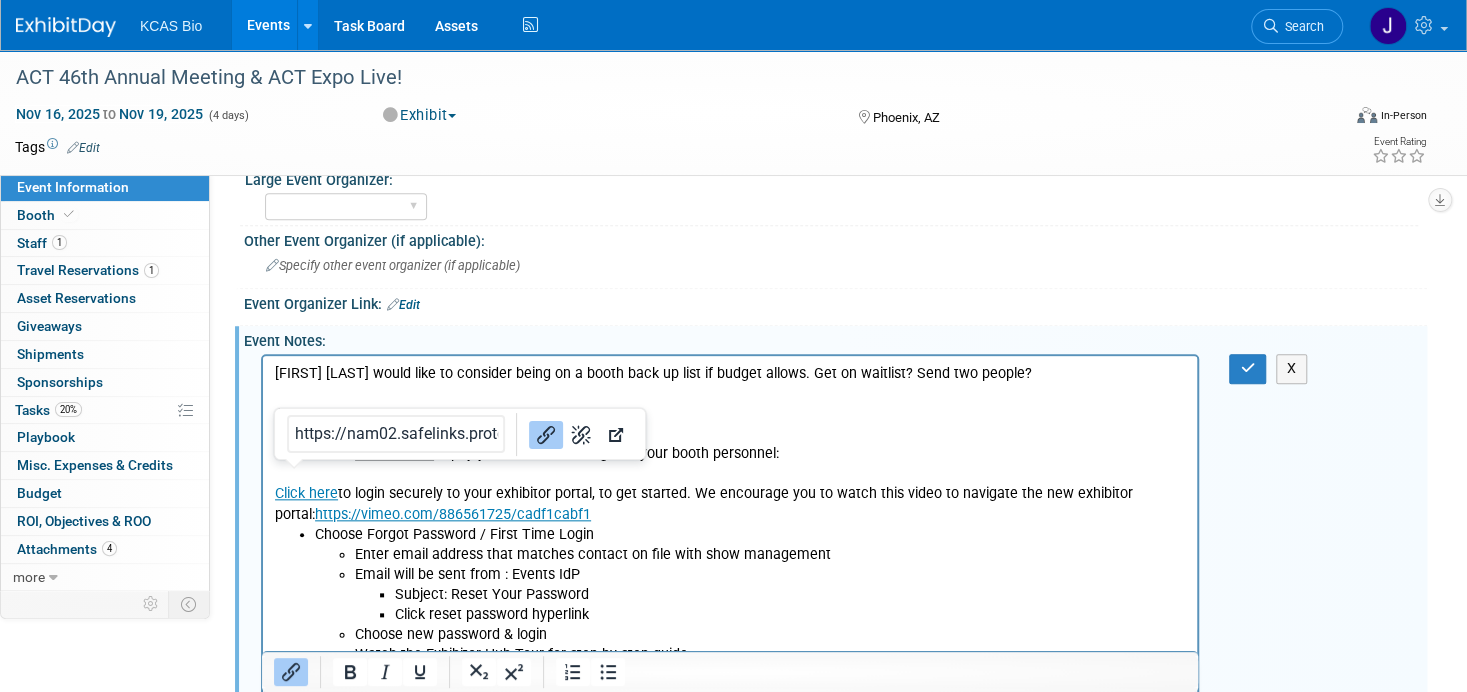 click on "​Subject: Reset Your Password" at bounding box center [790, 595] 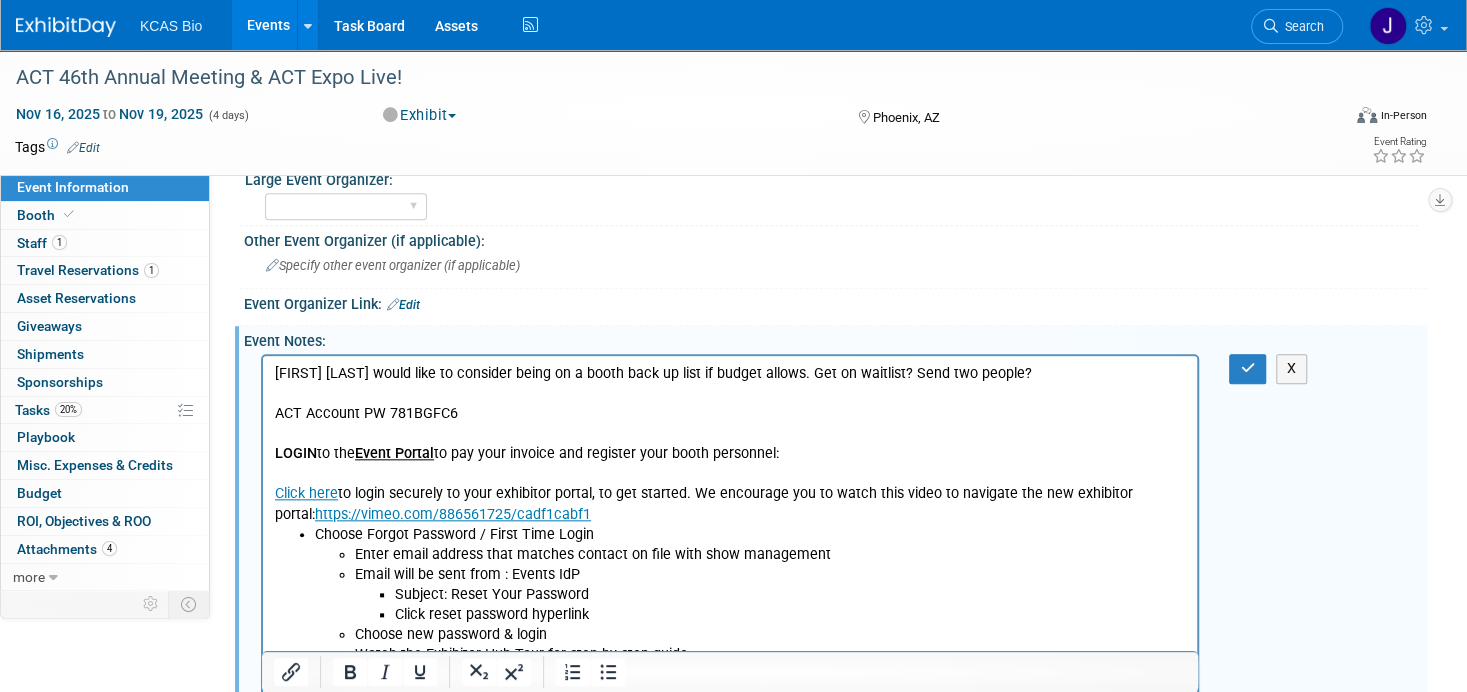 click on "Chris F would like to consider being on a booth back up list if budget allows. Get on waitlist? Send two people? ACT Account PW 781BGFC6 LOGIN  to the  Event Portal  to pay your invoice and register your booth personnel: Click here  to login securely to your exhibitor portal, to get started. We encourage you to watch this video to navigate the new exhibitor portal:  https://vimeo.com/886561725/cadf1cabf1" at bounding box center (730, 444) 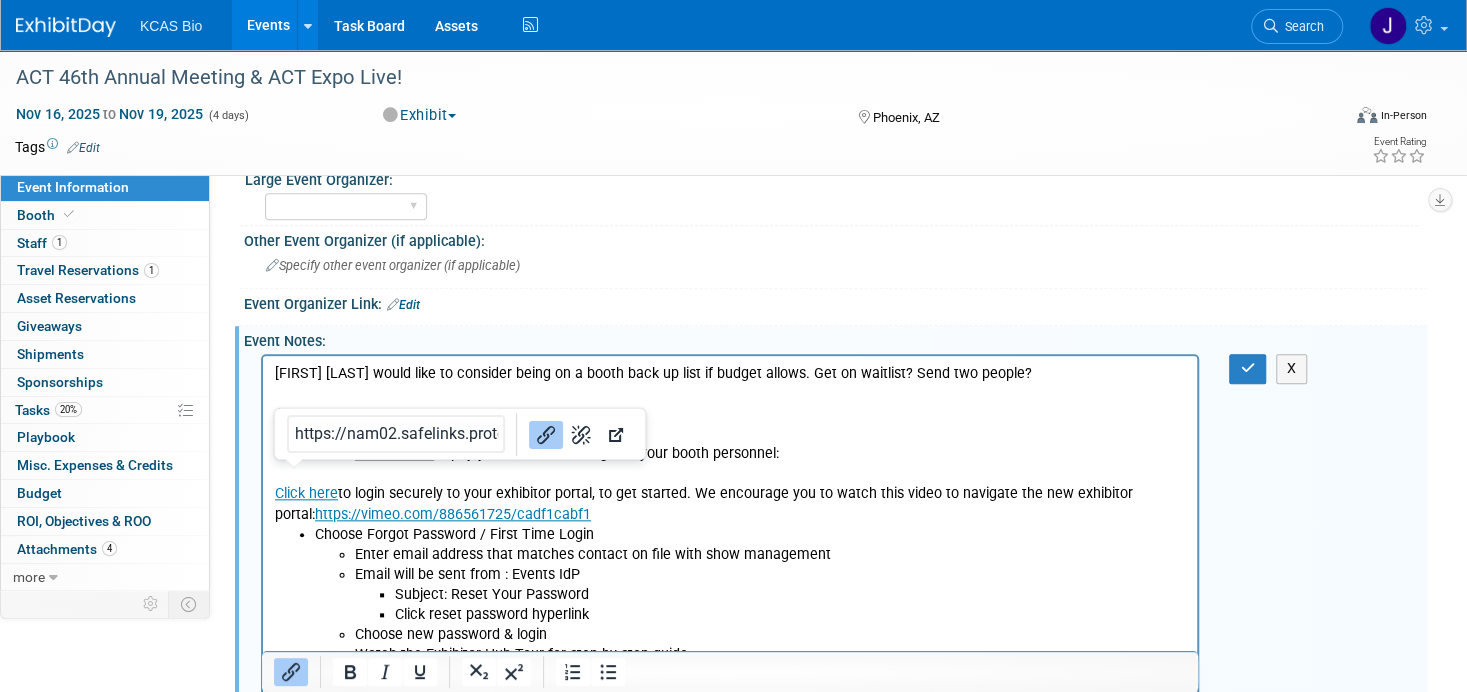 click on "Email will be sent from : Events IdP ​Subject: Reset Your Password  Click reset password hyperlink" at bounding box center [770, 595] 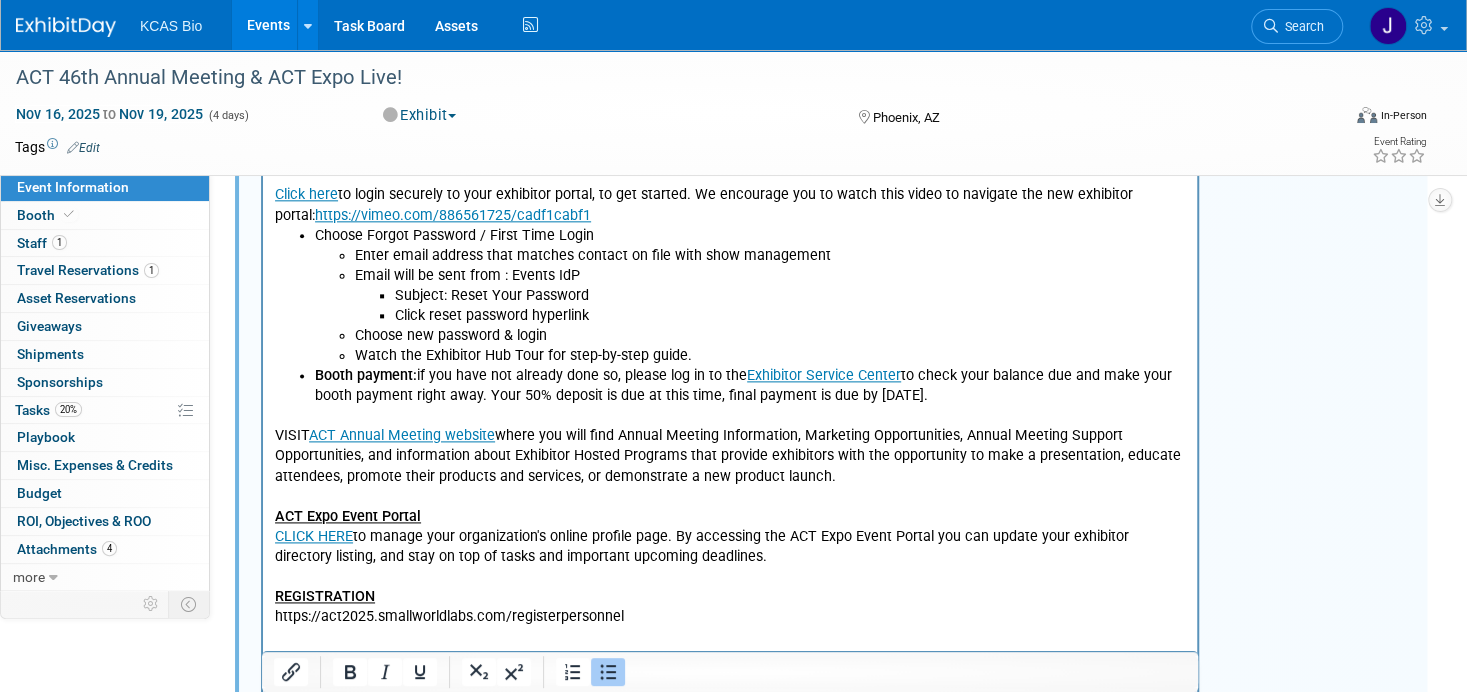 scroll, scrollTop: 1300, scrollLeft: 0, axis: vertical 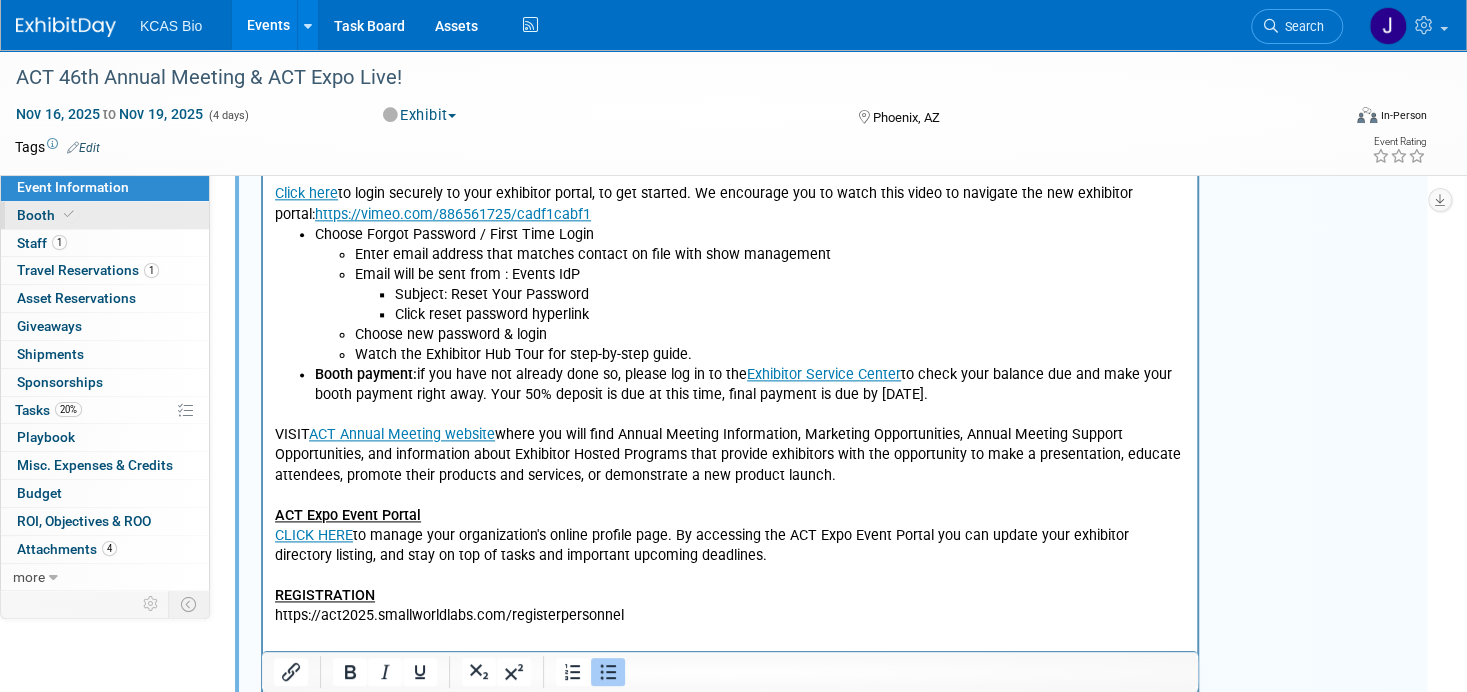 click on "Booth" at bounding box center (47, 215) 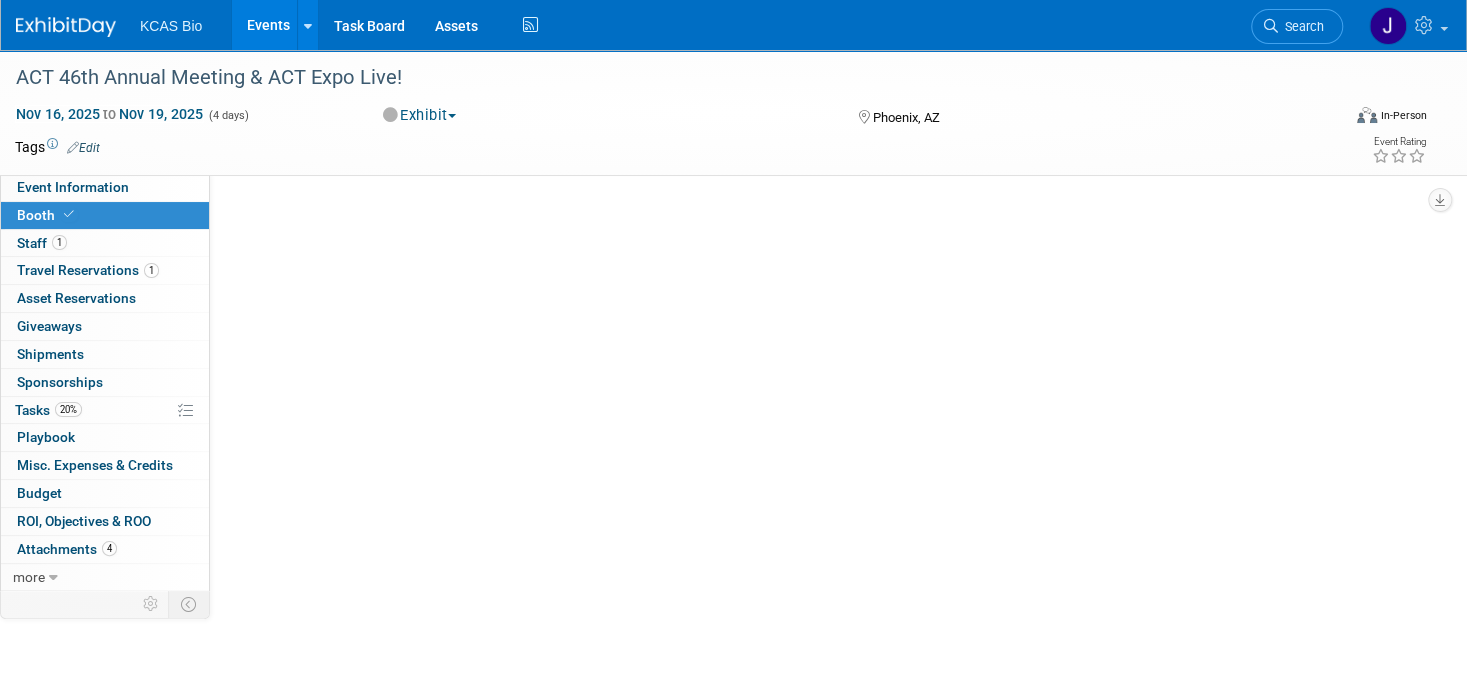 scroll, scrollTop: 0, scrollLeft: 0, axis: both 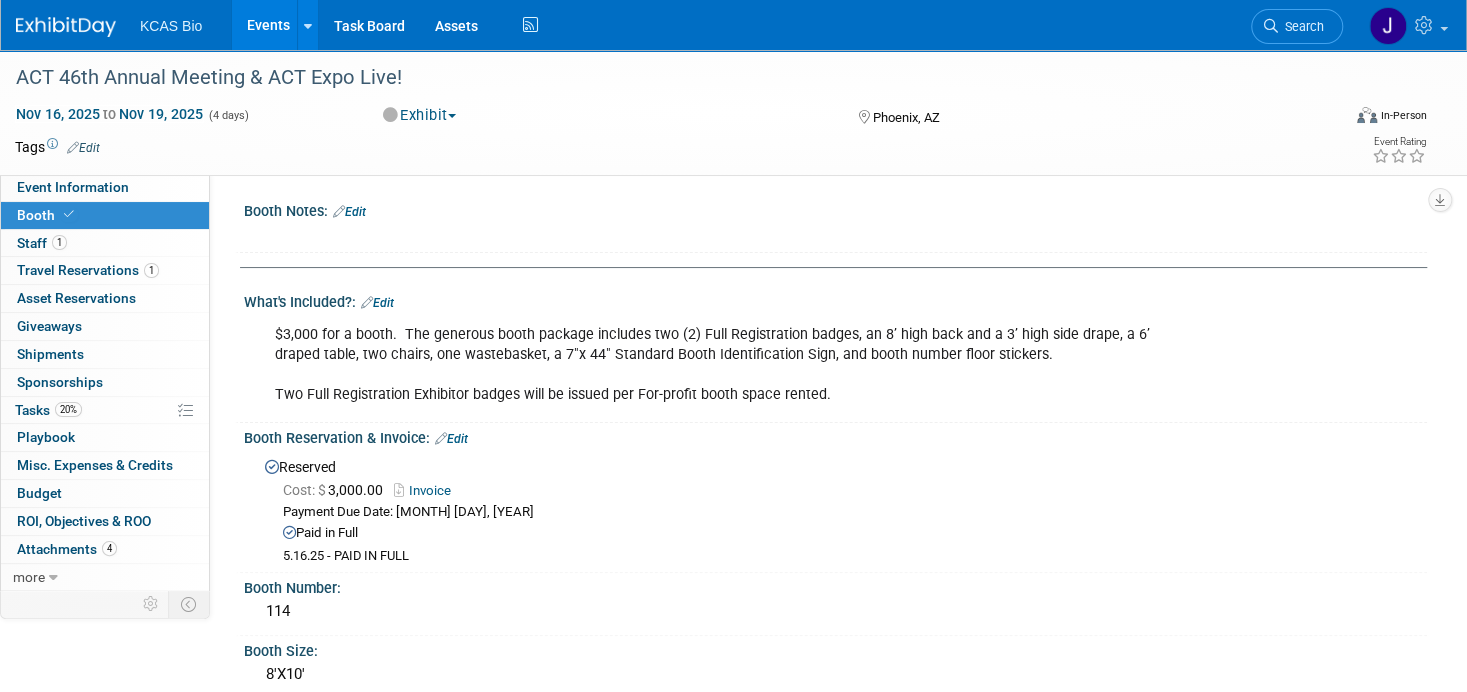 click on "Edit" at bounding box center [349, 212] 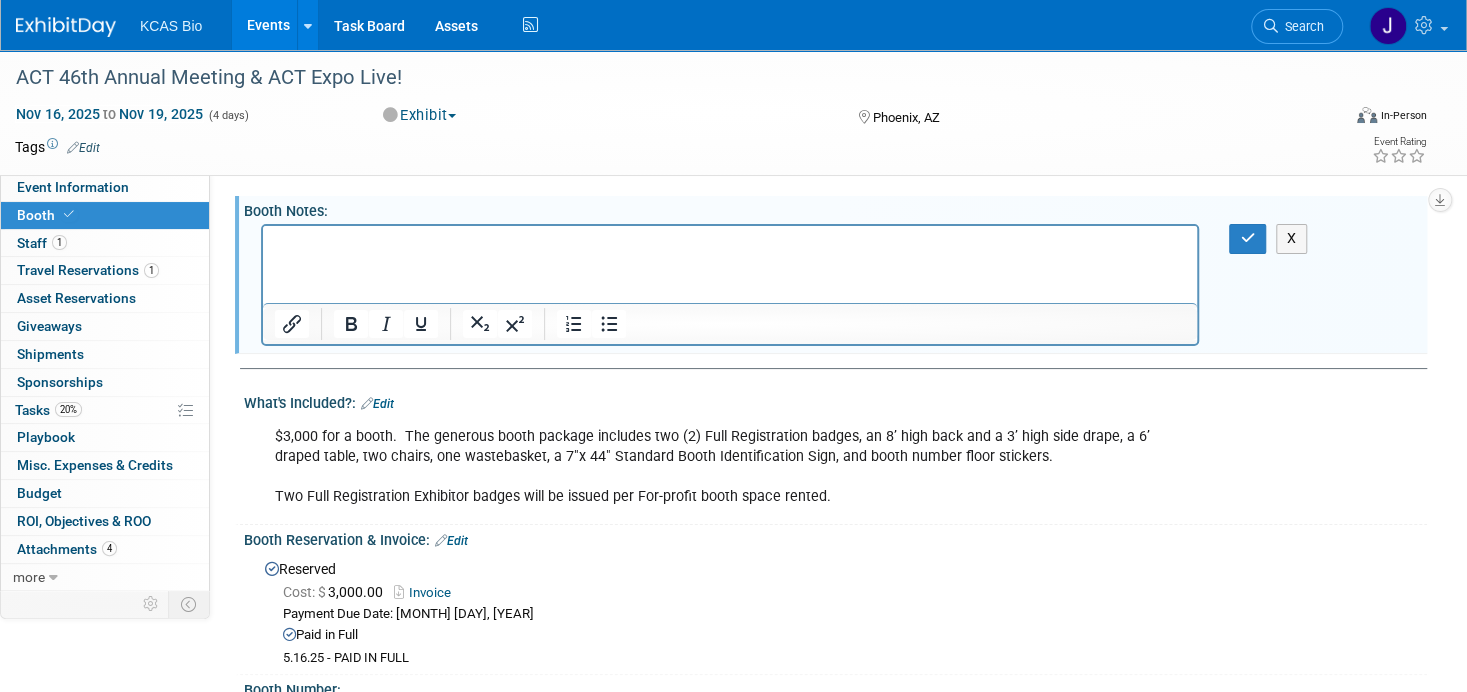 scroll, scrollTop: 0, scrollLeft: 0, axis: both 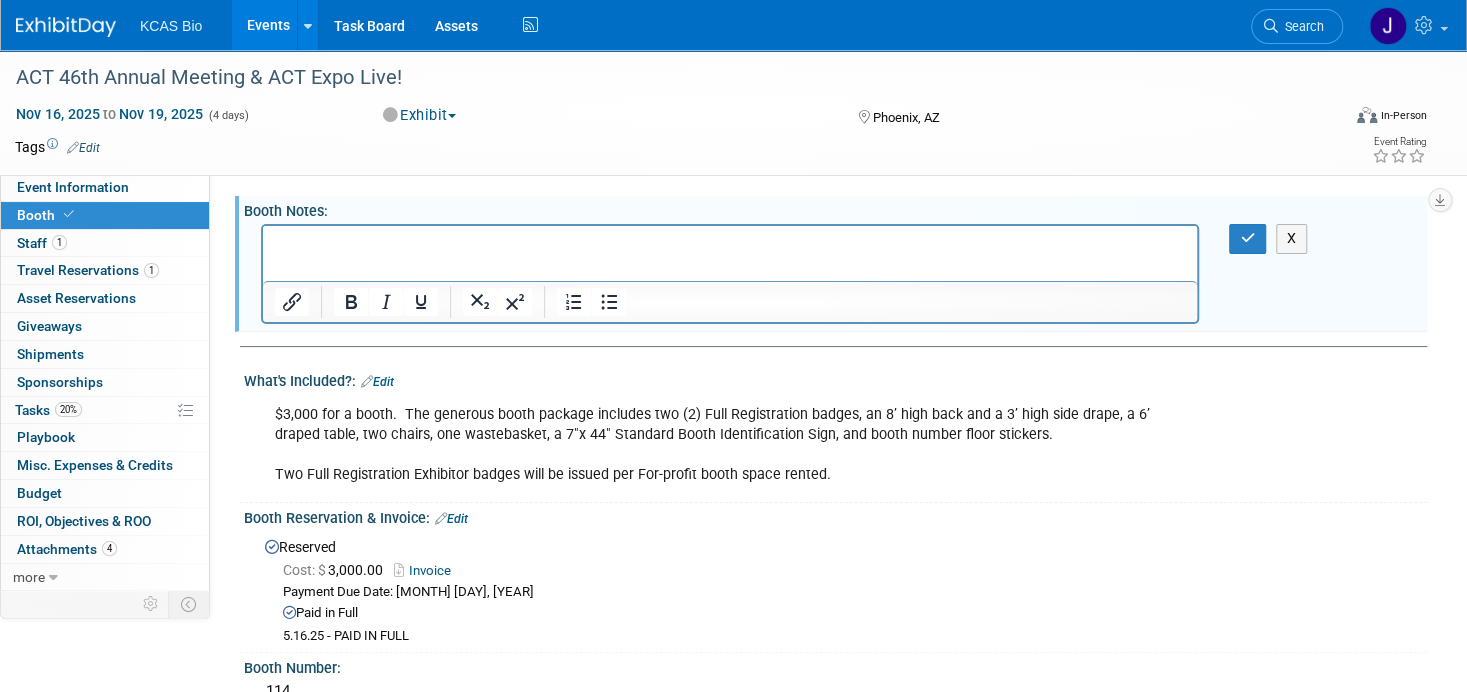 click at bounding box center [730, 240] 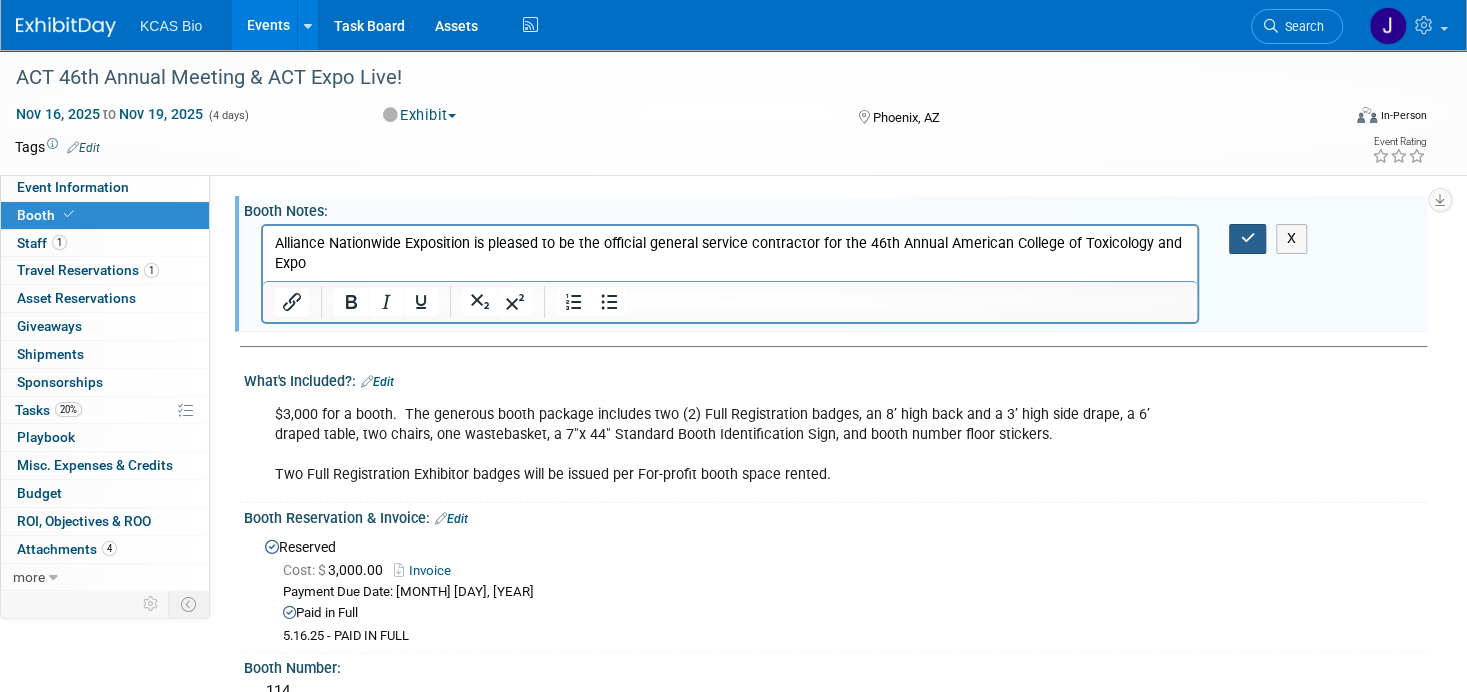 click at bounding box center (1247, 238) 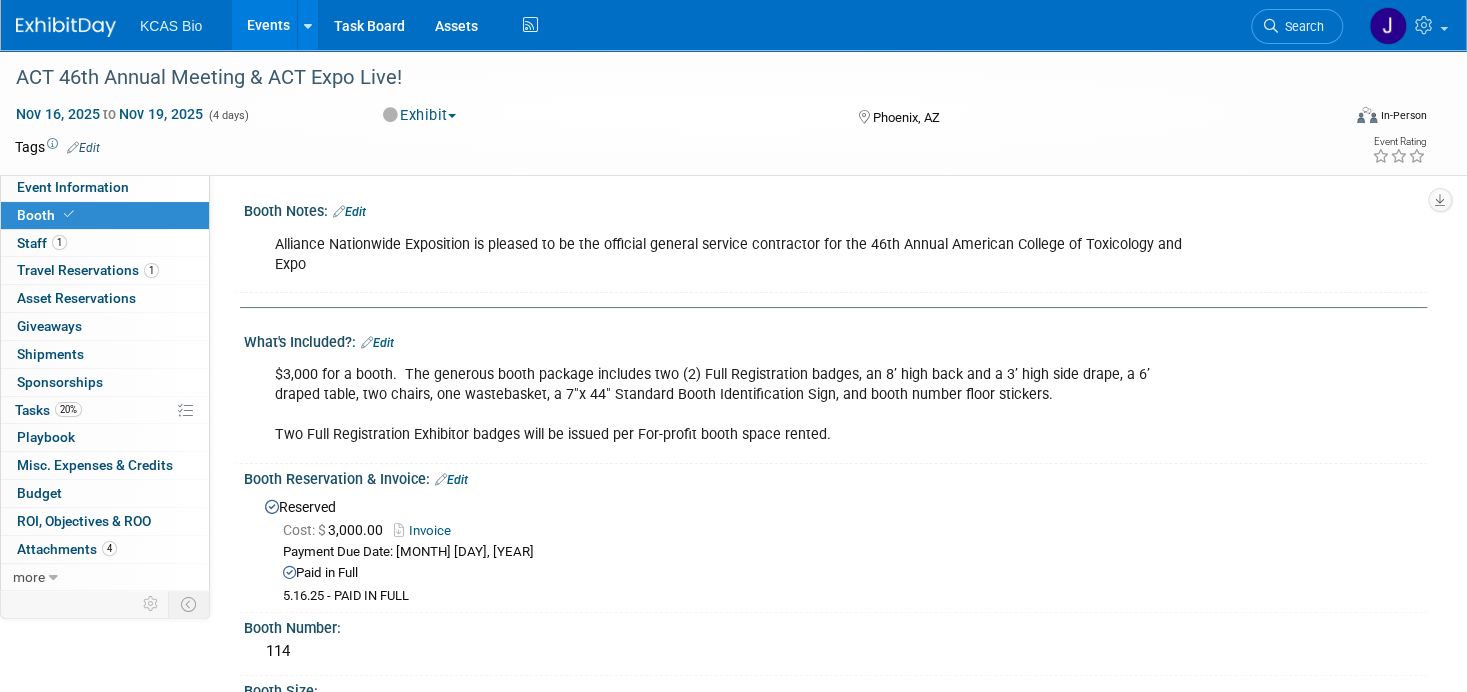 click on "Edit" at bounding box center [349, 212] 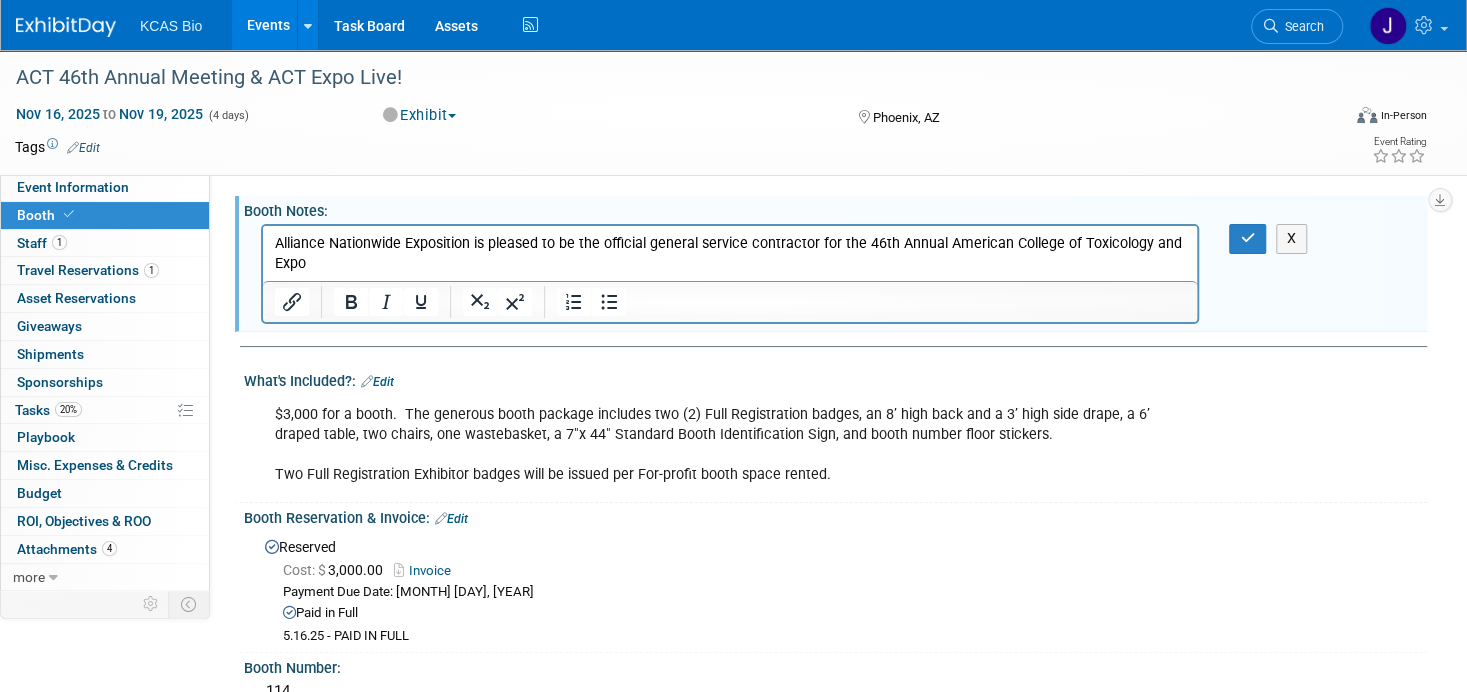 scroll, scrollTop: 0, scrollLeft: 0, axis: both 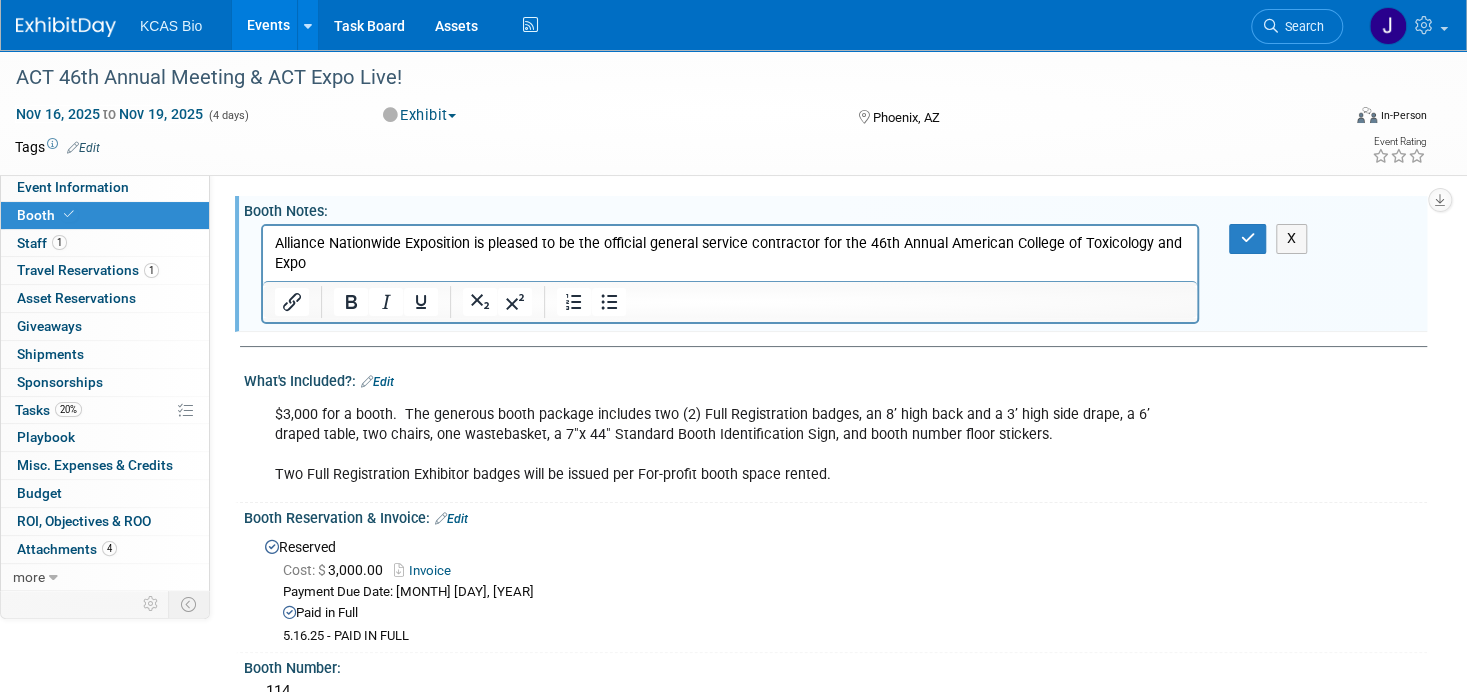 type 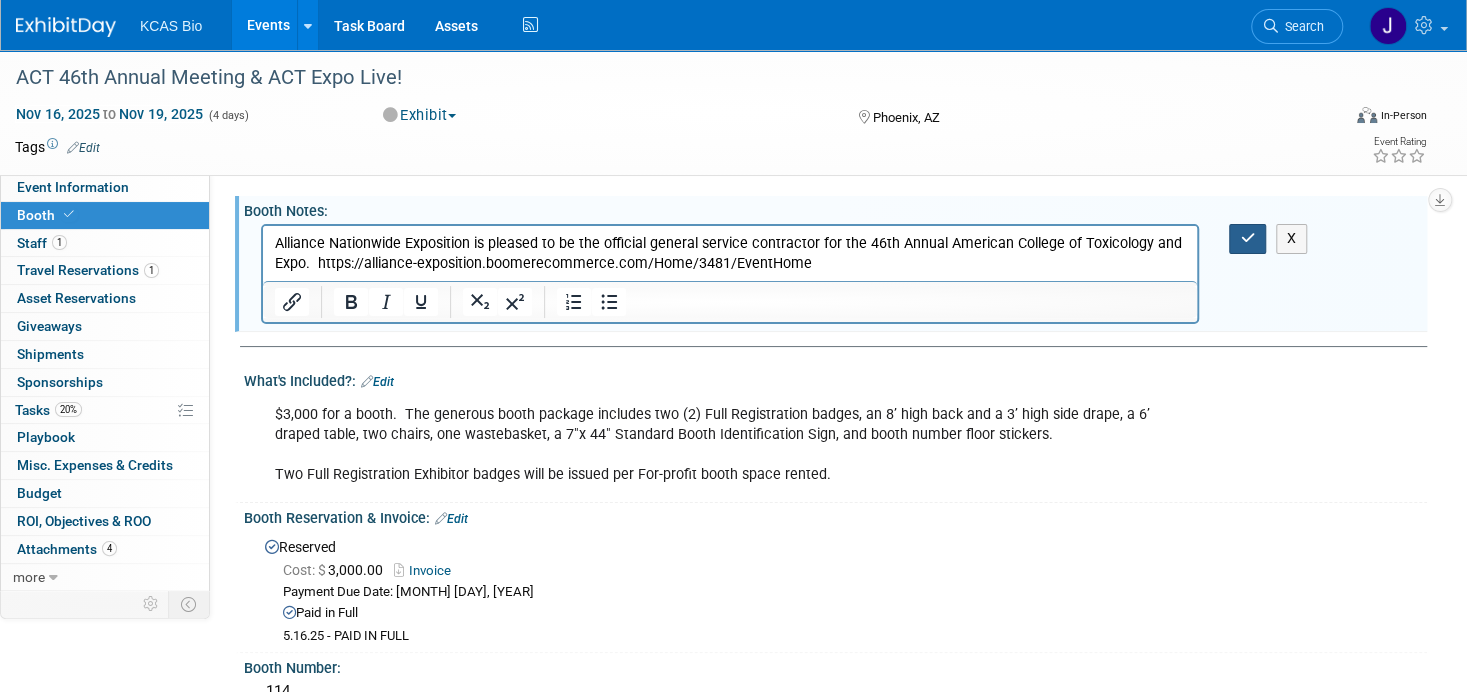 click at bounding box center [1247, 238] 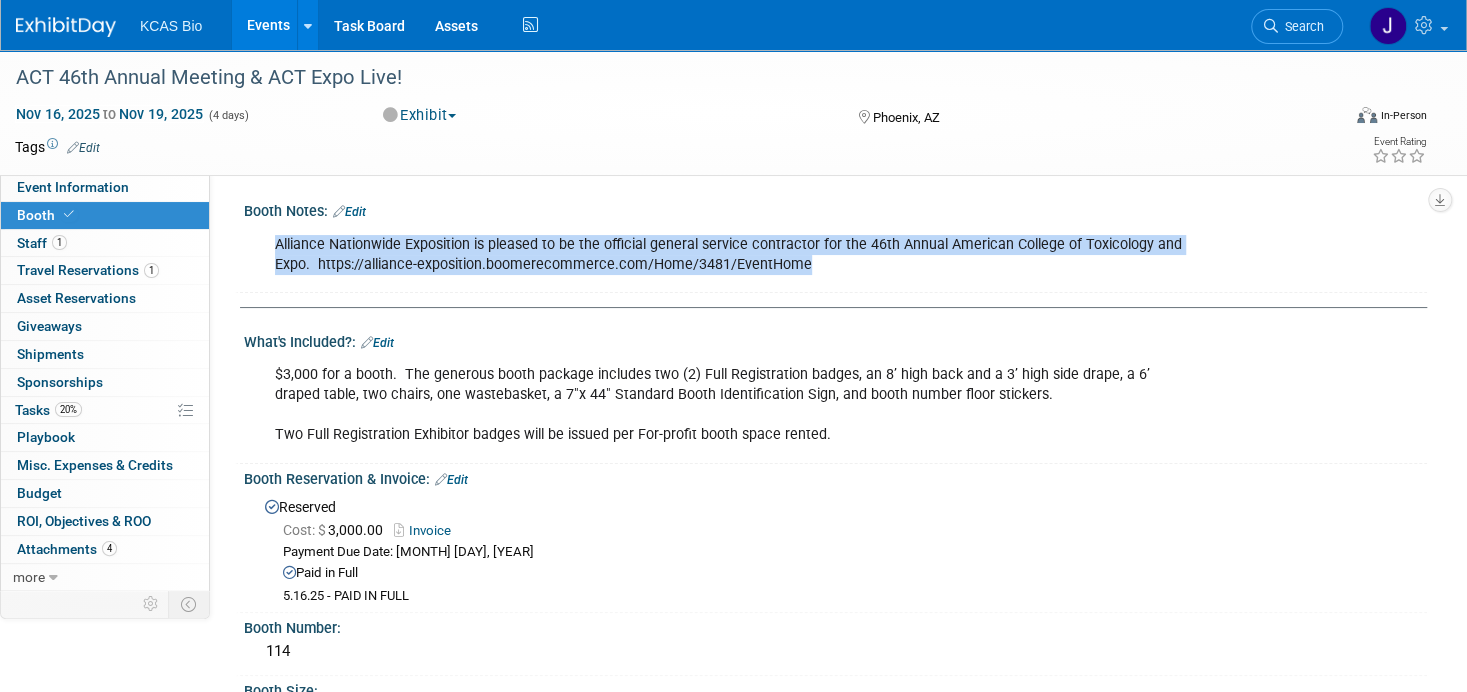 drag, startPoint x: 810, startPoint y: 262, endPoint x: 278, endPoint y: 222, distance: 533.50165 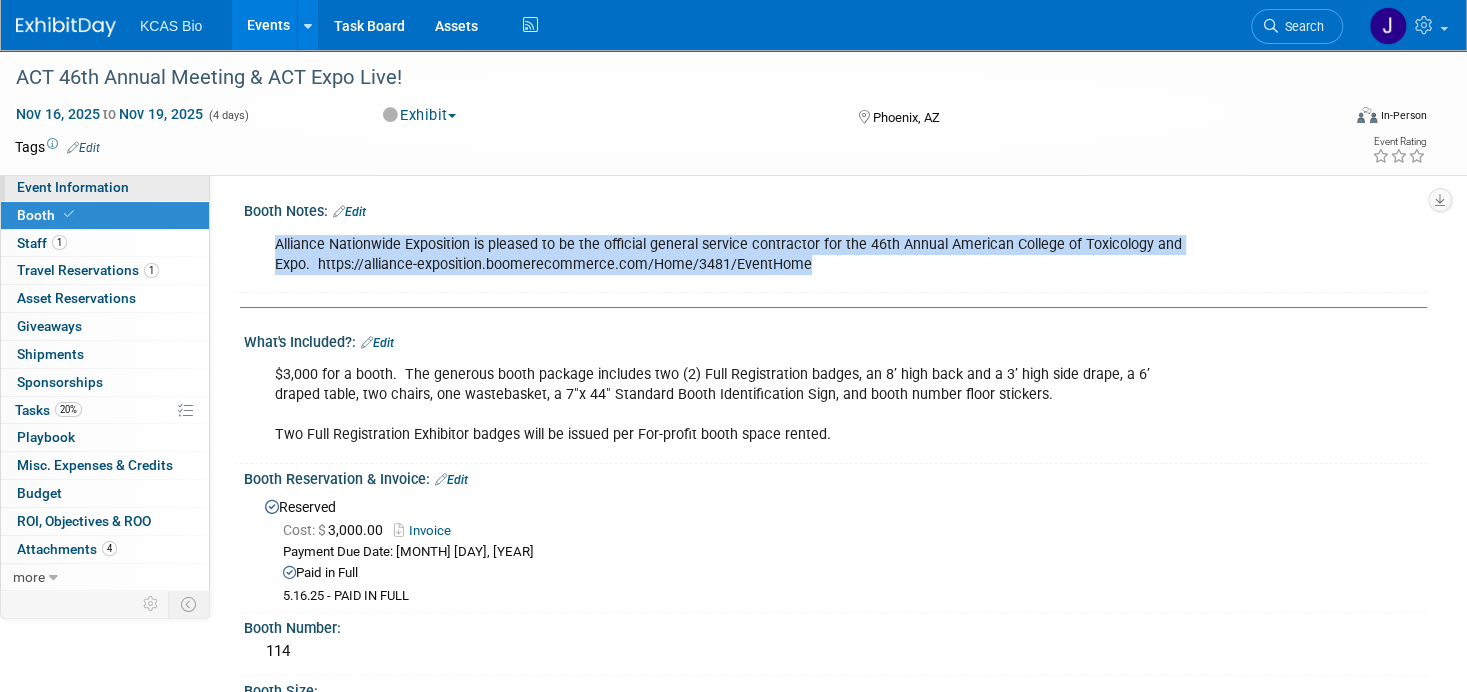 click on "Event Information" at bounding box center (73, 187) 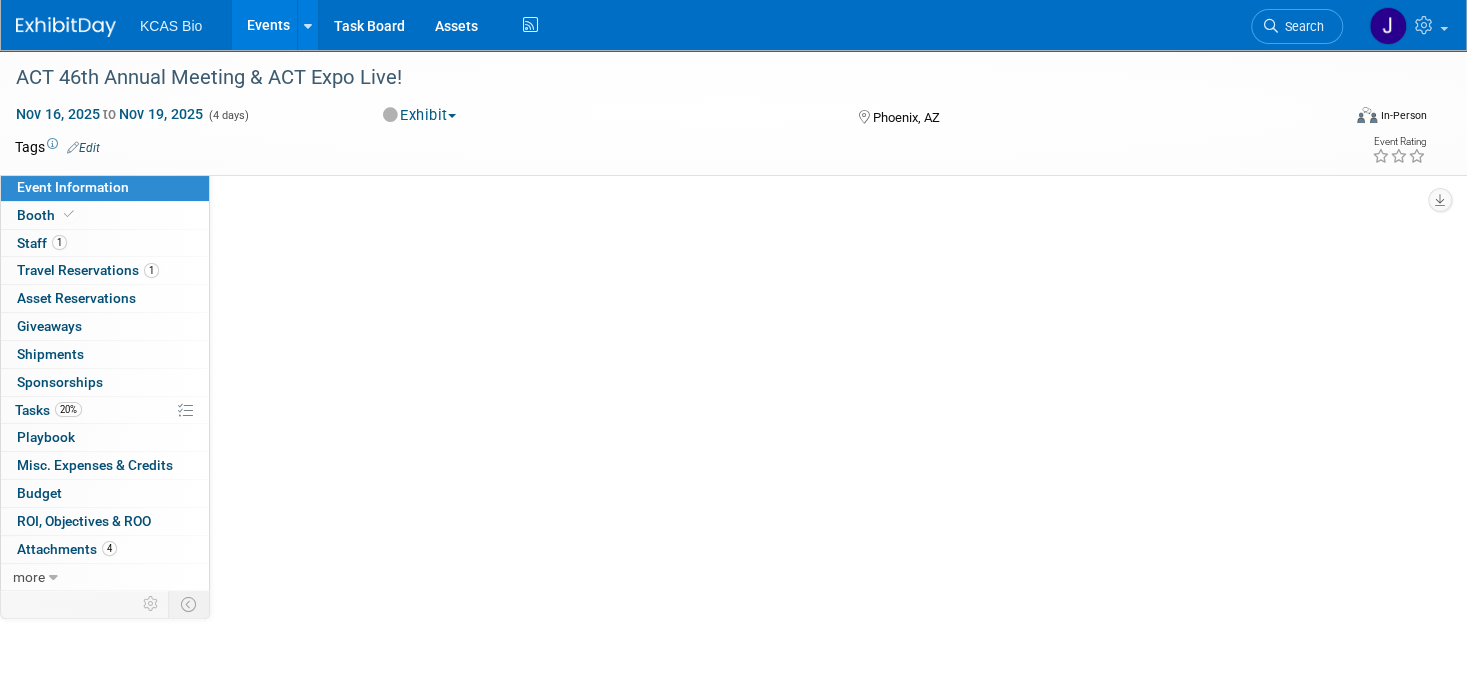 select on "[COUNTRY] - [STATE]" 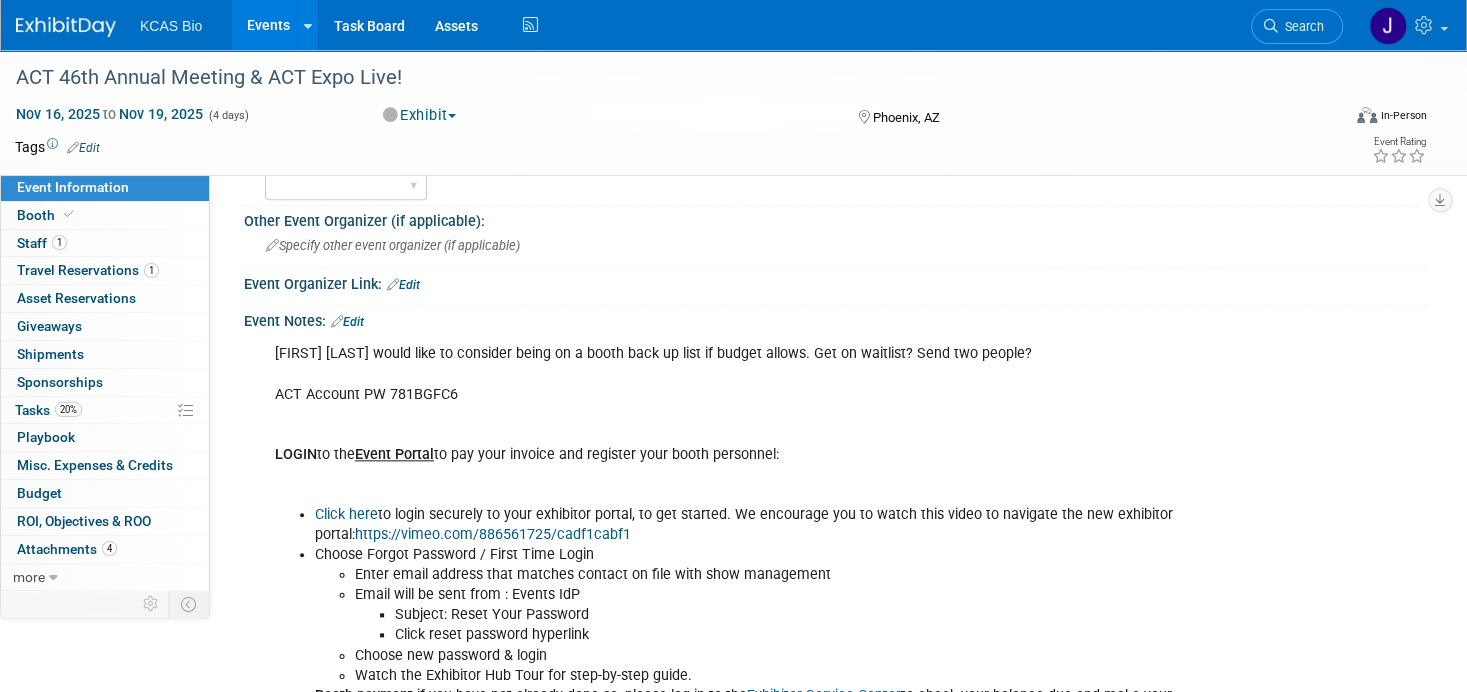 scroll, scrollTop: 1000, scrollLeft: 0, axis: vertical 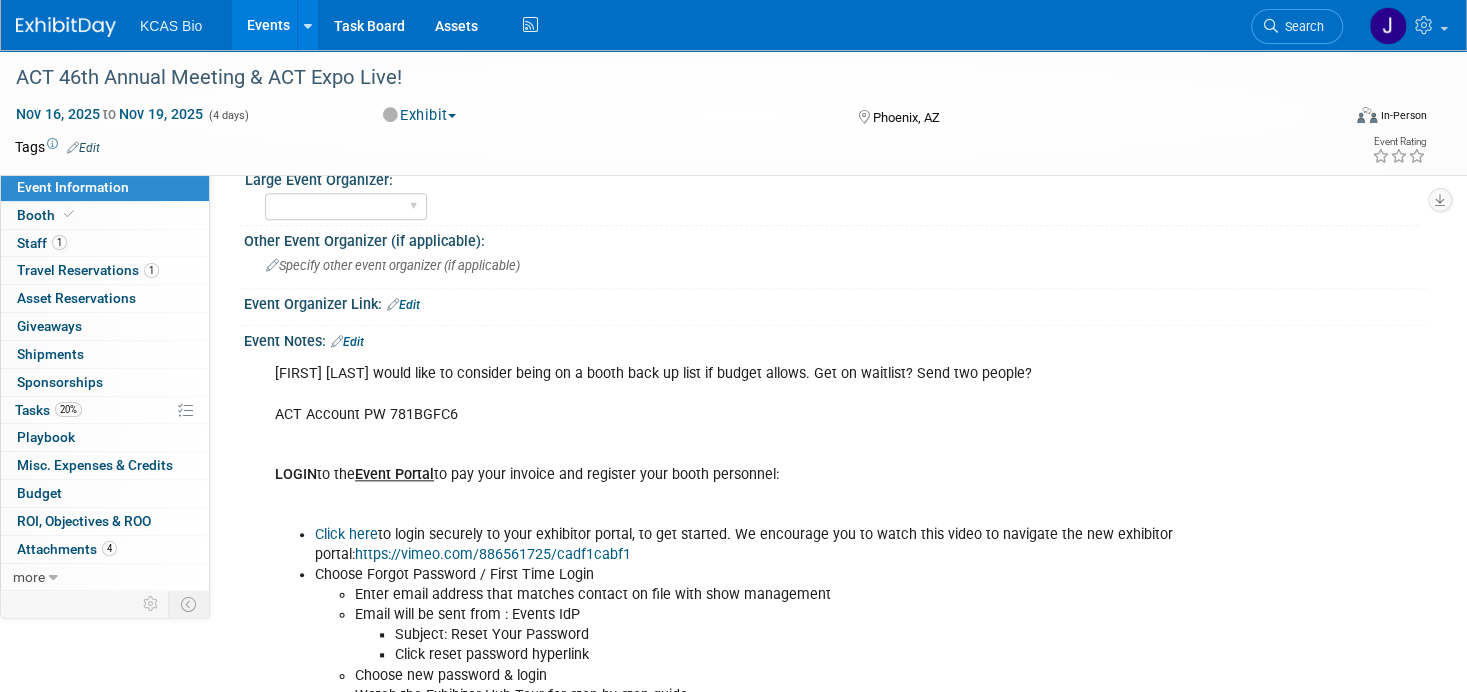 click on "Edit" at bounding box center (347, 342) 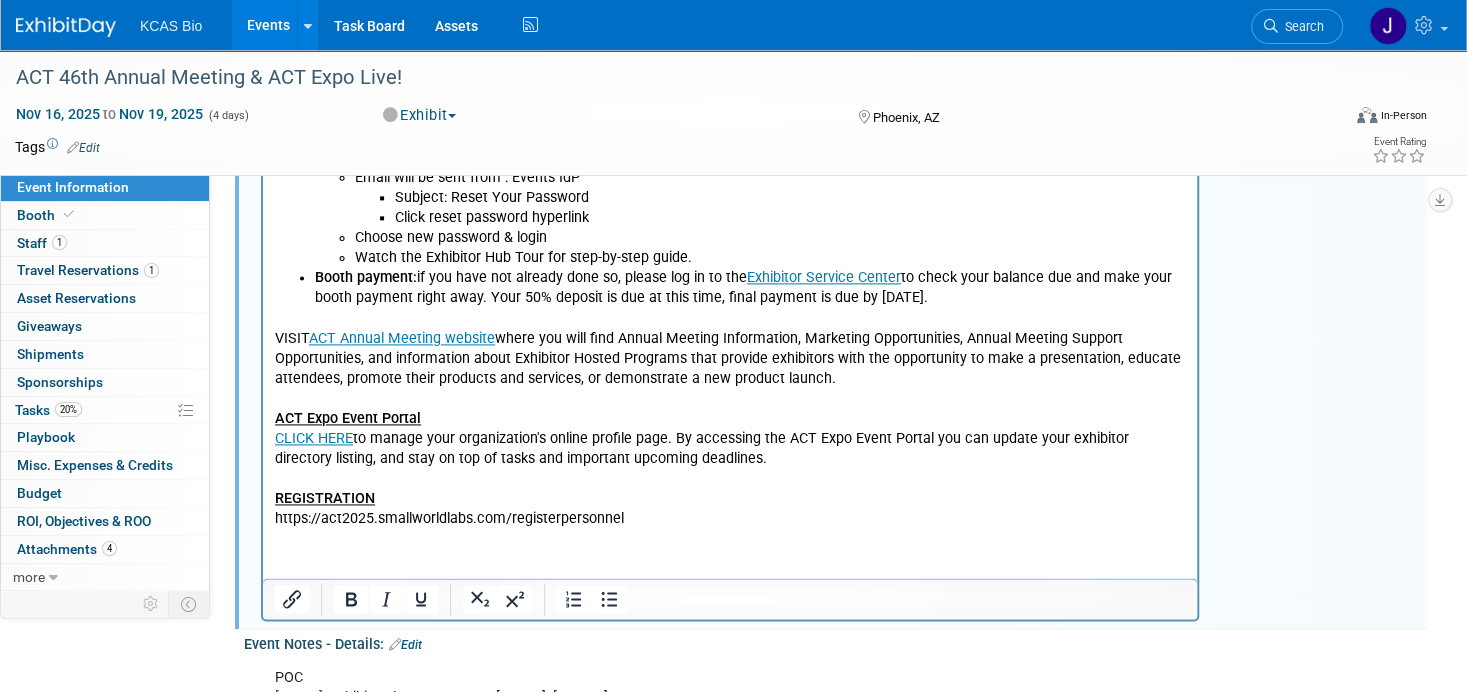 scroll, scrollTop: 1400, scrollLeft: 0, axis: vertical 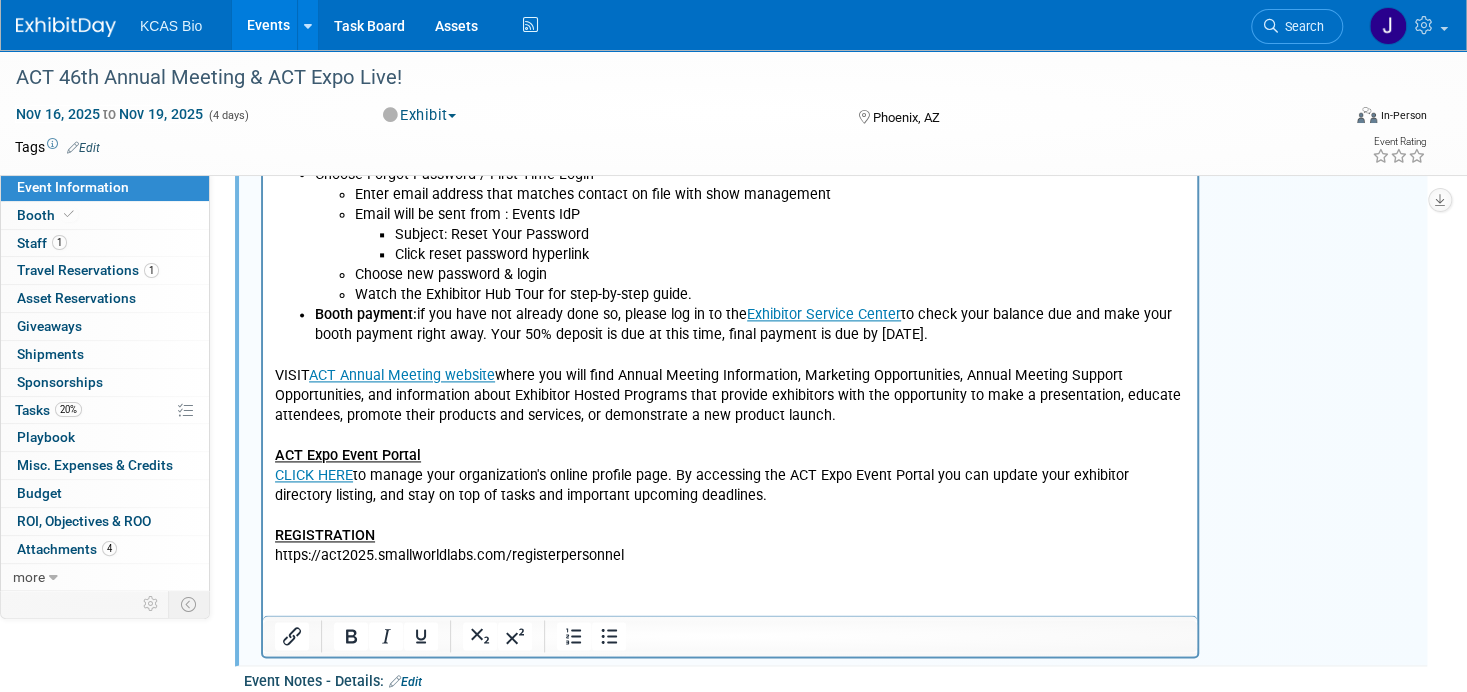 click on "VISIT  ACT Annual Meeting website  where you will find Annual Meeting Information, Marketing Opportunities, Annual Meeting Support Opportunities, and information about Exhibitor Hosted Programs that provide exhibitors with the opportunity to make a presentation, educate attendees, promote their products and services, or demonstrate a new product launch. ACT Expo Event Portal CLICK HERE  to manage your organization's online profile page. By accessing the ACT Expo Event Portal you can update your exhibitor directory listing, and stay on top of tasks and important upcoming deadlines.  REGISTRATION  https://act2025.smallworldlabs.com/registerpersonnel" at bounding box center [730, 456] 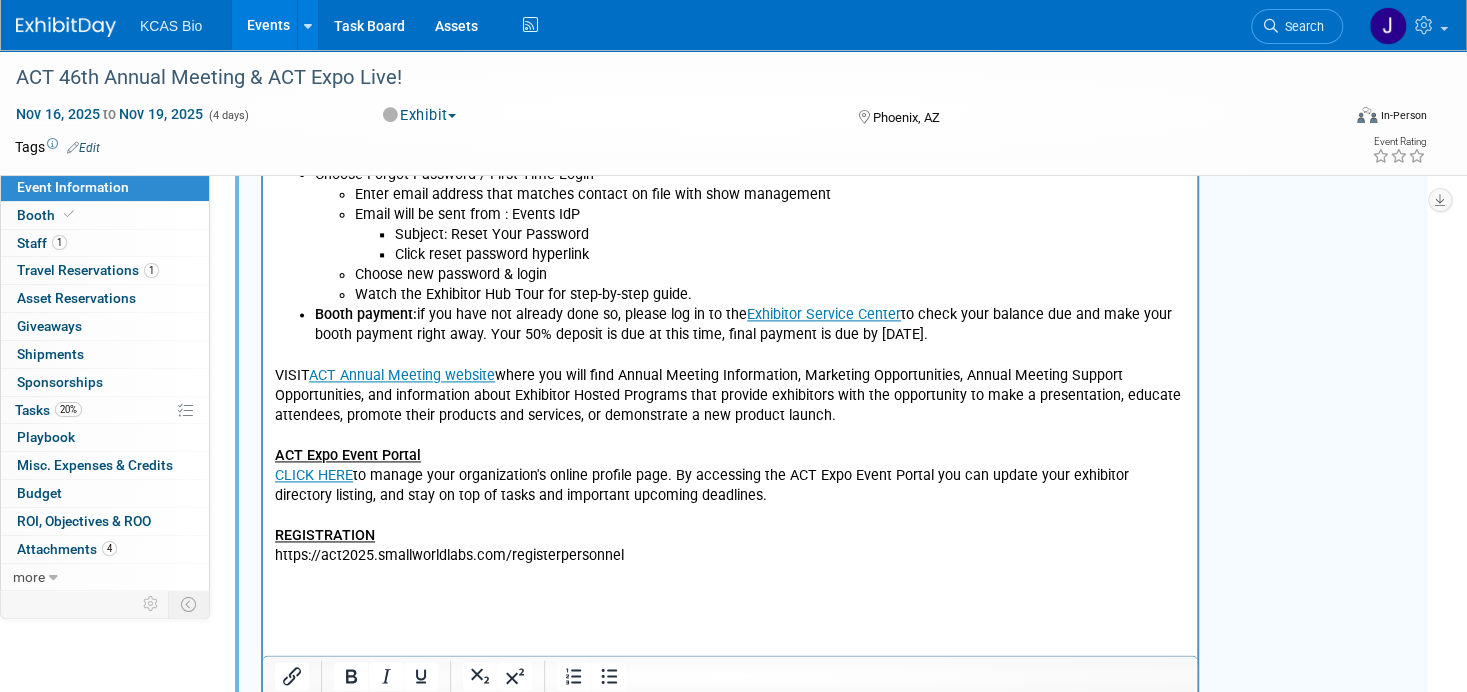 type 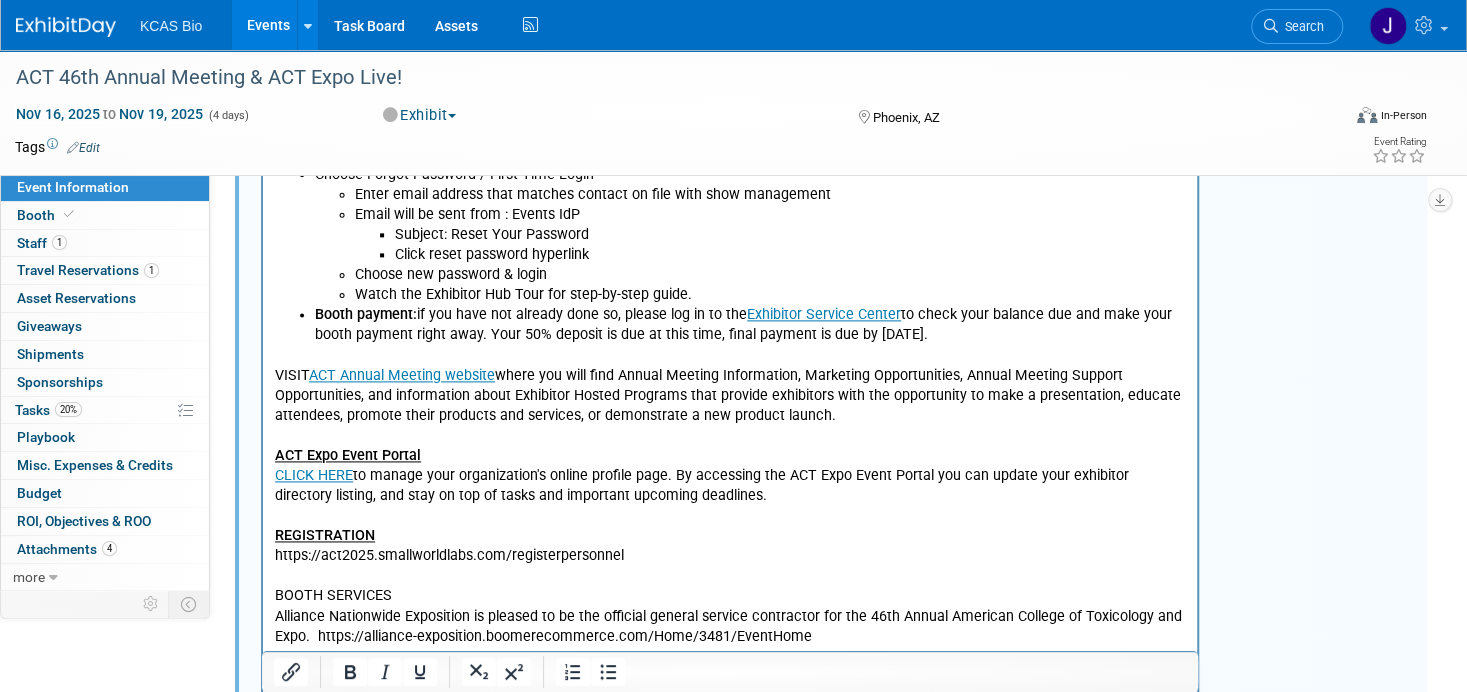 drag, startPoint x: 393, startPoint y: 596, endPoint x: 269, endPoint y: 594, distance: 124.01613 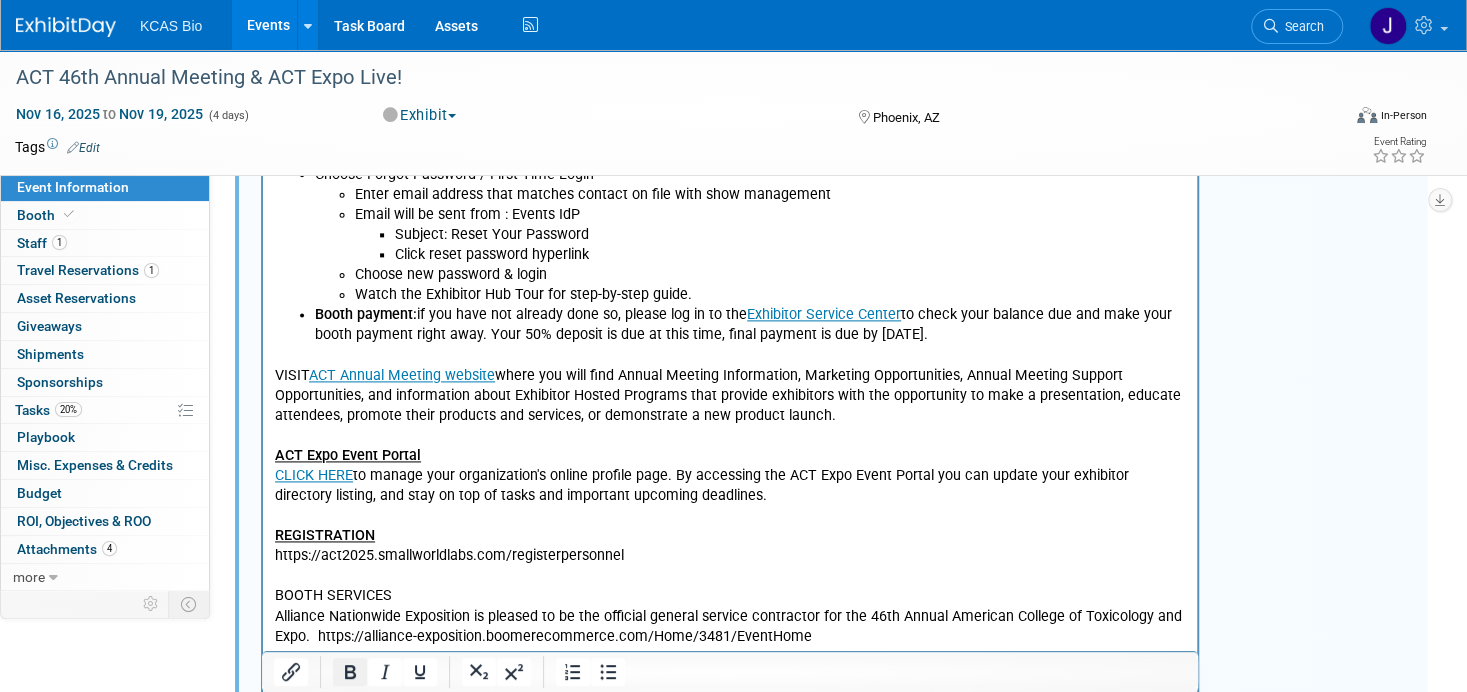 click 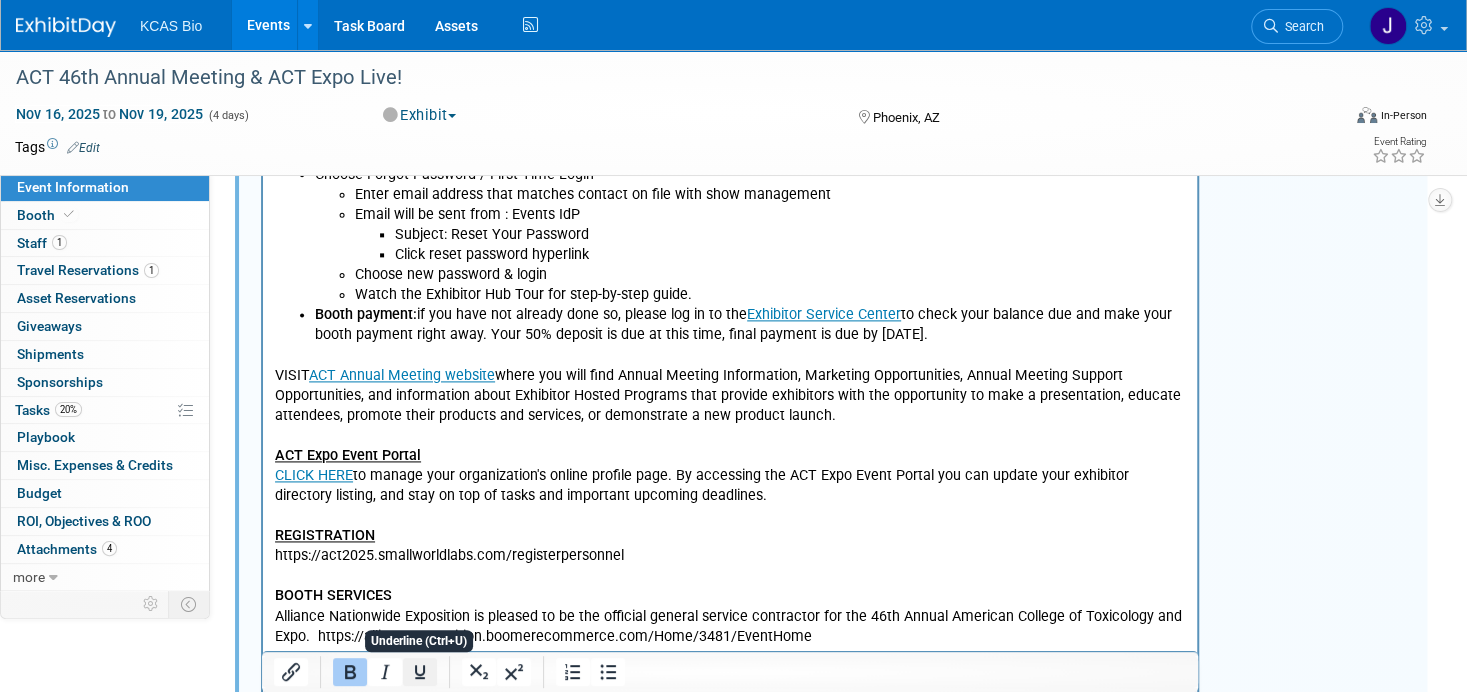 click 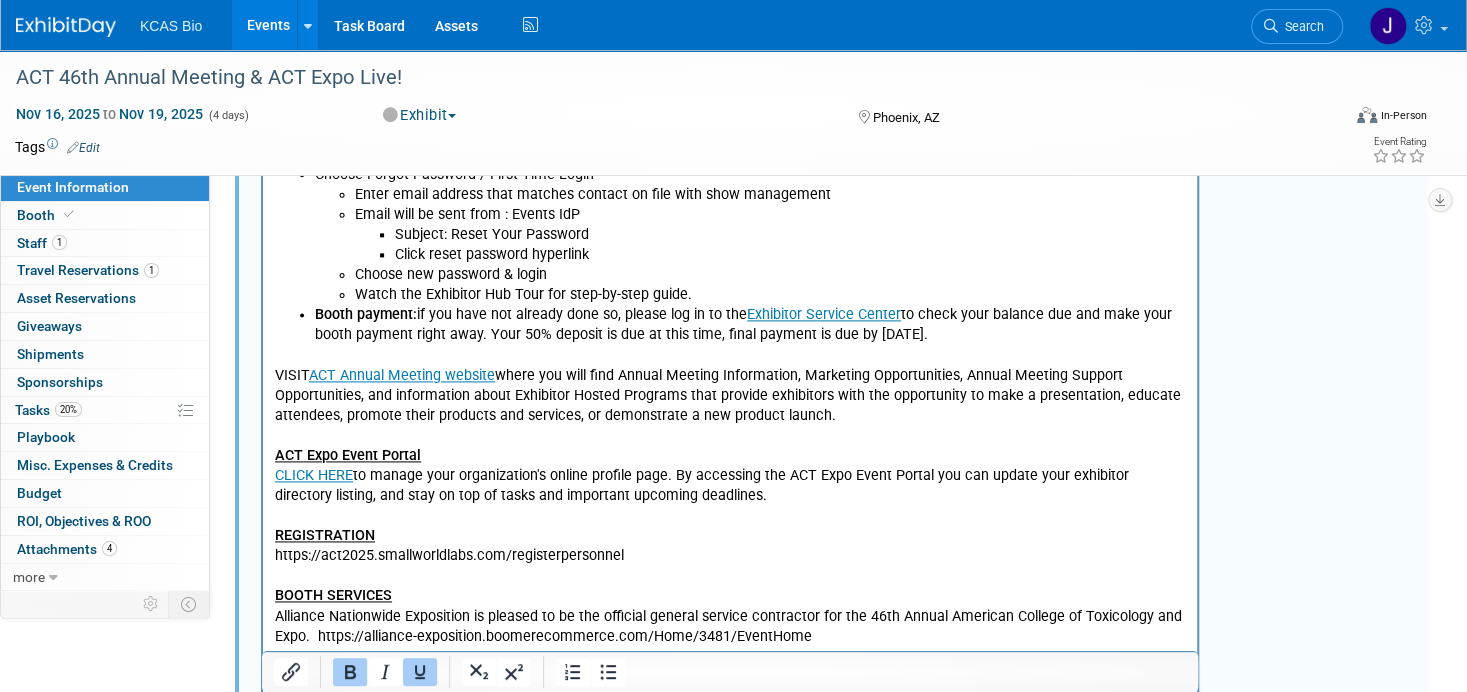 click on "Chris F would like to consider being on a booth back up list if budget allows. Get on waitlist? Send two people? ACT Account PW 781BGFC6 LOGIN  to the  Event Portal  to pay your invoice and register your booth personnel: Click here  to login securely to your exhibitor portal, to get started. We encourage you to watch this video to navigate the new exhibitor portal:  https://vimeo.com/886561725/cadf1cabf1 Choose Forgot Password / First Time Login Enter email address that matches contact on file with show management  Email will be sent from : Events IdP ​Subject: Reset Your Password  Click reset password hyperlink Choose new password & login  Watch the Exhibitor Hub Tour for step-by-step guide. Booth payment:  if you have not already done so, please log in to the  Exhibitor Service Center  to check your balance due and make your booth payment right away.  Your 50% deposit is due at this time, final payment is due by July 1, 2025.   VISIT  ACT Annual Meeting website ACT Expo Event Portal" at bounding box center (730, 302) 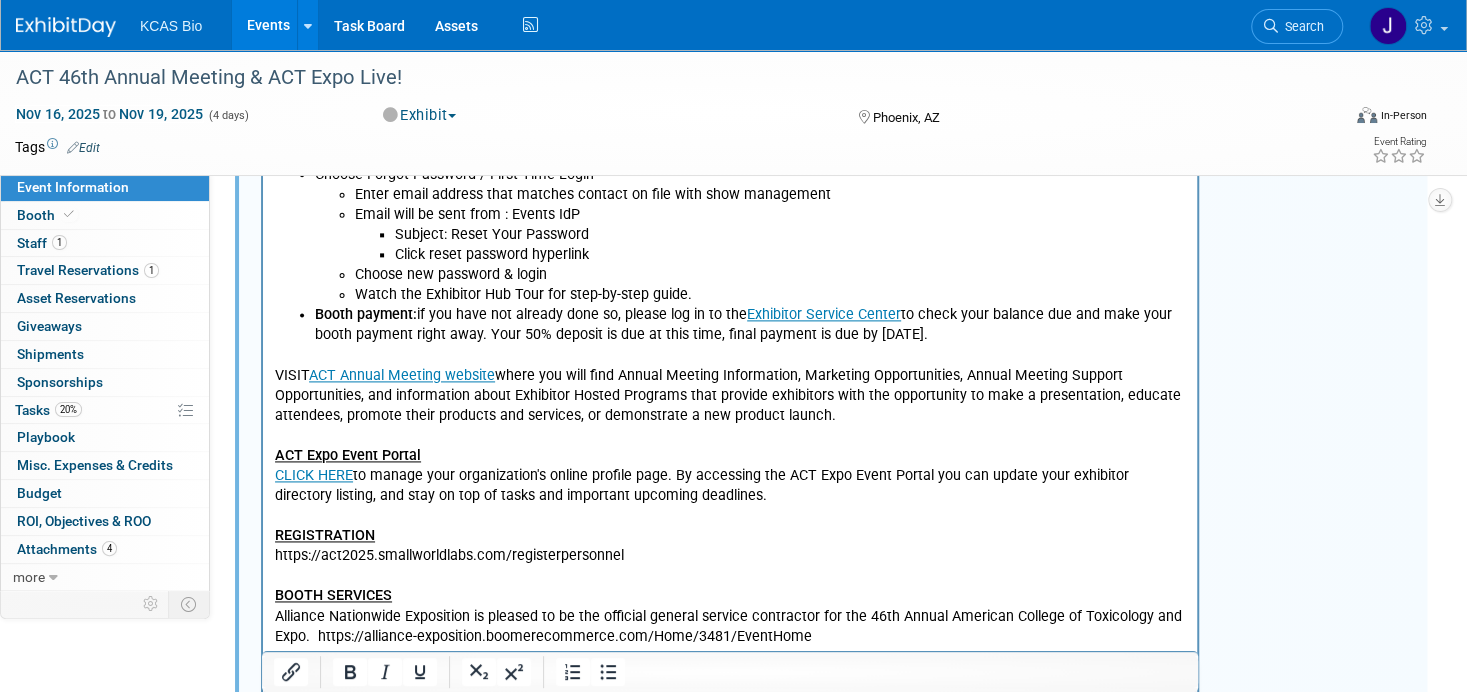 click on "Alliance Nationwide Exposition is pleased to be the official general service contractor for the 46th Annual American College of Toxicology and Expo.  https://alliance-exposition.boomerecommerce.com/Home/3481/EventHome" at bounding box center [730, 628] 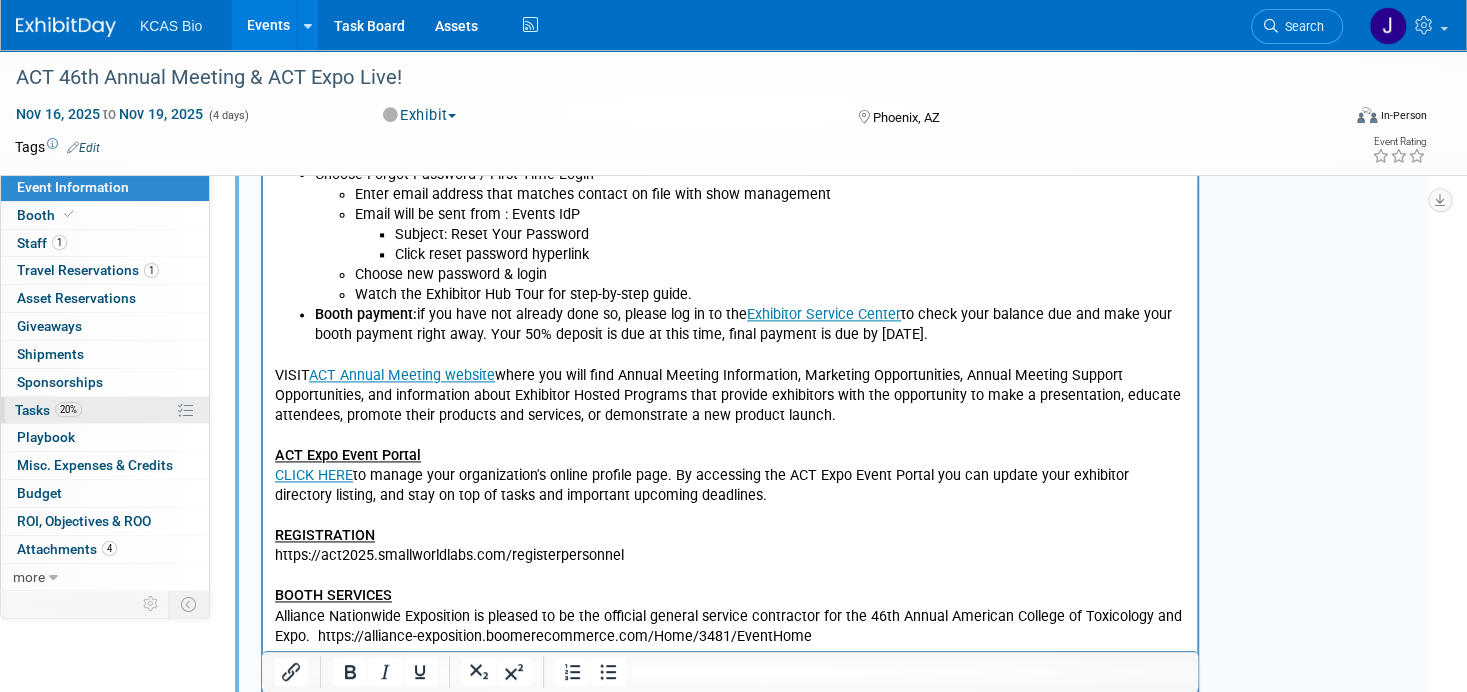 click on "Tasks 20%" at bounding box center [48, 410] 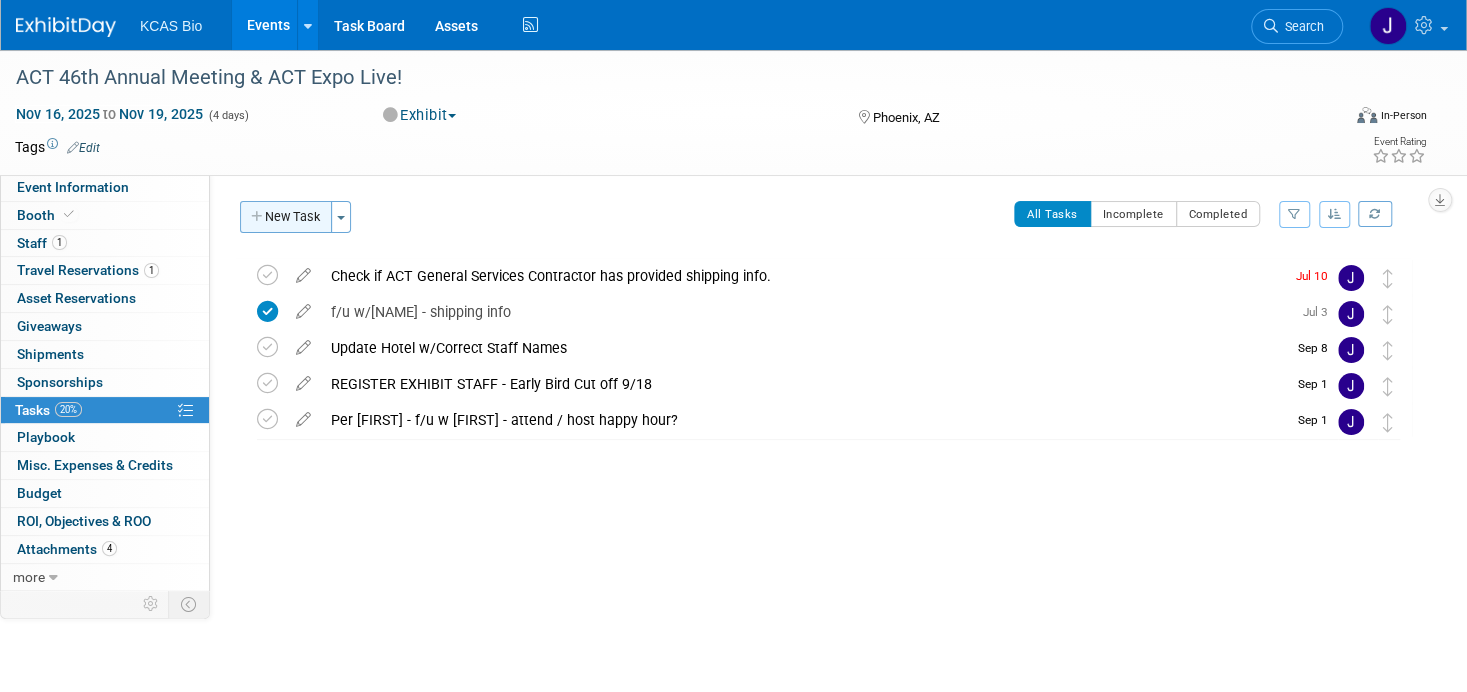 click on "New Task" at bounding box center (286, 217) 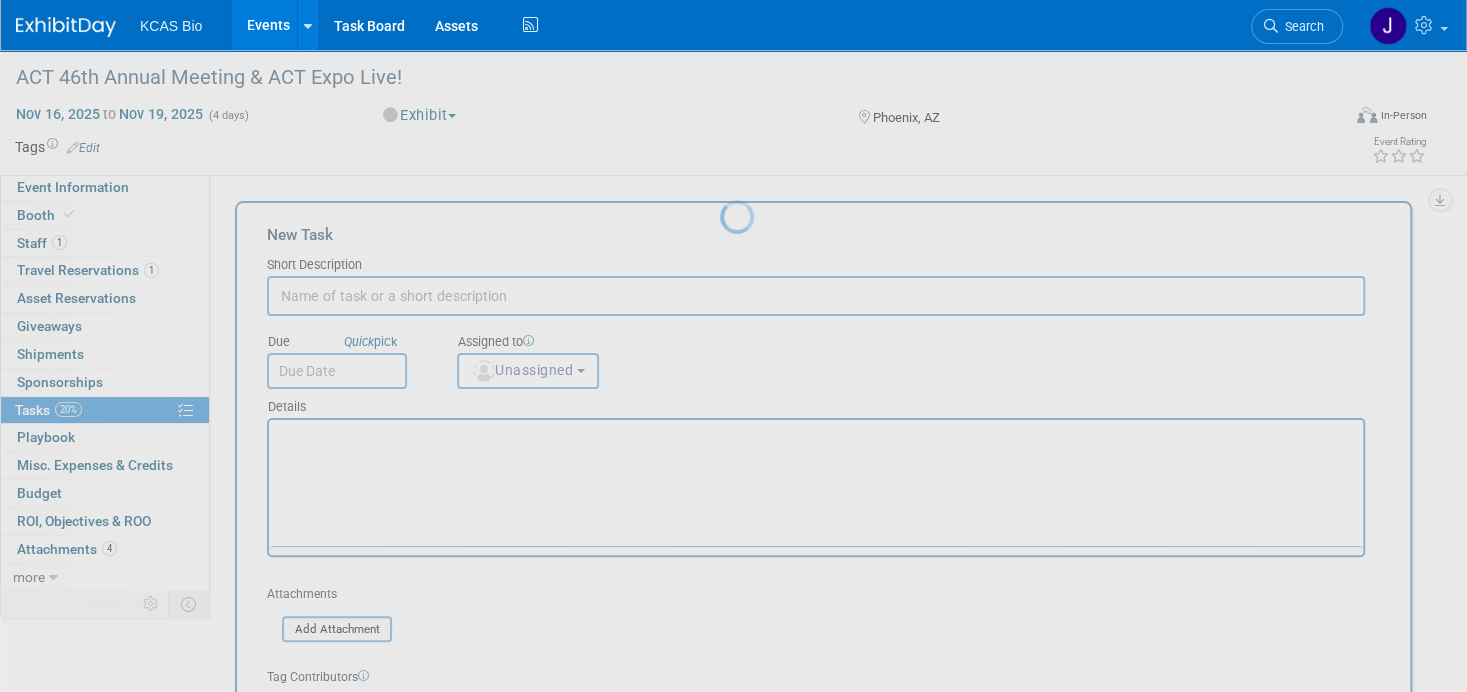 scroll, scrollTop: 0, scrollLeft: 0, axis: both 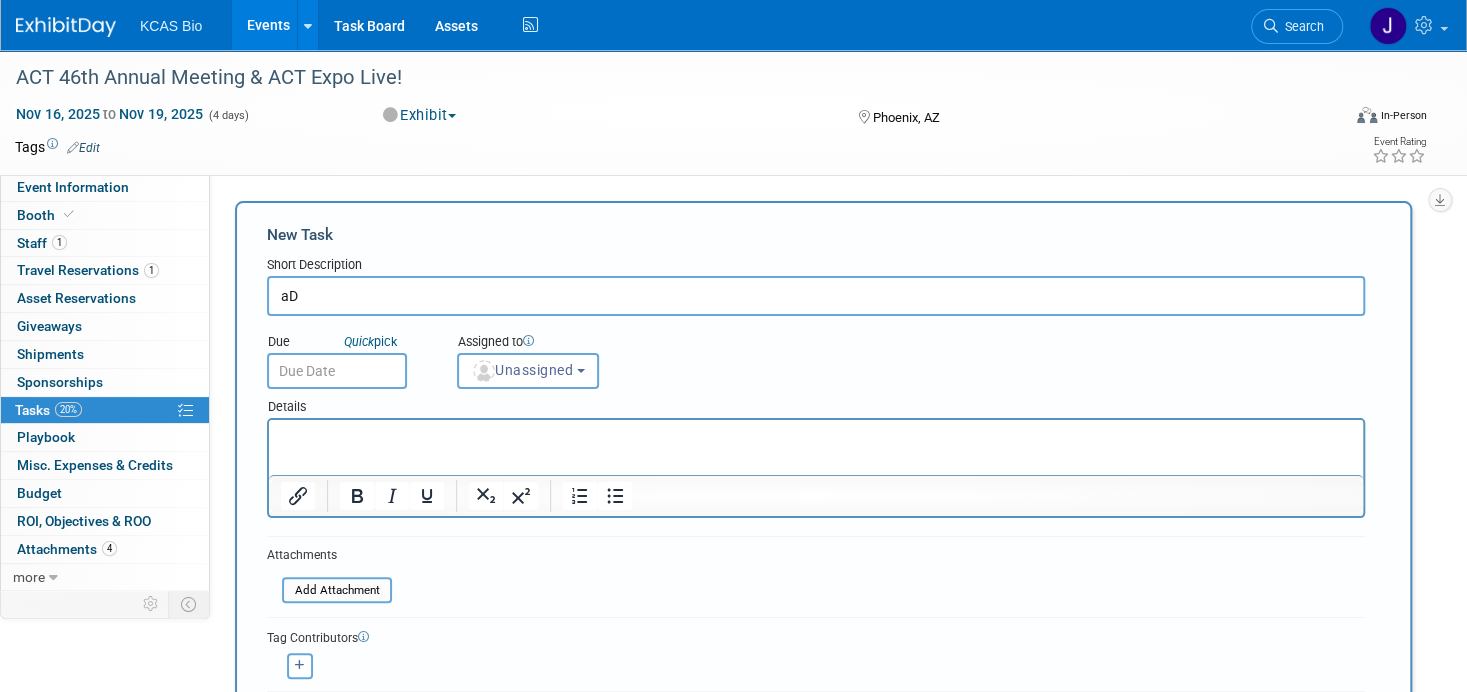 type on "a" 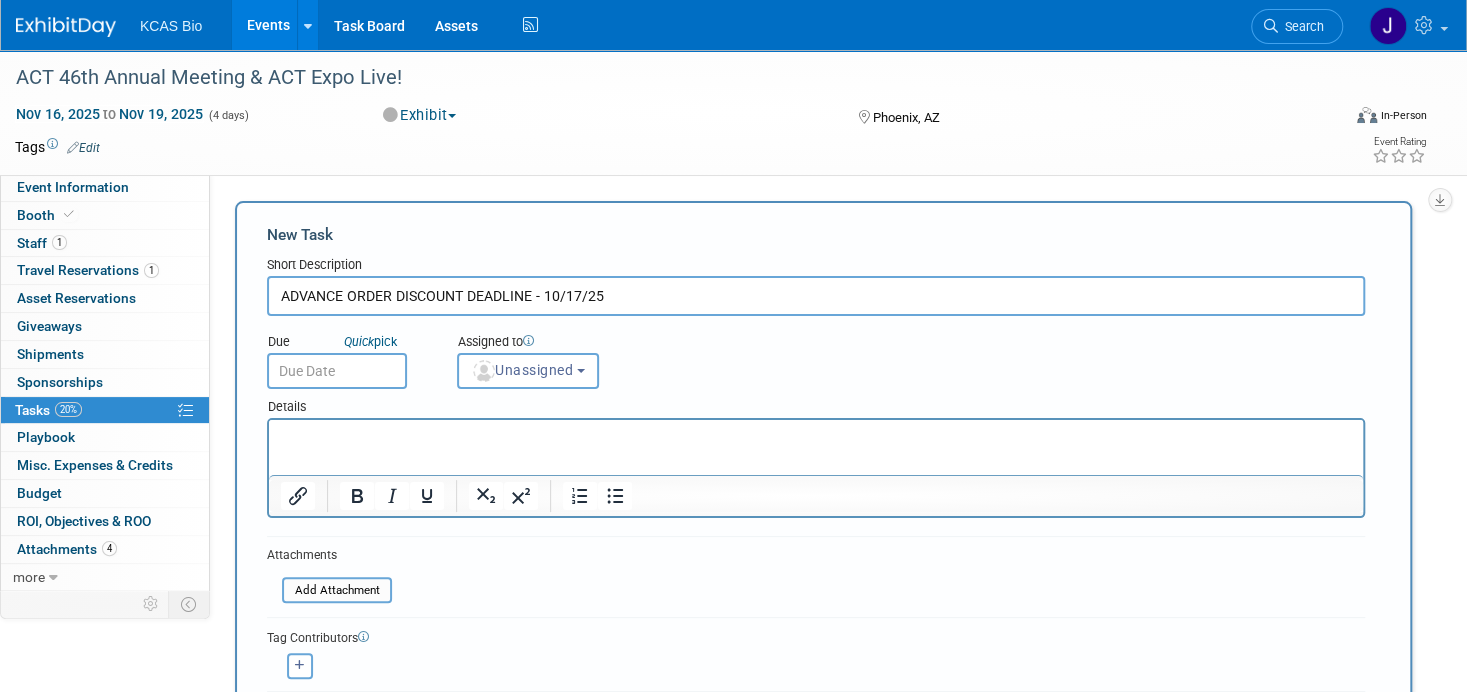 type on "ADVANCE ORDER DISCOUNT DEADLINE - 10/17/25" 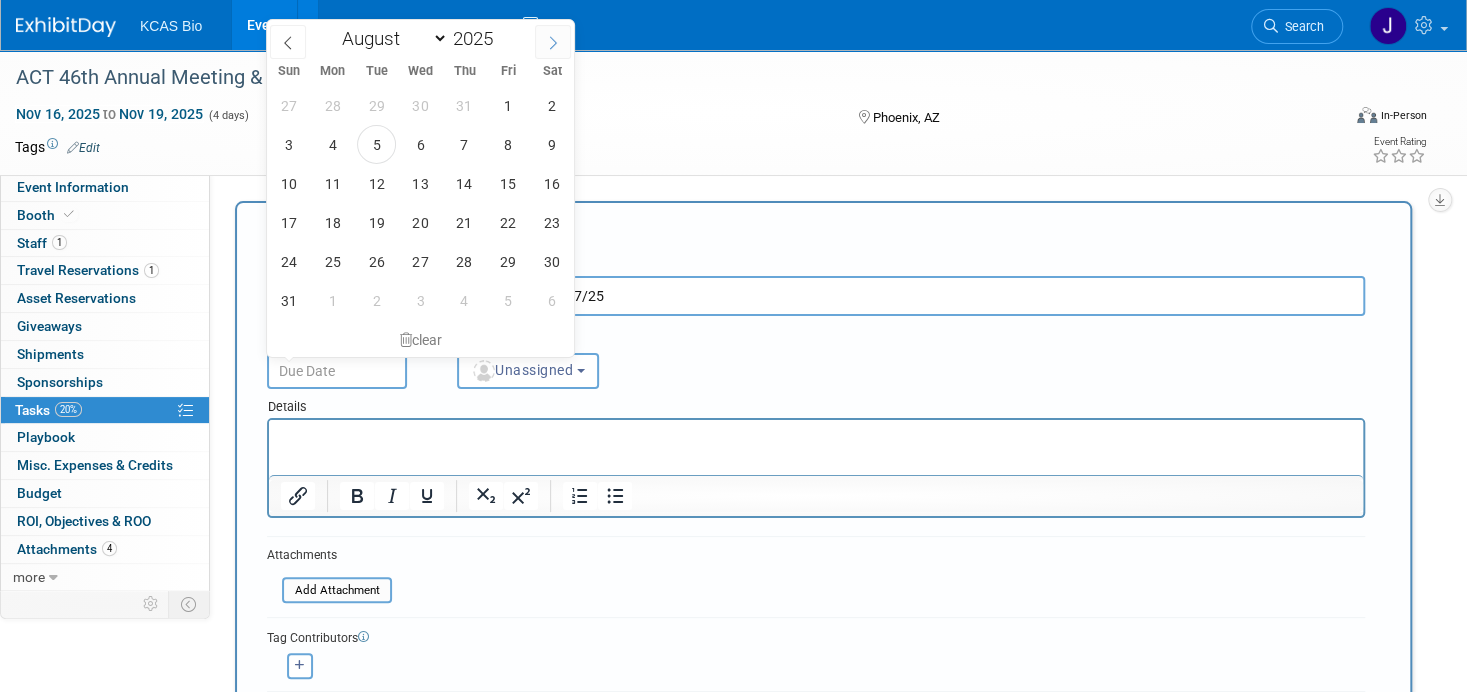 click 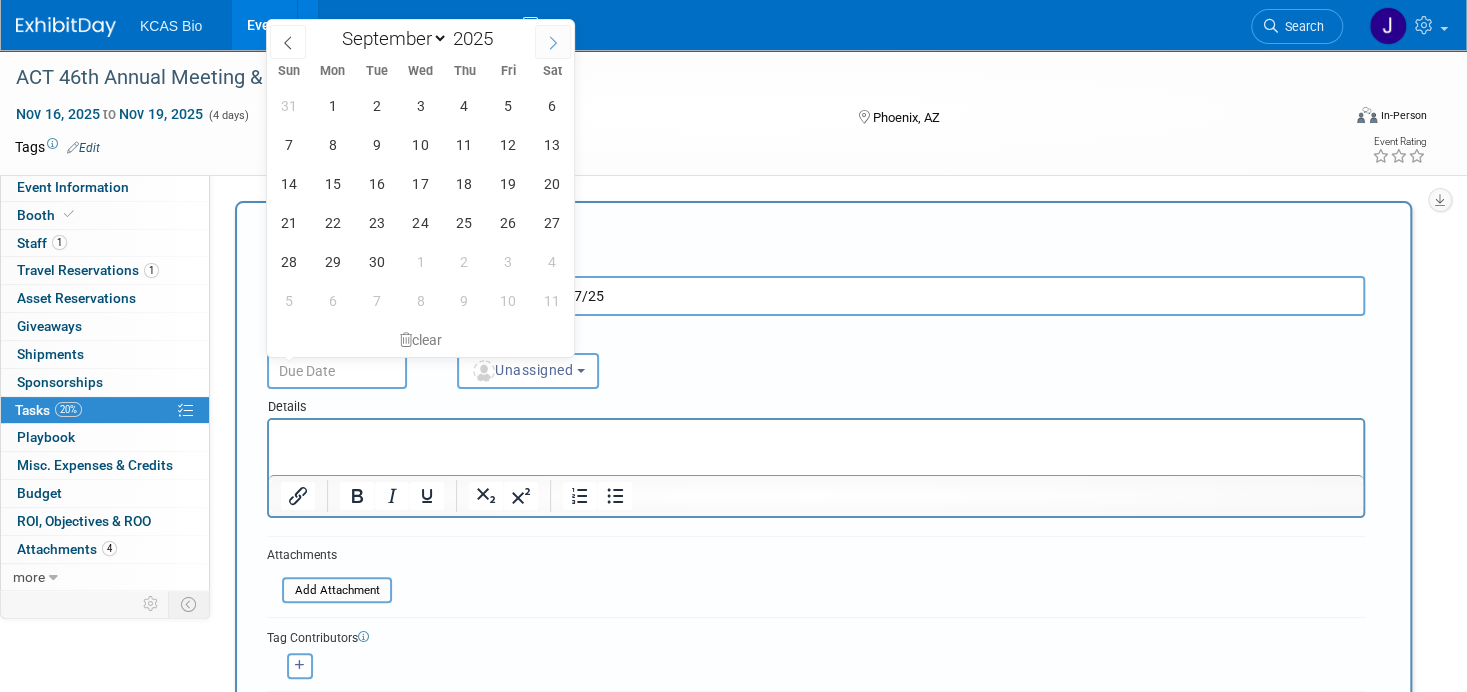 click 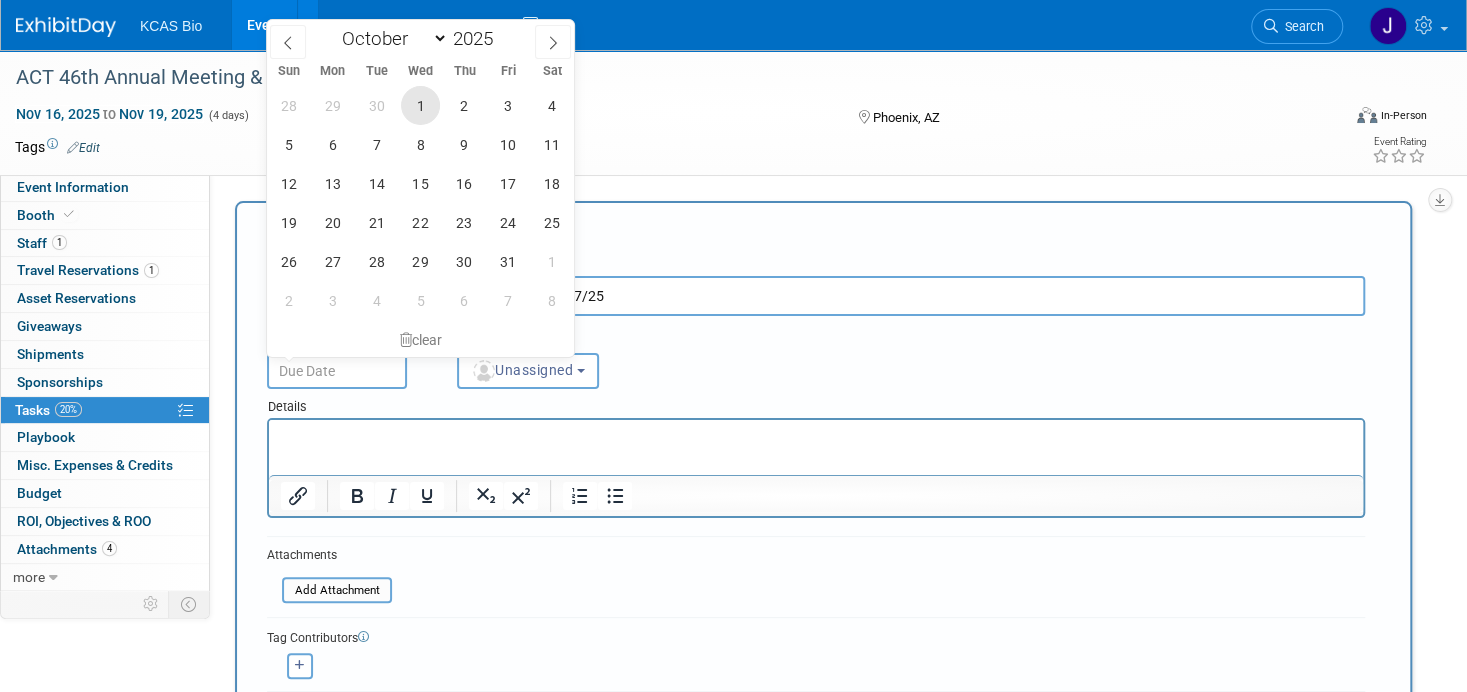 click on "1" at bounding box center [420, 105] 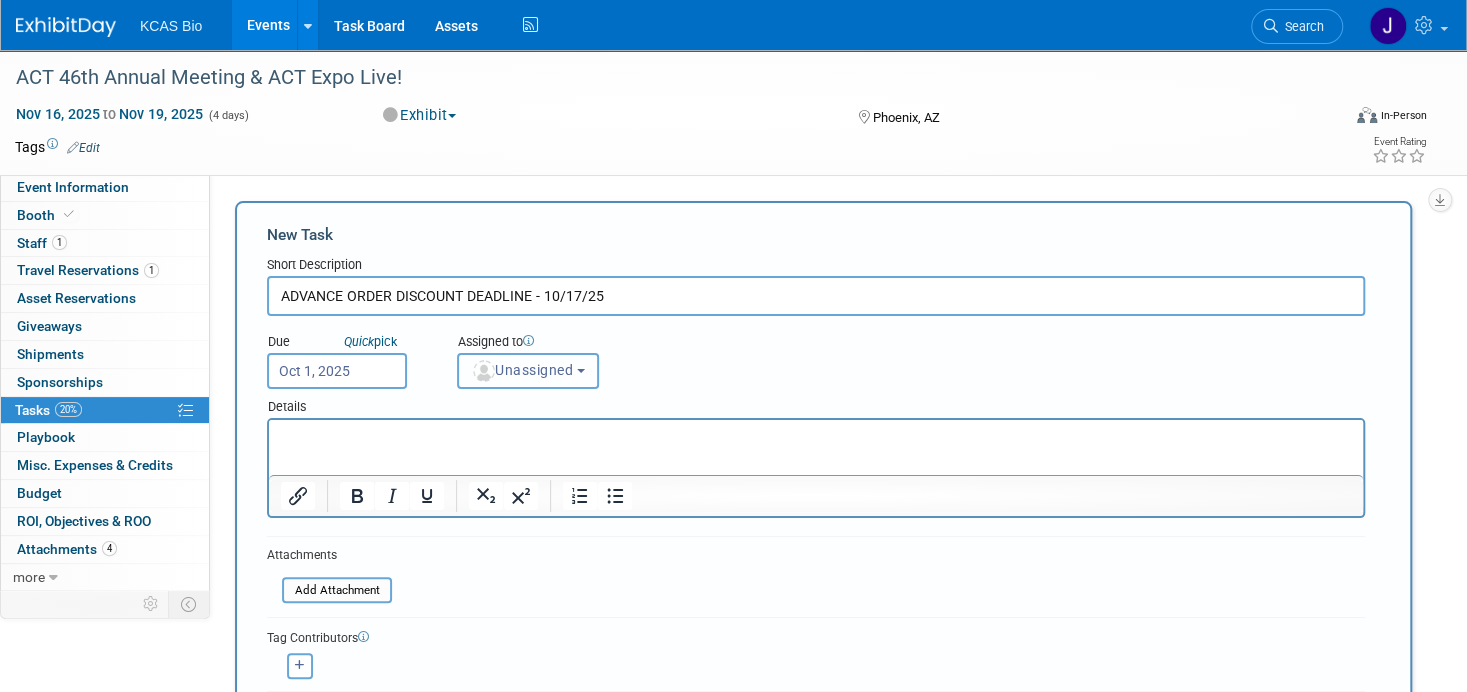 click on "Unassigned" at bounding box center (522, 370) 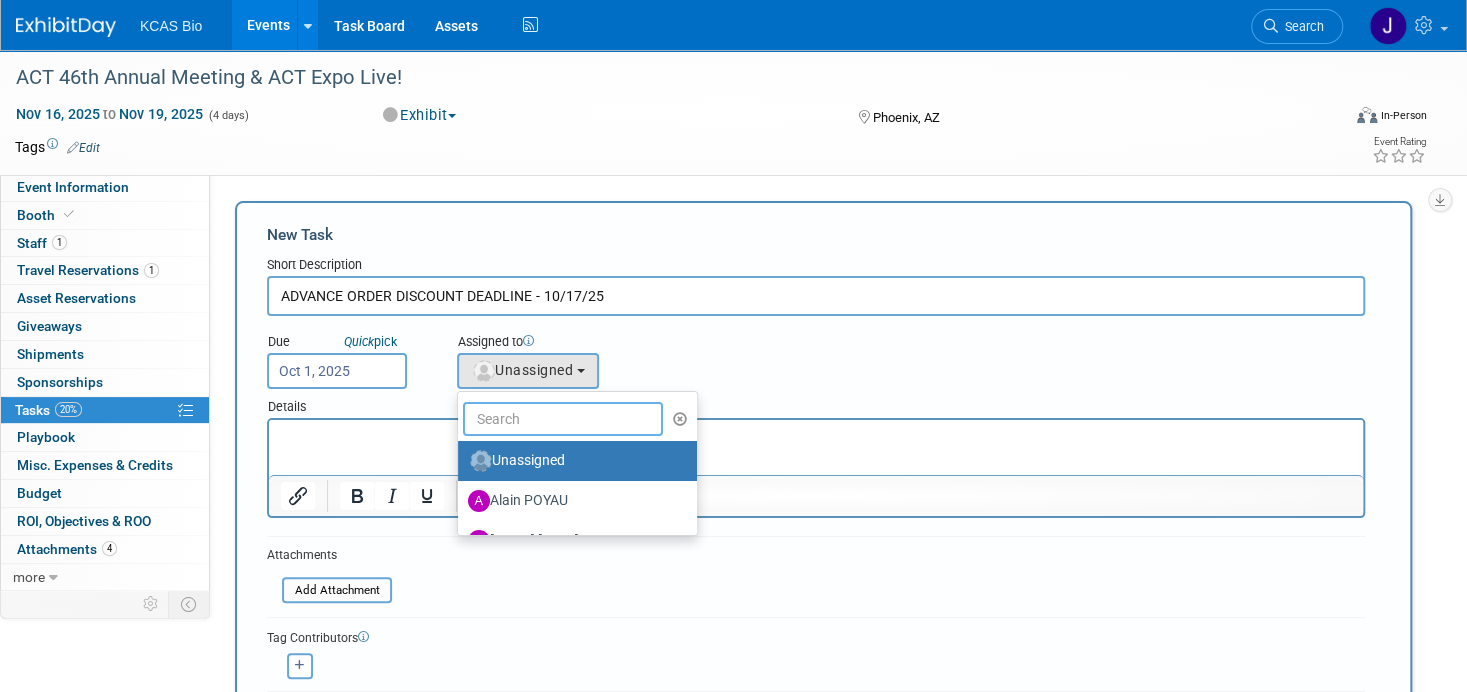 click at bounding box center (563, 419) 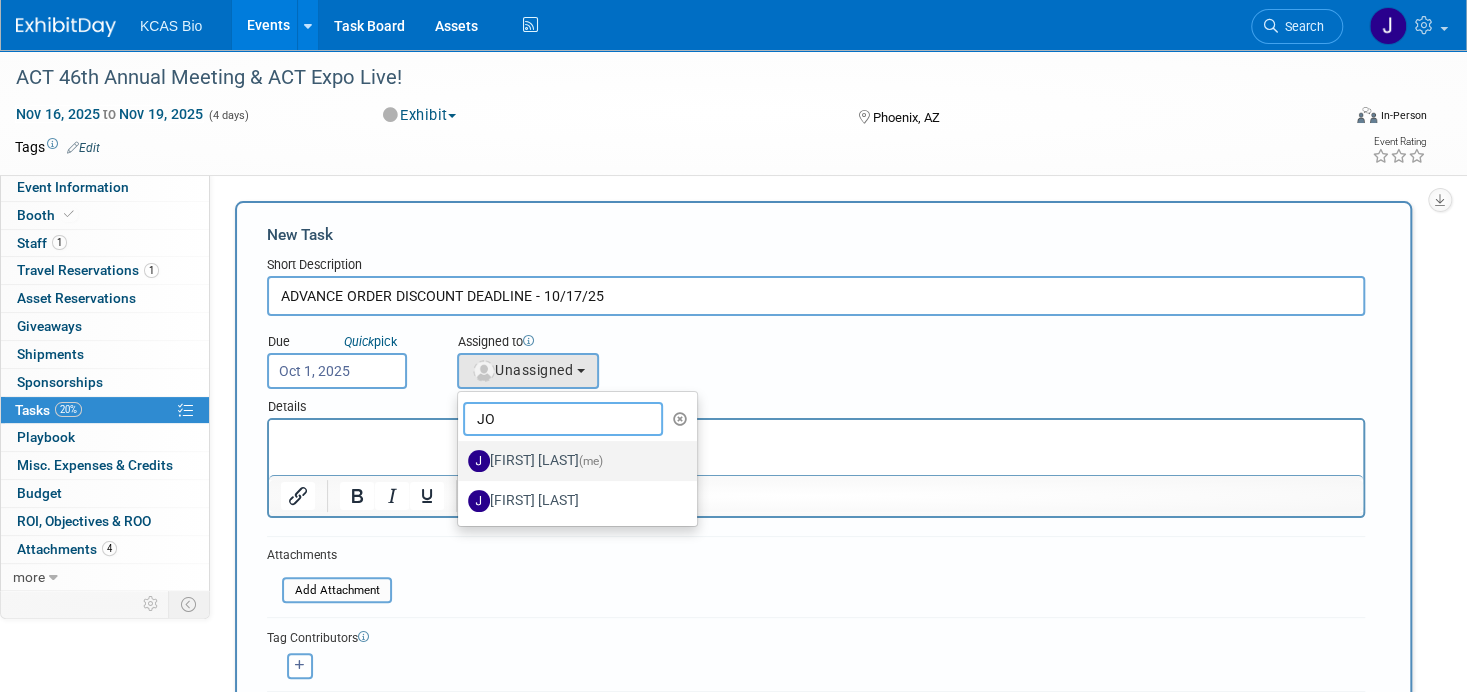 type on "JO" 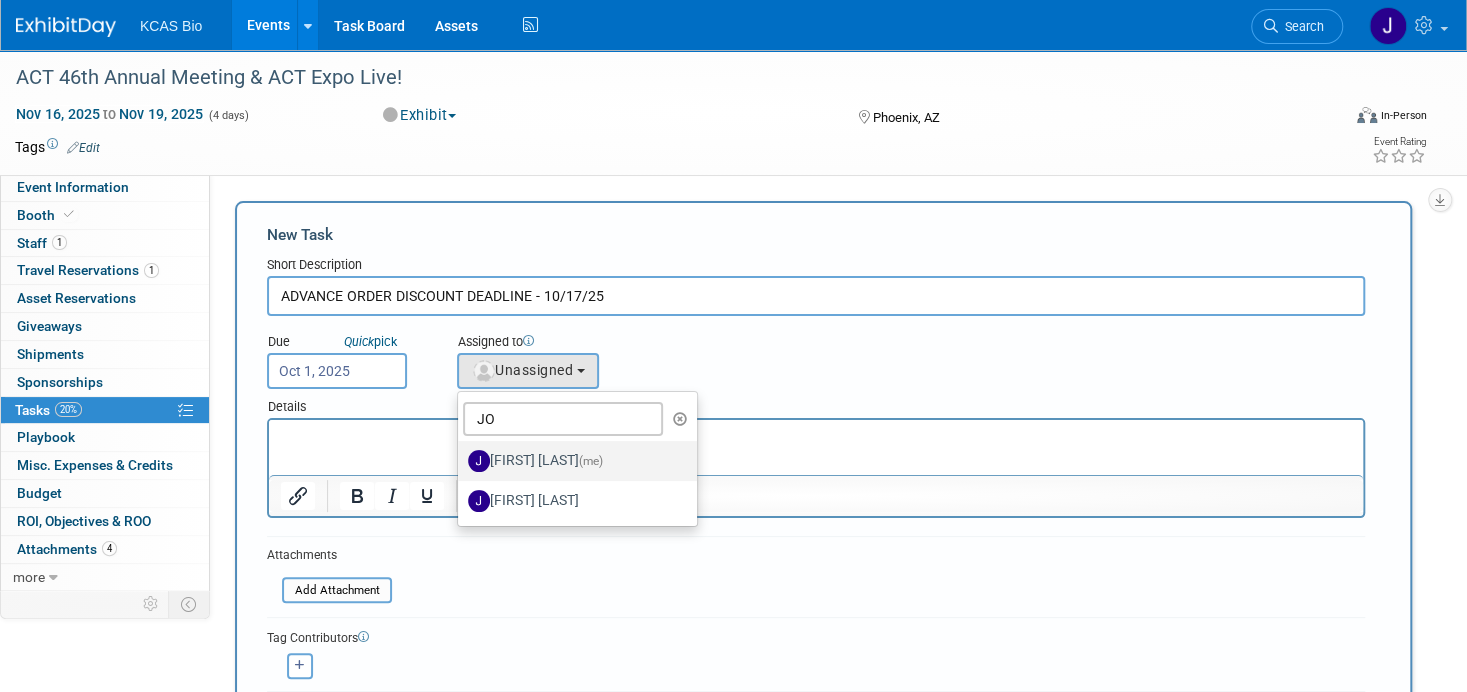 click on "Jocelyn King
(me)" at bounding box center [572, 461] 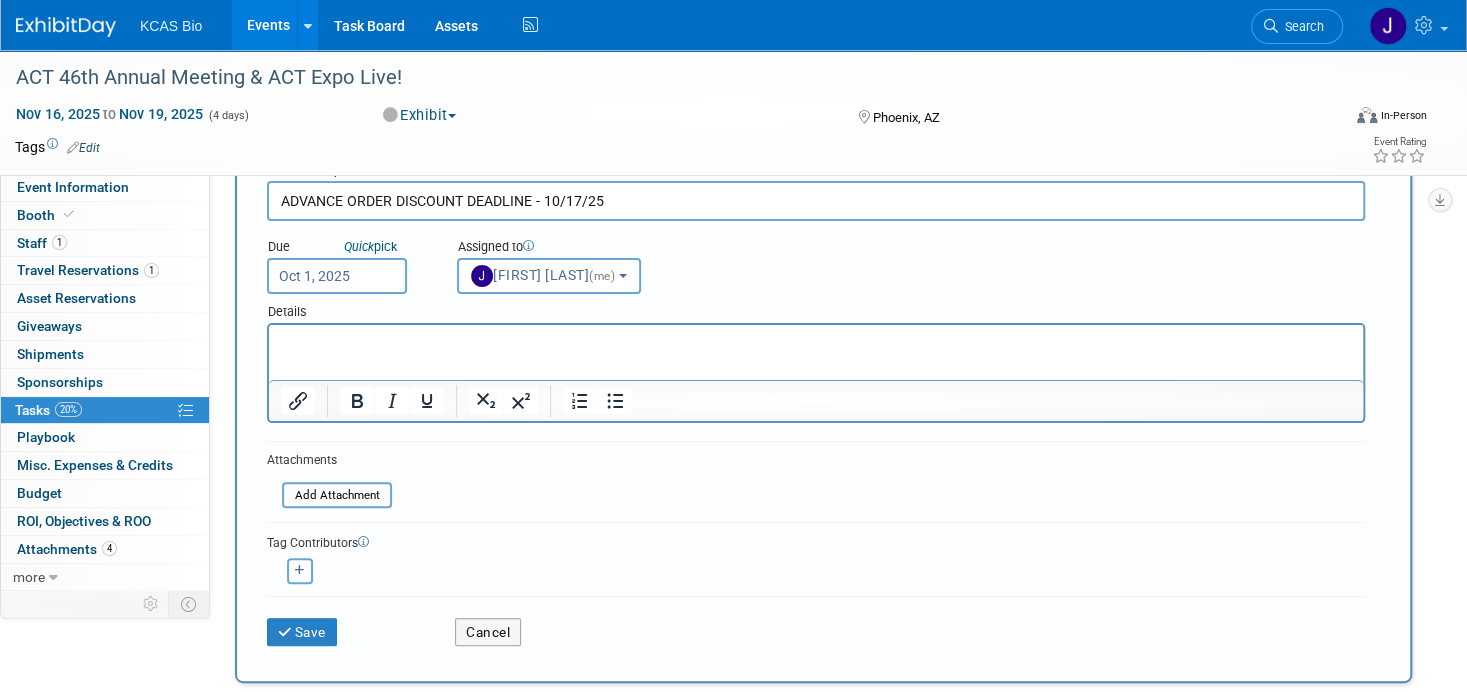 scroll, scrollTop: 100, scrollLeft: 0, axis: vertical 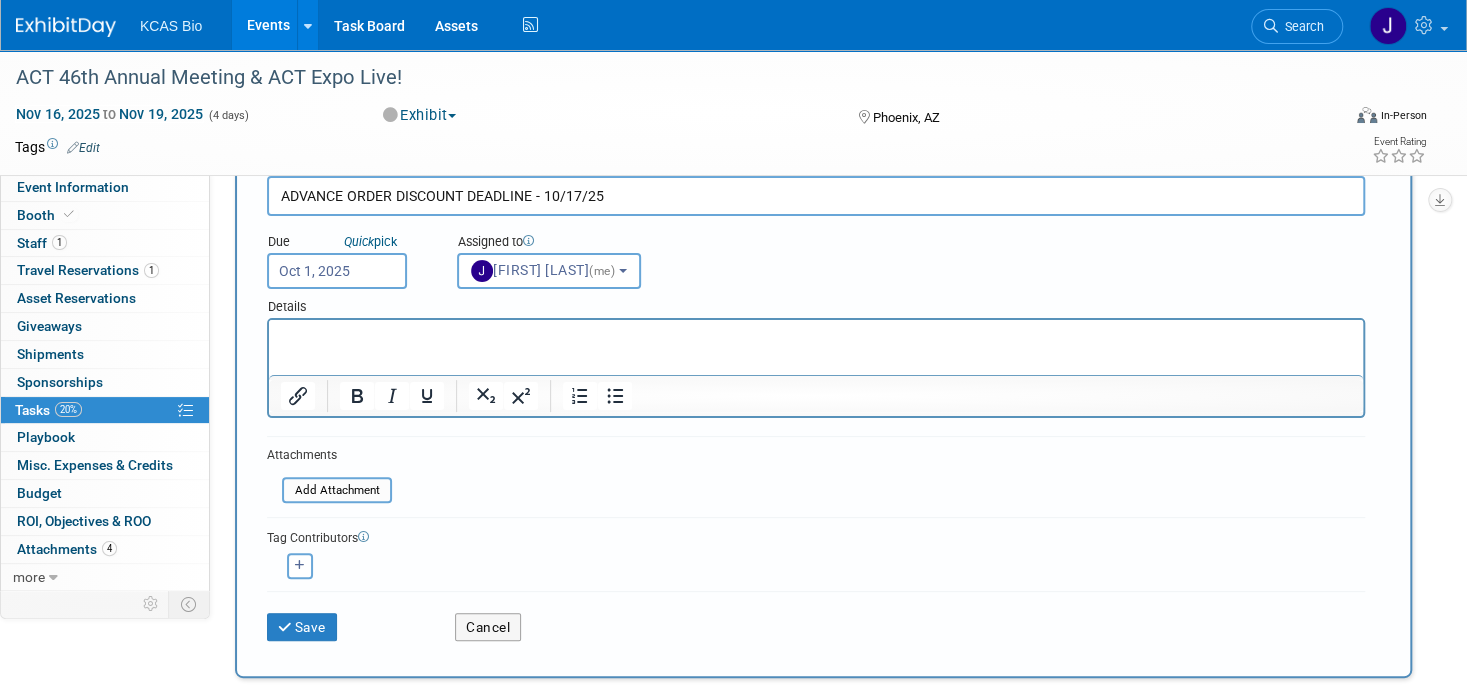click at bounding box center [816, 338] 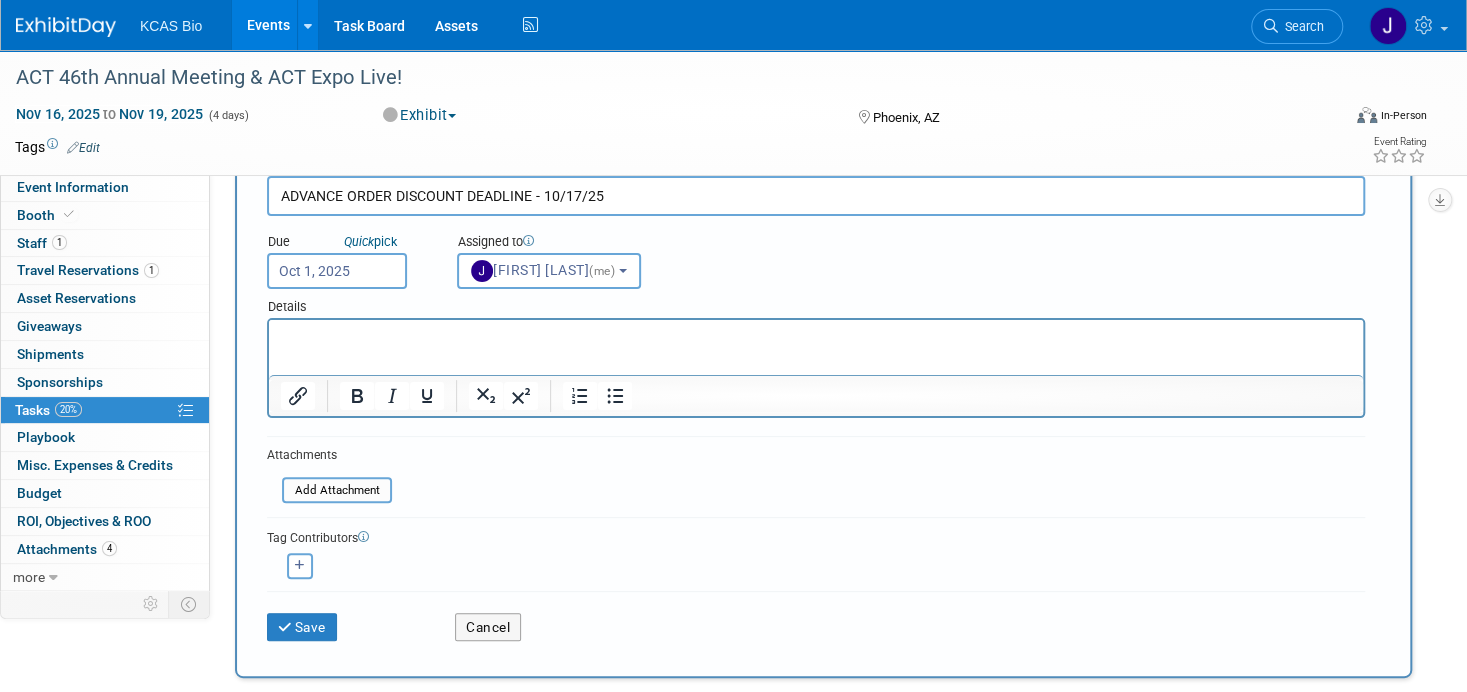 paste 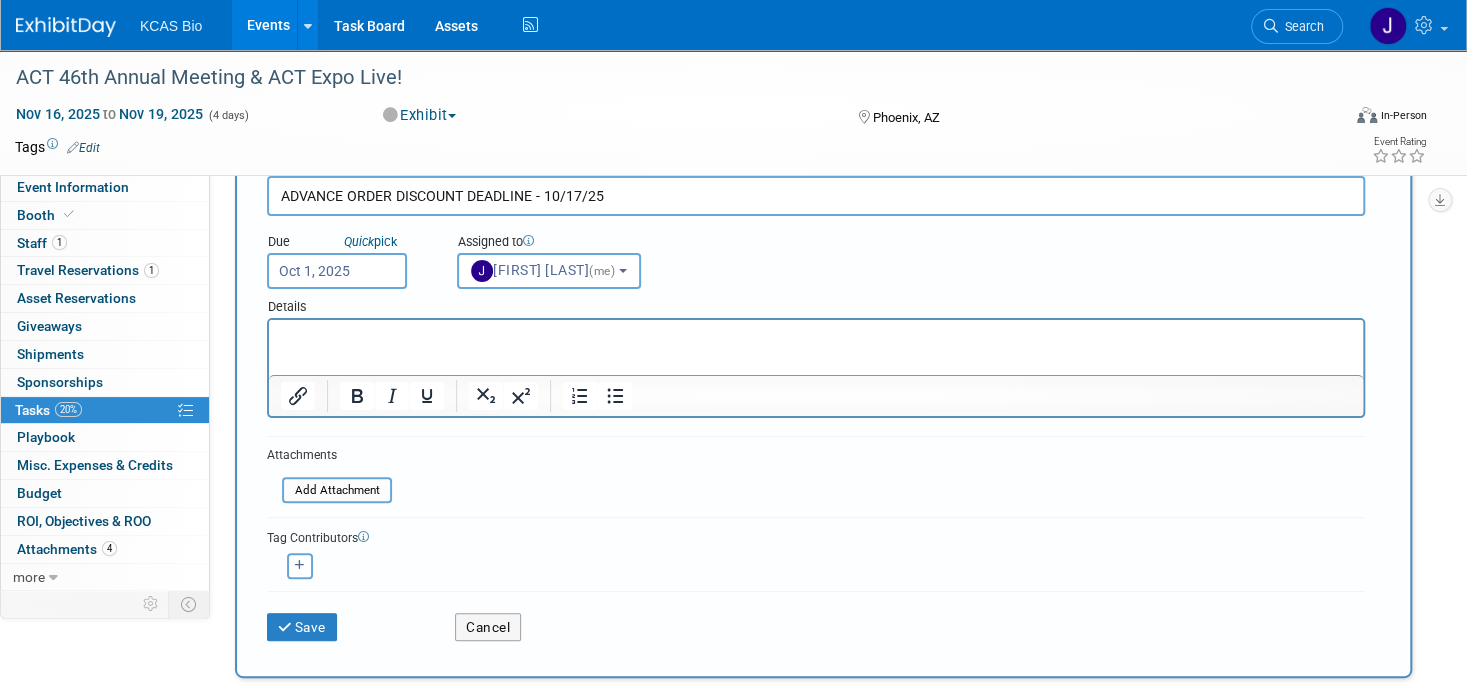type 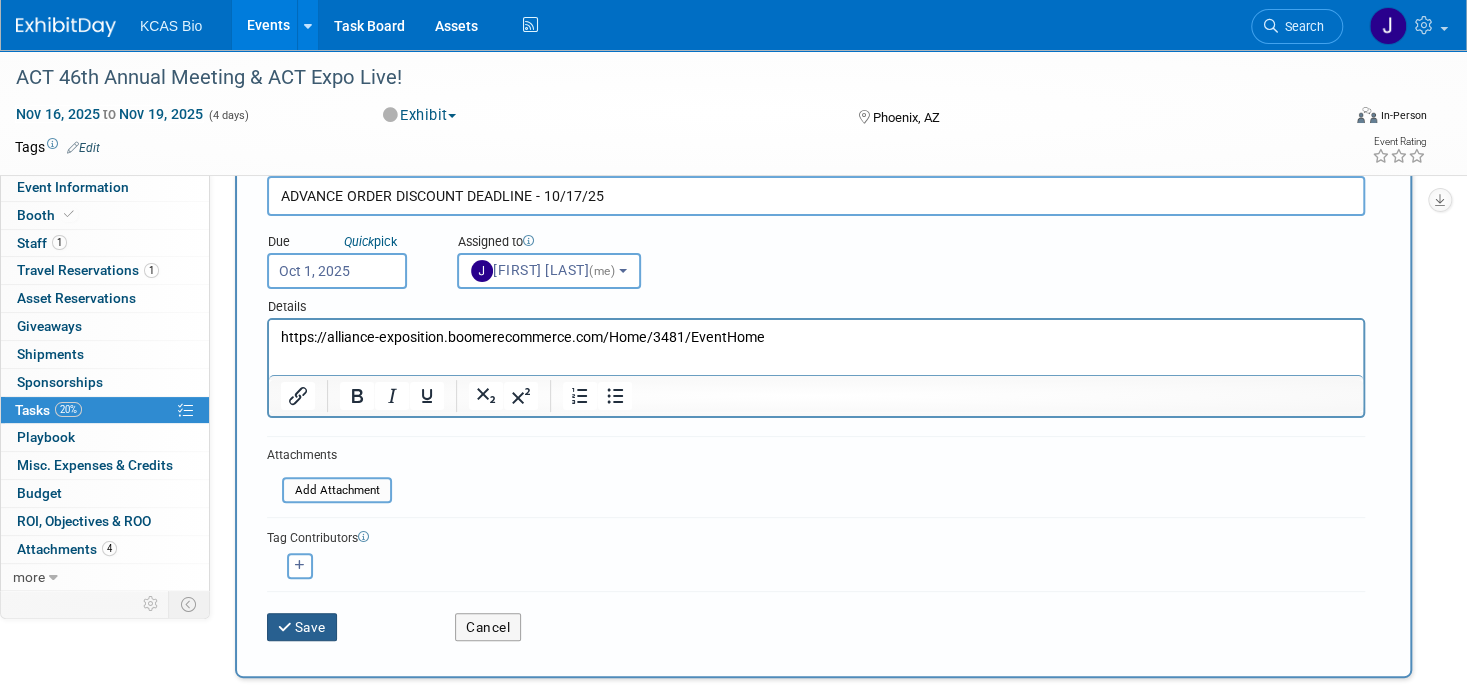 click on "Save" at bounding box center [302, 627] 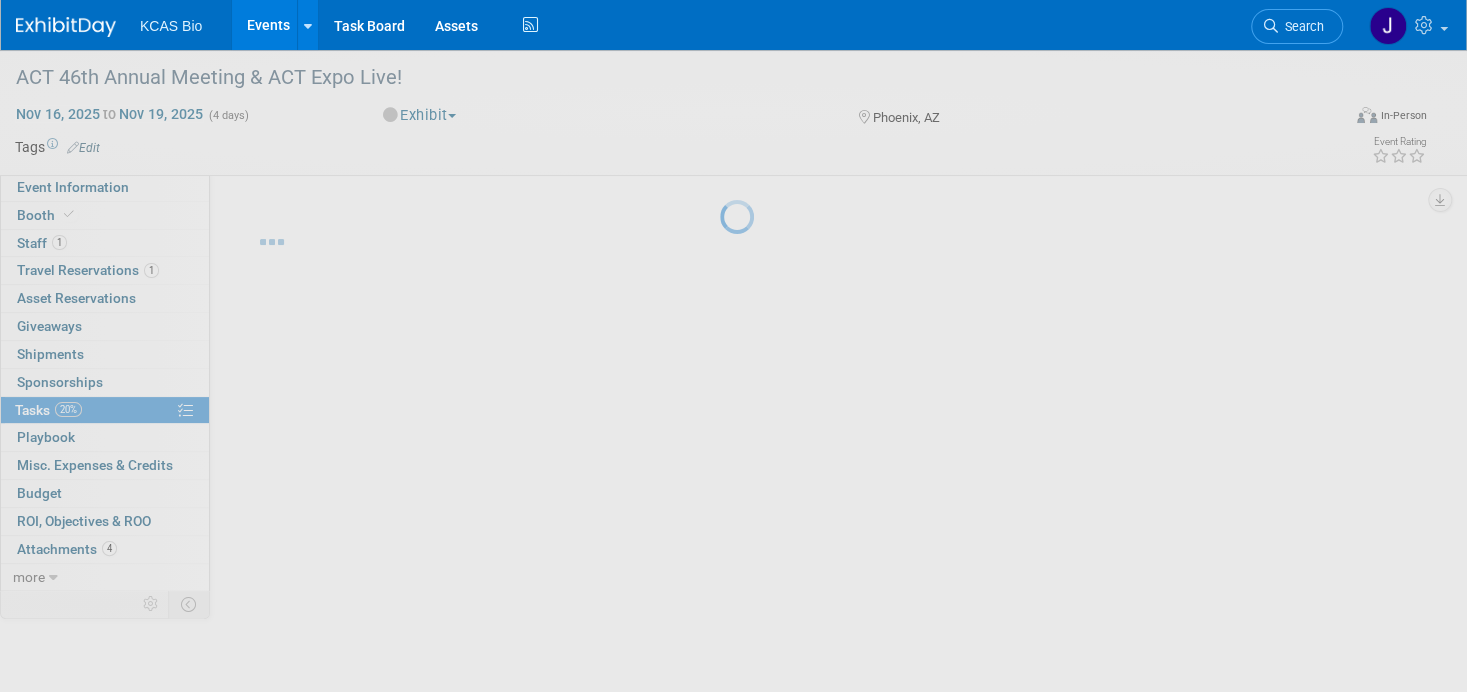 scroll, scrollTop: 0, scrollLeft: 0, axis: both 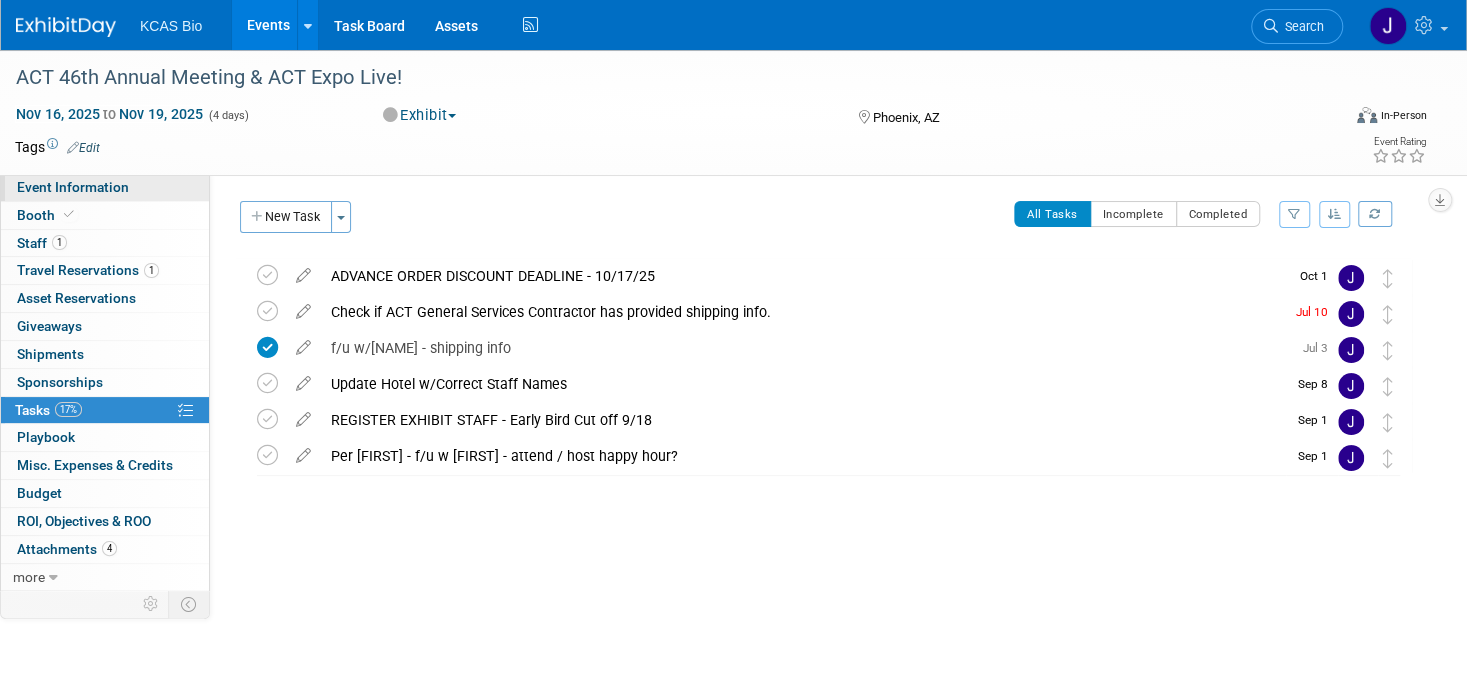 click on "Event Information" at bounding box center [73, 187] 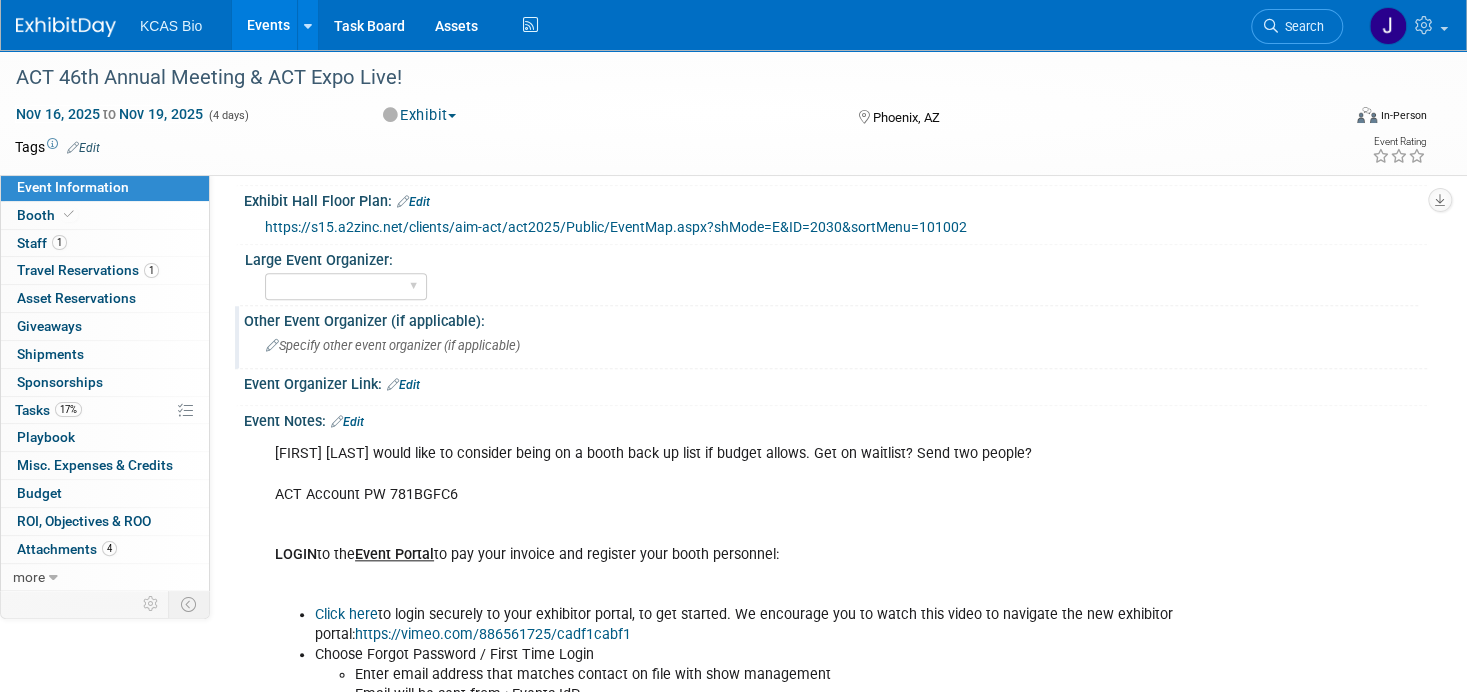 scroll, scrollTop: 900, scrollLeft: 0, axis: vertical 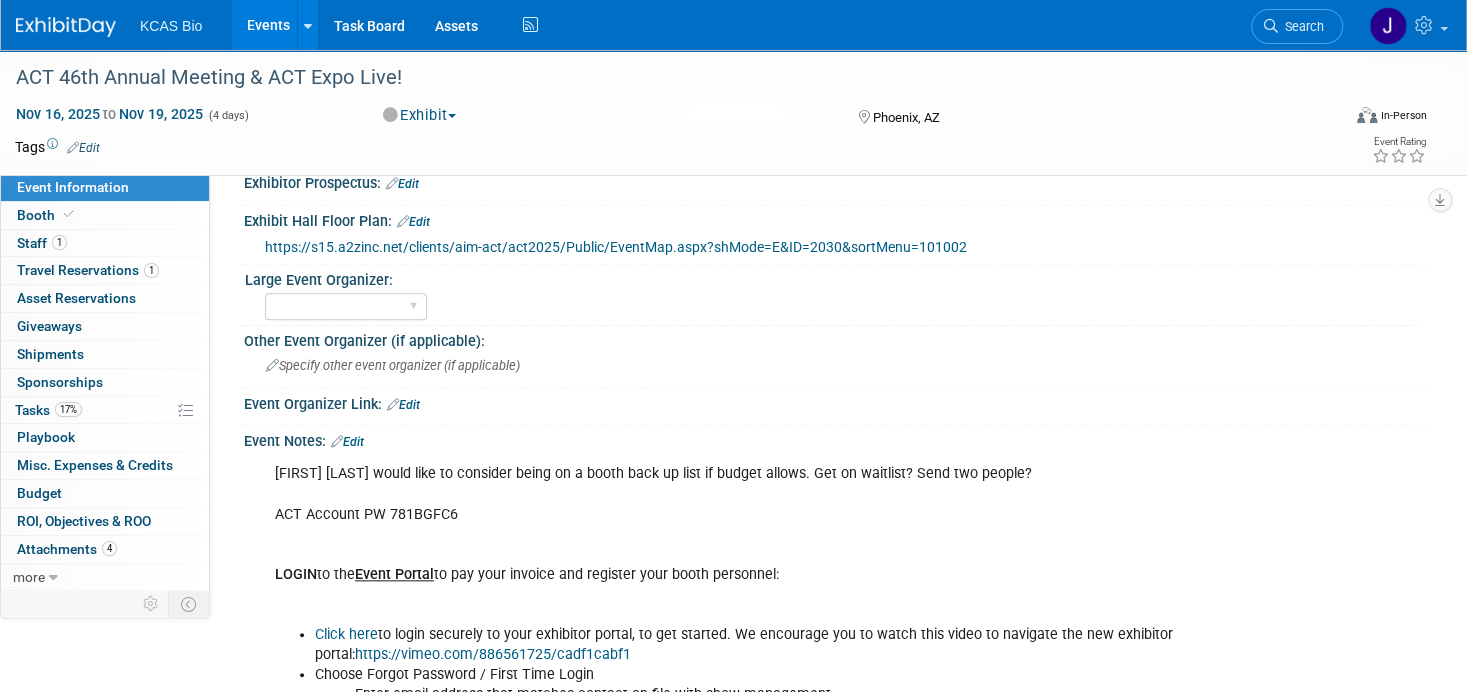 click on "Edit" at bounding box center [347, 442] 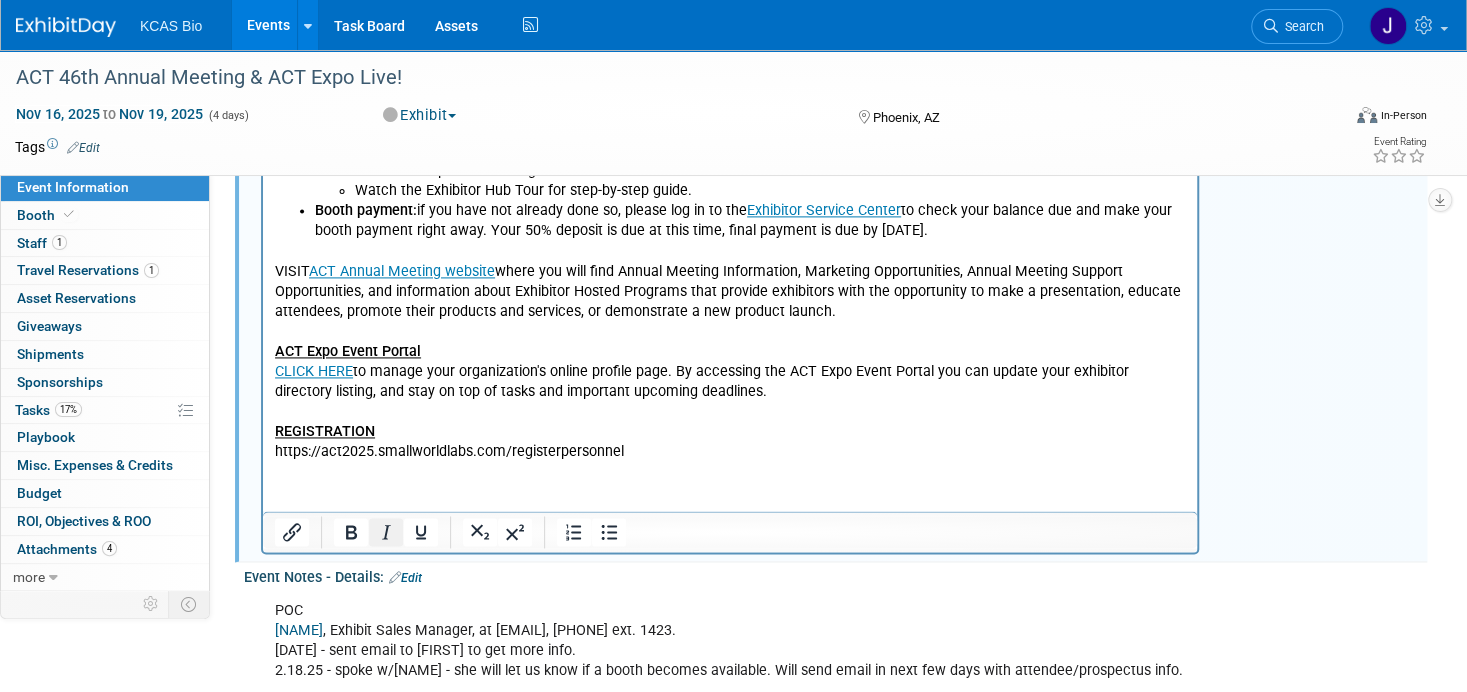 scroll, scrollTop: 1500, scrollLeft: 0, axis: vertical 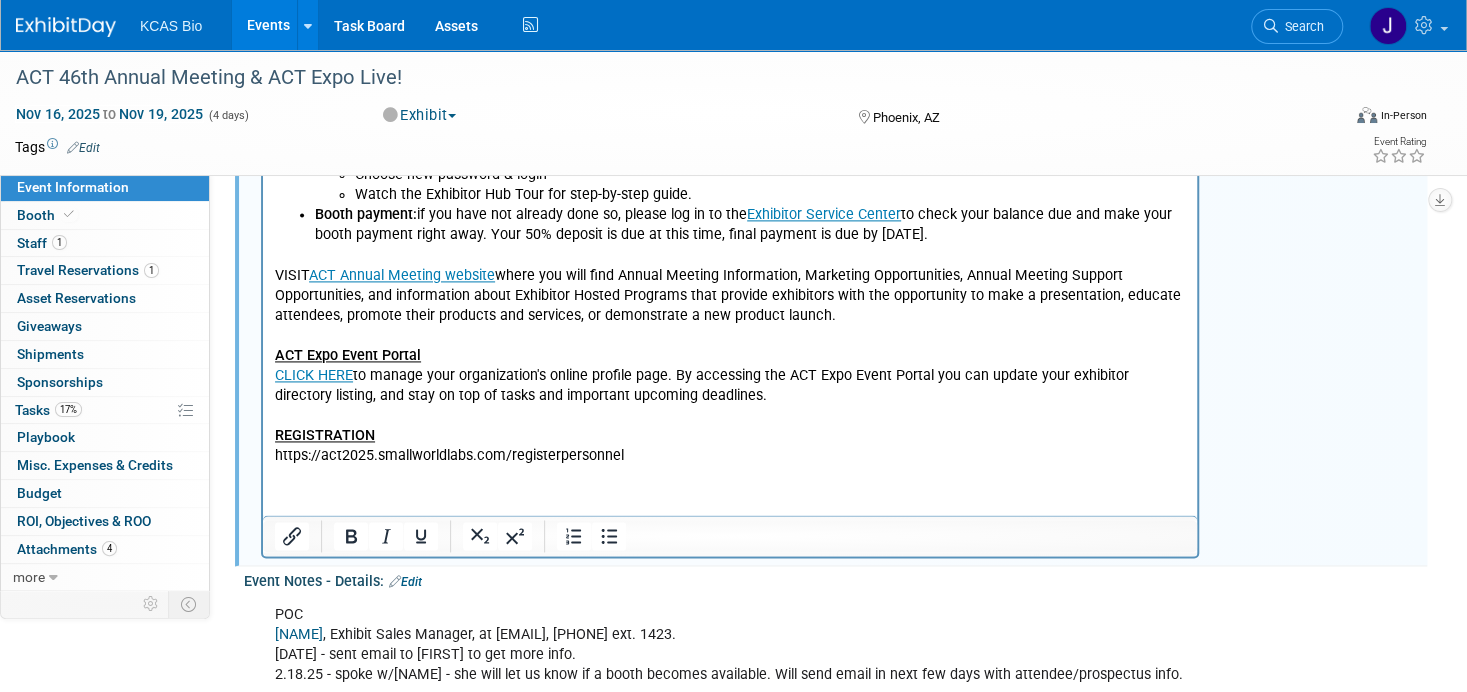 click on "VISIT  ACT Annual Meeting website  where you will find Annual Meeting Information, Marketing Opportunities, Annual Meeting Support Opportunities, and information about Exhibitor Hosted Programs that provide exhibitors with the opportunity to make a presentation, educate attendees, promote their products and services, or demonstrate a new product launch. ACT Expo Event Portal CLICK HERE  to manage your organization's online profile page. By accessing the ACT Expo Event Portal you can update your exhibitor directory listing, and stay on top of tasks and important upcoming deadlines.  REGISTRATION  https://act2025.smallworldlabs.com/registerpersonnel" at bounding box center [730, 356] 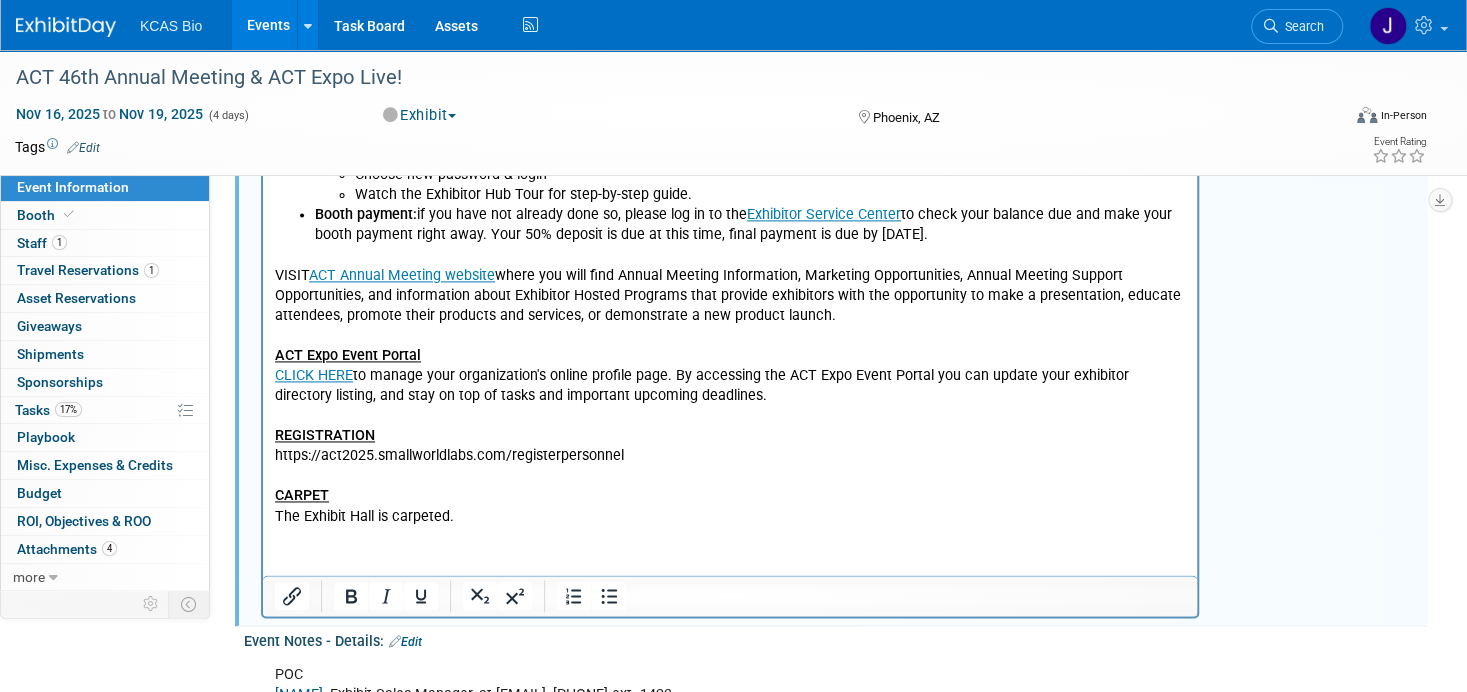 click at bounding box center (730, 477) 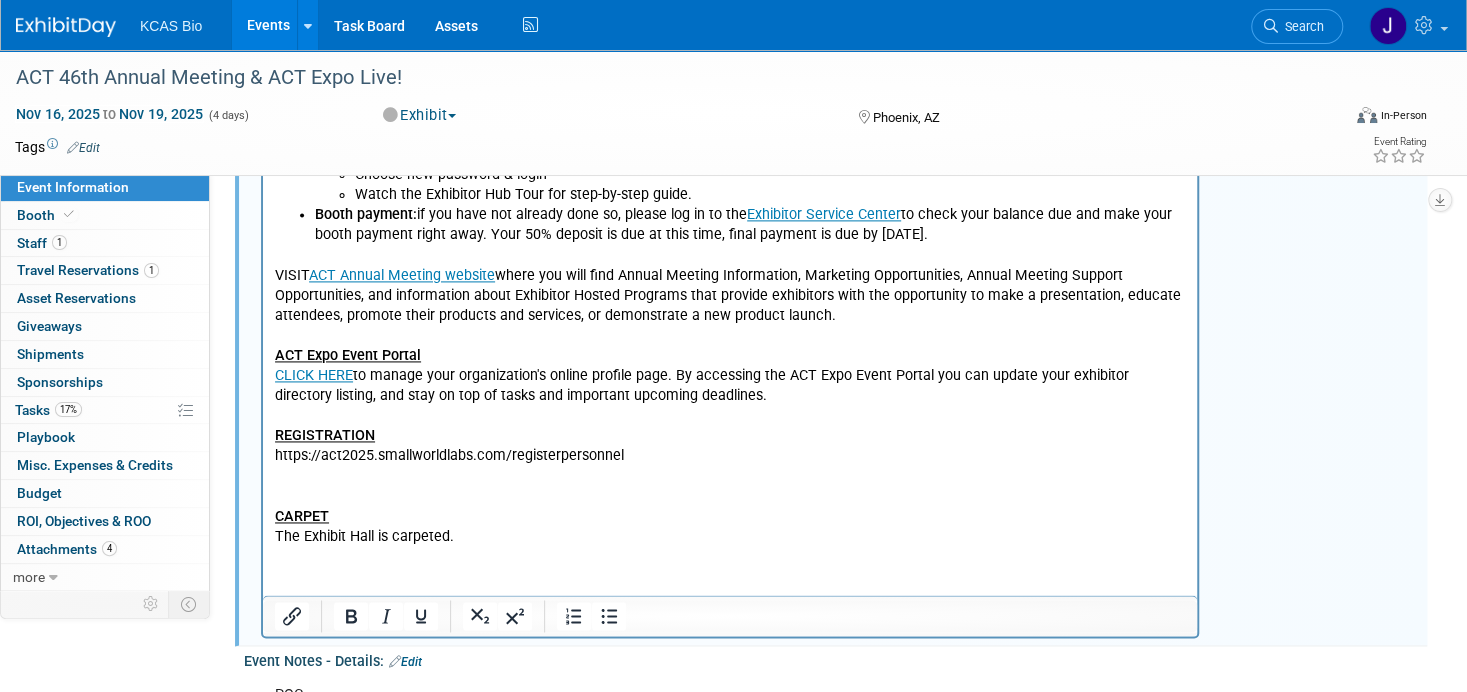 type 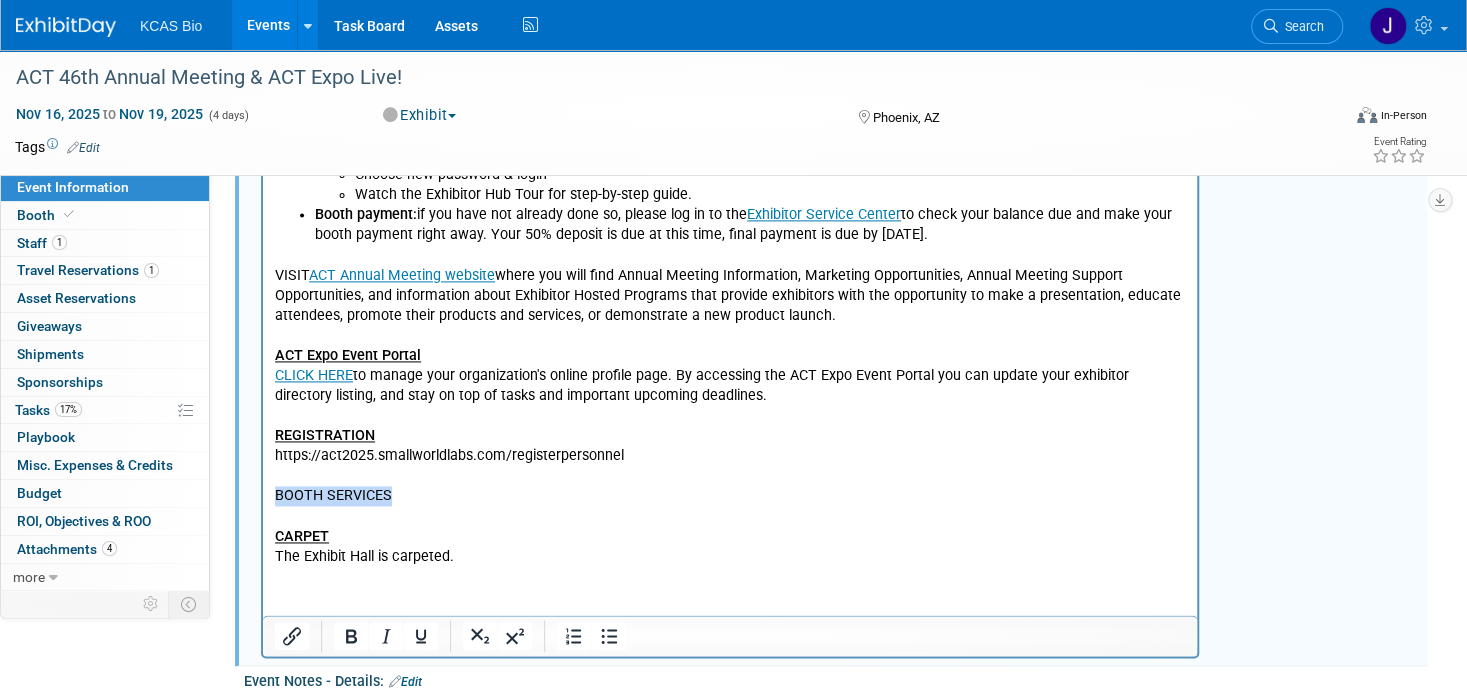 drag, startPoint x: 394, startPoint y: 494, endPoint x: 265, endPoint y: 491, distance: 129.03488 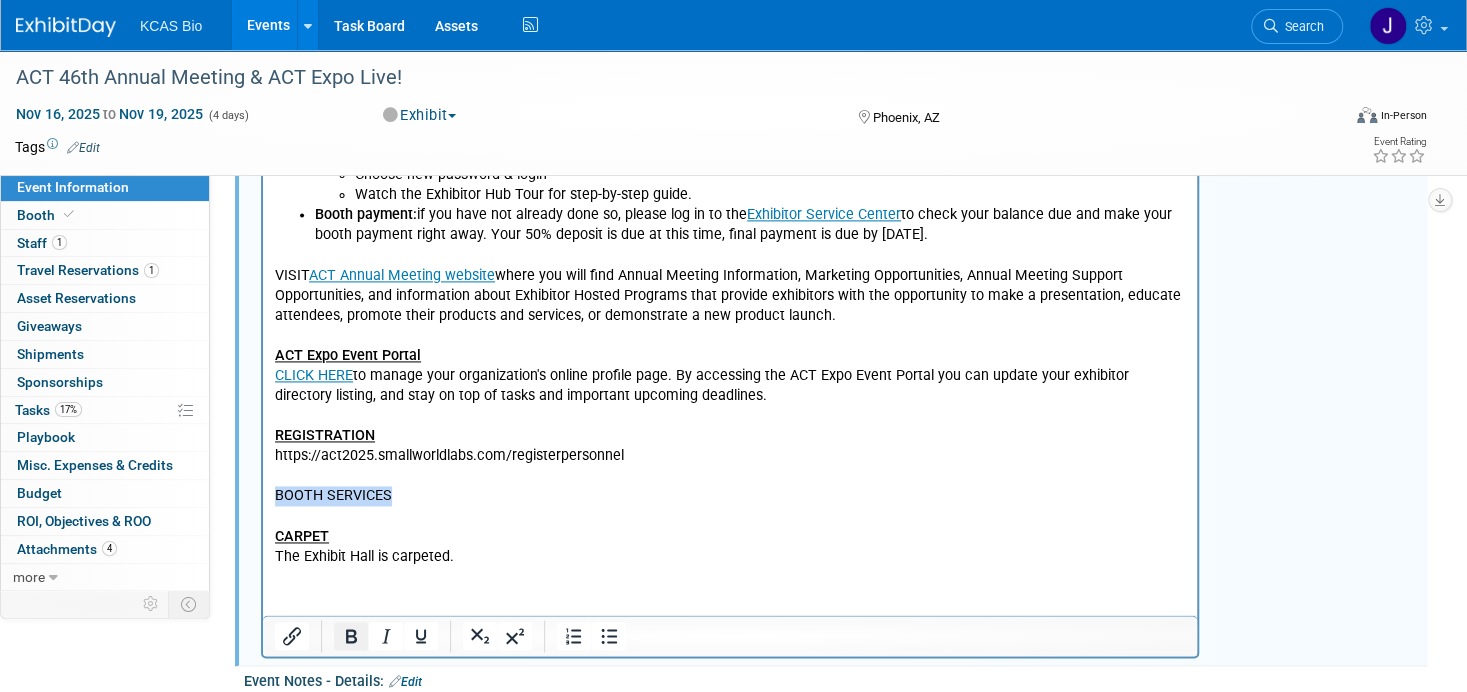 click 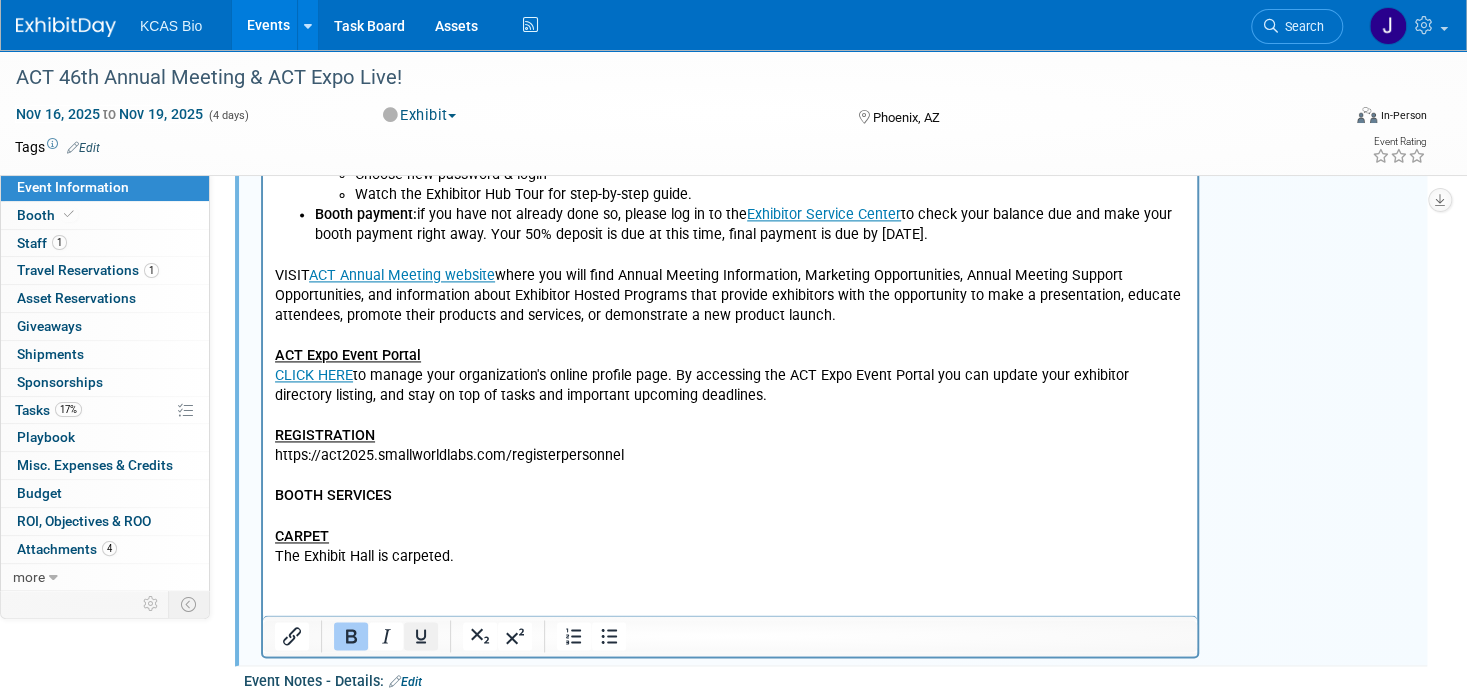 click 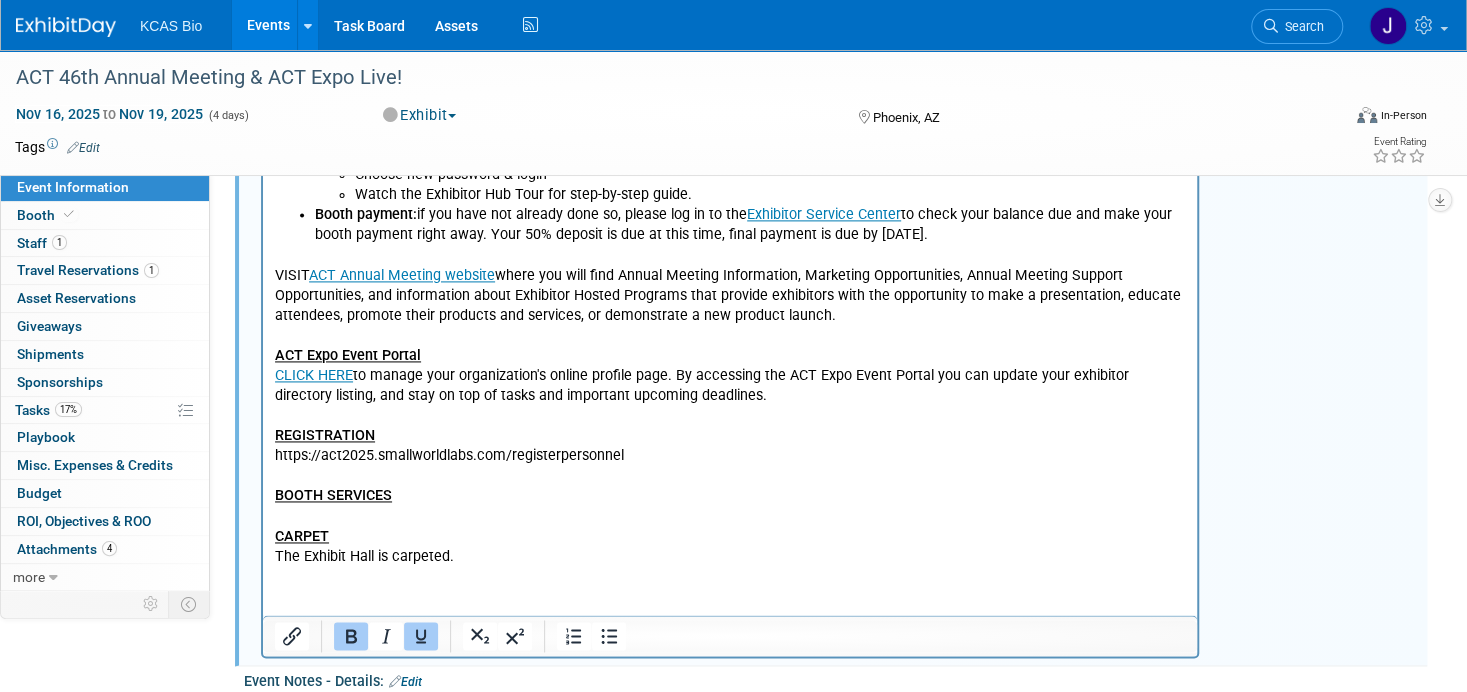 click on "Chris F would like to consider being on a booth back up list if budget allows. Get on waitlist? Send two people? ACT Account PW 781BGFC6 LOGIN  to the  Event Portal  to pay your invoice and register your booth personnel: Click here  to login securely to your exhibitor portal, to get started. We encourage you to watch this video to navigate the new exhibitor portal:  https://vimeo.com/886561725/cadf1cabf1 Choose Forgot Password / First Time Login Enter email address that matches contact on file with show management  Email will be sent from : Events IdP ​Subject: Reset Your Password  Click reset password hyperlink Choose new password & login  Watch the Exhibitor Hub Tour for step-by-step guide. Booth payment:  if you have not already done so, please log in to the  Exhibitor Service Center  to check your balance due and make your booth payment right away.  Your 50% deposit is due at this time, final payment is due by July 1, 2025.   VISIT  ACT Annual Meeting website ACT Expo Event Portal CARPET" at bounding box center [730, 212] 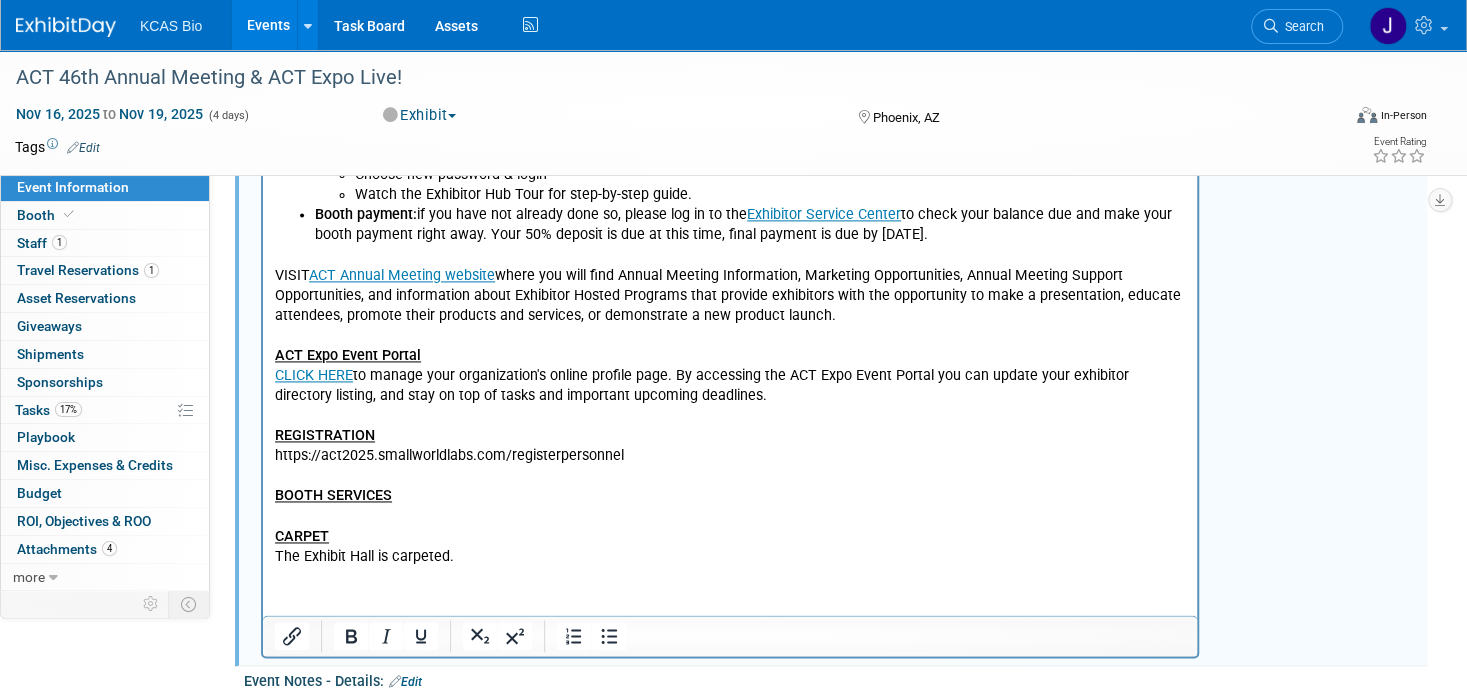 click at bounding box center (730, 518) 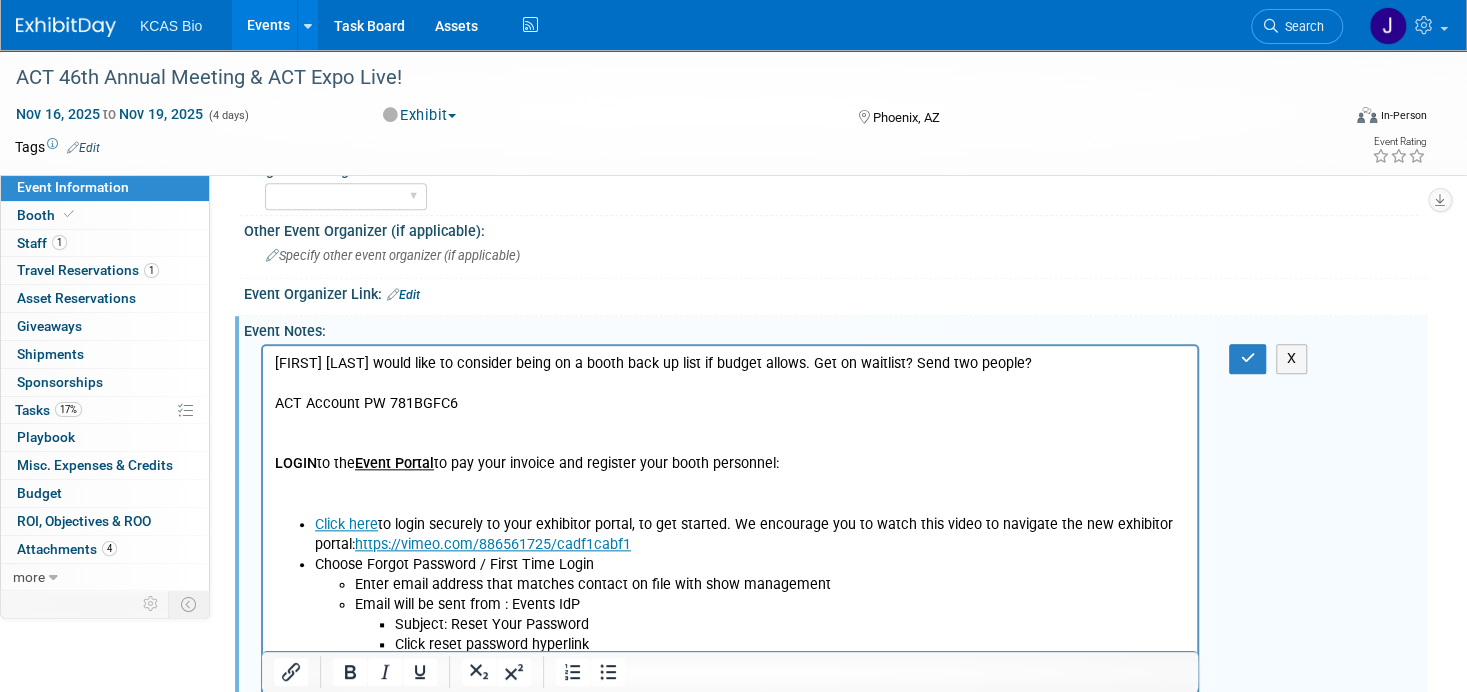 scroll, scrollTop: 1000, scrollLeft: 0, axis: vertical 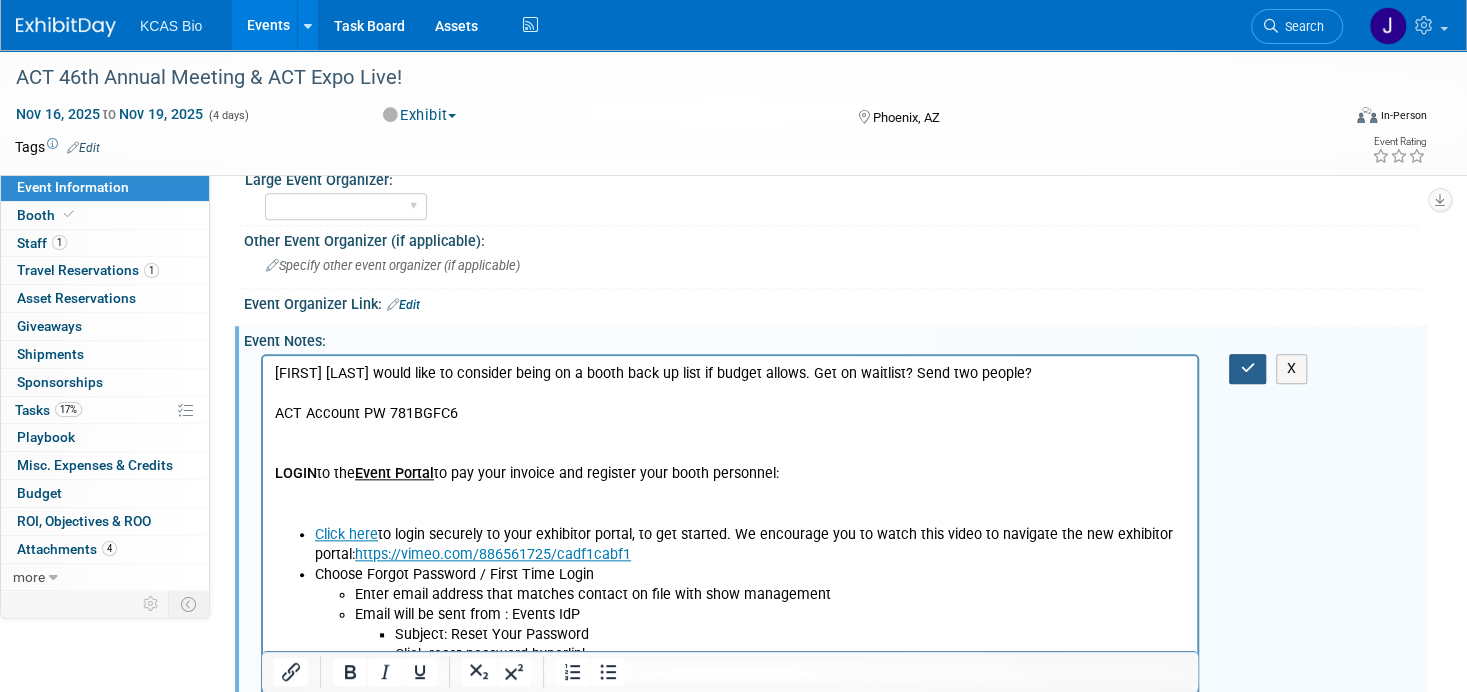 click at bounding box center (1247, 368) 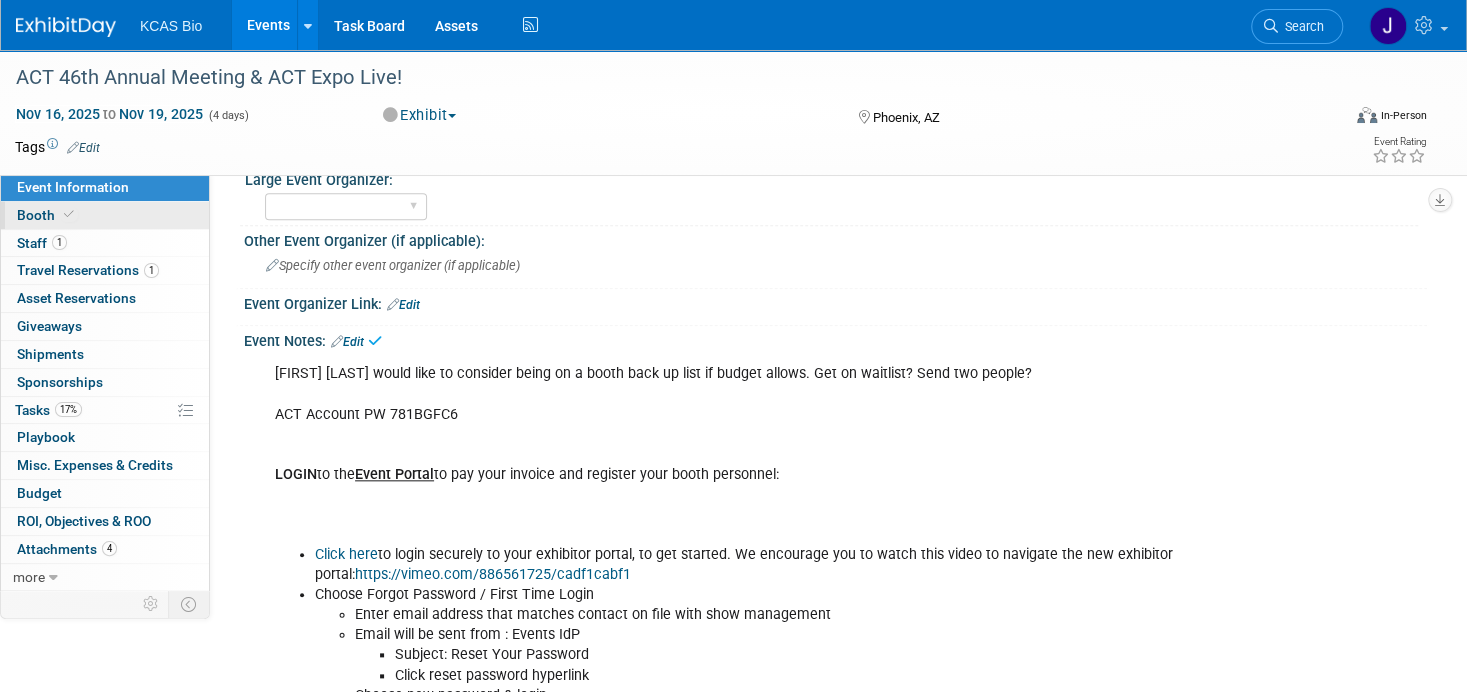 click on "Booth" at bounding box center (47, 215) 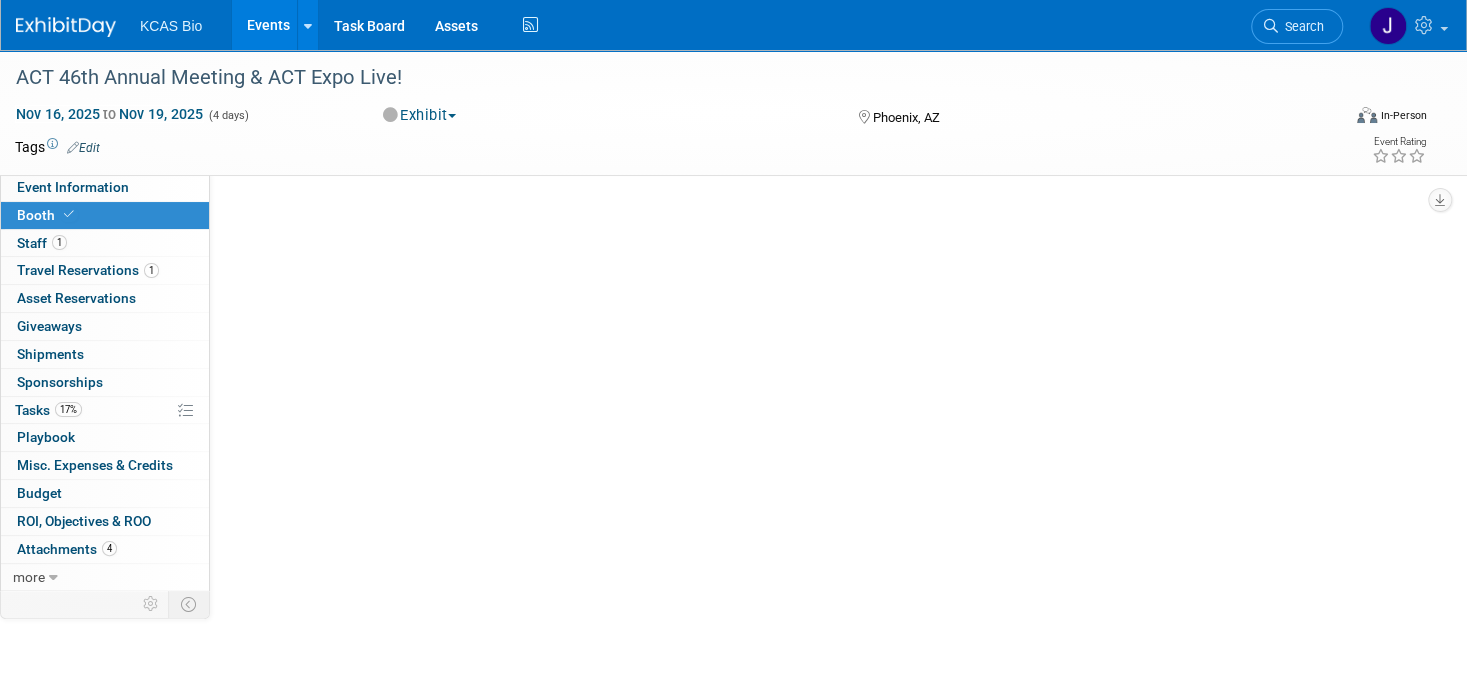 scroll, scrollTop: 0, scrollLeft: 0, axis: both 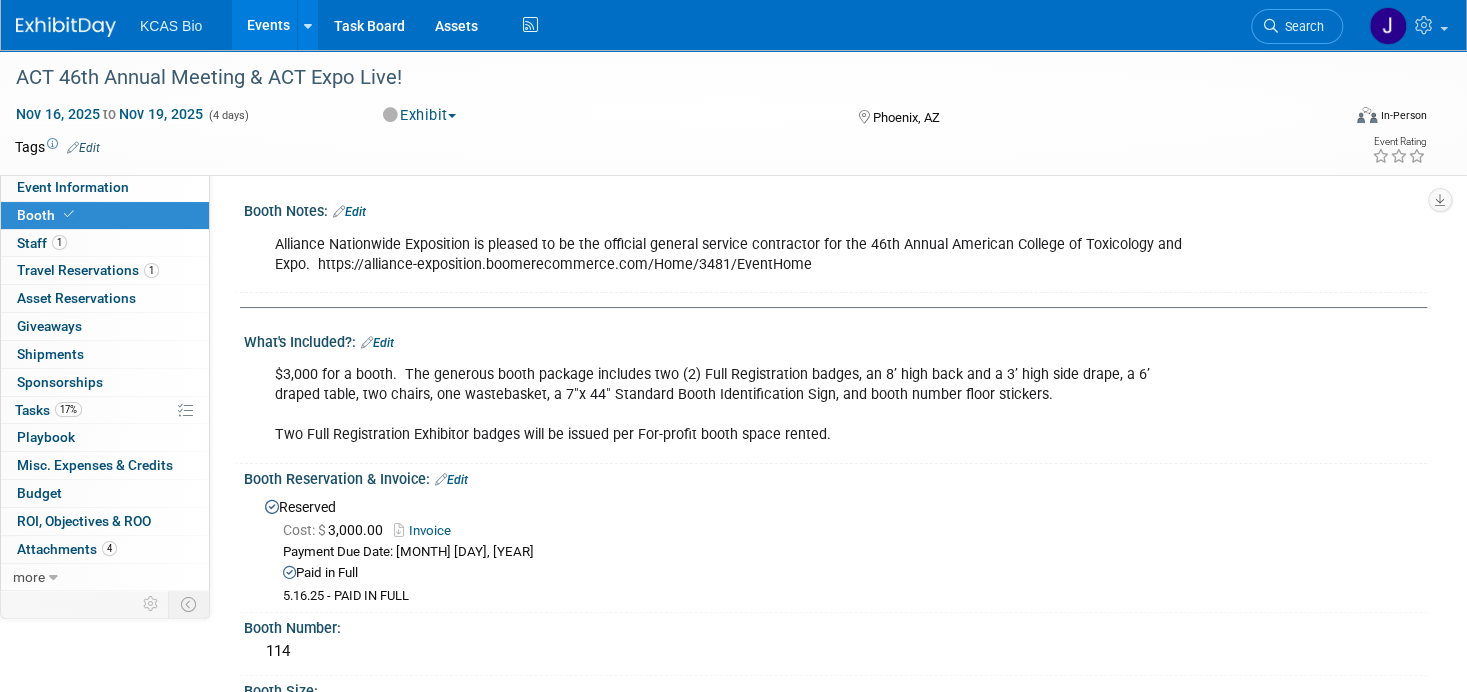 click on "Alliance Nationwide Exposition is pleased to be the official general service contractor for the 46th Annual American College of Toxicology and Expo.  https://alliance-exposition.boomerecommerce.com/Home/3481/EventHome" at bounding box center [730, 255] 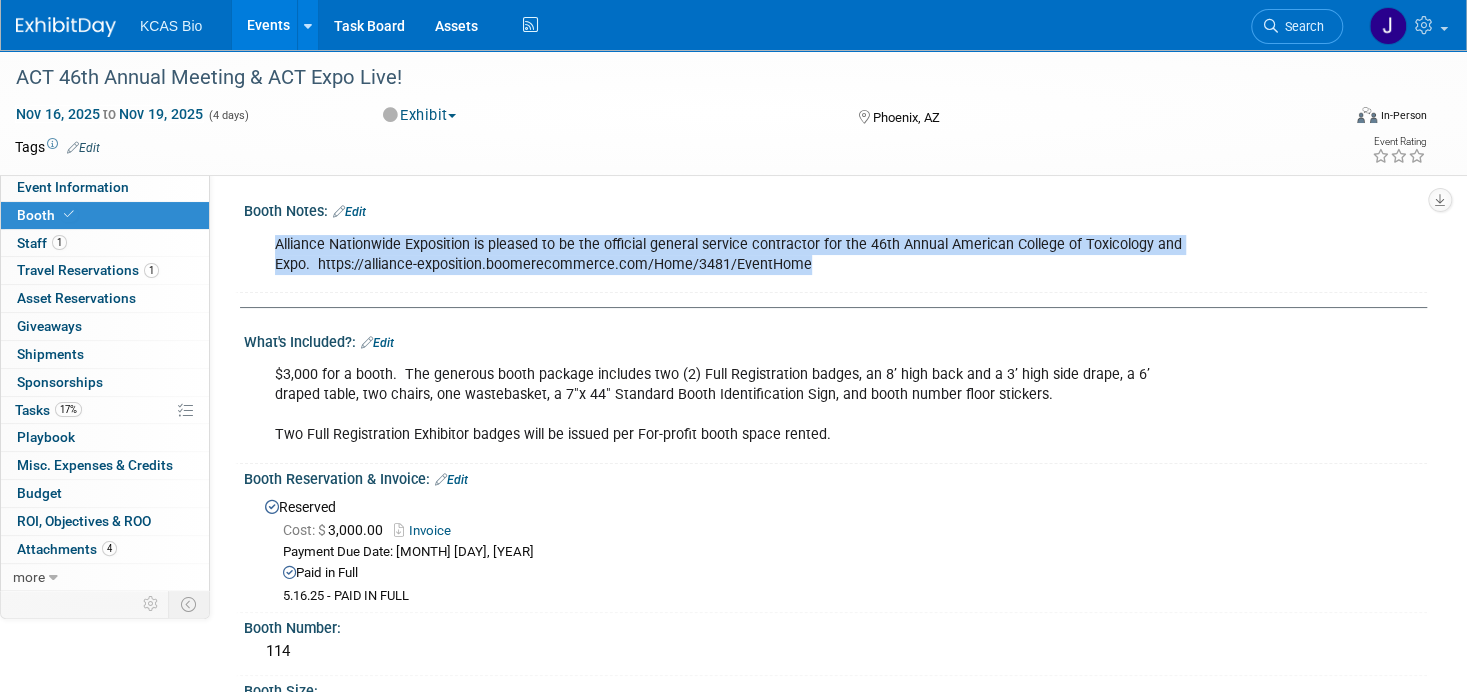 drag, startPoint x: 275, startPoint y: 240, endPoint x: 851, endPoint y: 275, distance: 577.0624 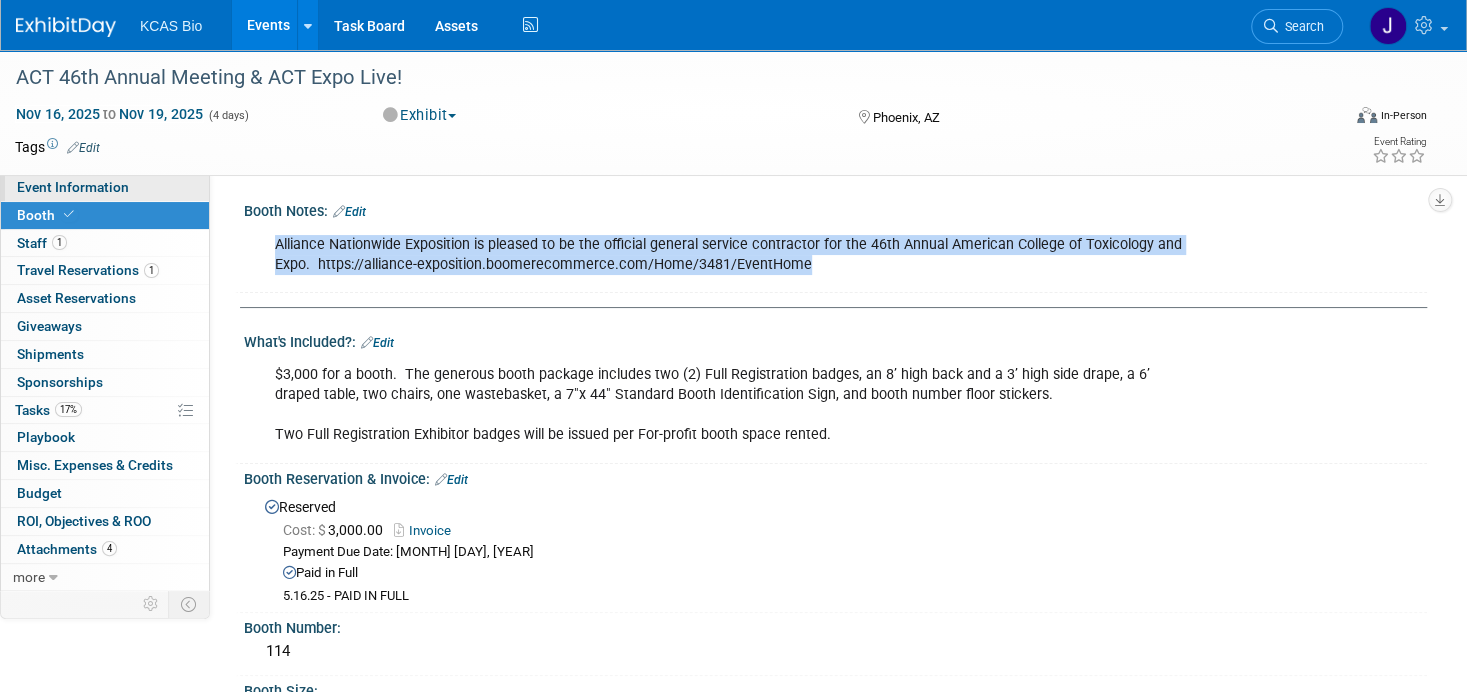 click on "Event Information" at bounding box center [105, 187] 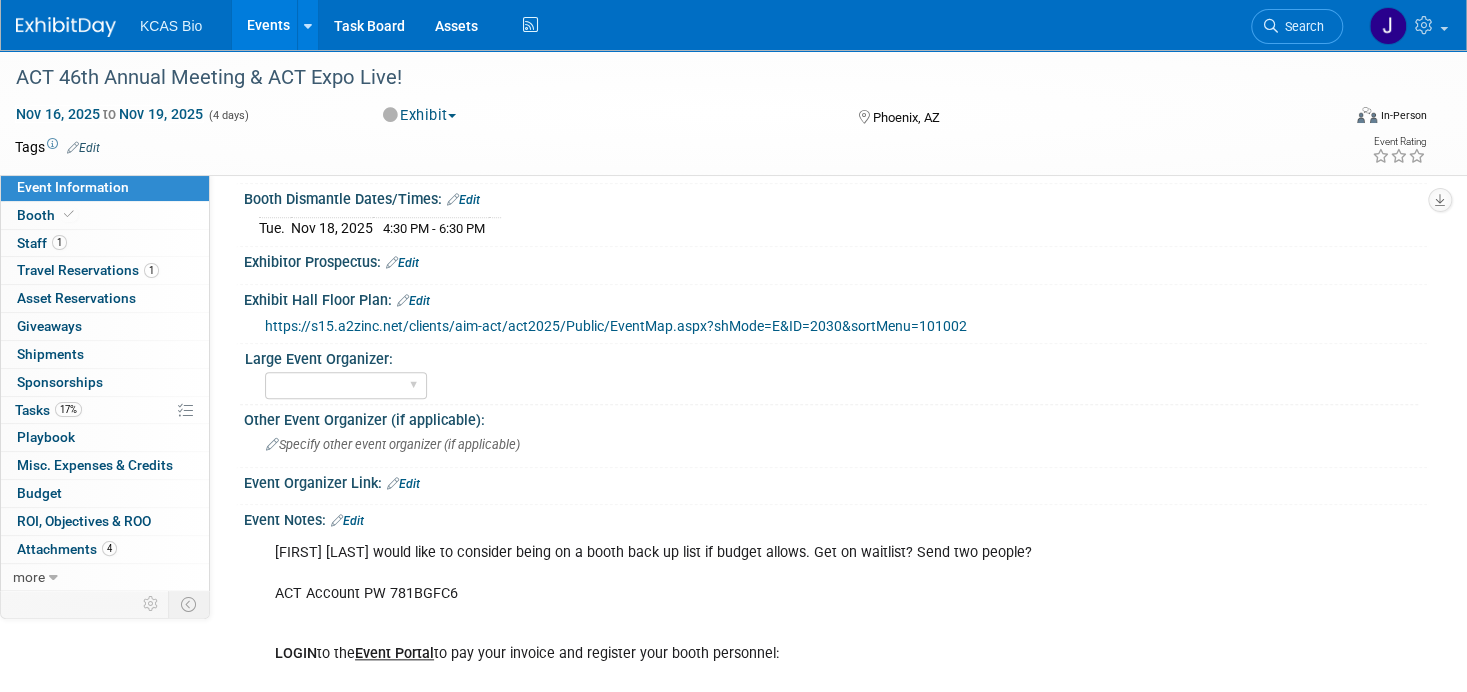 scroll, scrollTop: 1100, scrollLeft: 0, axis: vertical 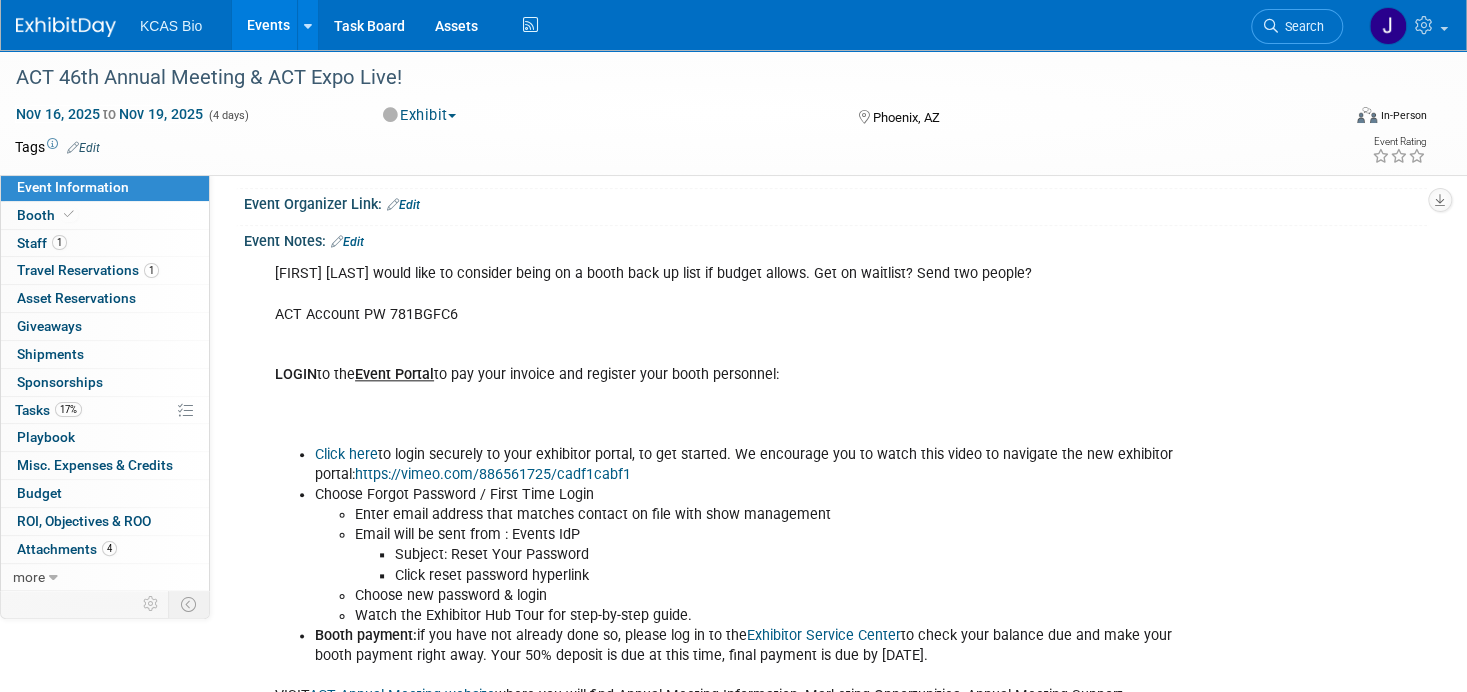 click on "Edit" at bounding box center (347, 242) 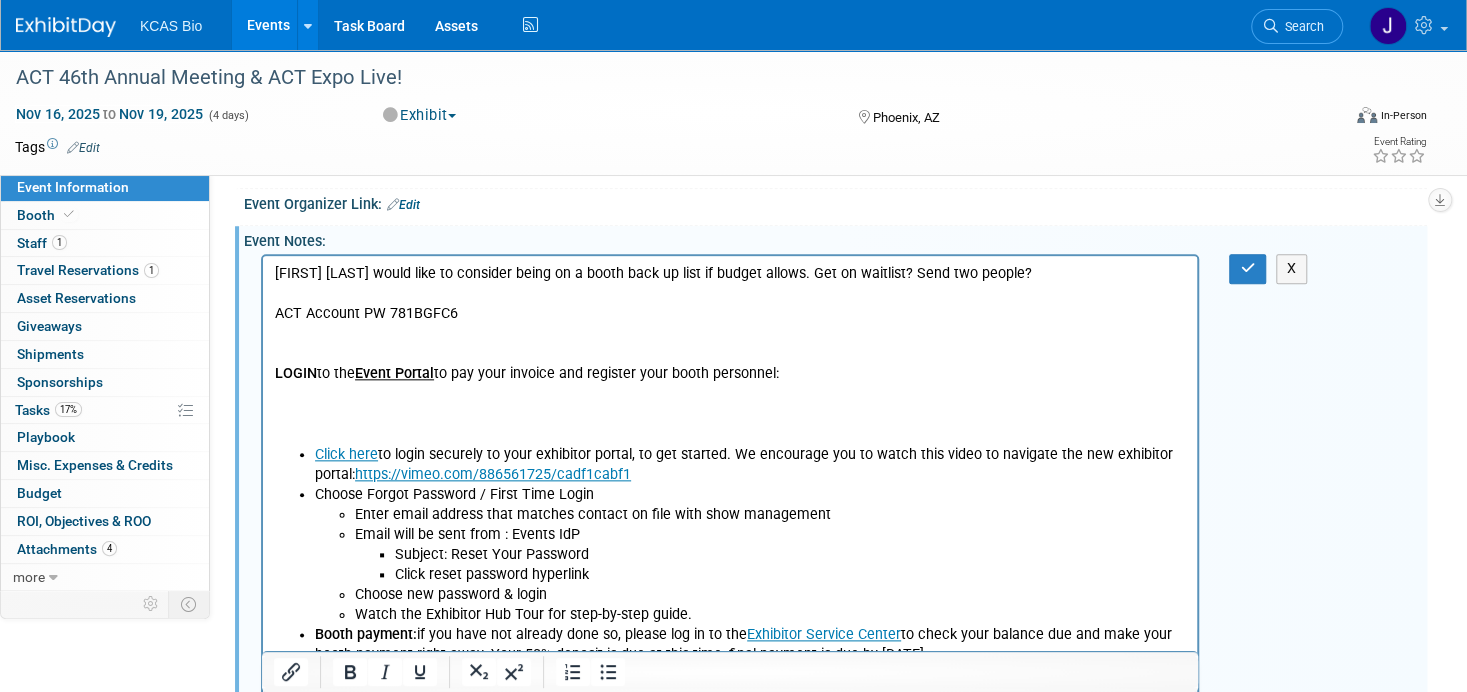 scroll, scrollTop: 0, scrollLeft: 0, axis: both 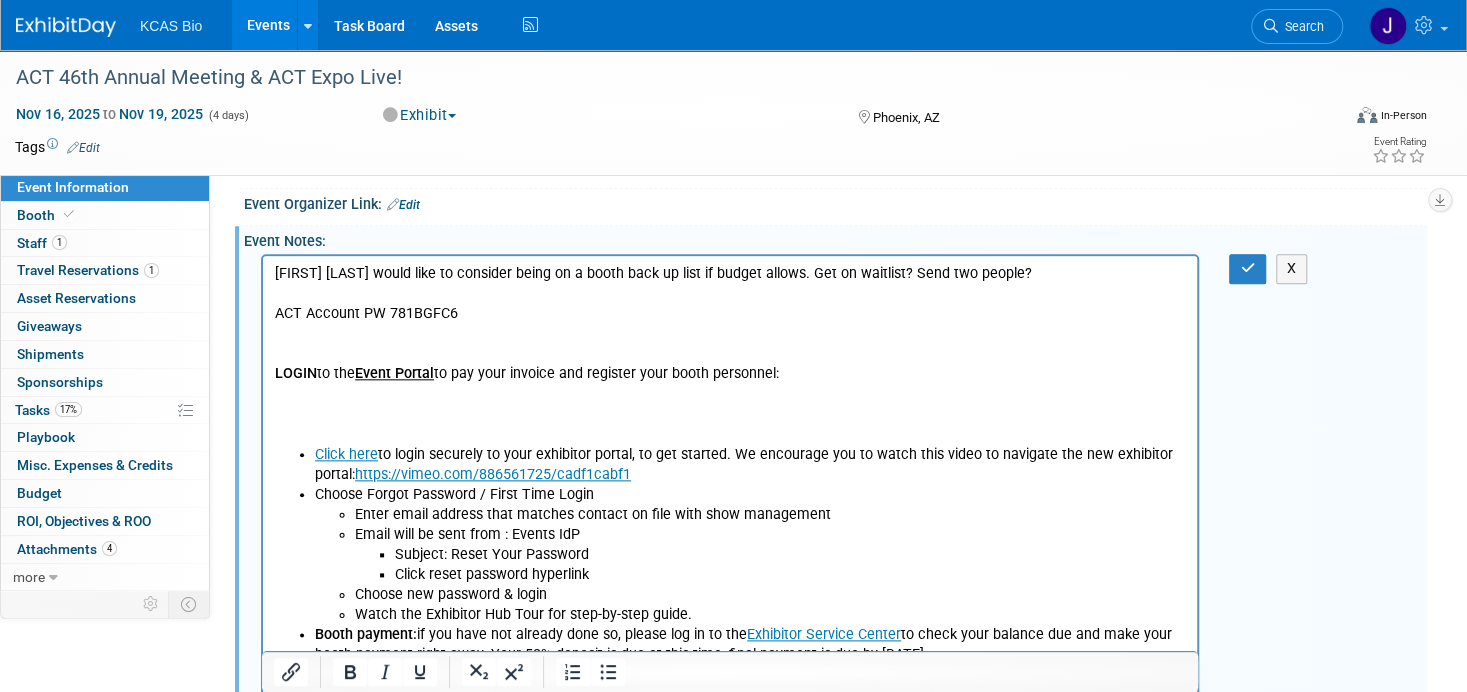 click on "Chris F would like to consider being on a booth back up list if budget allows. Get on waitlist? Send two people? ACT Account PW 781BGFC6 LOGIN  to the  Event Portal  to pay your invoice and register your booth personnel:" at bounding box center [730, 354] 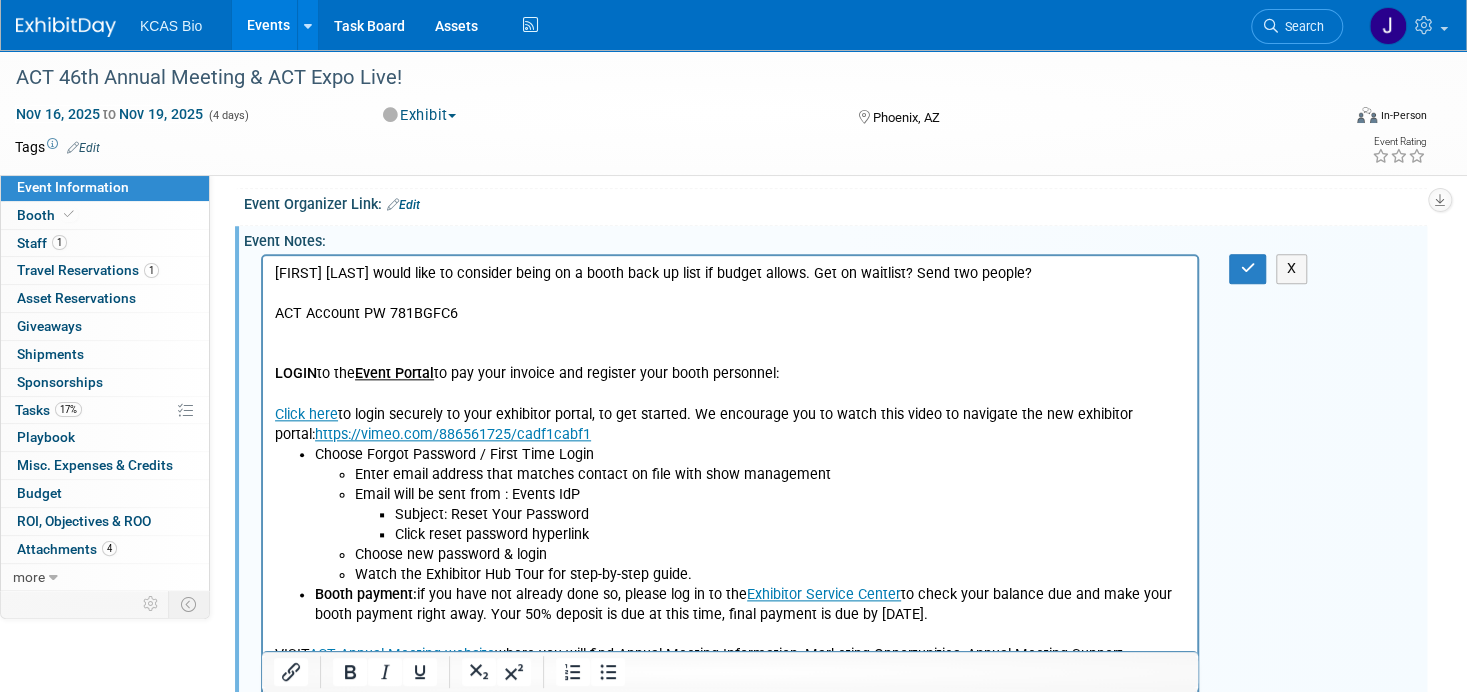 click on "Chris F would like to consider being on a booth back up list if budget allows. Get on waitlist? Send two people? ACT Account PW 781BGFC6 LOGIN  to the  Event Portal  to pay your invoice and register your booth personnel: Click here  to login securely to your exhibitor portal, to get started. We encourage you to watch this video to navigate the new exhibitor portal:  https://vimeo.com/886561725/cadf1cabf1" at bounding box center (730, 354) 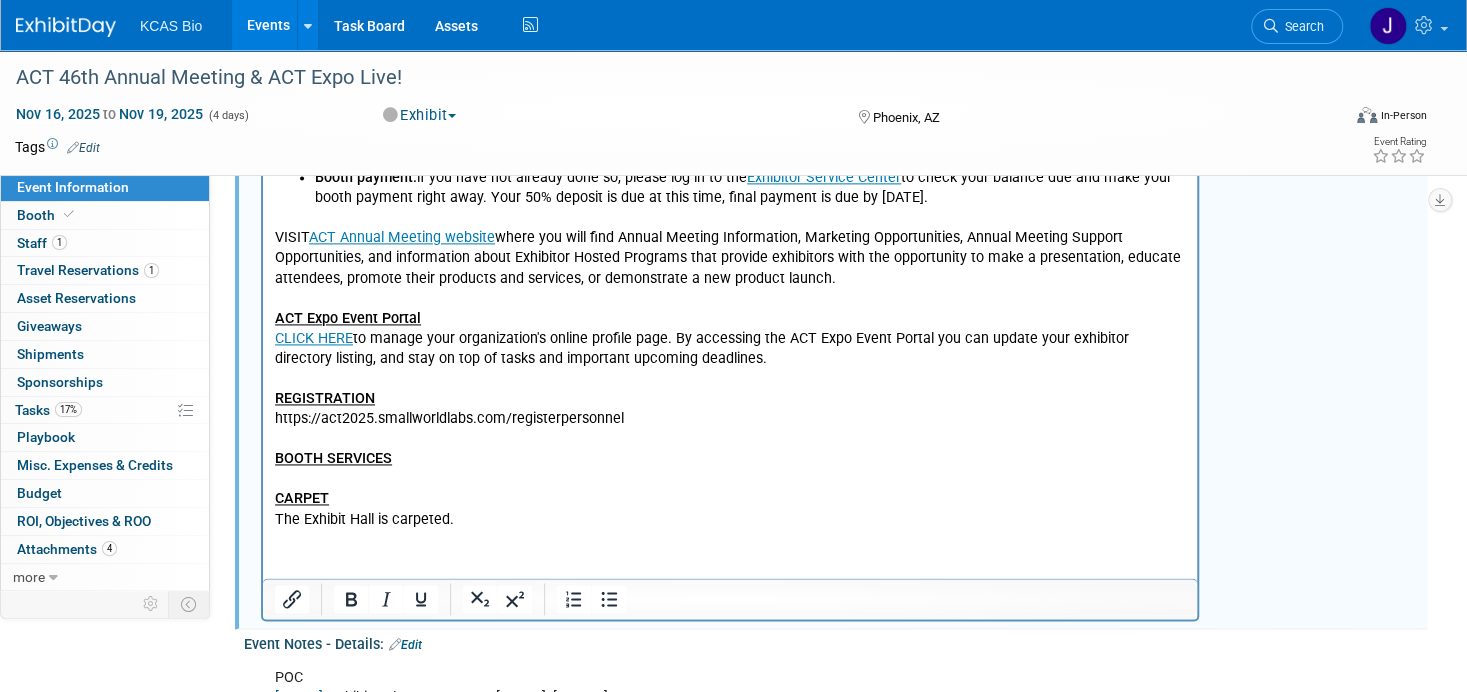 scroll, scrollTop: 1500, scrollLeft: 0, axis: vertical 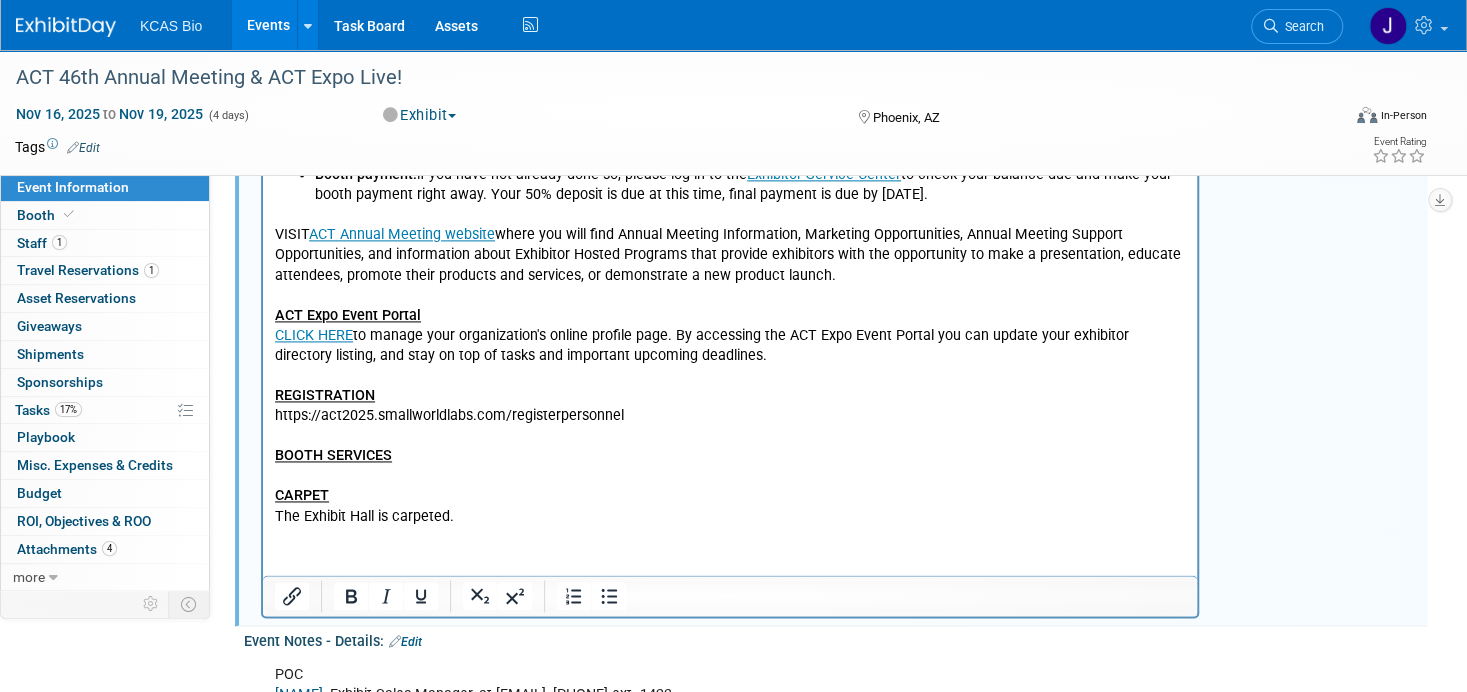 click on "VISIT  ACT Annual Meeting website  where you will find Annual Meeting Information, Marketing Opportunities, Annual Meeting Support Opportunities, and information about Exhibitor Hosted Programs that provide exhibitors with the opportunity to make a presentation, educate attendees, promote their products and services, or demonstrate a new product launch. ACT Expo Event Portal CLICK HERE  to manage your organization's online profile page. By accessing the ACT Expo Event Portal you can update your exhibitor directory listing, and stay on top of tasks and important upcoming deadlines.  REGISTRATION  https://act2025.smallworldlabs.com/registerpersonnel BOOTH SERVICES CARPET The Exhibit Hall is carpeted." at bounding box center (730, 366) 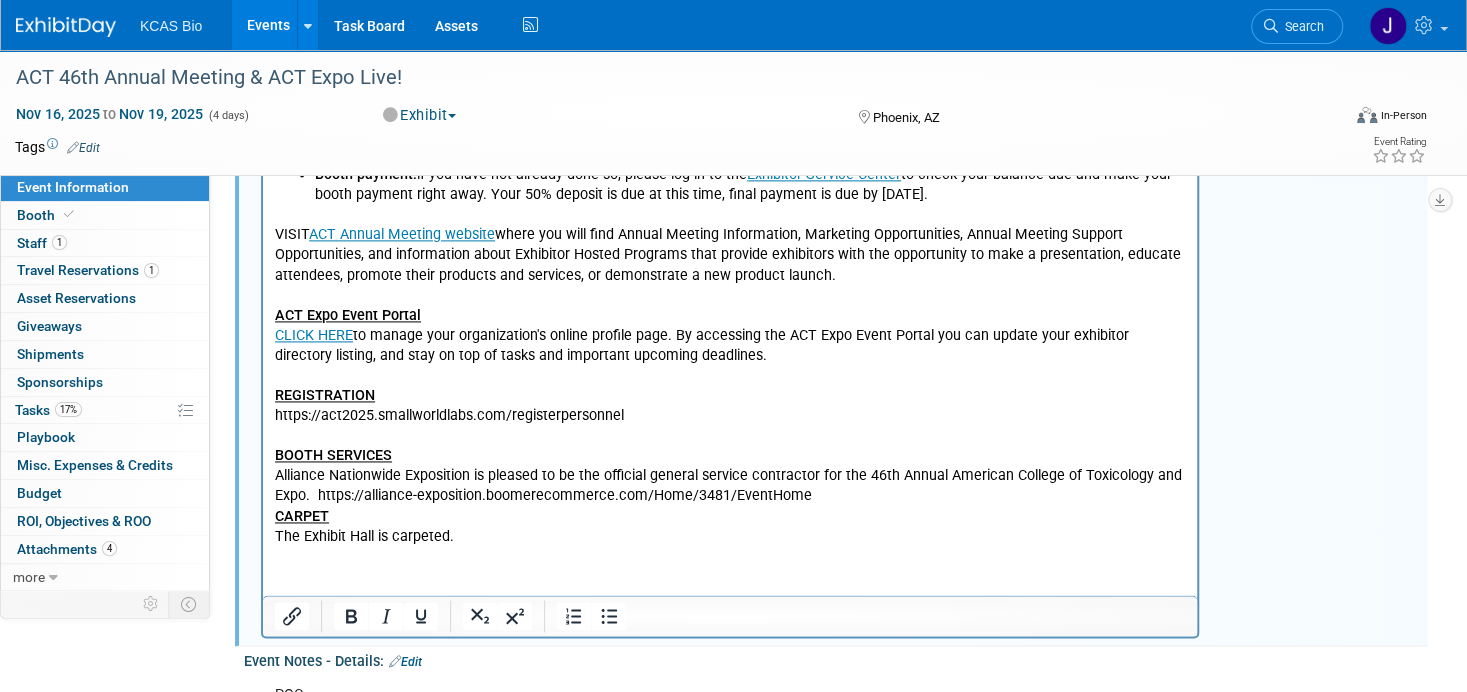 click on "VISIT  ACT Annual Meeting website  where you will find Annual Meeting Information, Marketing Opportunities, Annual Meeting Support Opportunities, and information about Exhibitor Hosted Programs that provide exhibitors with the opportunity to make a presentation, educate attendees, promote their products and services, or demonstrate a new product launch. ACT Expo Event Portal CLICK HERE  to manage your organization's online profile page. By accessing the ACT Expo Event Portal you can update your exhibitor directory listing, and stay on top of tasks and important upcoming deadlines.  REGISTRATION  https://act2025.smallworldlabs.com/registerpersonnel BOOTH SERVICES Alliance Nationwide Exposition is pleased to be the official general service contractor for the 46th Annual American College of Toxicology and Expo.  https://alliance-exposition.boomerecommerce.com/Home/3481/EventHome CARPET The Exhibit Hall is carpeted." at bounding box center [730, 376] 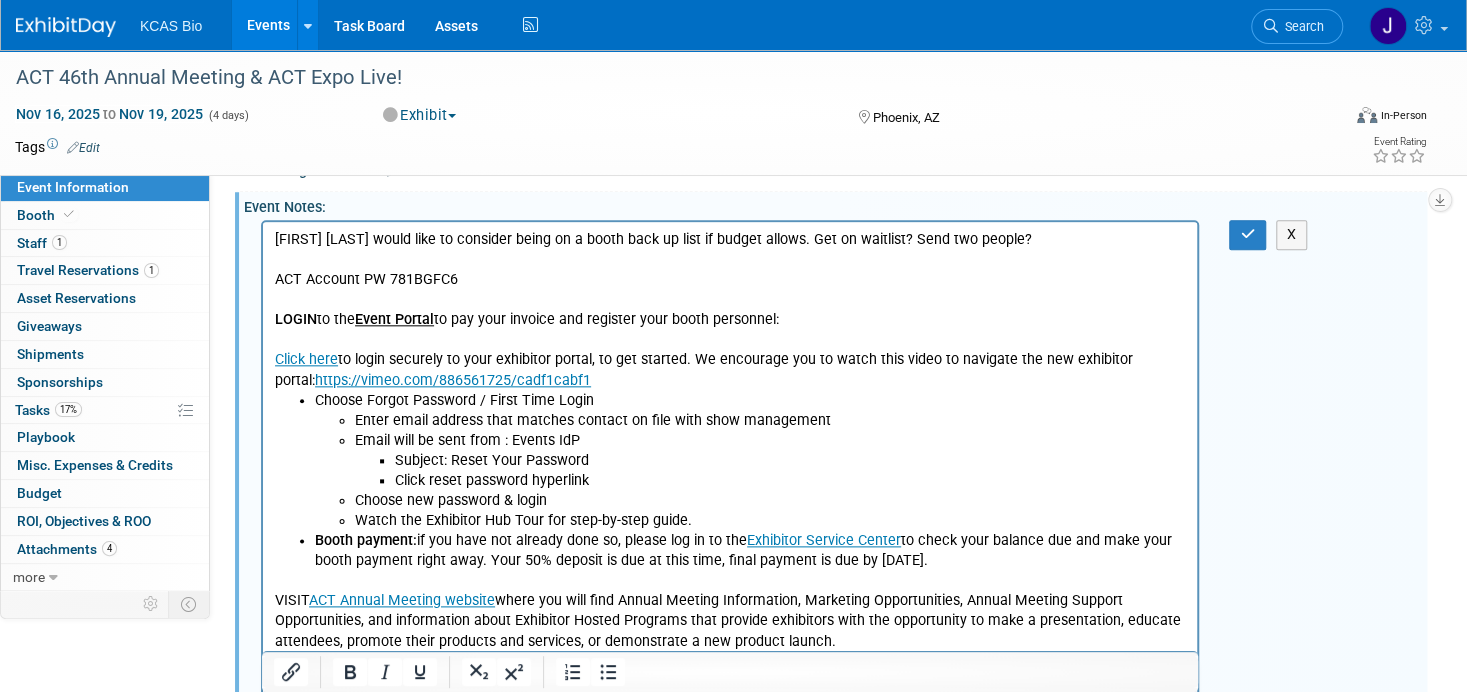 scroll, scrollTop: 1100, scrollLeft: 0, axis: vertical 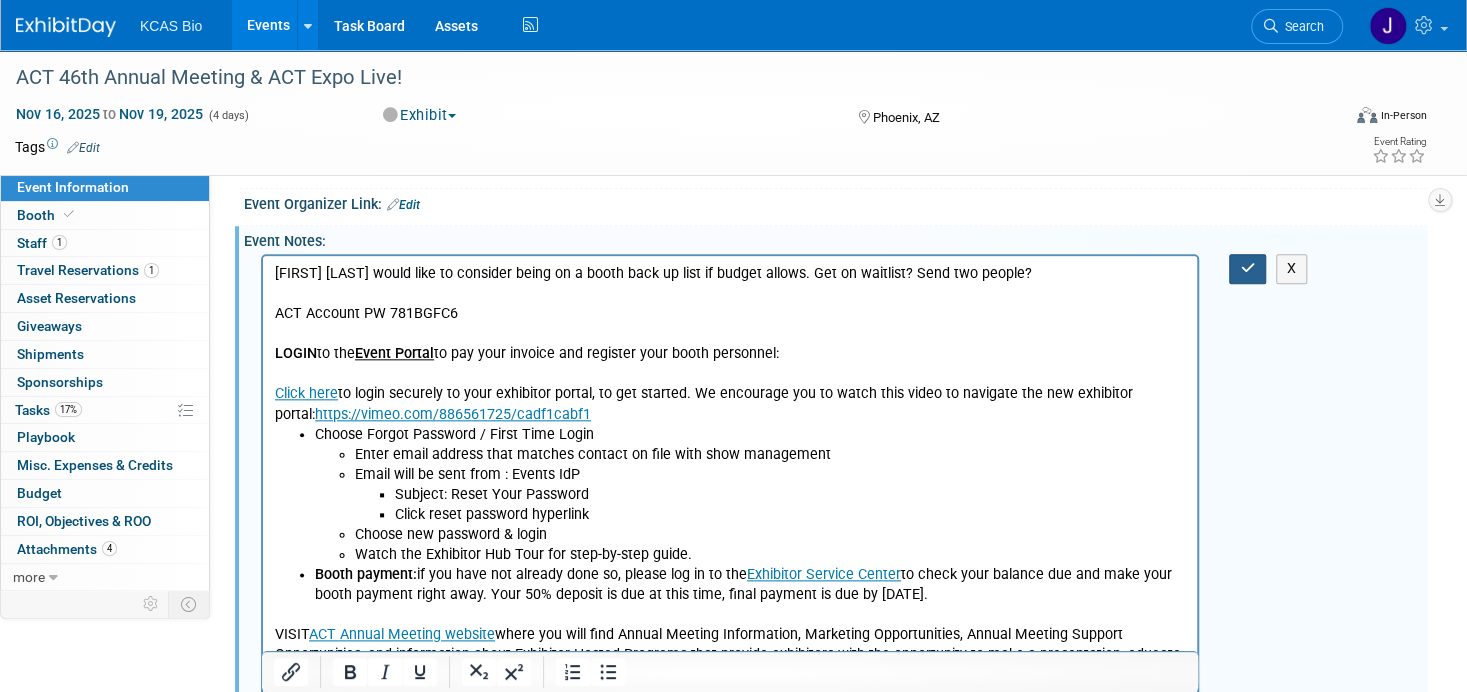 click at bounding box center (1247, 268) 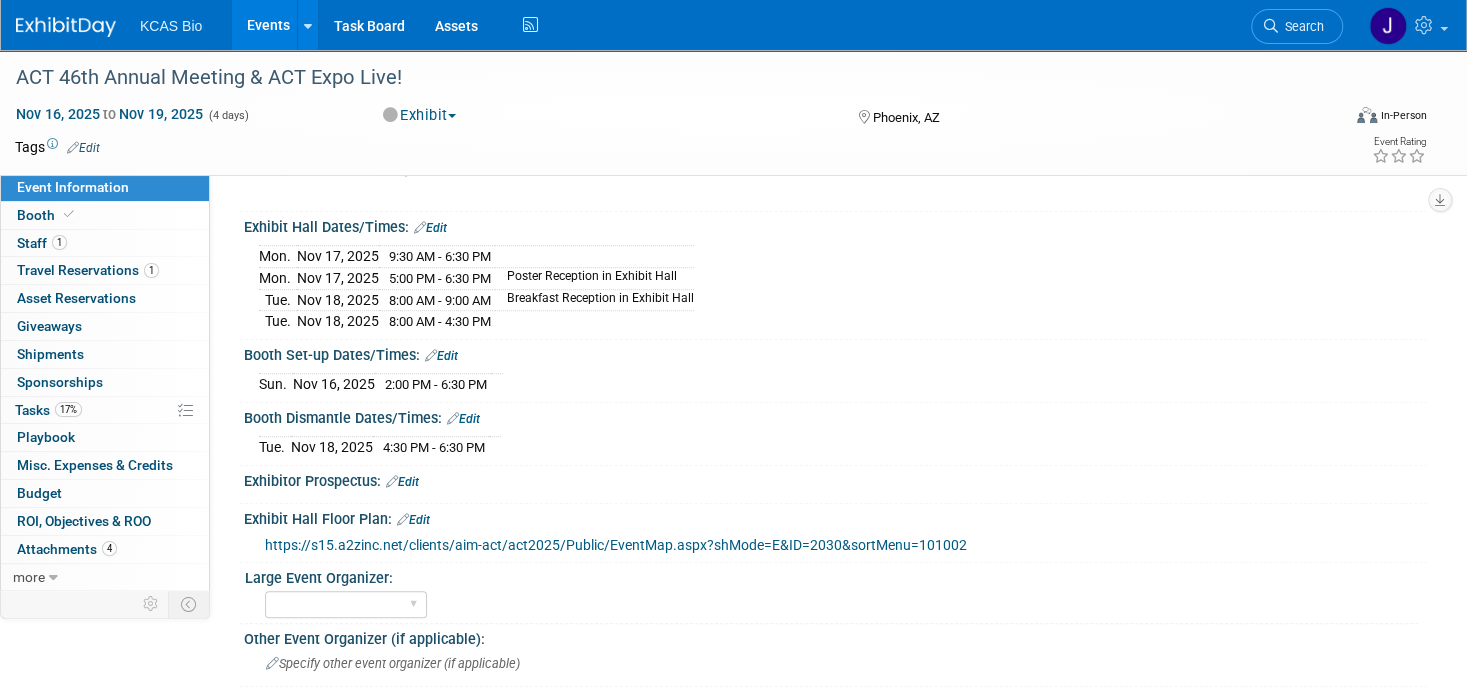 scroll, scrollTop: 600, scrollLeft: 0, axis: vertical 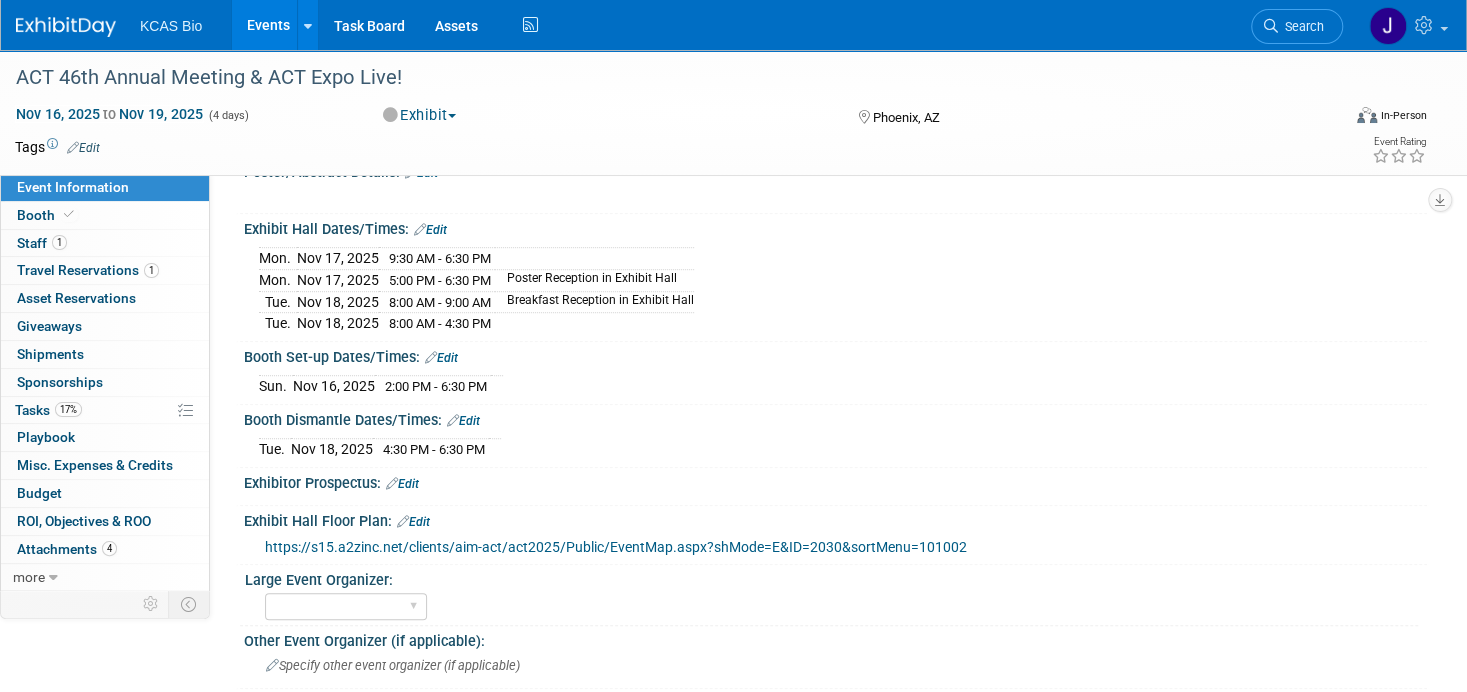 click on "Edit" at bounding box center (430, 230) 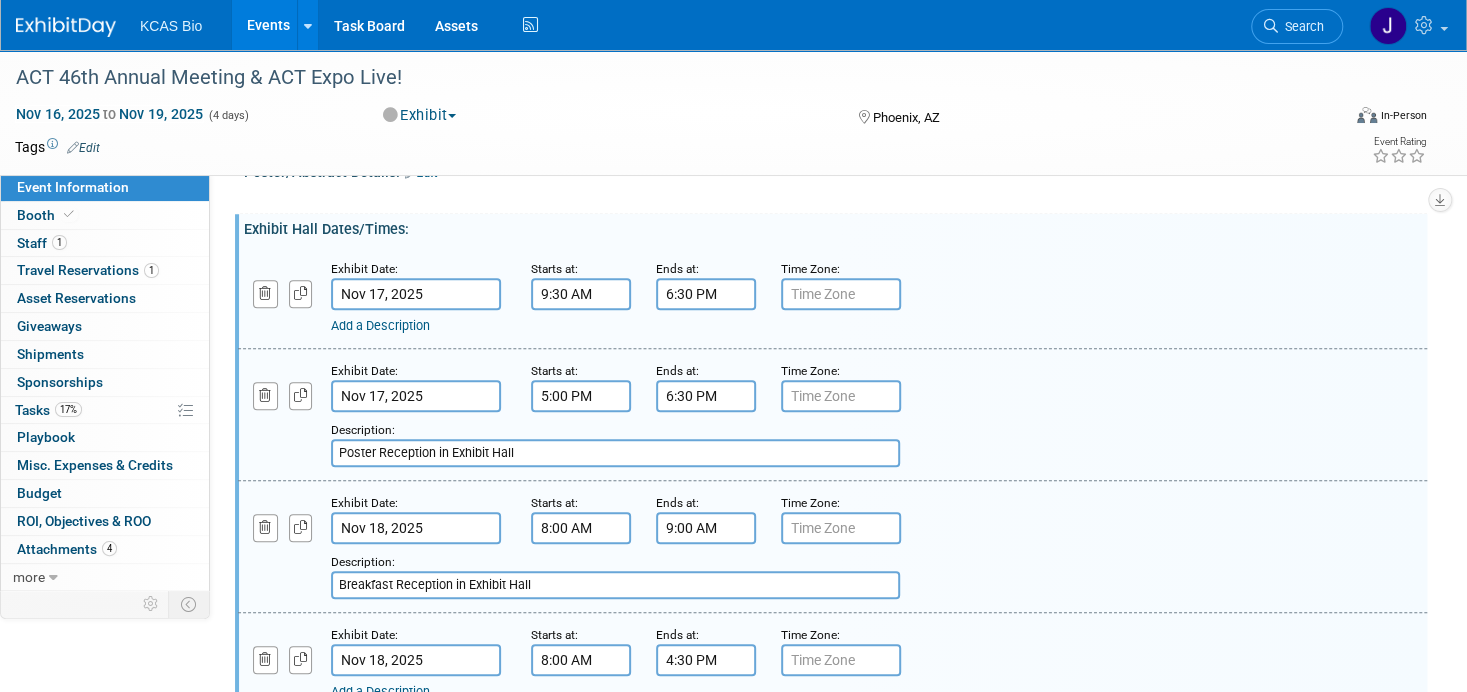 click on "Add a Description" at bounding box center (380, 325) 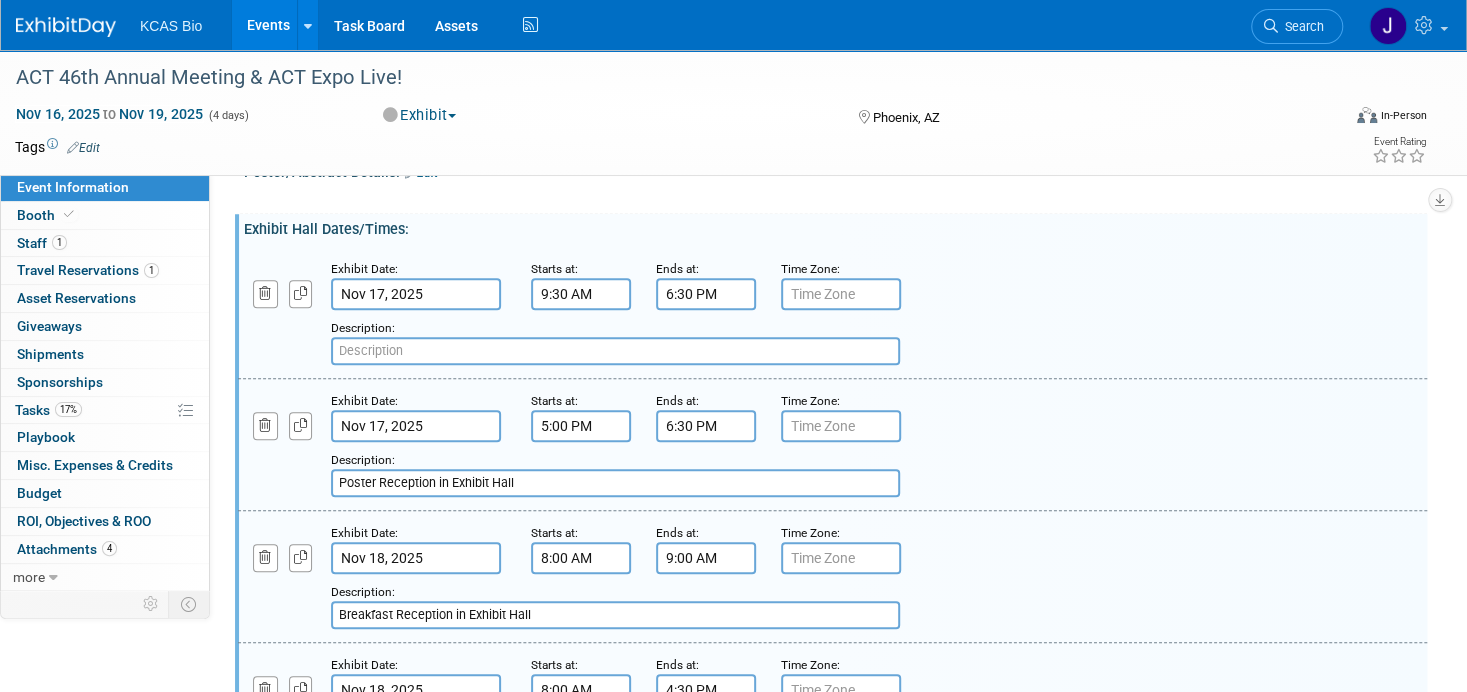 paste on "ACT EXPO AND POSTERS OPEN" 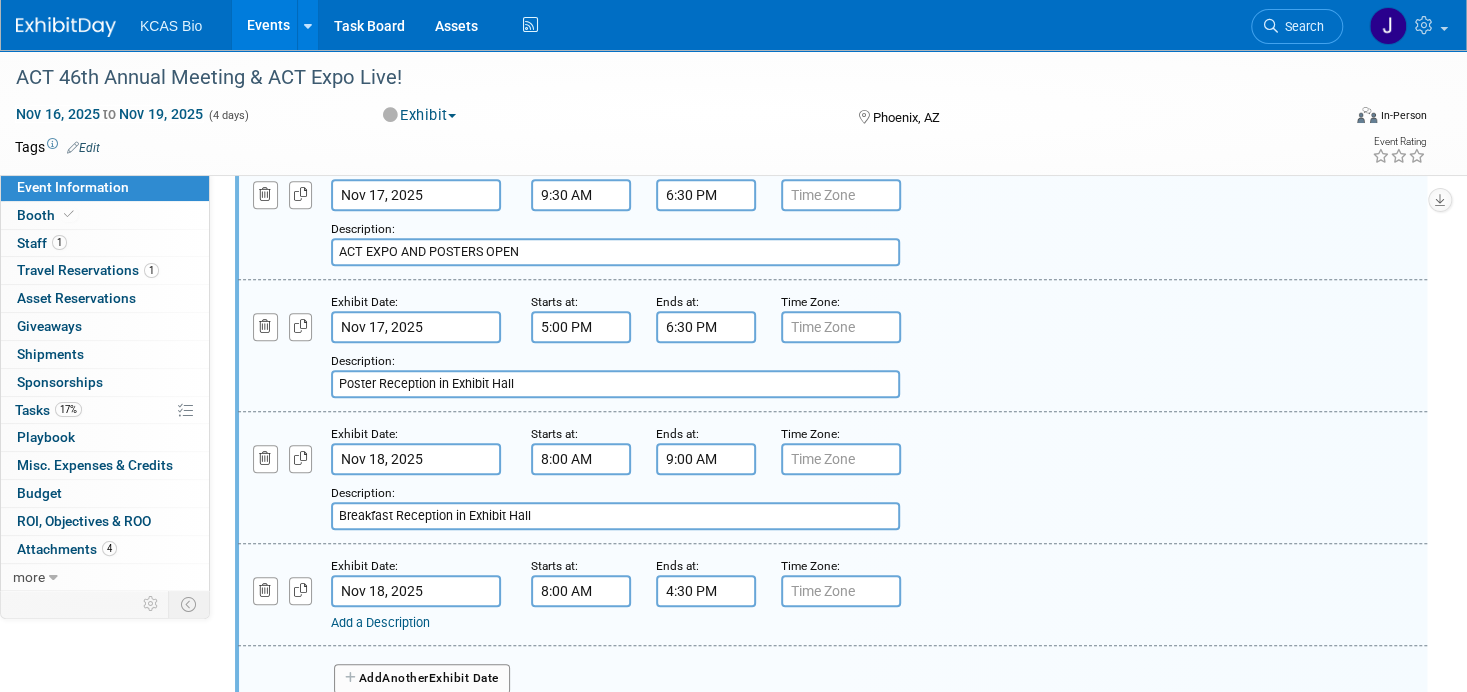 scroll, scrollTop: 700, scrollLeft: 0, axis: vertical 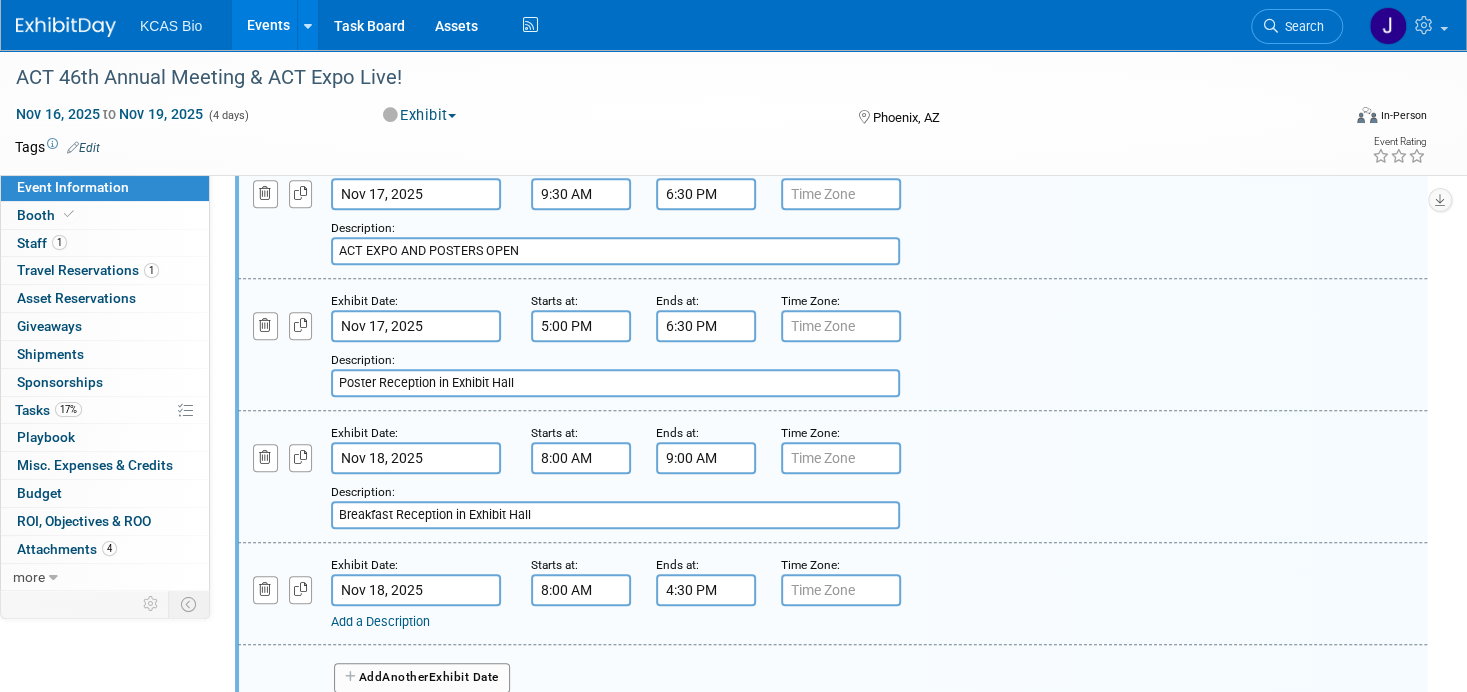 type on "ACT EXPO AND POSTERS OPEN" 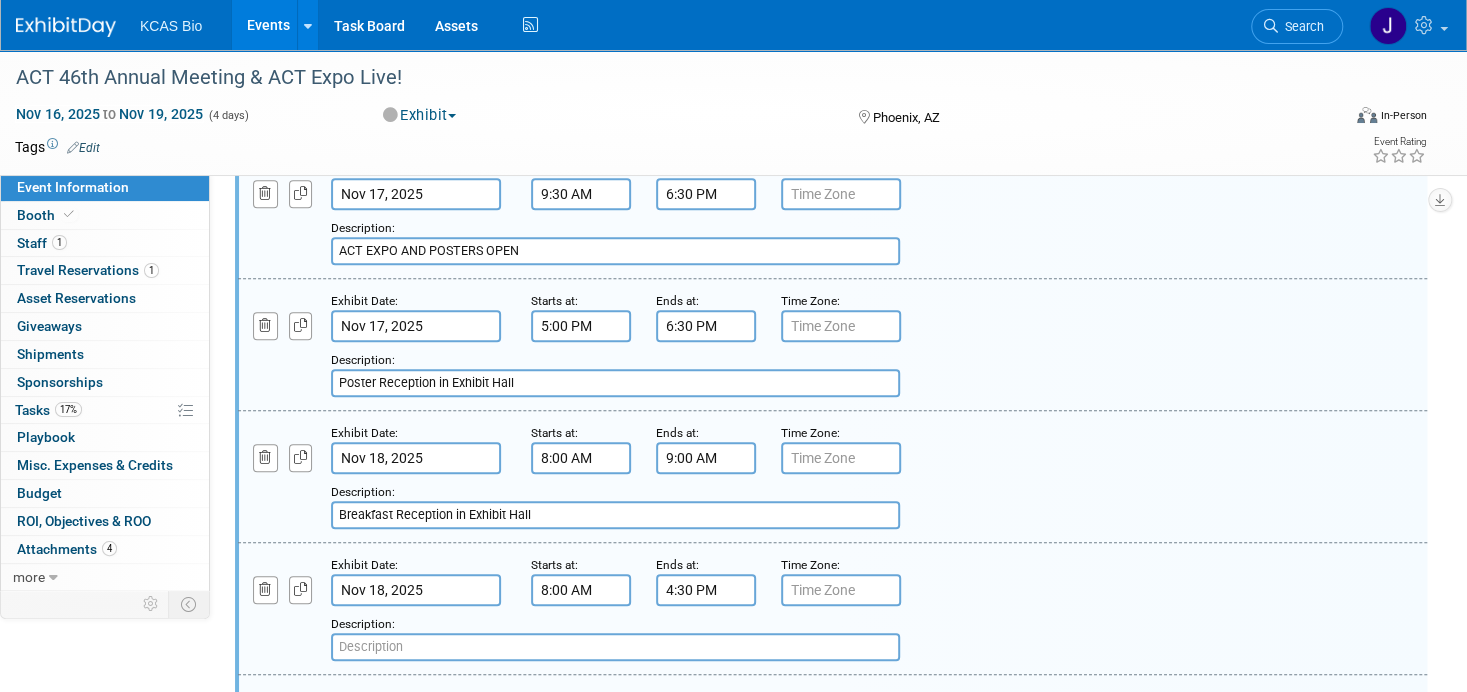 paste on "ACT EXPO AND POSTERS OPEN" 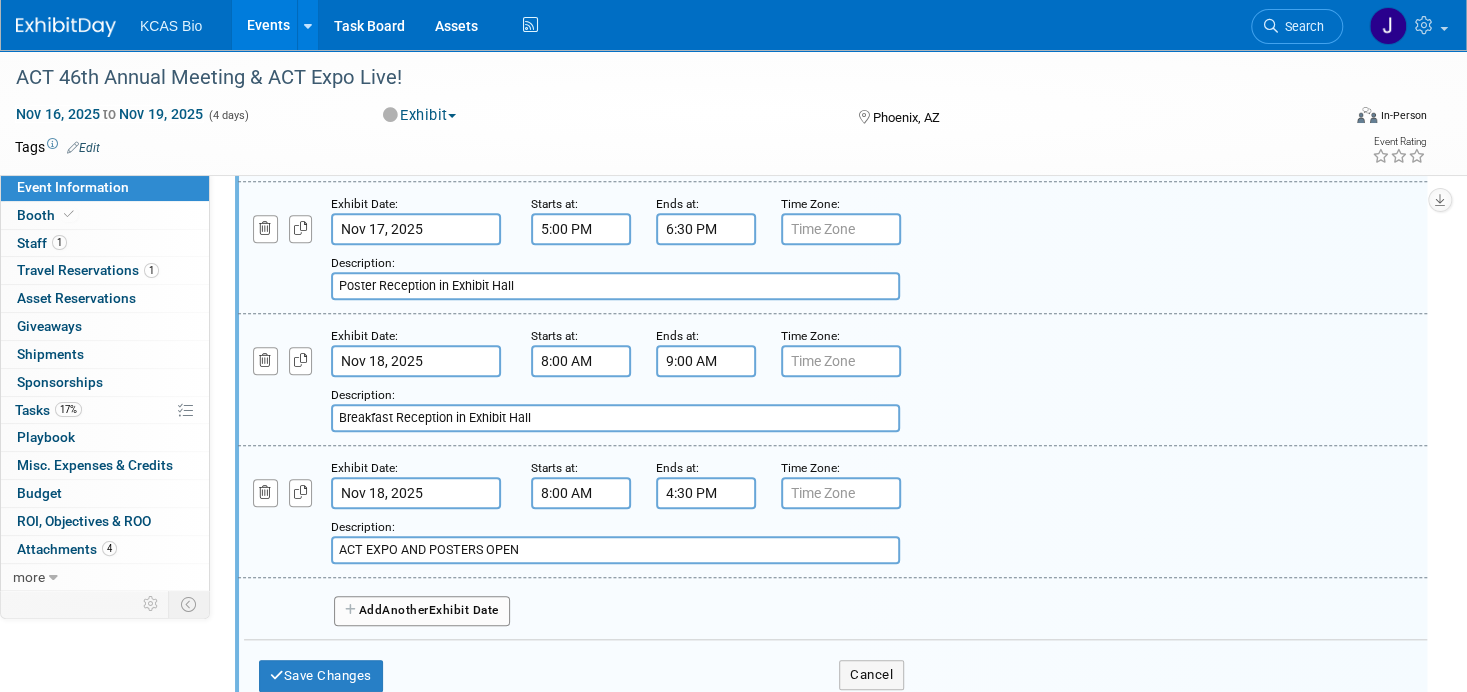 scroll, scrollTop: 800, scrollLeft: 0, axis: vertical 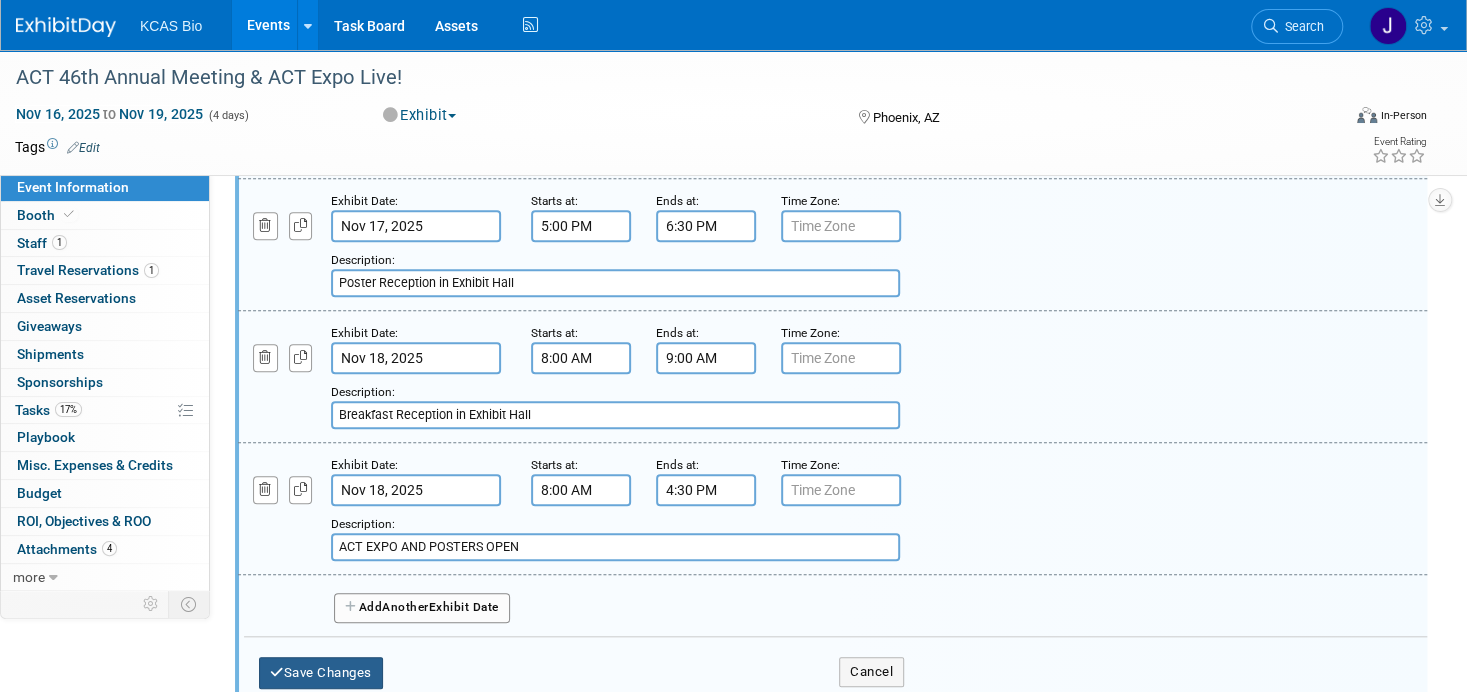 type on "ACT EXPO AND POSTERS OPEN" 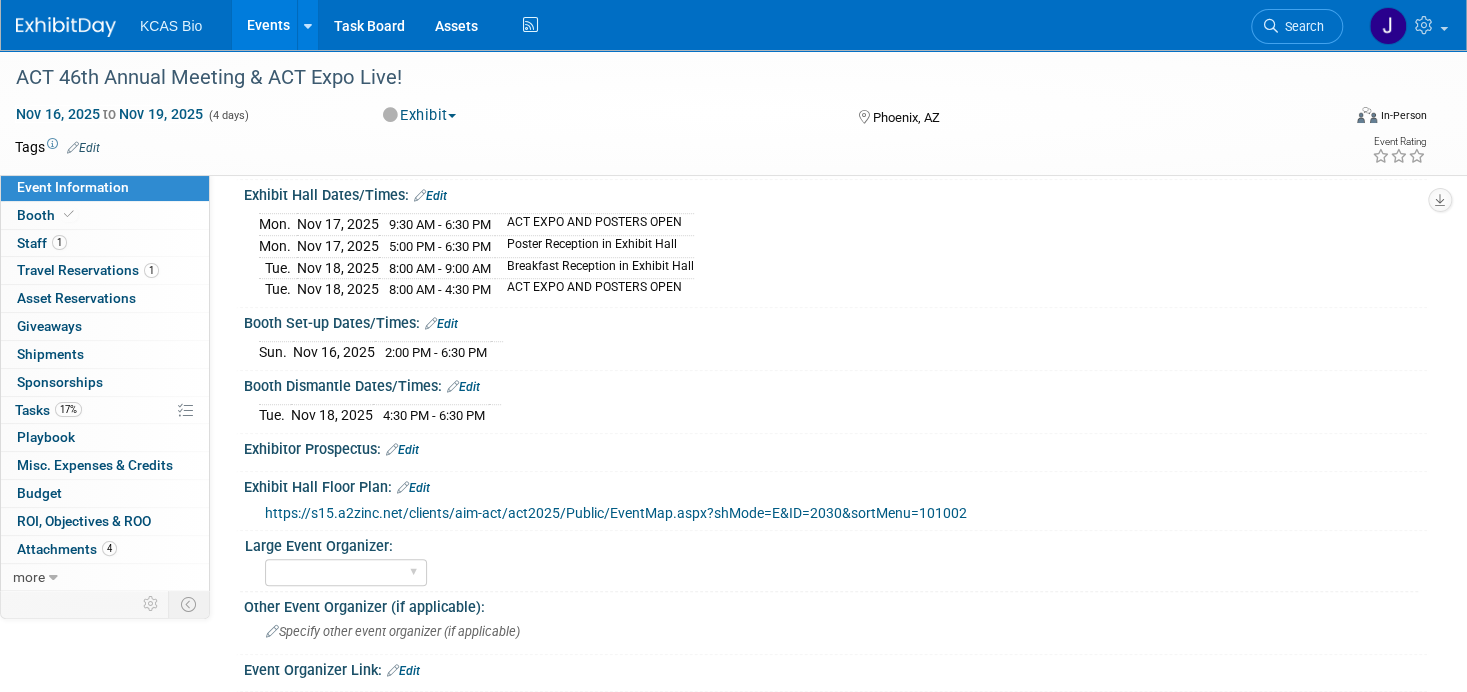 scroll, scrollTop: 600, scrollLeft: 0, axis: vertical 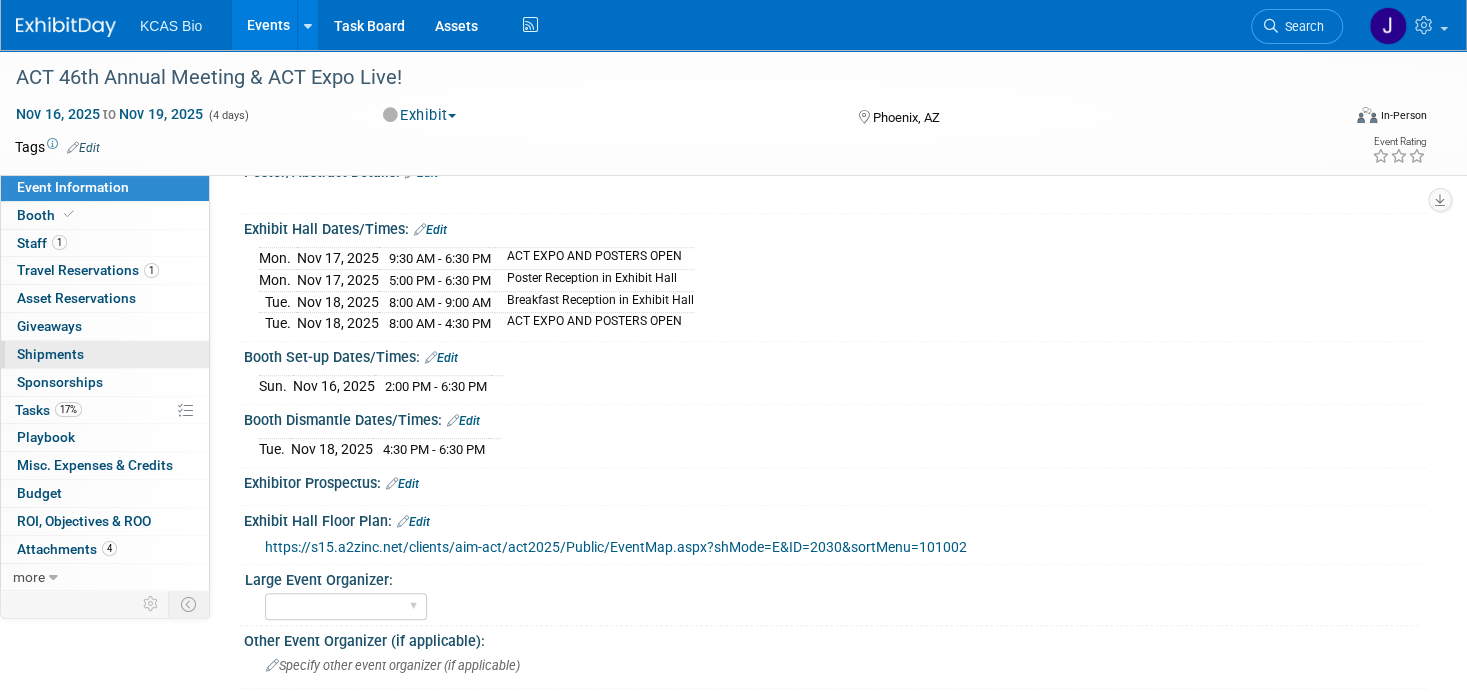 click on "Shipments 0" at bounding box center (50, 354) 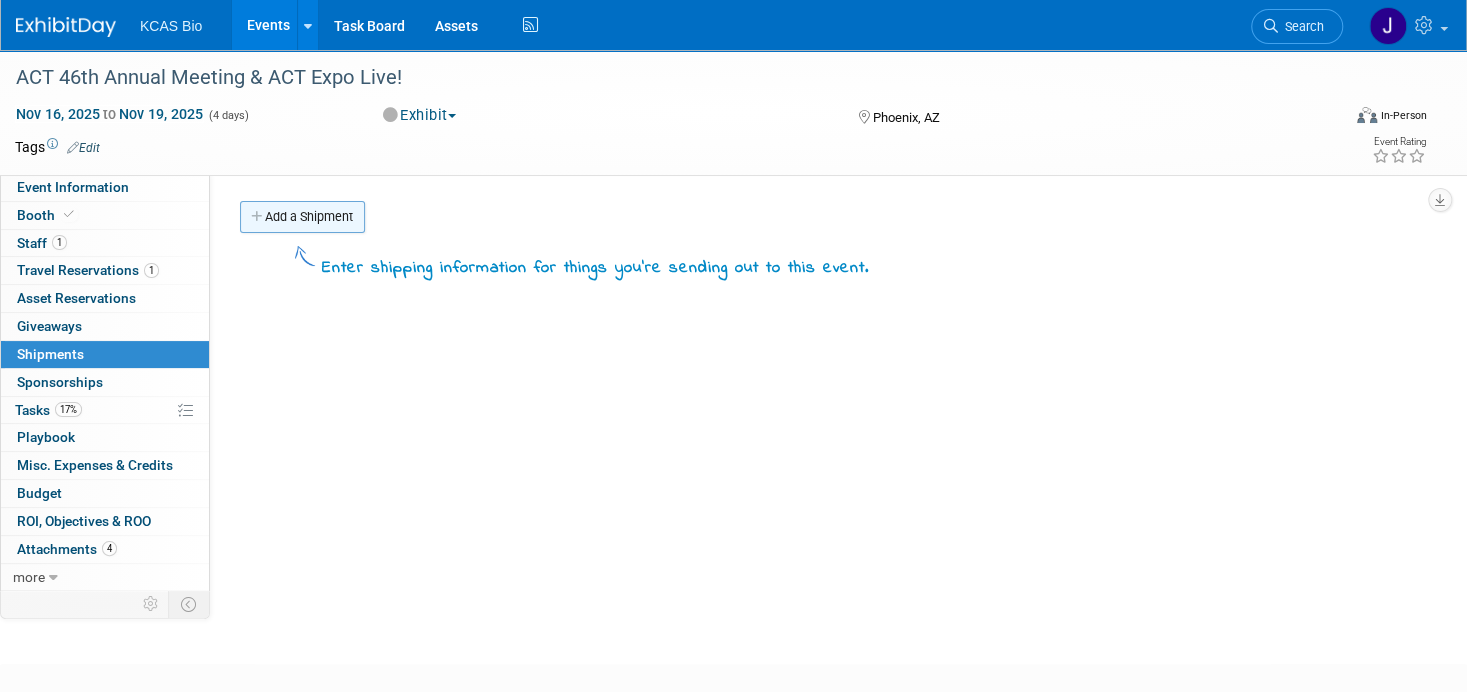 click on "Add a Shipment" at bounding box center (302, 217) 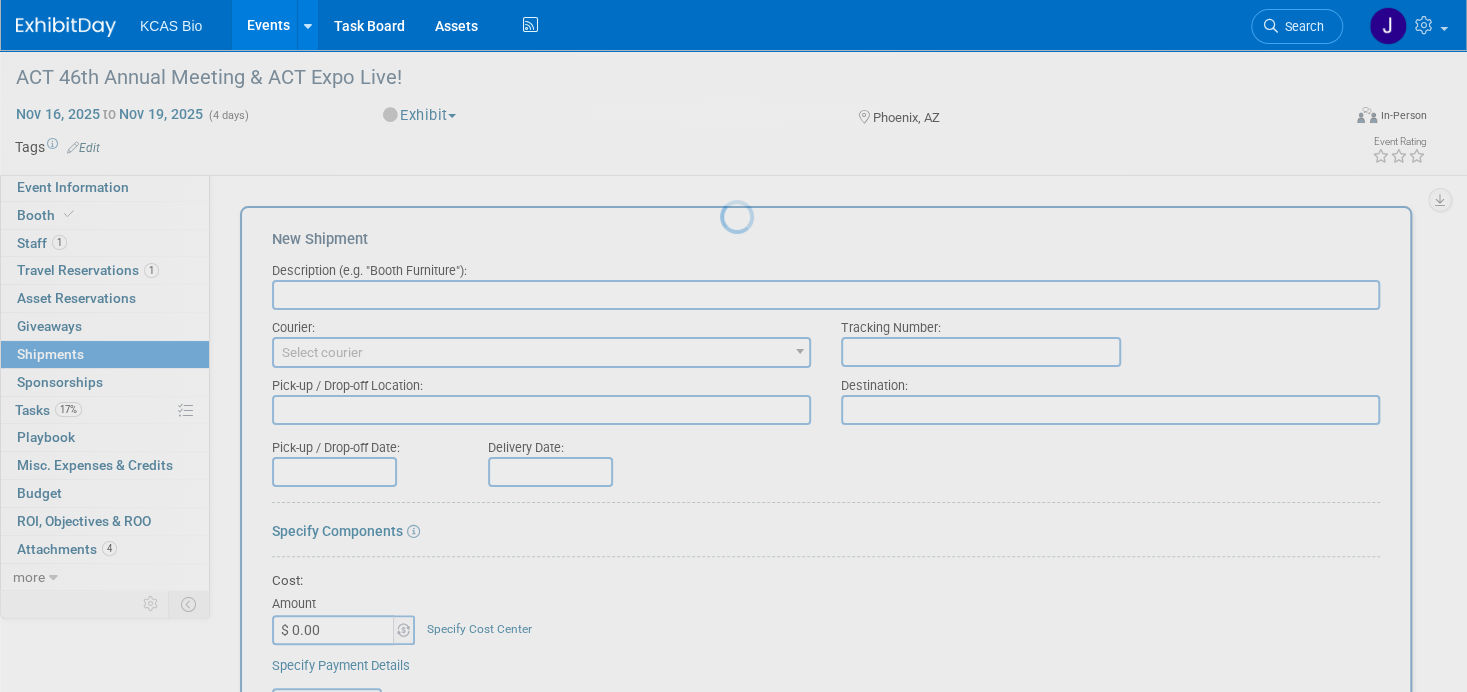 scroll, scrollTop: 0, scrollLeft: 0, axis: both 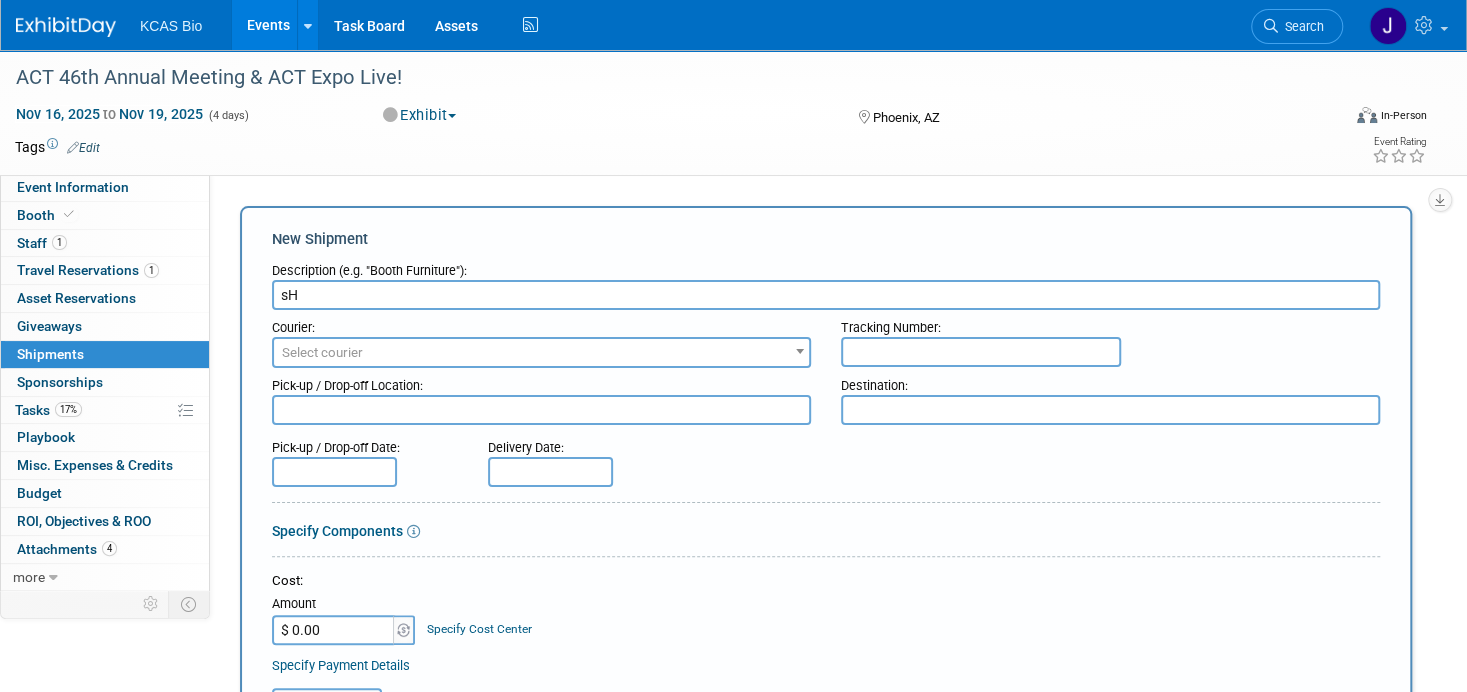 type on "s" 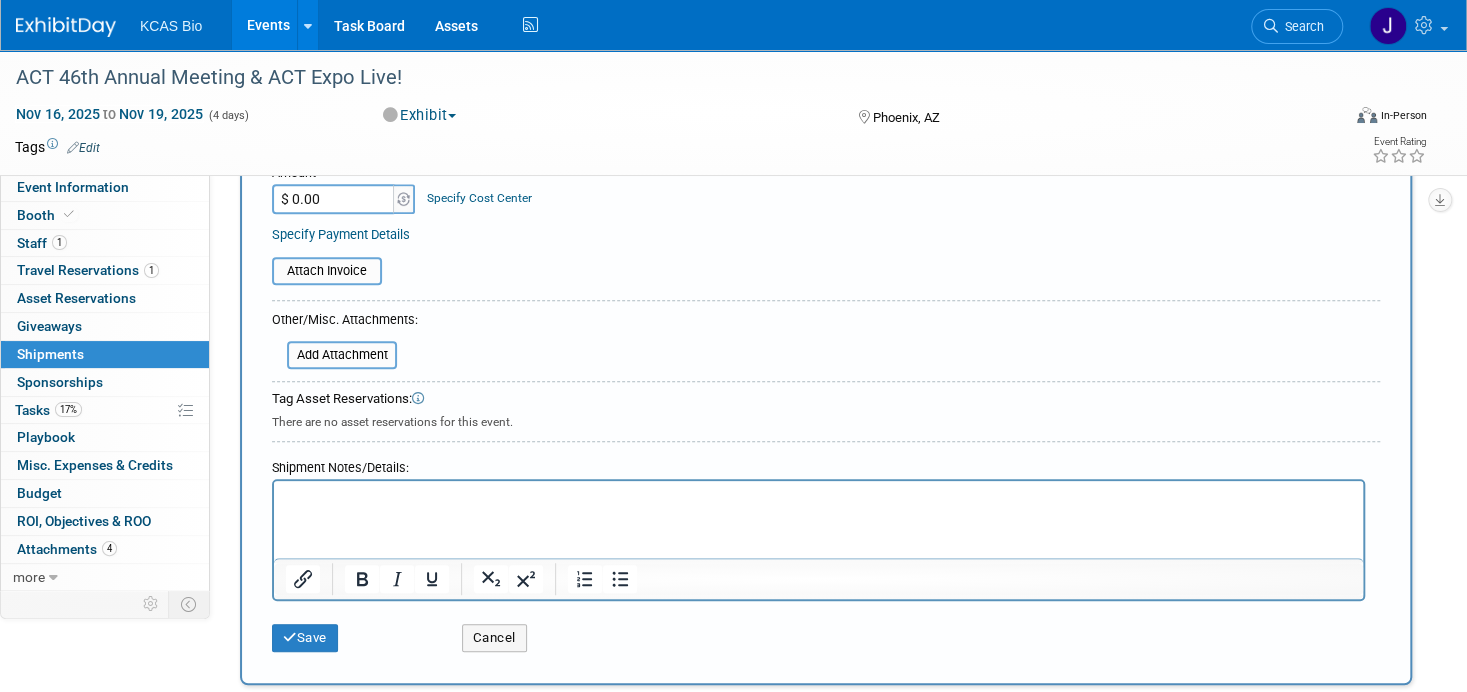 scroll, scrollTop: 500, scrollLeft: 0, axis: vertical 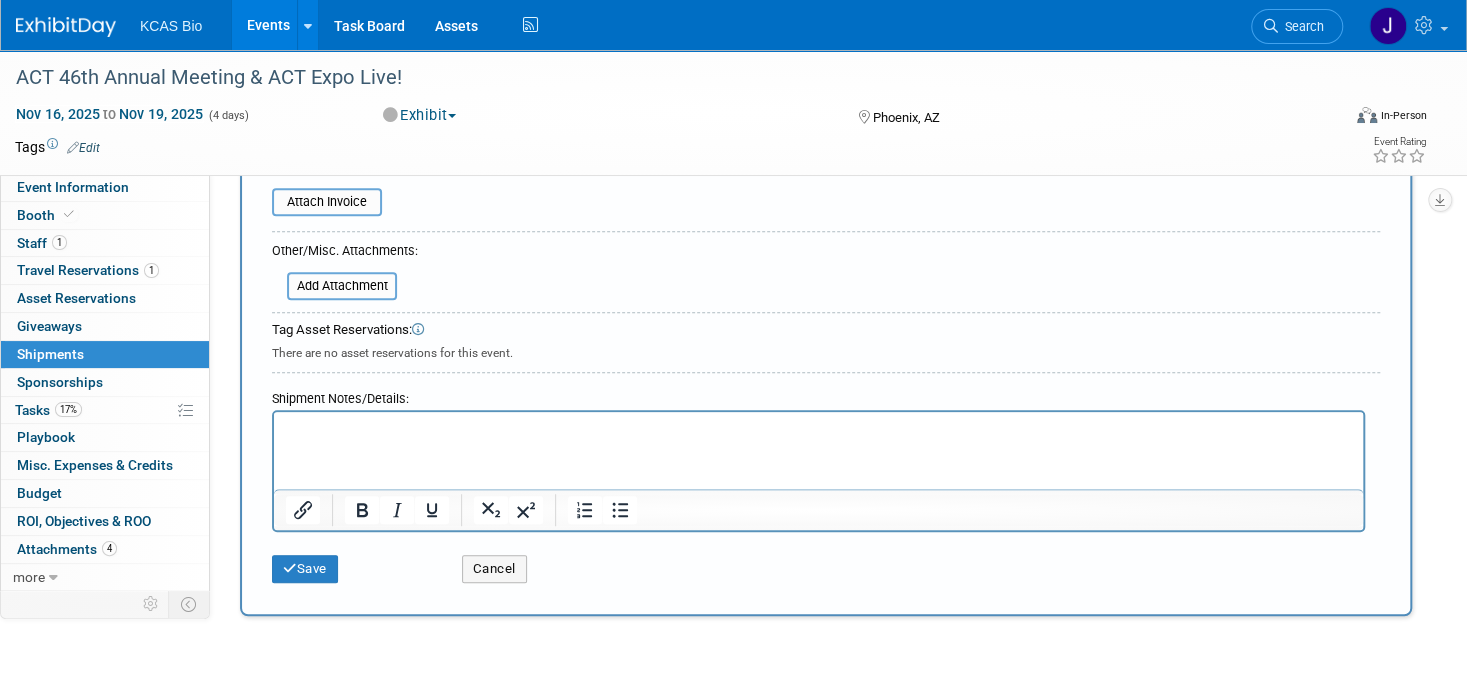 type on "SHIPPING INFO" 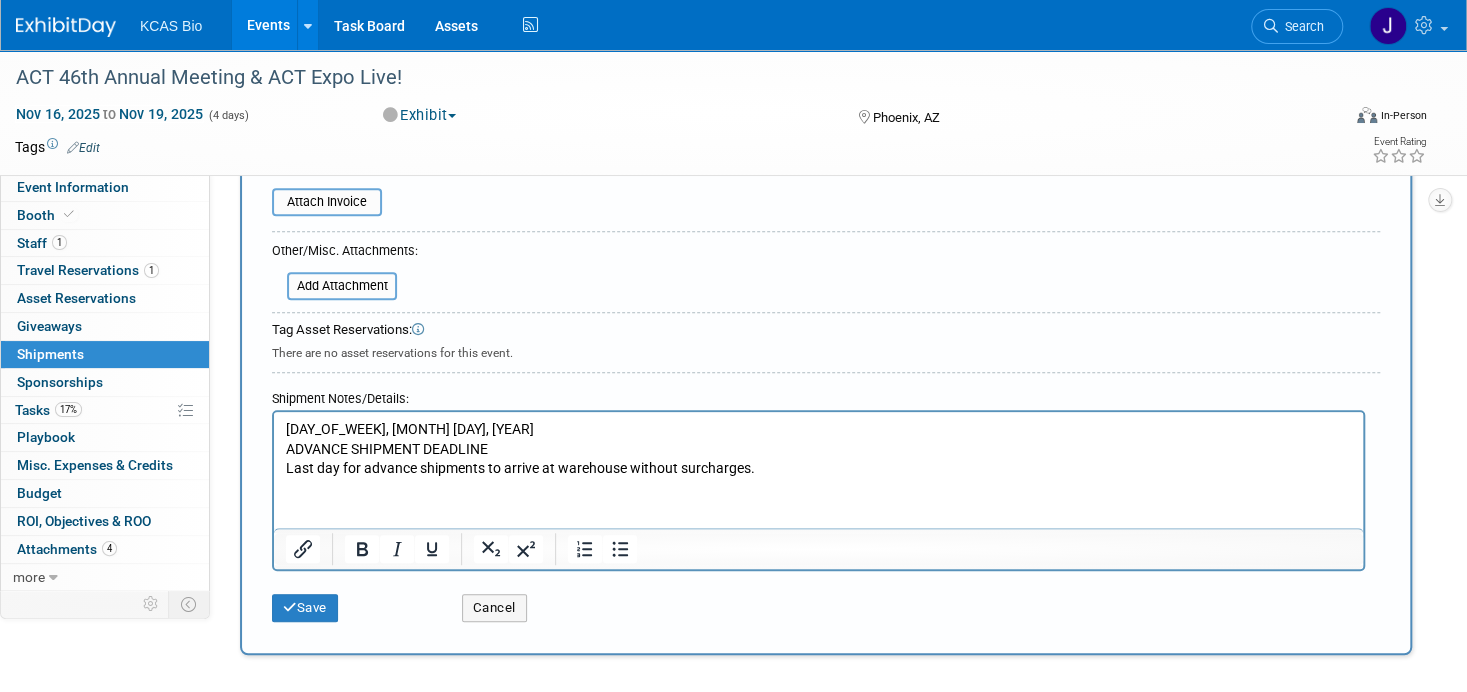 click on "Monday, November 10, 2025  ADVANCE SHIPMENT DEADLINE  Last day for advance shipments to arrive at warehouse without surcharges." at bounding box center (818, 445) 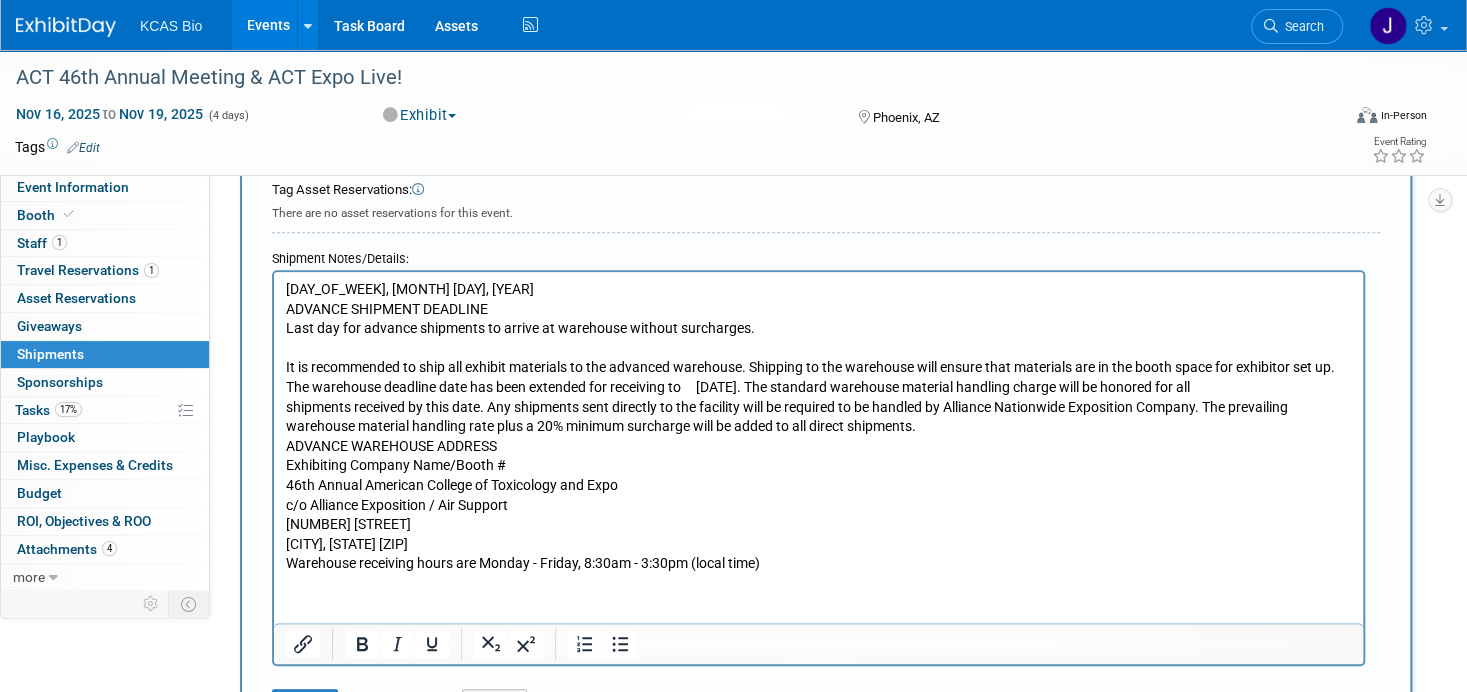 scroll, scrollTop: 555, scrollLeft: 0, axis: vertical 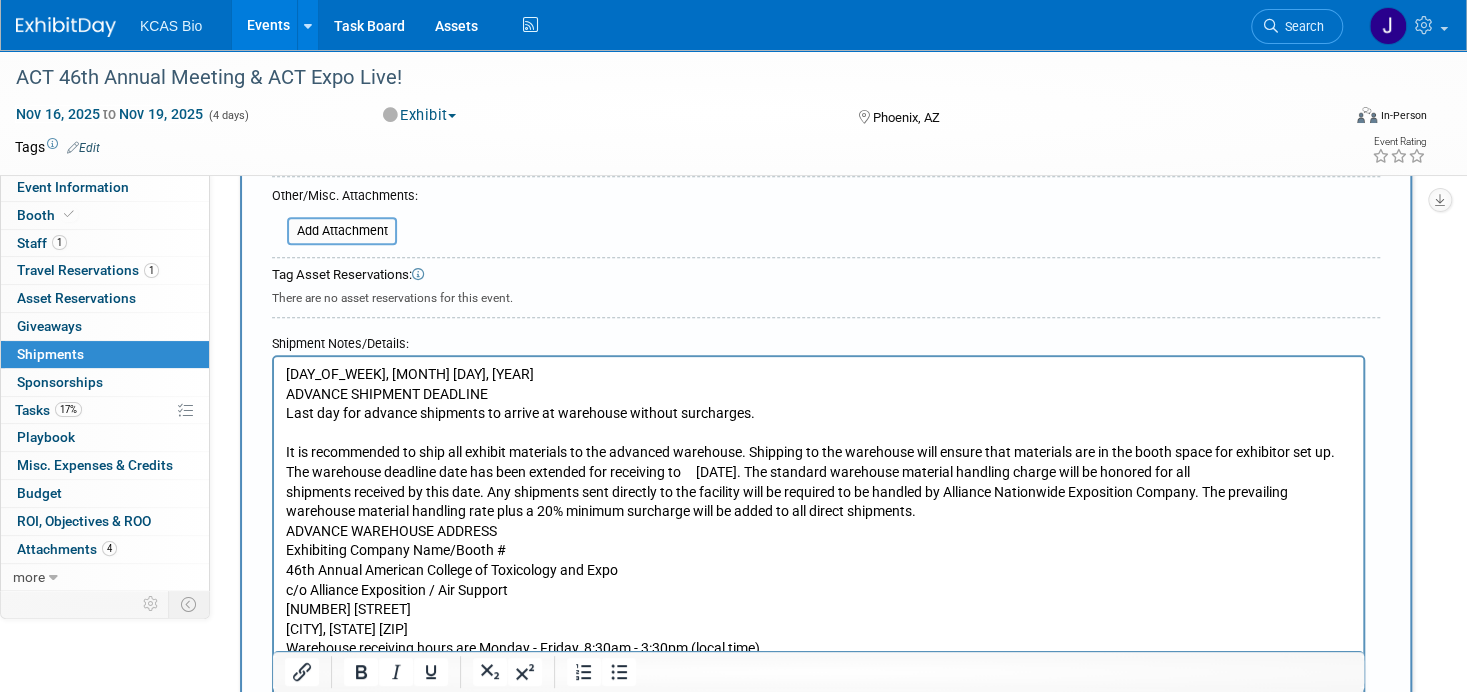 click on "It is recommended to ship all exhibit materials to the advanced warehouse. Shipping to the warehouse will ensure that materials are in the booth space for exhibitor set up.  The warehouse deadline date has been extended for receiving to     Monday, November 10, 2025. The standard warehouse material handling charge will be honored for all  shipments received by this date. Any shipments sent directly to the facility will be required to be handled by Alliance Nationwide Exposition Company. The prevailing  warehouse material handling rate plus a 20% minimum surcharge will be added to all direct shipments.   ADVANCE WAREHOUSE ADDRESS  Exhibiting Company Name/Booth #  46th Annual American College of Toxicology and Expo  c/o Alliance Exposition / Air Support  4010 S 21st St  Phoenix, AZ 85040   Warehouse receiving hours are Monday - Friday, 8:30am - 3:30pm (local time)" at bounding box center (819, 551) 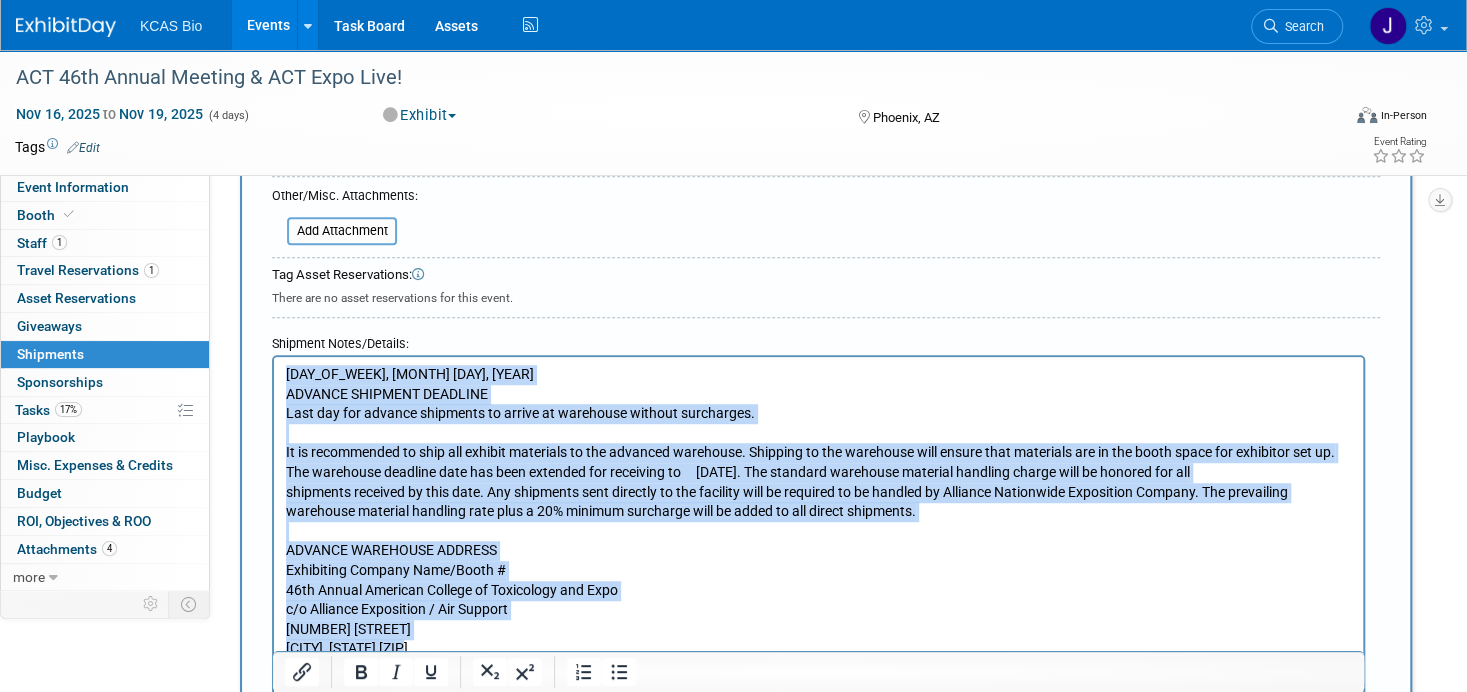 drag, startPoint x: 286, startPoint y: 368, endPoint x: 494, endPoint y: 647, distance: 348.00143 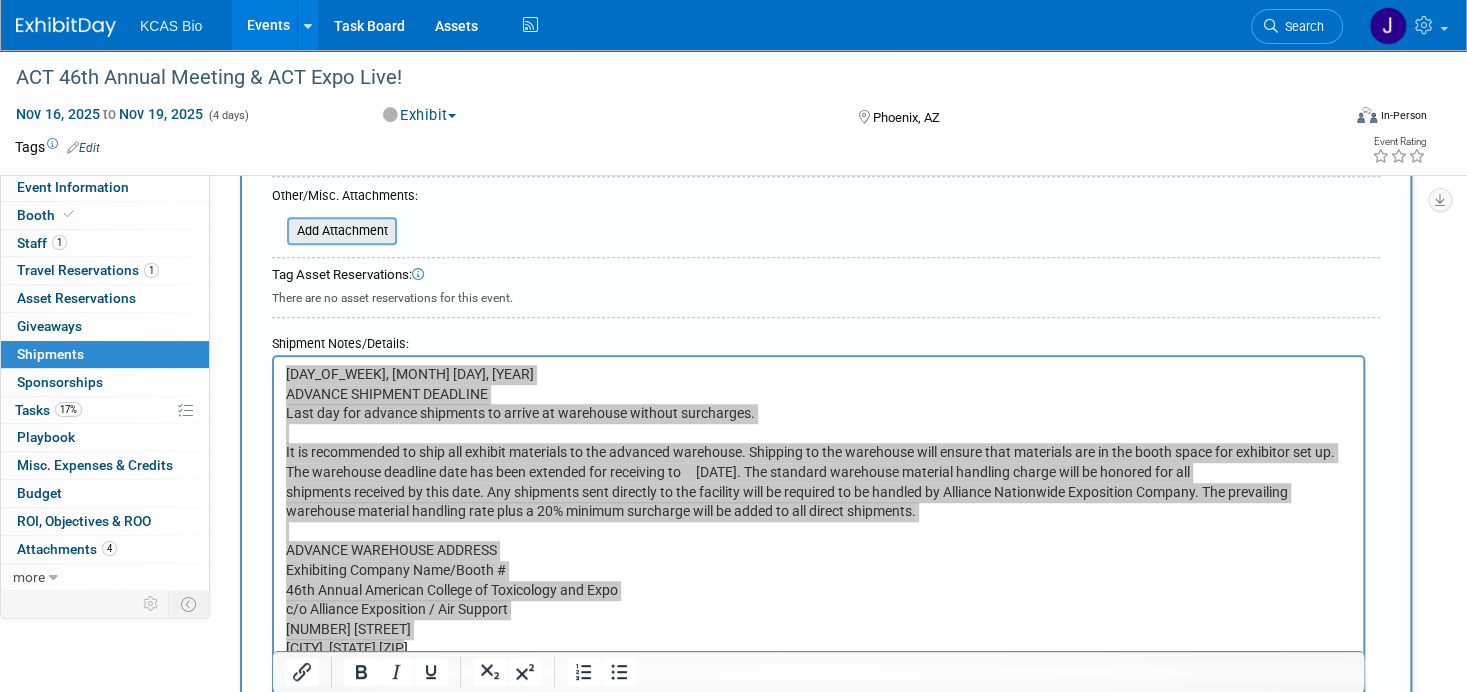 click at bounding box center [276, 231] 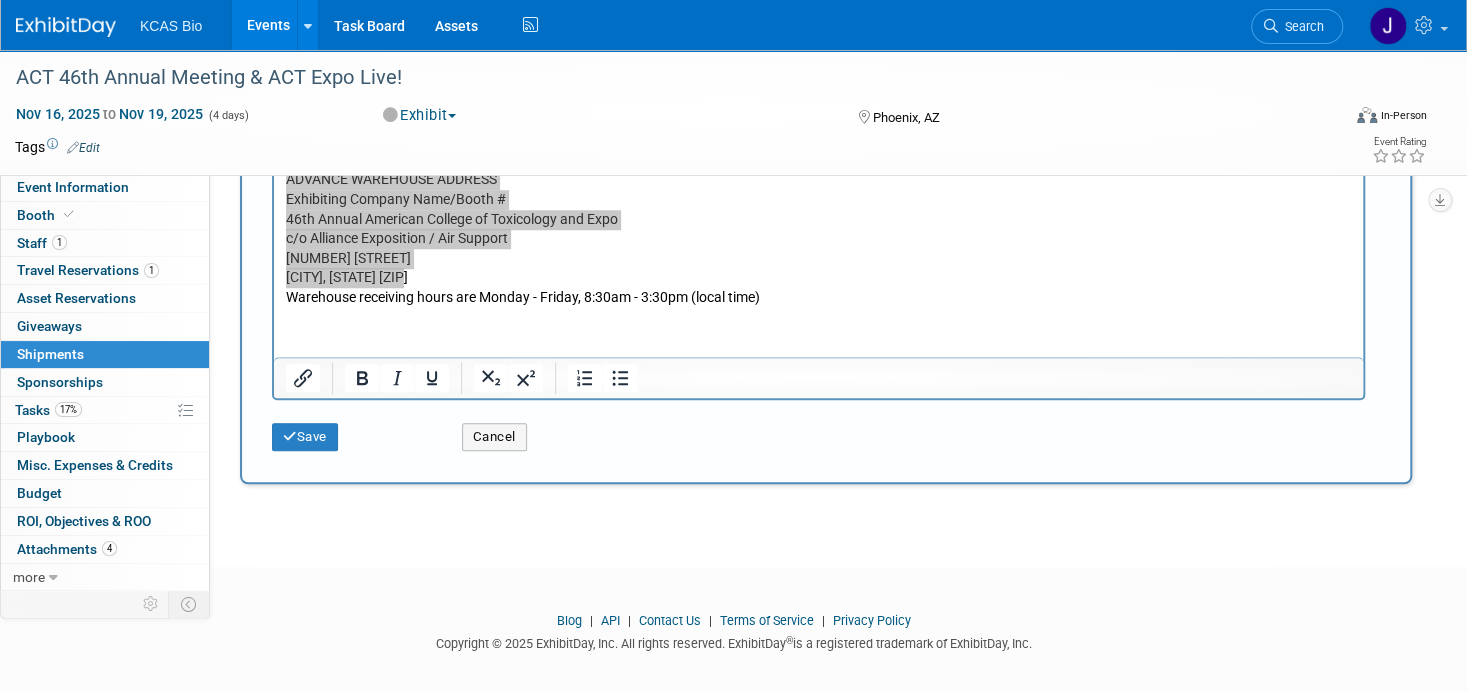 scroll, scrollTop: 955, scrollLeft: 0, axis: vertical 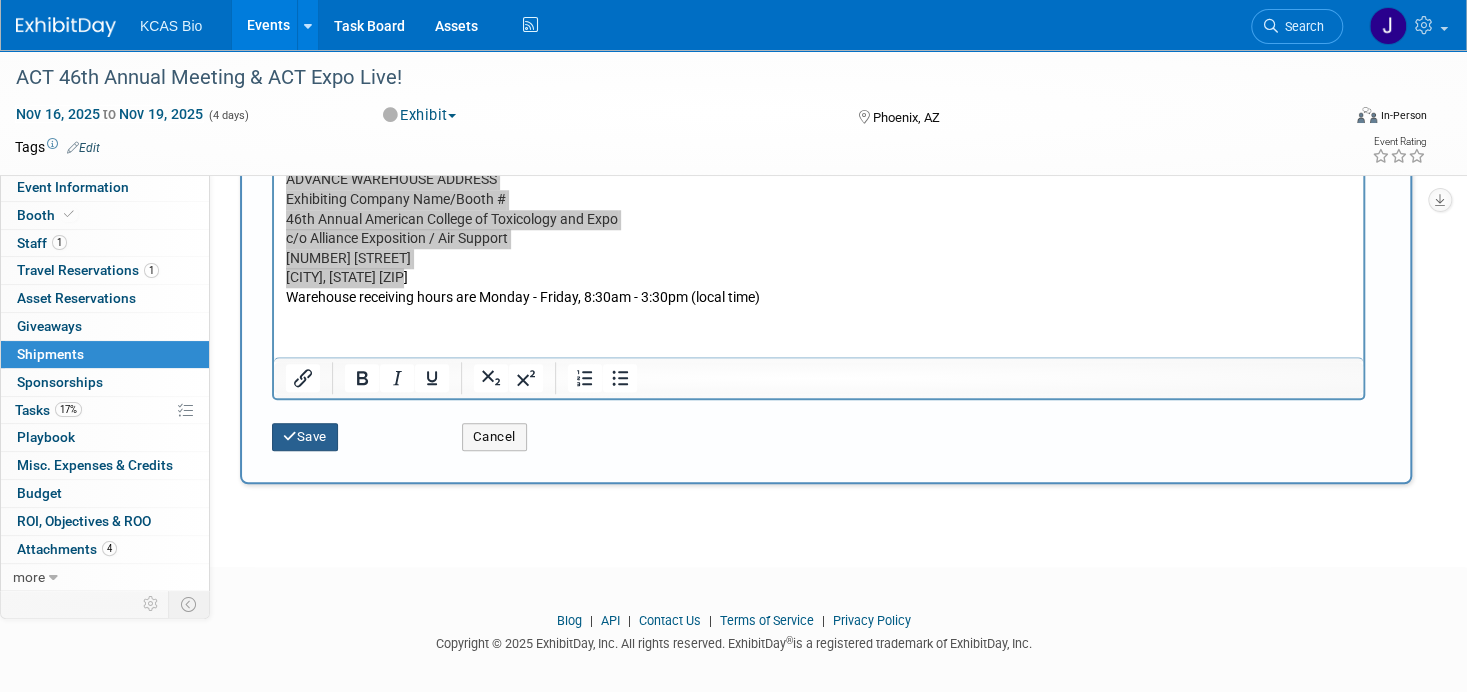 click on "Save" at bounding box center (305, 437) 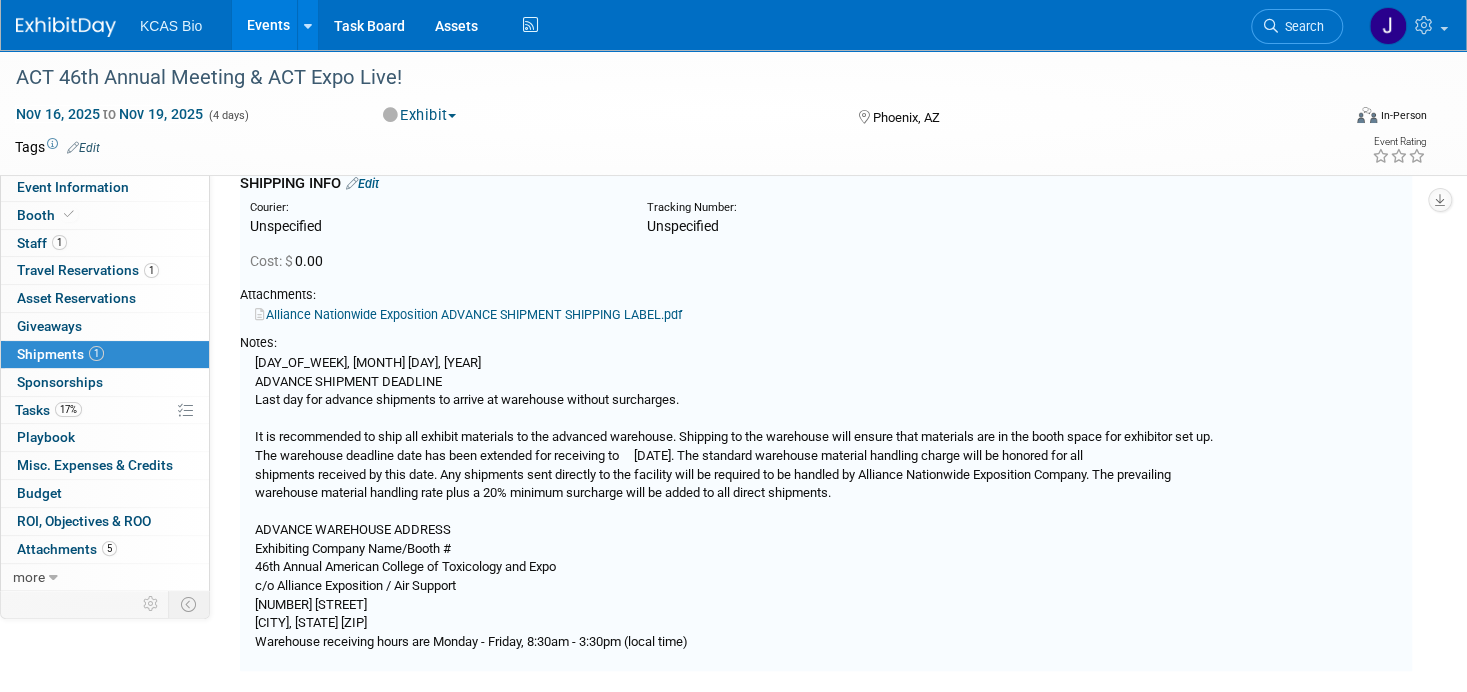 scroll, scrollTop: 42, scrollLeft: 0, axis: vertical 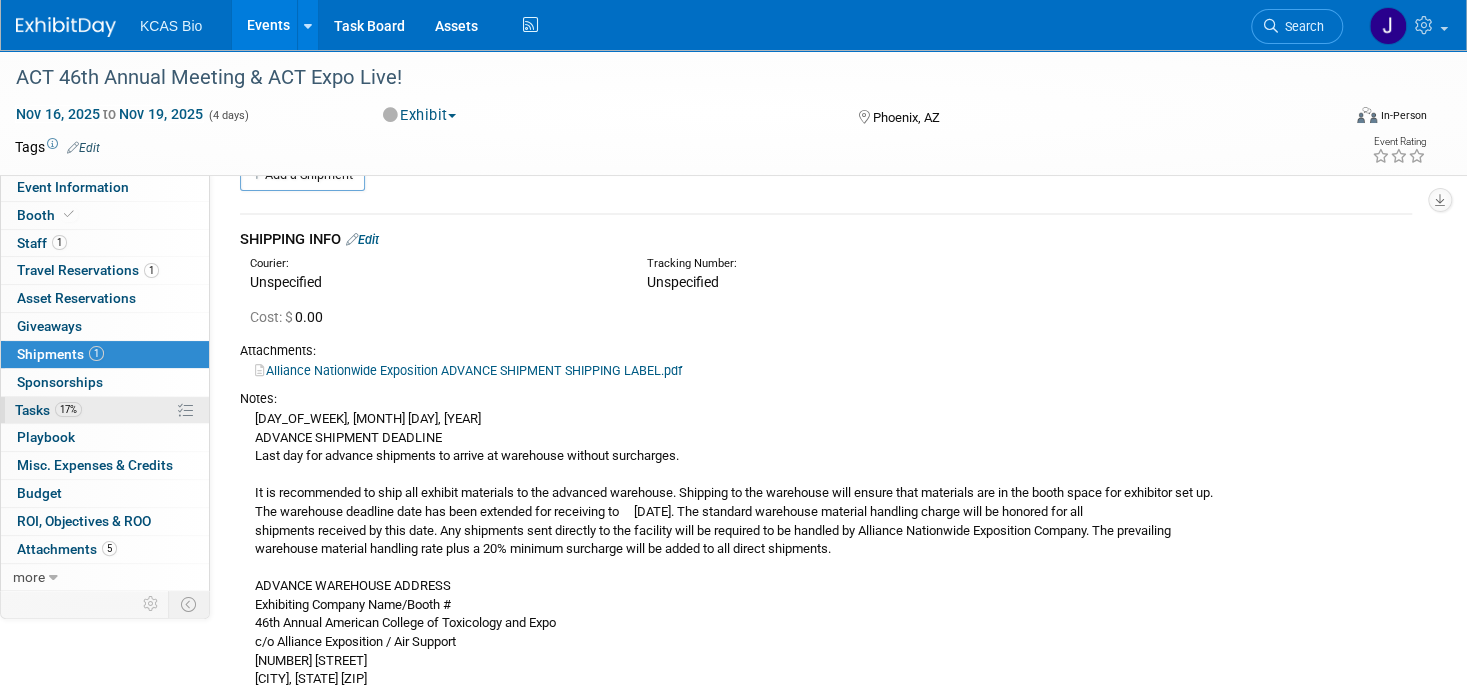 click on "Tasks 17%" at bounding box center [48, 410] 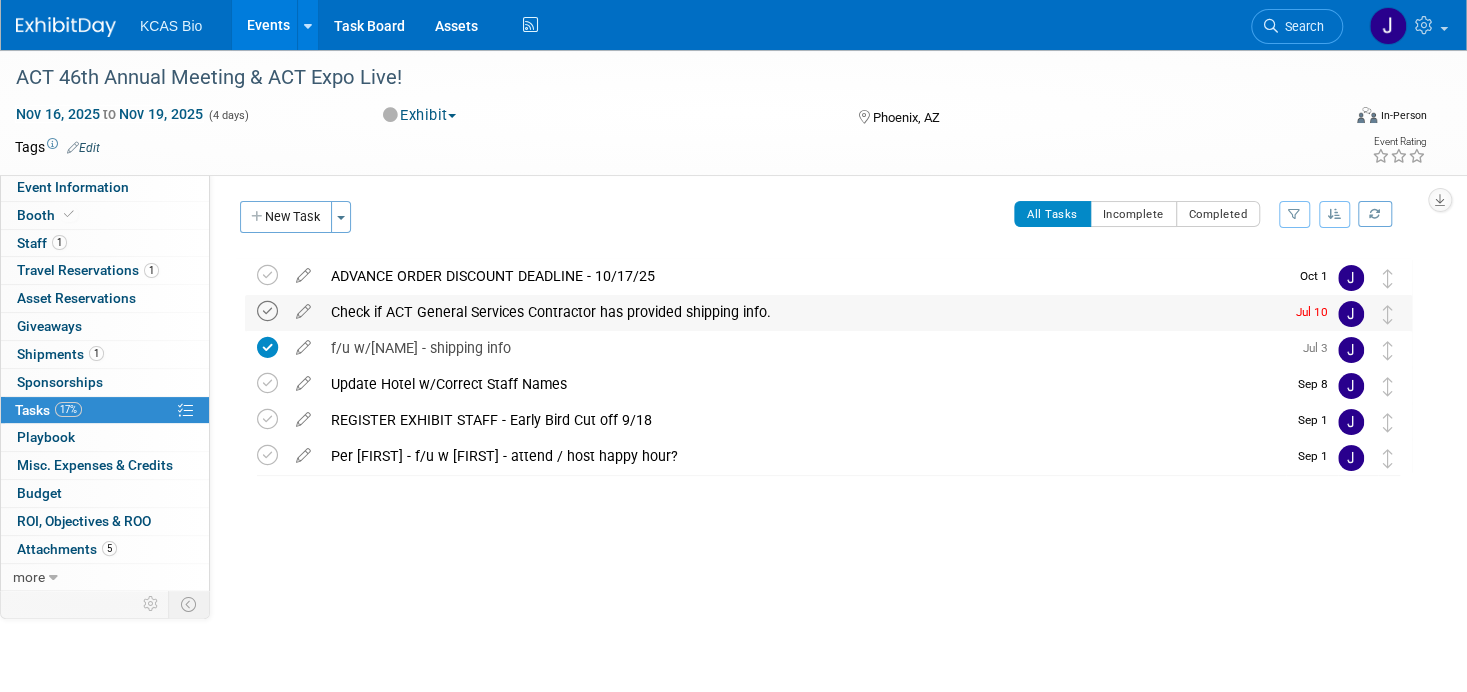 click at bounding box center (267, 311) 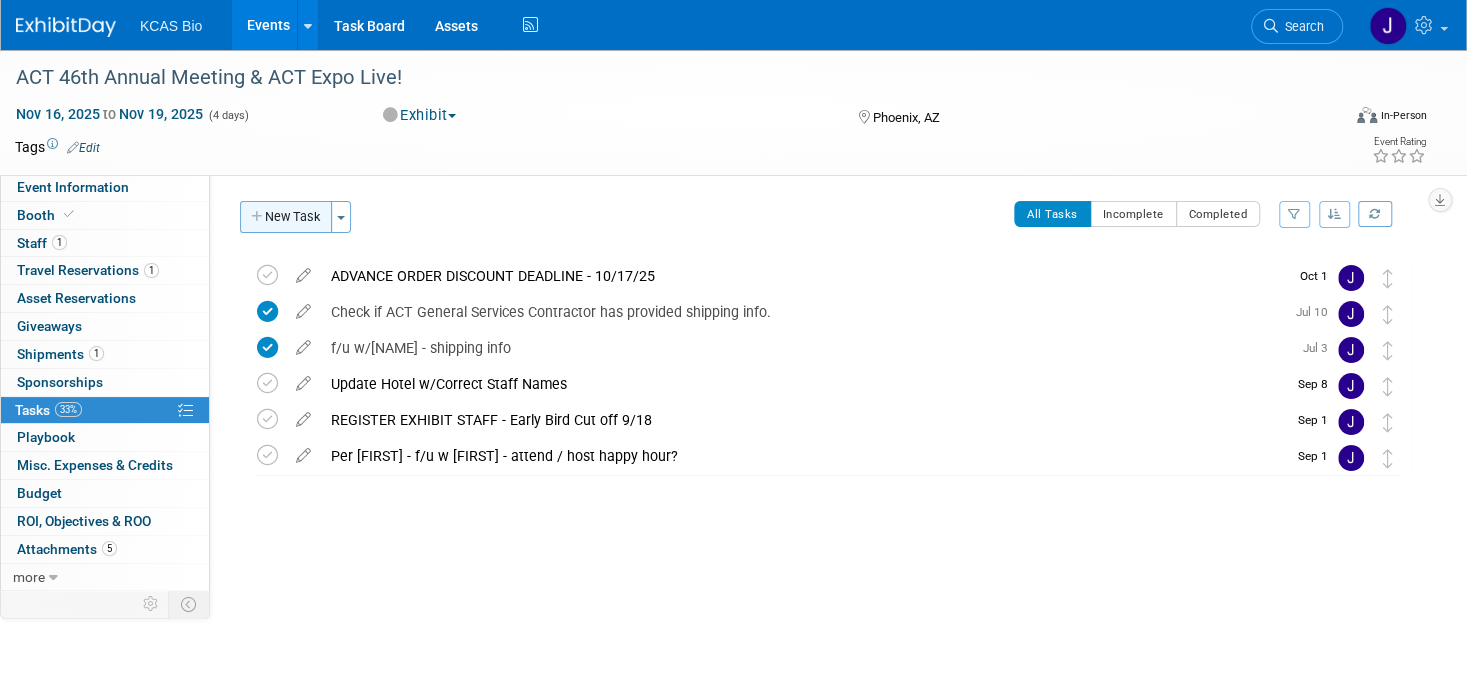 click on "New Task" at bounding box center [286, 217] 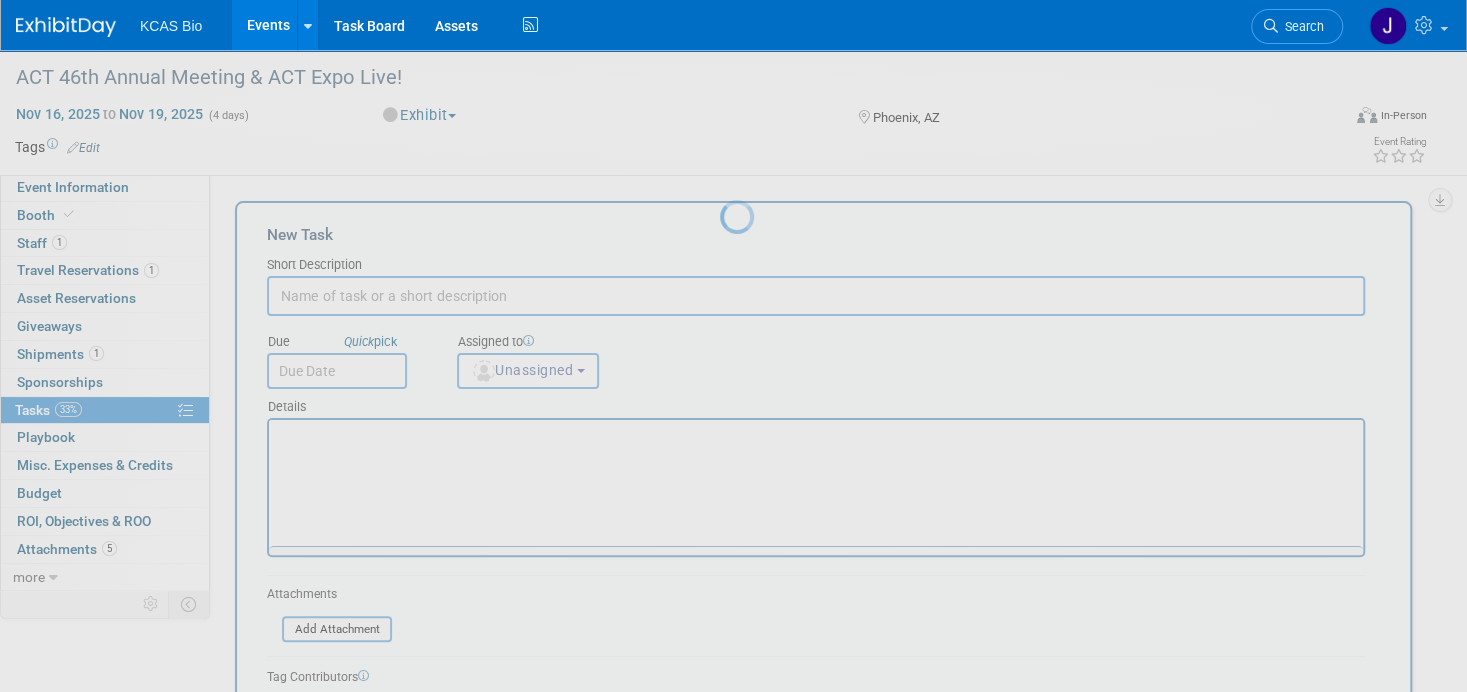 scroll, scrollTop: 0, scrollLeft: 0, axis: both 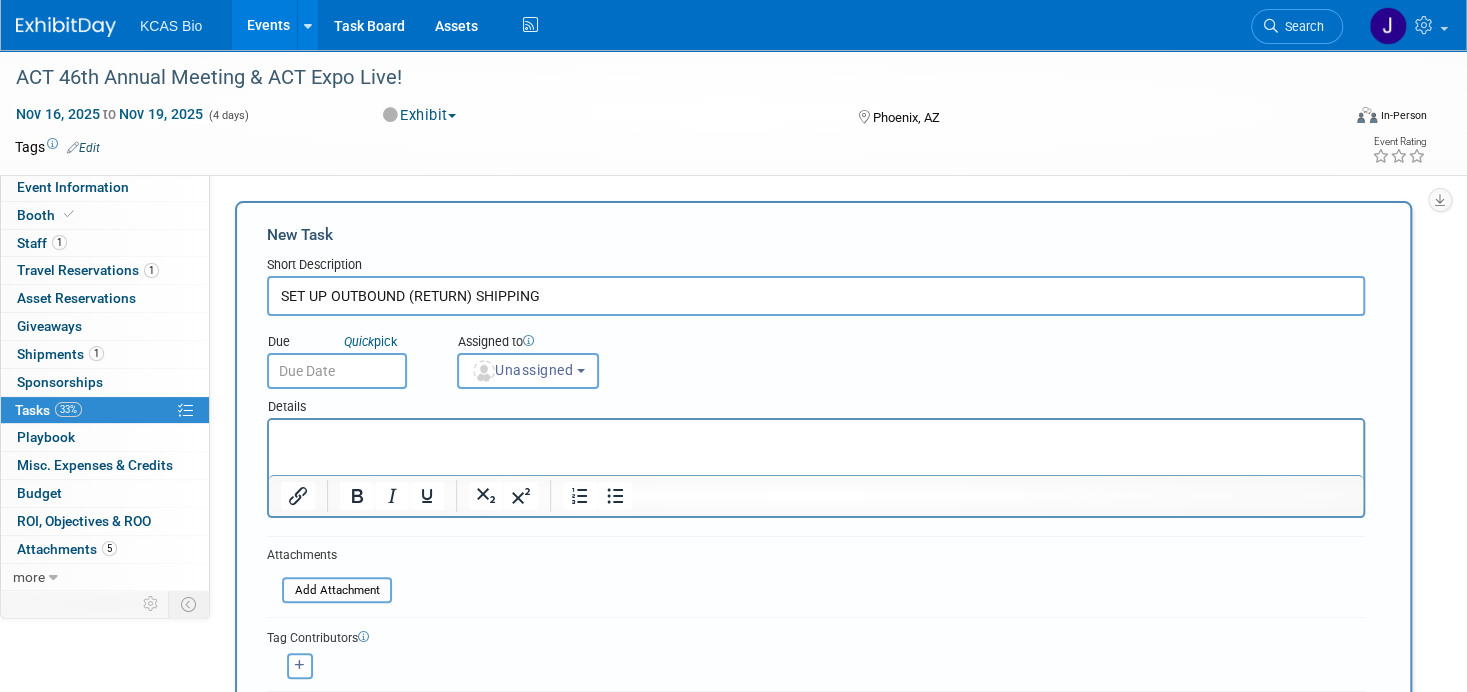 type on "SET UP OUTBOUND (RETURN) SHIPPING" 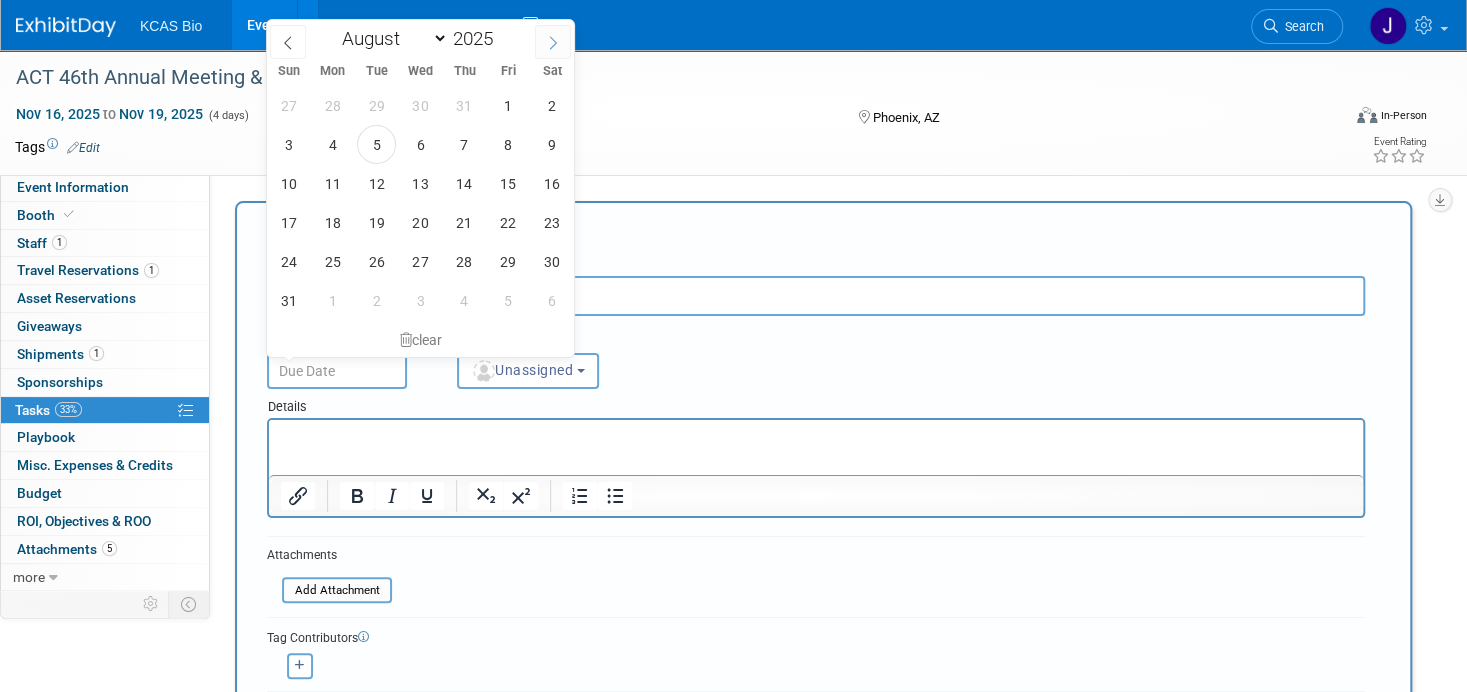 click 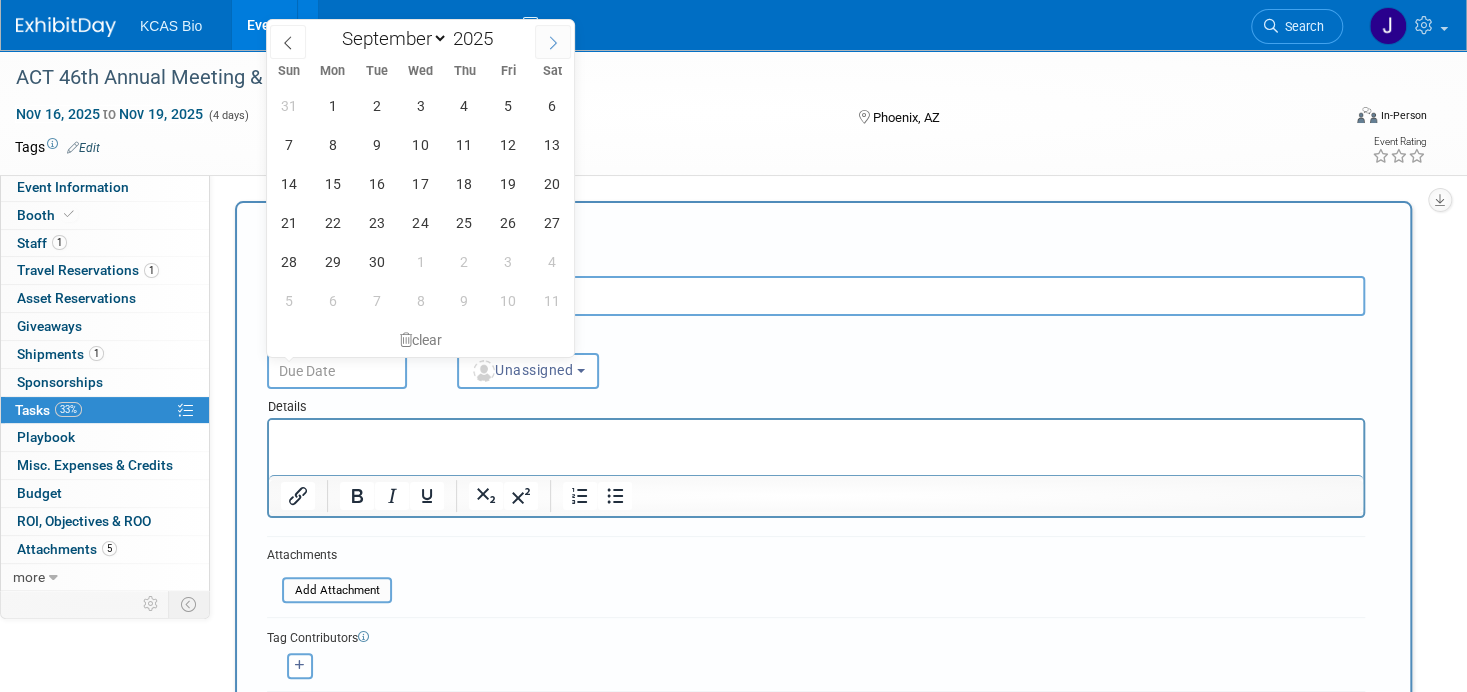 click 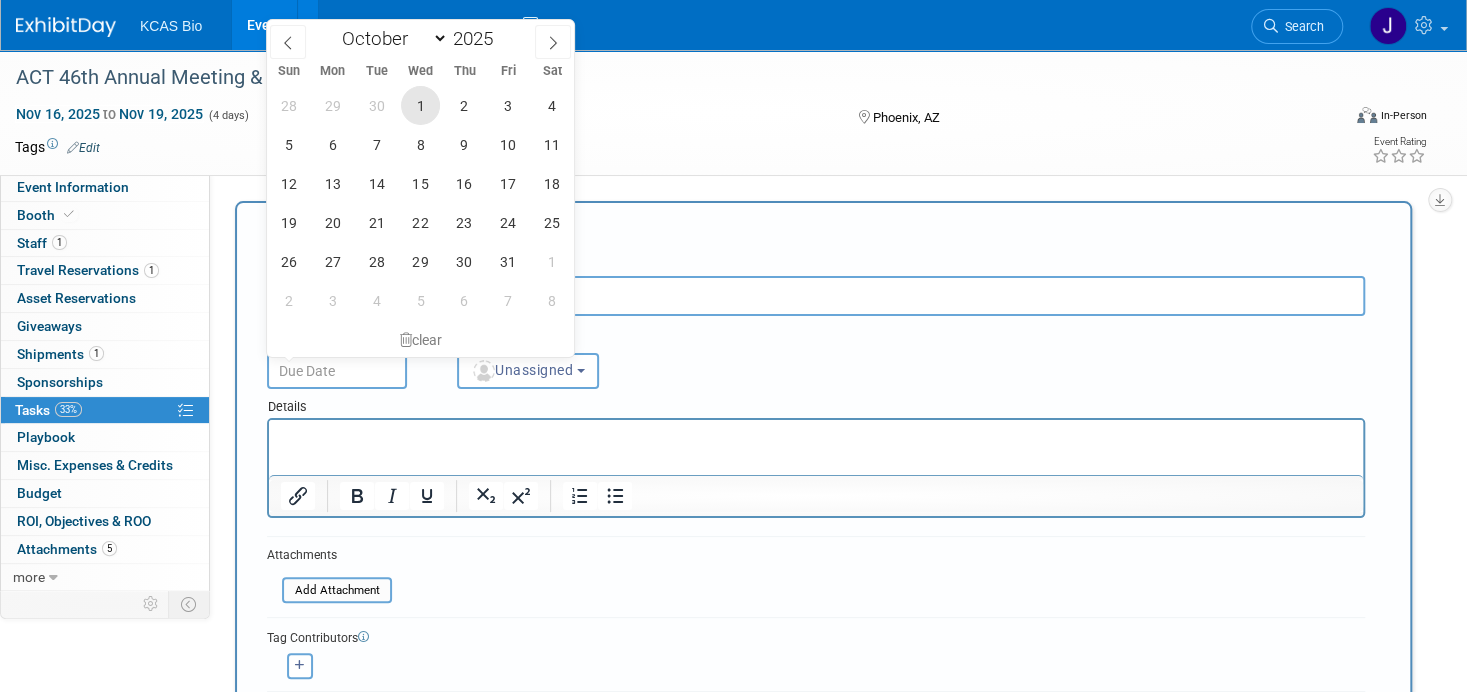 click on "1" at bounding box center (420, 105) 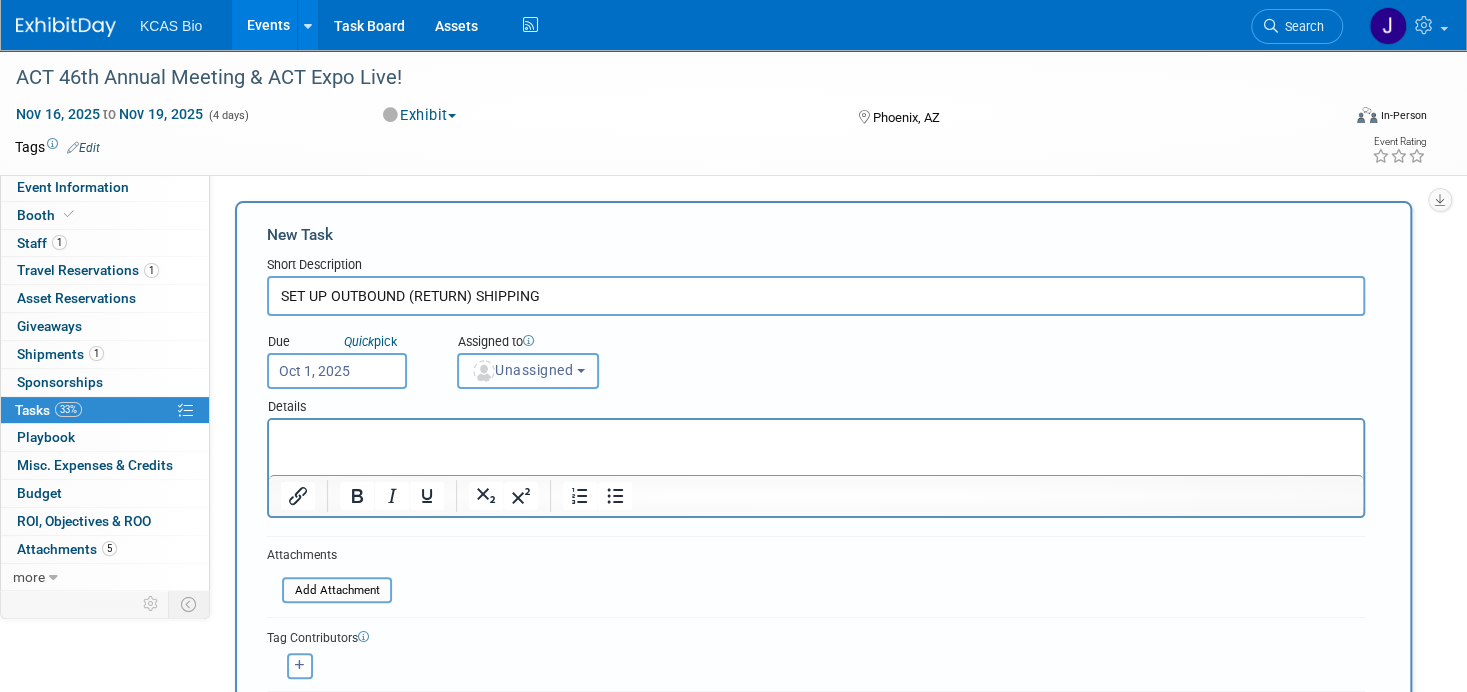 click on "Unassigned" at bounding box center (522, 370) 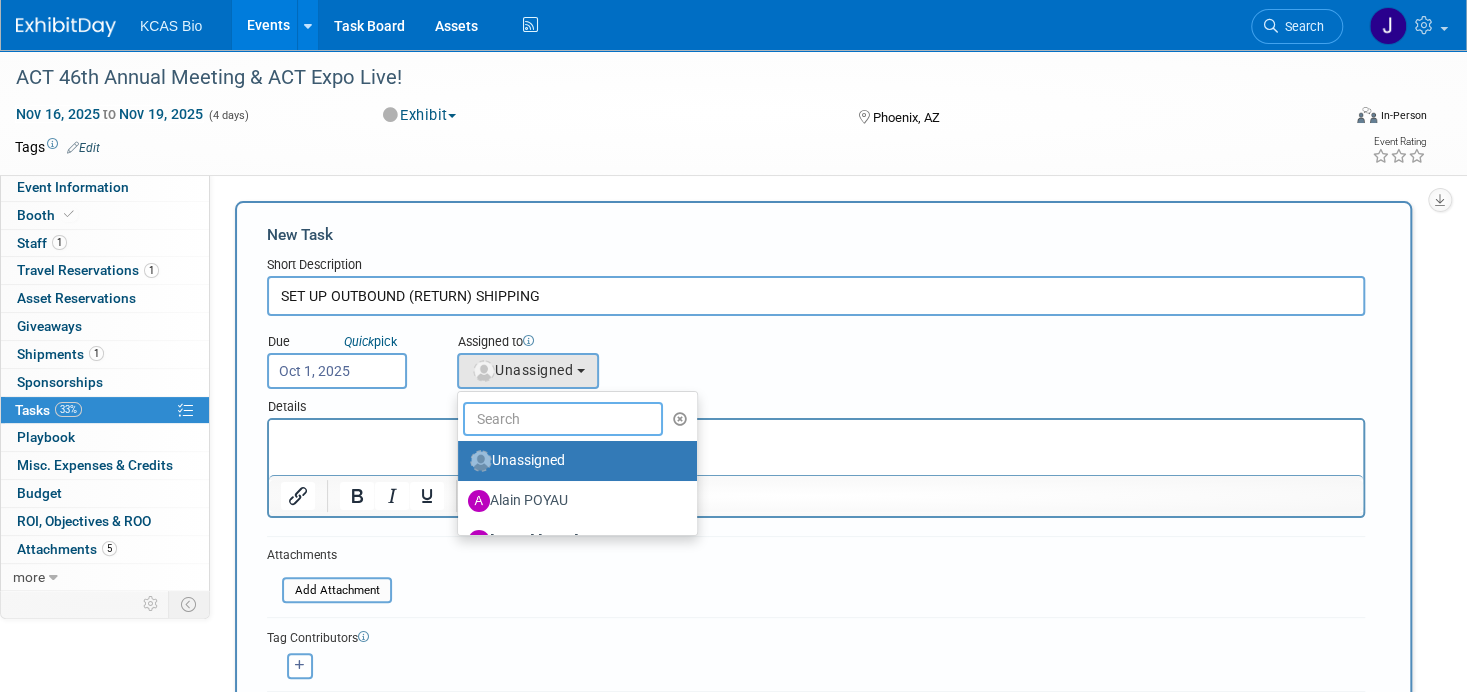 click at bounding box center (563, 419) 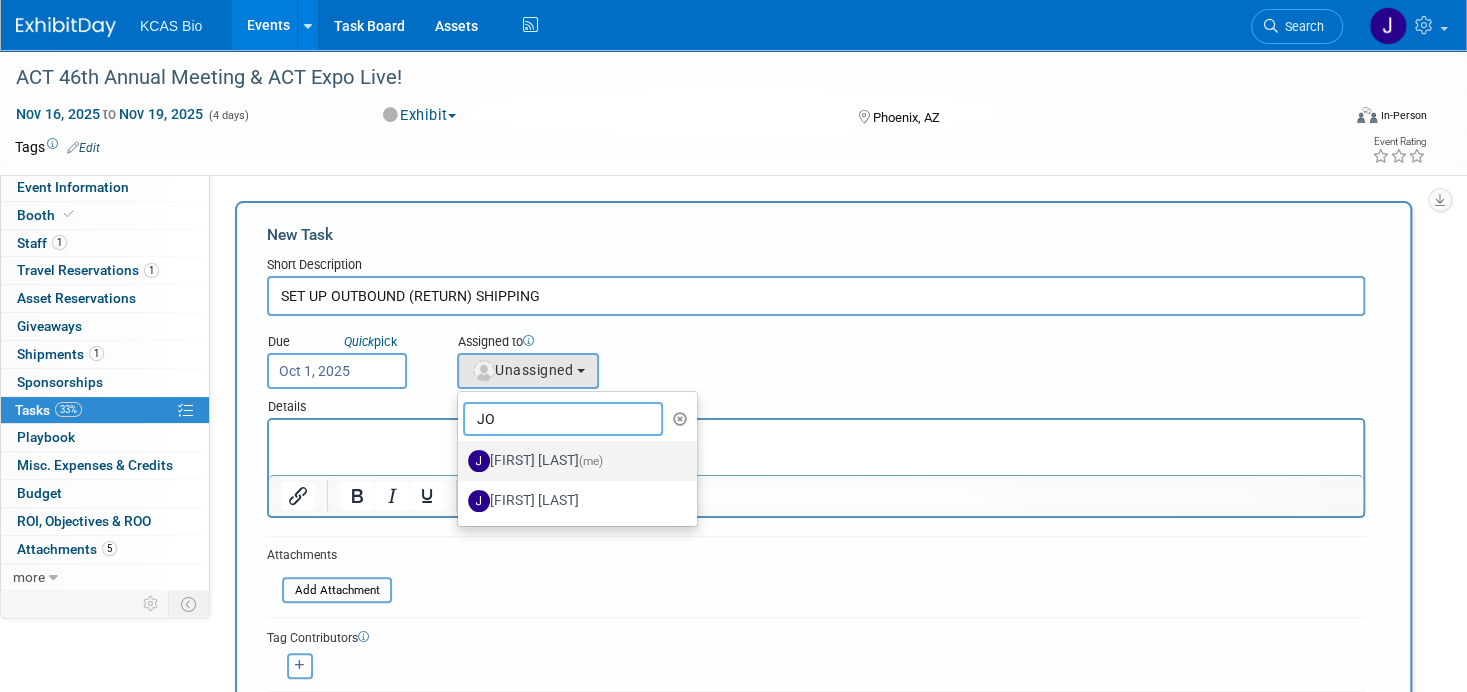 type on "JO" 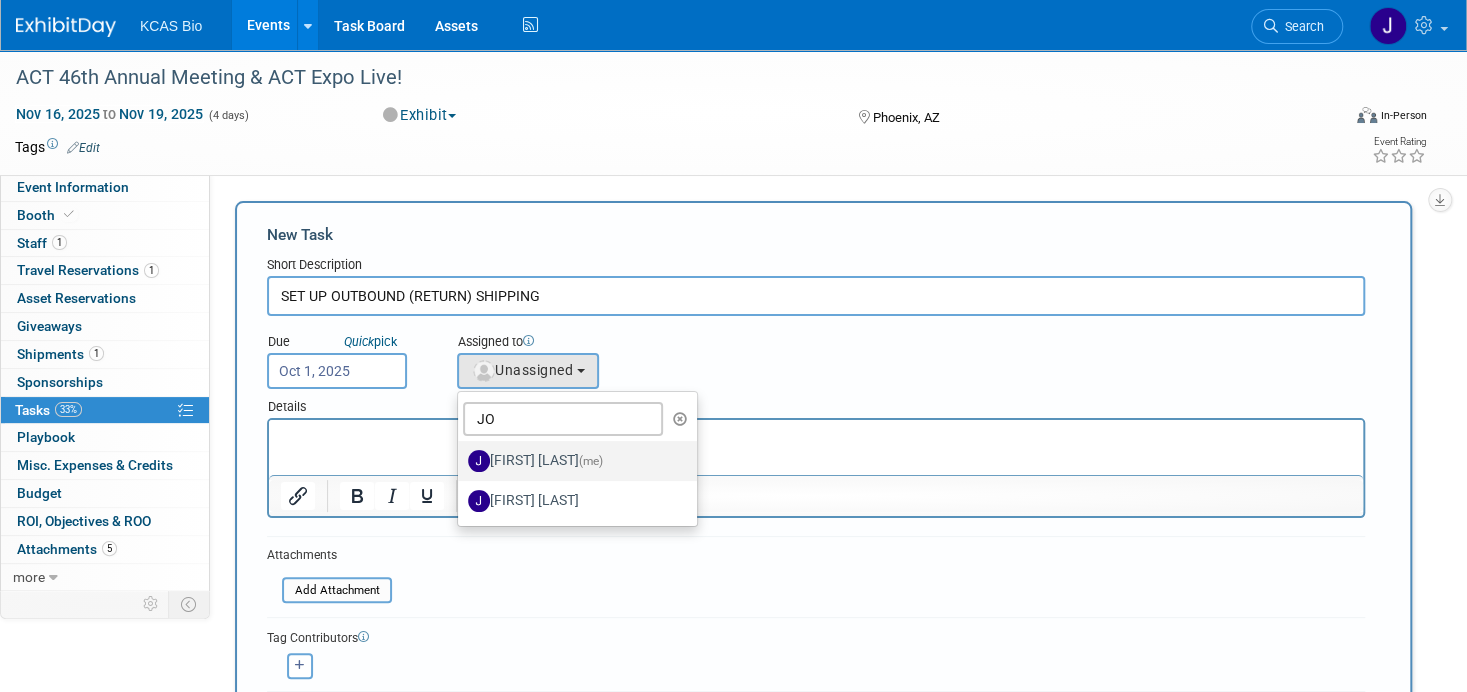 click on "Jocelyn King
(me)" at bounding box center [572, 461] 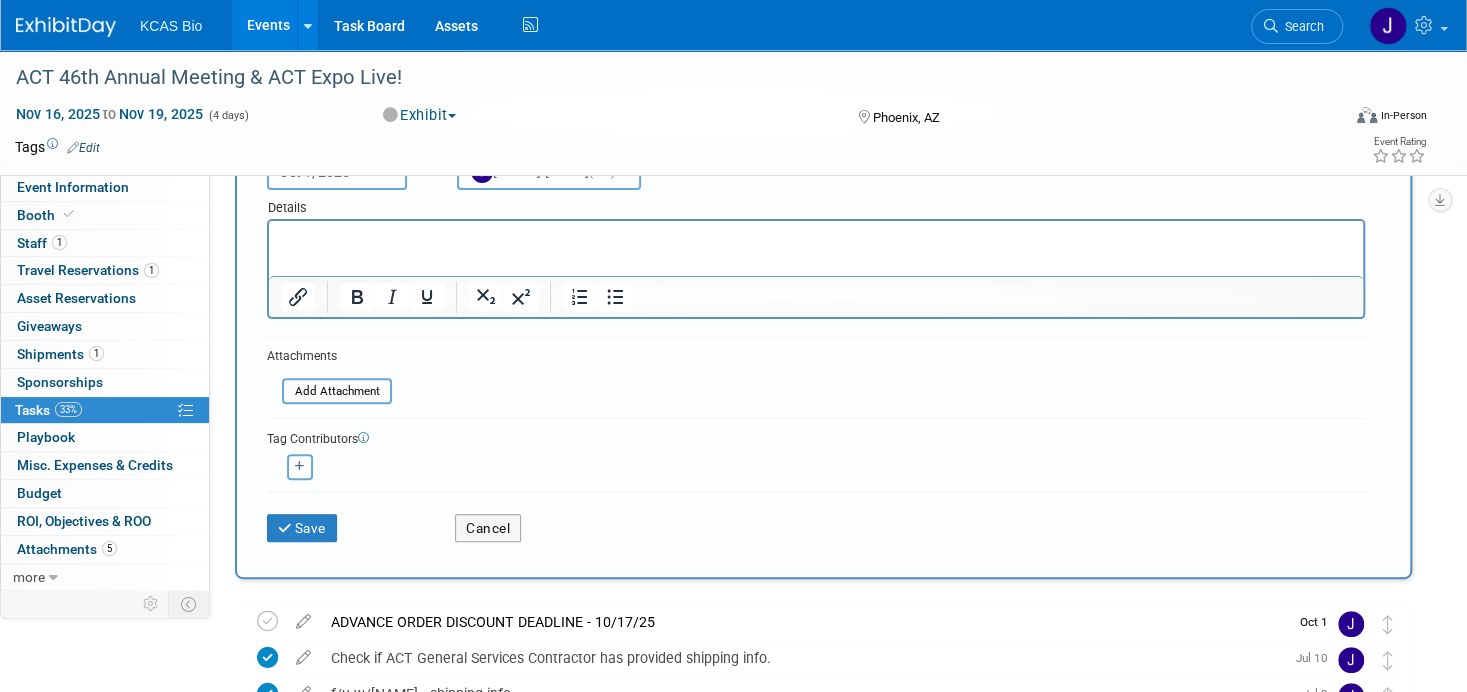 scroll, scrollTop: 200, scrollLeft: 0, axis: vertical 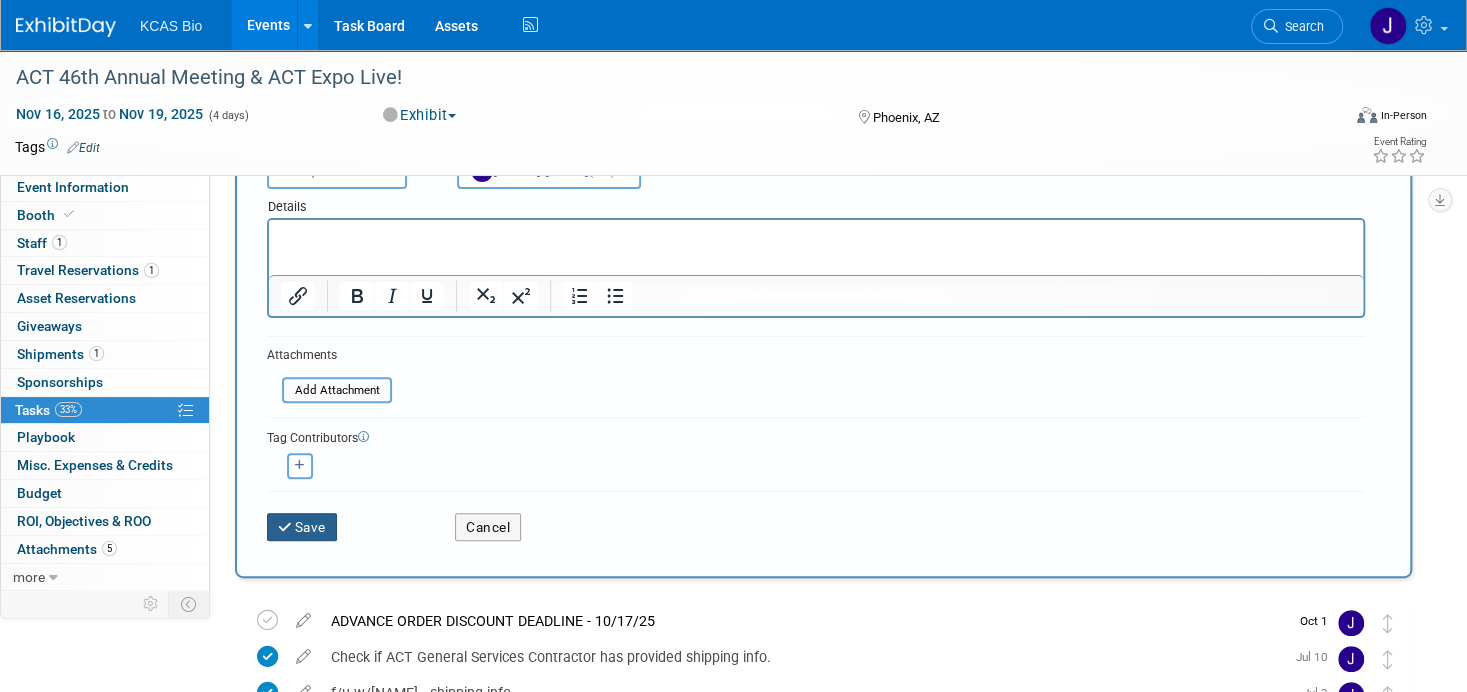 click on "Save" at bounding box center (302, 527) 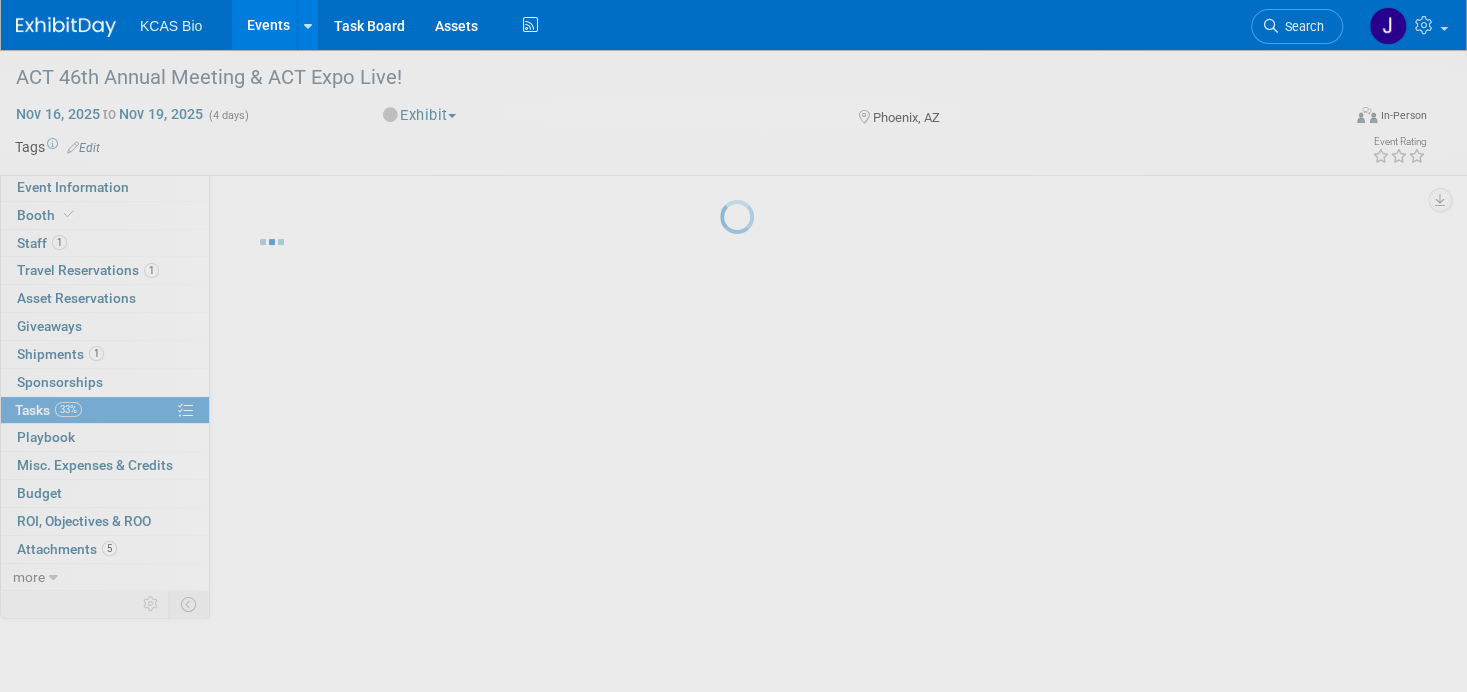 scroll, scrollTop: 0, scrollLeft: 0, axis: both 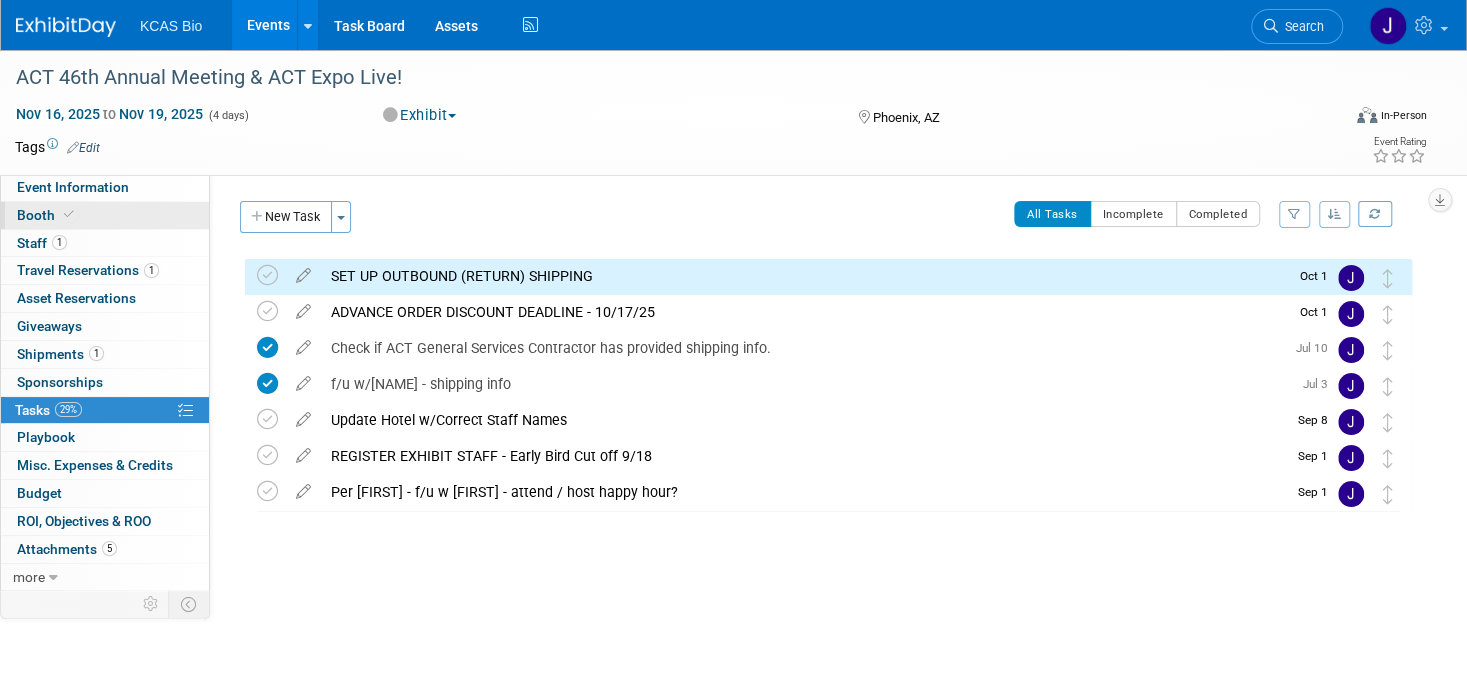 click on "Booth" at bounding box center (47, 215) 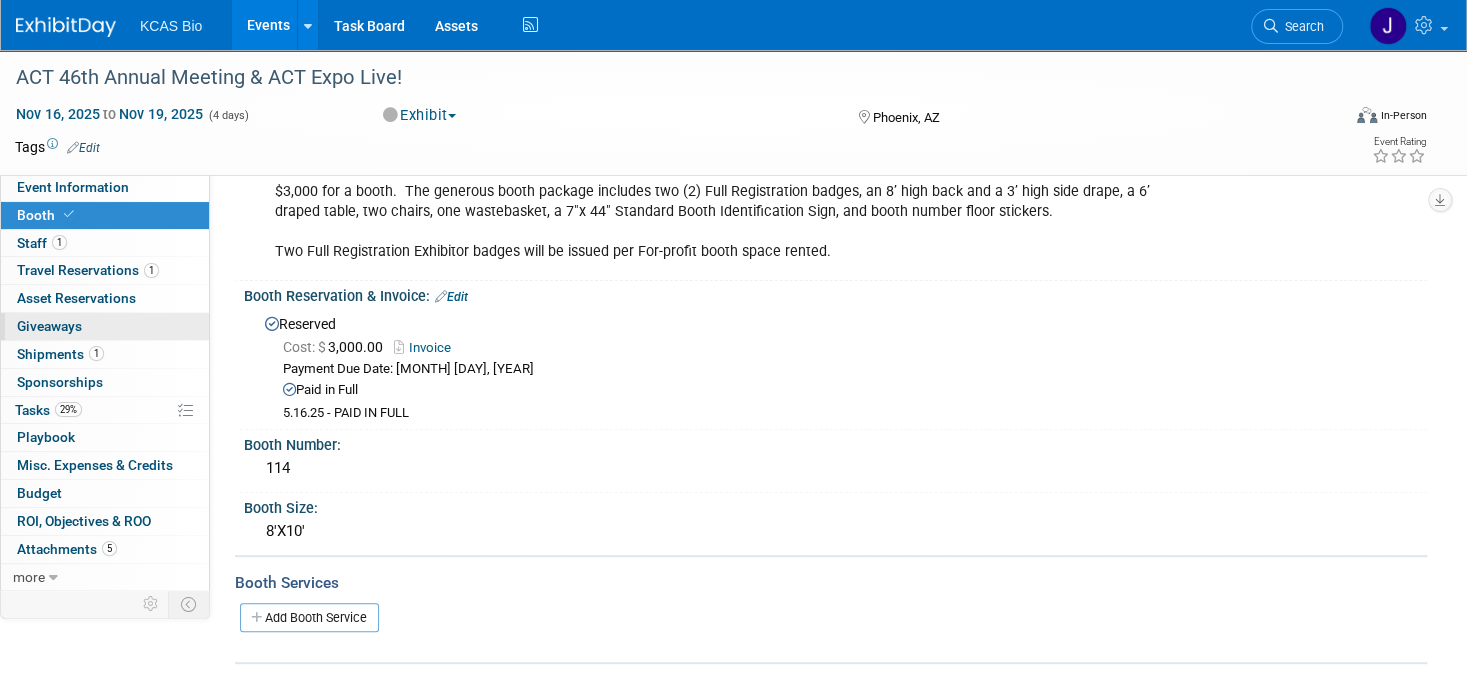 scroll, scrollTop: 188, scrollLeft: 0, axis: vertical 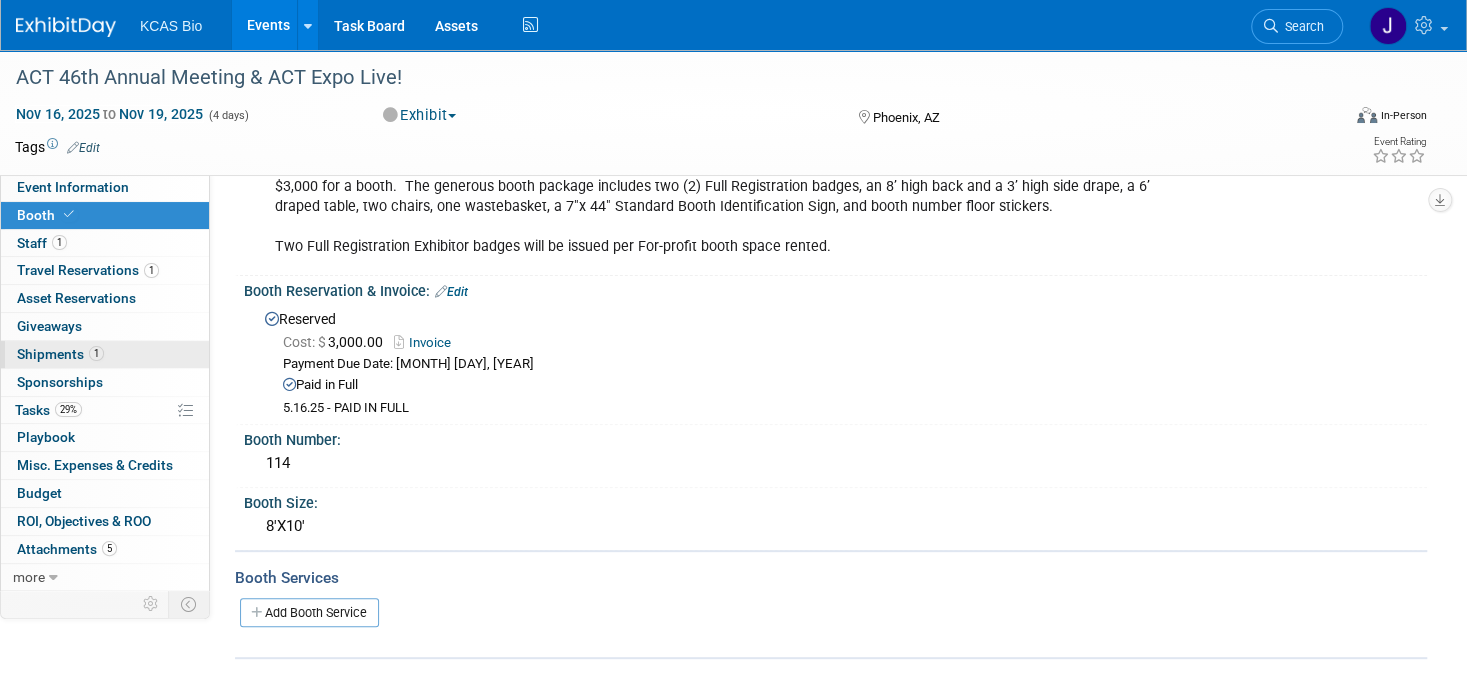 click on "Shipments 1" at bounding box center [60, 354] 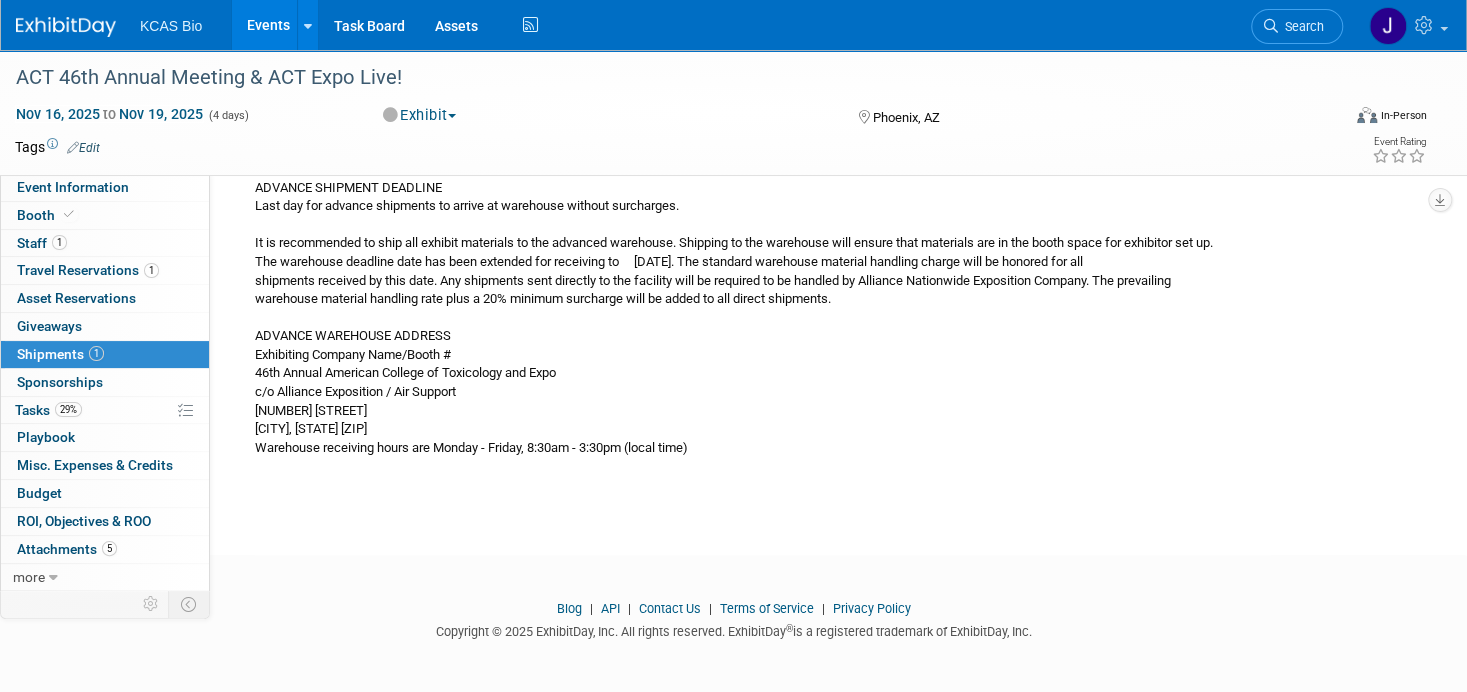 scroll, scrollTop: 293, scrollLeft: 0, axis: vertical 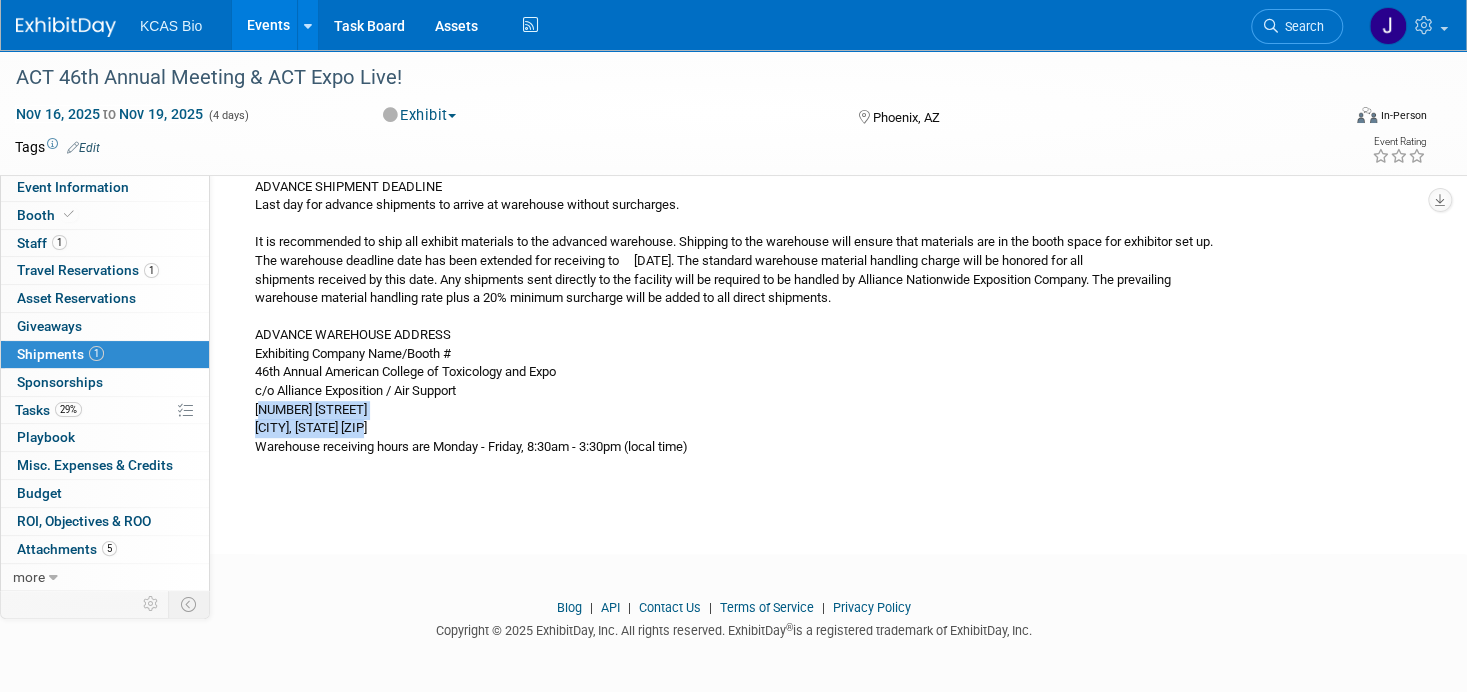 drag, startPoint x: 258, startPoint y: 405, endPoint x: 383, endPoint y: 425, distance: 126.58989 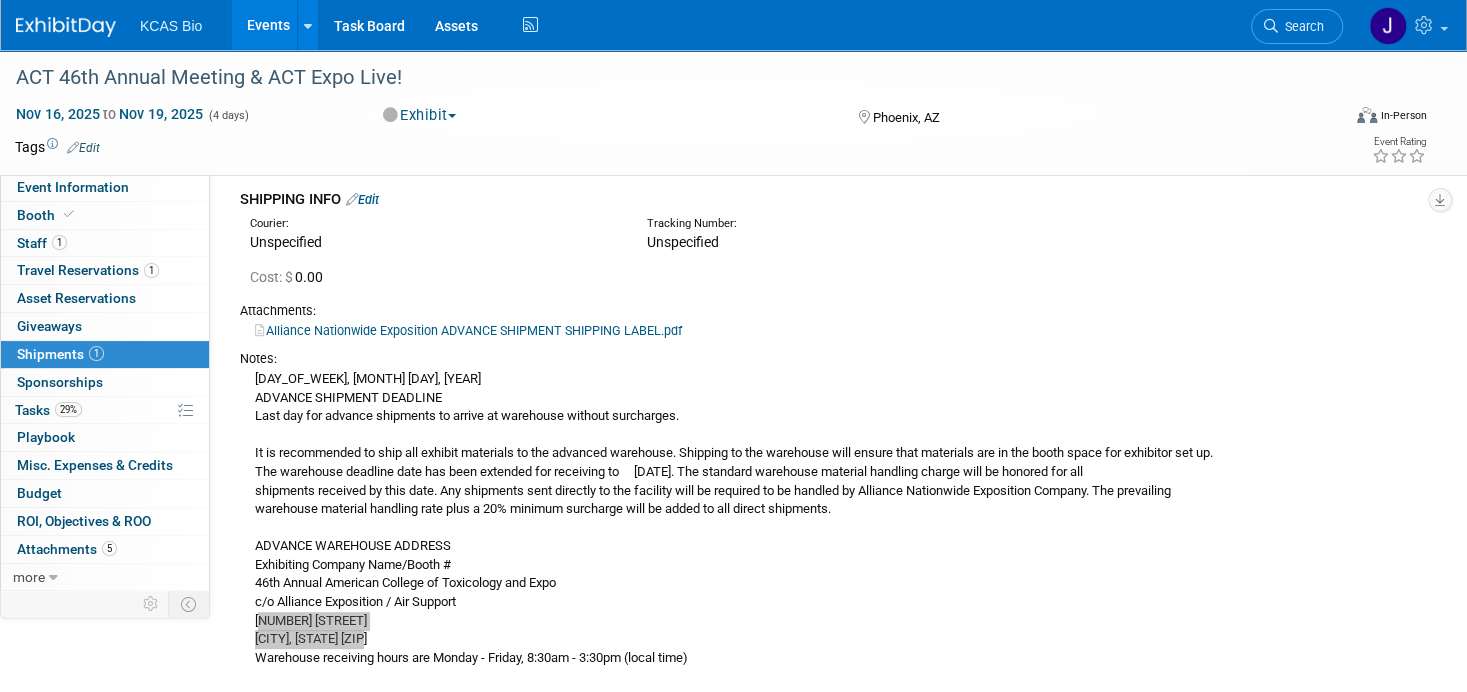 scroll, scrollTop: 0, scrollLeft: 0, axis: both 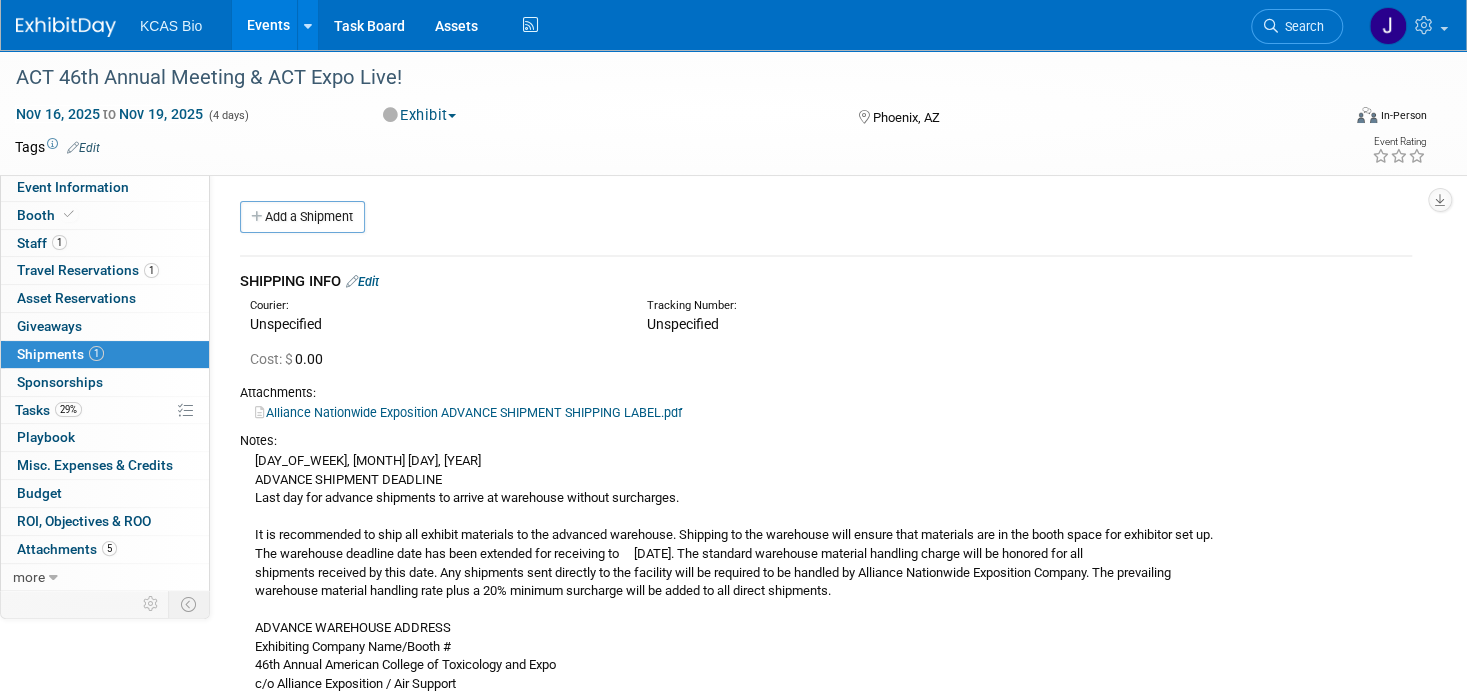 click on "Edit" at bounding box center (362, 281) 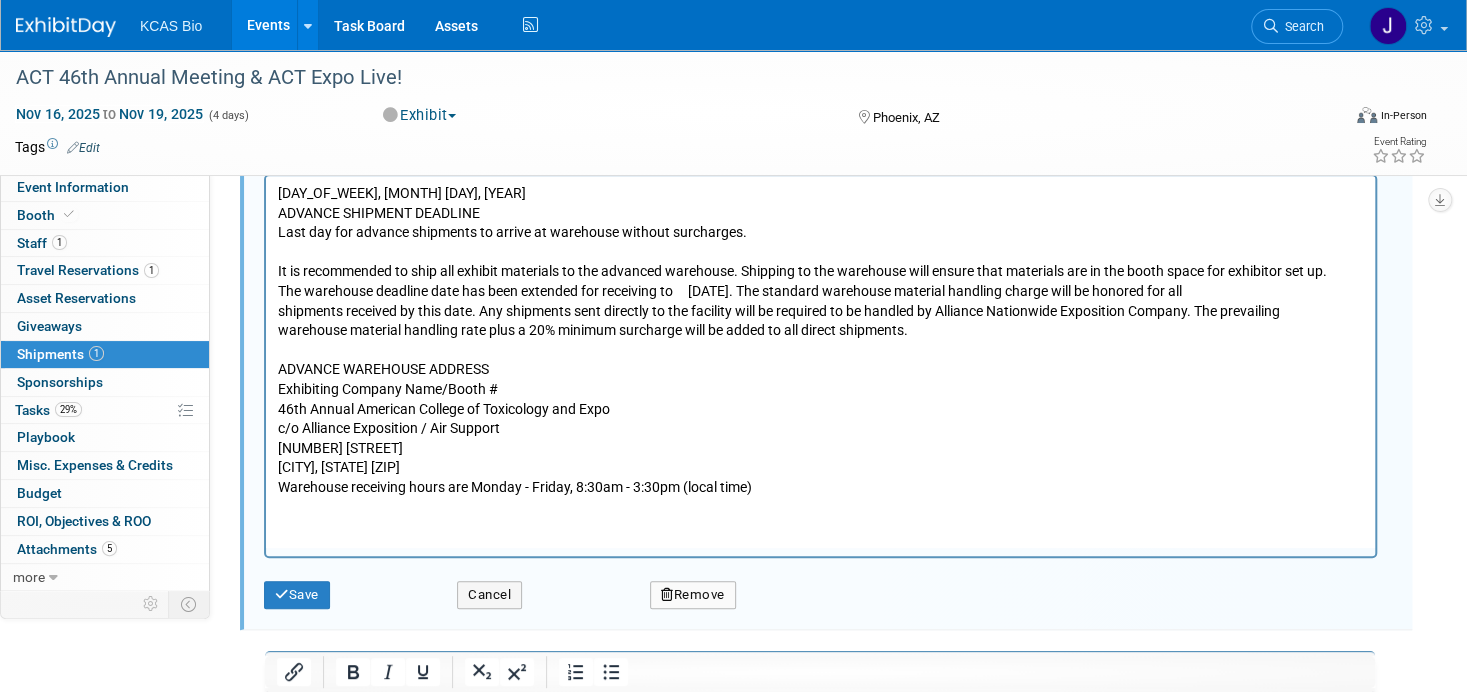 scroll, scrollTop: 829, scrollLeft: 0, axis: vertical 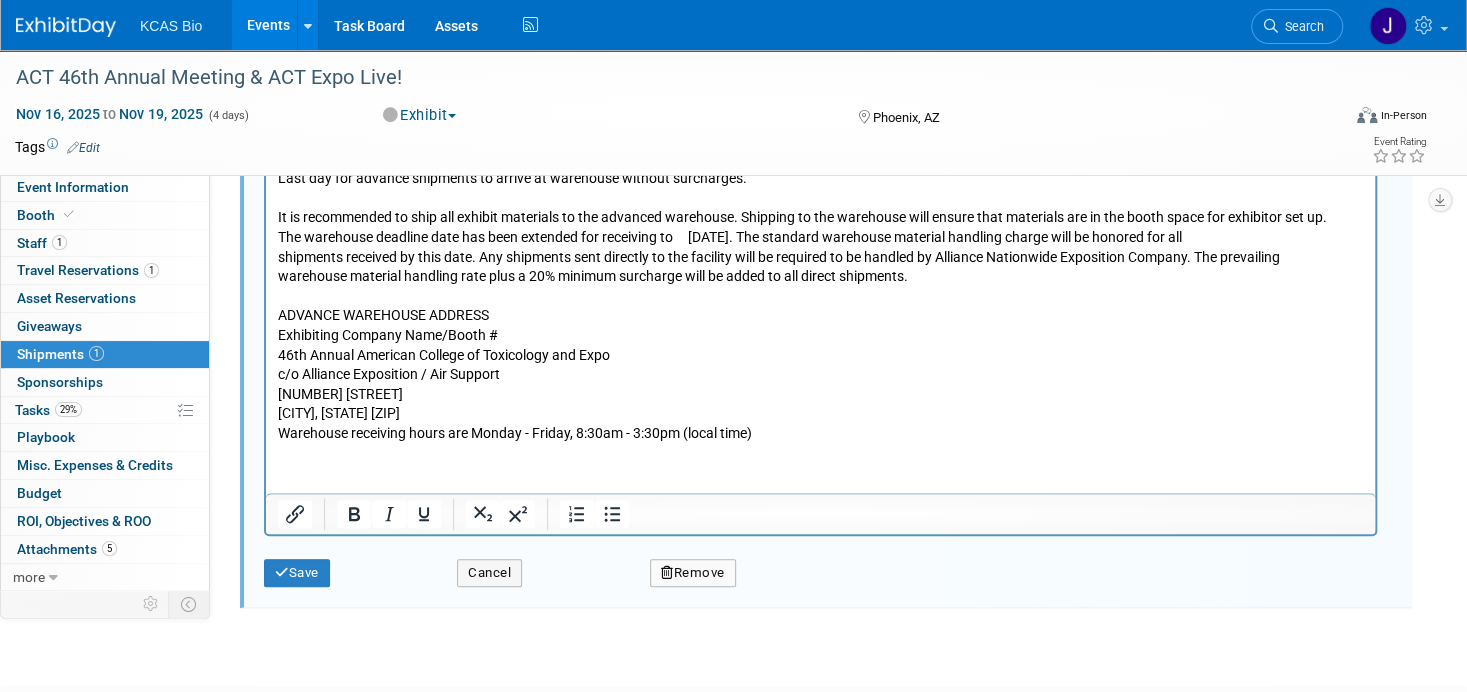 click on "Monday, November 10, 2025  ADVANCE SHIPMENT DEADLINE  Last day for advance shipments to arrive at warehouse without surcharges.  It is recommended to ship all exhibit materials to the advanced warehouse. Shipping to the warehouse will ensure that materials are in the booth space for exhibitor set up.  The warehouse deadline date has been extended for receiving to     Monday, November 10, 2025. The standard warehouse material handling charge will be honored for all  shipments received by this date. Any shipments sent directly to the facility will be required to be handled by Alliance Nationwide Exposition Company. The prevailing  warehouse material handling rate plus a 20% minimum surcharge will be added to all direct shipments.   ADVANCE WAREHOUSE ADDRESS  Exhibiting Company Name/Booth #  46th Annual American College of Toxicology and Expo  c/o Alliance Exposition / Air Support  4010 S 21st St  Phoenix, AZ 85040   Warehouse receiving hours are Monday - Friday, 8:30am - 3:30pm (local time)" at bounding box center [821, 287] 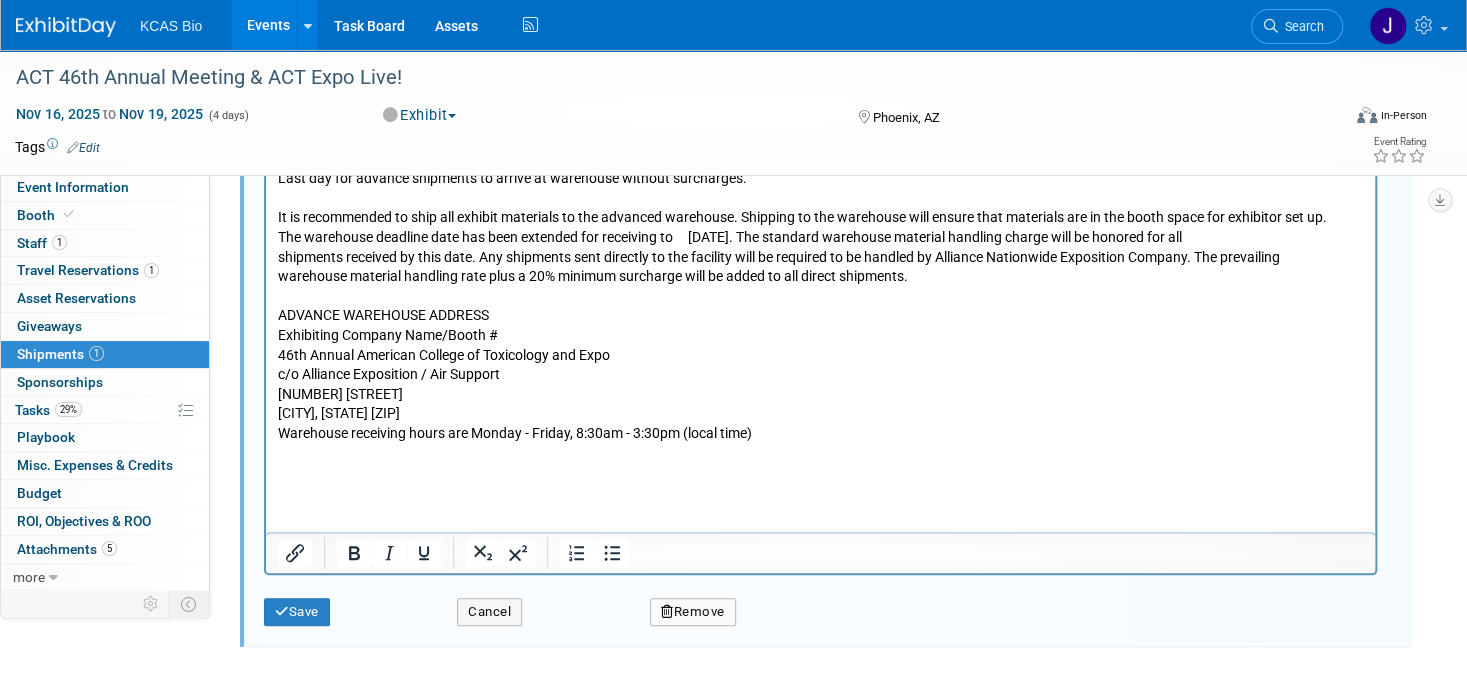 type 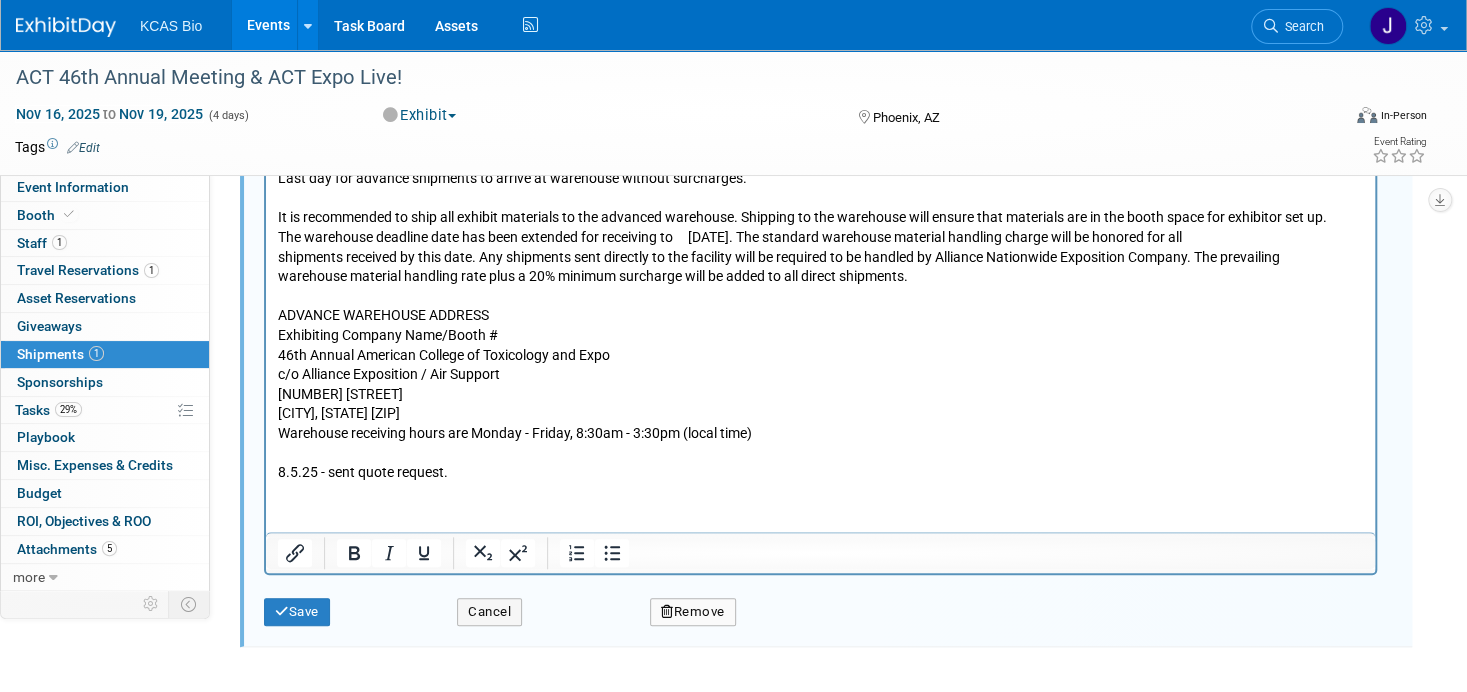 drag, startPoint x: 279, startPoint y: 468, endPoint x: 466, endPoint y: 468, distance: 187 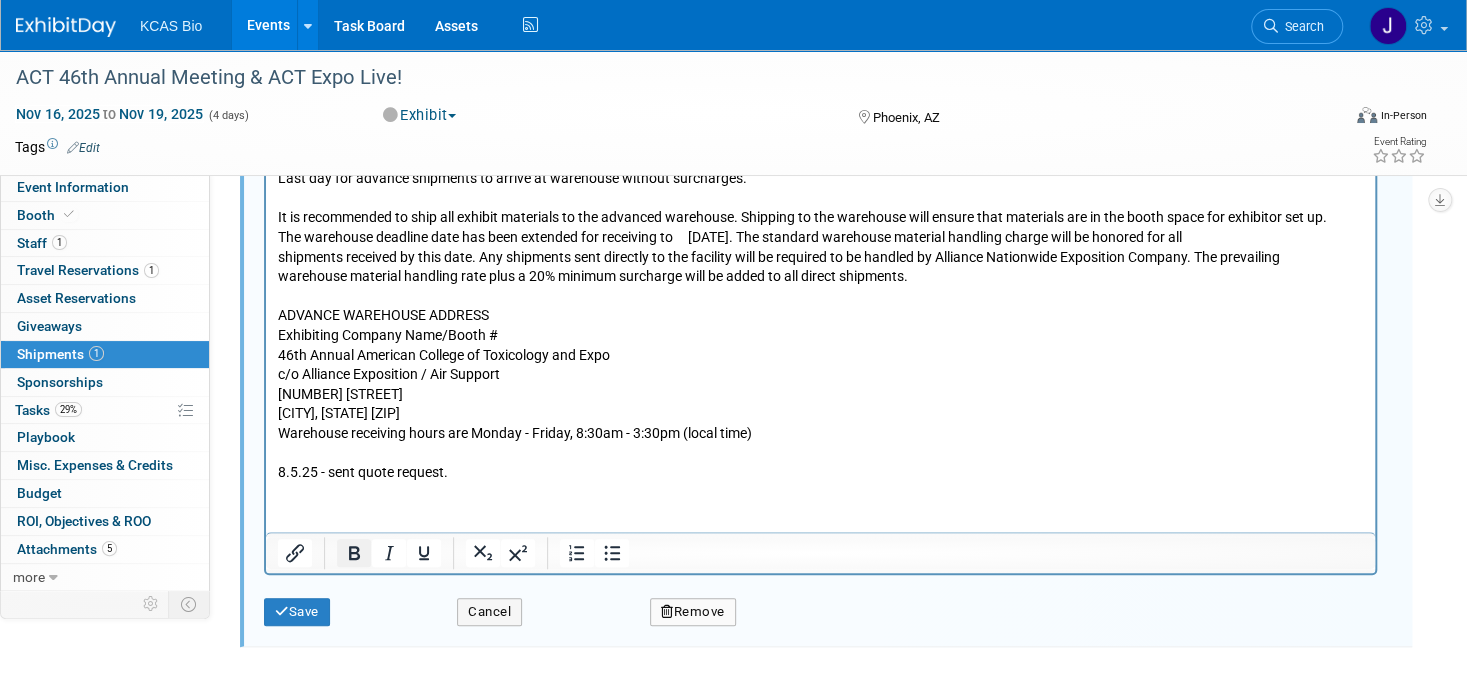 click 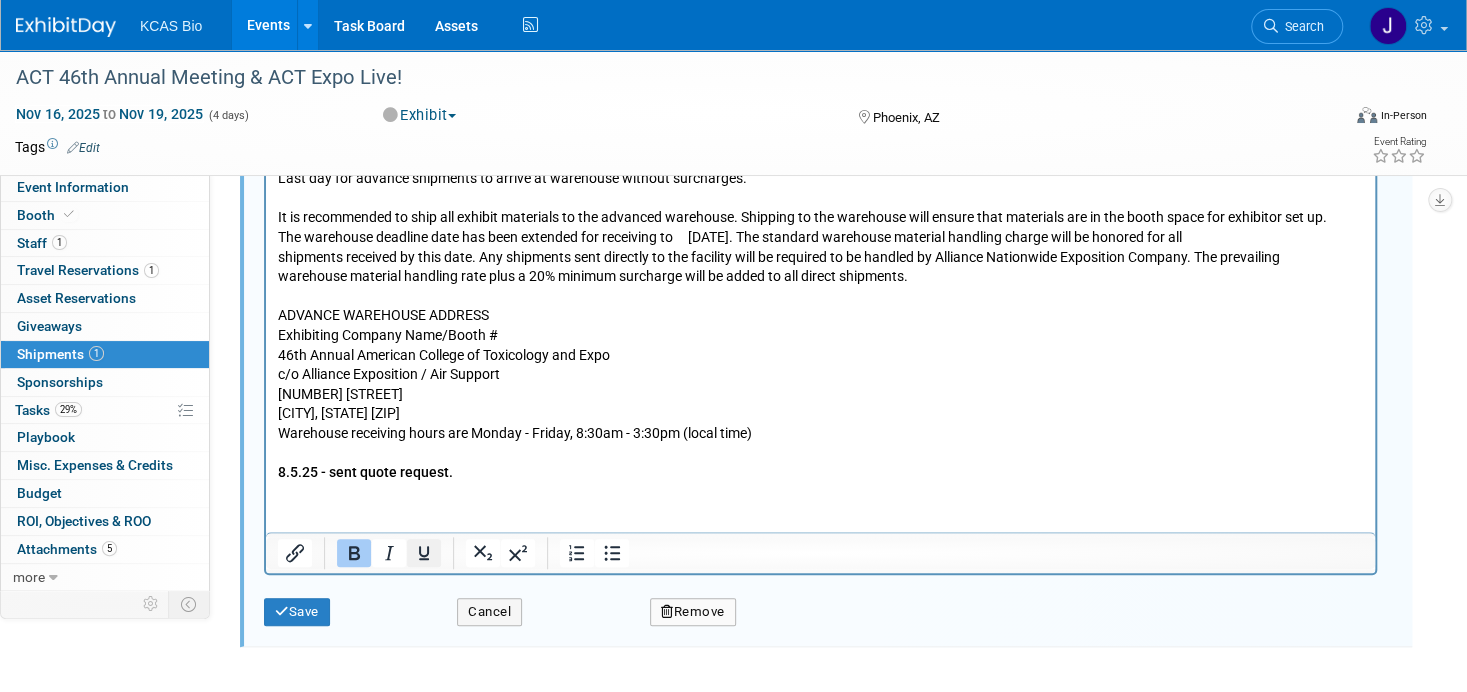 click 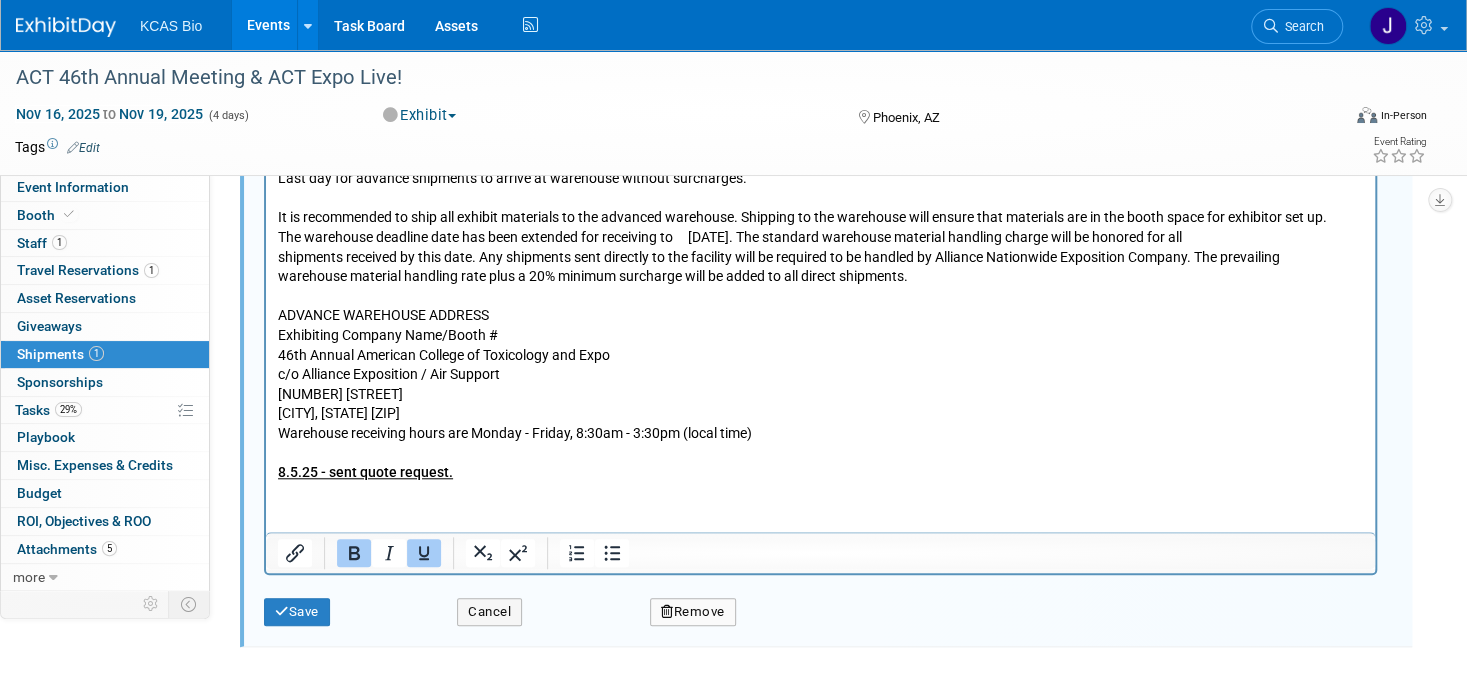 click on "Monday, November 10, 2025  ADVANCE SHIPMENT DEADLINE  Last day for advance shipments to arrive at warehouse without surcharges.  It is recommended to ship all exhibit materials to the advanced warehouse. Shipping to the warehouse will ensure that materials are in the booth space for exhibitor set up.  The warehouse deadline date has been extended for receiving to     Monday, November 10, 2025. The standard warehouse material handling charge will be honored for all  shipments received by this date. Any shipments sent directly to the facility will be required to be handled by Alliance Nationwide Exposition Company. The prevailing  warehouse material handling rate plus a 20% minimum surcharge will be added to all direct shipments.   ADVANCE WAREHOUSE ADDRESS  Exhibiting Company Name/Booth #  46th Annual American College of Toxicology and Expo  c/o Alliance Exposition / Air Support  4010 S 21st St  Phoenix, AZ 85040   Warehouse receiving hours are Monday - Friday, 8:30am - 3:30pm (local time)" at bounding box center [820, 302] 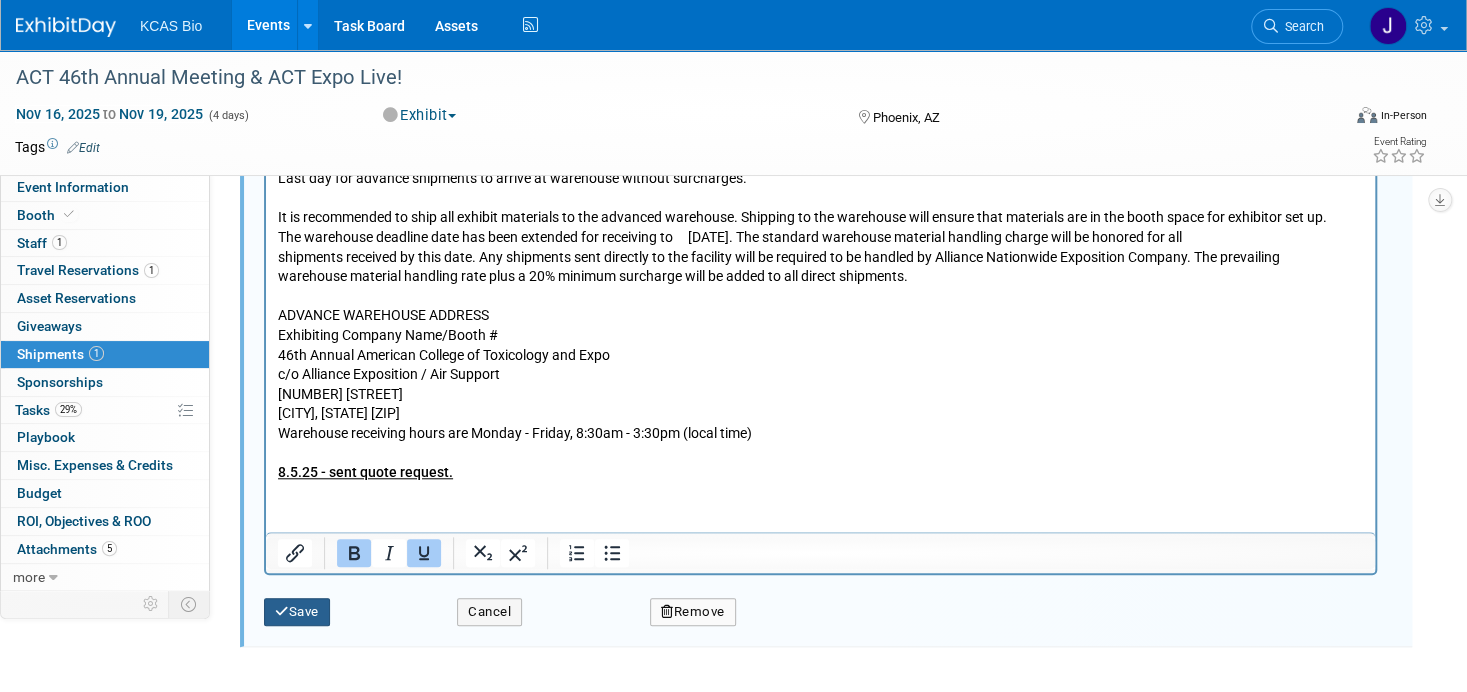 click on "Save" at bounding box center [297, 612] 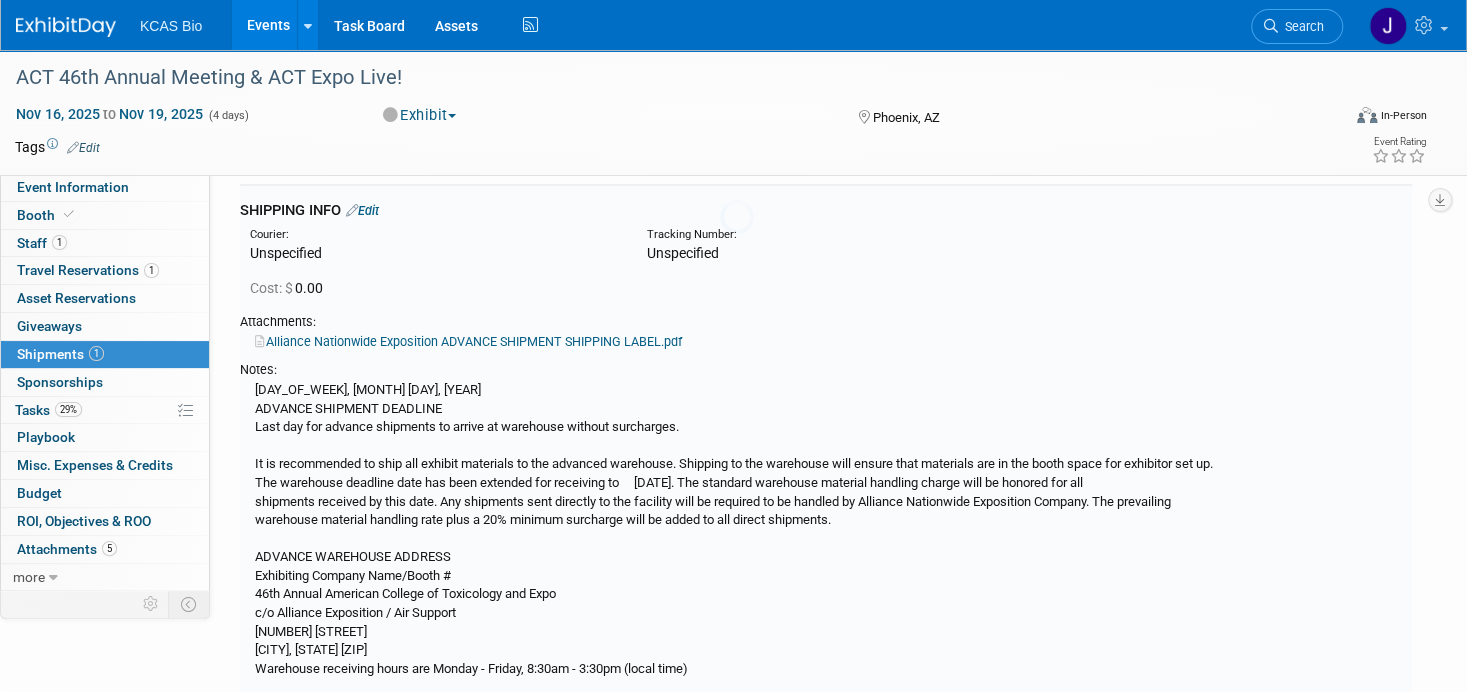 scroll, scrollTop: 29, scrollLeft: 0, axis: vertical 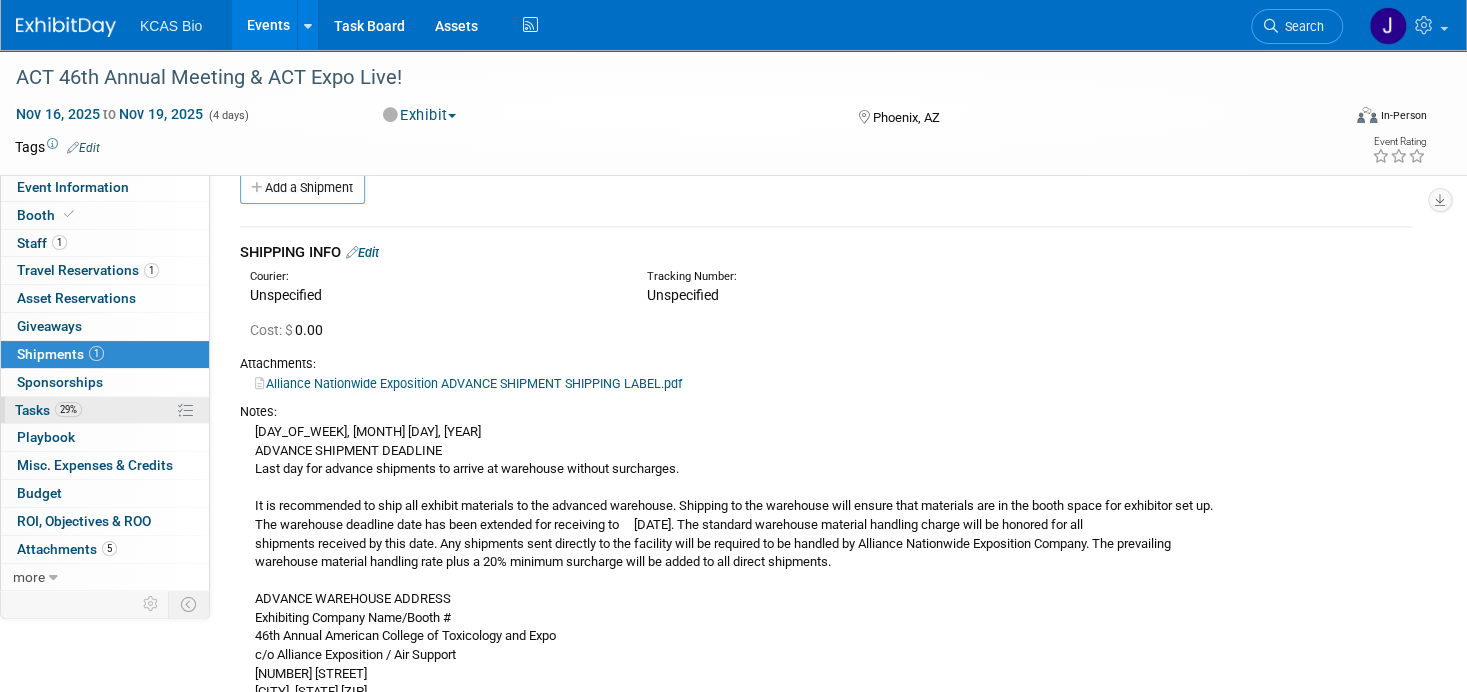 click on "Tasks 29%" at bounding box center (48, 410) 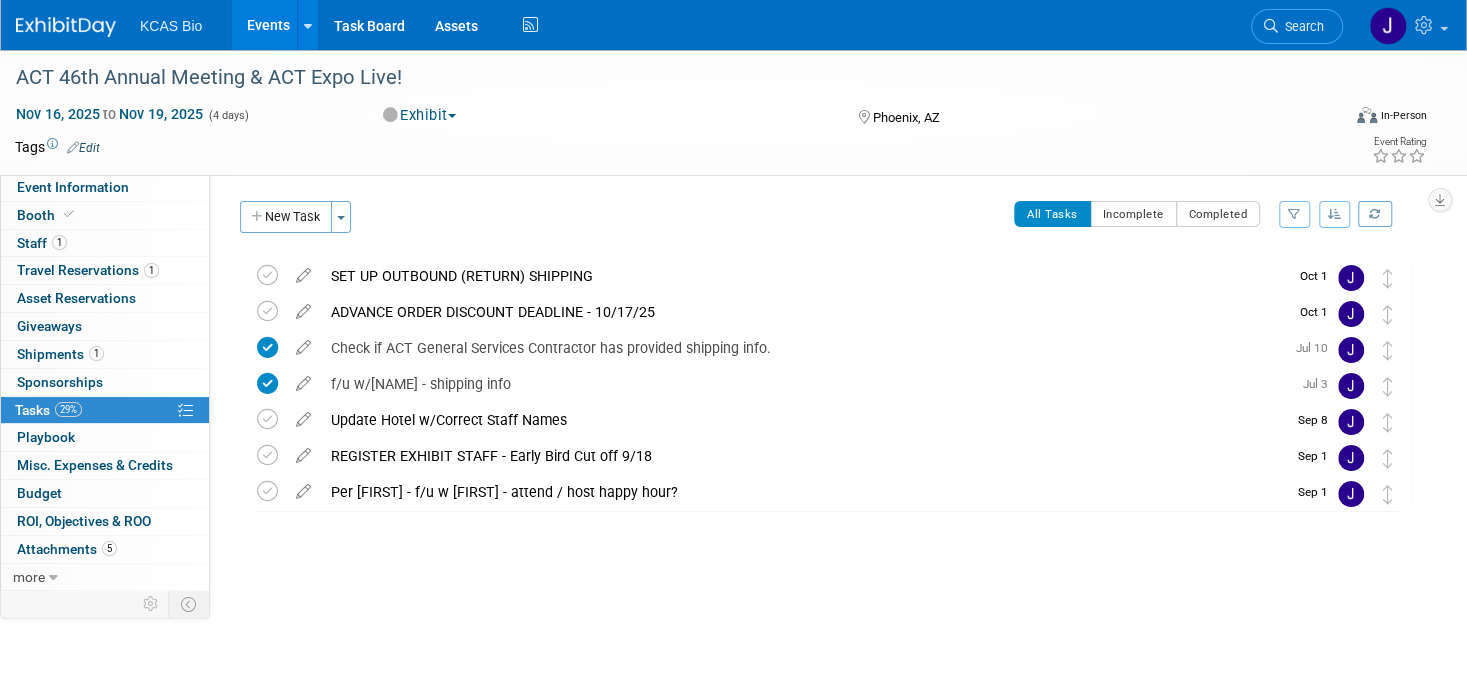 click at bounding box center (303, 271) 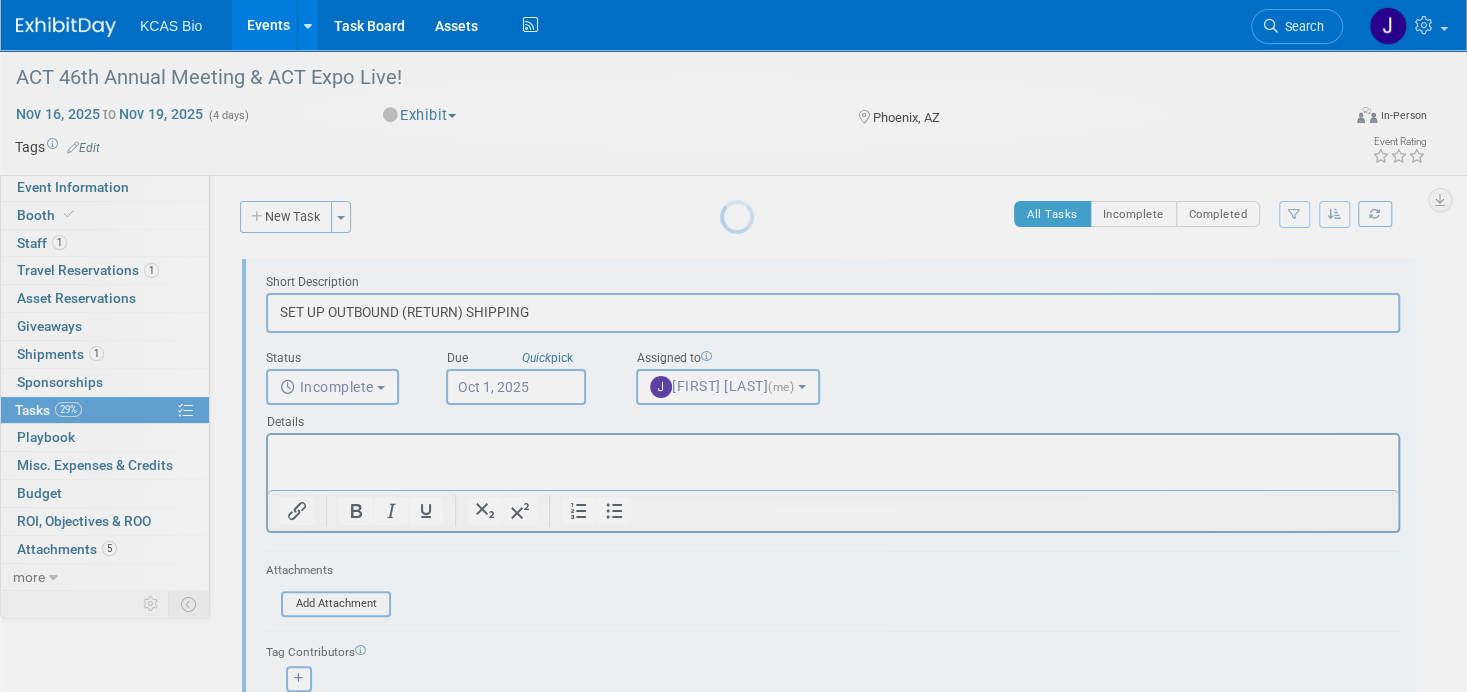 scroll, scrollTop: 0, scrollLeft: 0, axis: both 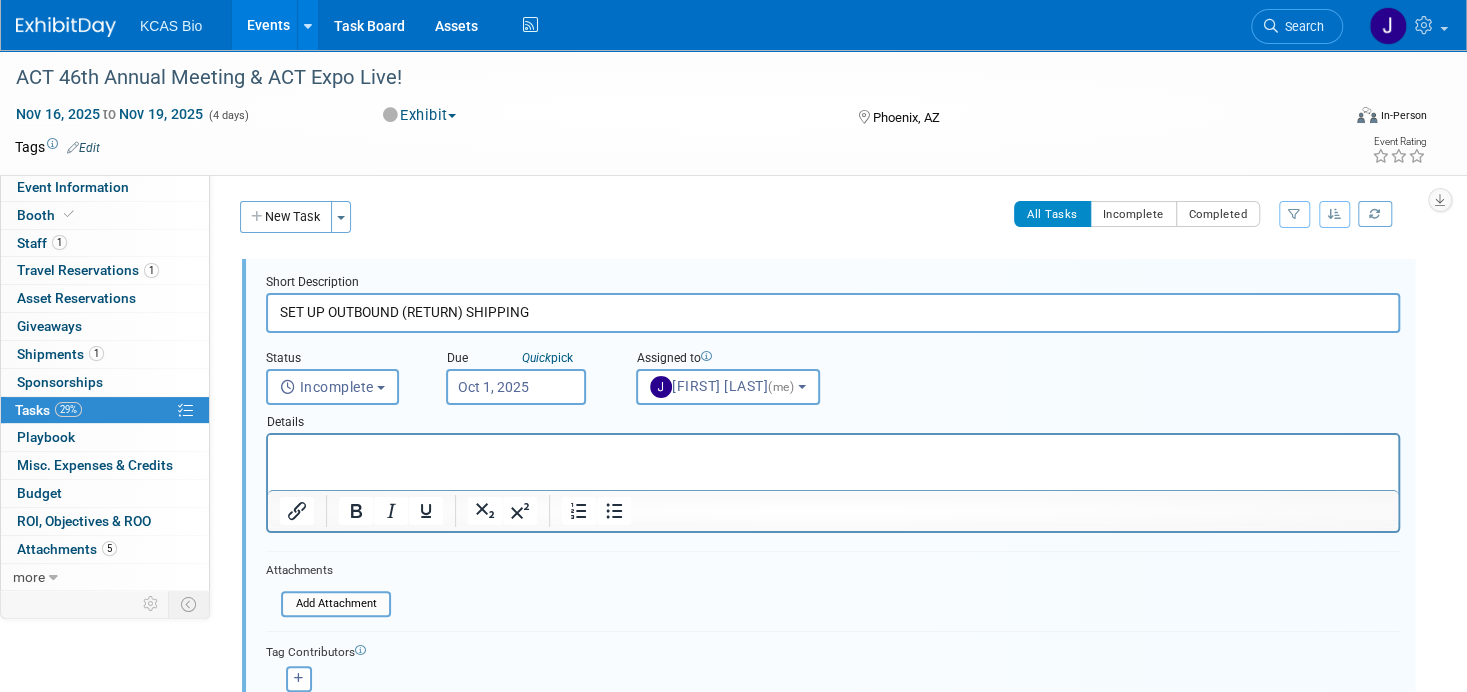 click at bounding box center (833, 452) 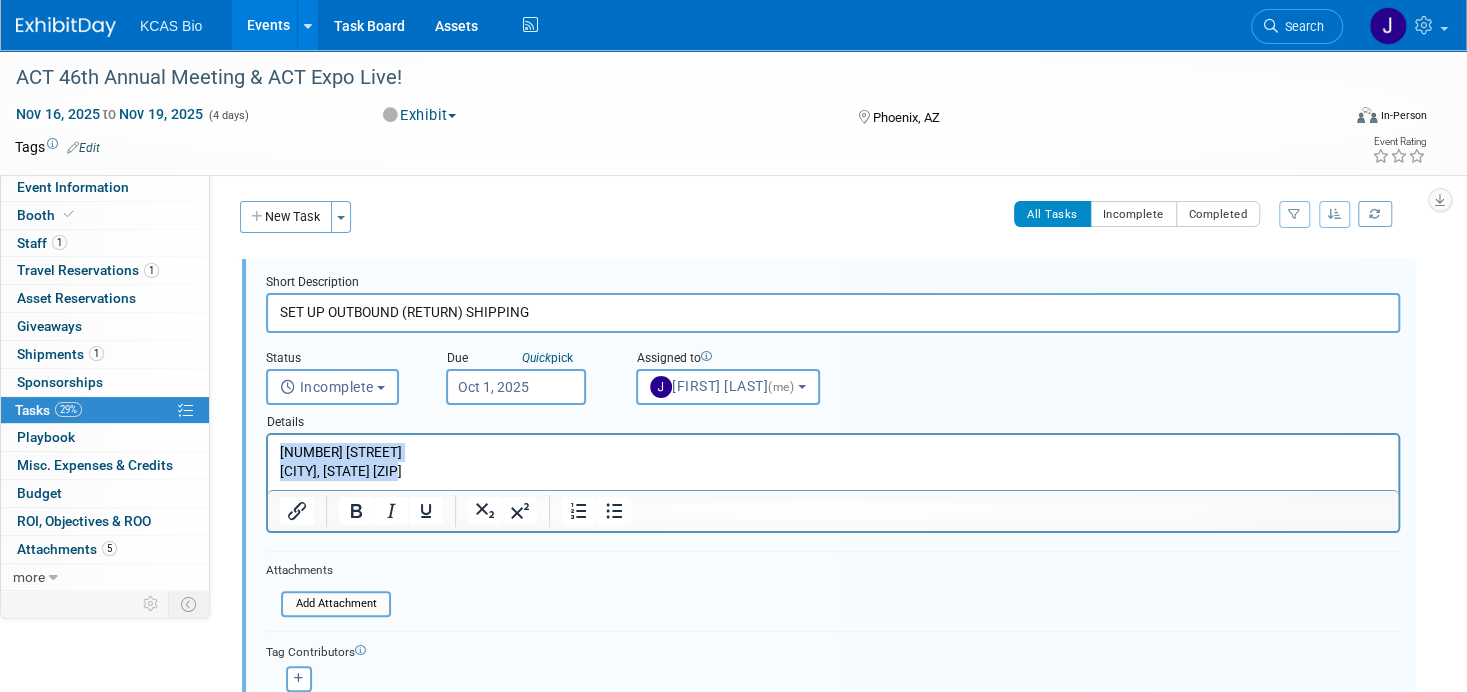 drag, startPoint x: 403, startPoint y: 475, endPoint x: 251, endPoint y: 444, distance: 155.12898 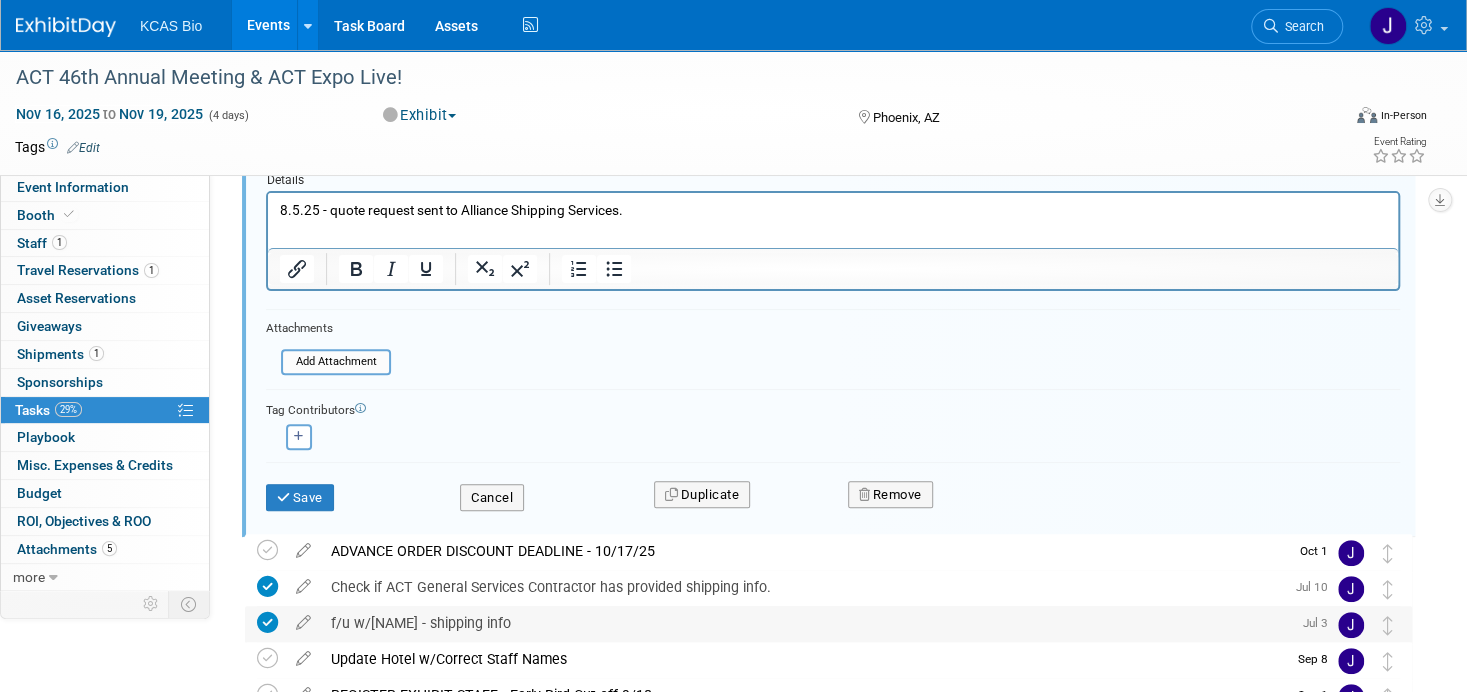 scroll, scrollTop: 300, scrollLeft: 0, axis: vertical 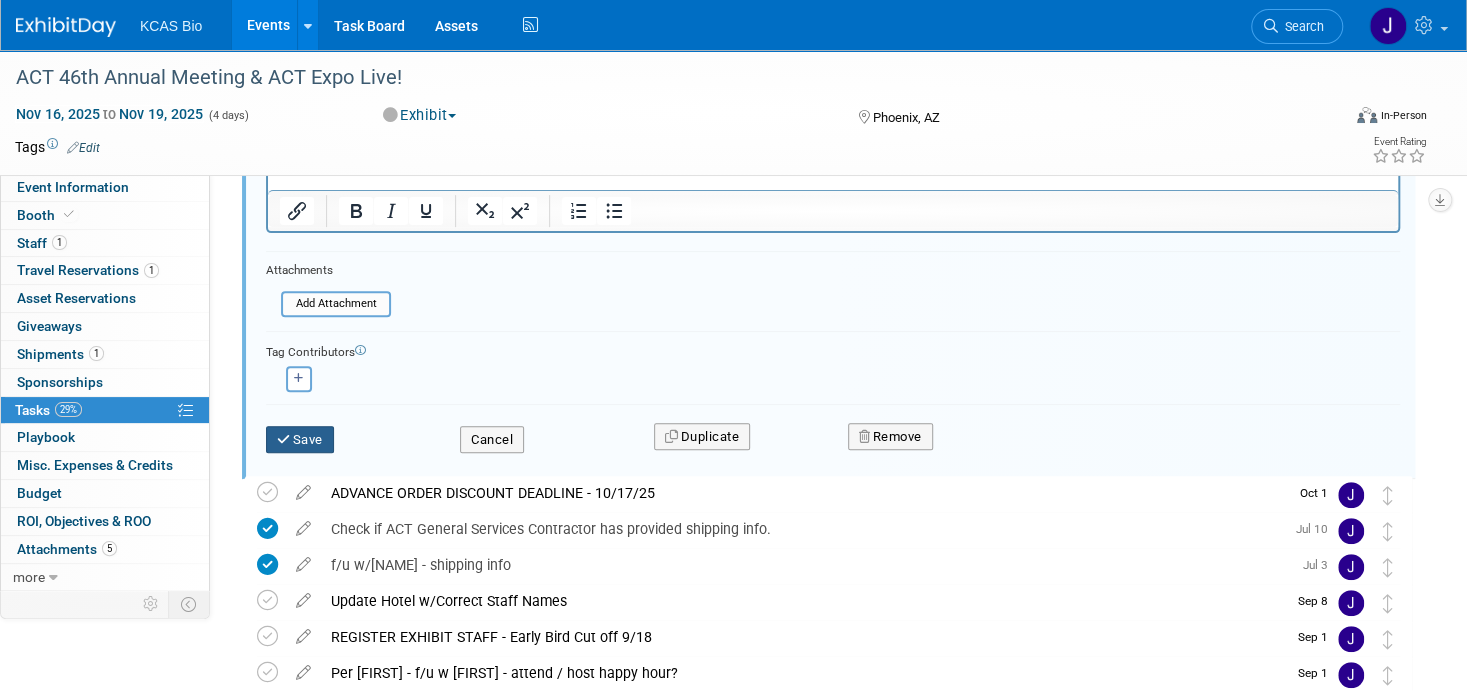 click on "Save" at bounding box center (300, 440) 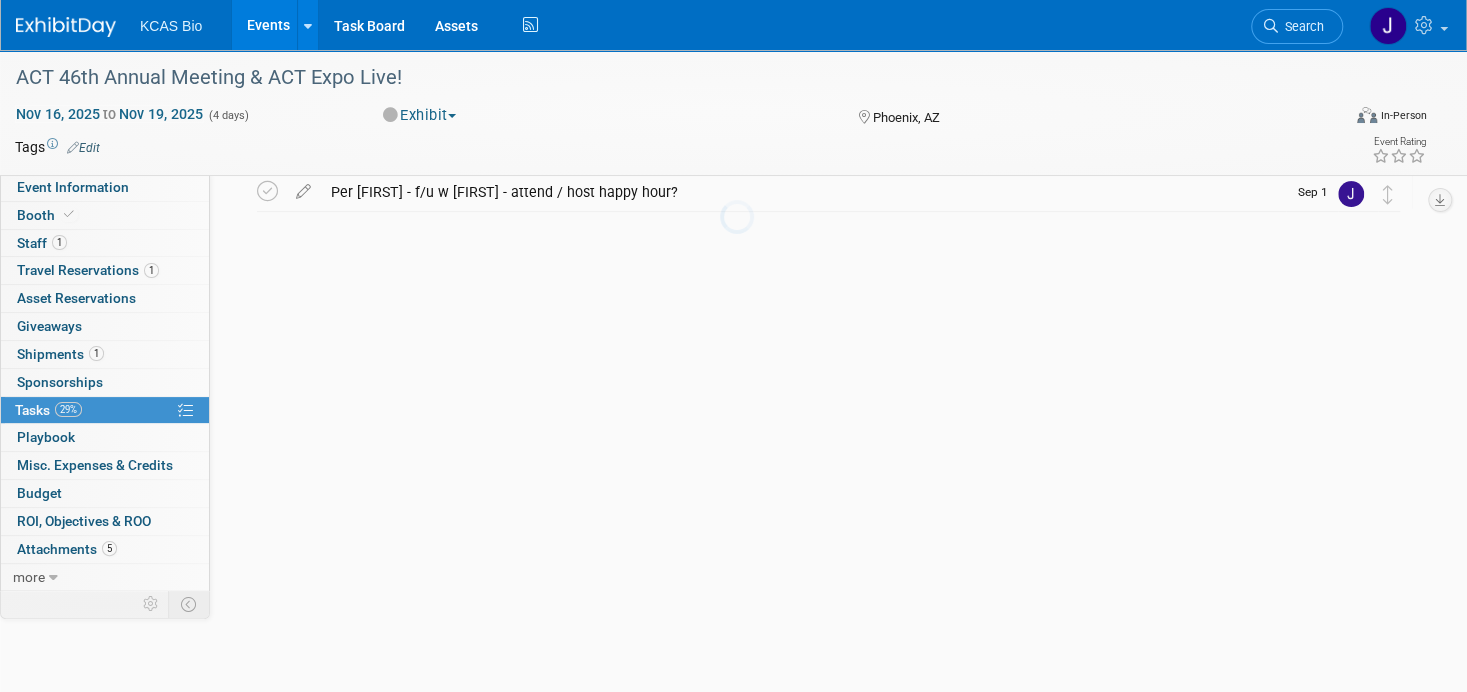 scroll, scrollTop: 0, scrollLeft: 0, axis: both 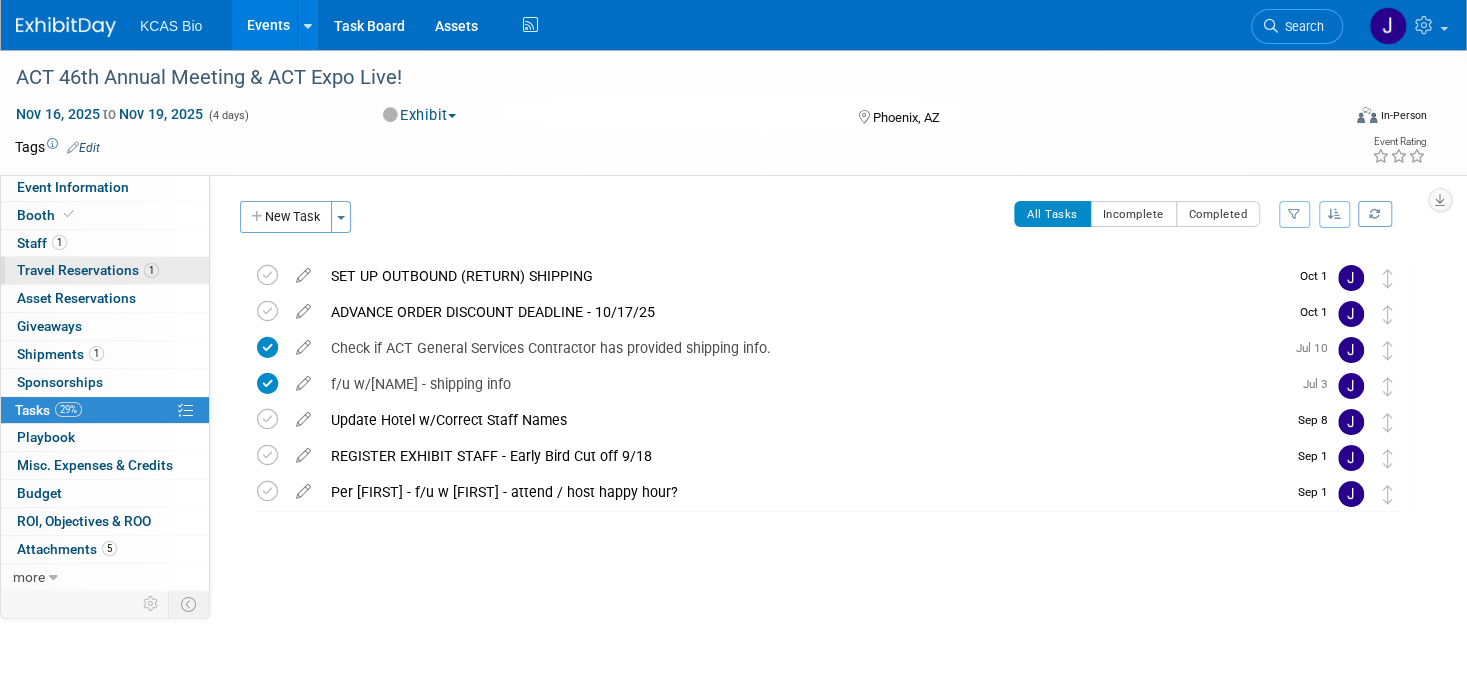 click on "Travel Reservations 1" at bounding box center (88, 270) 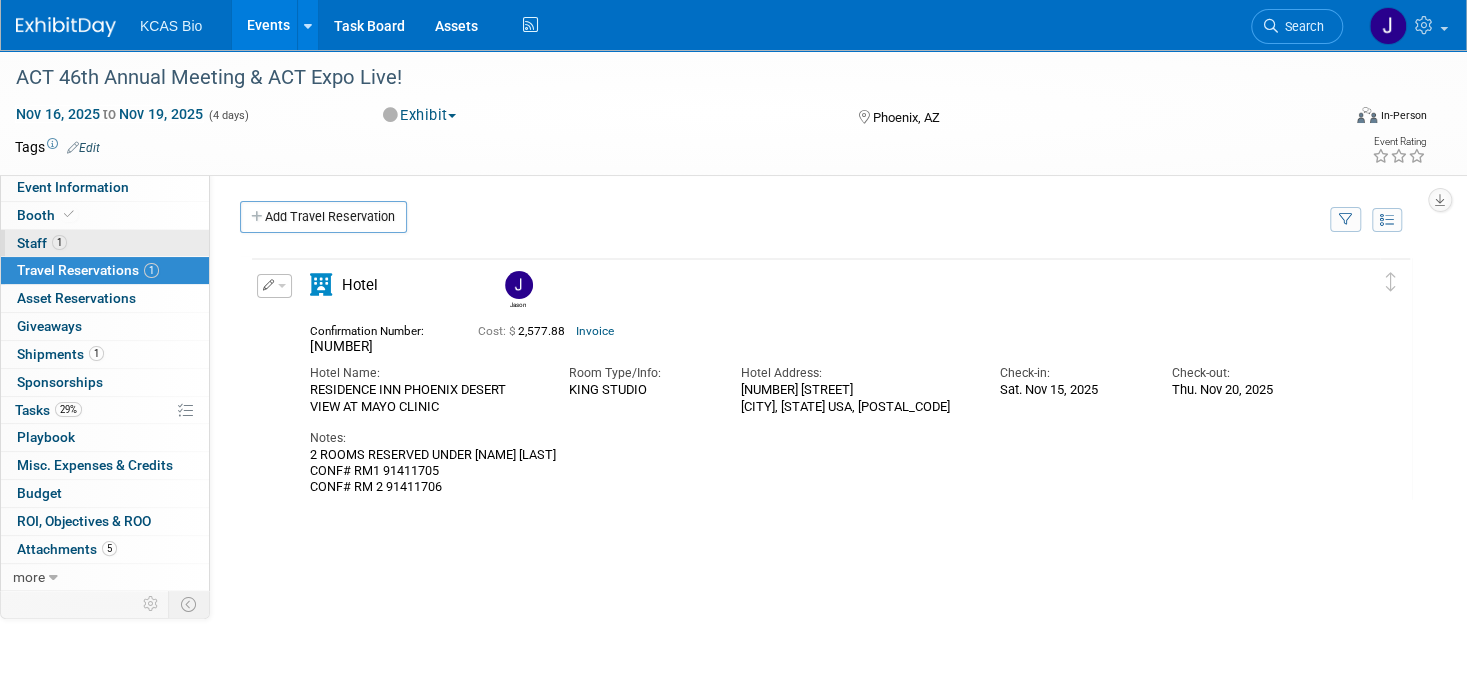 click on "Staff 1" at bounding box center (42, 243) 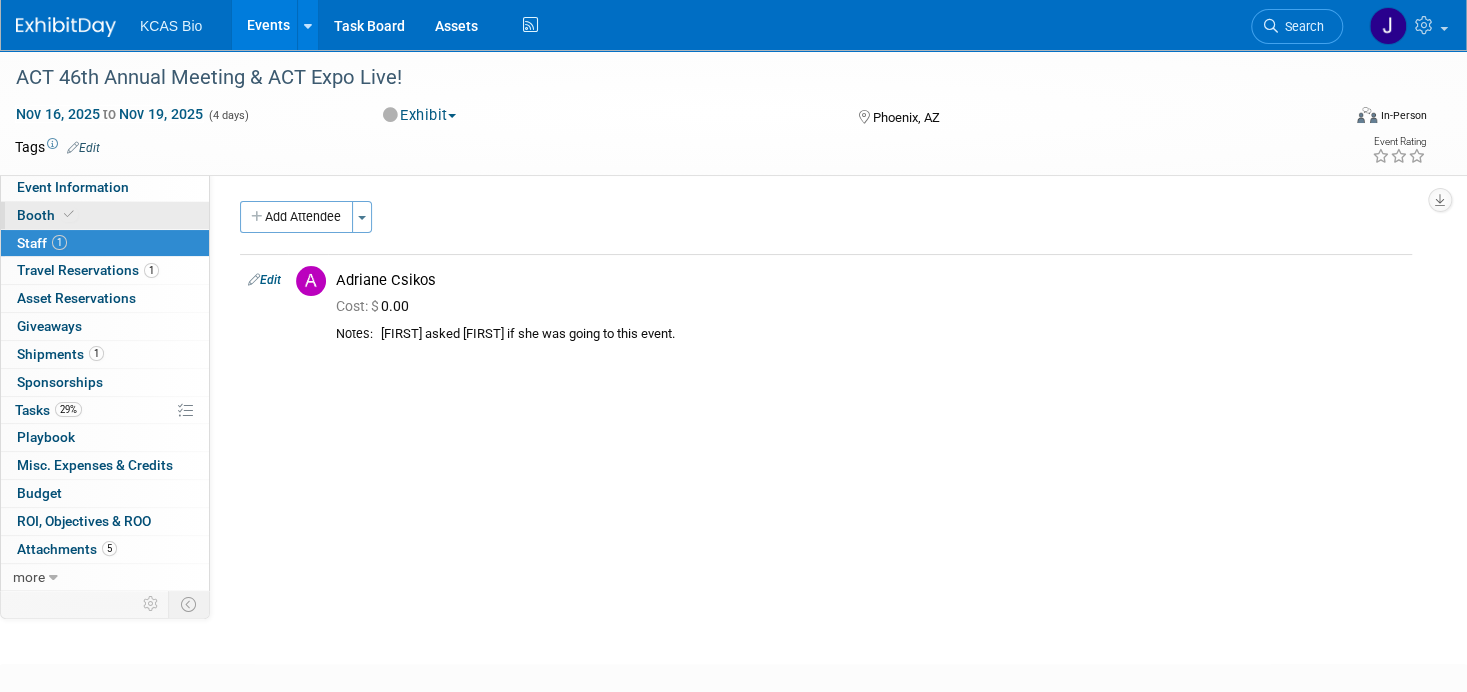 click on "Booth" at bounding box center [47, 215] 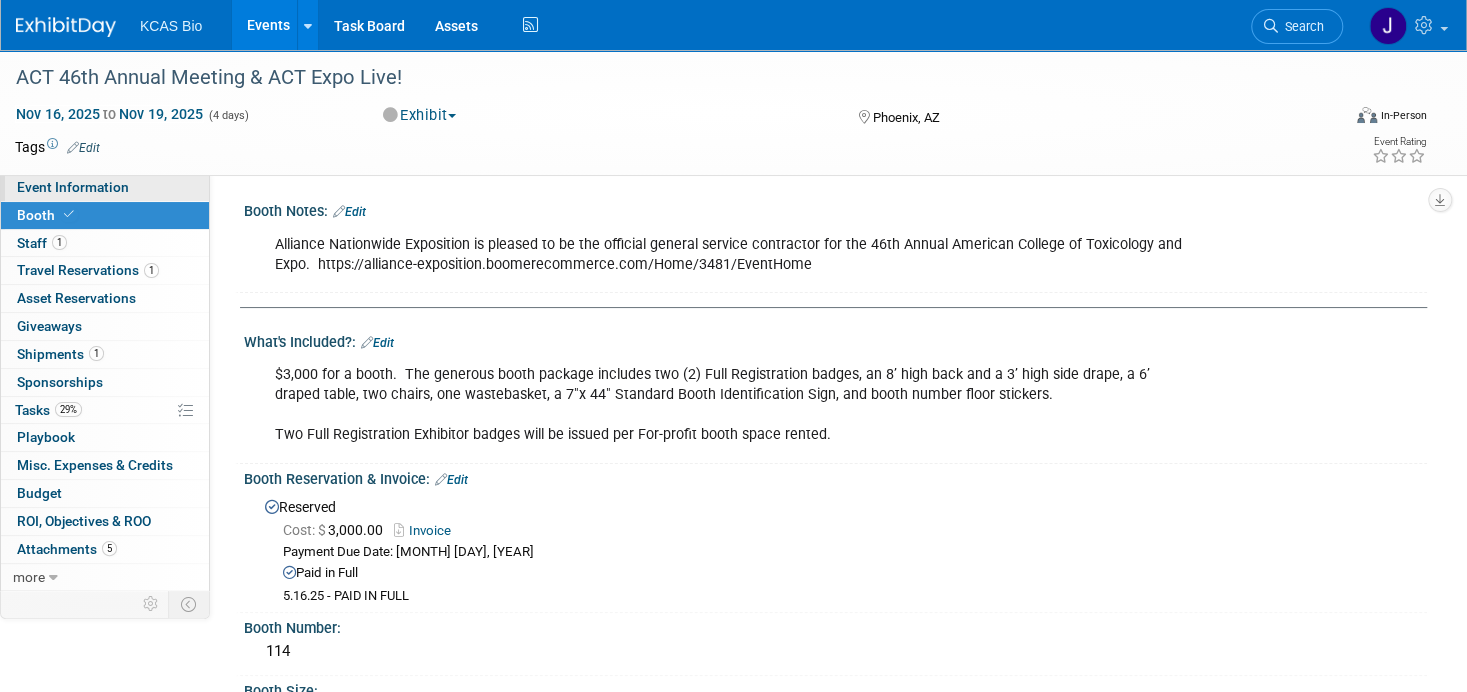 click on "Event Information" at bounding box center [73, 187] 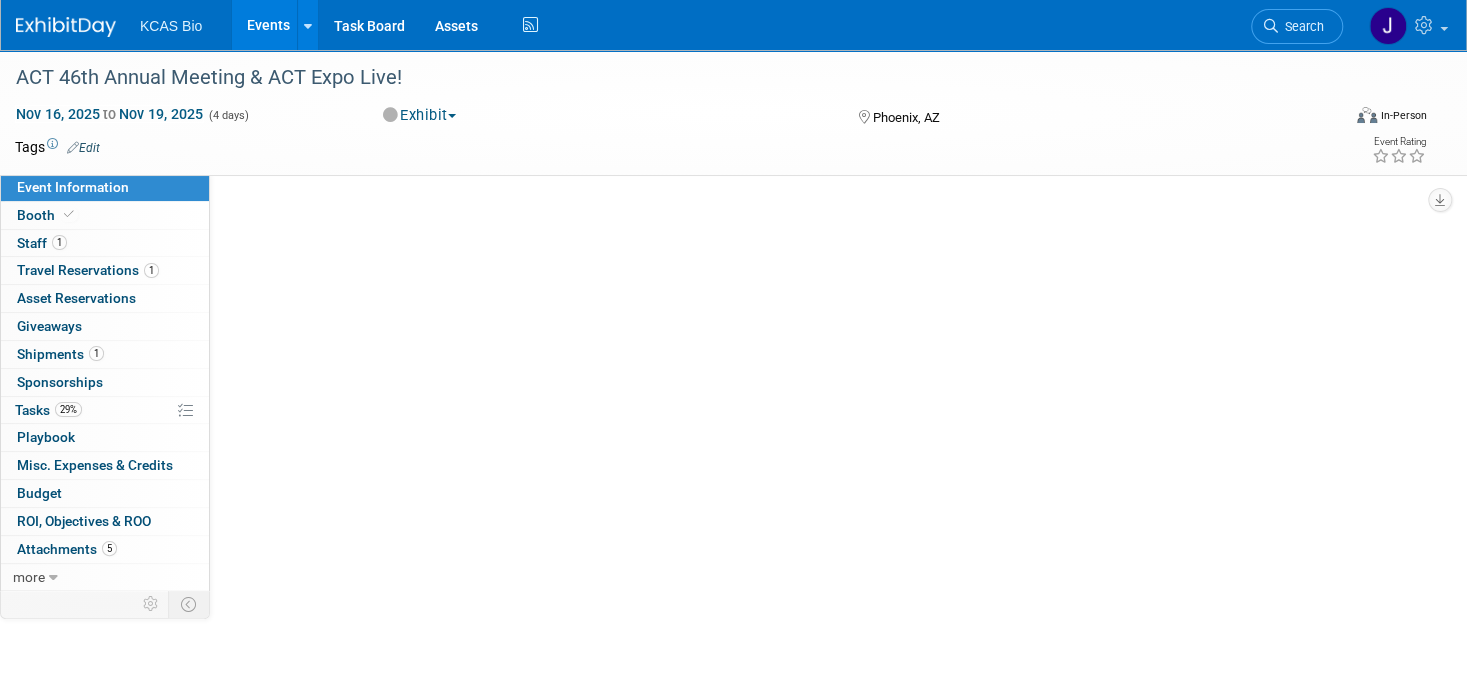 select on "[STATE] - [STATE]" 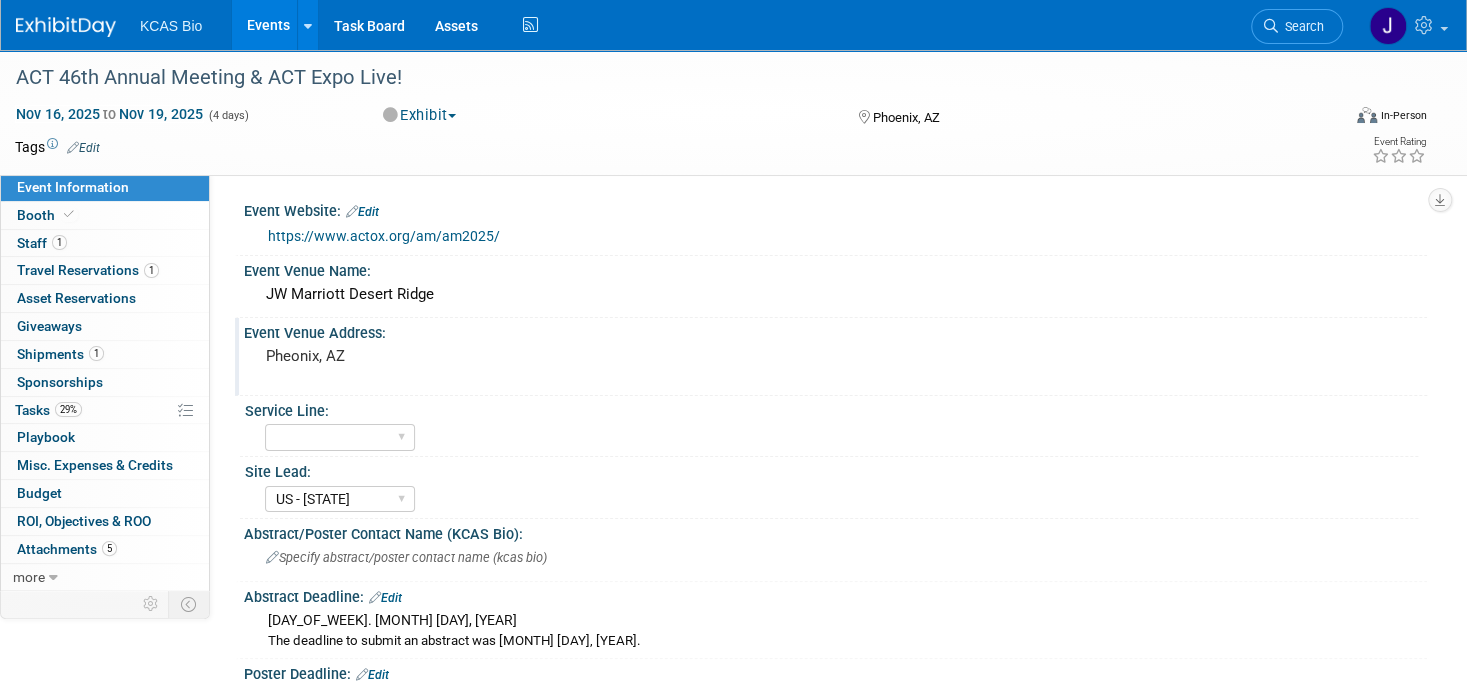 click on "Pheonix, AZ" at bounding box center (490, 356) 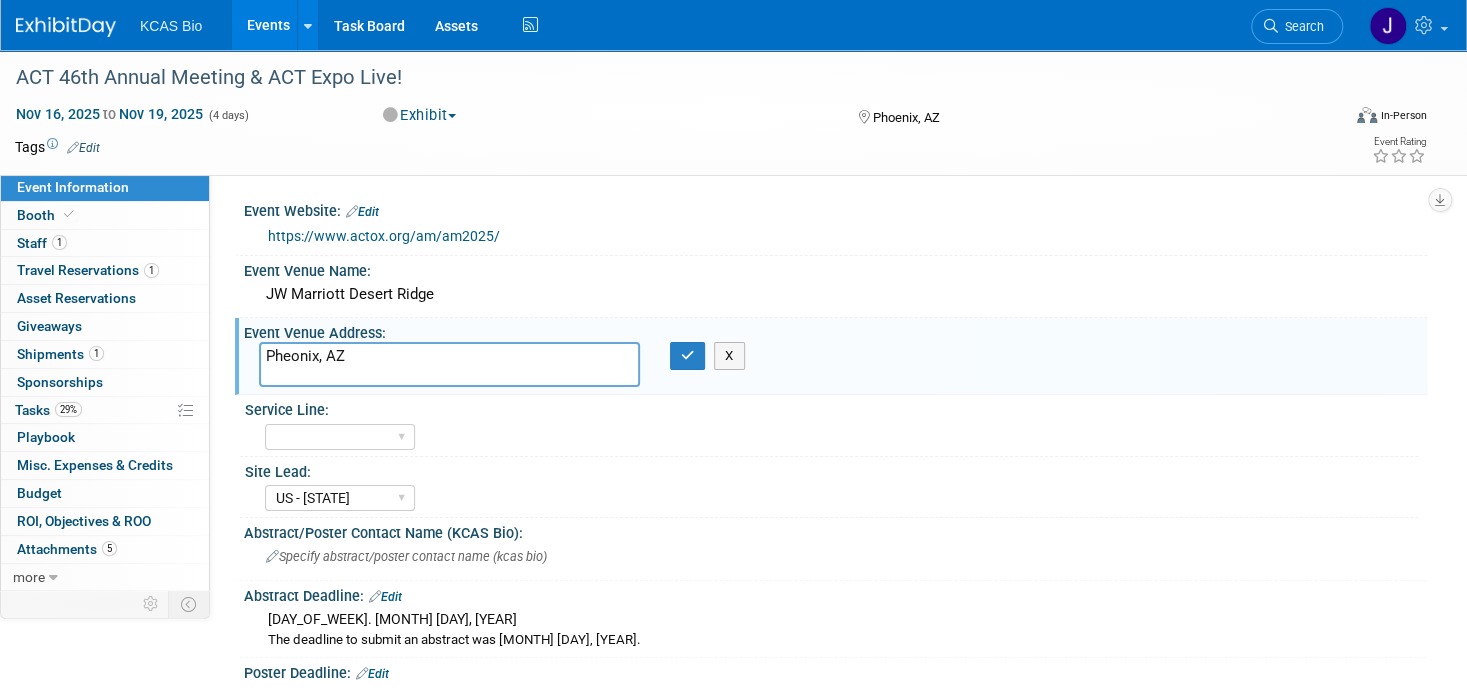 drag, startPoint x: 265, startPoint y: 351, endPoint x: 385, endPoint y: 370, distance: 121.49486 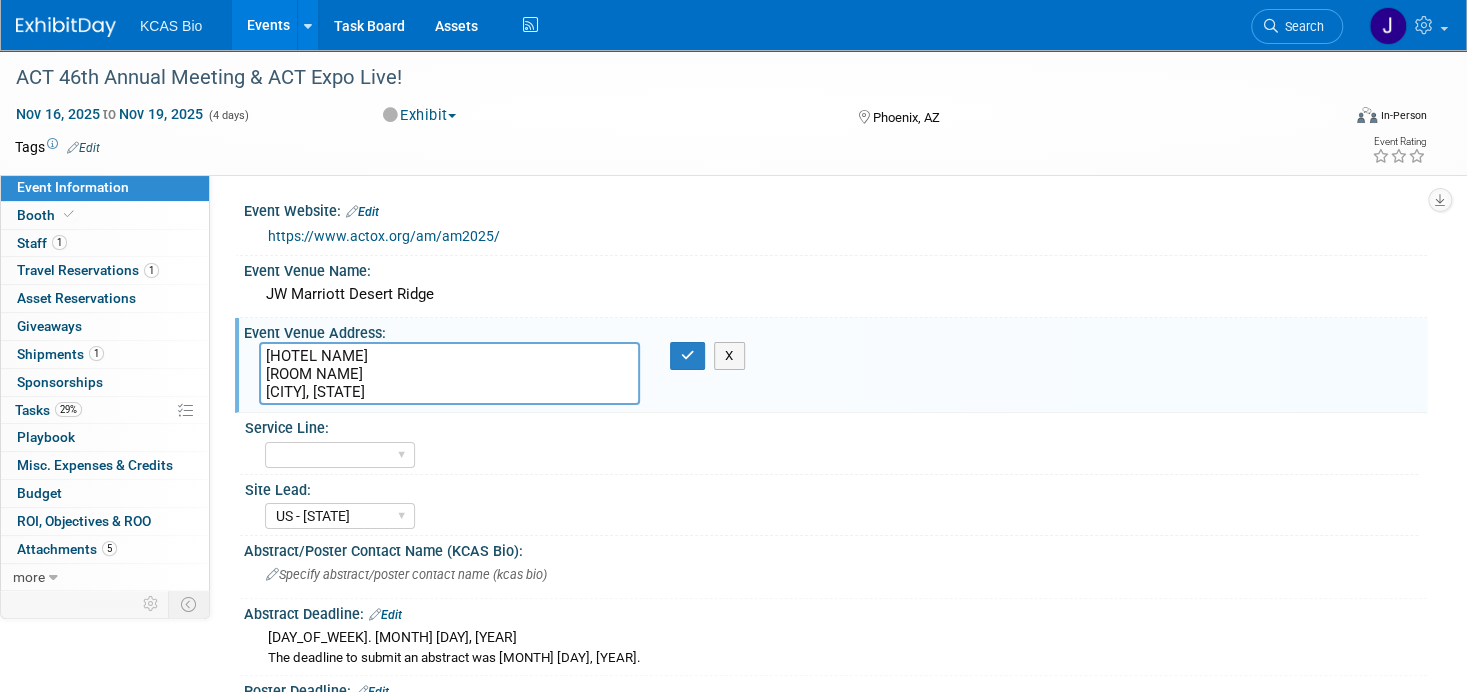 click on "JW Marriott Phoenix Desert Ridge Resort & Spa
Grand Canyon Ballroom
Phoenix, AZ" at bounding box center [449, 373] 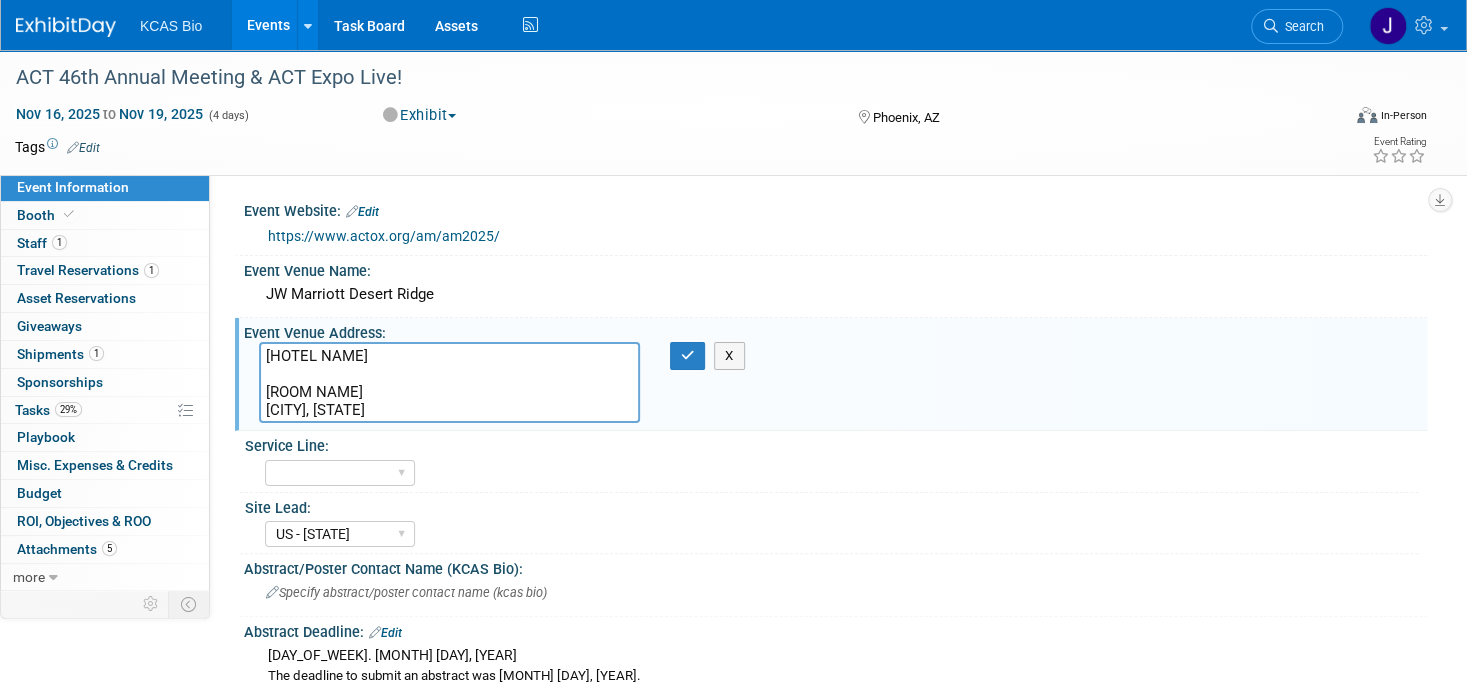 paste on "5350 E Marriott Dr, Phoenix, AZ 85054" 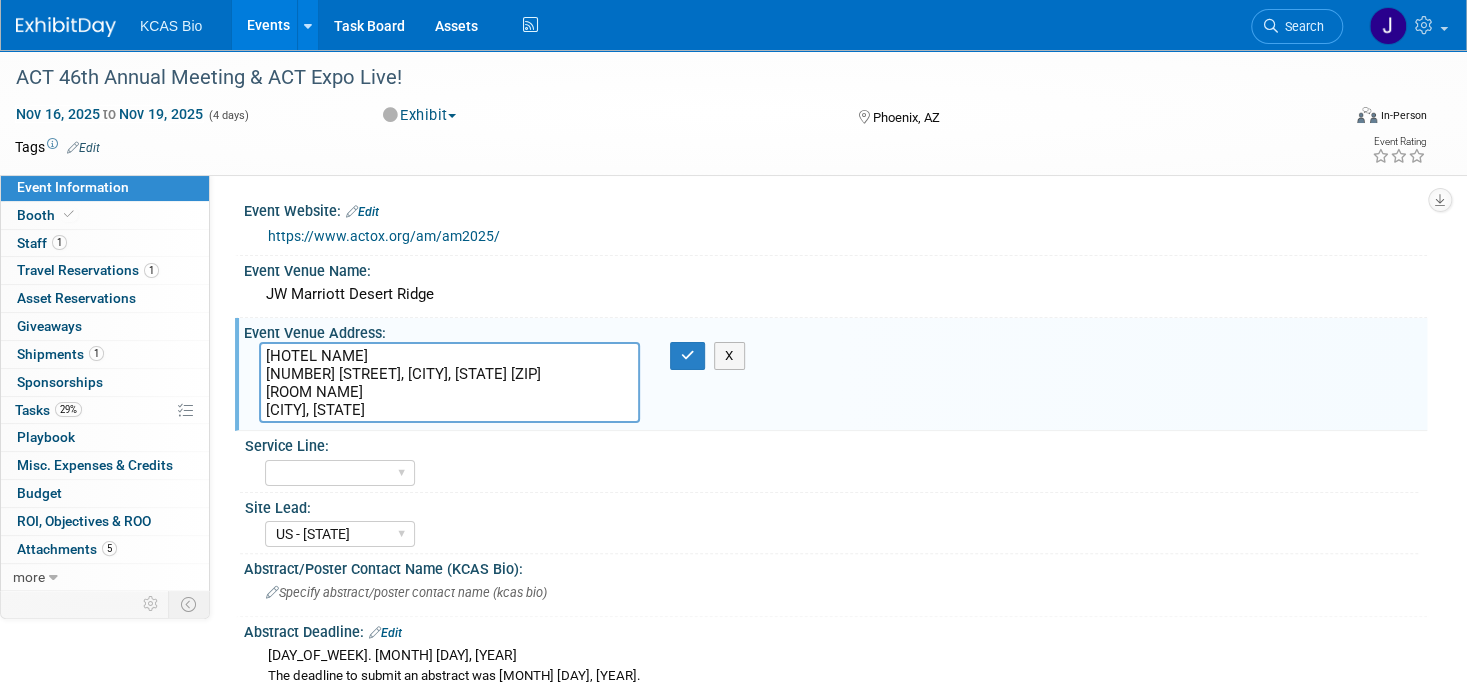 click on "JW Marriott Phoenix Desert Ridge Resort & Spa
5350 E Marriott Dr, Phoenix, AZ 85054
Grand Canyon Ballroom
Phoenix, AZ" at bounding box center [449, 382] 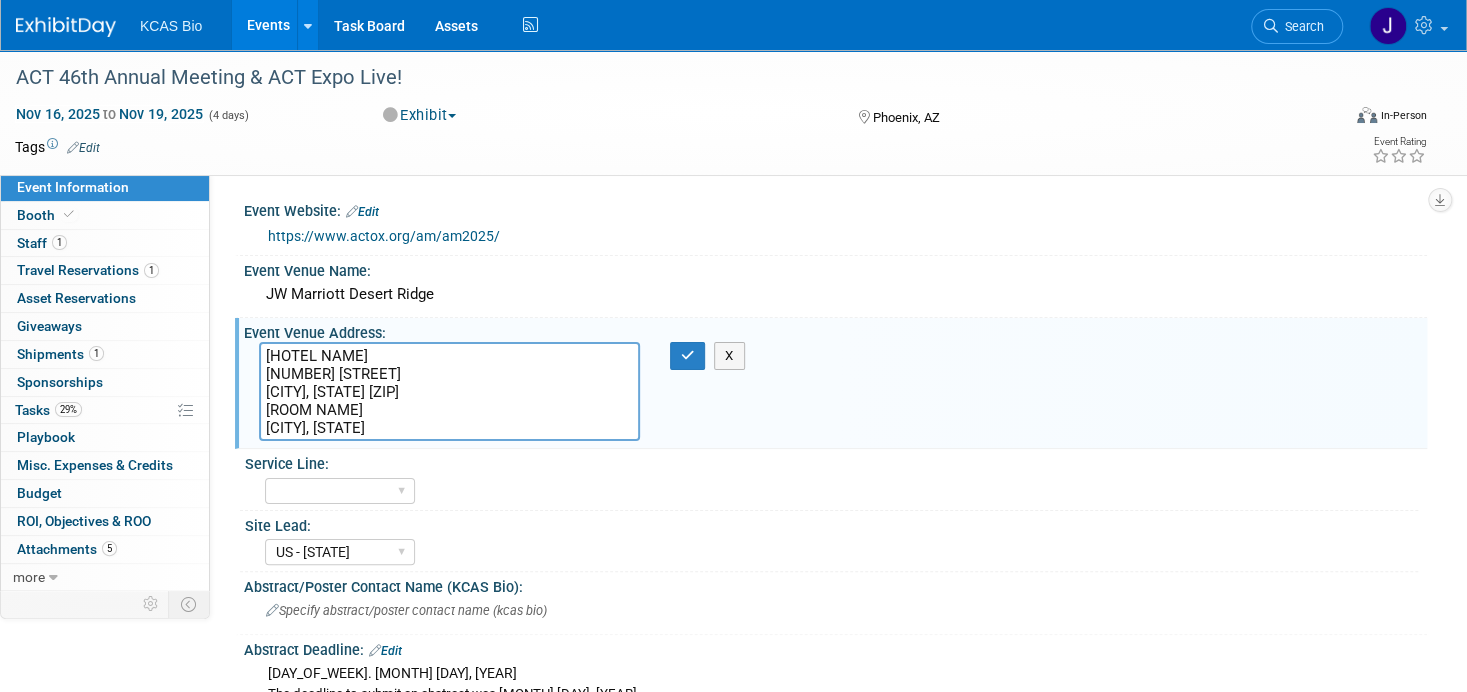 click on "JW Marriott Phoenix Desert Ridge Resort & Spa
5350 E Marriott Dr
Phoenix, AZ 85054
Grand Canyon Ballroom
Phoenix, AZ" at bounding box center (449, 391) 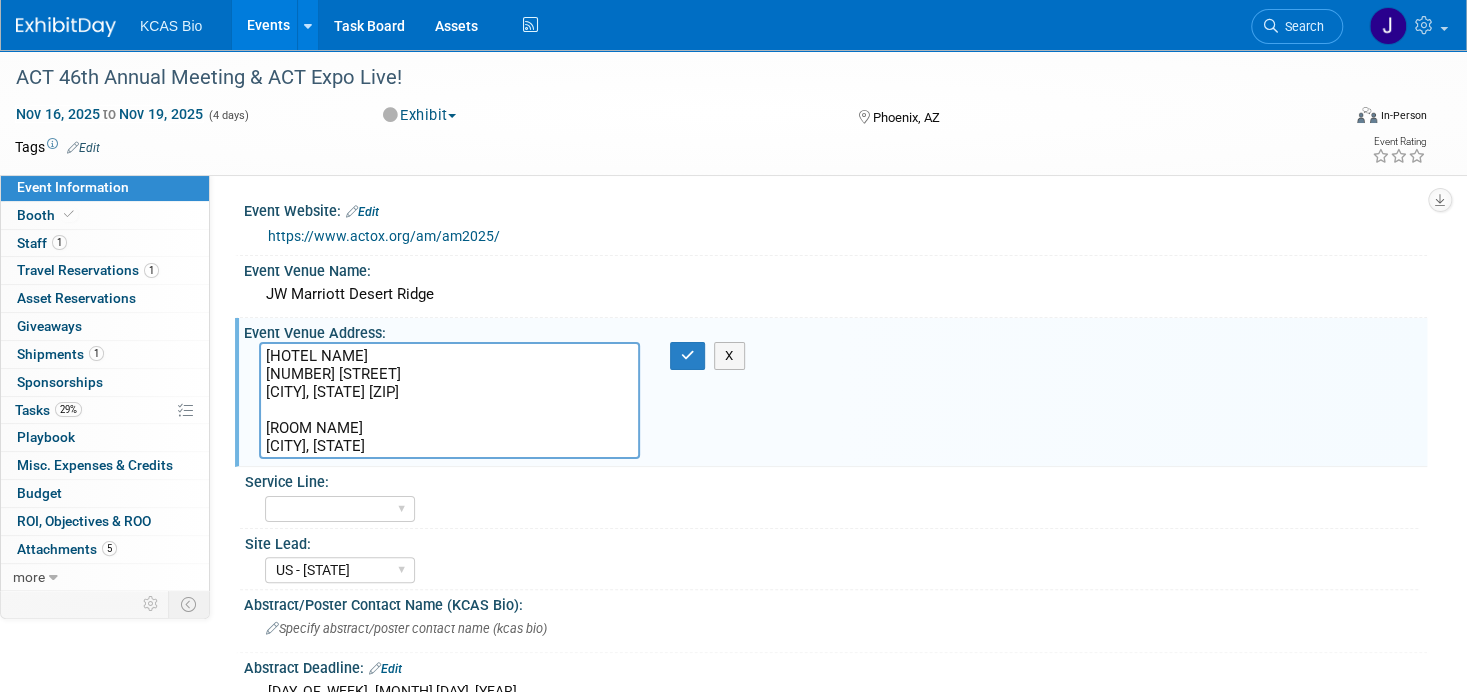 drag, startPoint x: 329, startPoint y: 444, endPoint x: 220, endPoint y: 436, distance: 109.29318 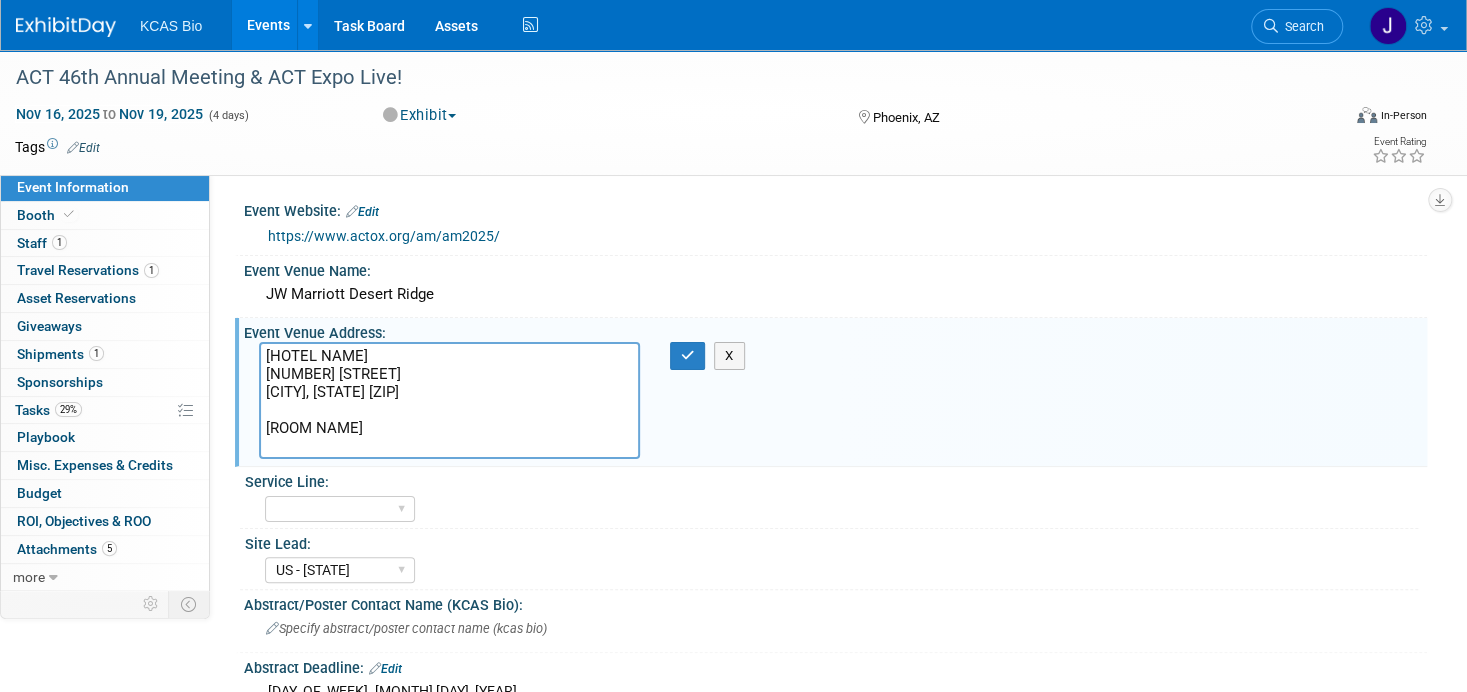click on "[LOCATION]
[NUMBER] [STREET]
[CITY], [STATE] [POSTAL_CODE]
[BALLROOM]" at bounding box center [449, 400] 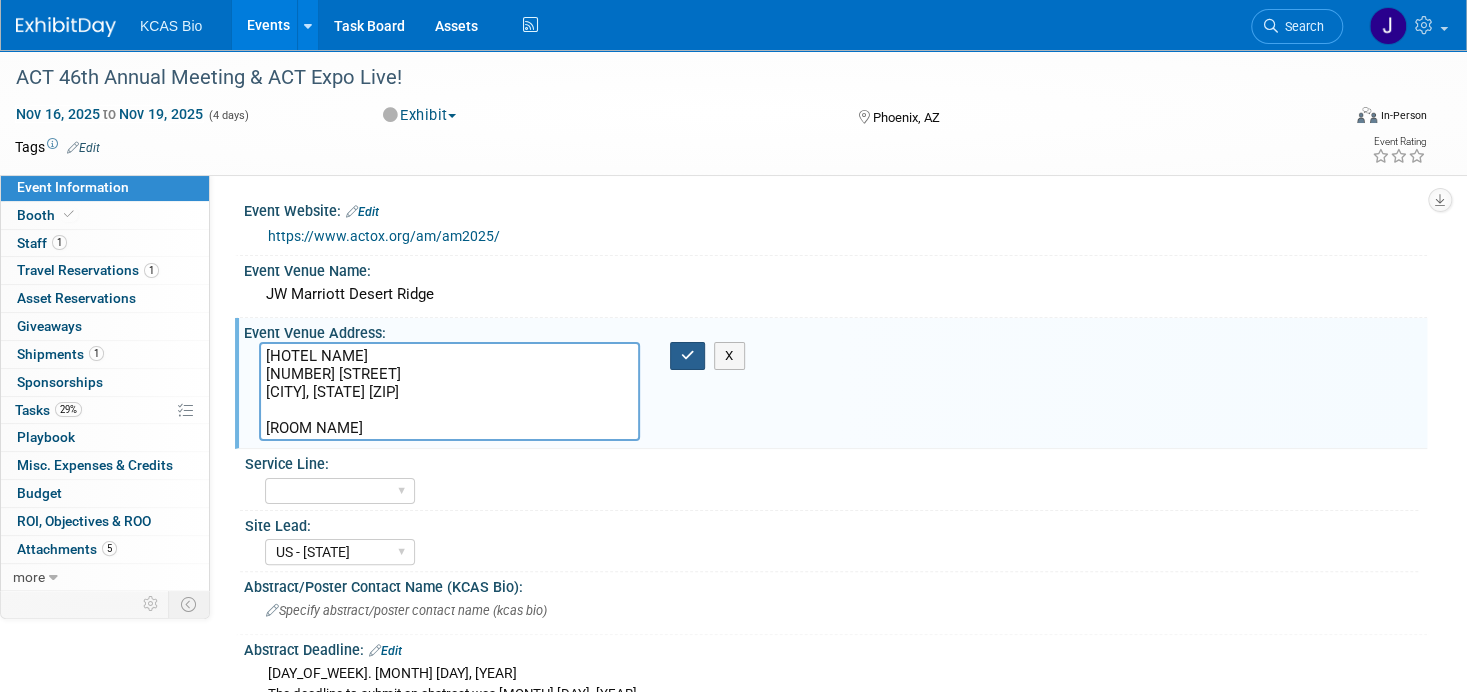 type on "[LOCATION]
[NUMBER] [STREET]
[CITY], [STATE] [POSTAL_CODE]
[BALLROOM]" 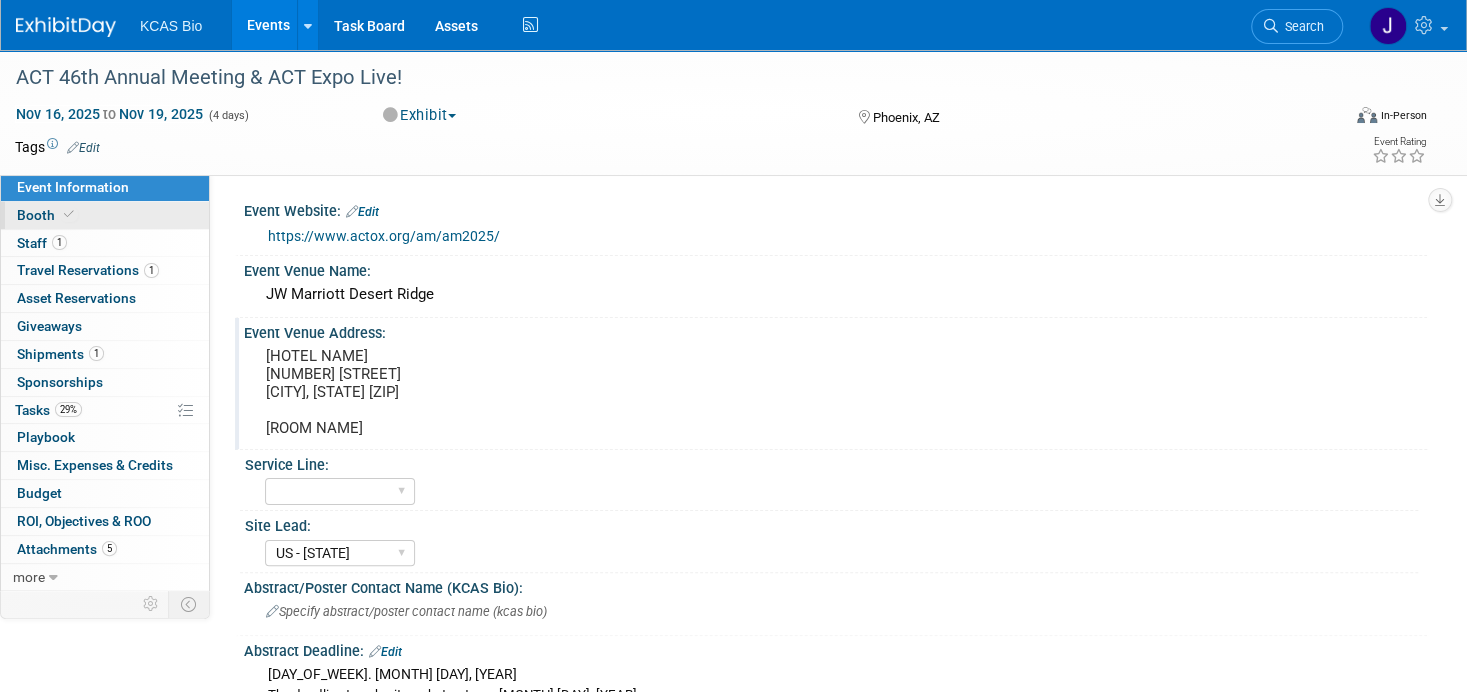 click on "Booth" at bounding box center [47, 215] 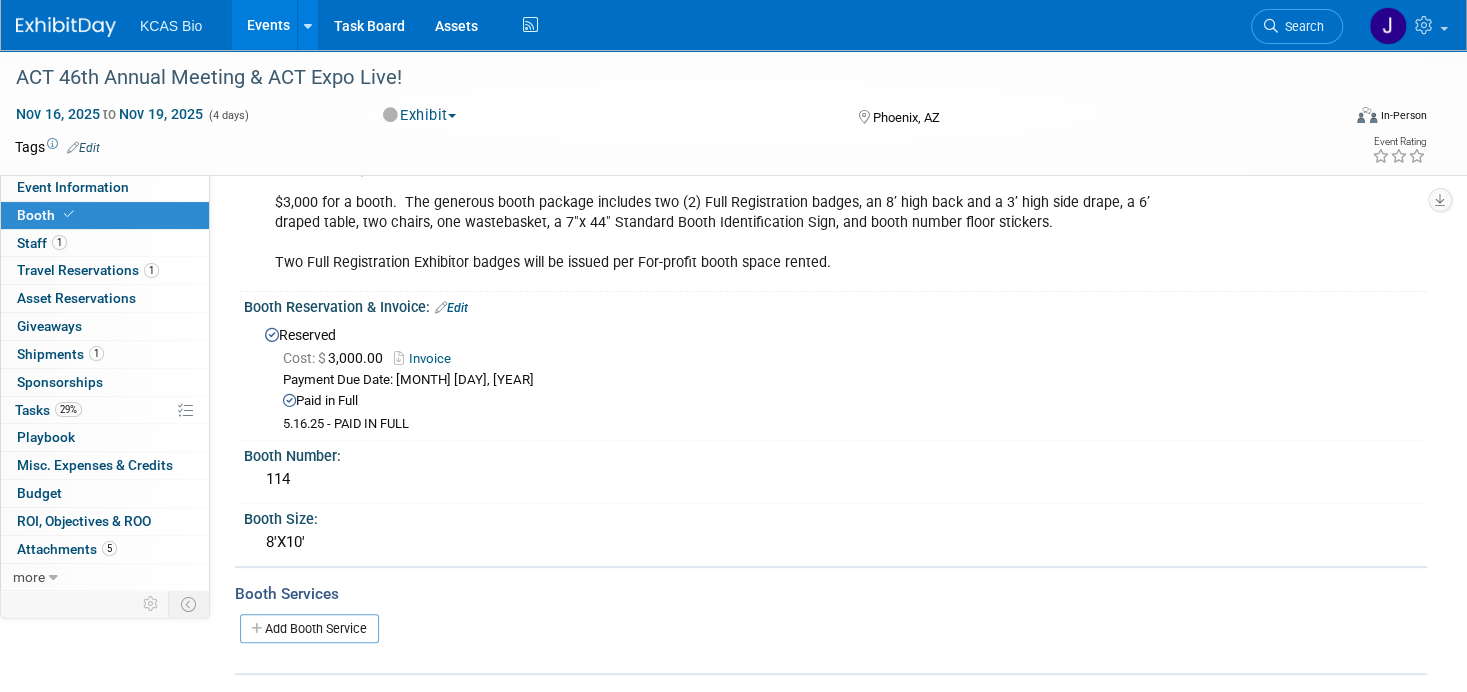 scroll, scrollTop: 0, scrollLeft: 0, axis: both 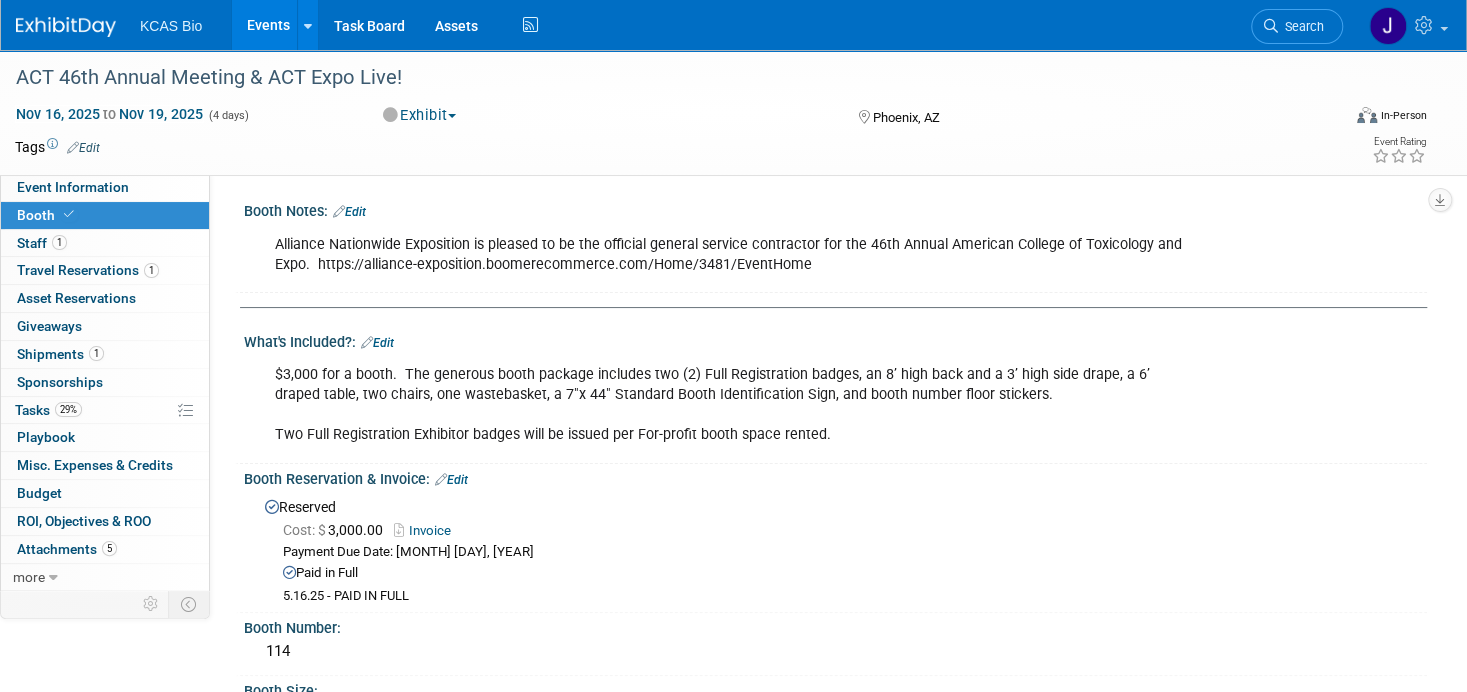 click on "Edit" at bounding box center [349, 212] 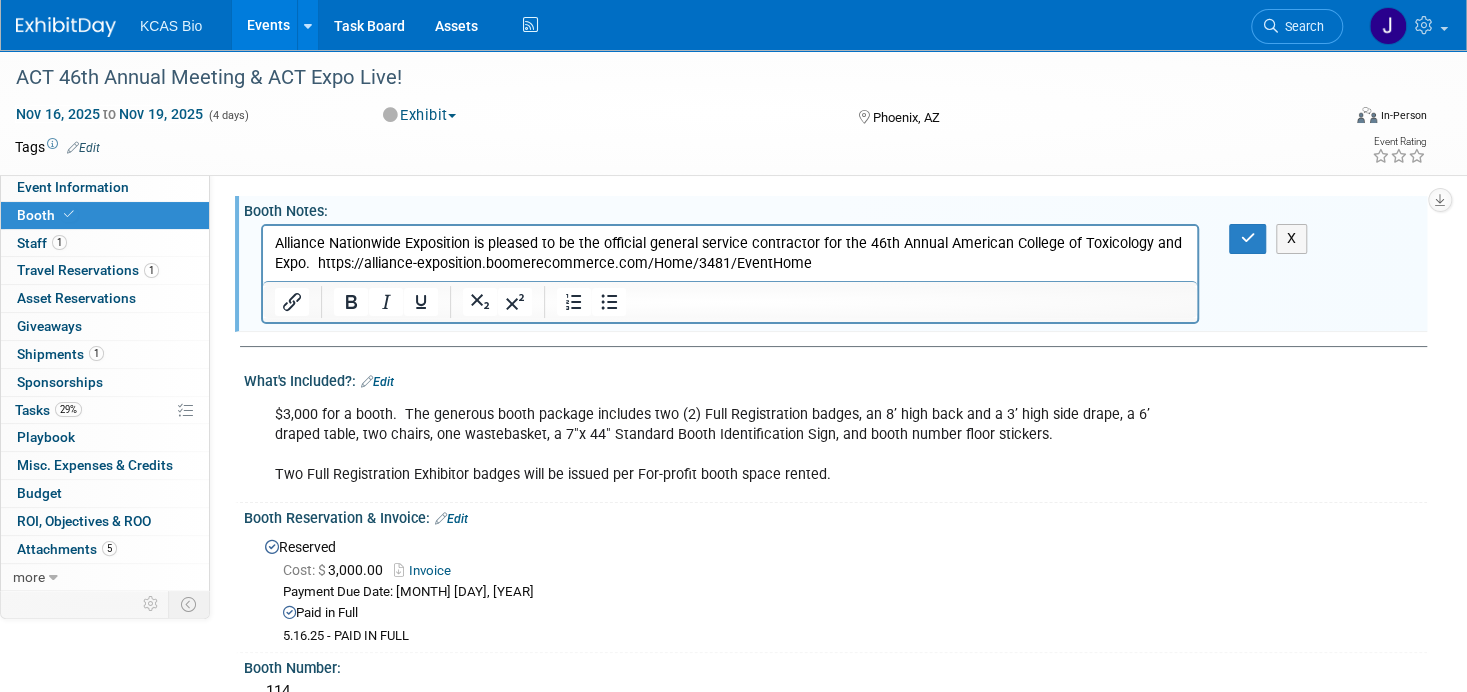 scroll, scrollTop: 0, scrollLeft: 0, axis: both 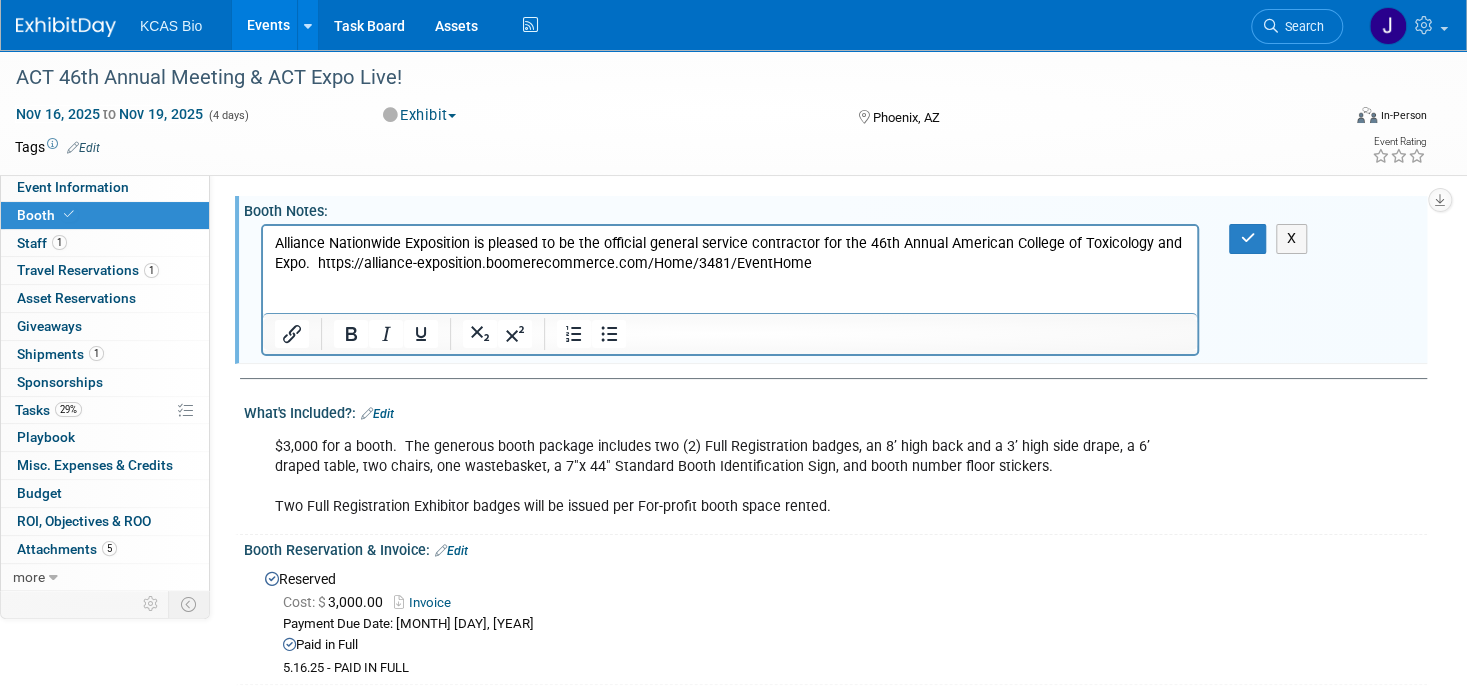 type 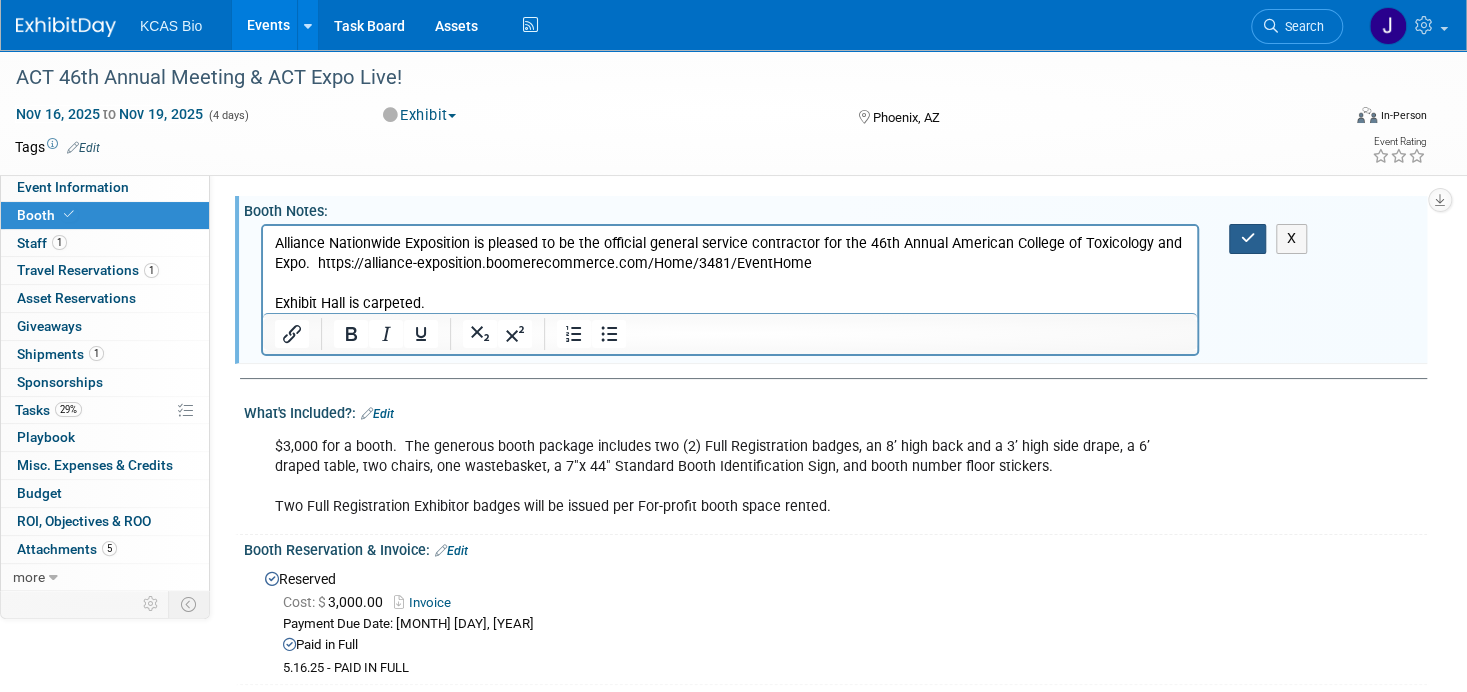 click at bounding box center (1247, 238) 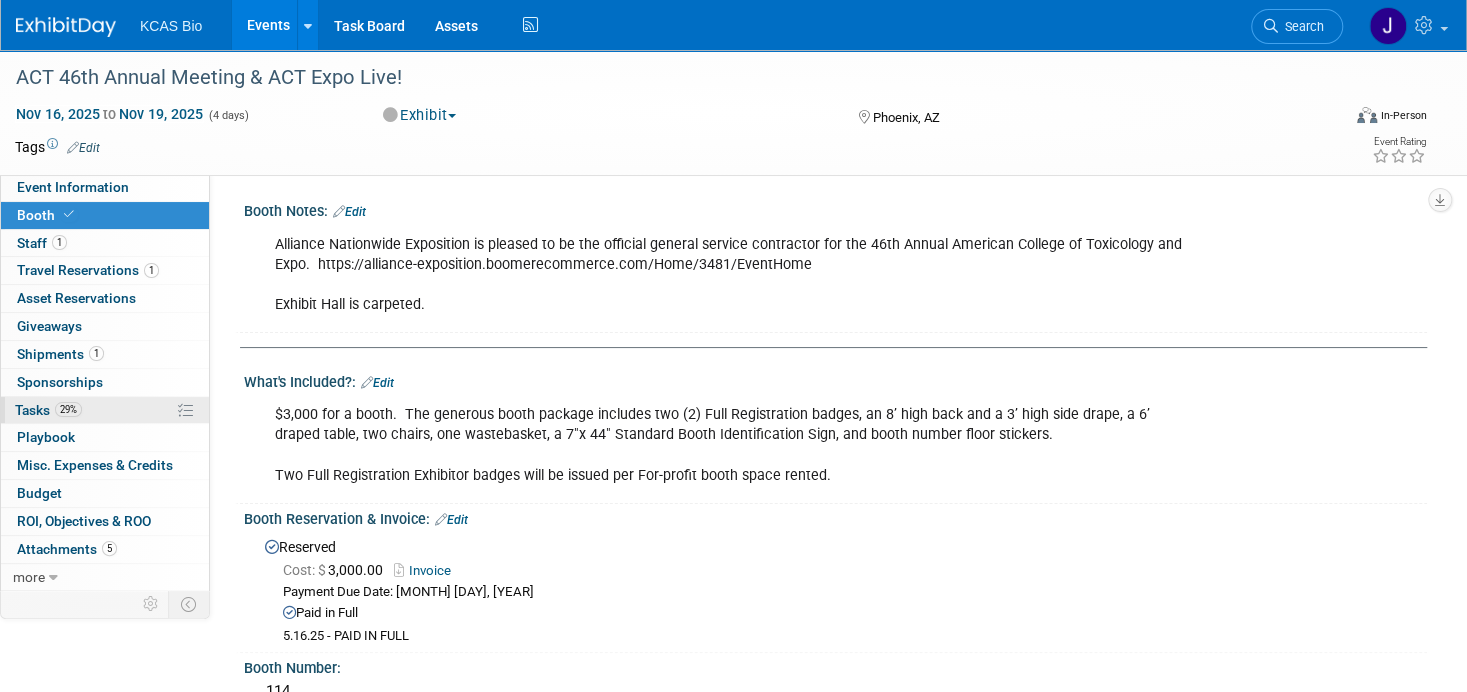 click on "Tasks 29%" at bounding box center [48, 410] 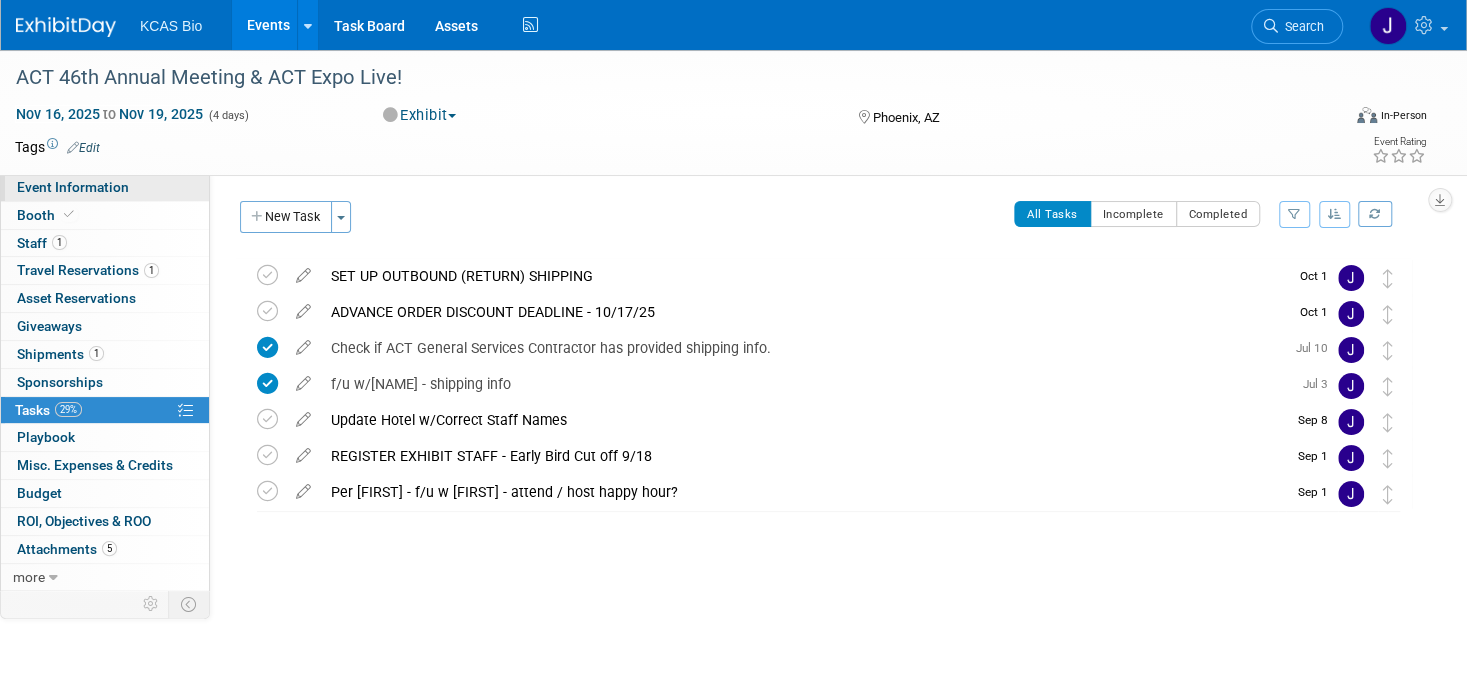 click on "Event Information" at bounding box center [73, 187] 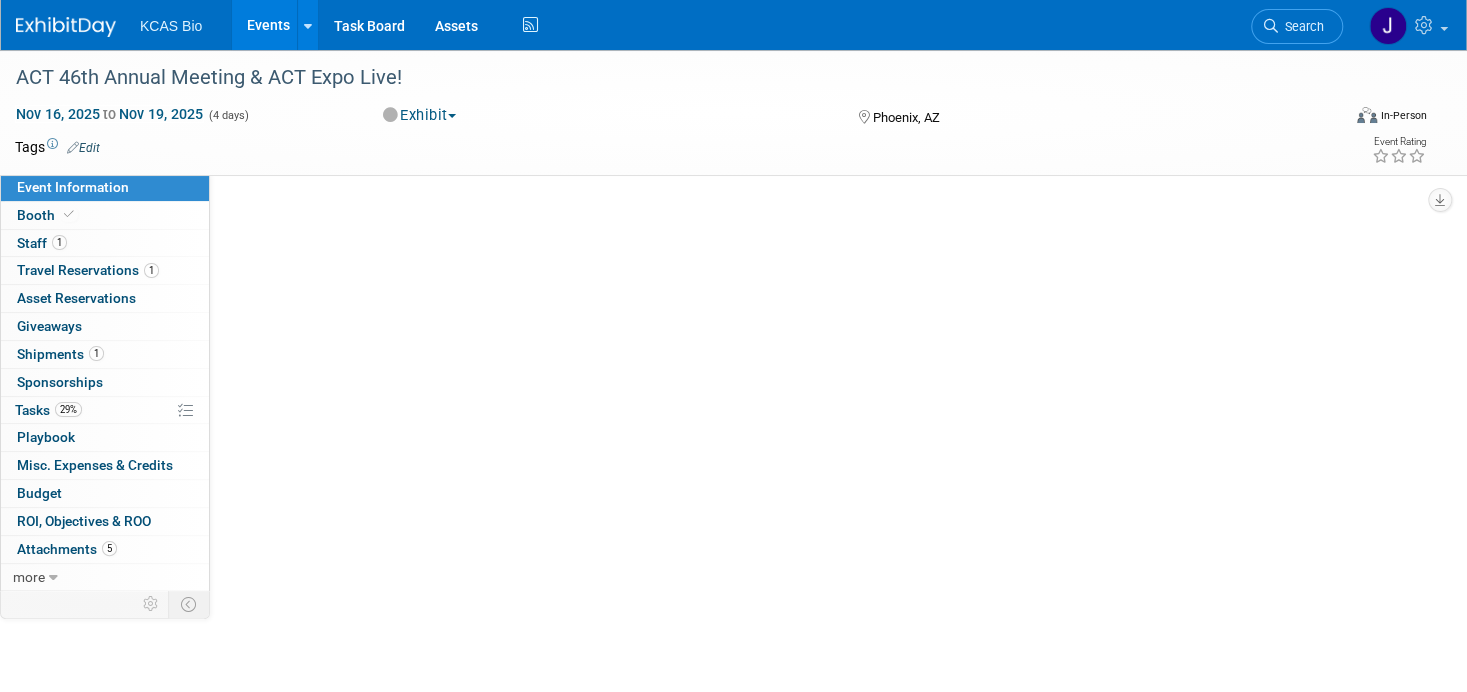 select on "[STATE] - [STATE]" 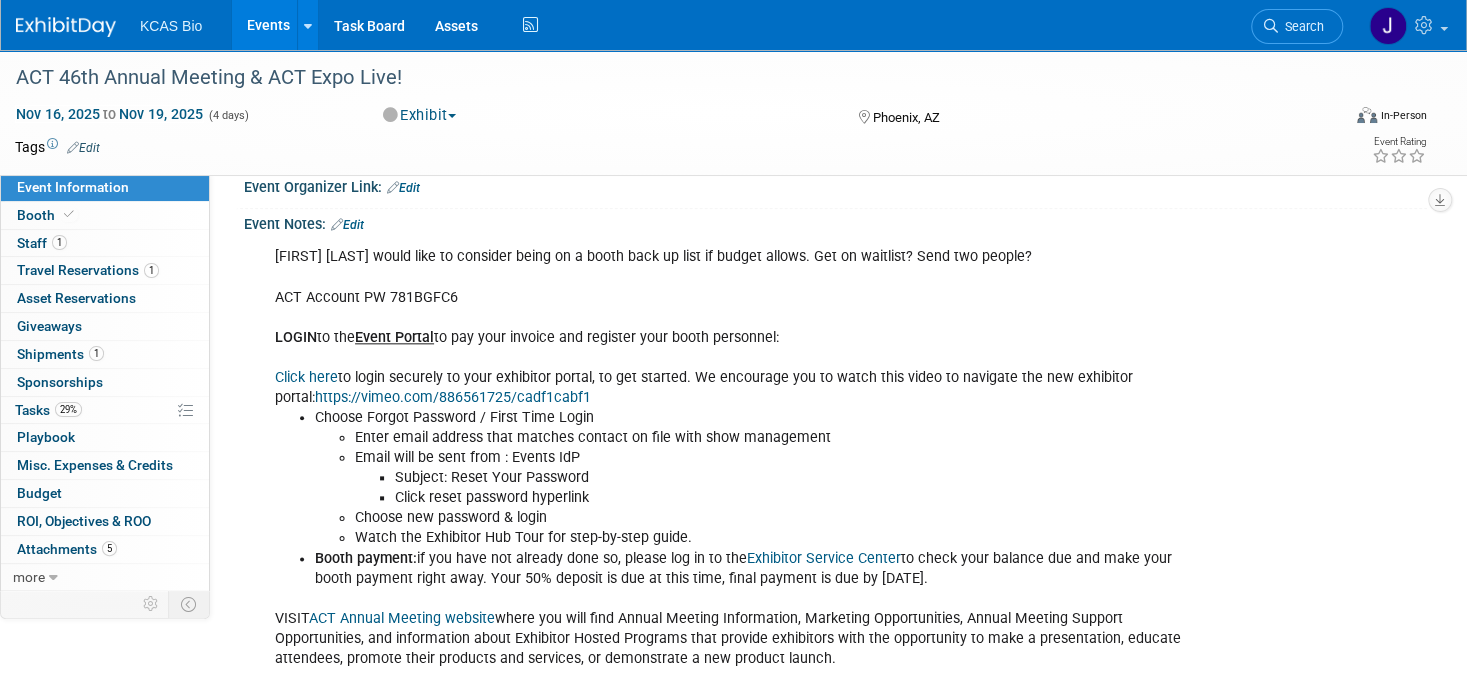 scroll, scrollTop: 1500, scrollLeft: 0, axis: vertical 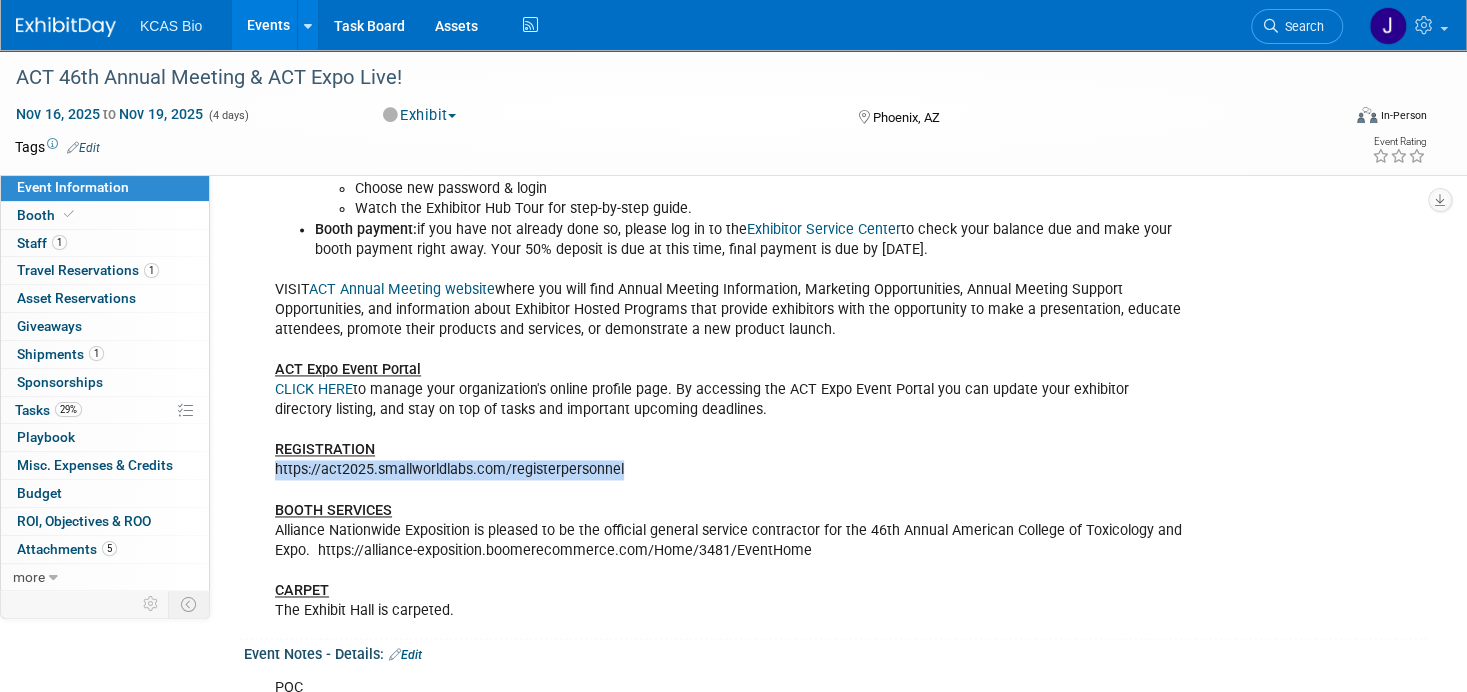 drag, startPoint x: 627, startPoint y: 455, endPoint x: 270, endPoint y: 456, distance: 357.0014 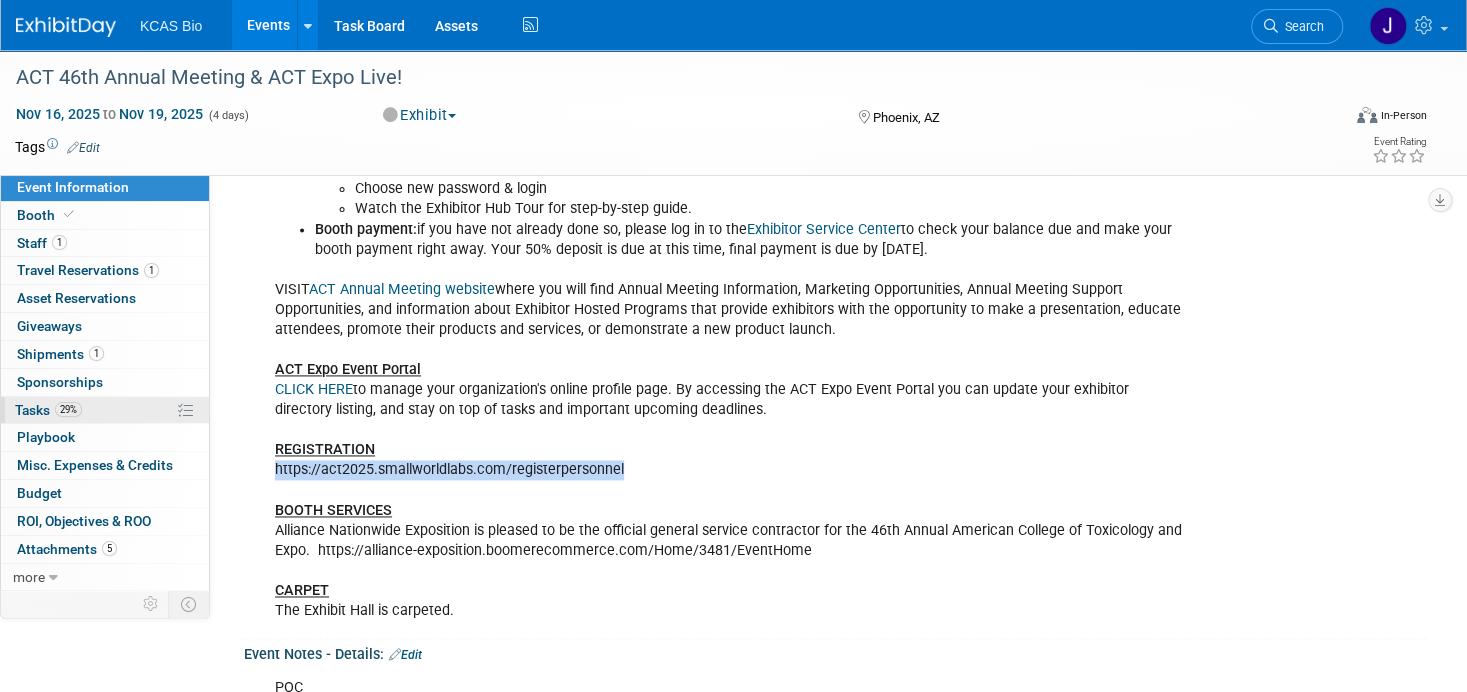 click on "Tasks 29%" at bounding box center (48, 410) 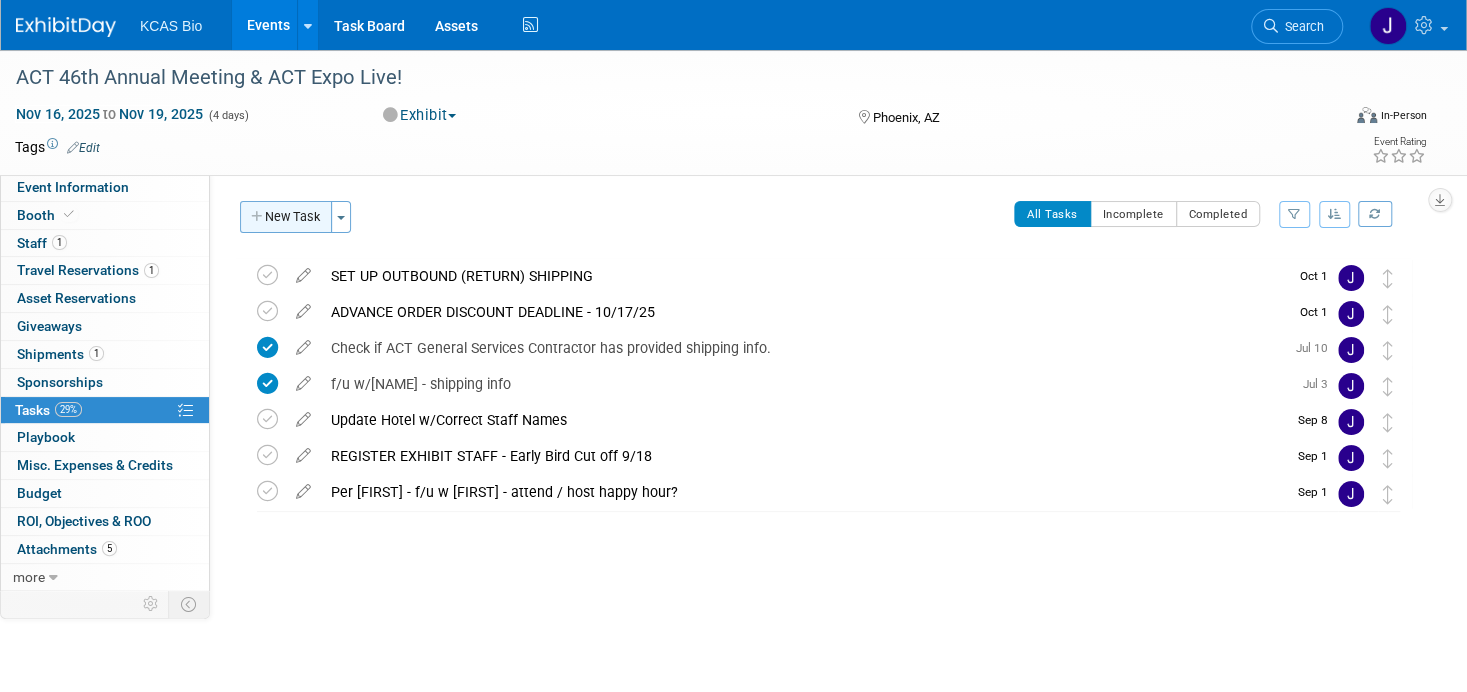click on "New Task" at bounding box center [286, 217] 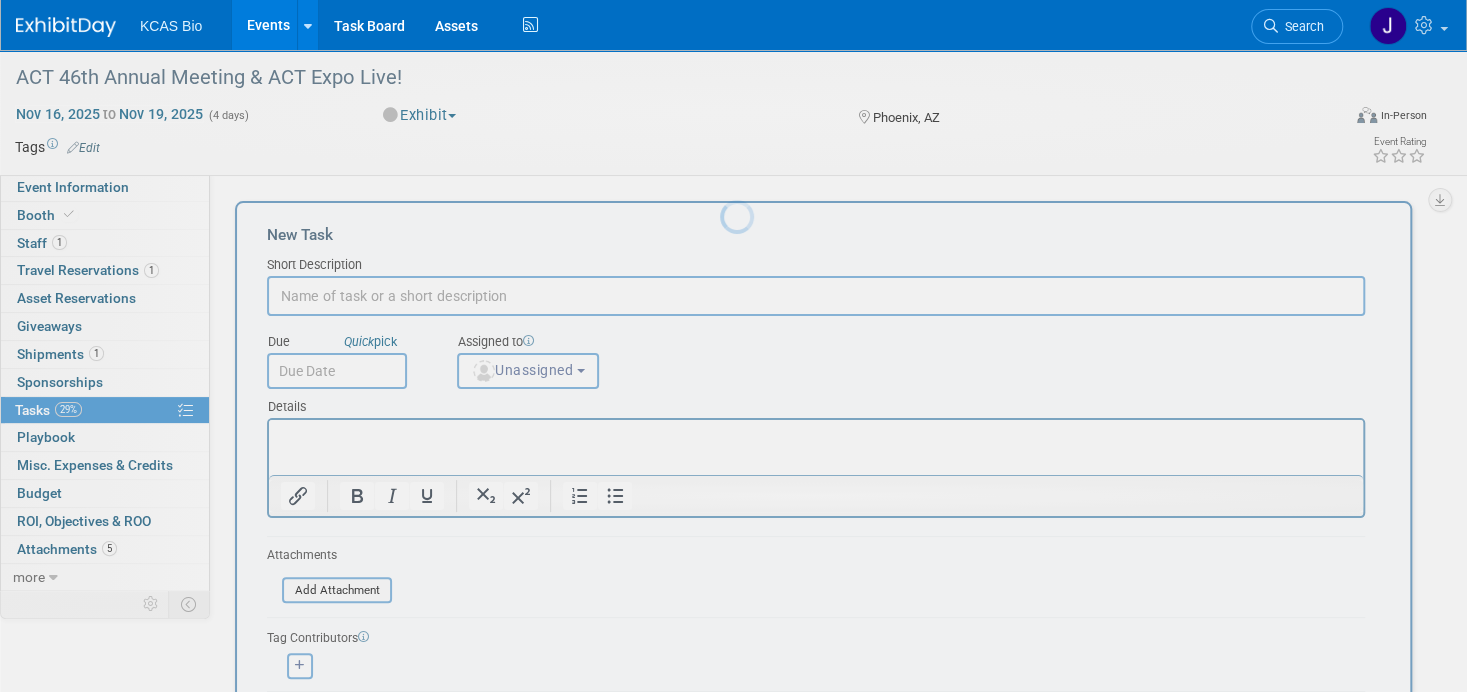 scroll, scrollTop: 0, scrollLeft: 0, axis: both 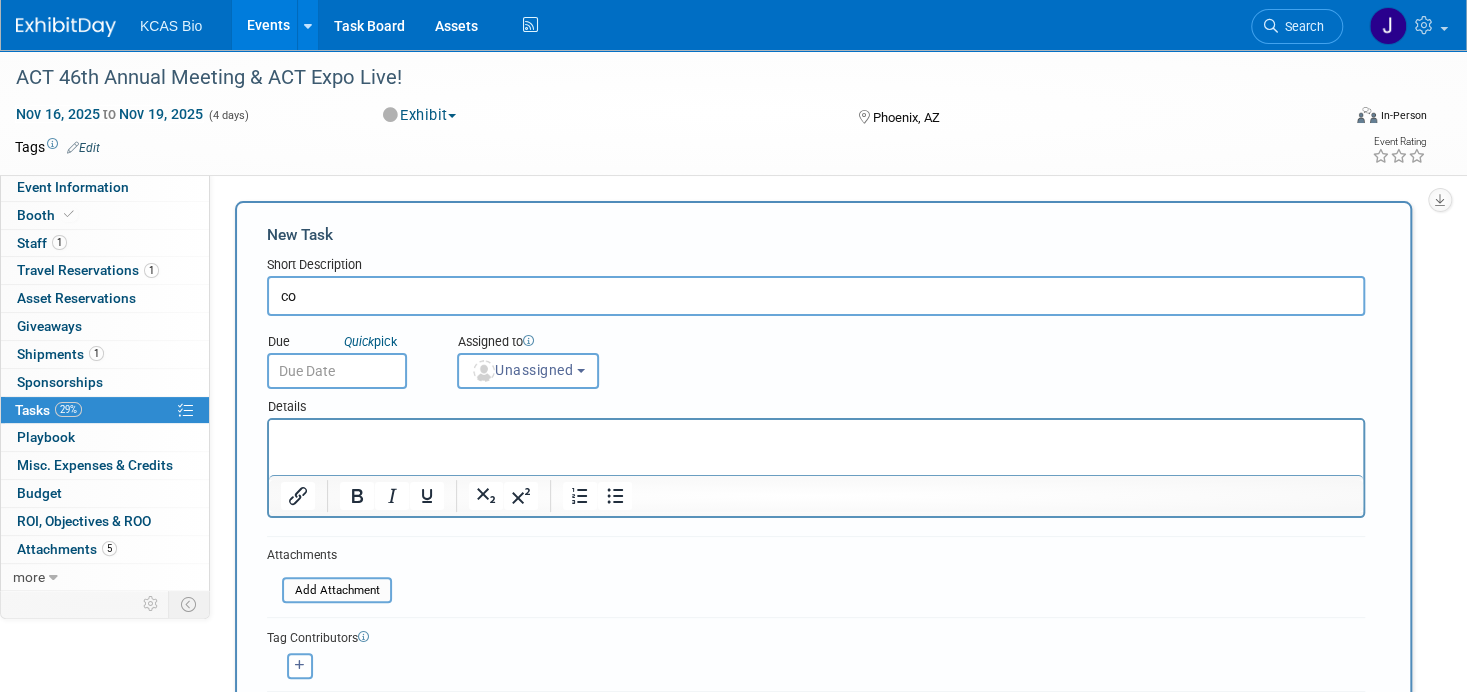 type on "c" 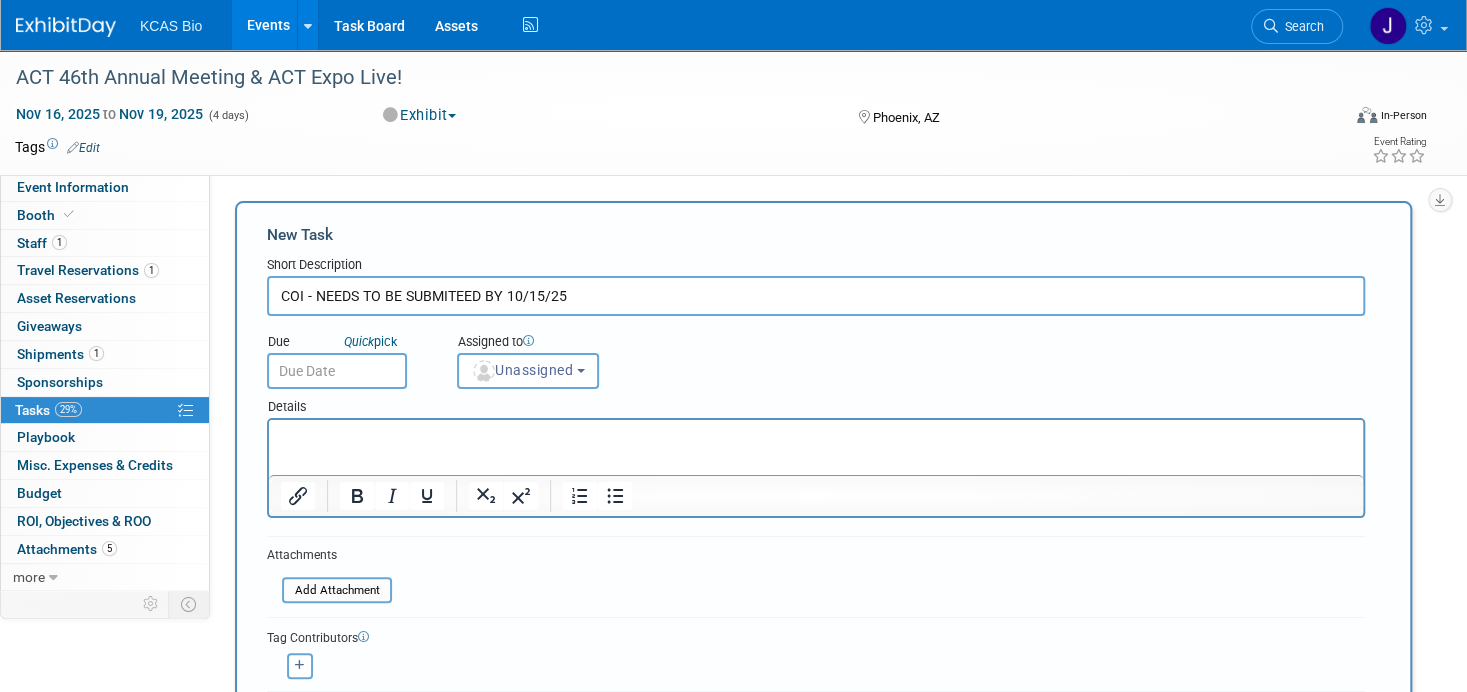 type on "COI - NEEDS TO BE SUBMITEED BY 10/15/25" 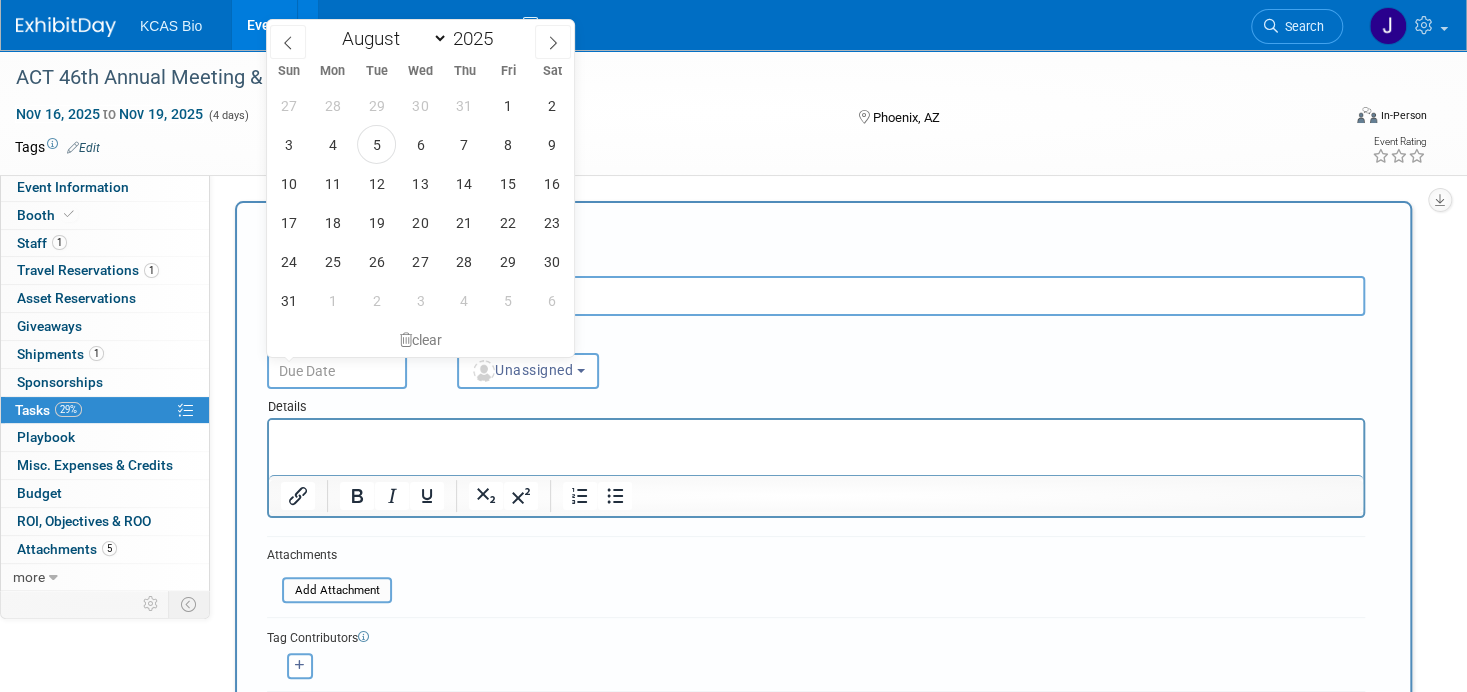 click at bounding box center (337, 371) 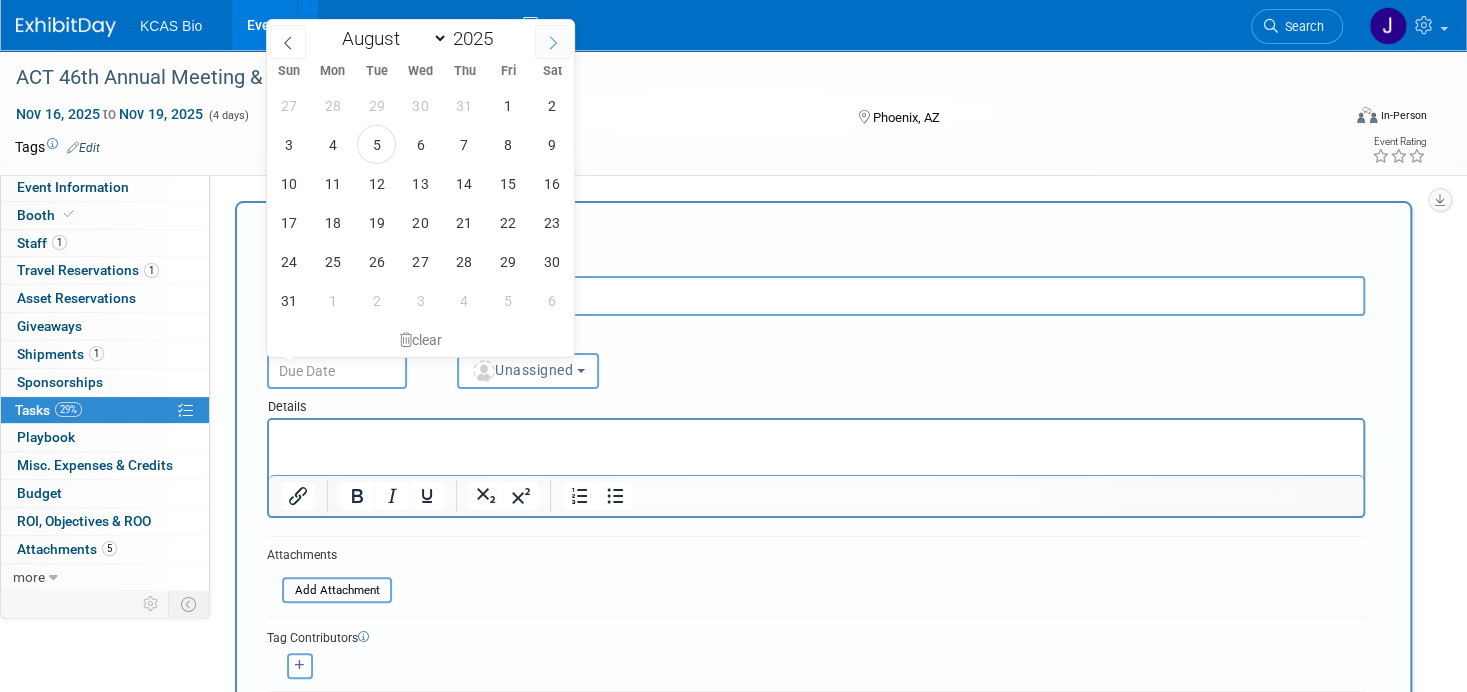 click 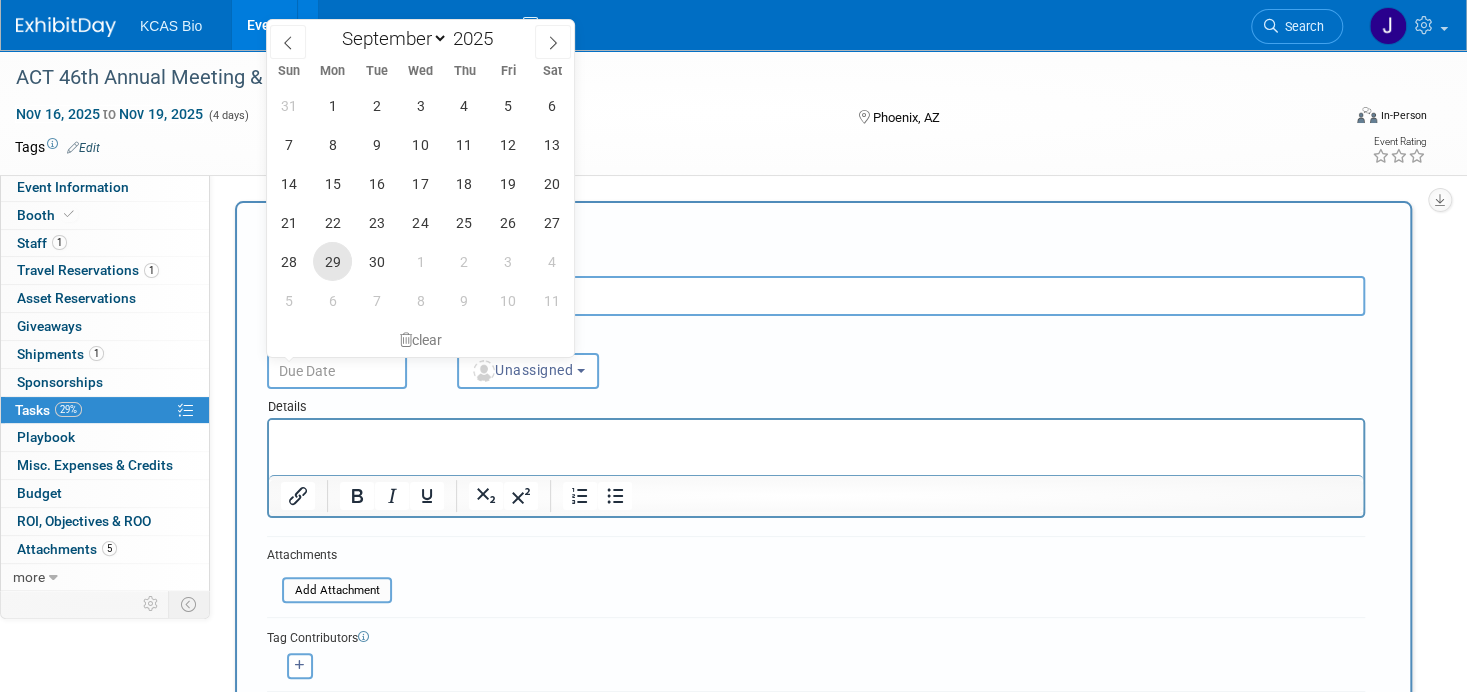 click on "29" at bounding box center [332, 261] 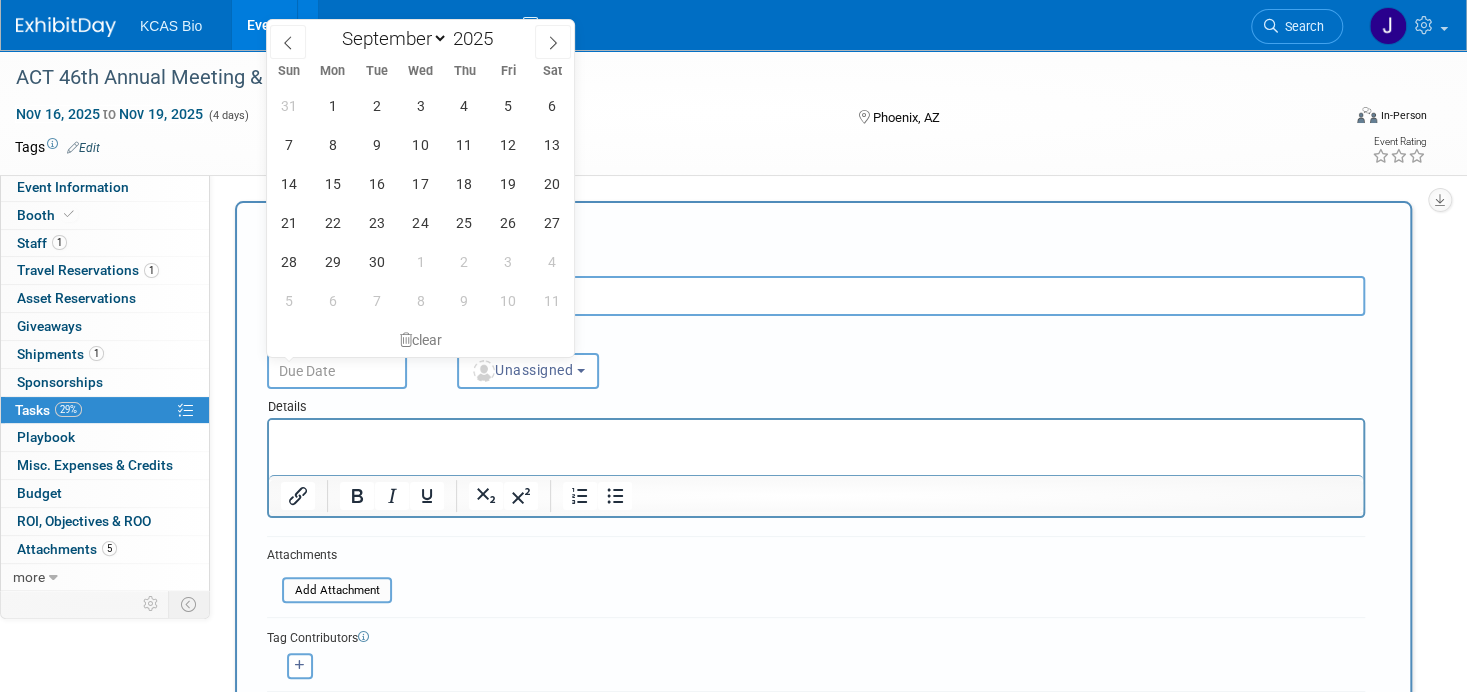 type on "Sep 29, 2025" 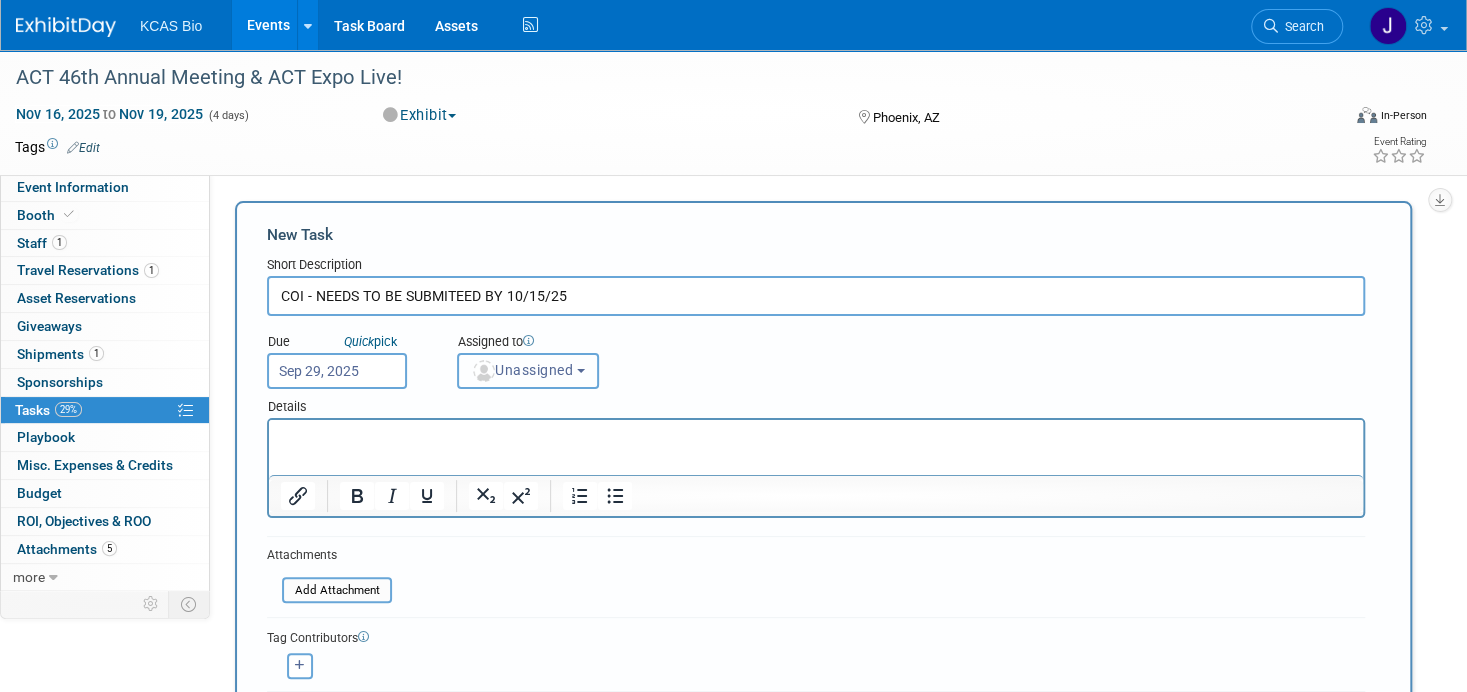 click on "Unassigned" at bounding box center (528, 371) 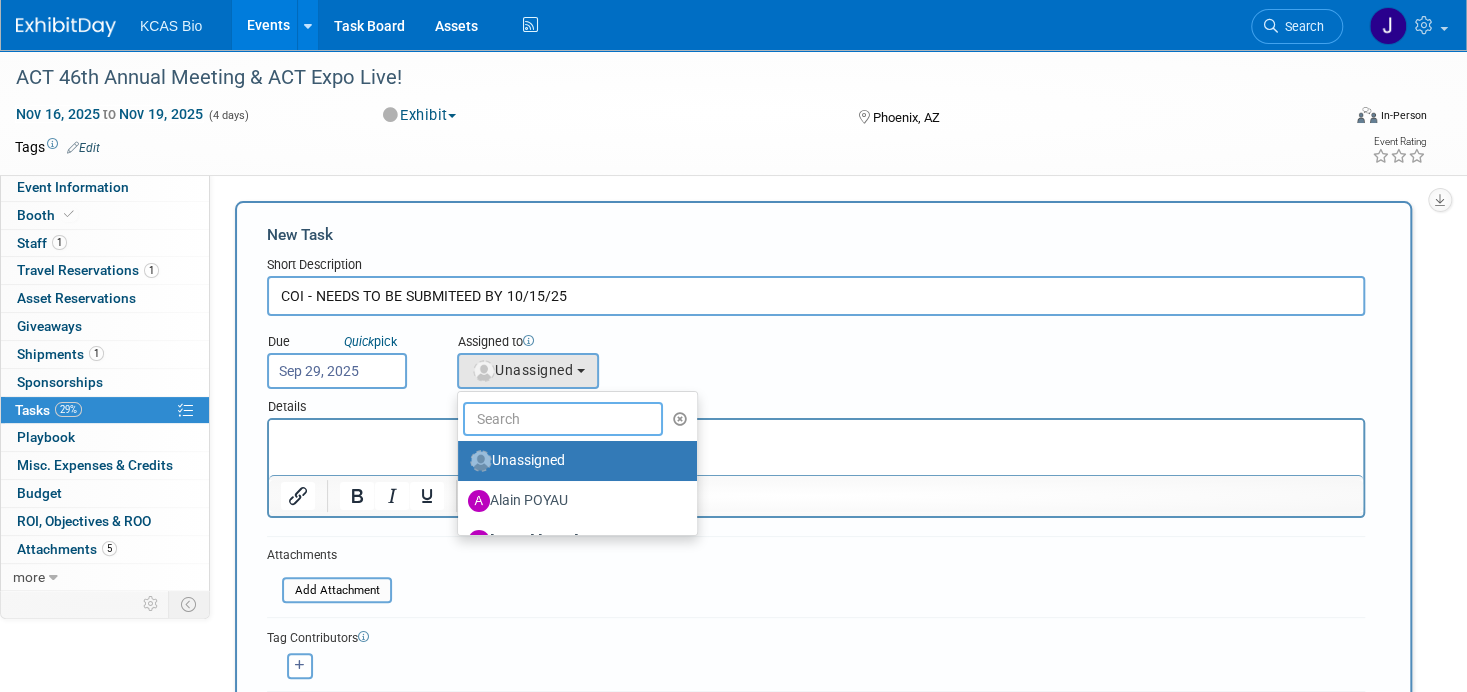 click at bounding box center [563, 419] 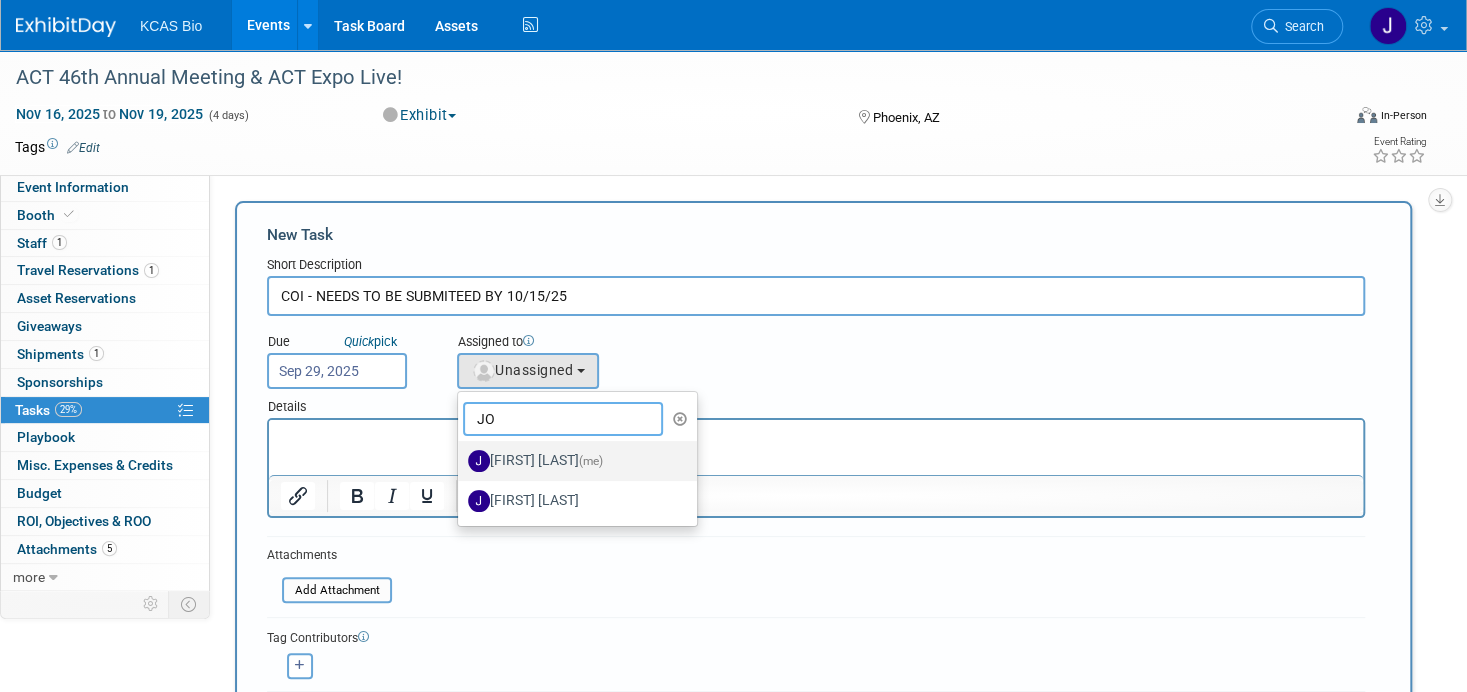 type on "JO" 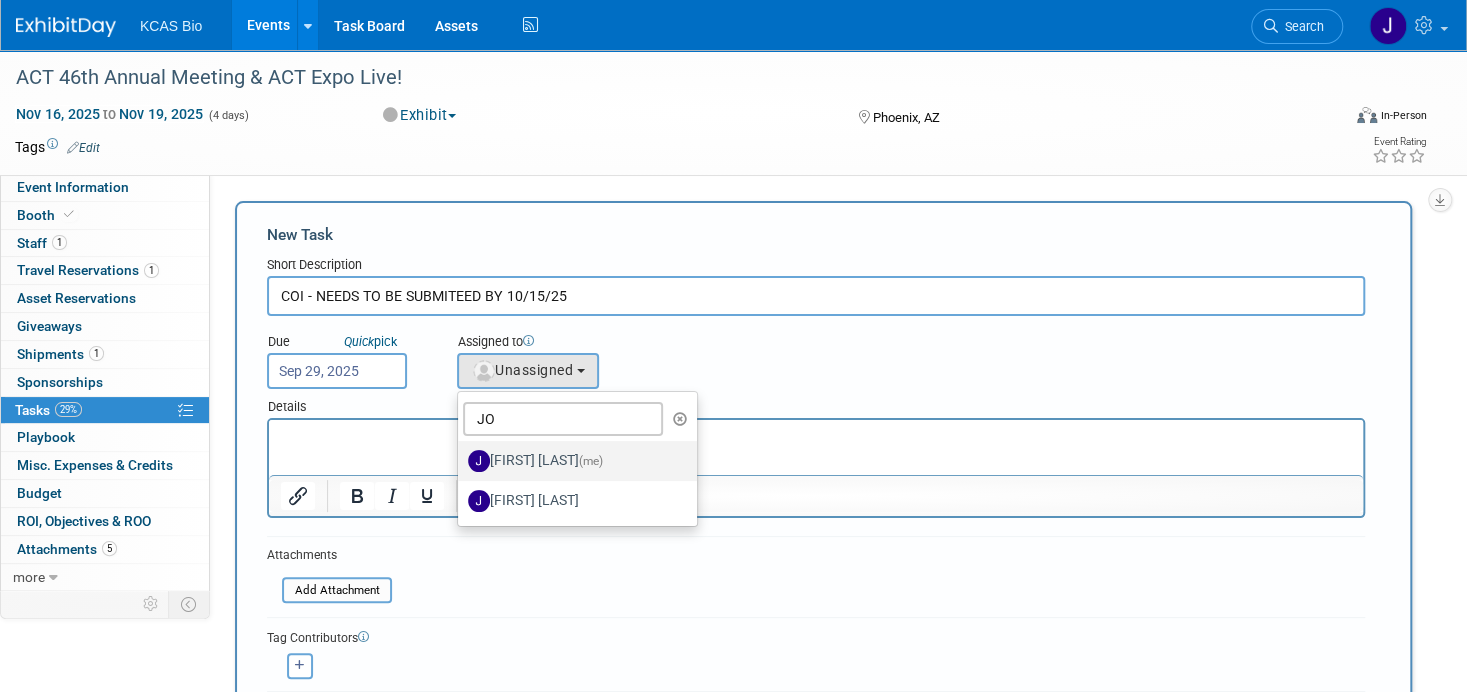 click on "Jocelyn King
(me)" at bounding box center [572, 461] 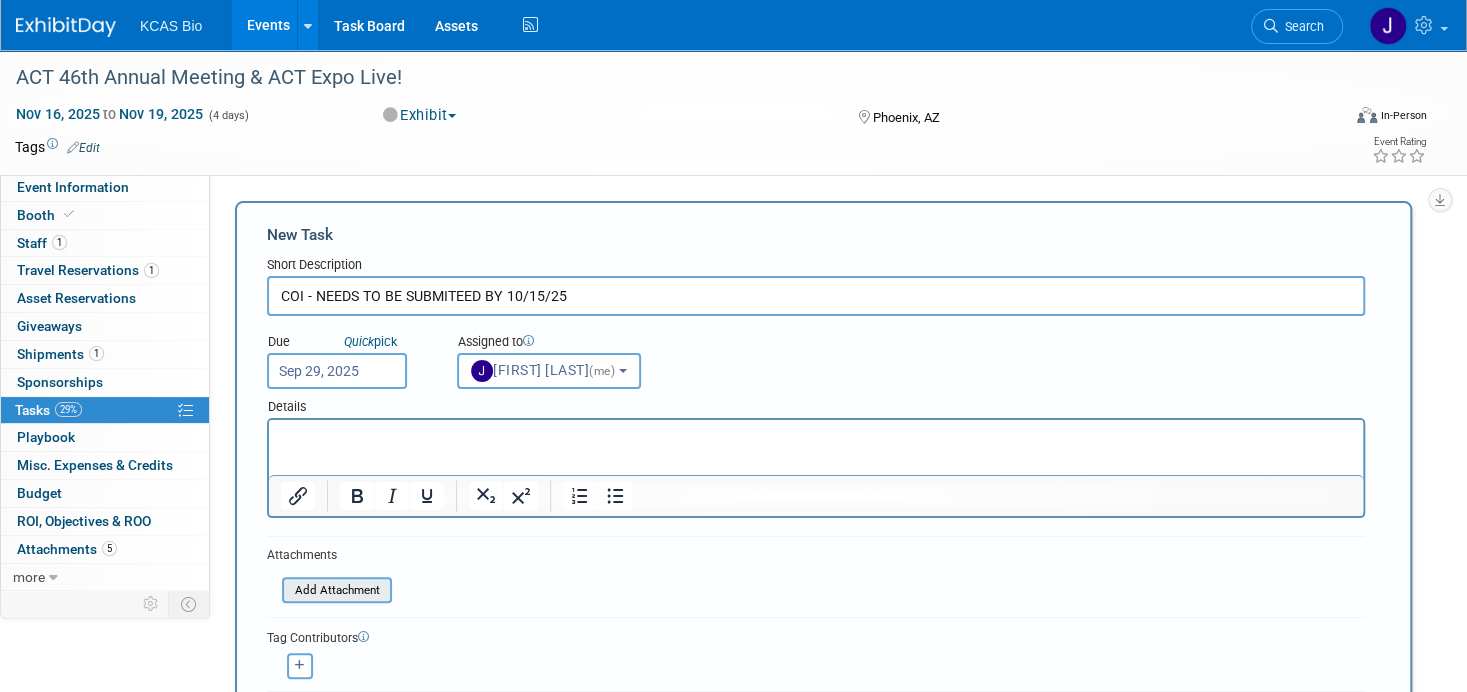 click at bounding box center [271, 590] 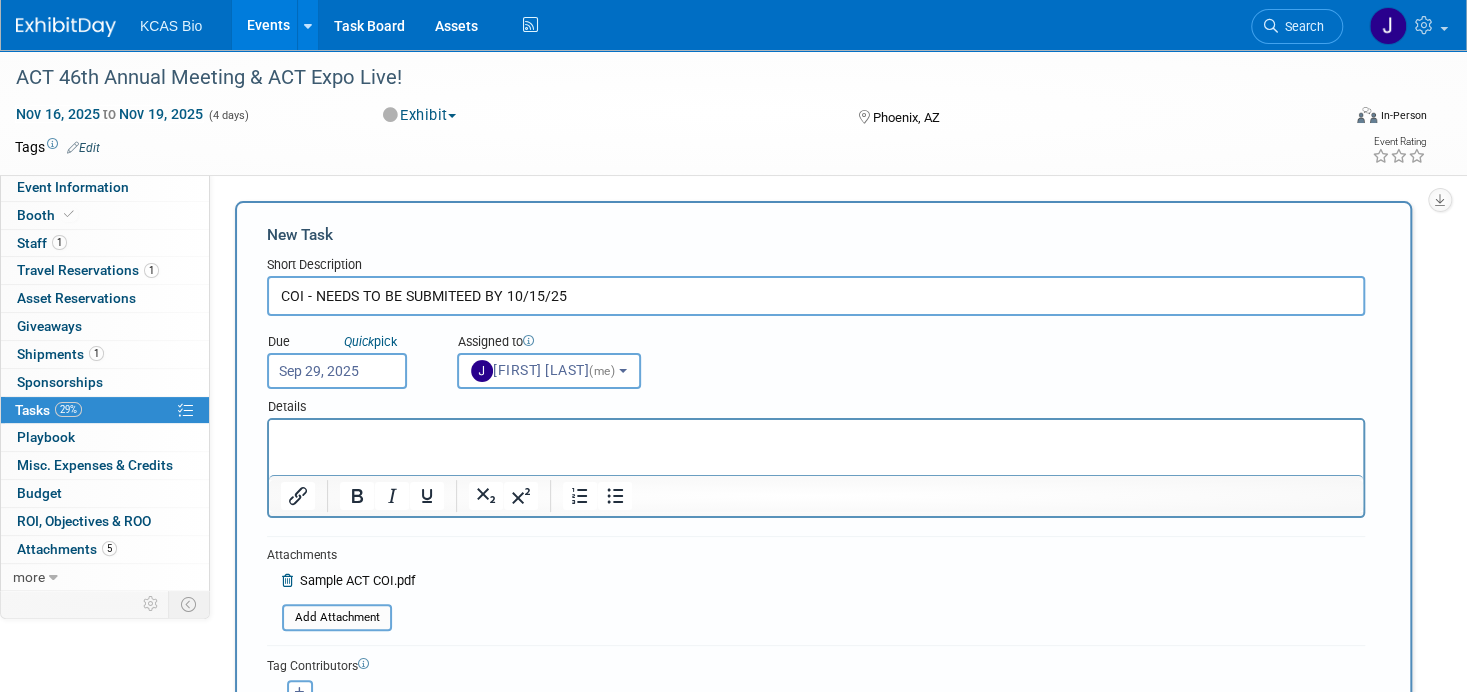 click at bounding box center (816, 438) 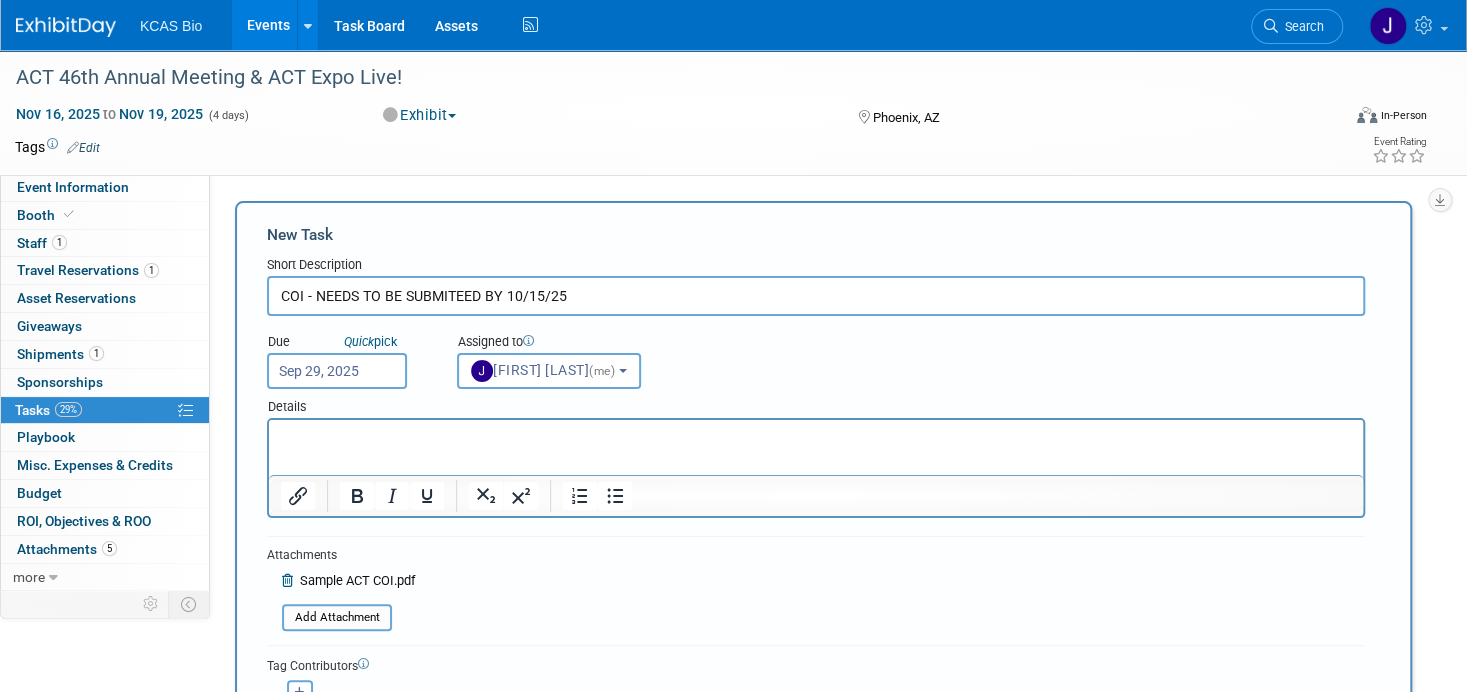 type 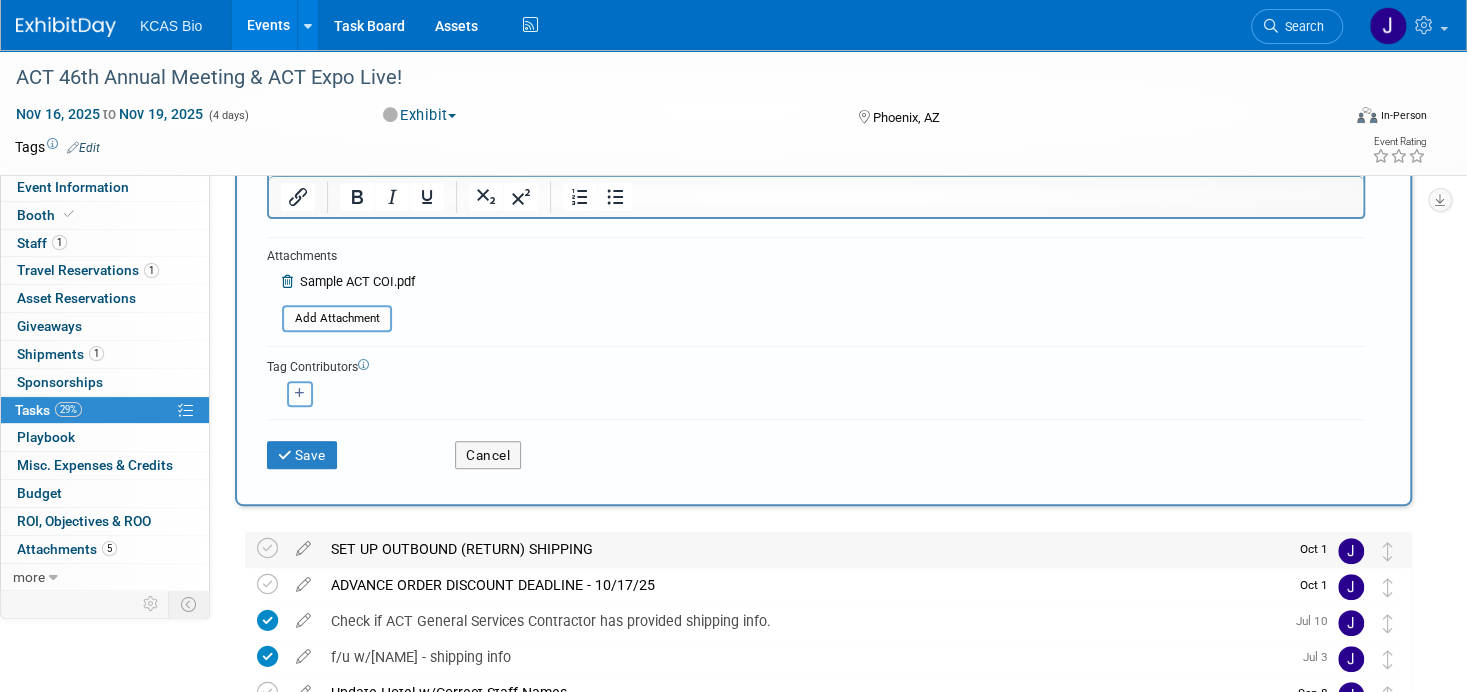 scroll, scrollTop: 300, scrollLeft: 0, axis: vertical 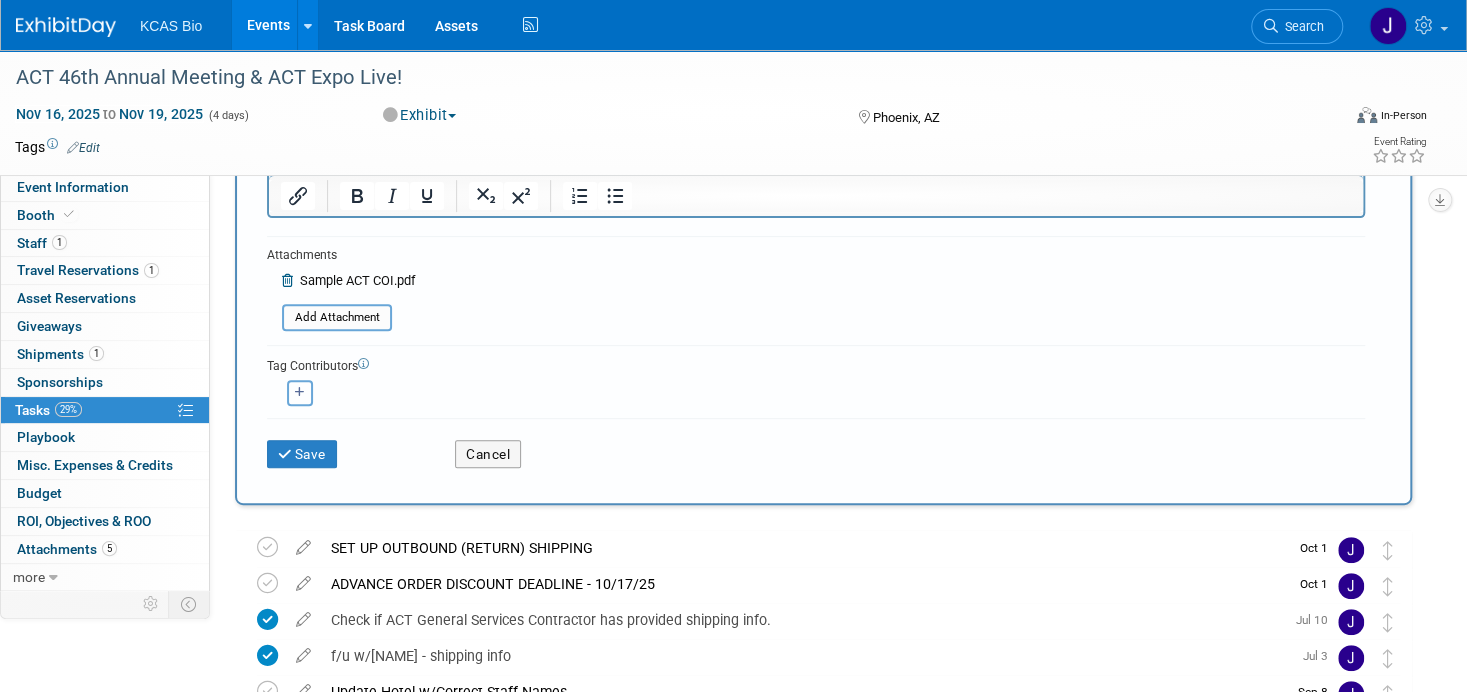 click at bounding box center [300, 393] 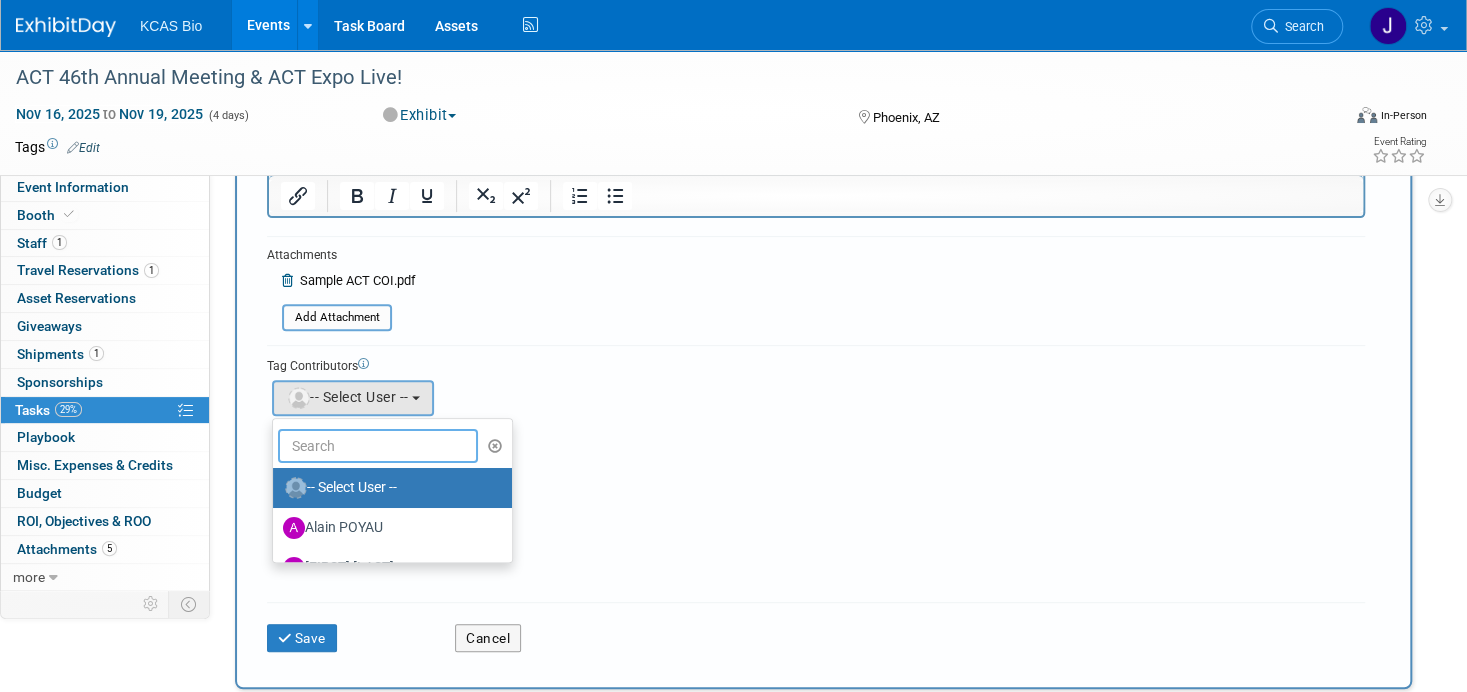 click at bounding box center [378, 446] 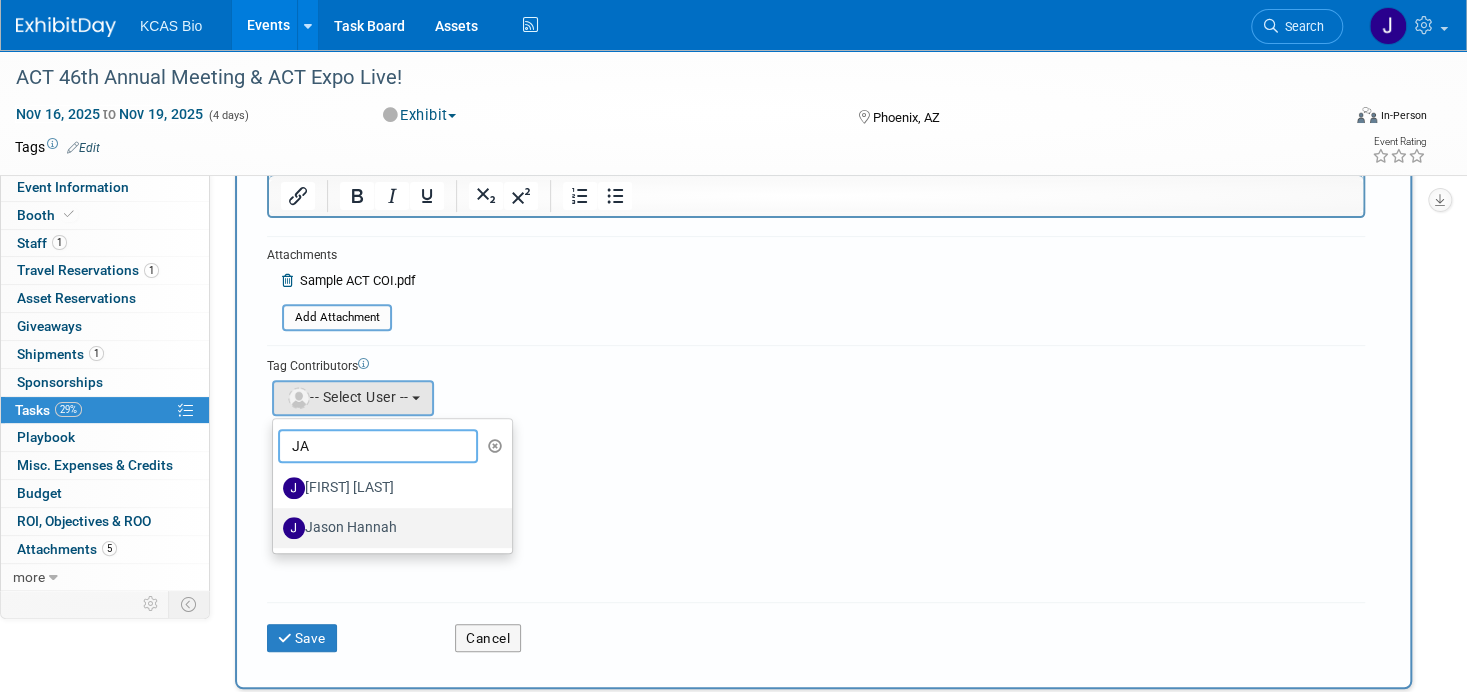 type on "JA" 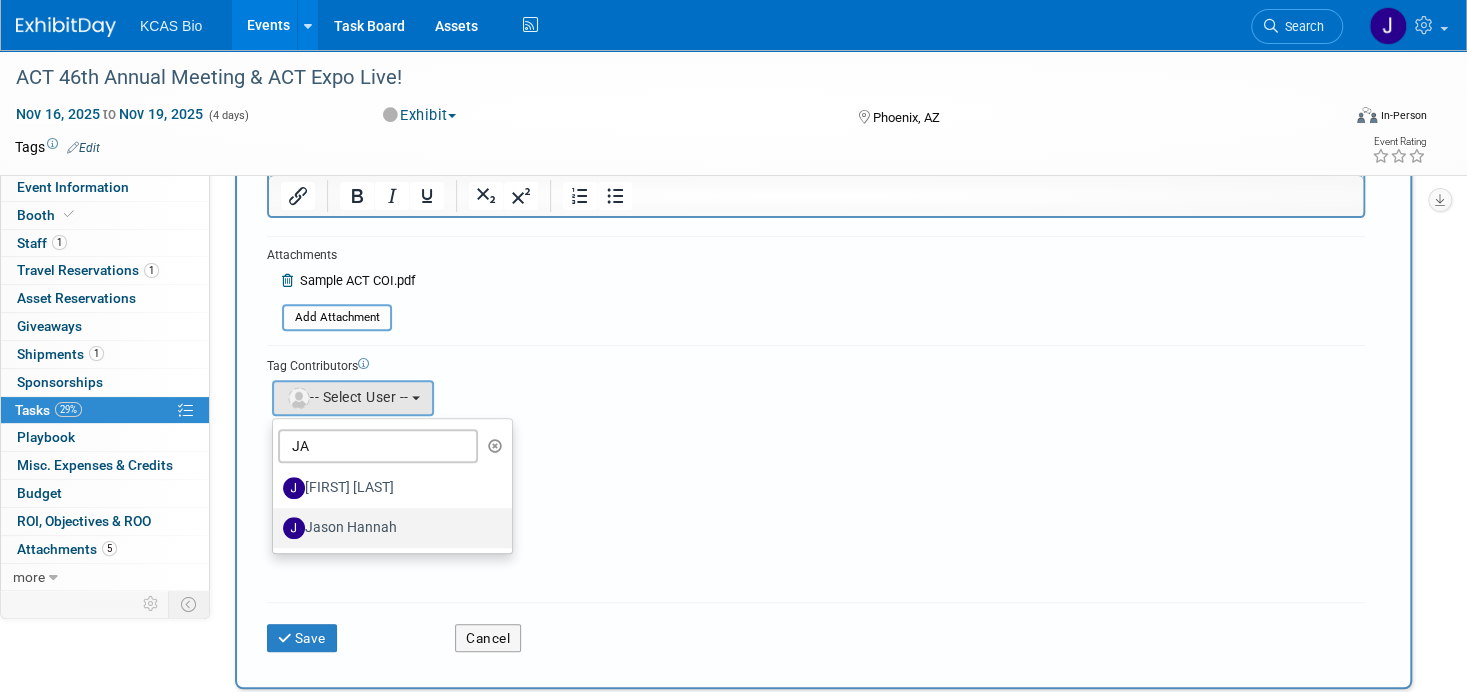 click on "Jason Hannah" at bounding box center [387, 528] 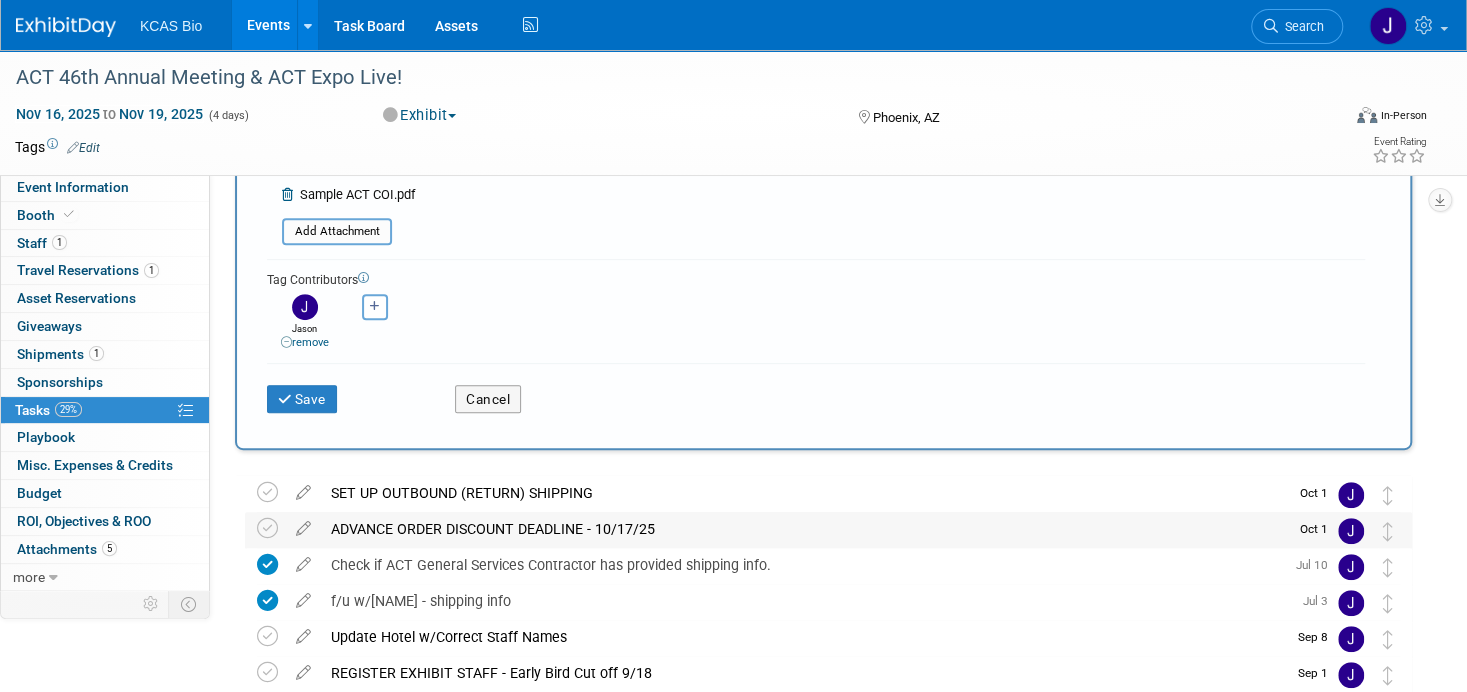 scroll, scrollTop: 400, scrollLeft: 0, axis: vertical 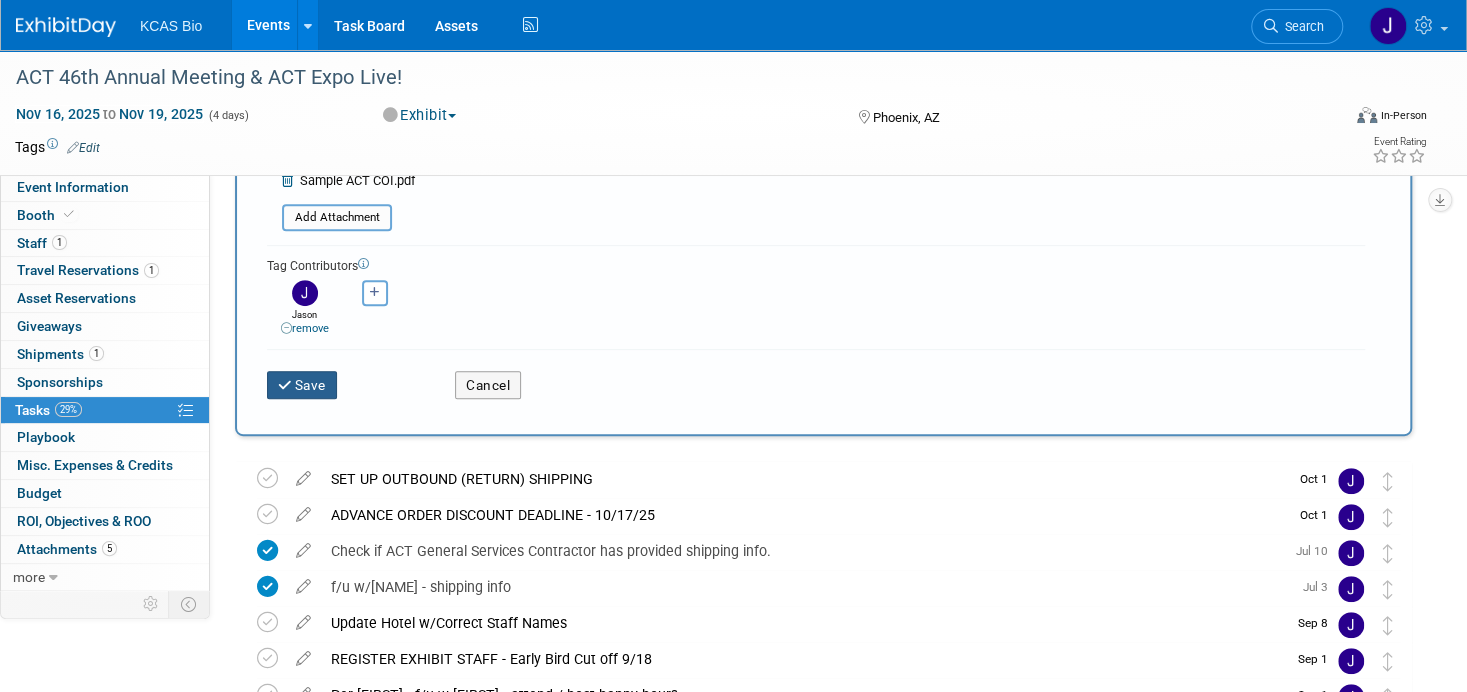 click on "Save" at bounding box center (302, 385) 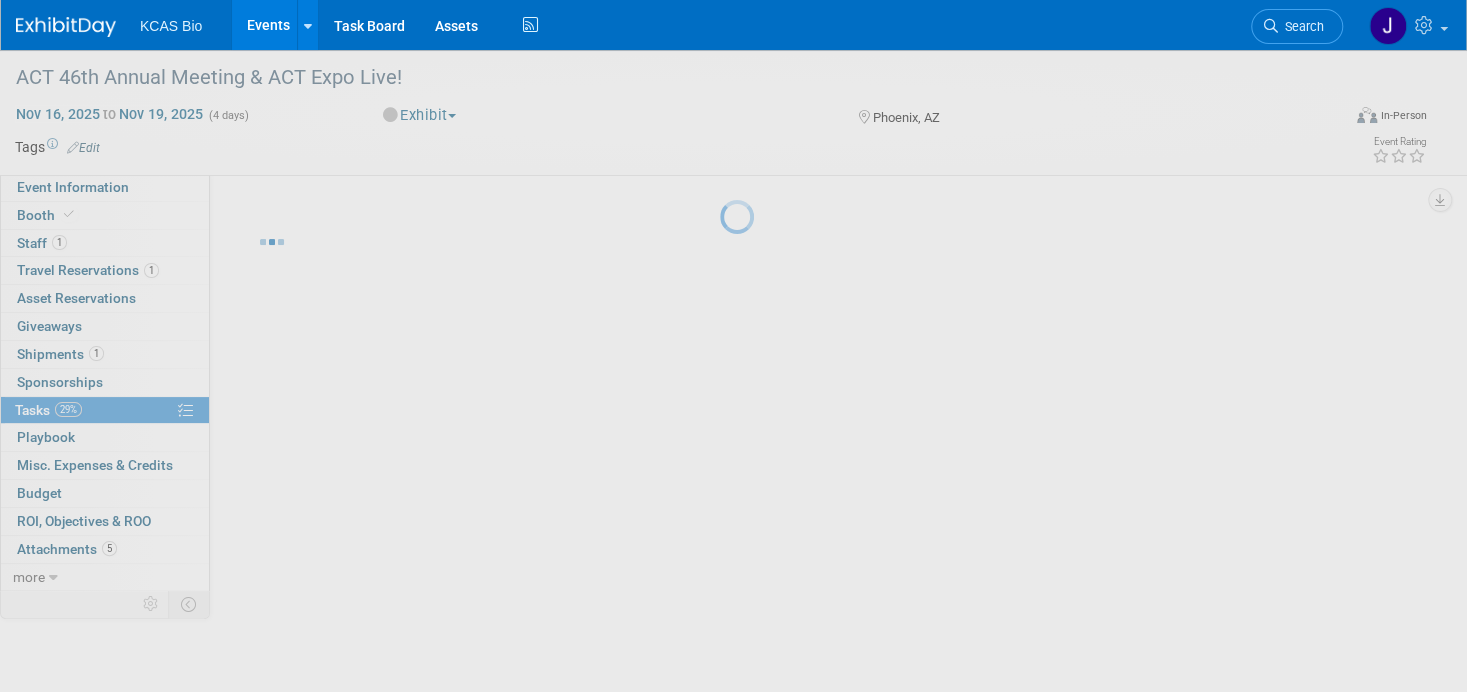 scroll, scrollTop: 0, scrollLeft: 0, axis: both 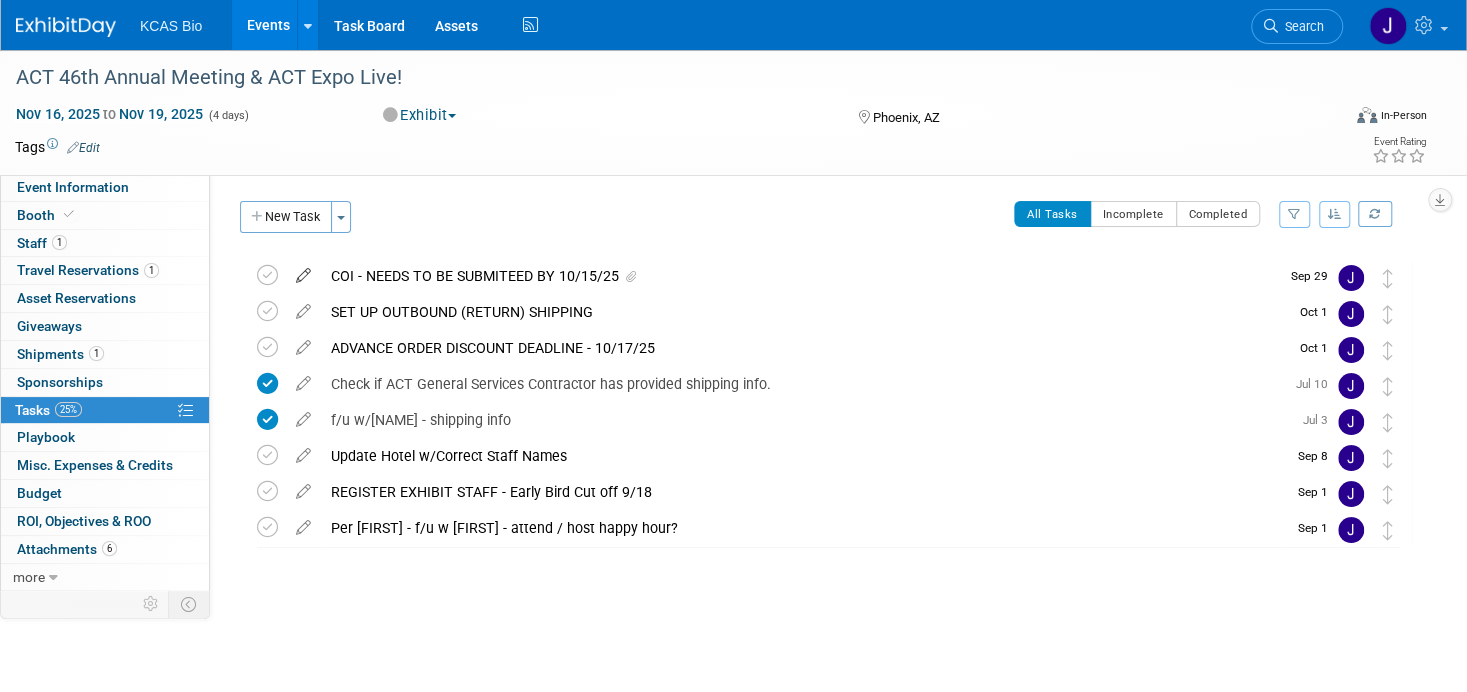 click at bounding box center (303, 271) 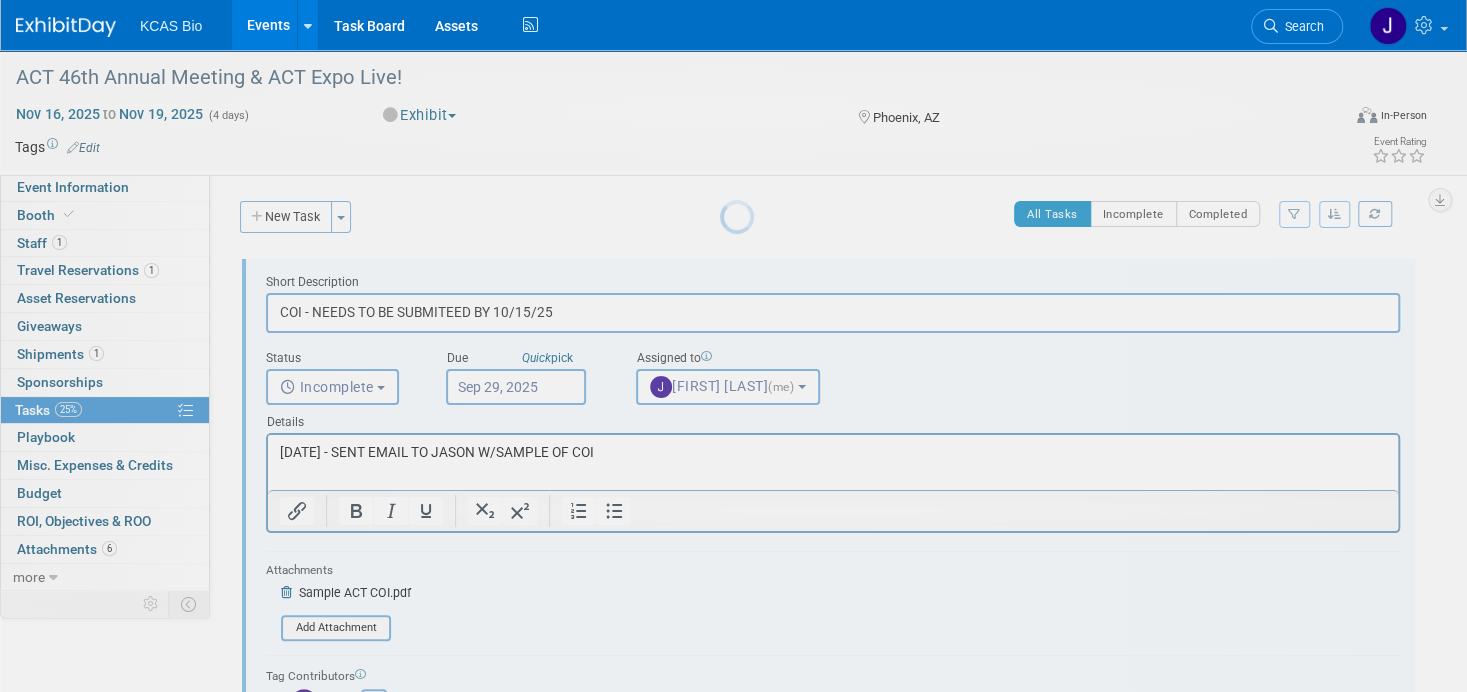 scroll, scrollTop: 0, scrollLeft: 0, axis: both 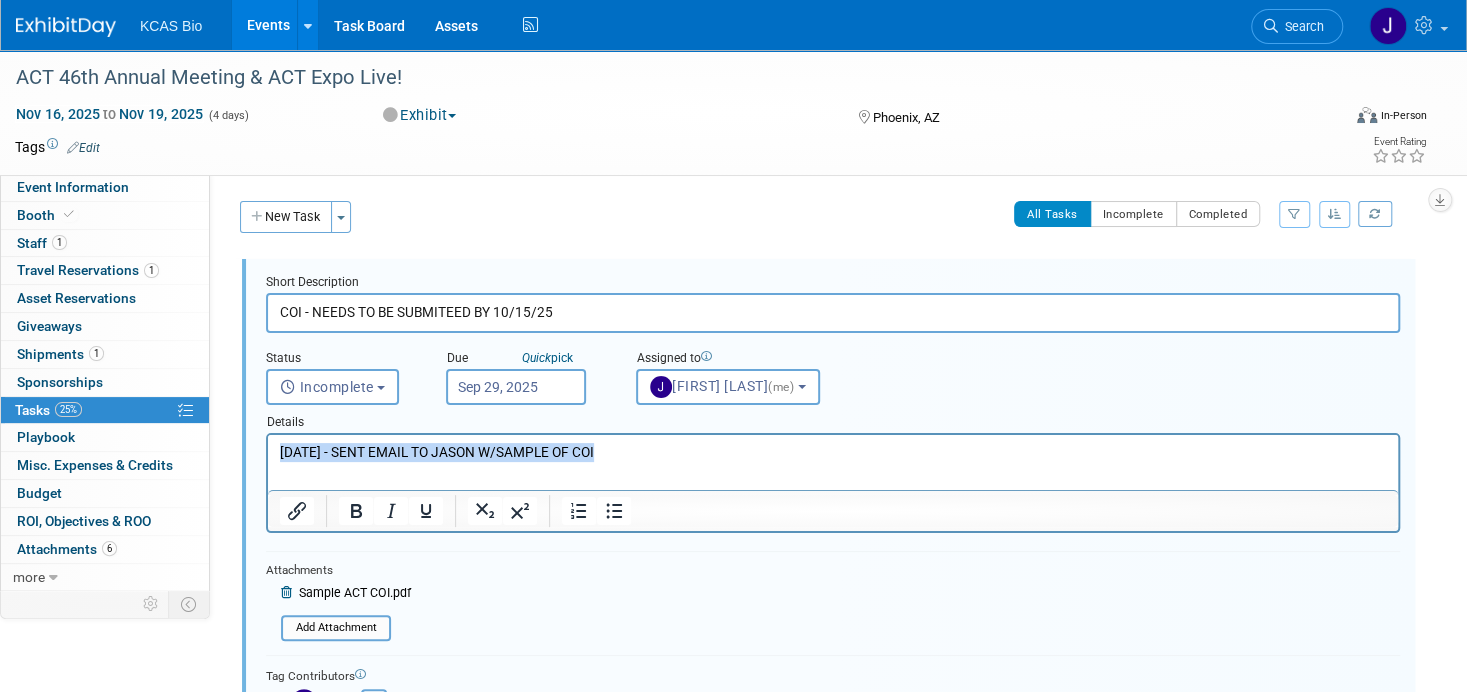drag, startPoint x: 611, startPoint y: 451, endPoint x: 504, endPoint y: 882, distance: 444.0833 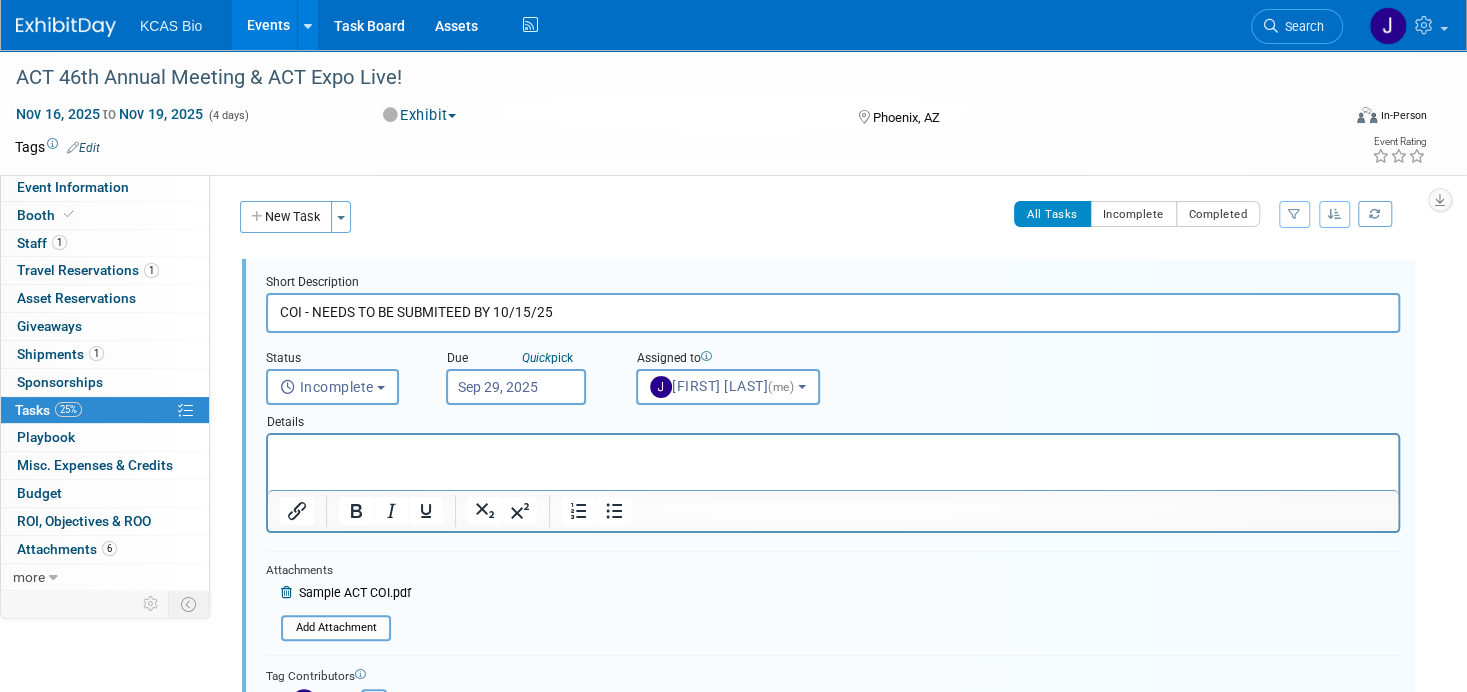 type 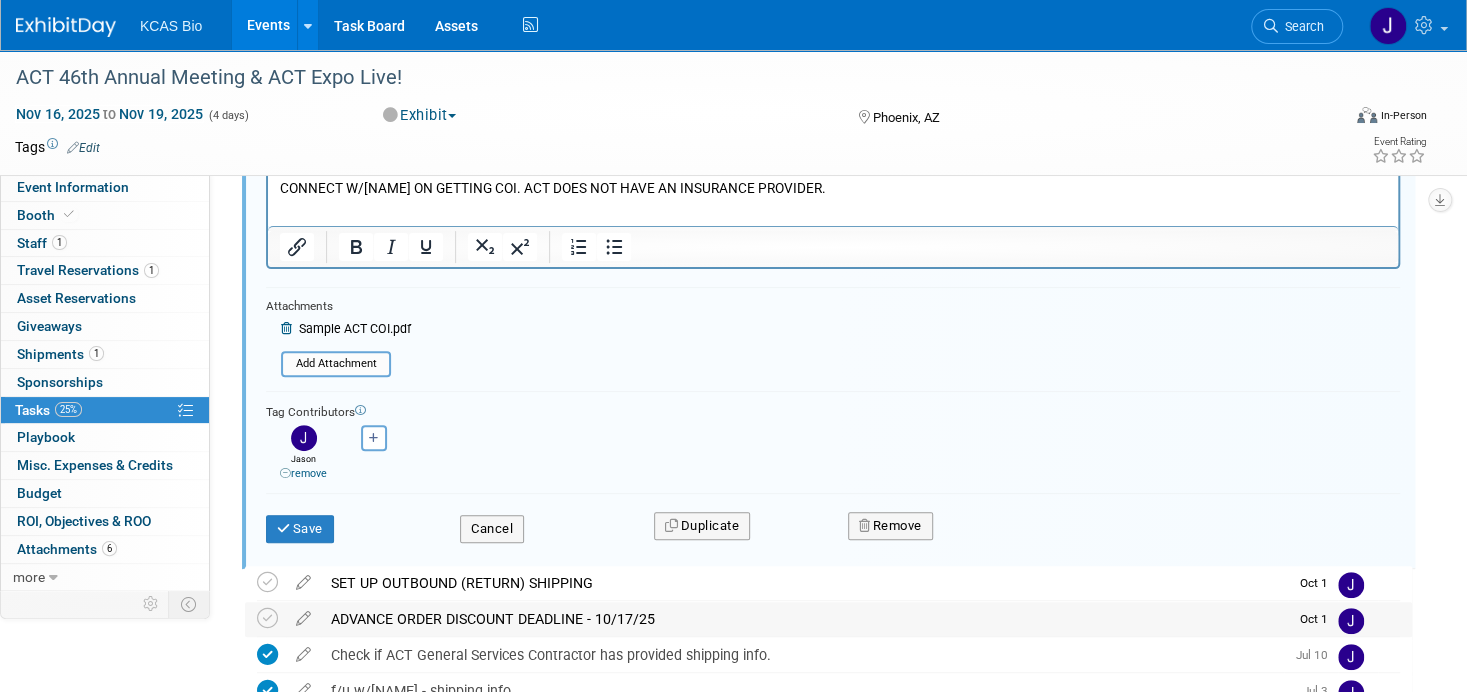 scroll, scrollTop: 300, scrollLeft: 0, axis: vertical 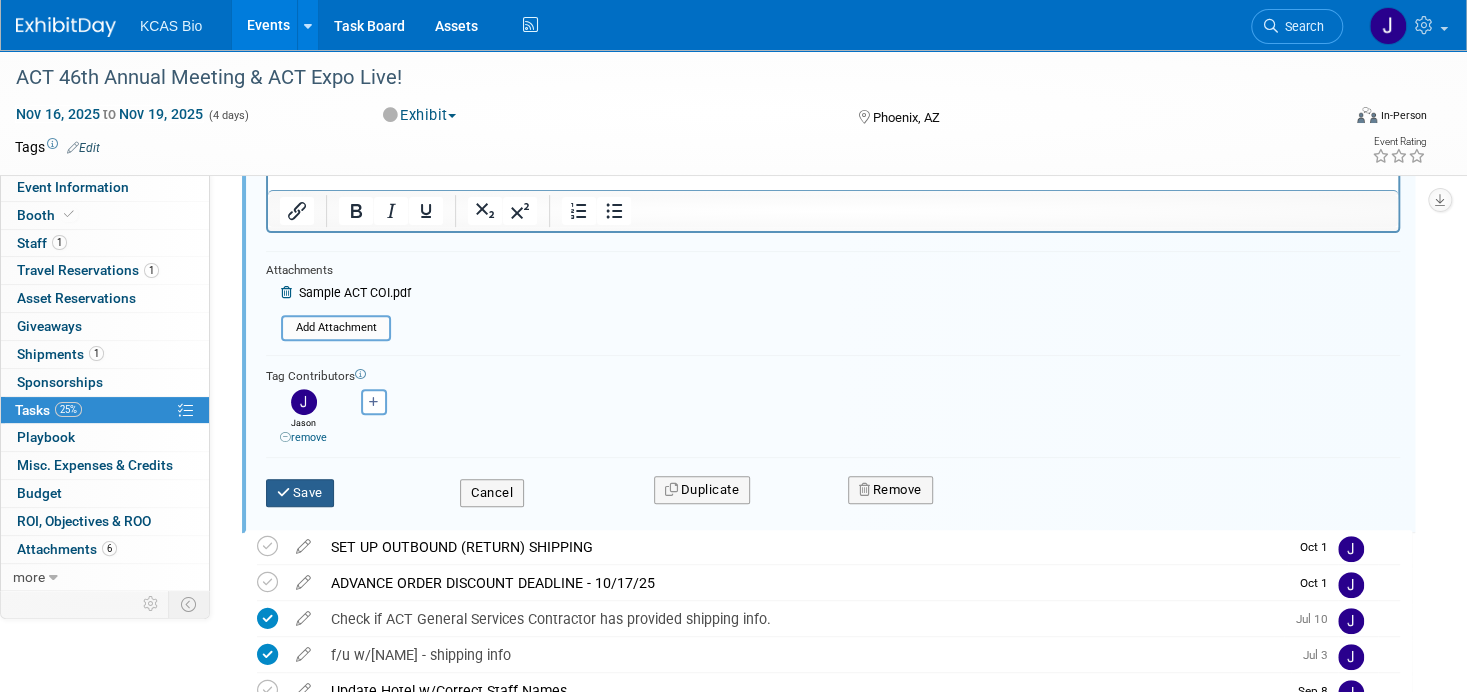 click on "Save" at bounding box center [300, 493] 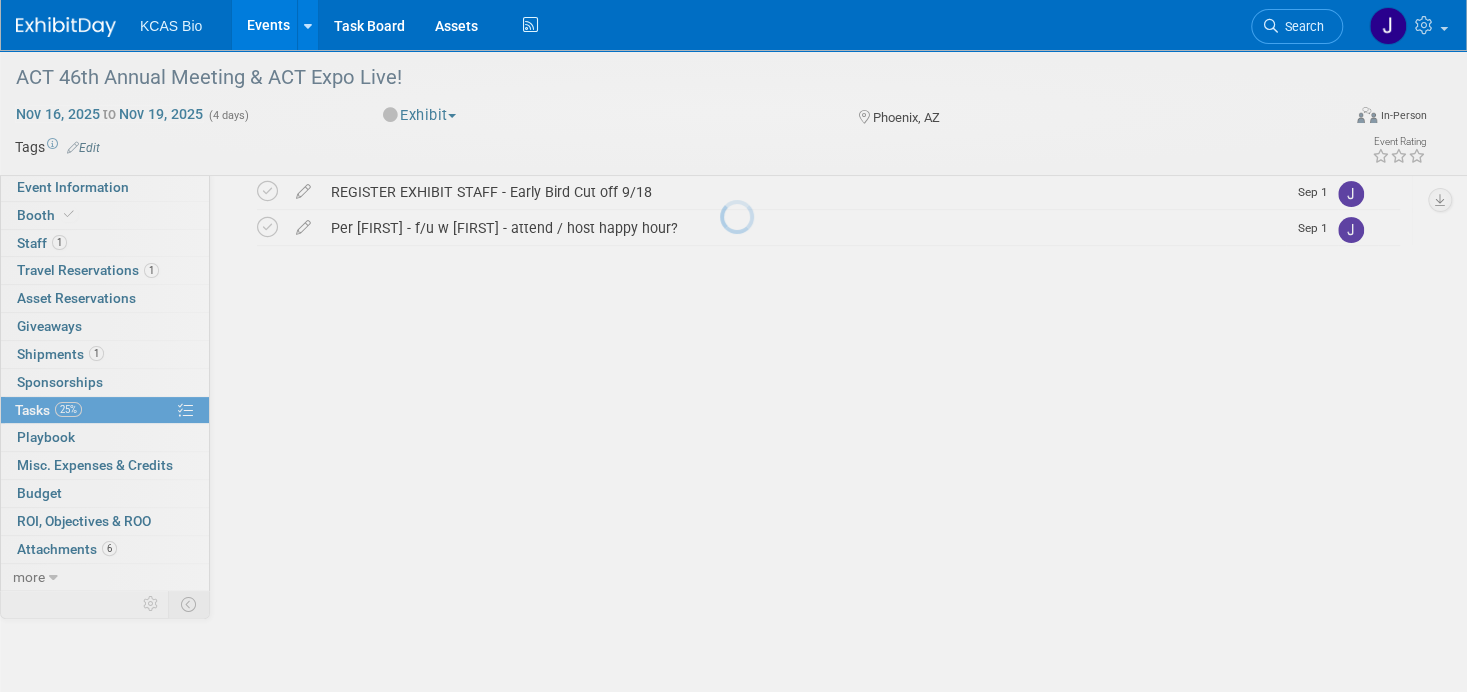 scroll, scrollTop: 0, scrollLeft: 0, axis: both 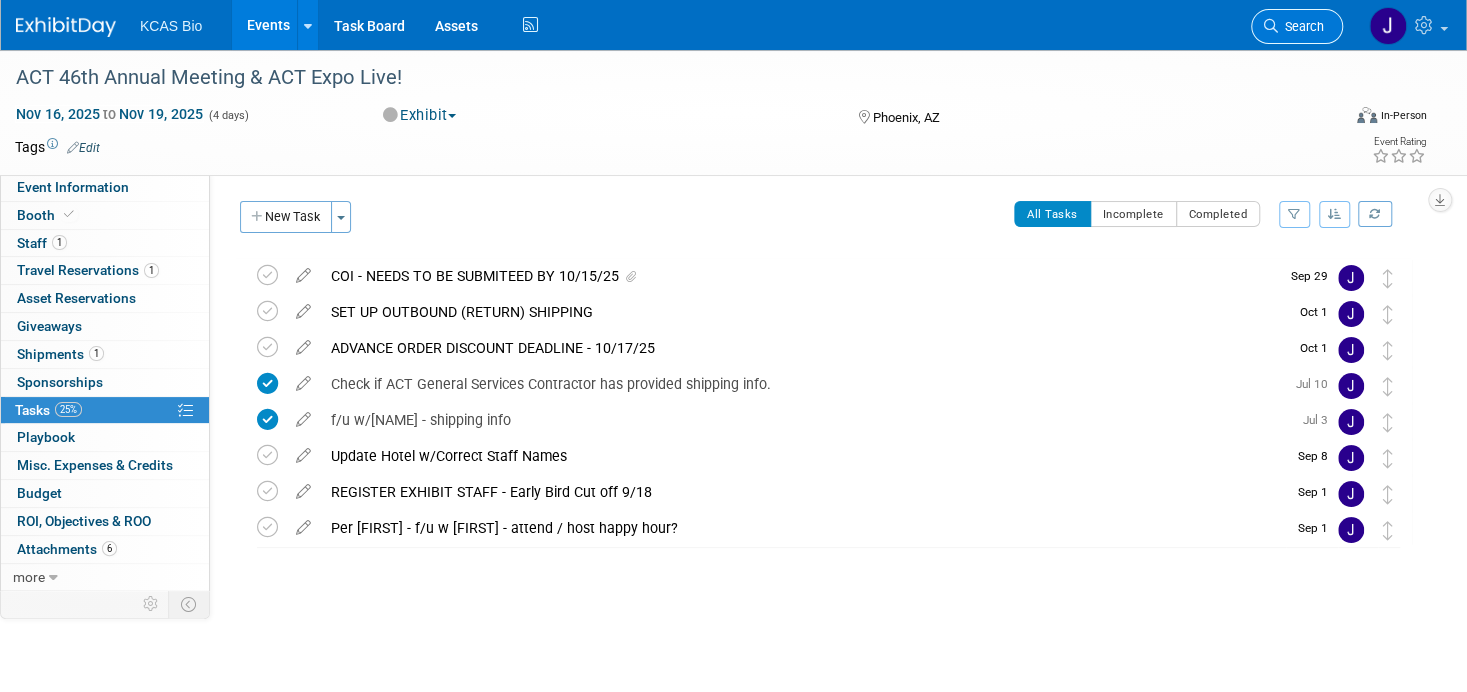 click on "Search" at bounding box center (1301, 26) 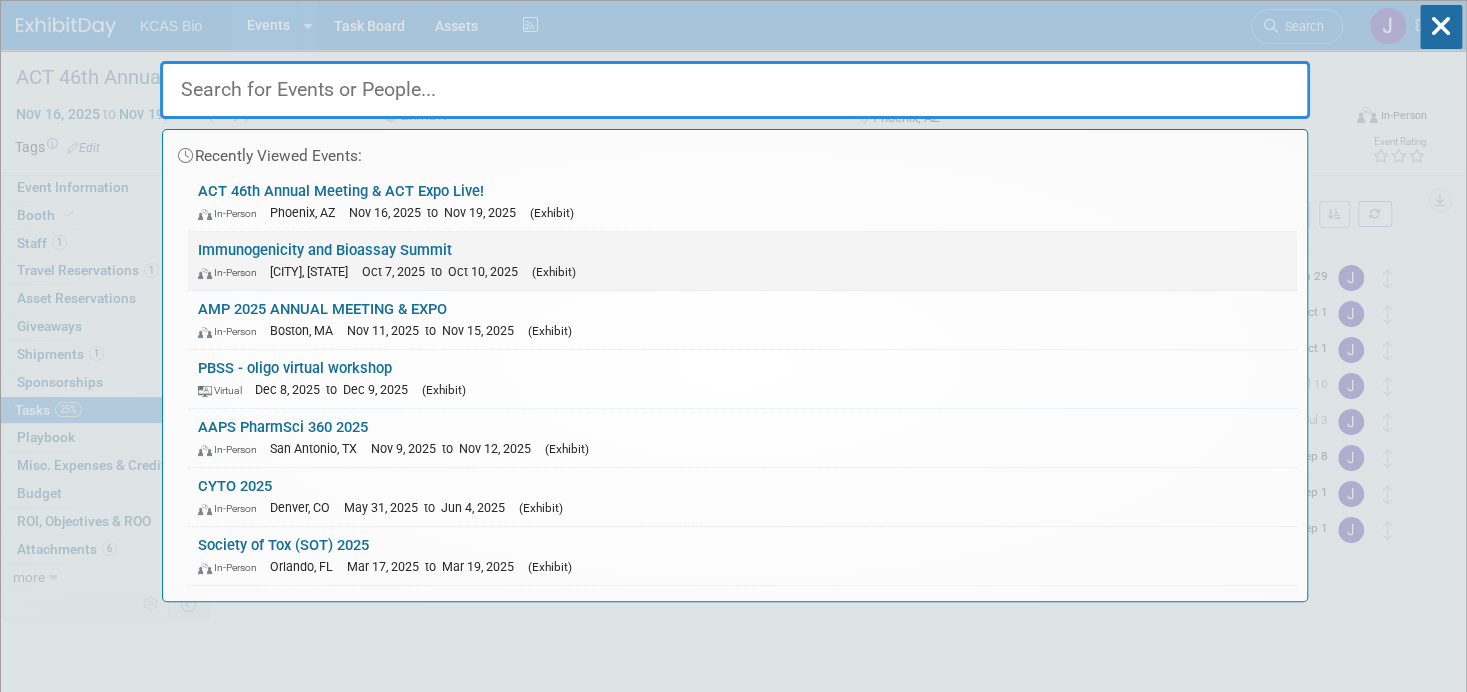 click on "Immunogenicity and Bioassay Summit
In-Person
Alexandria, VA
Oct 7, 2025  to  Oct 10, 2025
(Exhibit)" at bounding box center [742, 261] 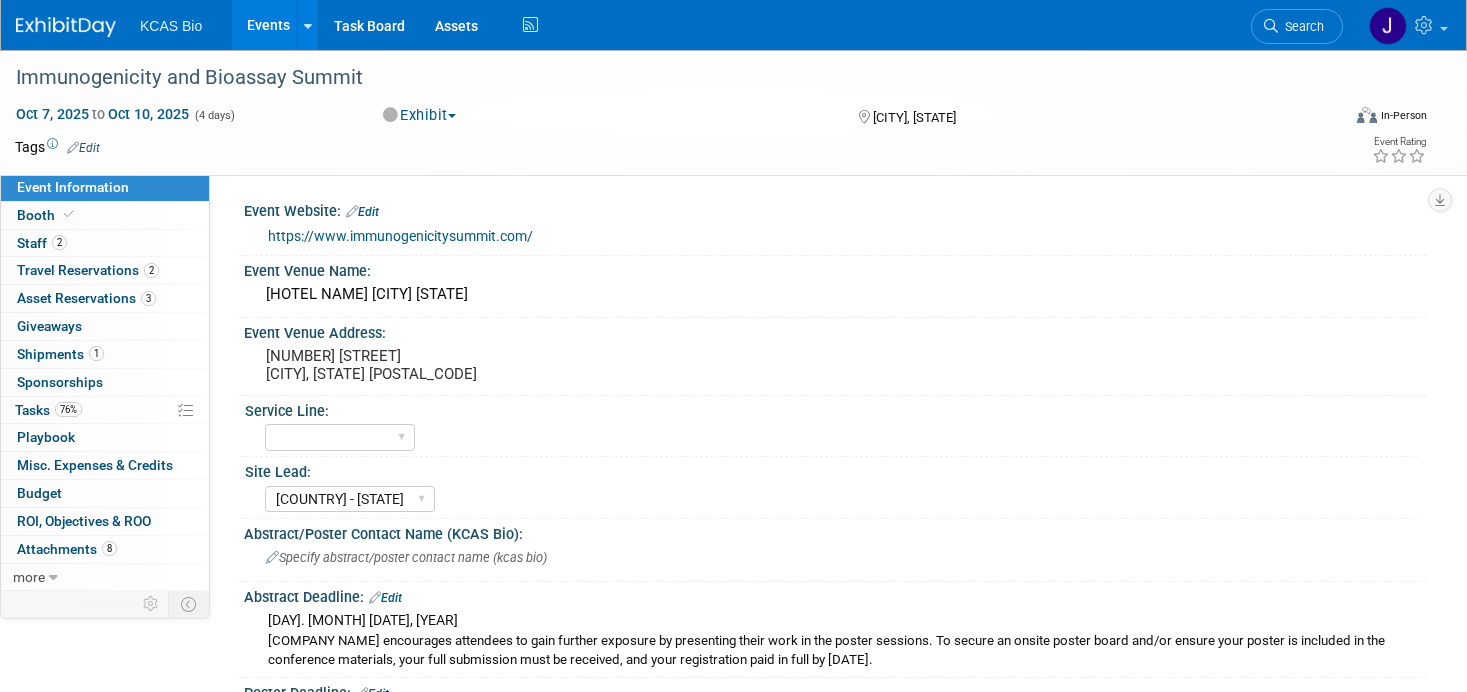 select on "[COUNTRY] - [STATE]" 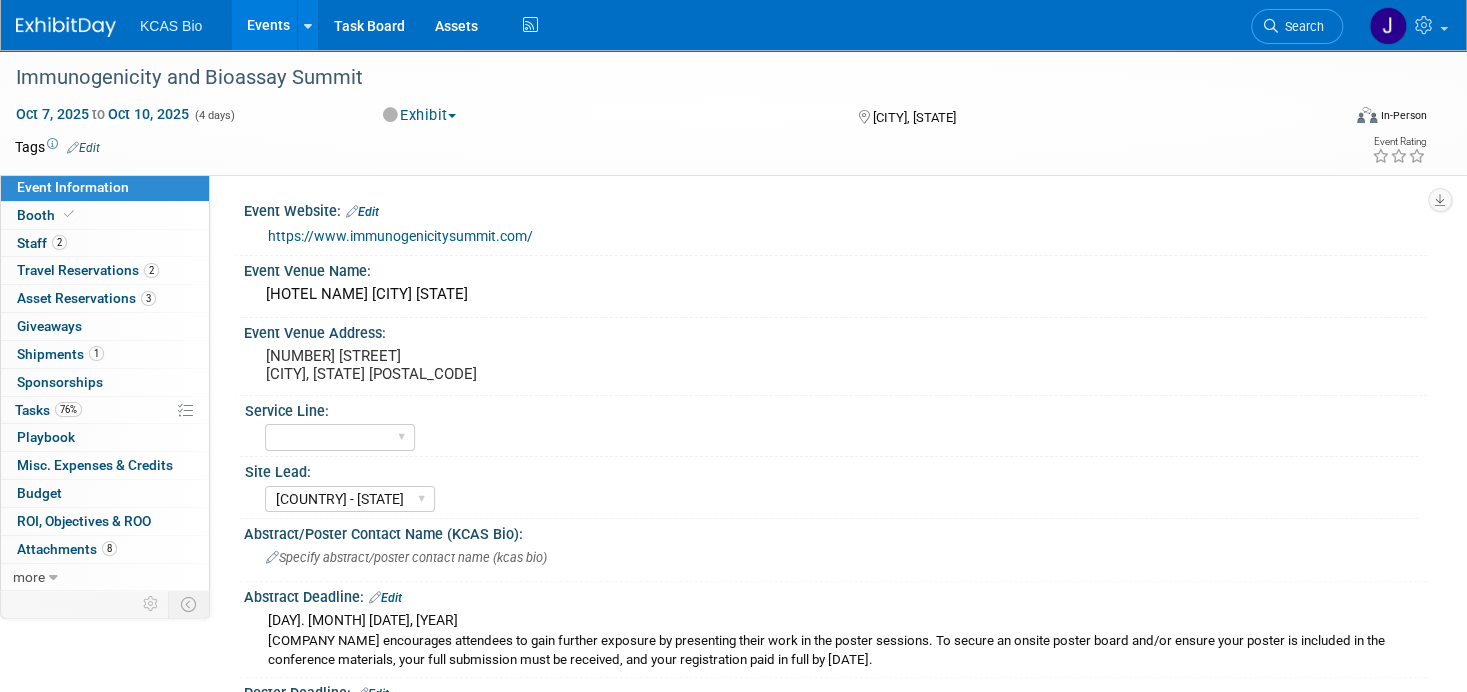scroll, scrollTop: 0, scrollLeft: 0, axis: both 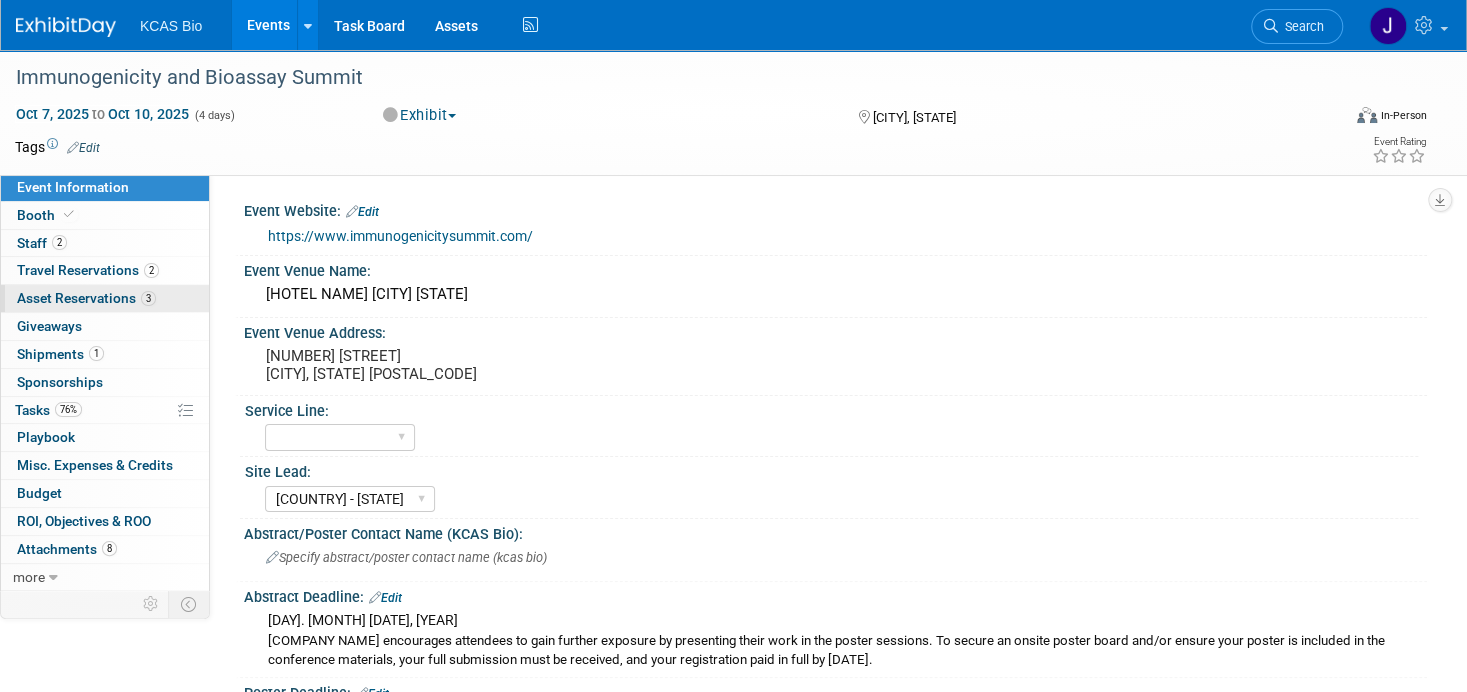 click on "Asset Reservations 3" at bounding box center (86, 298) 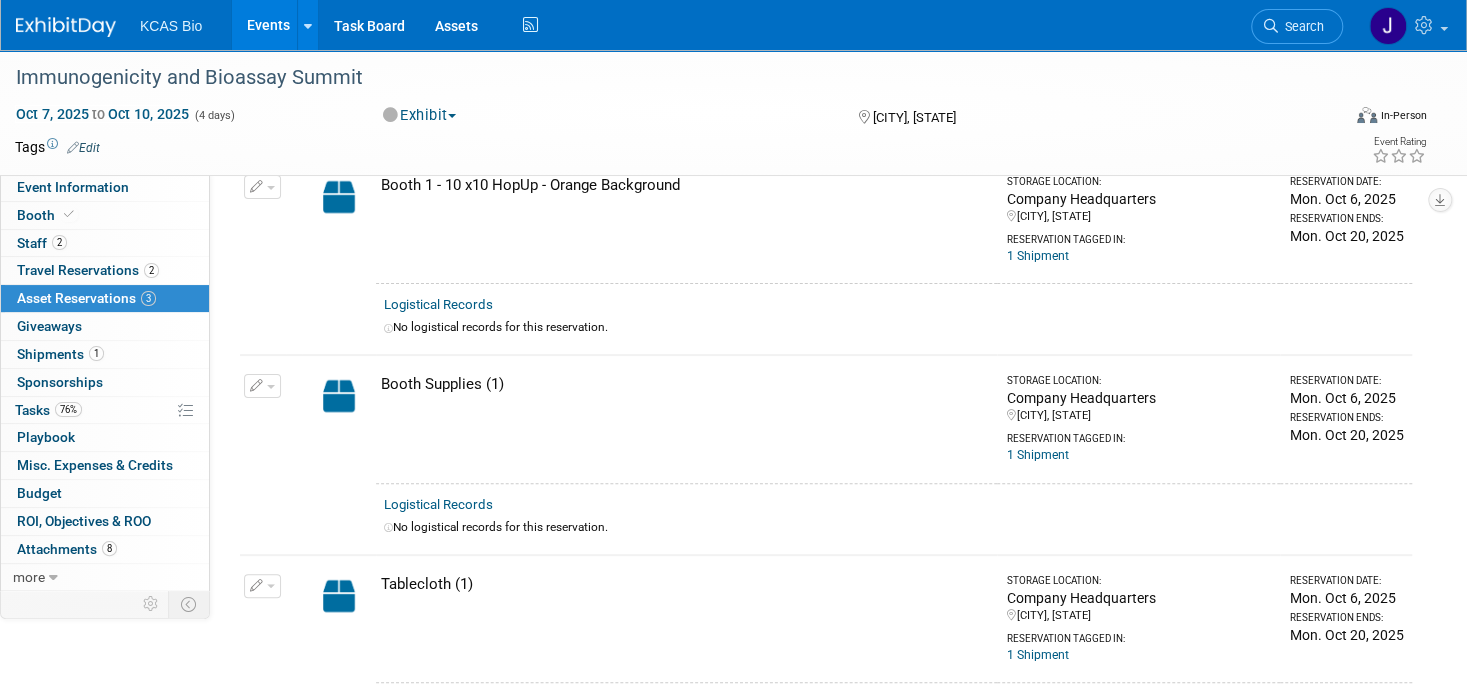 scroll, scrollTop: 0, scrollLeft: 0, axis: both 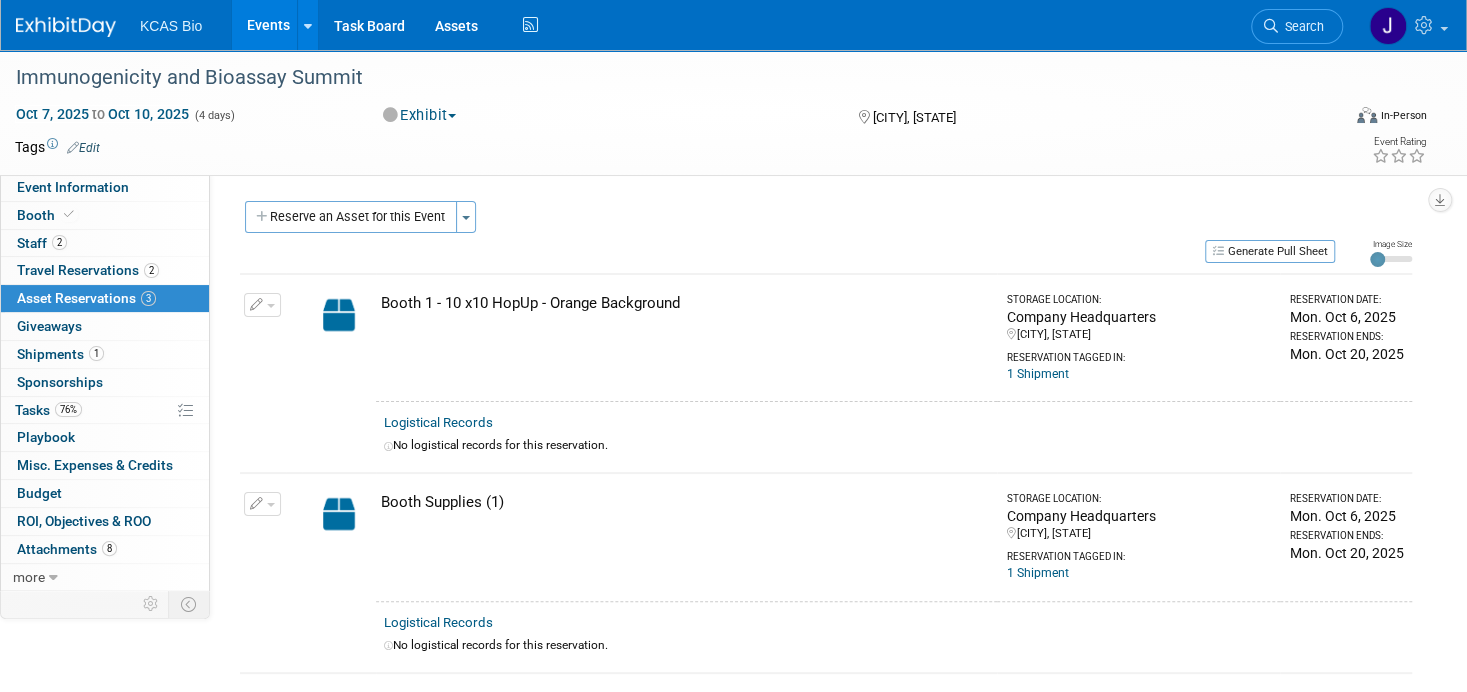 click at bounding box center (262, 305) 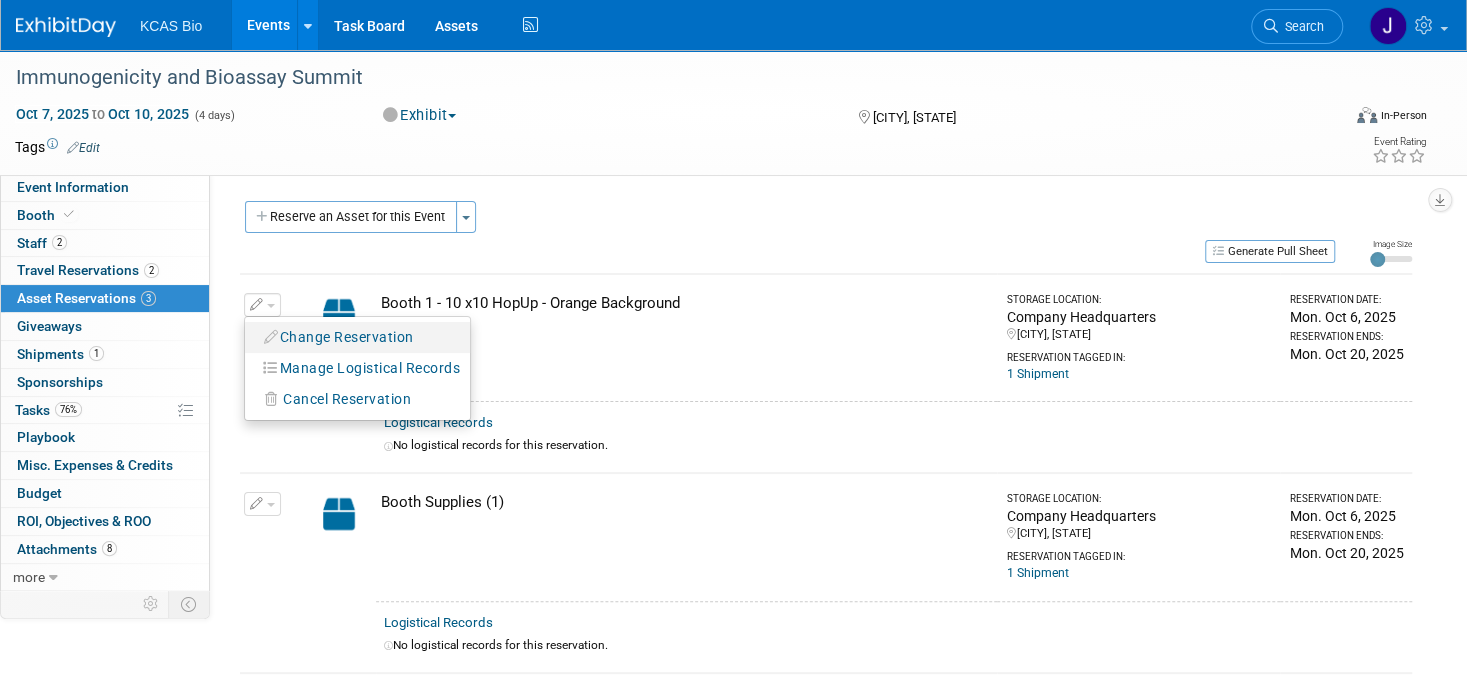 click at bounding box center (272, 337) 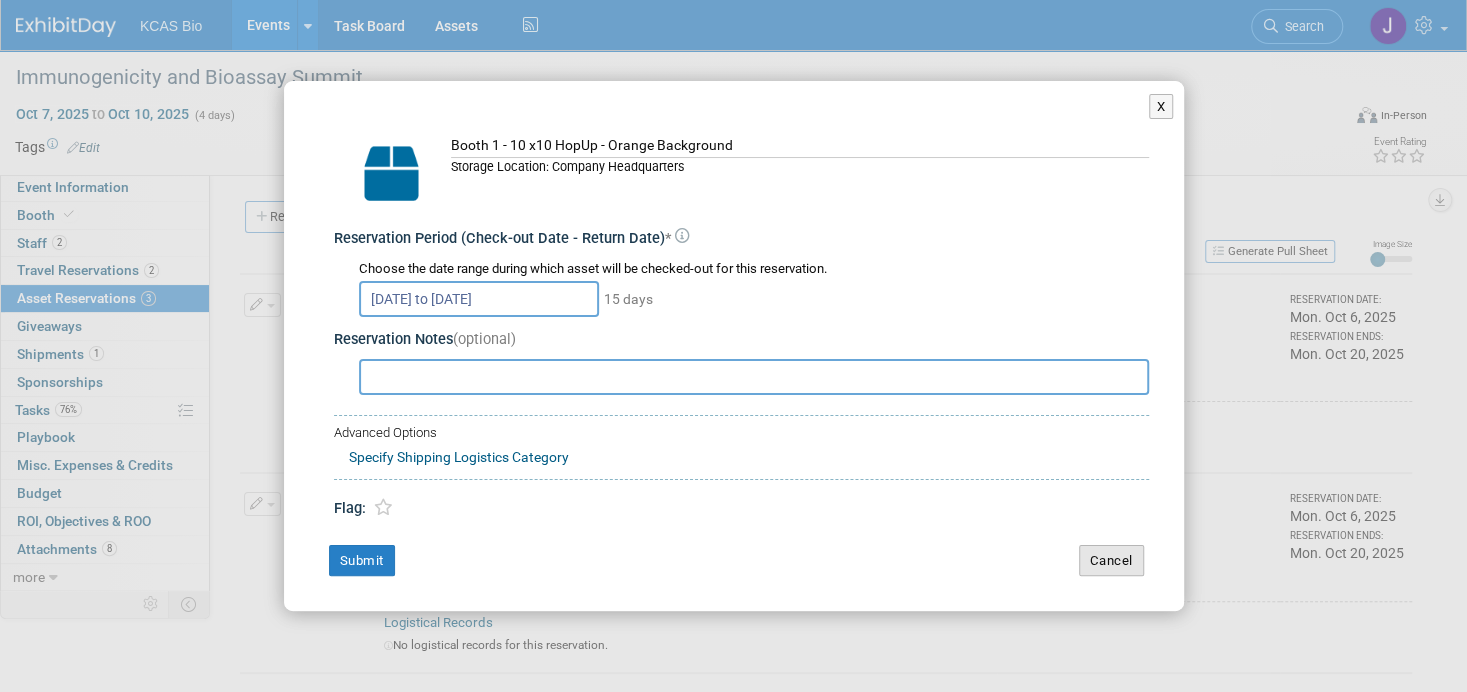 click on "Cancel" at bounding box center [1111, 561] 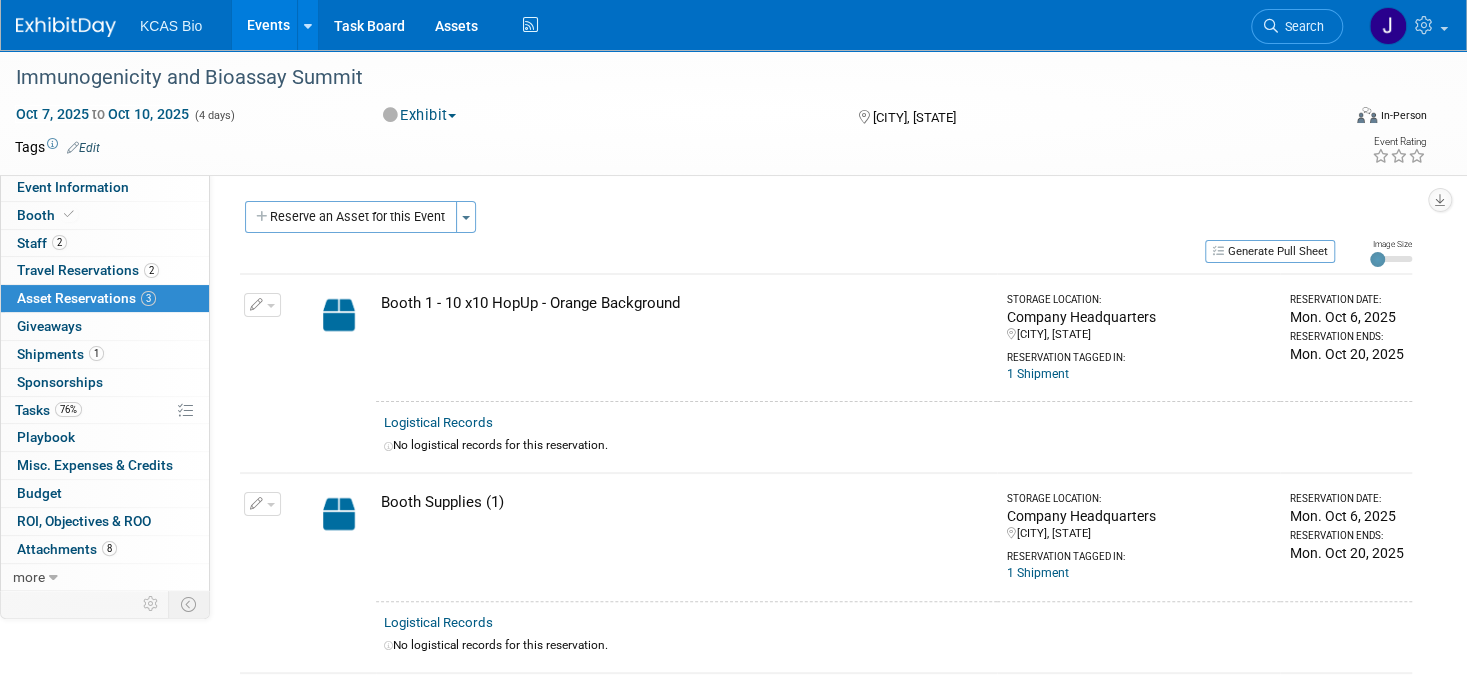 click at bounding box center [262, 305] 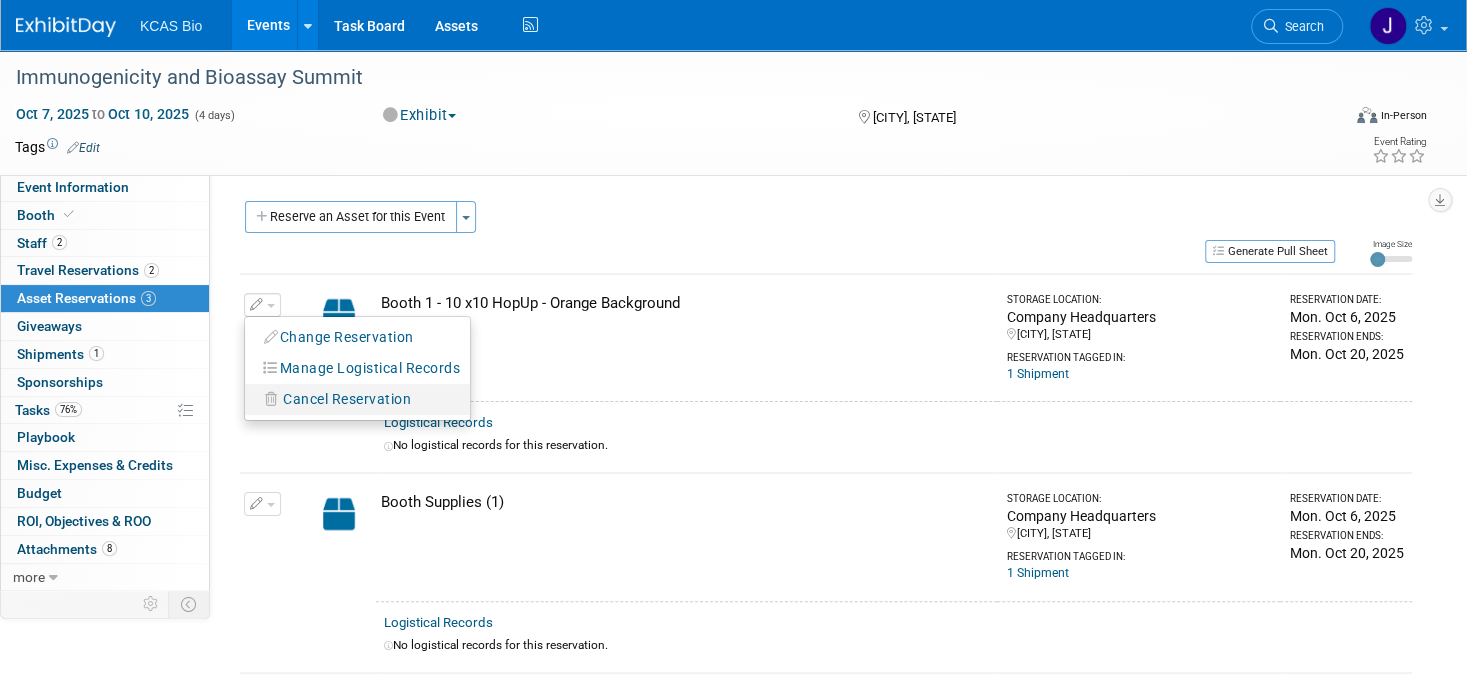 click on "Cancel Reservation" at bounding box center [347, 399] 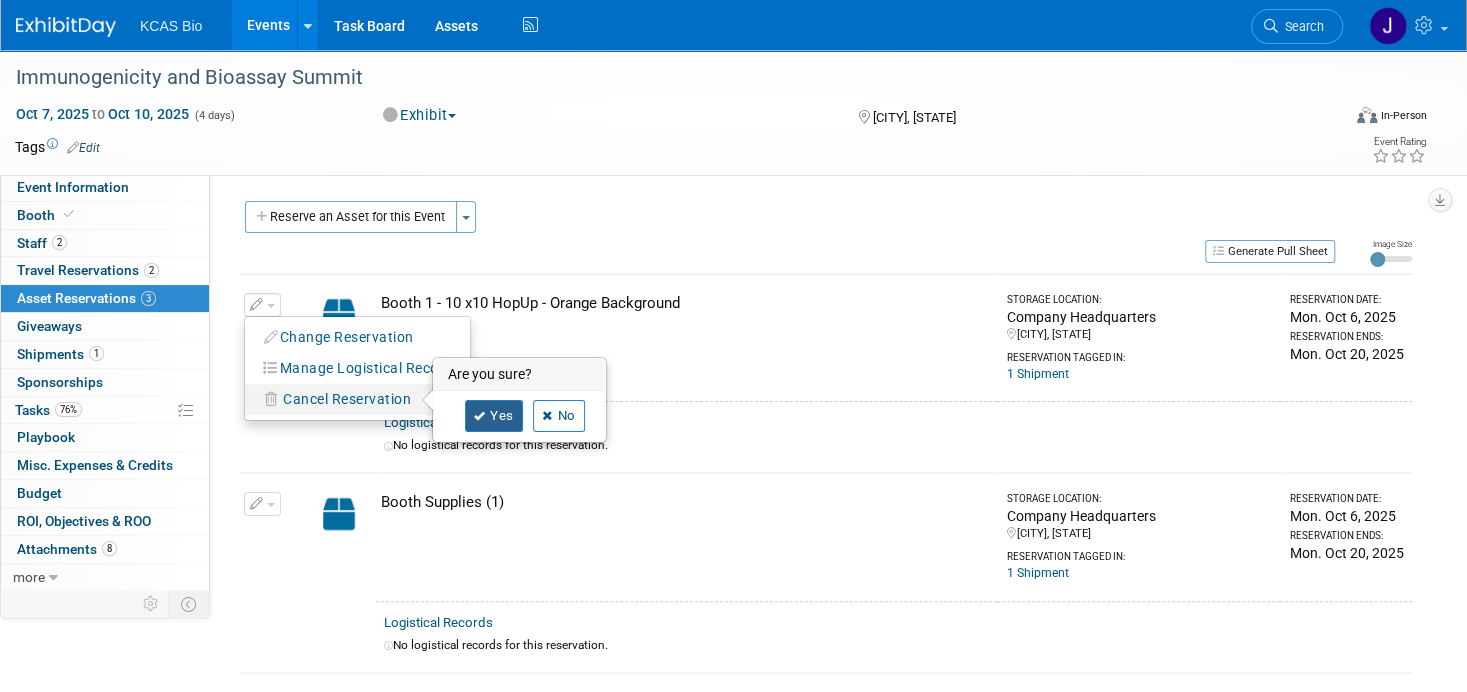 click on "Yes" at bounding box center (494, 416) 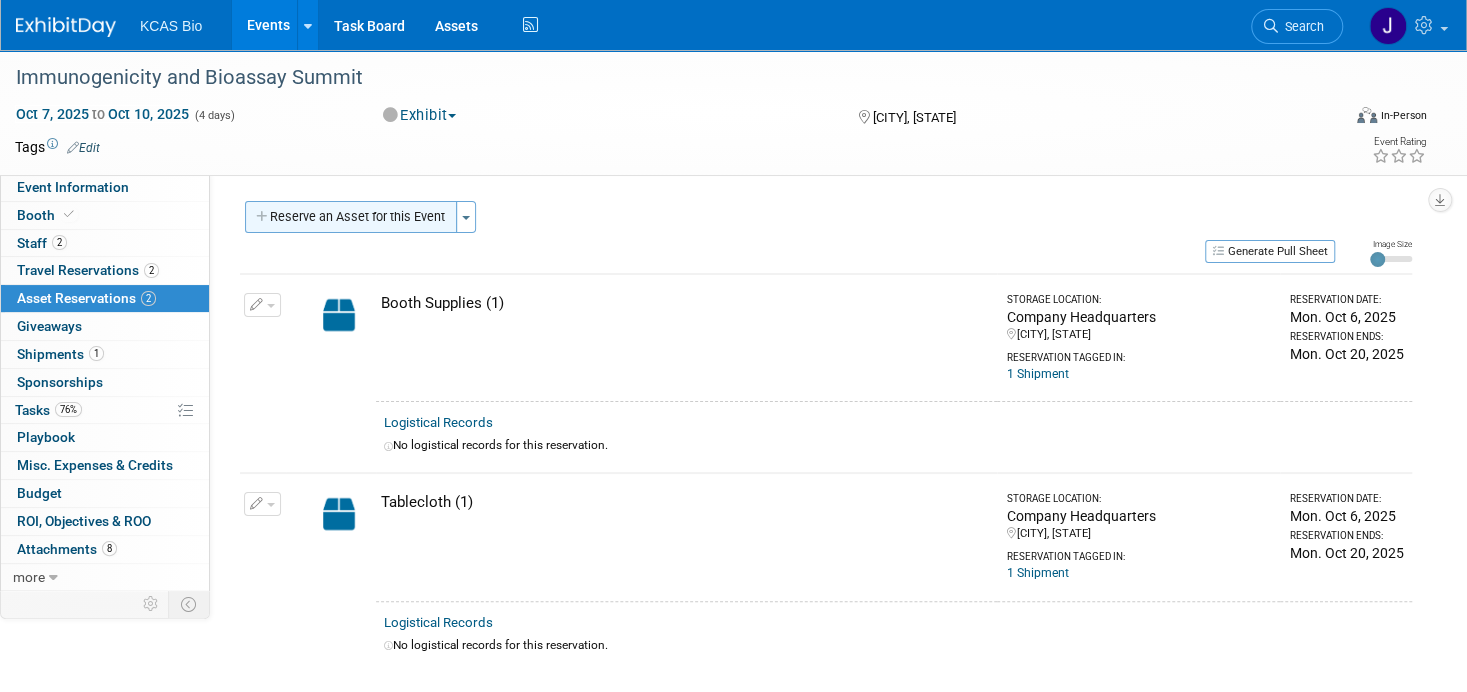 click on "Reserve an Asset for this Event" at bounding box center [351, 217] 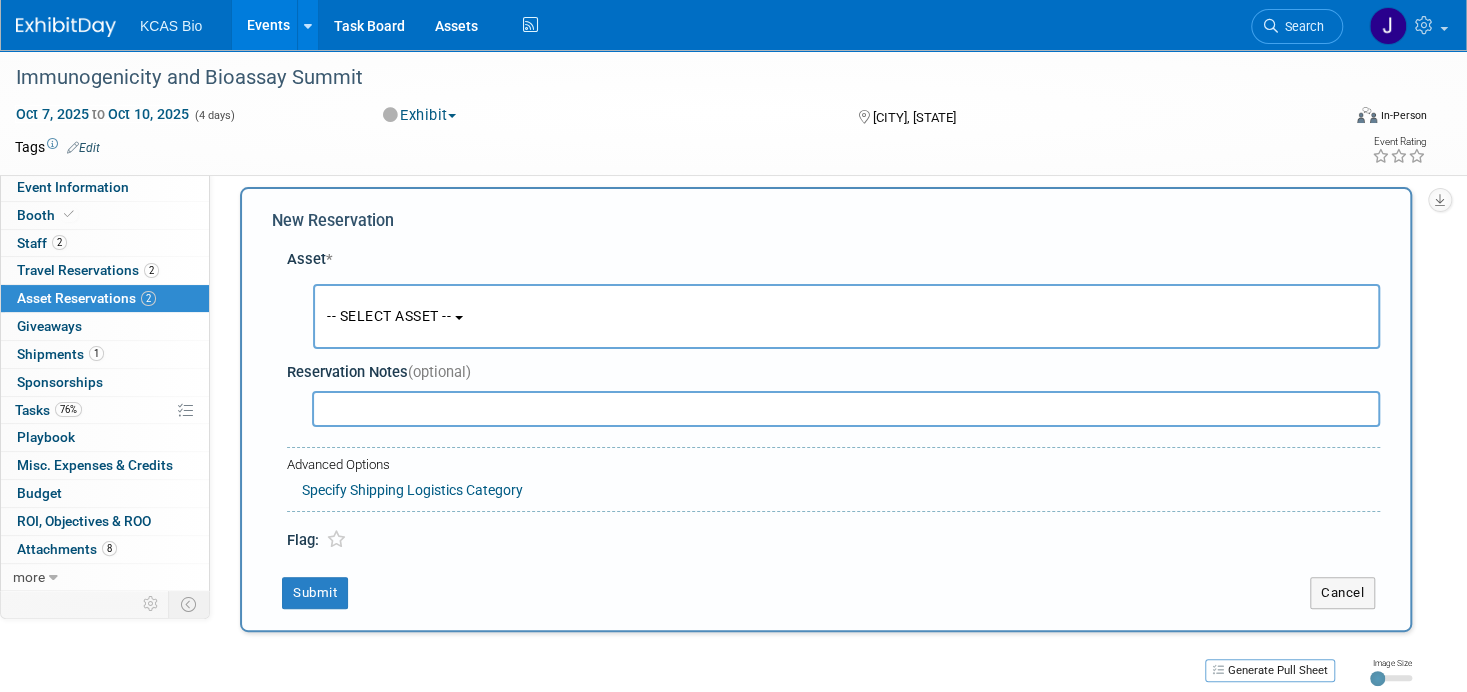 scroll, scrollTop: 17, scrollLeft: 0, axis: vertical 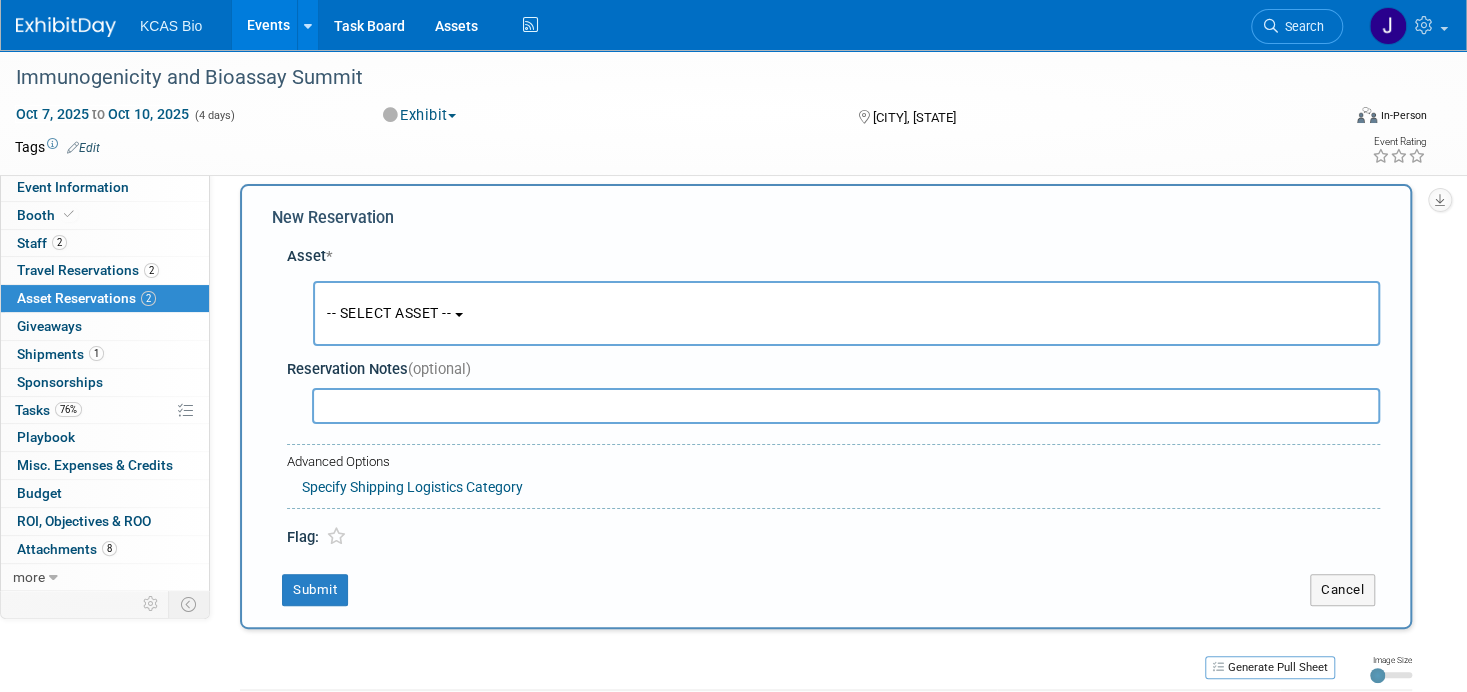 click on "-- SELECT ASSET --" at bounding box center (389, 313) 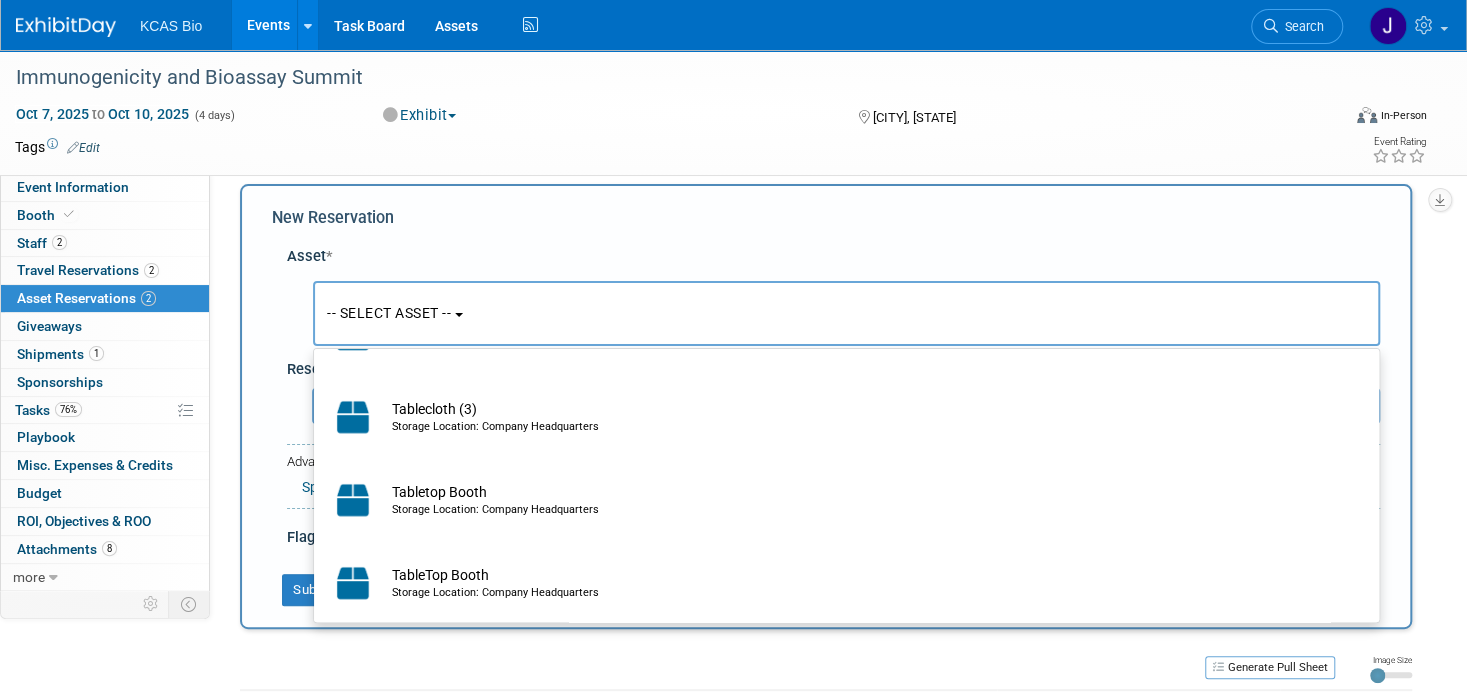 scroll, scrollTop: 1029, scrollLeft: 0, axis: vertical 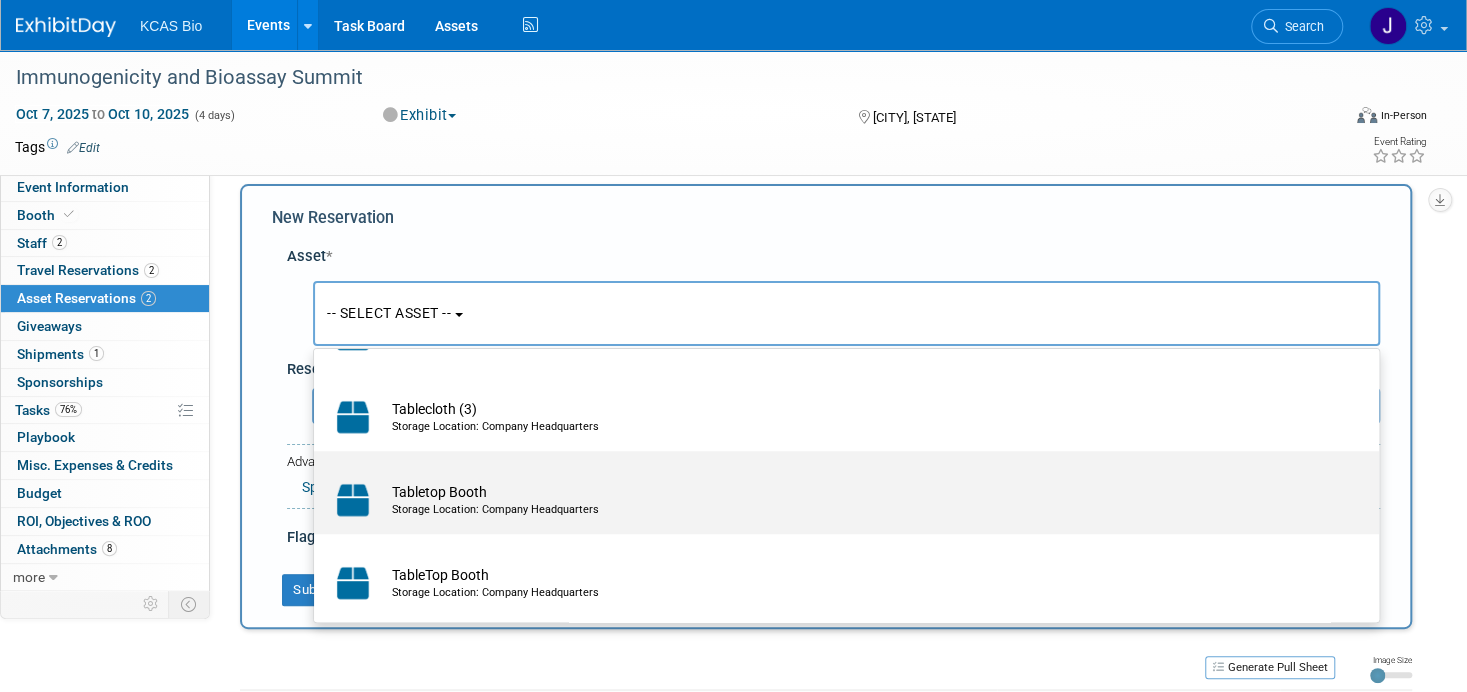 click on "Tabletop Booth Storage Location: Company Headquarters" at bounding box center [860, 500] 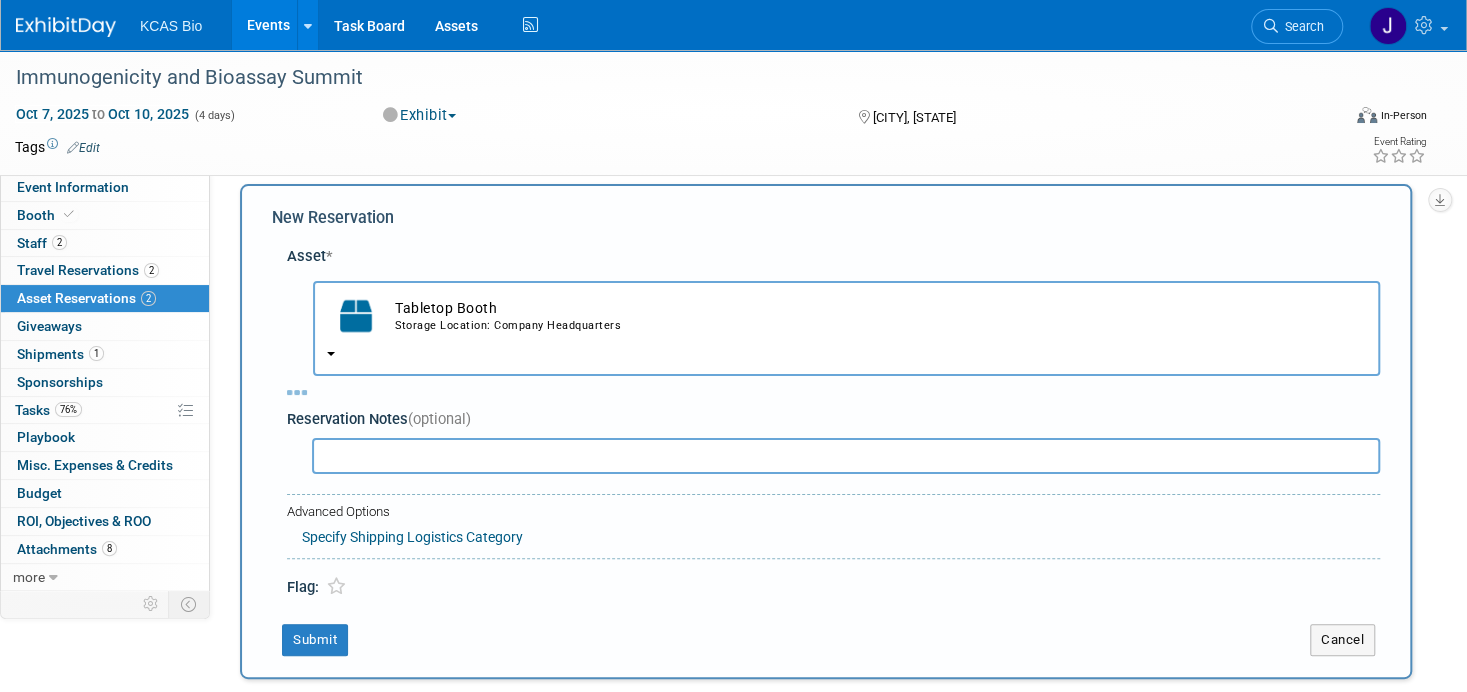 select on "9" 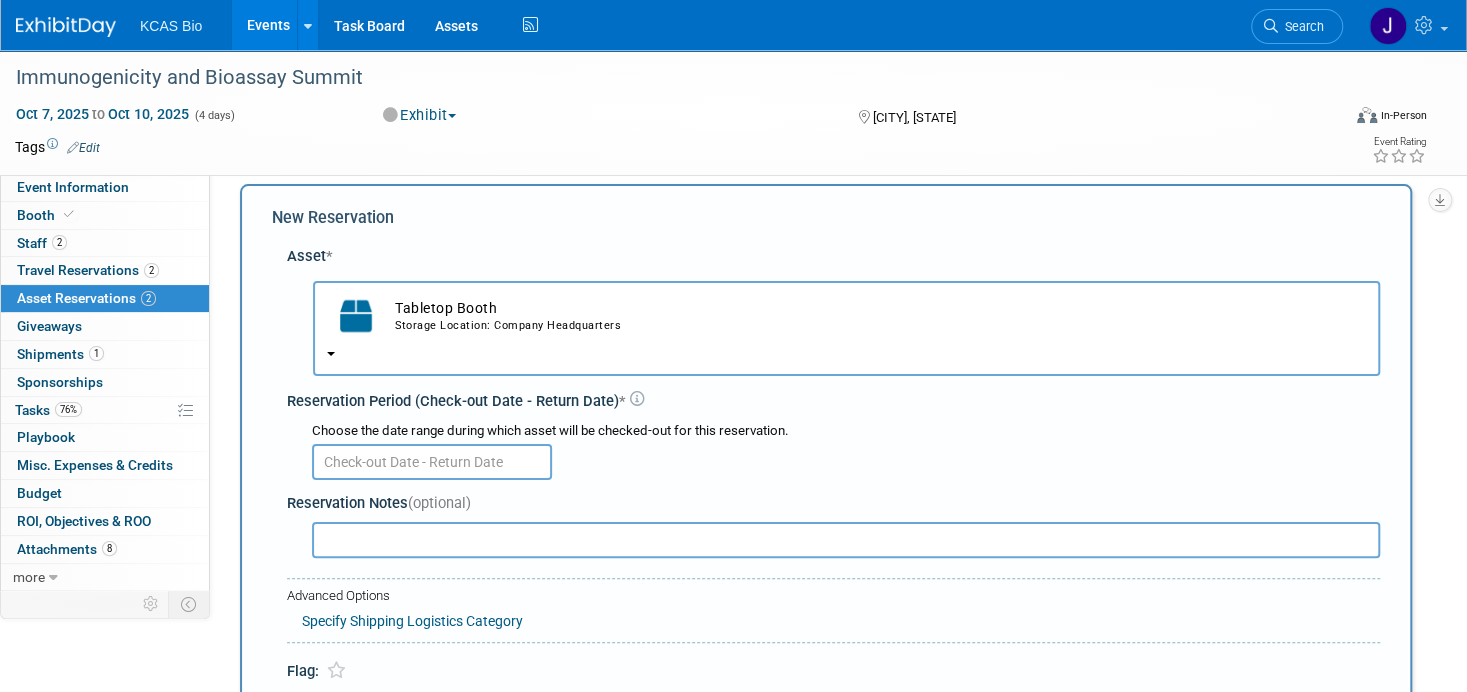 click at bounding box center (432, 462) 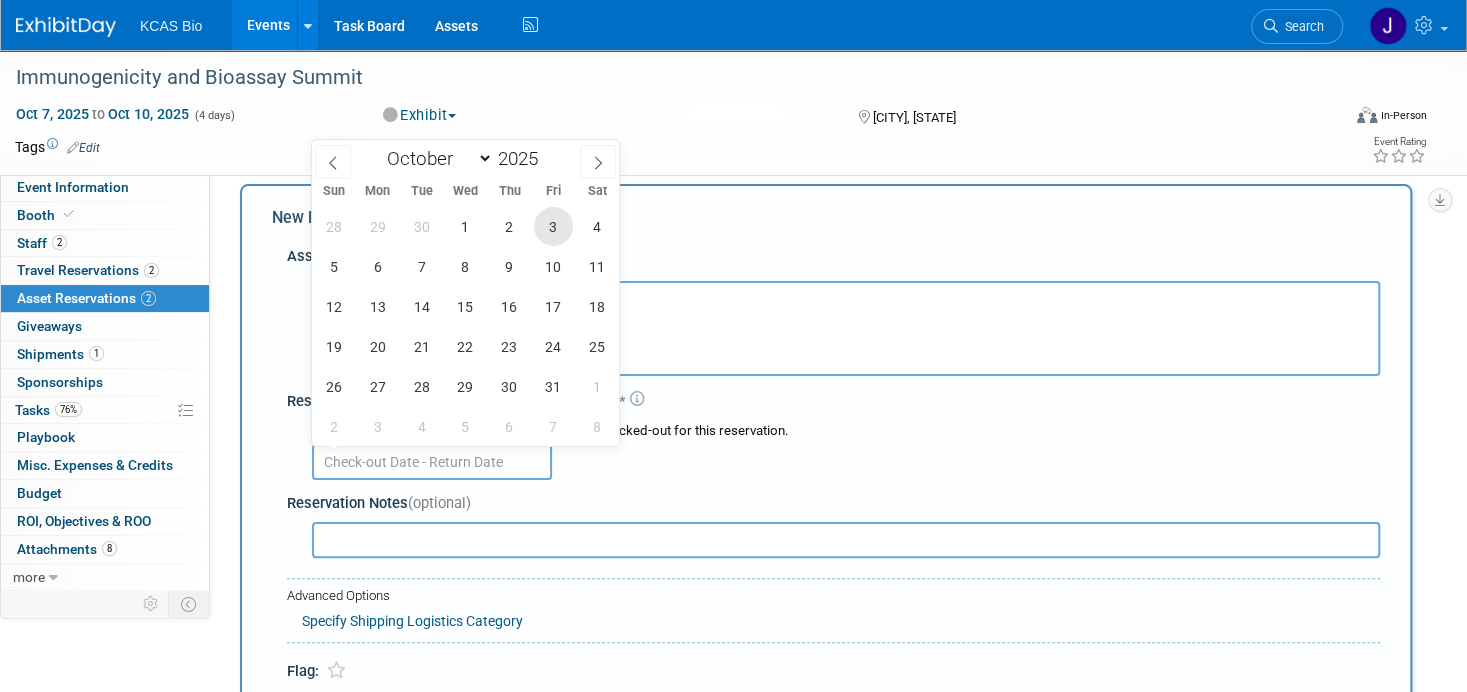 click on "3" at bounding box center (553, 226) 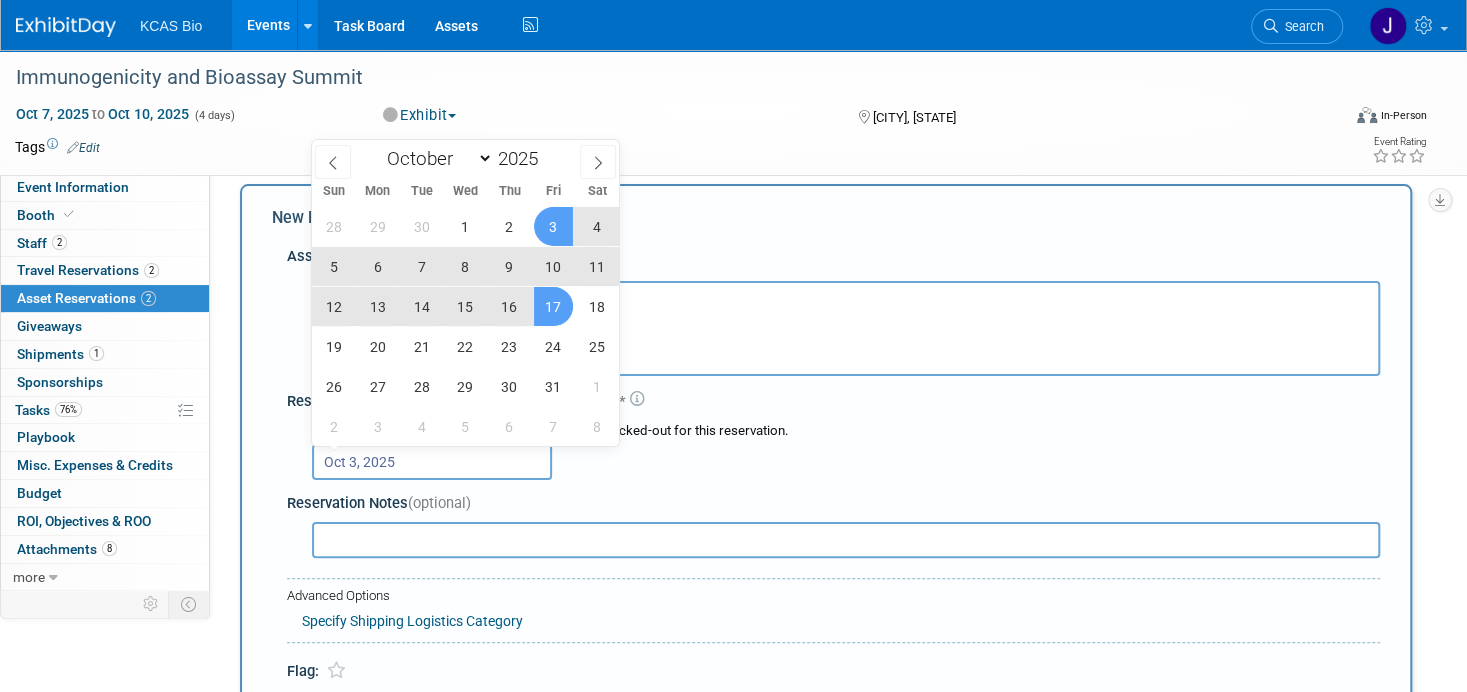 click on "17" at bounding box center (553, 306) 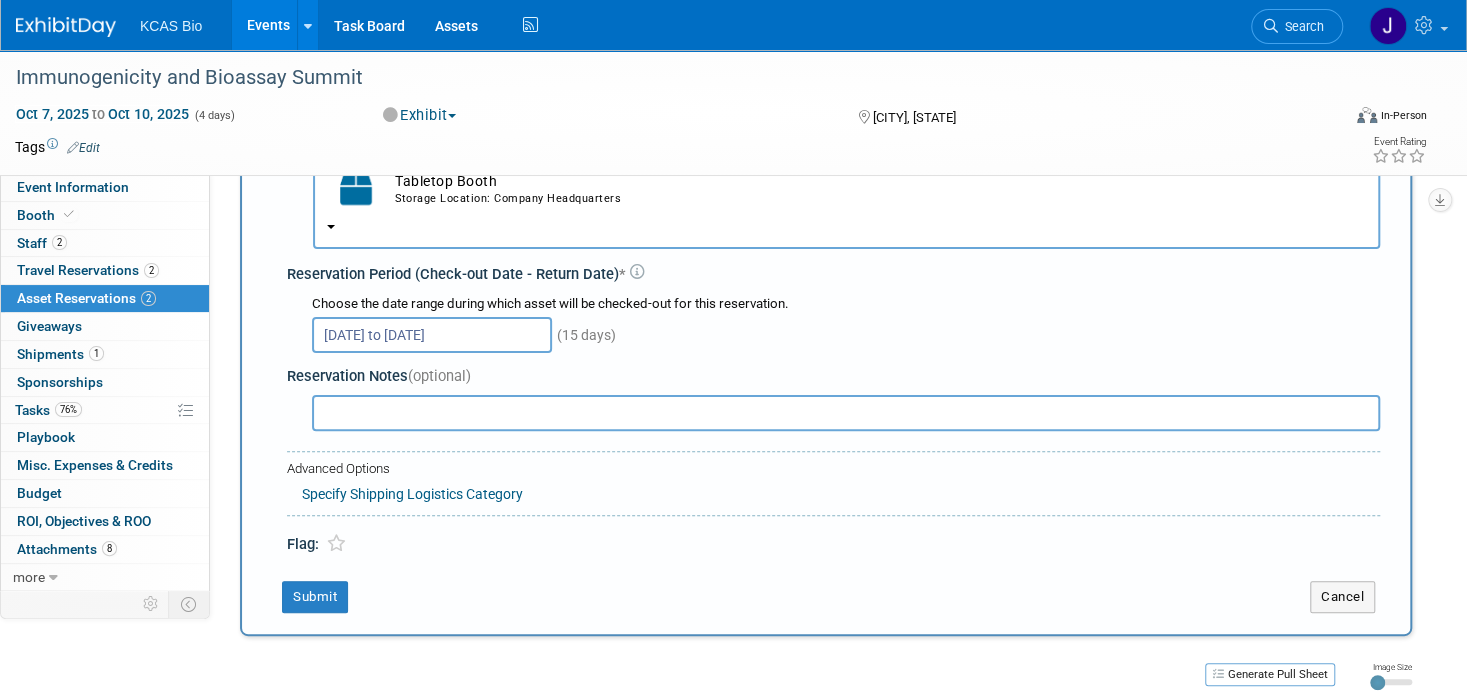 scroll, scrollTop: 117, scrollLeft: 0, axis: vertical 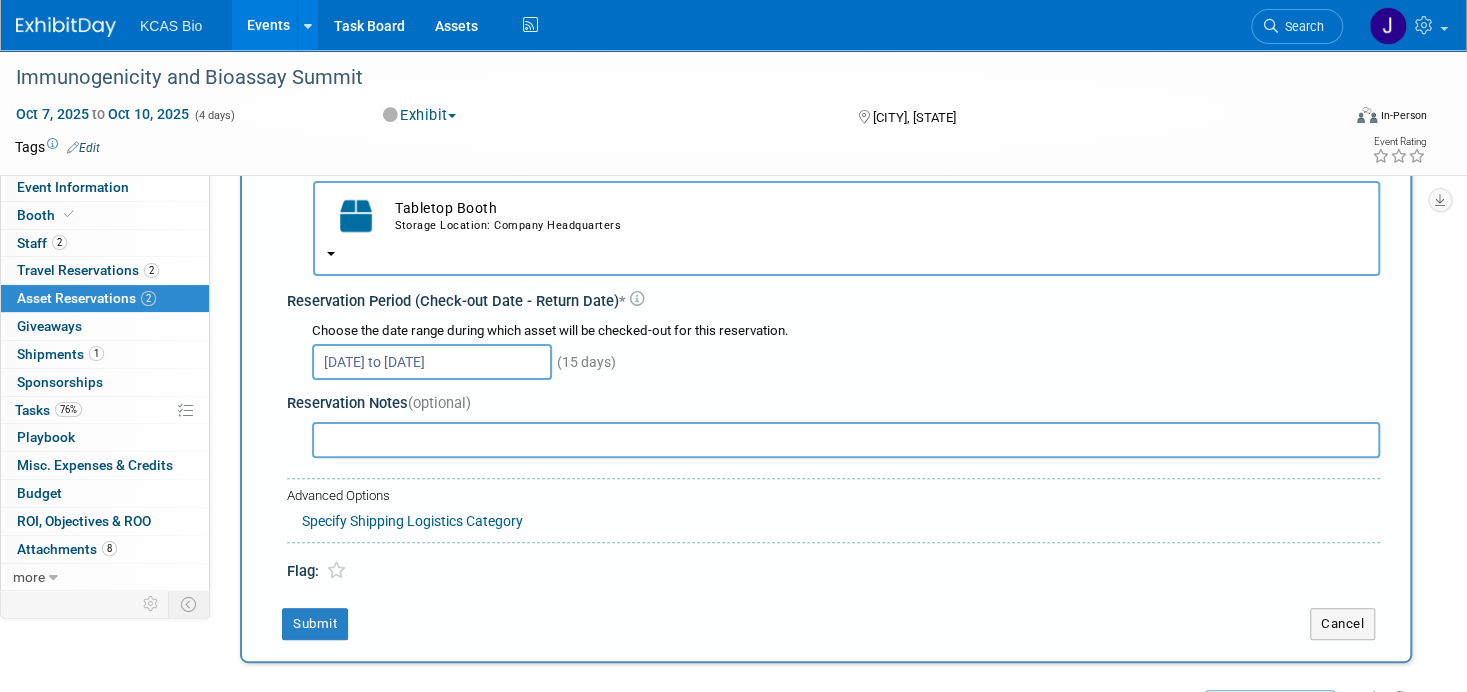 click on "Oct 3, 2025 to Oct 17, 2025" at bounding box center (432, 362) 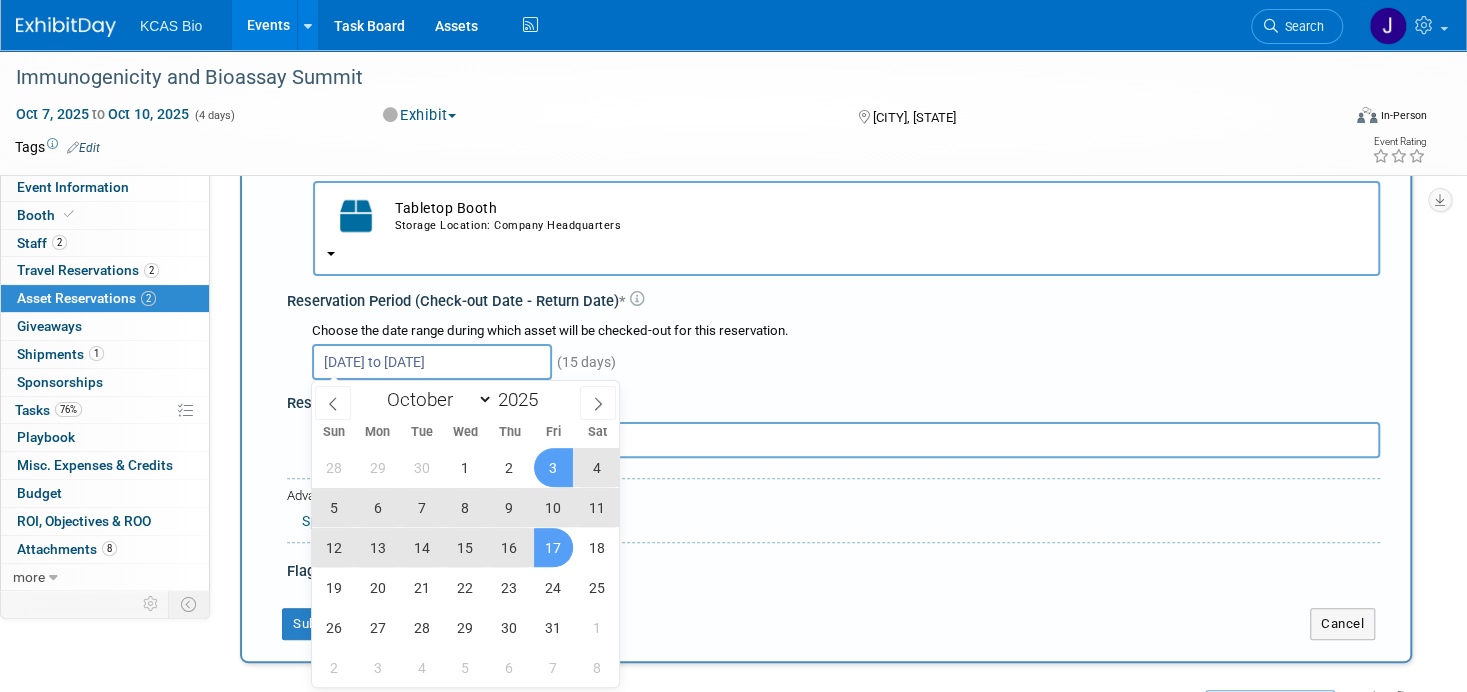 click on "6" at bounding box center (377, 507) 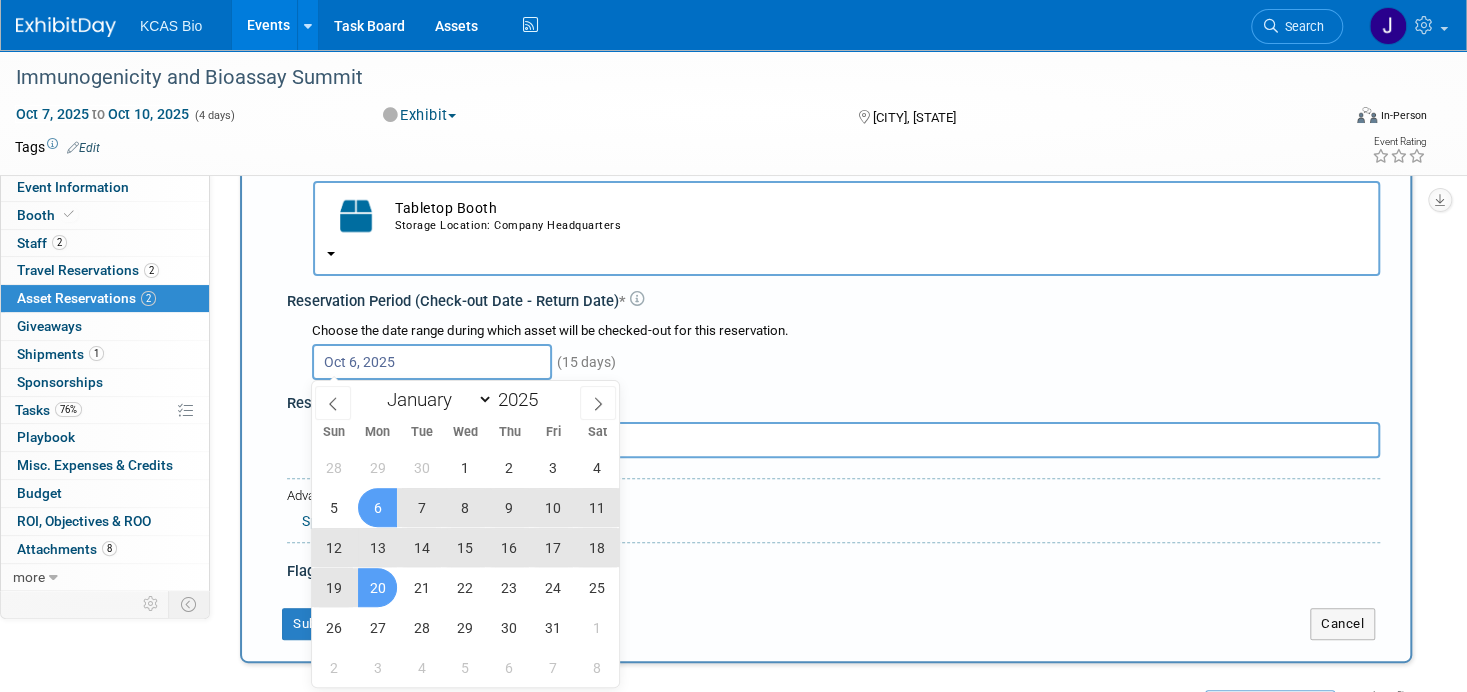click on "20" at bounding box center [377, 587] 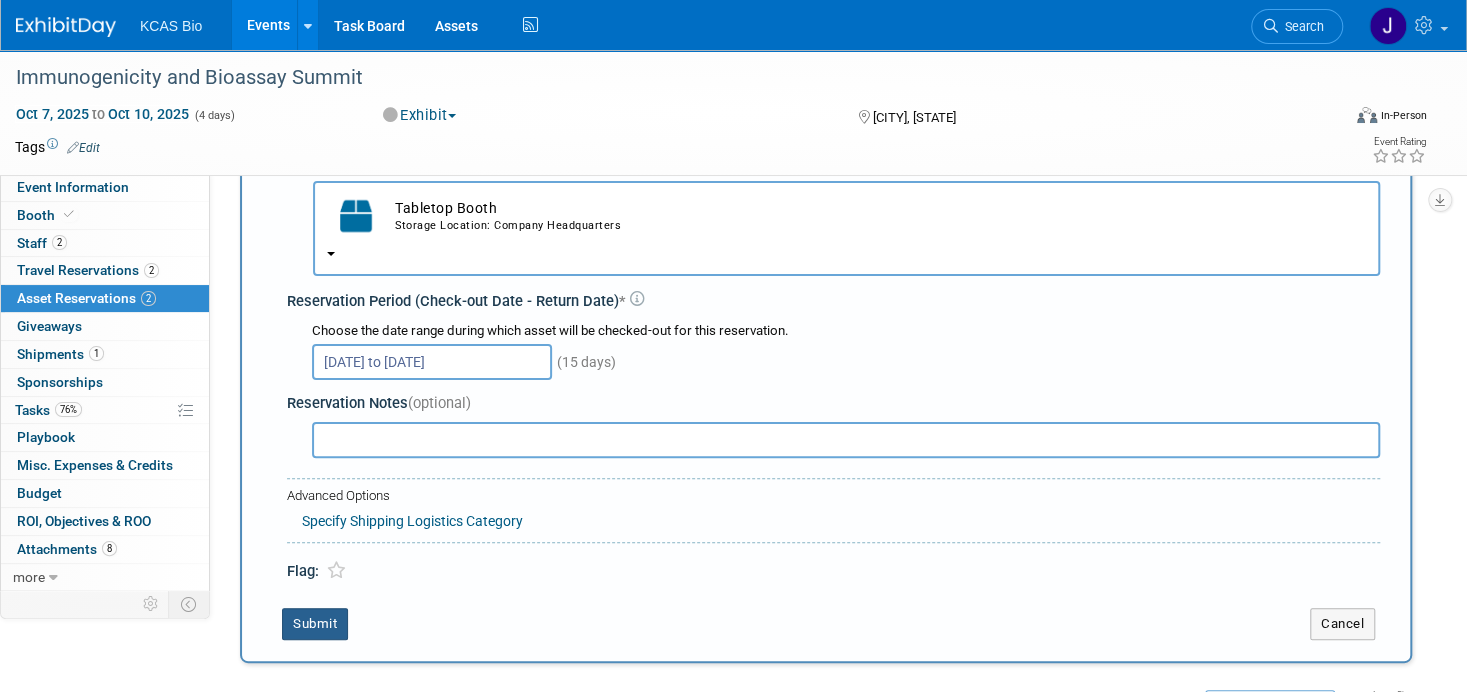 click on "Submit" at bounding box center [315, 624] 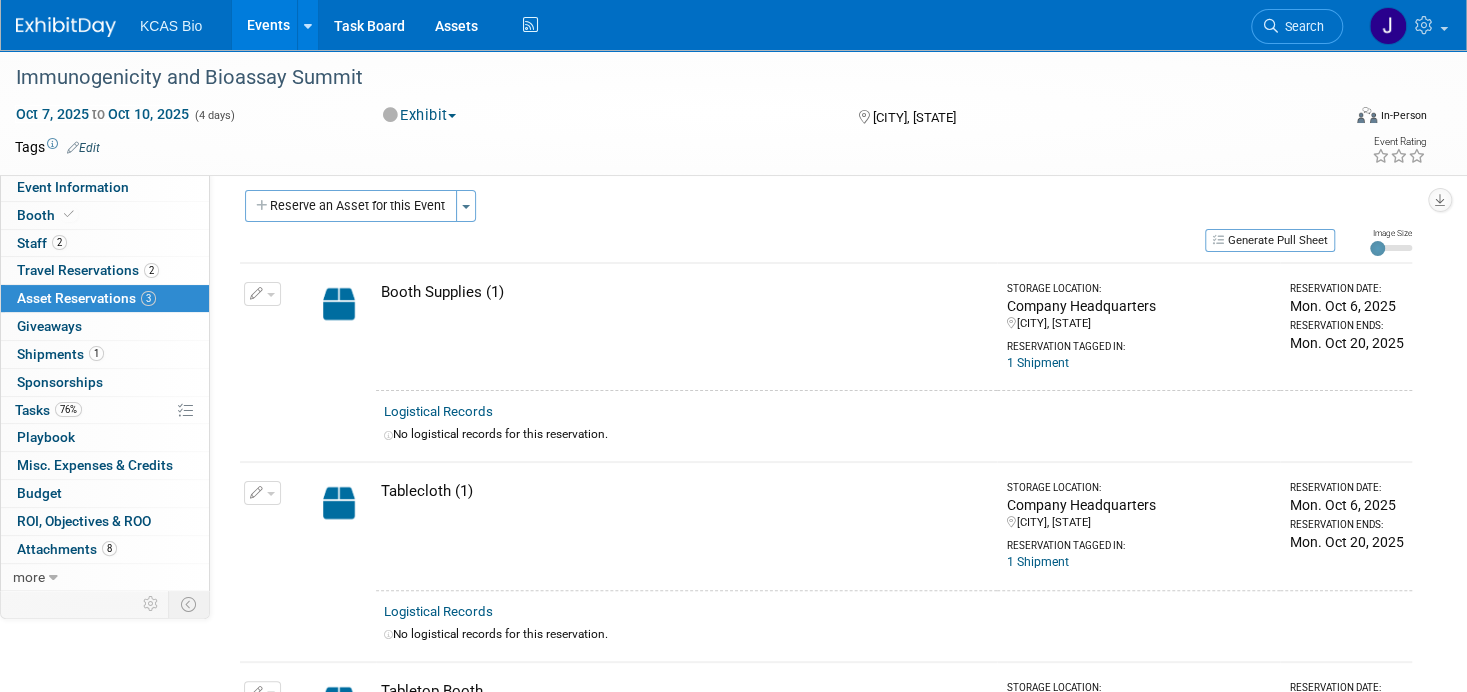 scroll, scrollTop: 0, scrollLeft: 0, axis: both 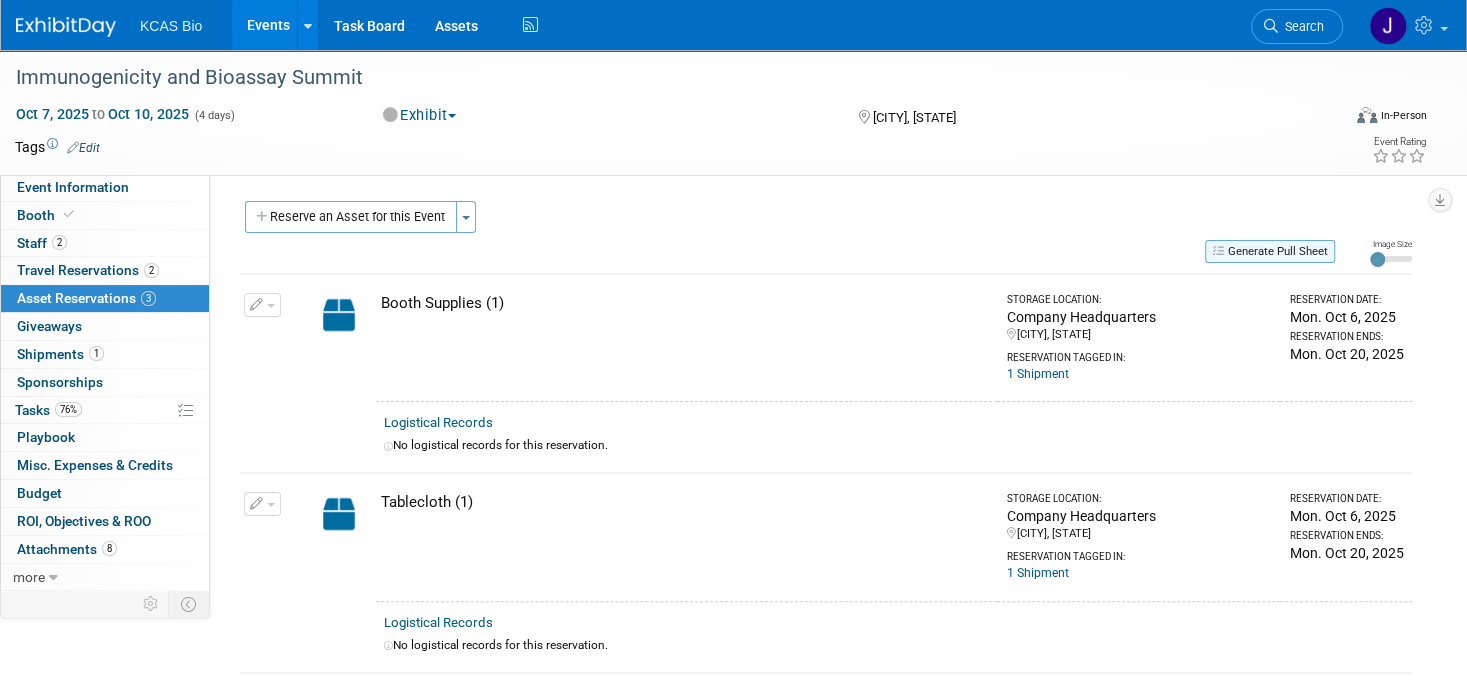 click on "Generate Pull Sheet" at bounding box center [1270, 251] 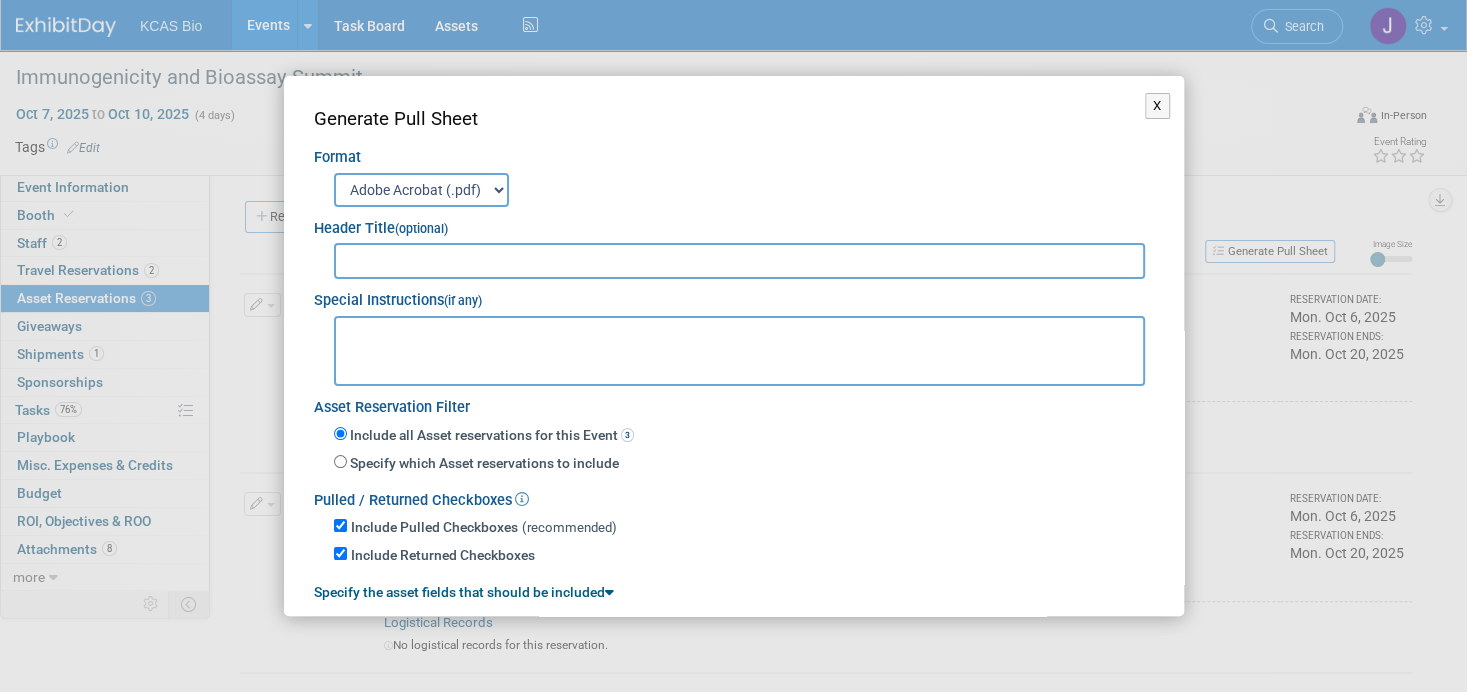 click at bounding box center (740, 261) 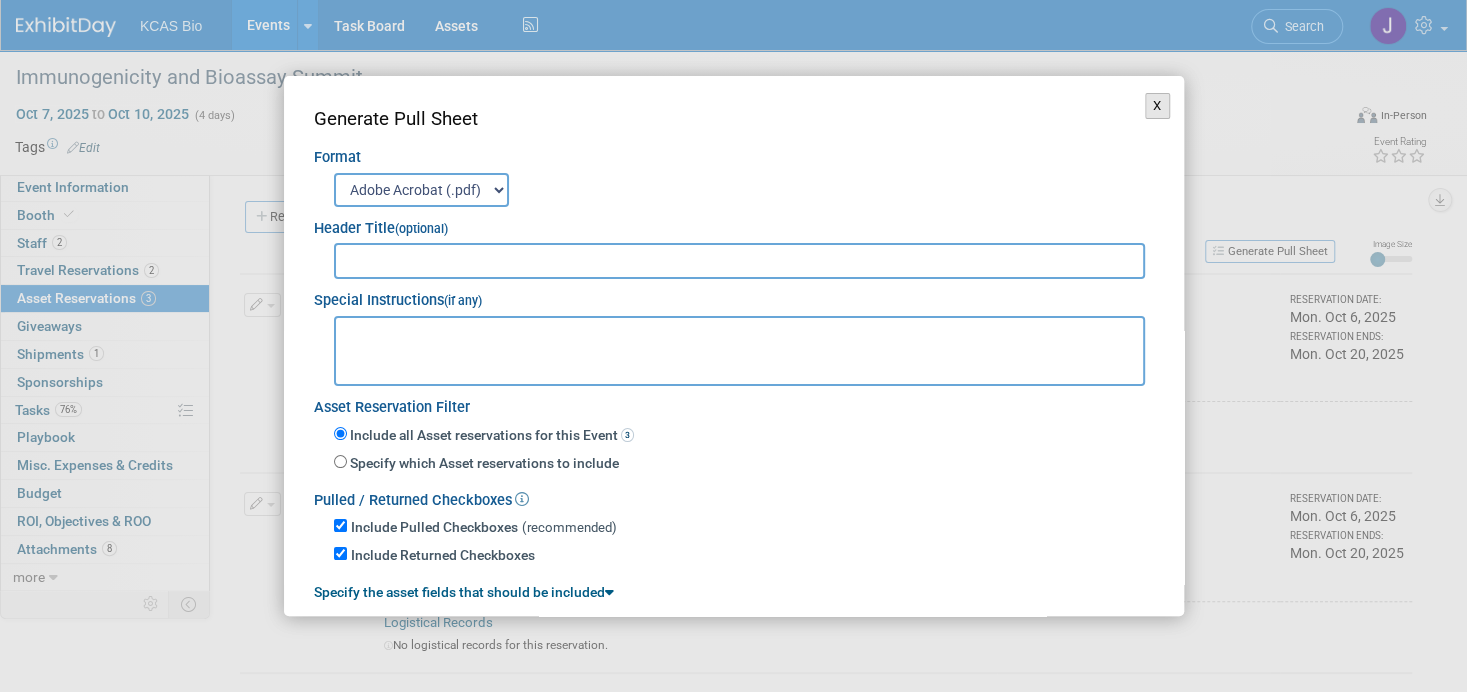 click on "X" at bounding box center [1157, 106] 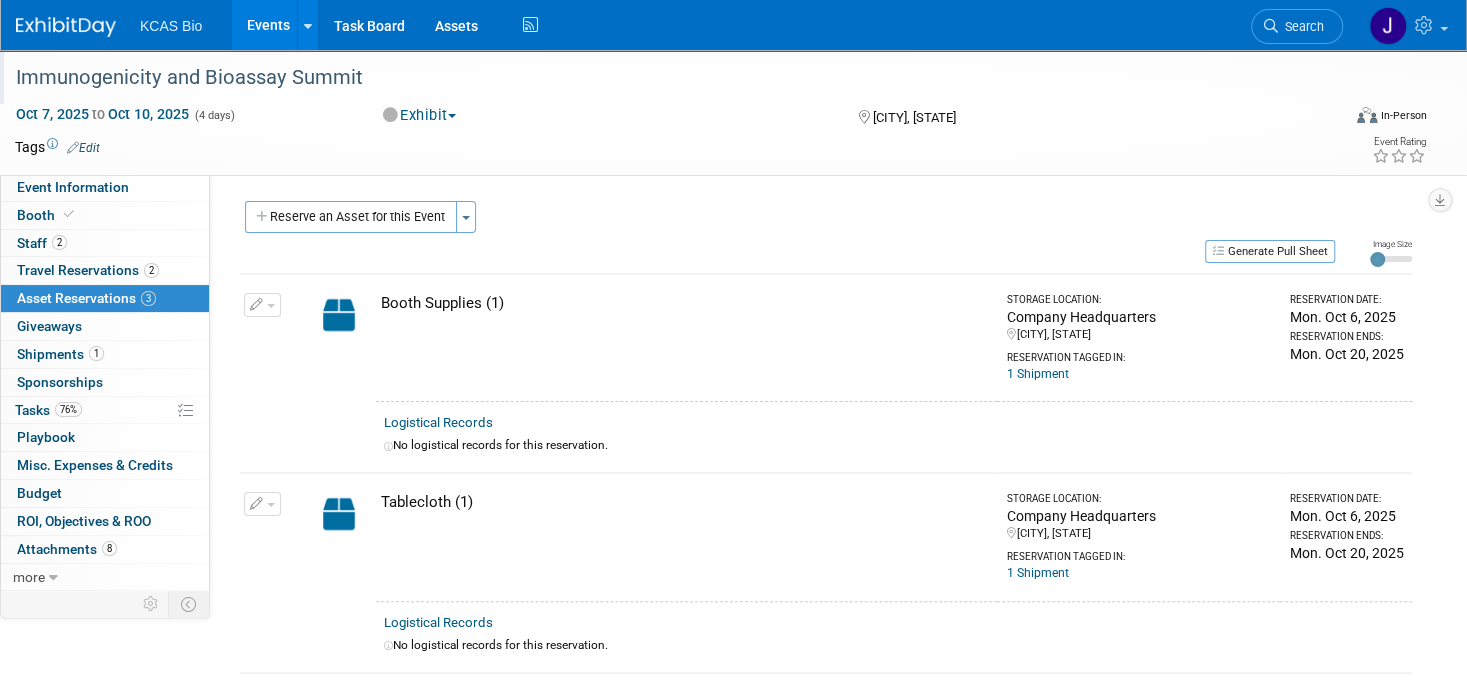 click on "Immunogenicity and Bioassay Summit" at bounding box center (658, 78) 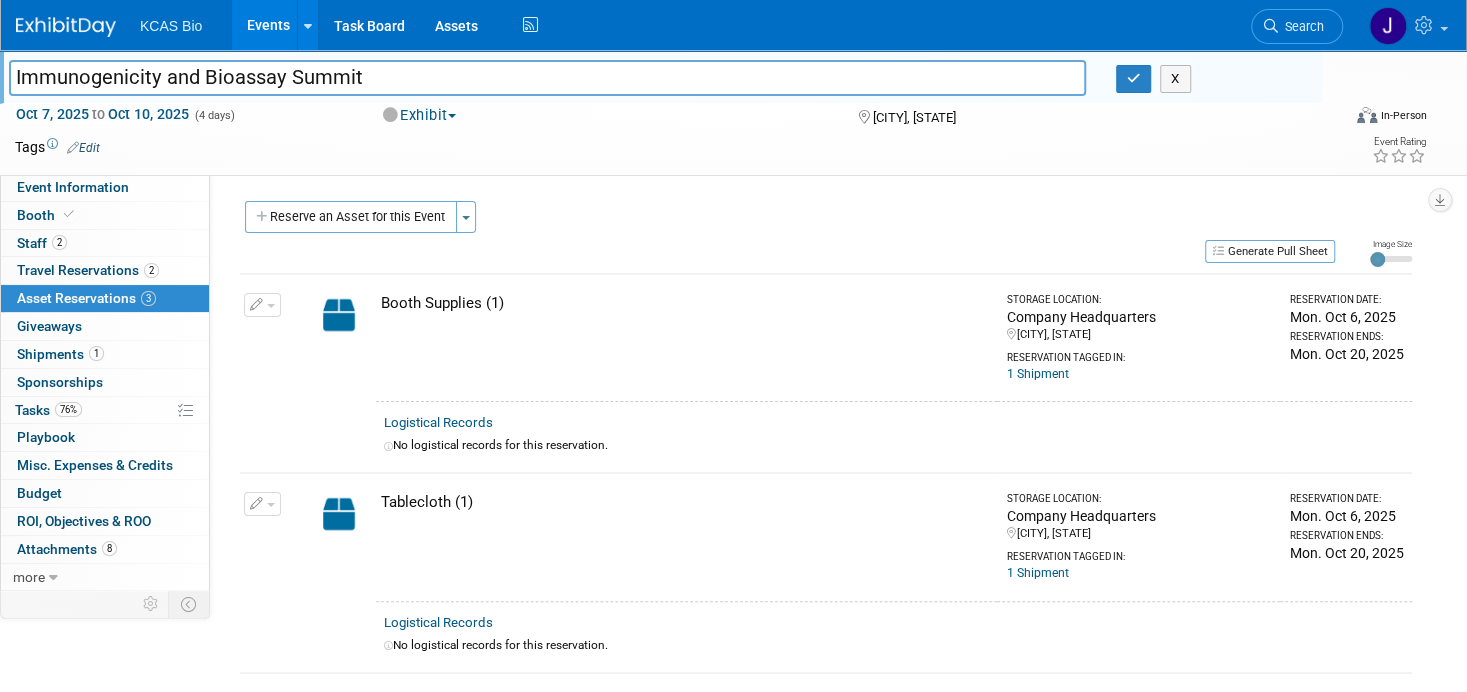 drag, startPoint x: 244, startPoint y: 63, endPoint x: 0, endPoint y: 39, distance: 245.17749 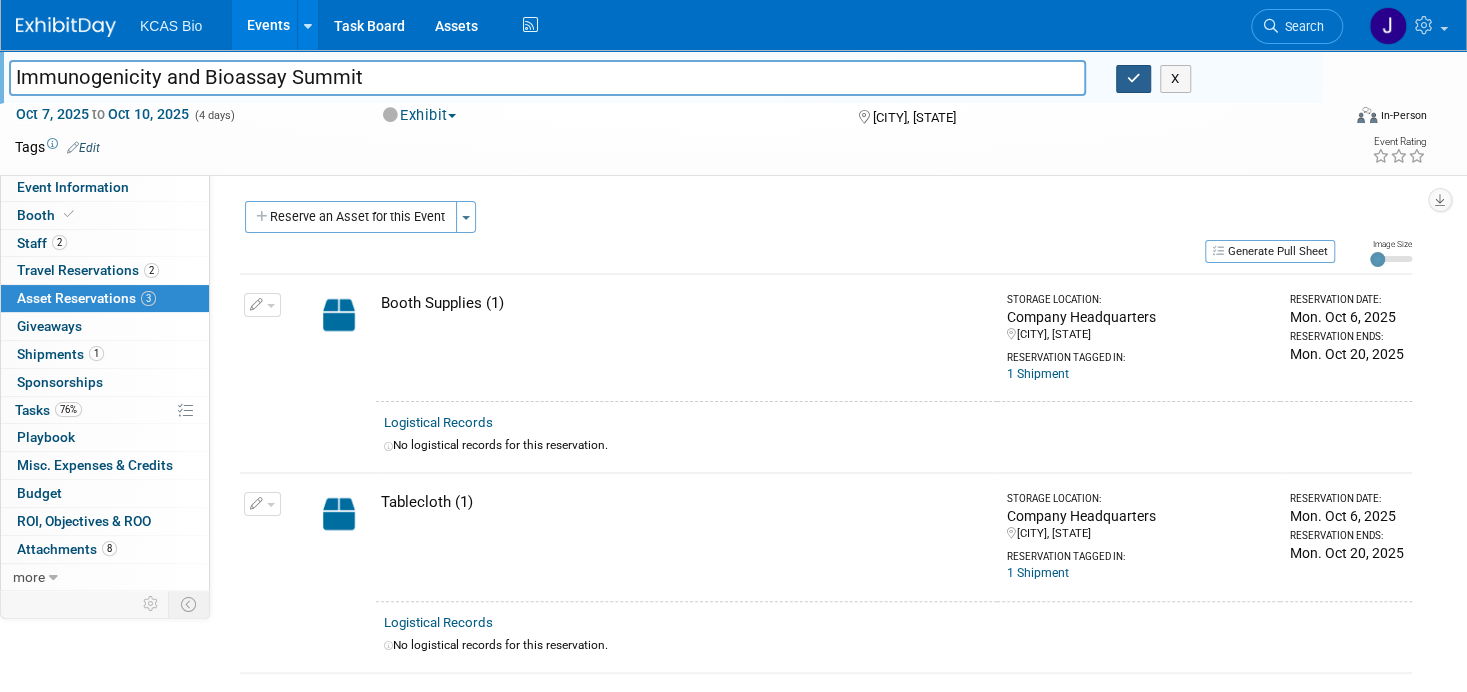 click at bounding box center [1134, 79] 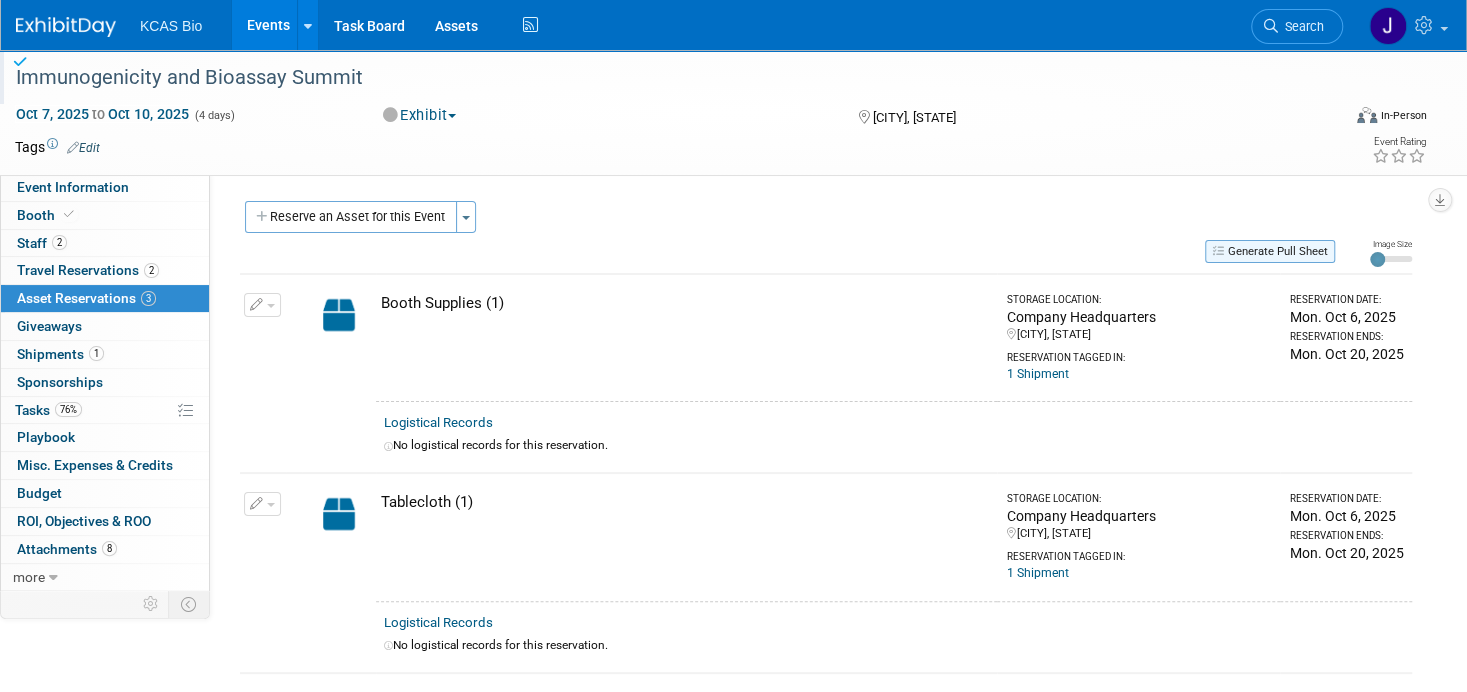 click on "Generate Pull Sheet" at bounding box center (1270, 251) 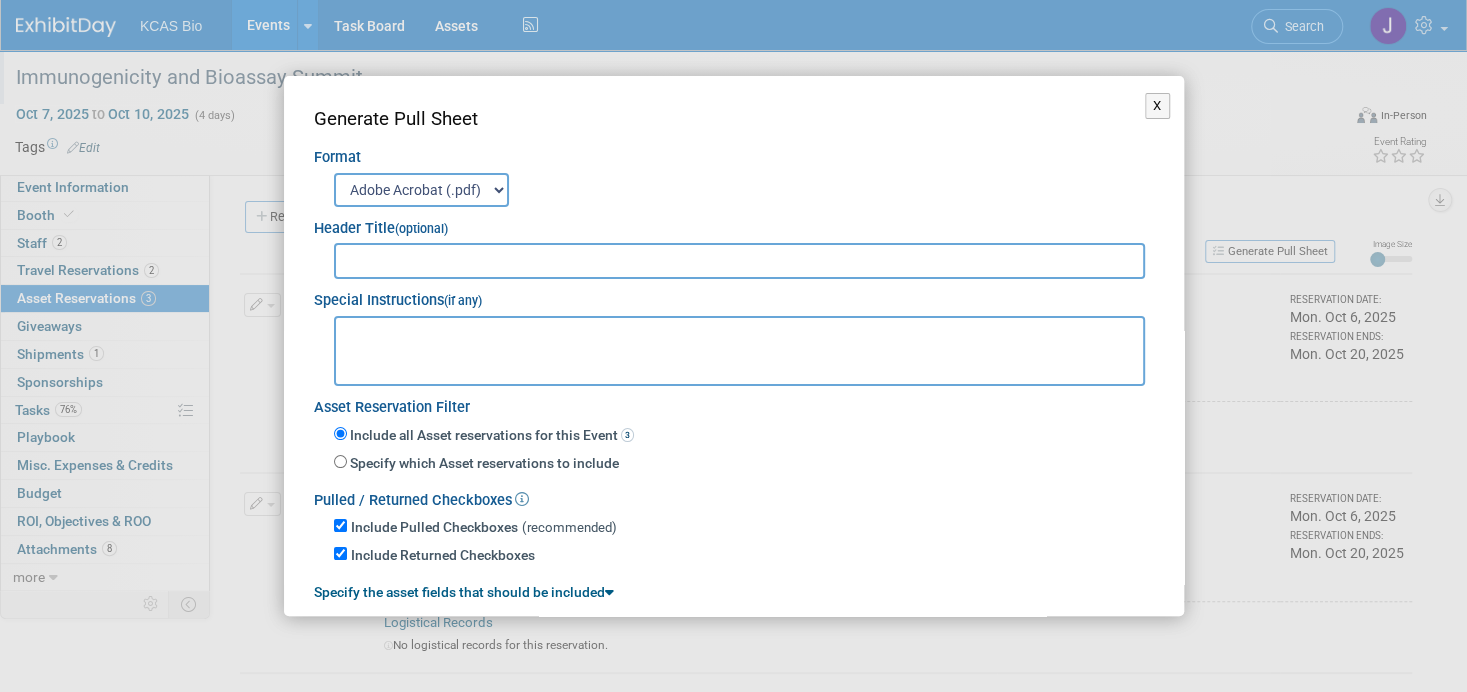 type 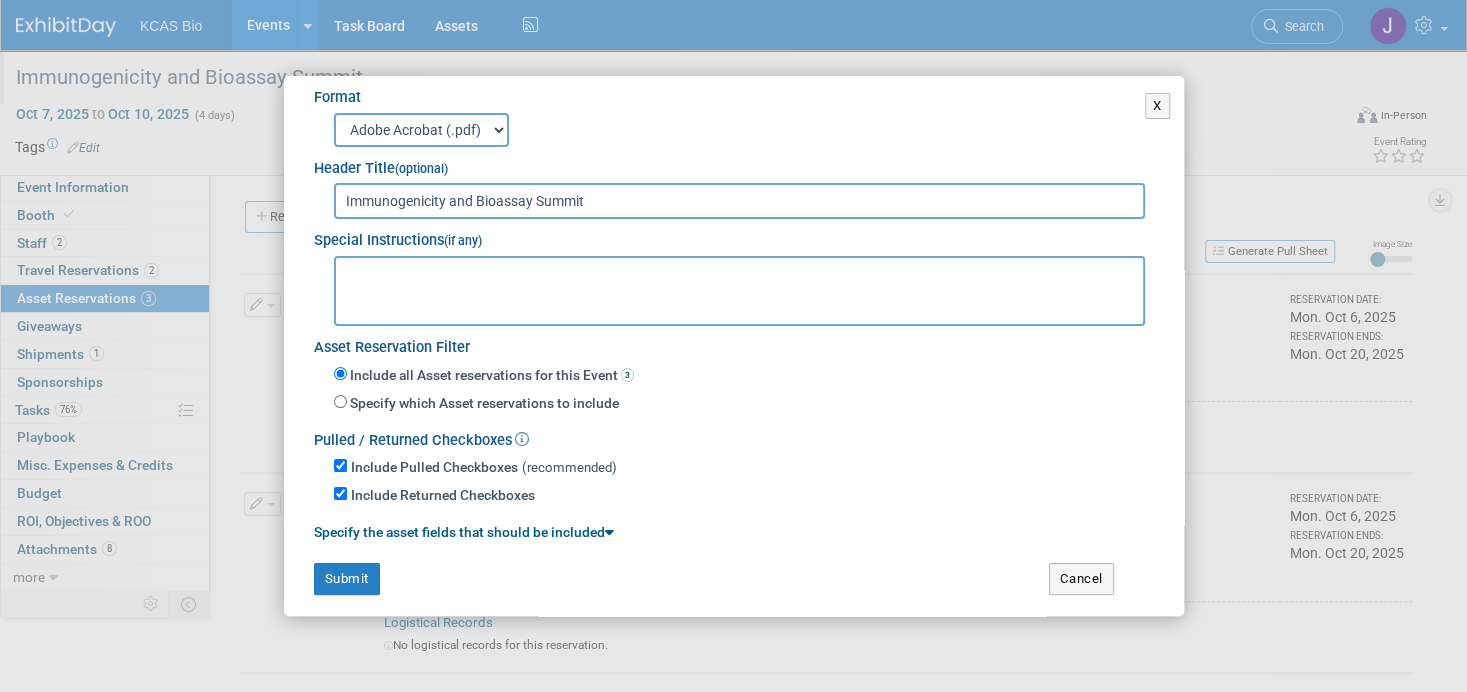 scroll, scrollTop: 62, scrollLeft: 0, axis: vertical 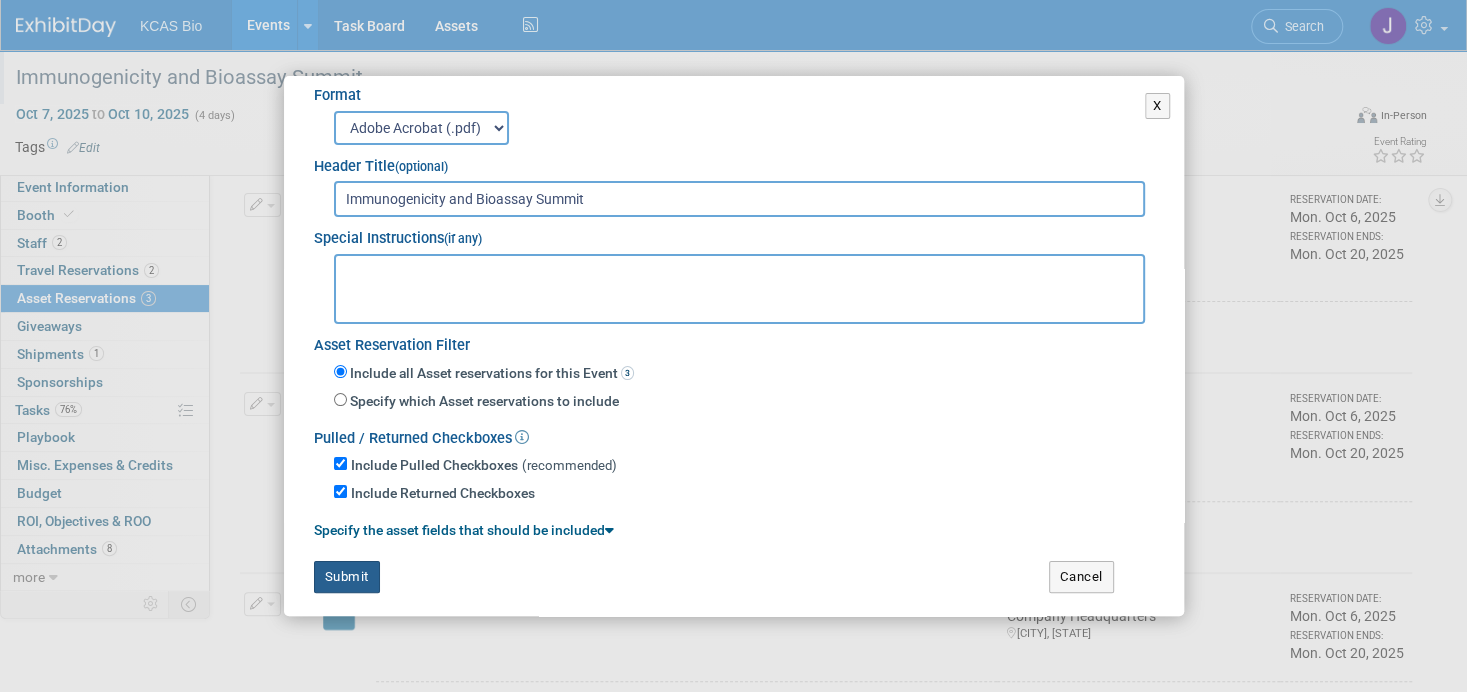 type on "Immunogenicity and Bioassay Summit" 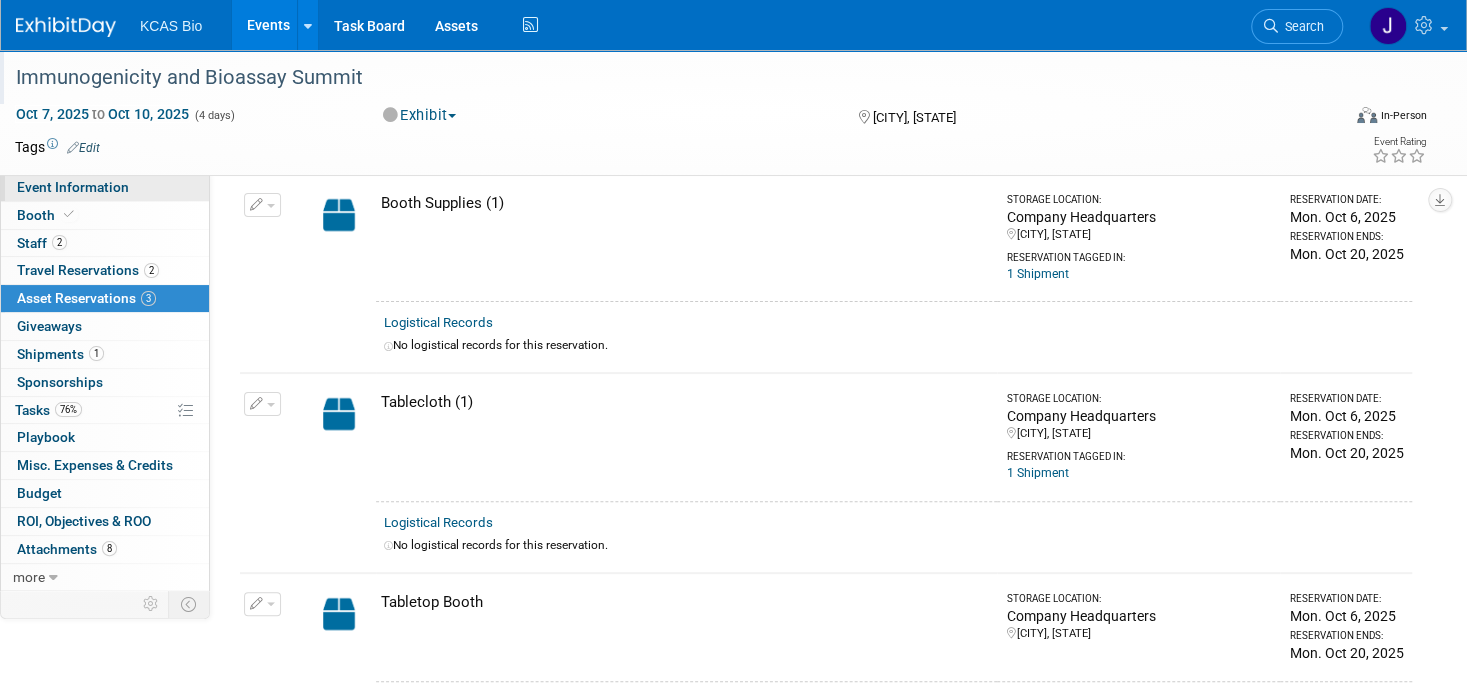 click on "Event Information" at bounding box center (73, 187) 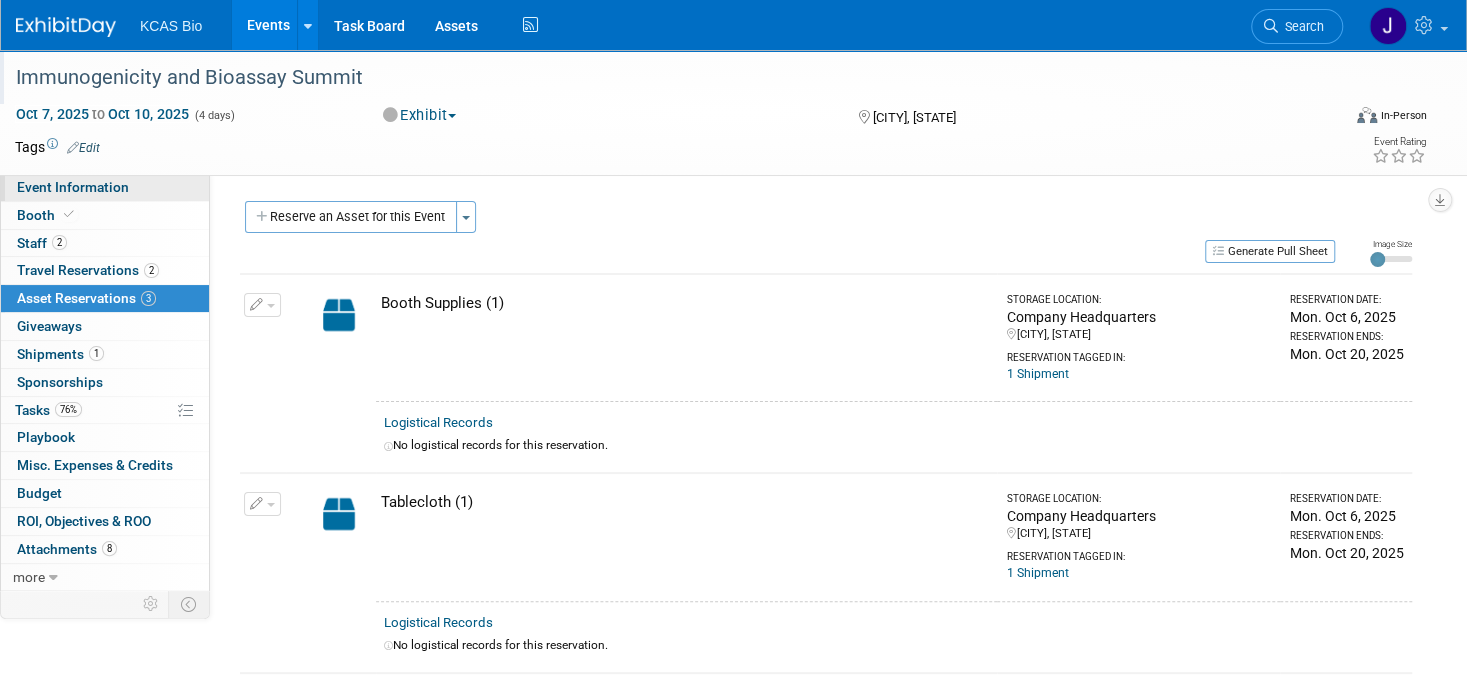 select on "[COUNTRY] - [STATE]" 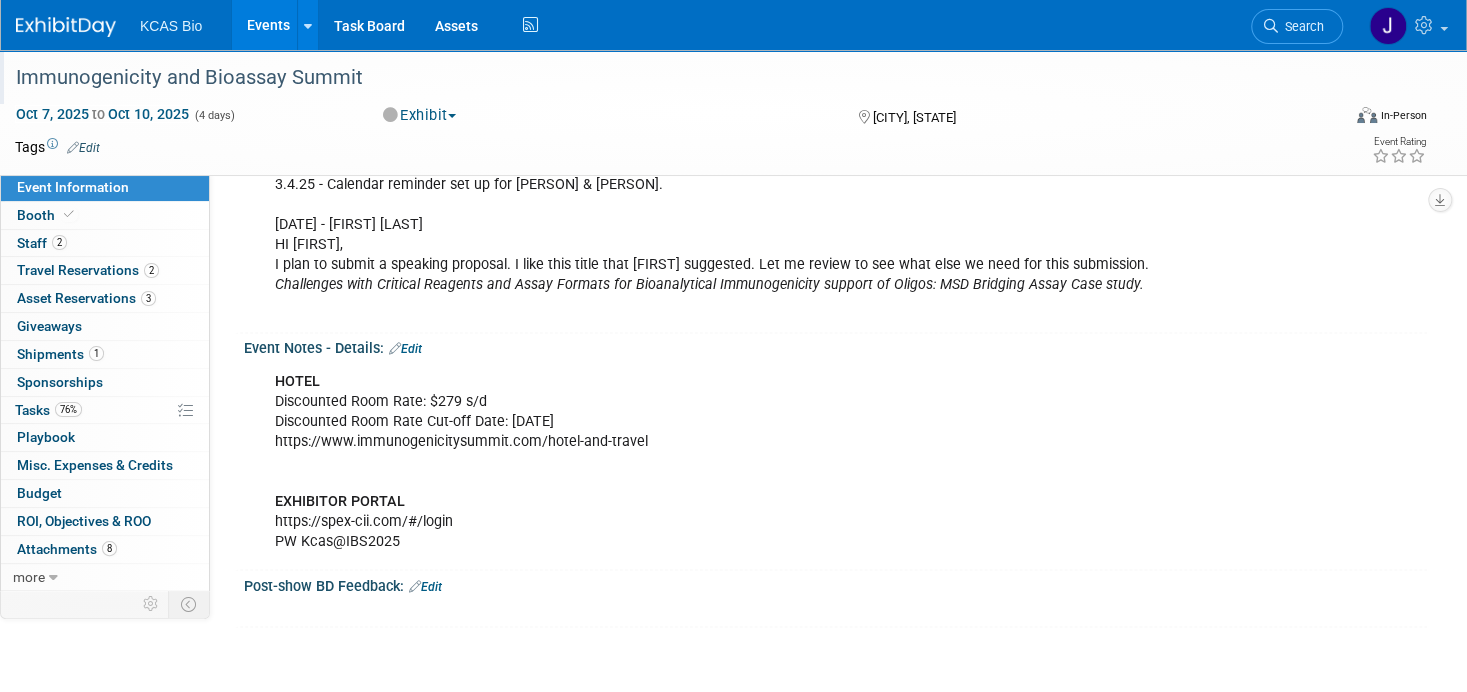 scroll, scrollTop: 1700, scrollLeft: 0, axis: vertical 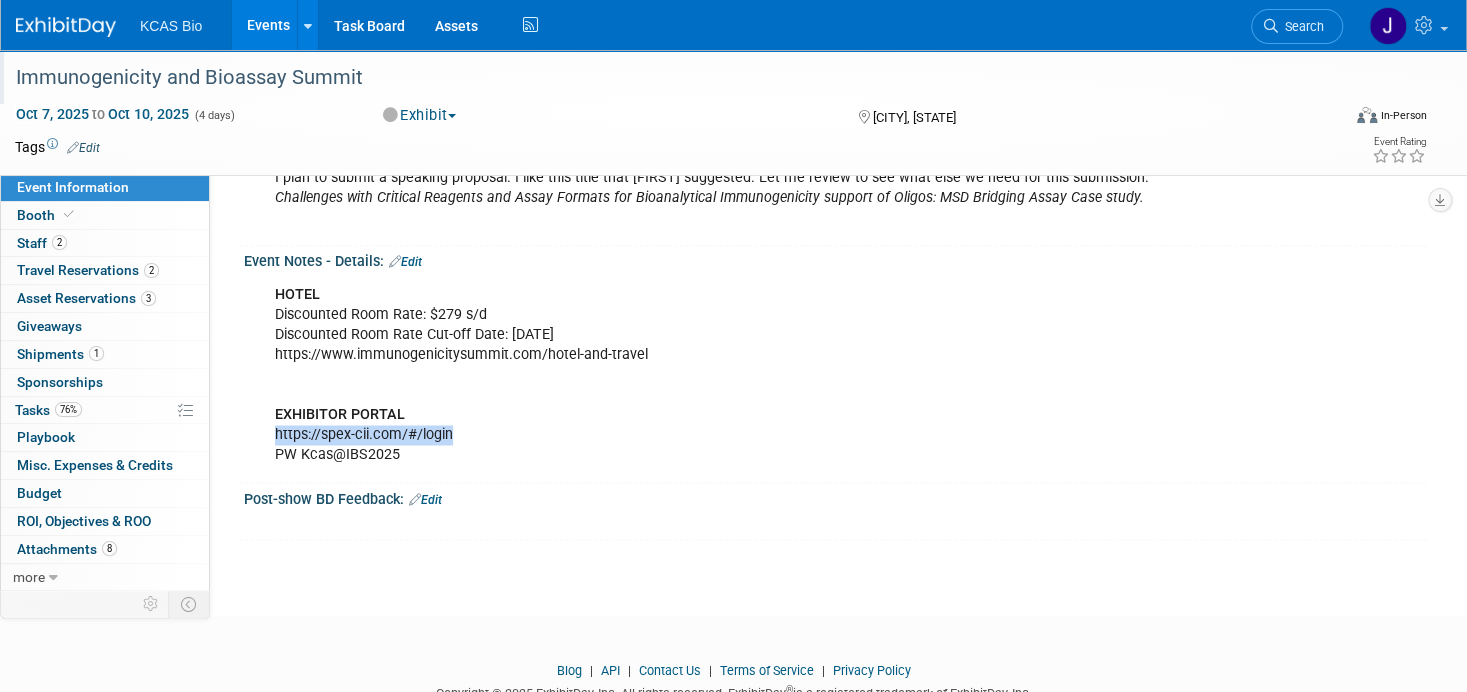 drag, startPoint x: 462, startPoint y: 420, endPoint x: 269, endPoint y: 421, distance: 193.0026 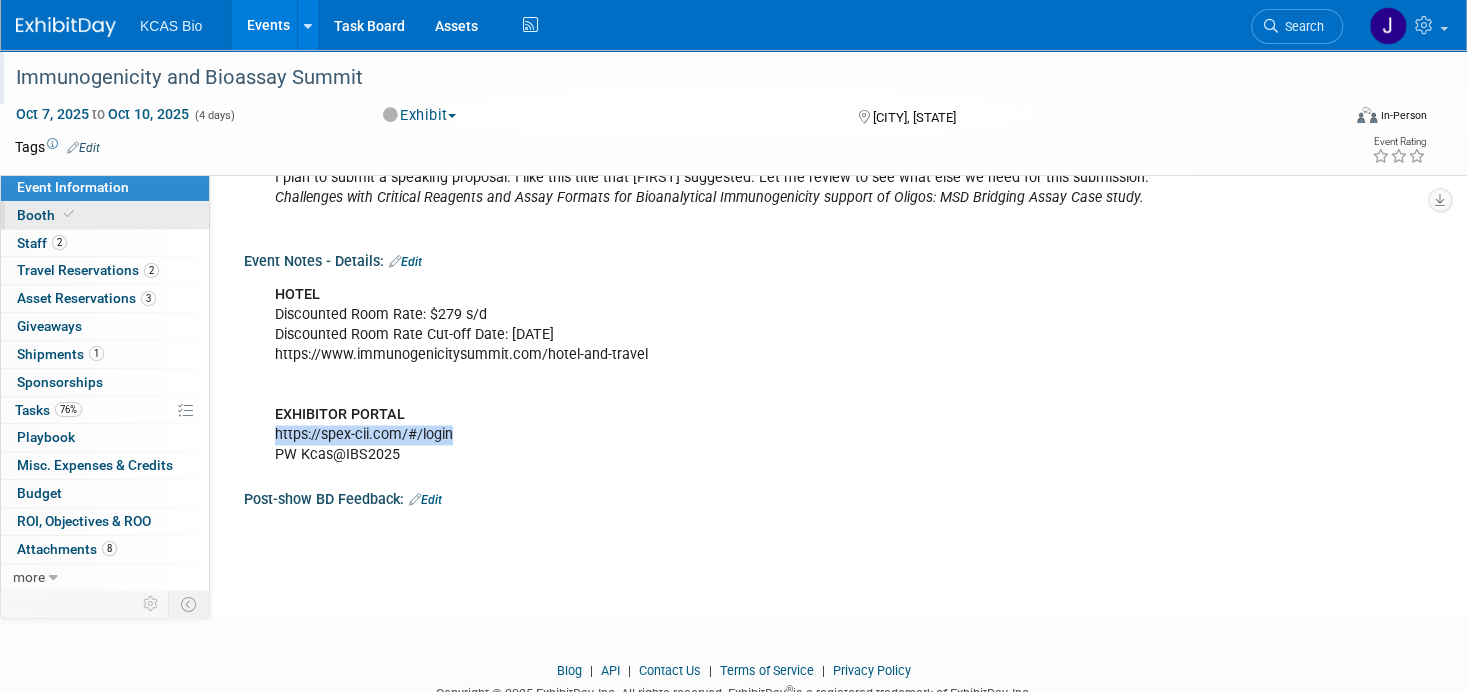 click on "Booth" at bounding box center [105, 215] 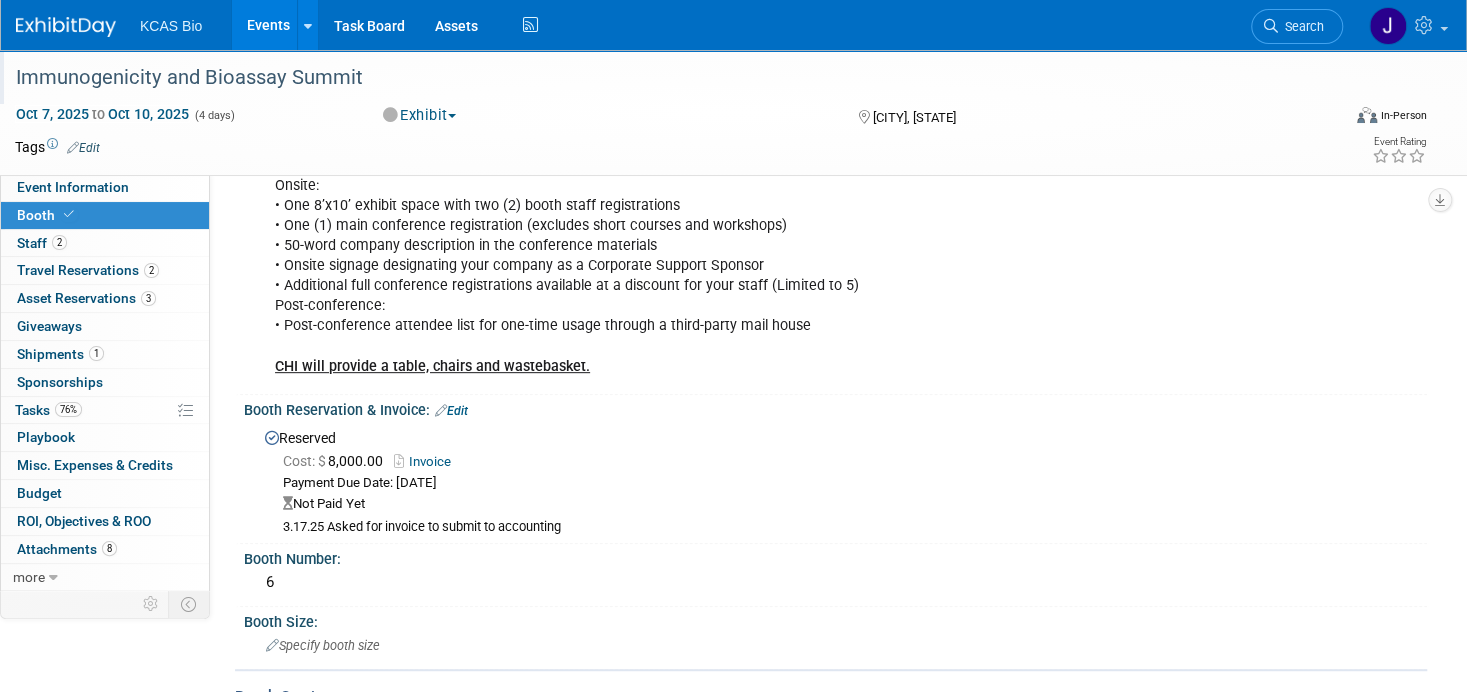 scroll, scrollTop: 344, scrollLeft: 0, axis: vertical 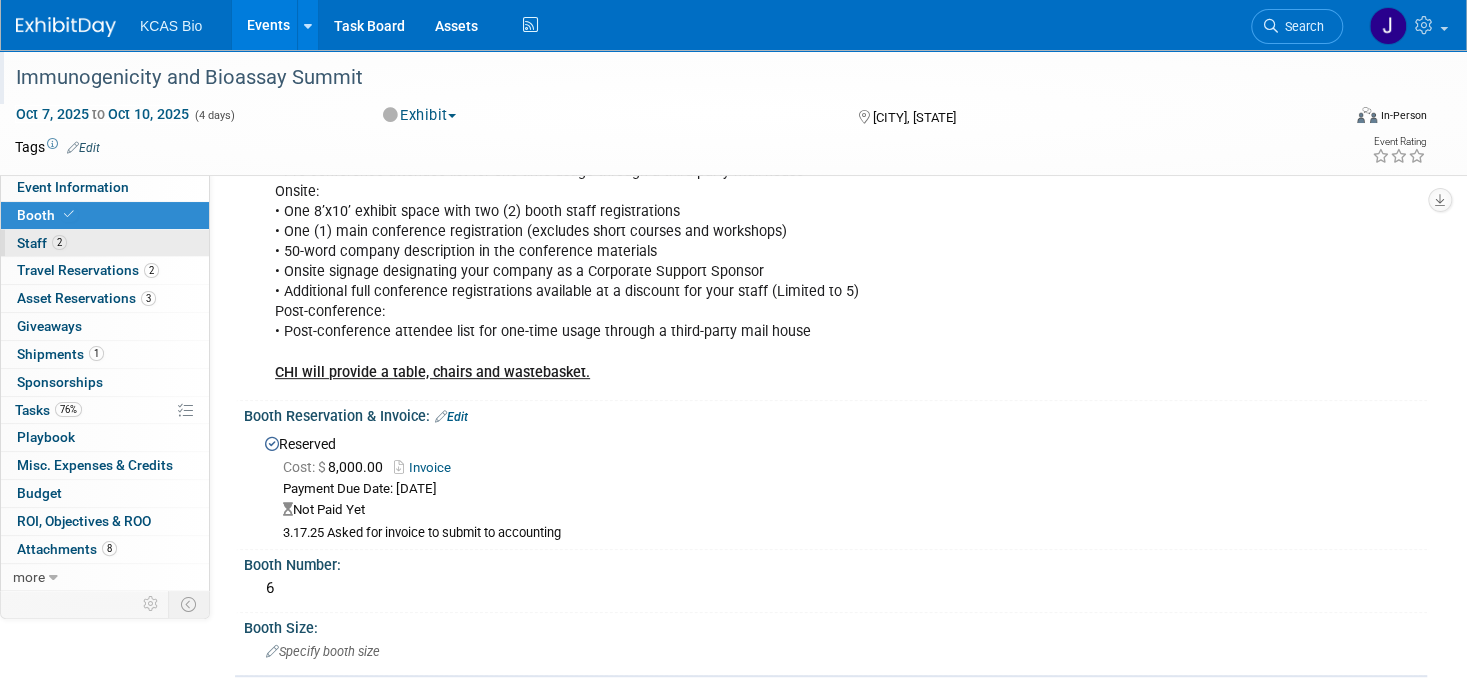 click on "Staff 2" at bounding box center [42, 243] 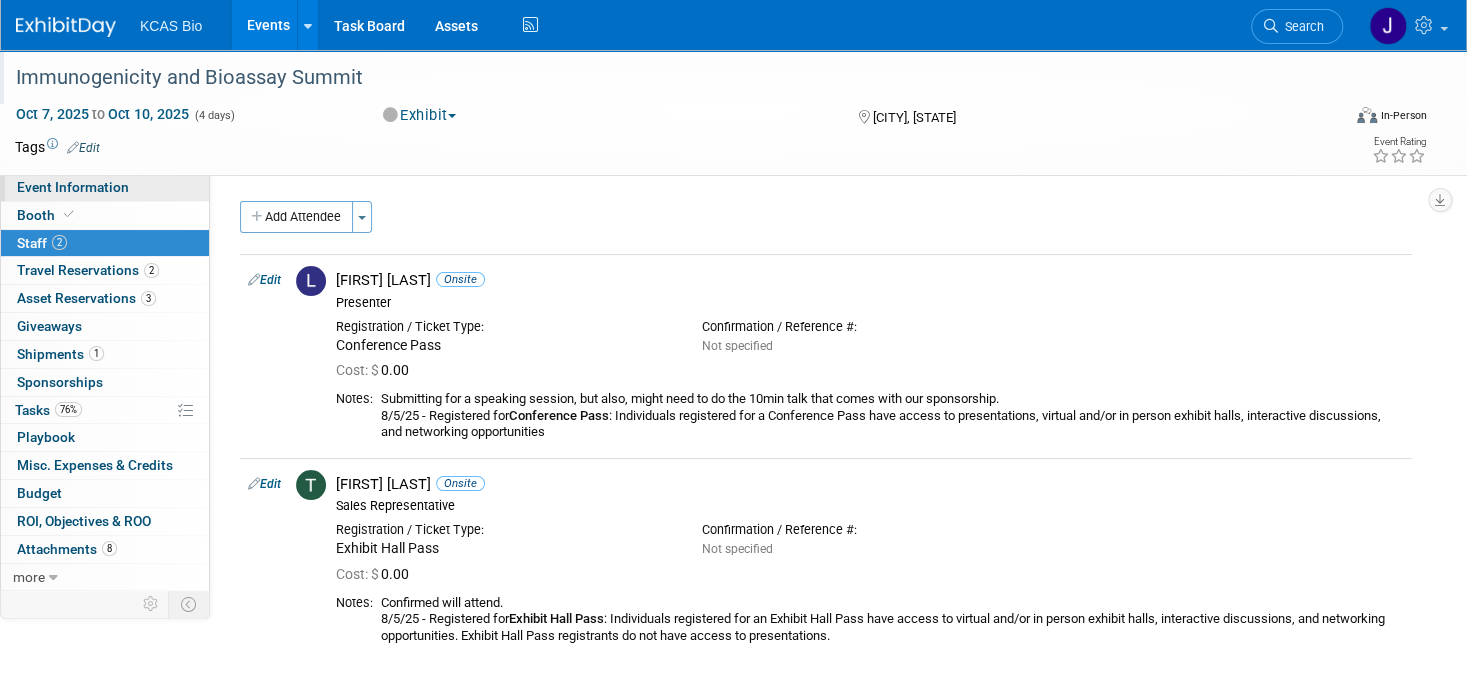 click on "Event Information" at bounding box center [73, 187] 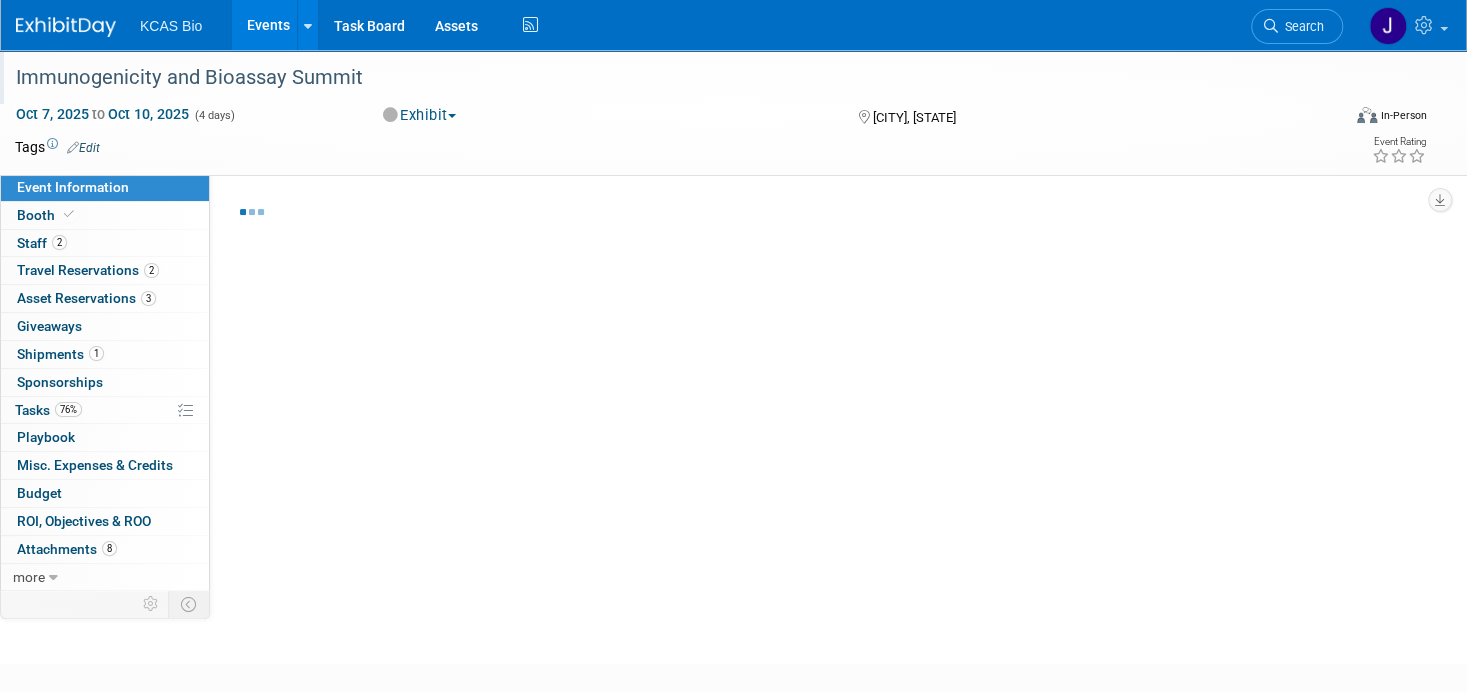 select on "US - [STATE]" 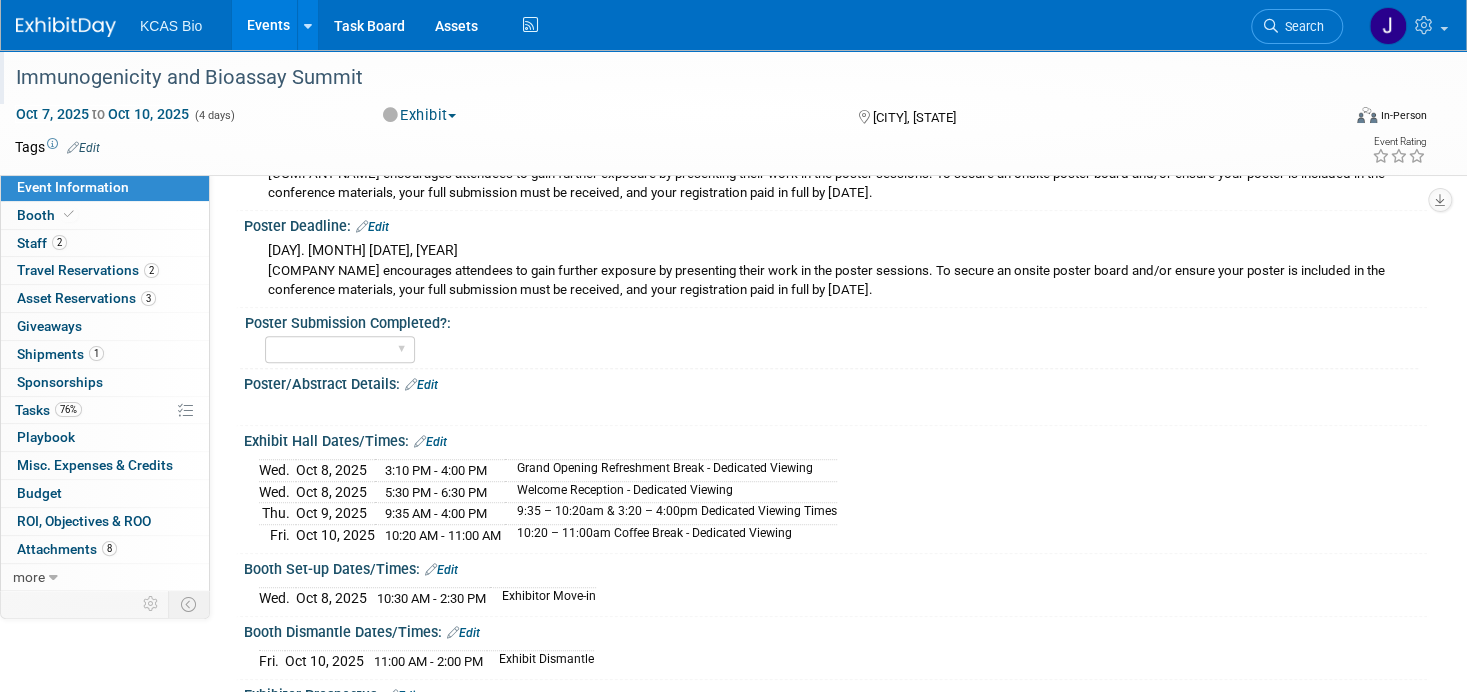 scroll, scrollTop: 500, scrollLeft: 0, axis: vertical 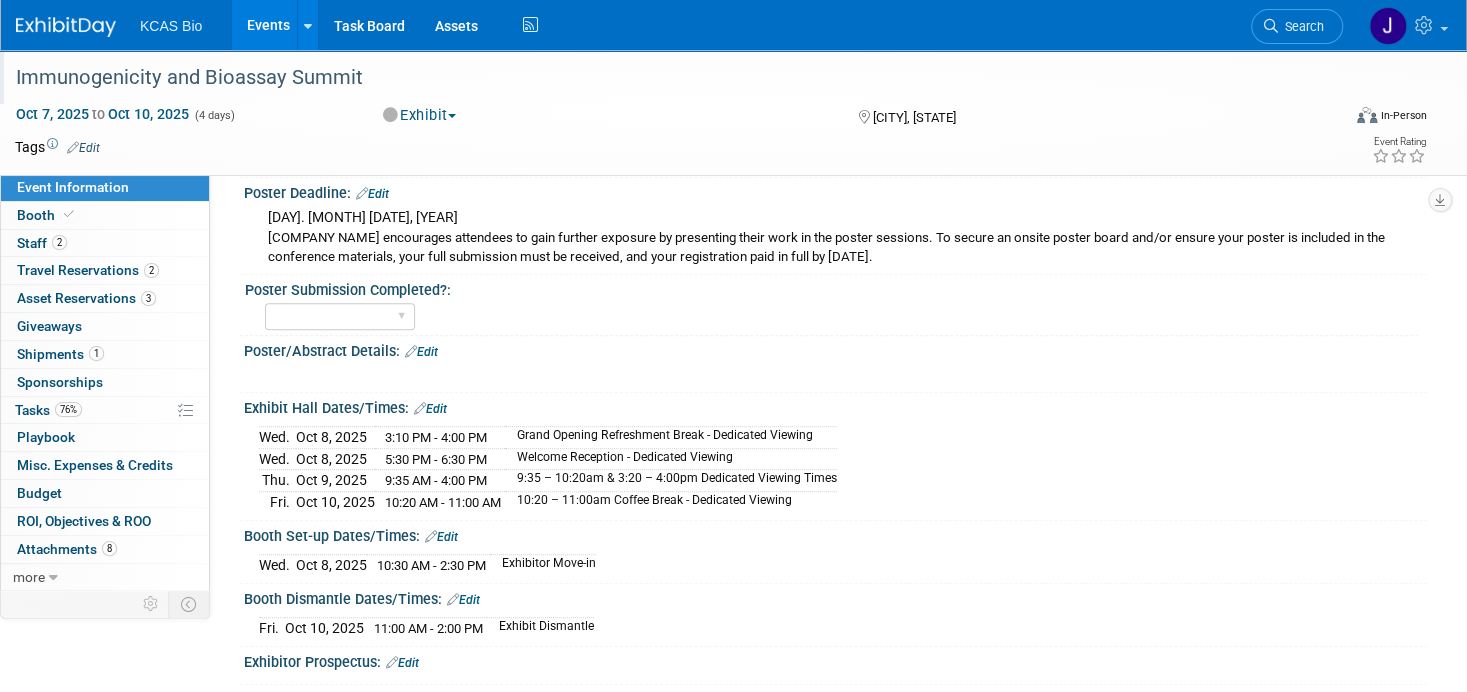 click on "Immunogenicity and Bioassay Summit" at bounding box center (658, 78) 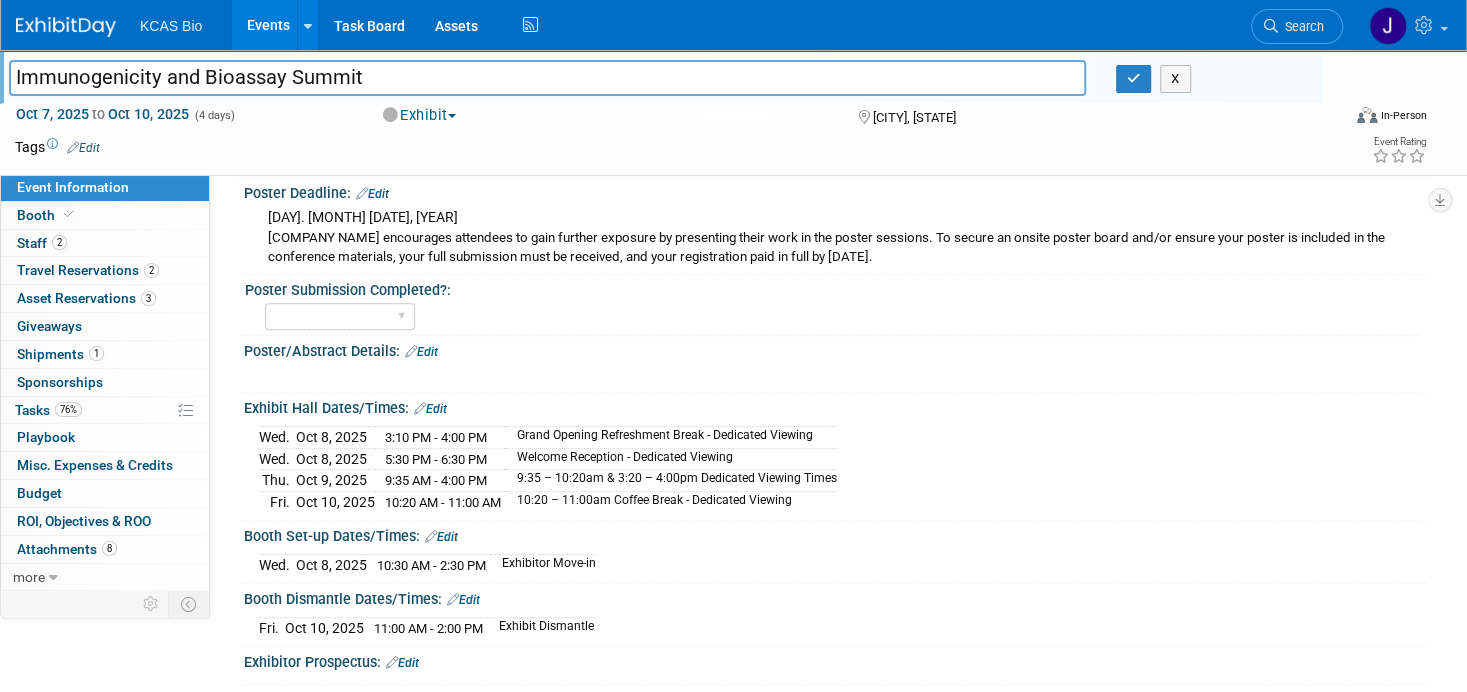 drag, startPoint x: 344, startPoint y: 78, endPoint x: 31, endPoint y: 77, distance: 313.0016 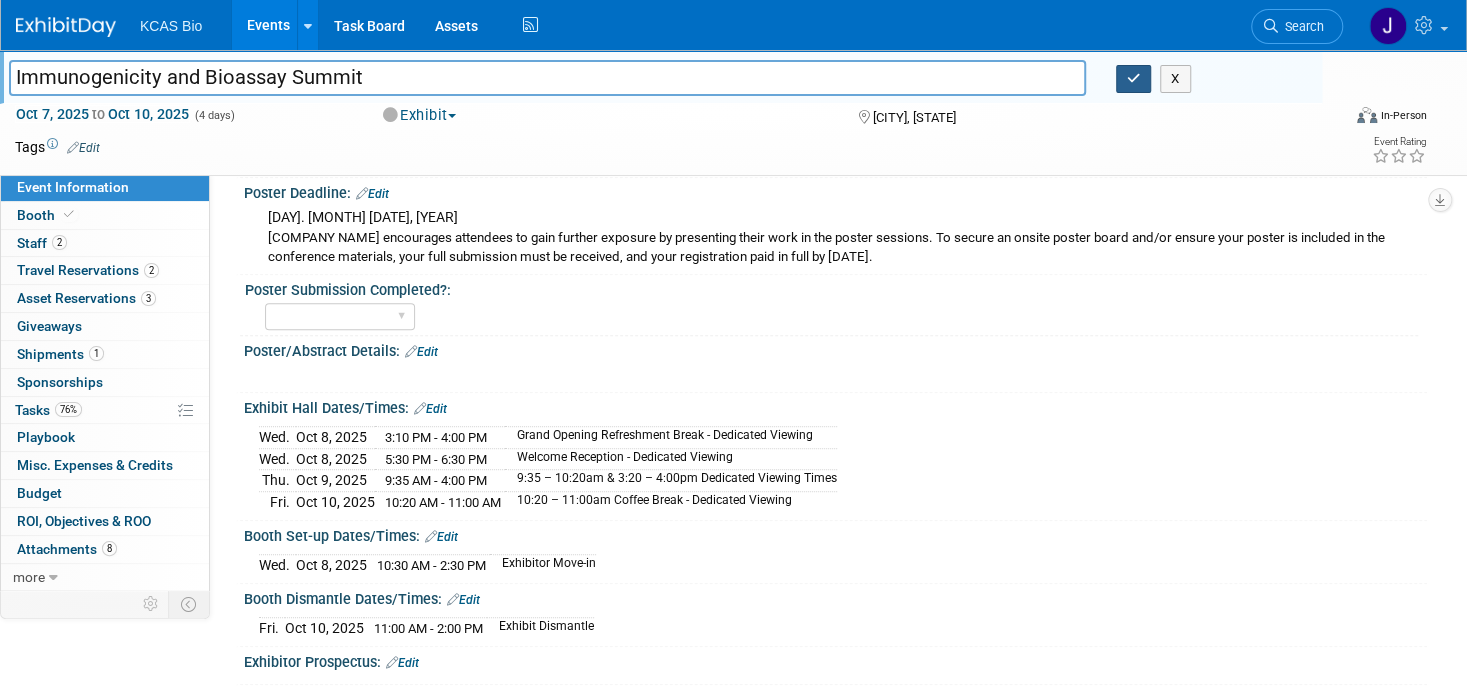 click at bounding box center [1134, 79] 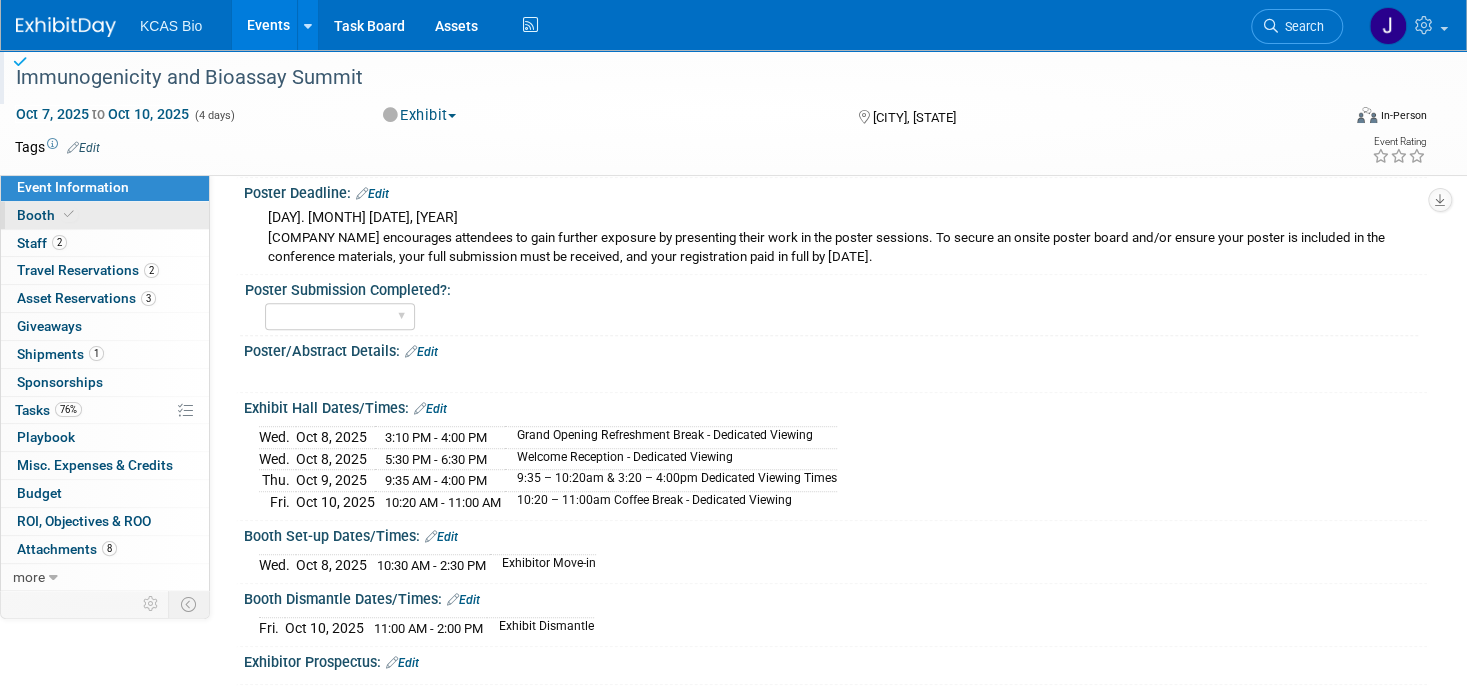 click on "Booth" at bounding box center [47, 215] 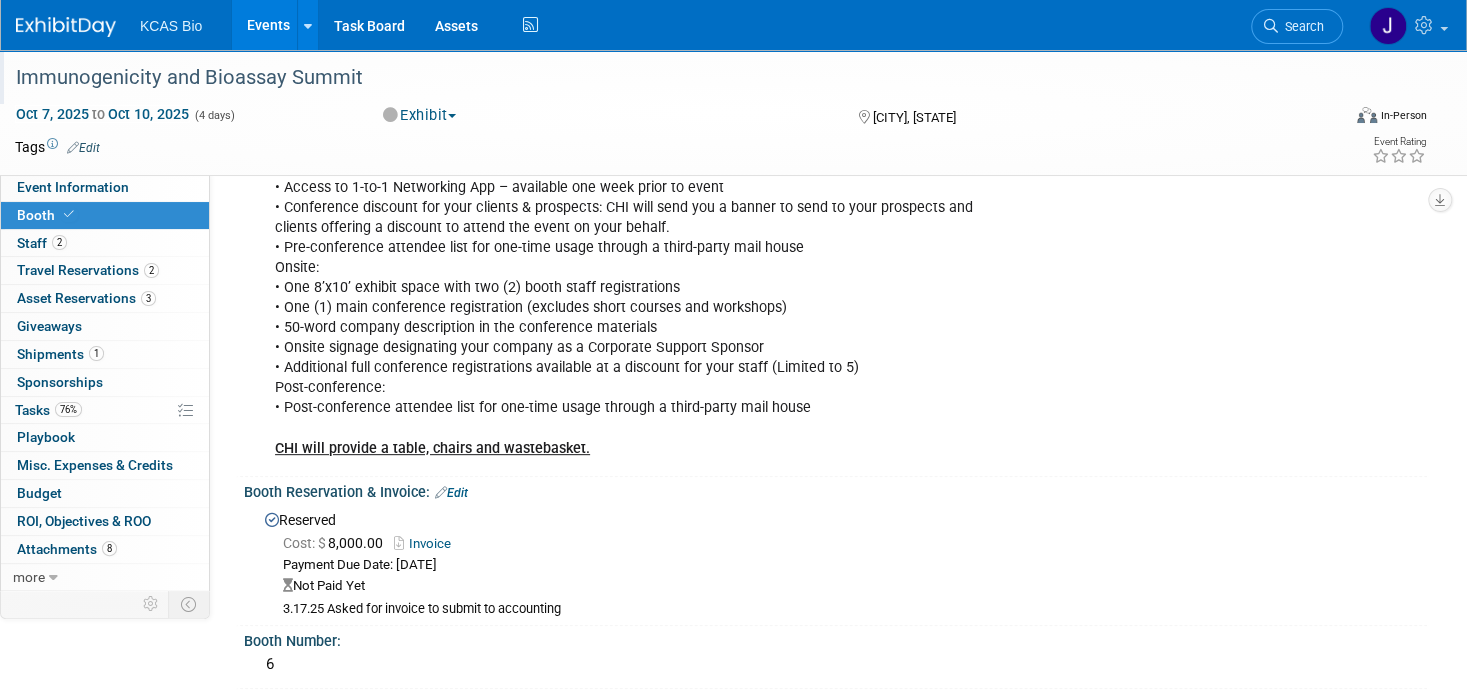 scroll, scrollTop: 600, scrollLeft: 0, axis: vertical 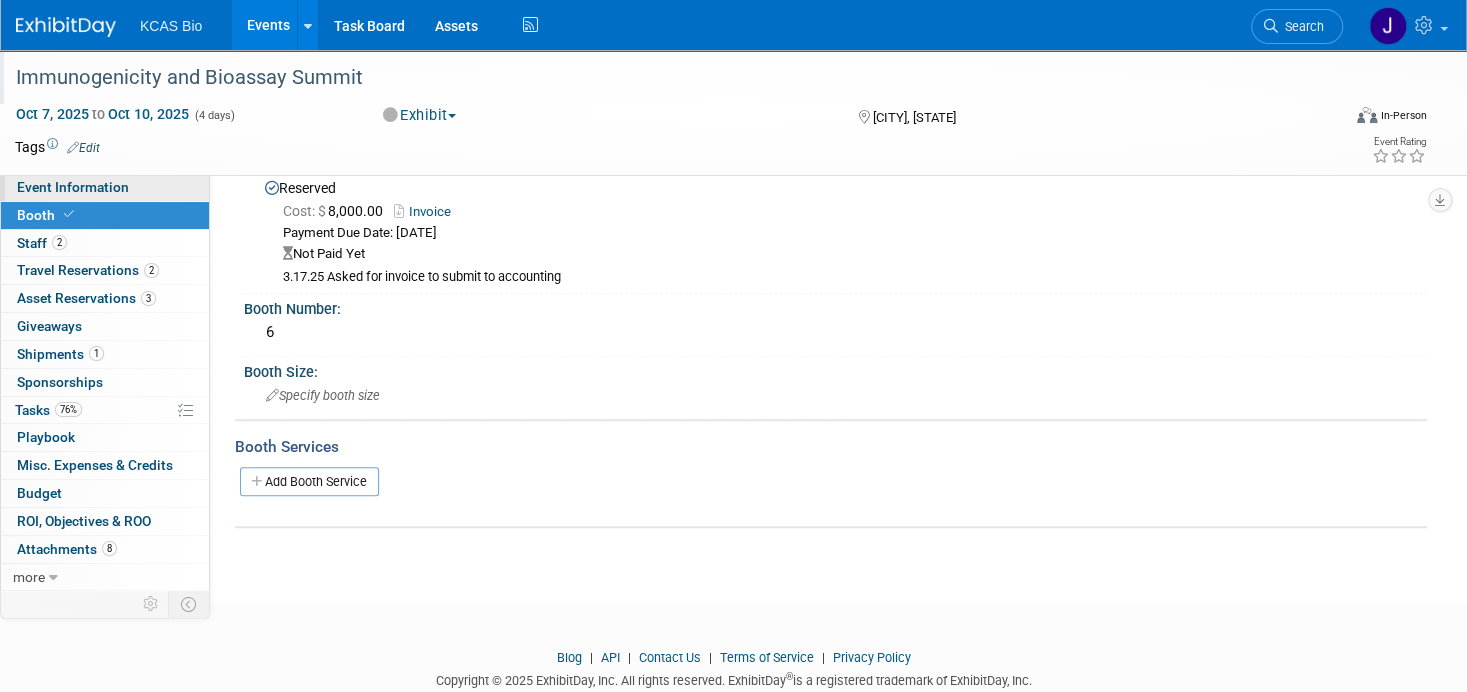 click on "Event Information" at bounding box center [73, 187] 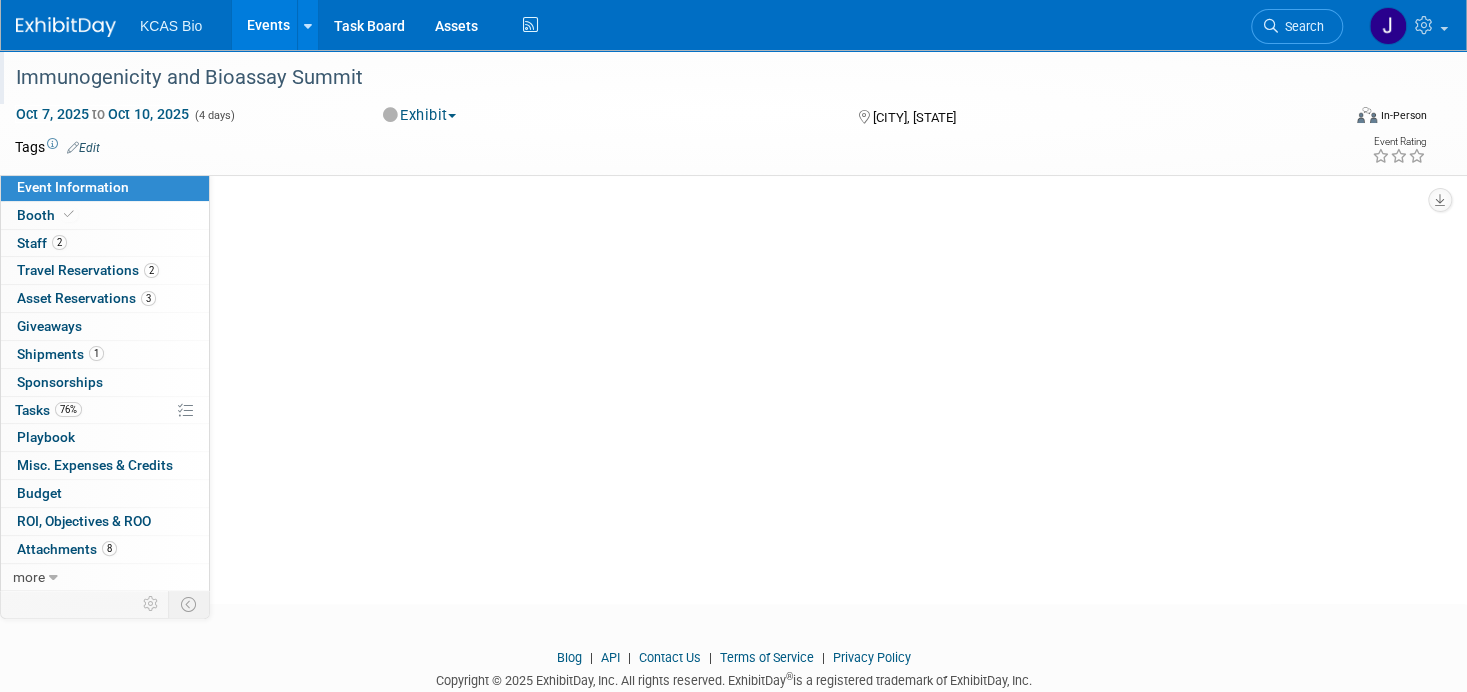 scroll, scrollTop: 0, scrollLeft: 0, axis: both 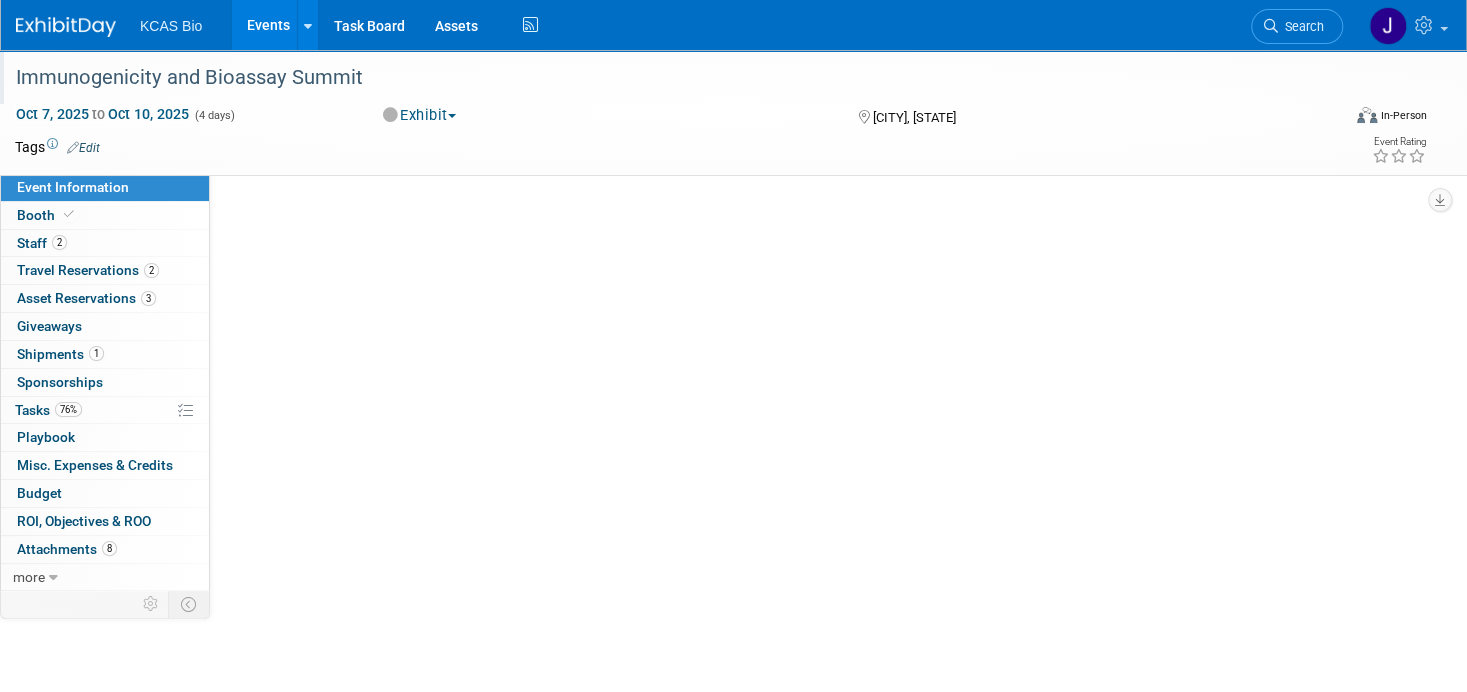 select on "[STATE] - [STATE]" 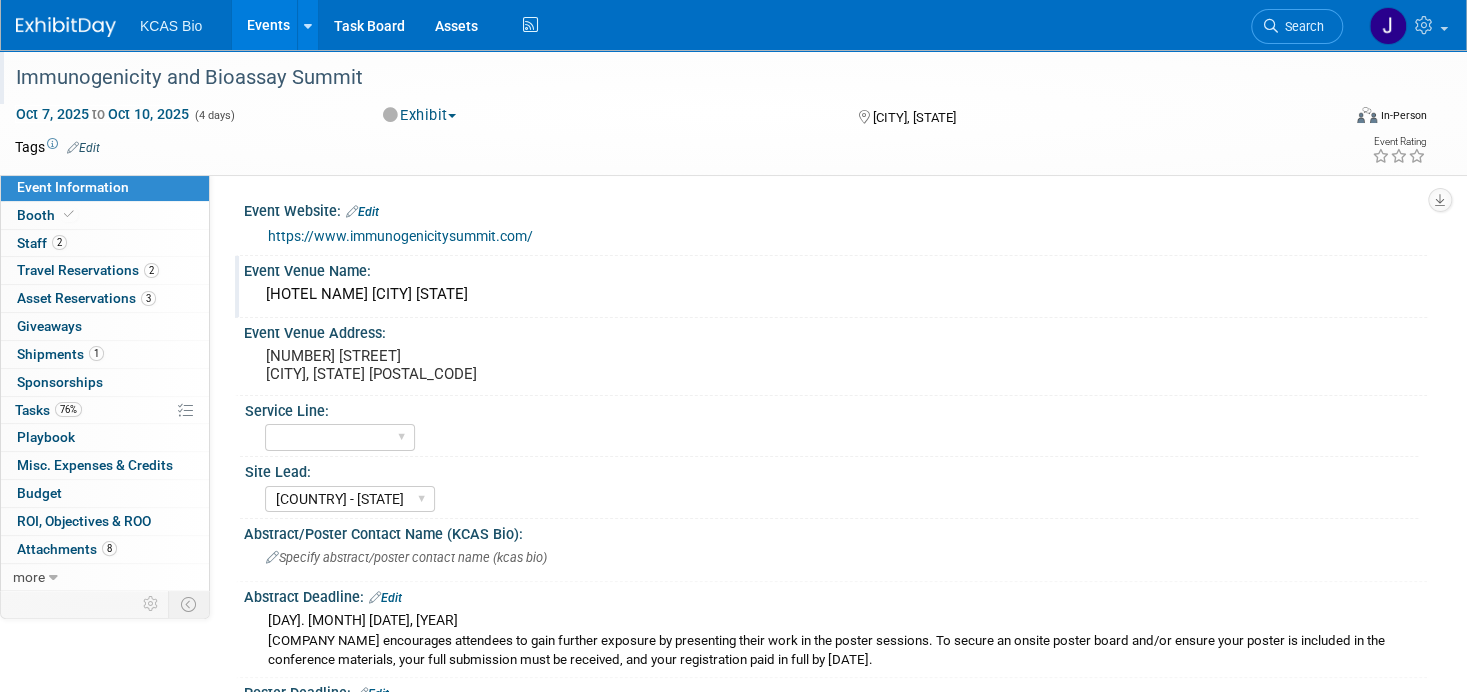 drag, startPoint x: 447, startPoint y: 297, endPoint x: 264, endPoint y: 289, distance: 183.17477 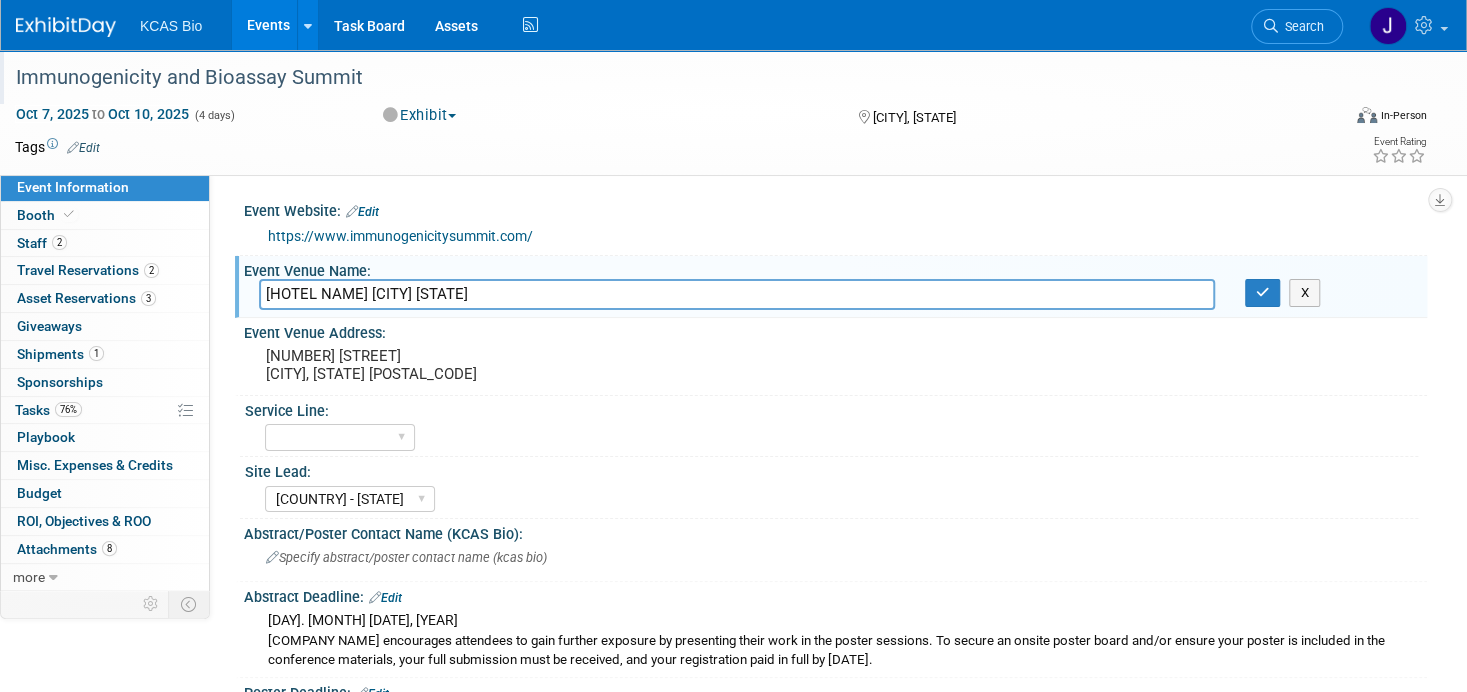 drag, startPoint x: 450, startPoint y: 297, endPoint x: 256, endPoint y: 281, distance: 194.65868 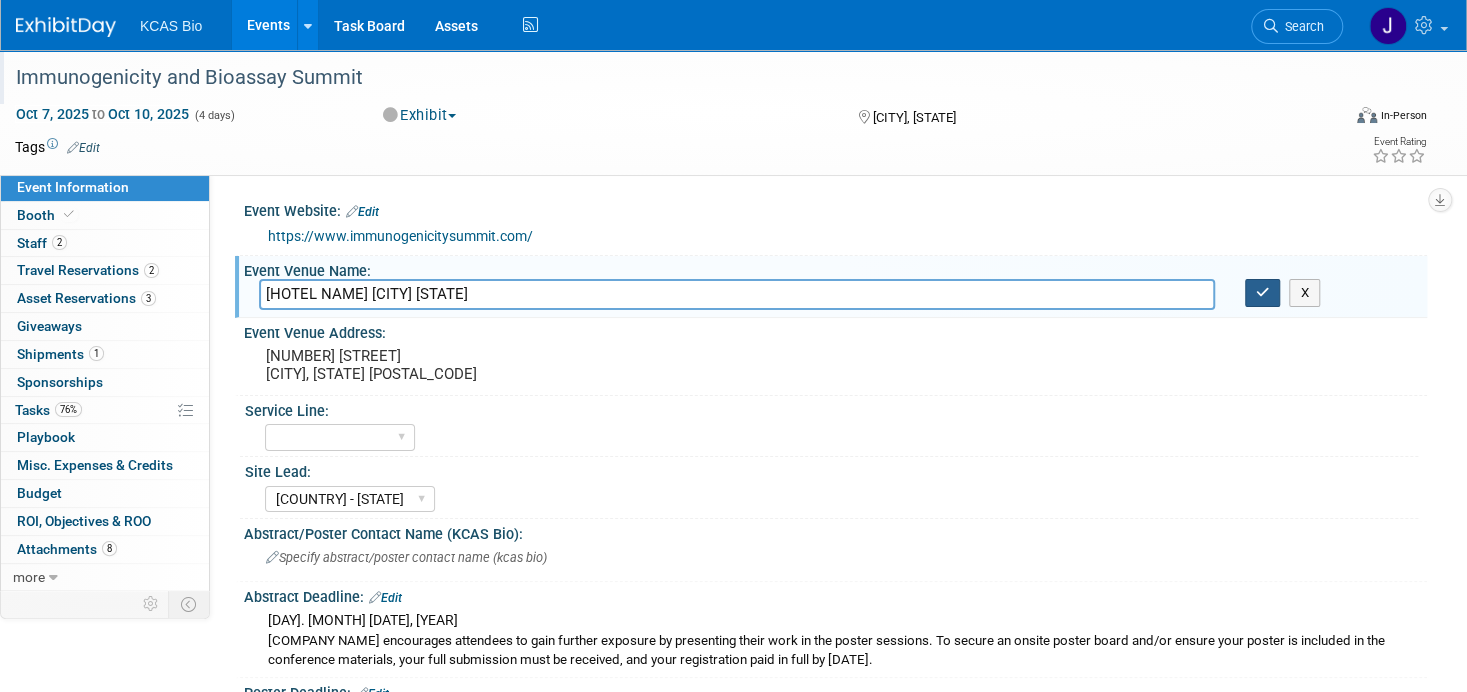 click at bounding box center (1263, 293) 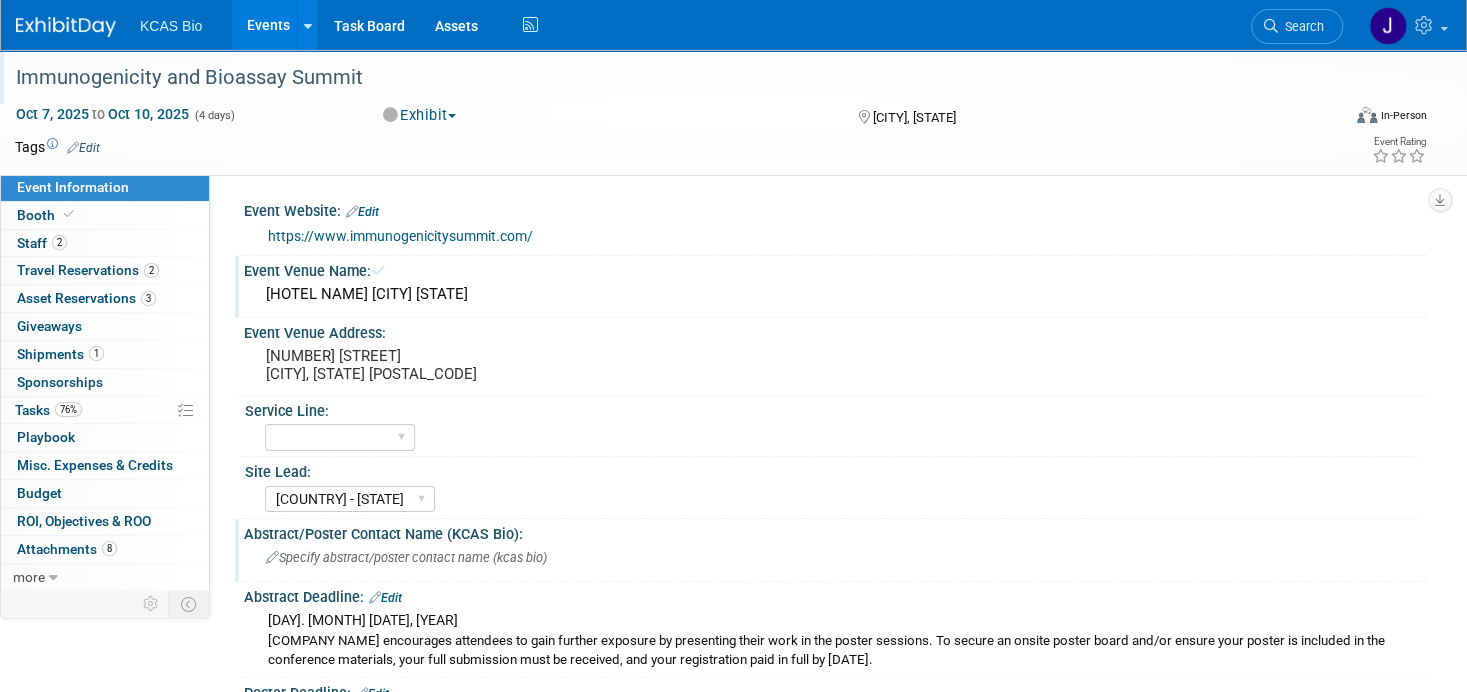 click on "Abstract/Poster Contact Name (KCAS Bio):" at bounding box center (835, 531) 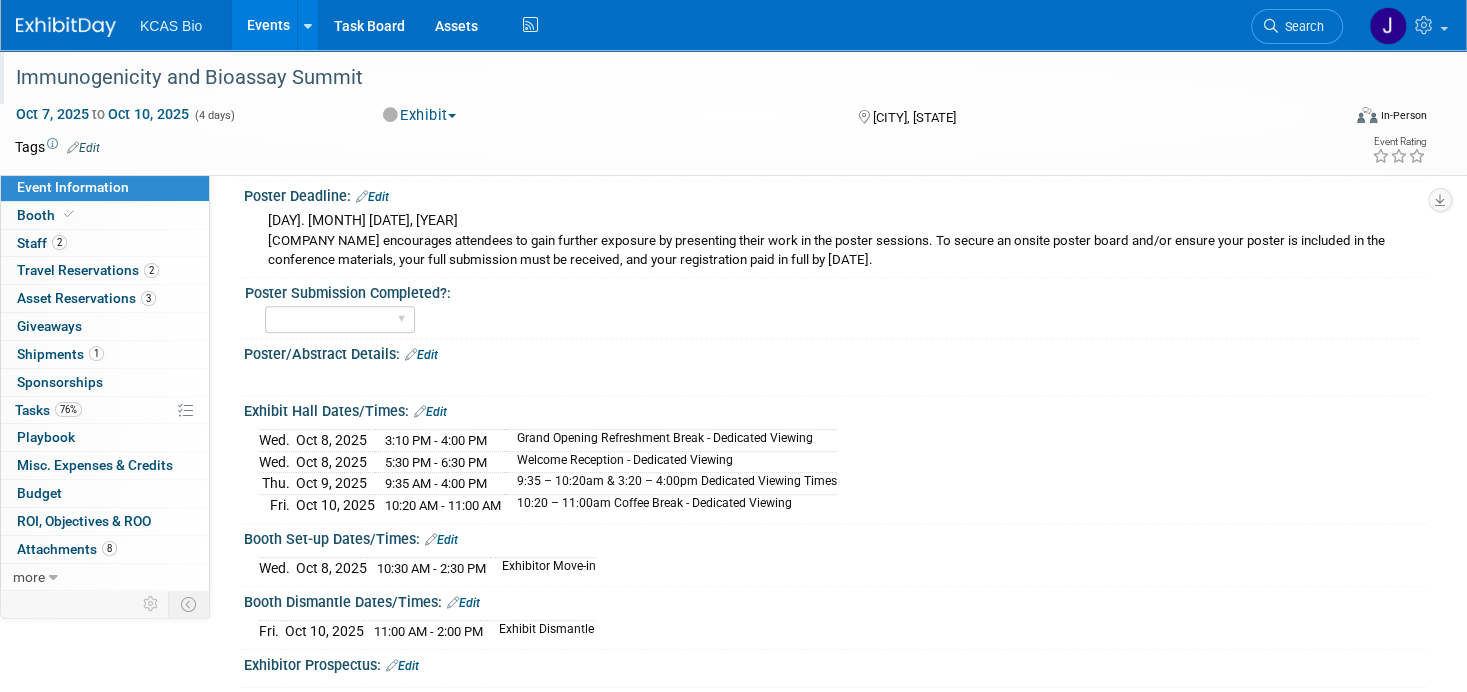 scroll, scrollTop: 500, scrollLeft: 0, axis: vertical 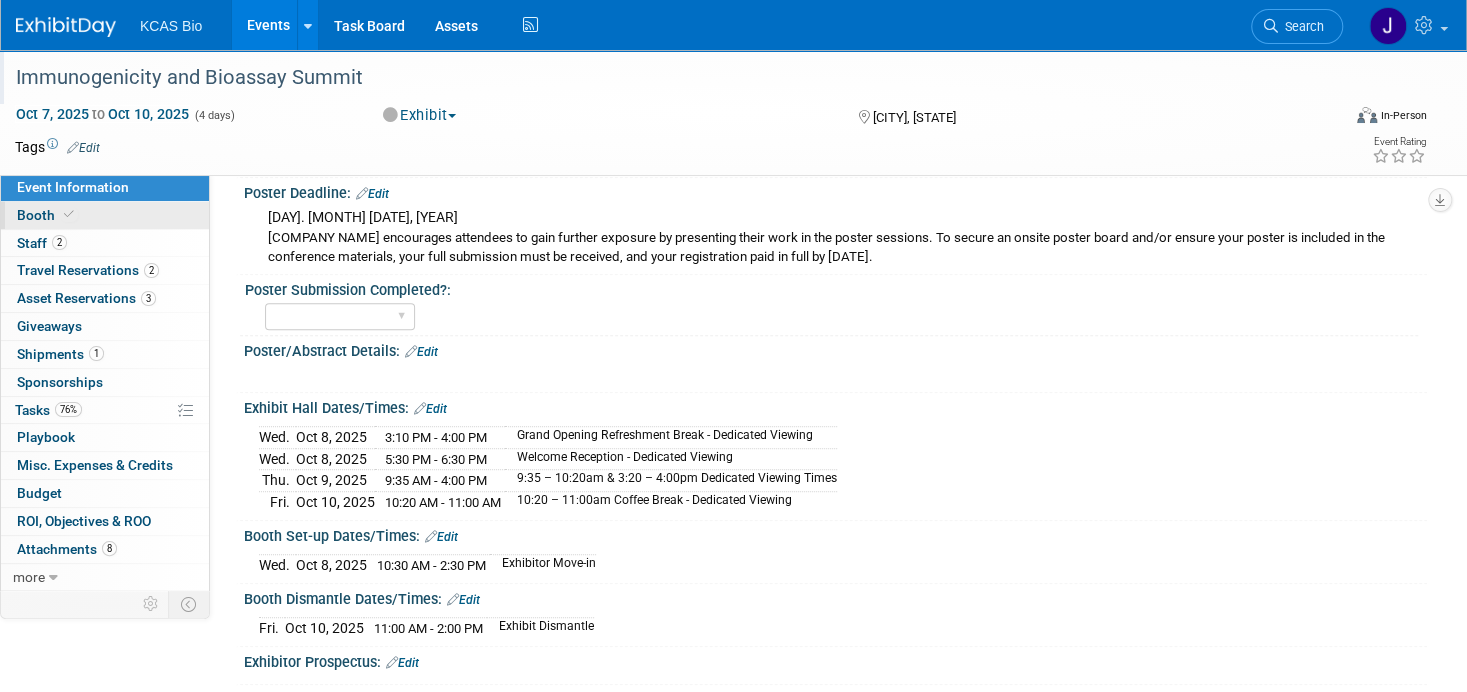 click on "Booth" at bounding box center [105, 215] 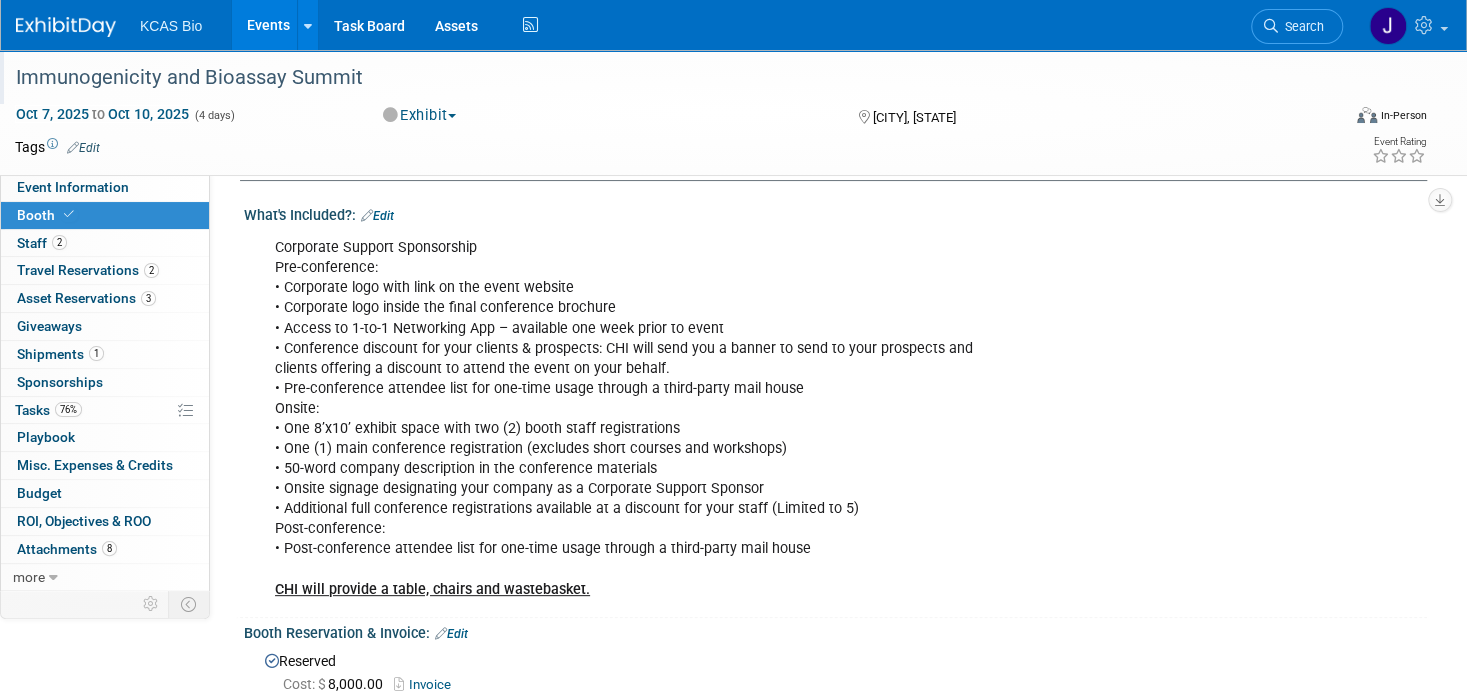 scroll, scrollTop: 600, scrollLeft: 0, axis: vertical 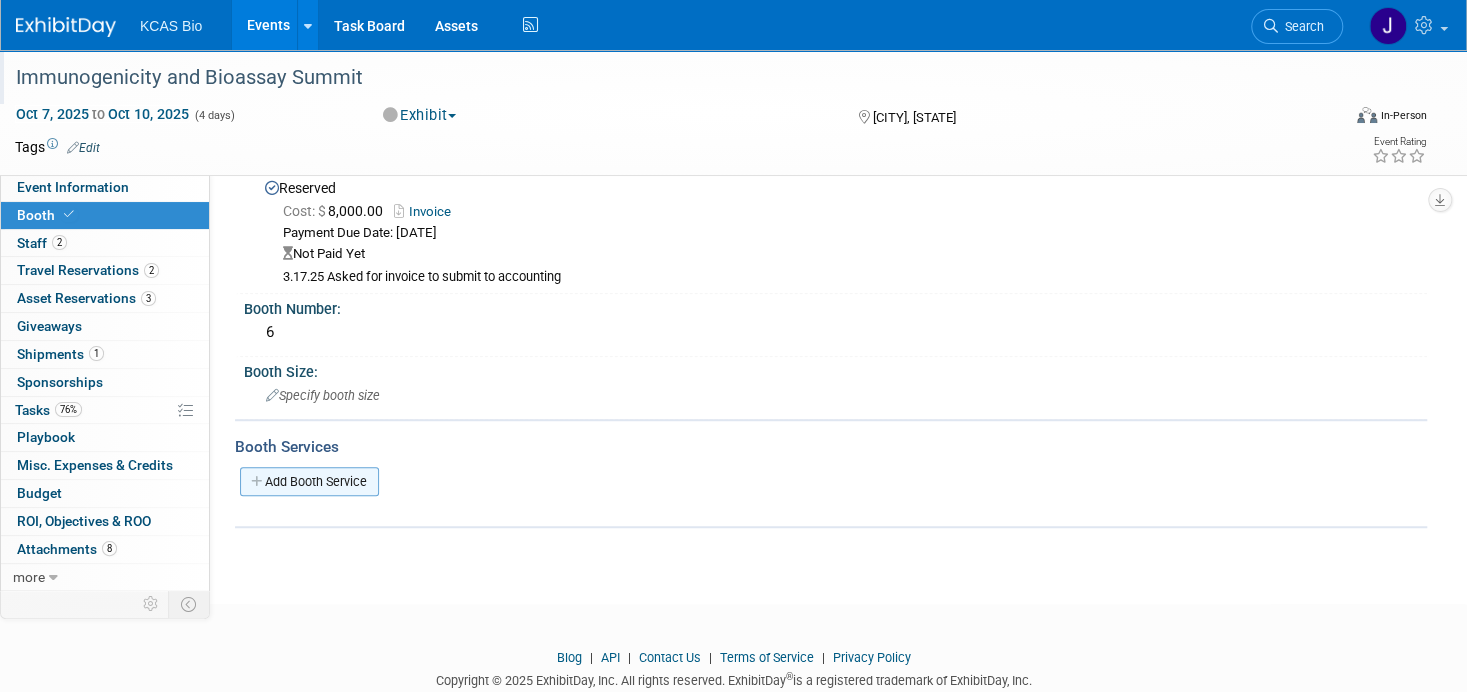 click on "Add Booth Service" at bounding box center (309, 481) 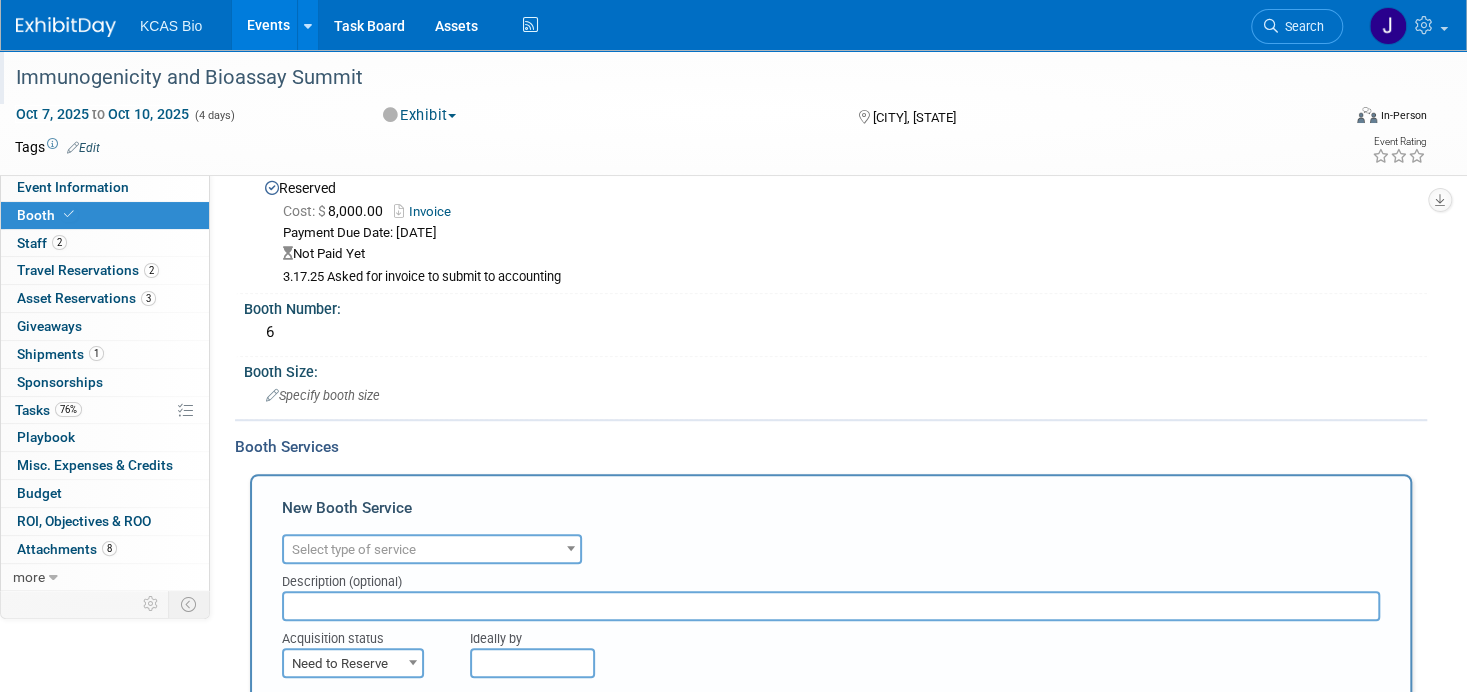 scroll, scrollTop: 0, scrollLeft: 0, axis: both 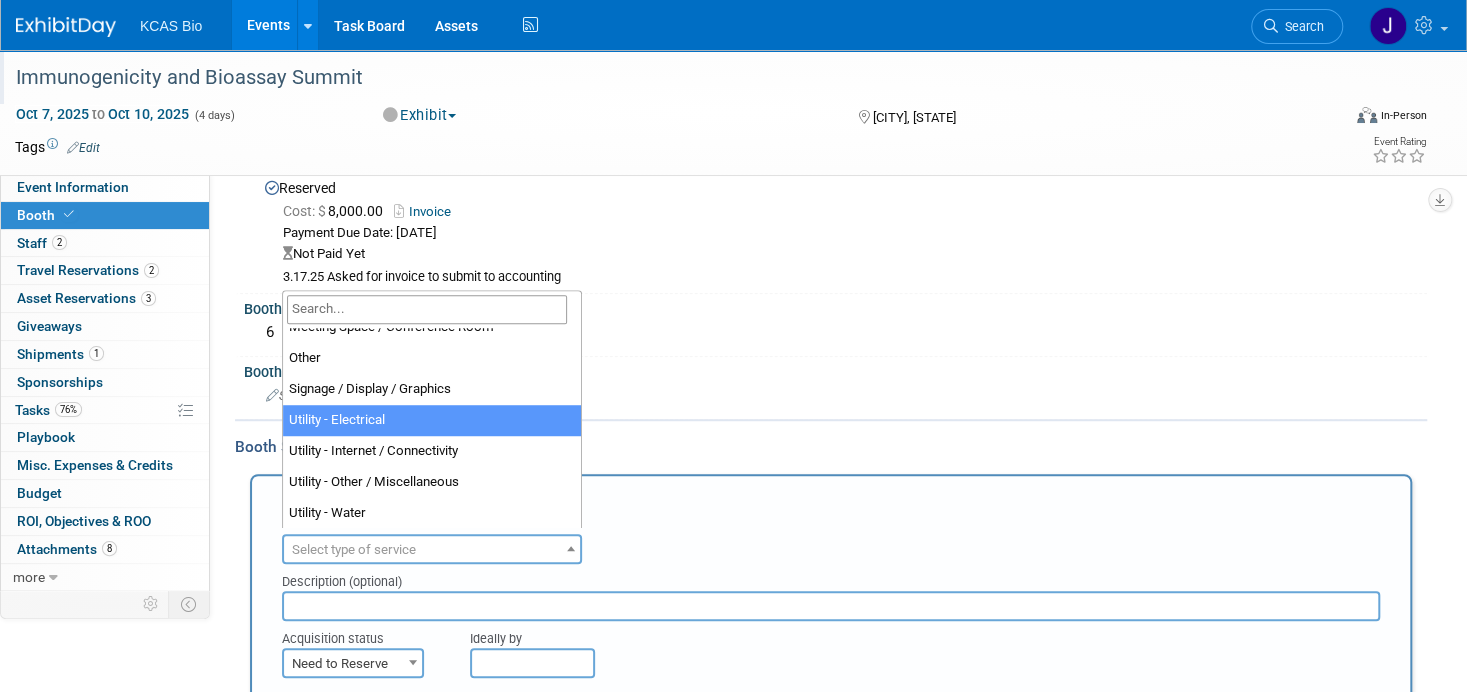 select on "8" 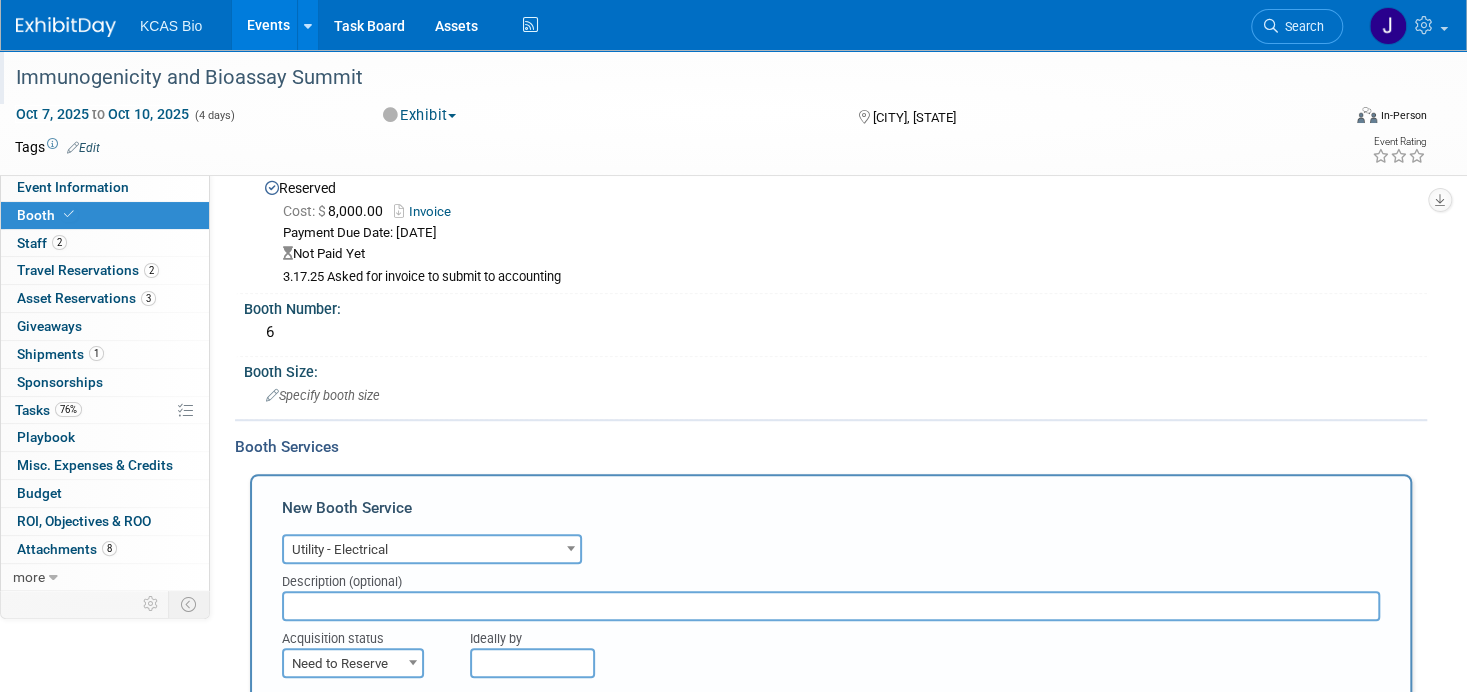 click at bounding box center [831, 606] 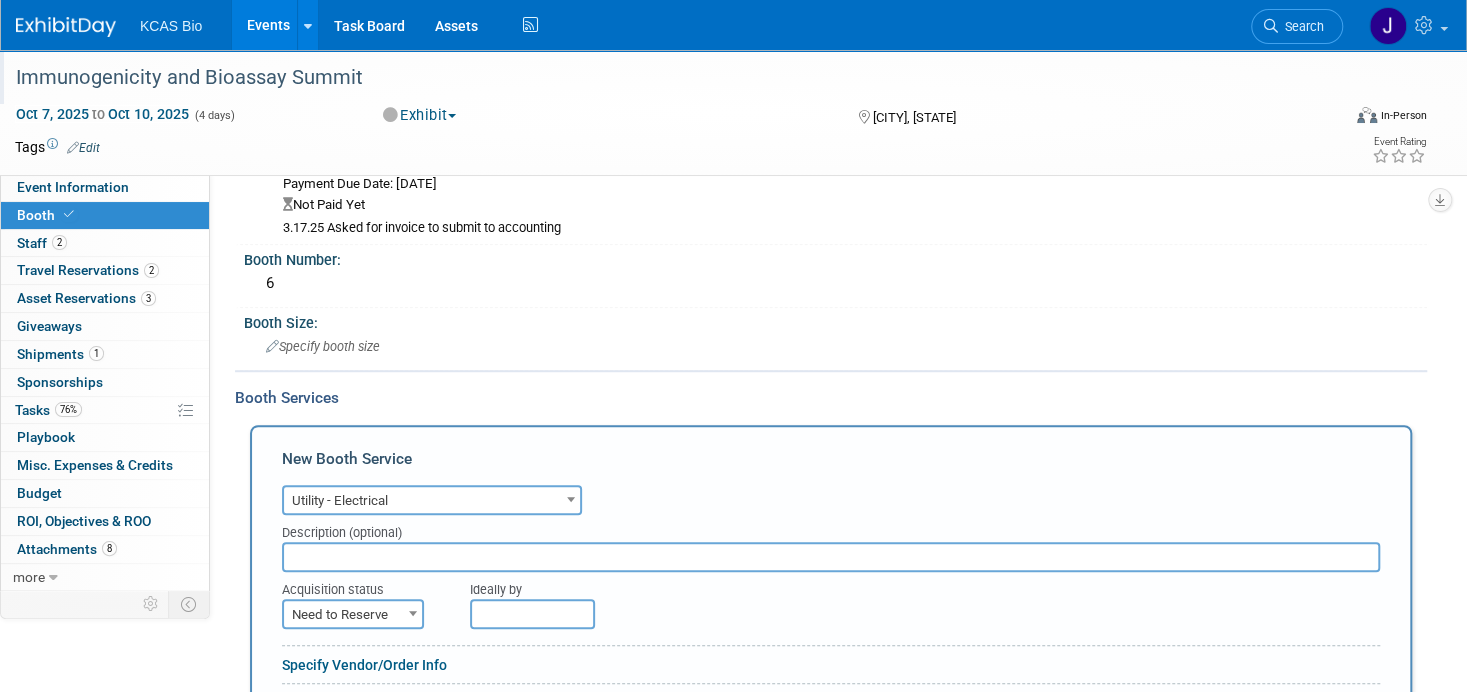 scroll, scrollTop: 800, scrollLeft: 0, axis: vertical 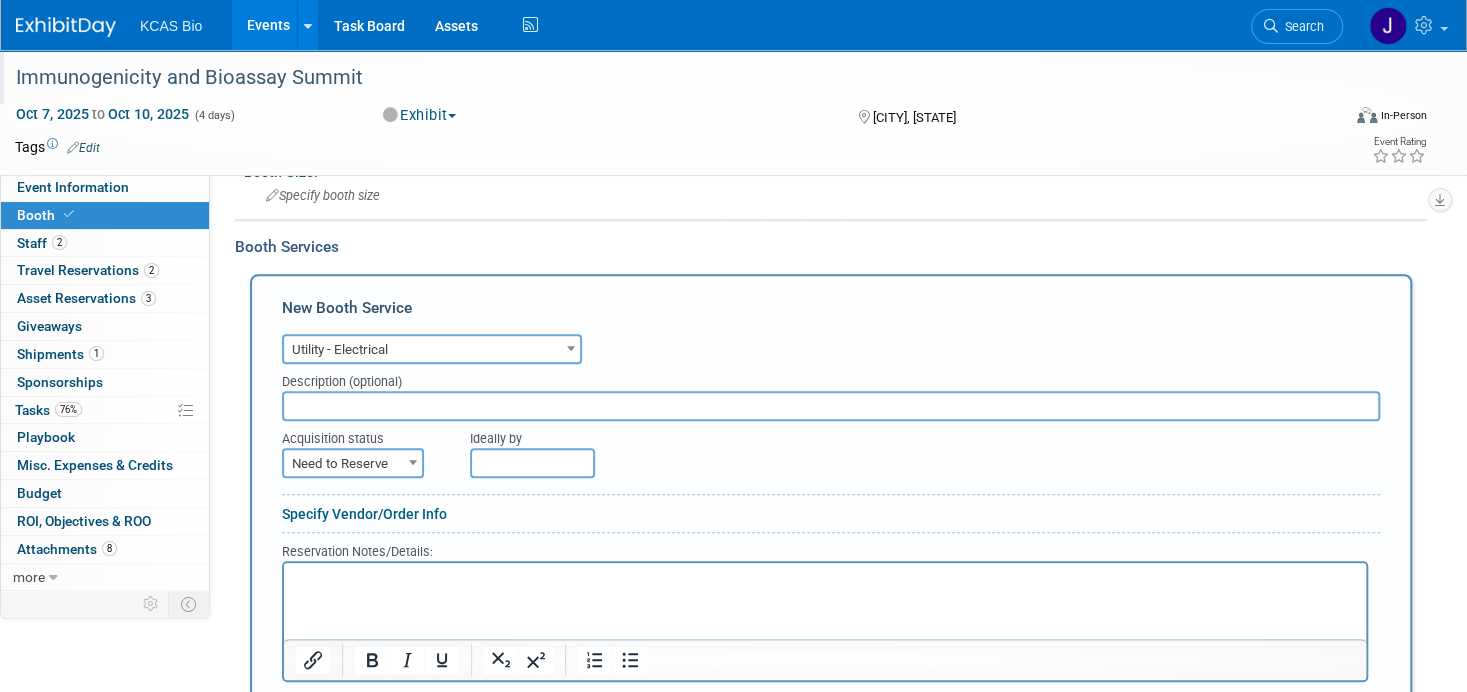 click at bounding box center [413, 462] 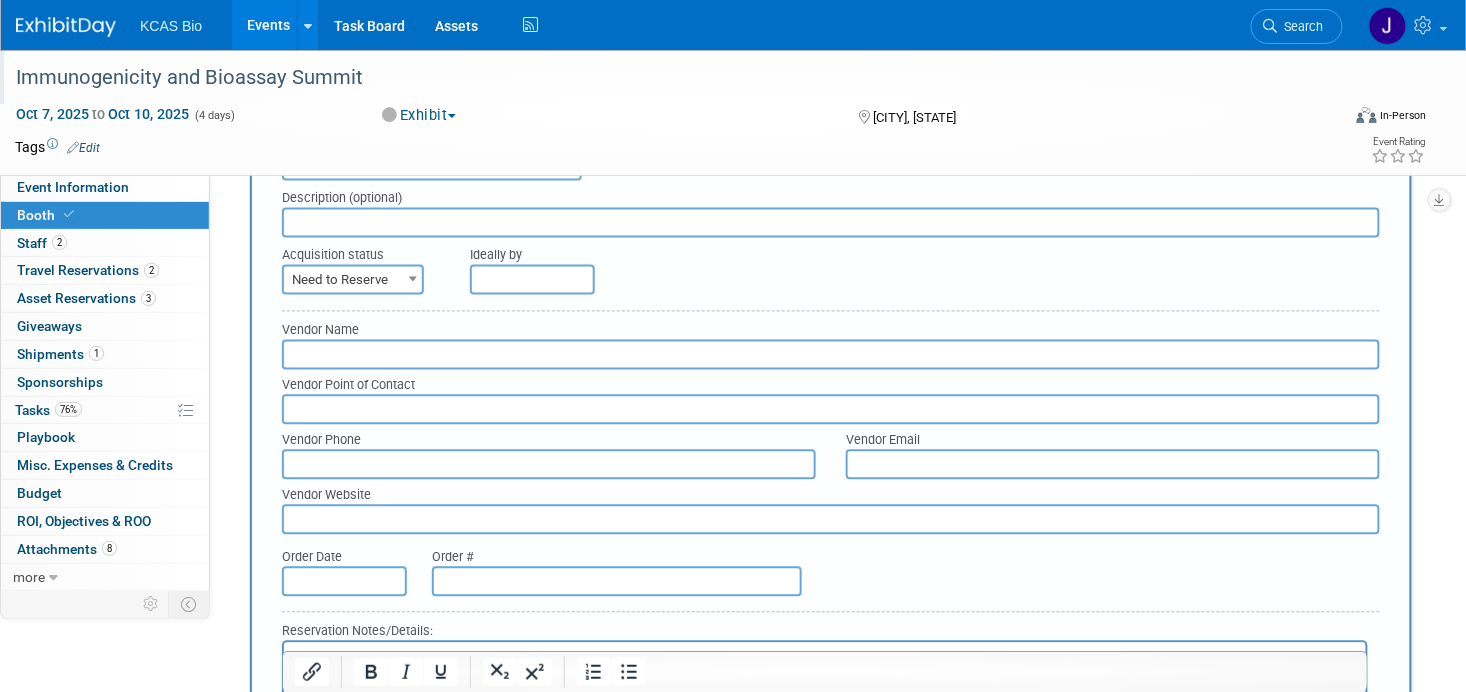 scroll, scrollTop: 1000, scrollLeft: 0, axis: vertical 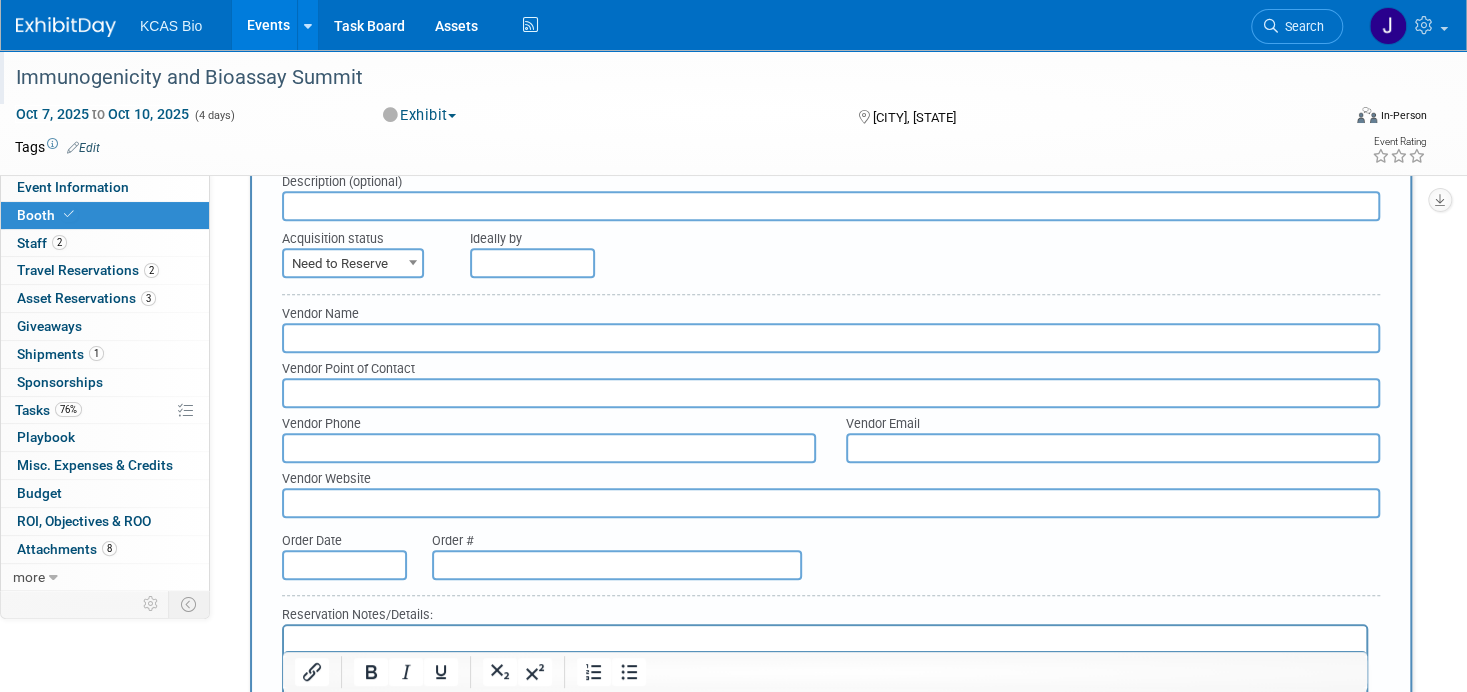 click at bounding box center (831, 338) 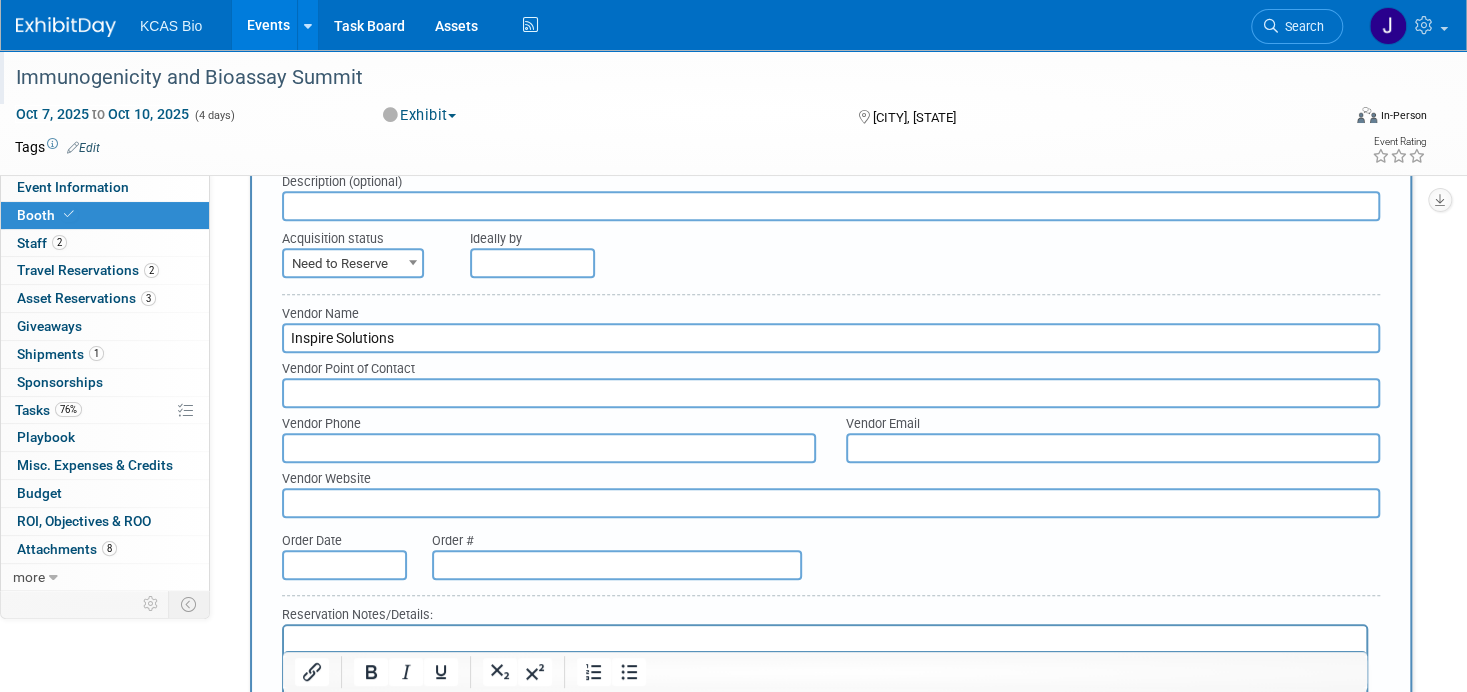 type on "Inspire Solutions" 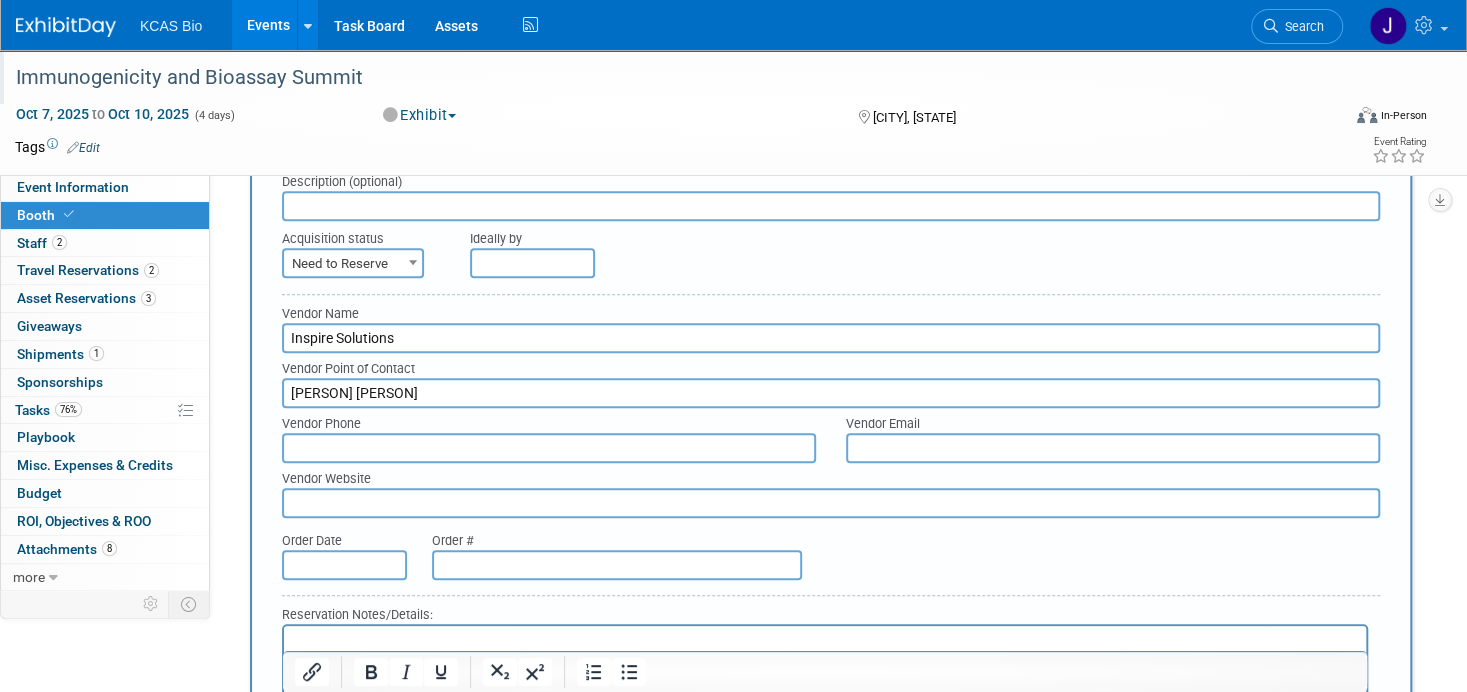 type on "Lee Ortiz" 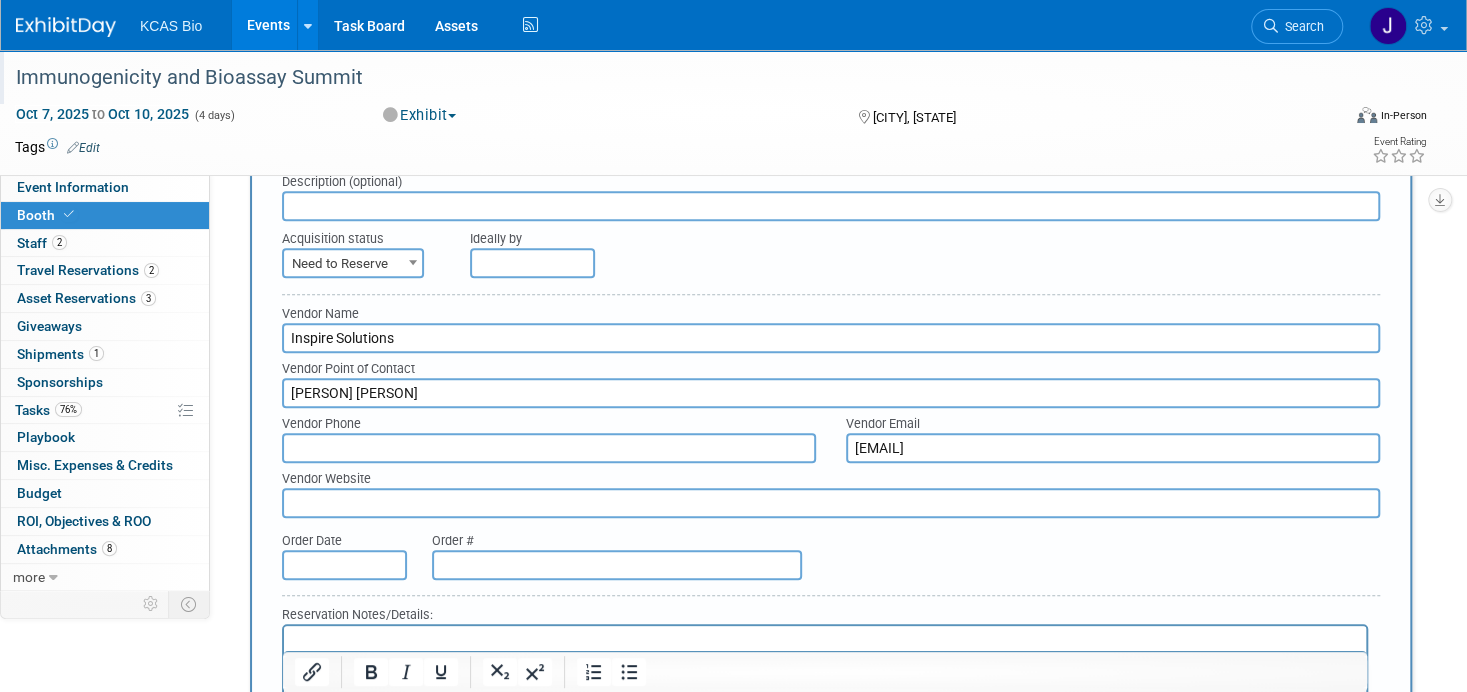 type on "lee.ortiz@inspiresolutions.com" 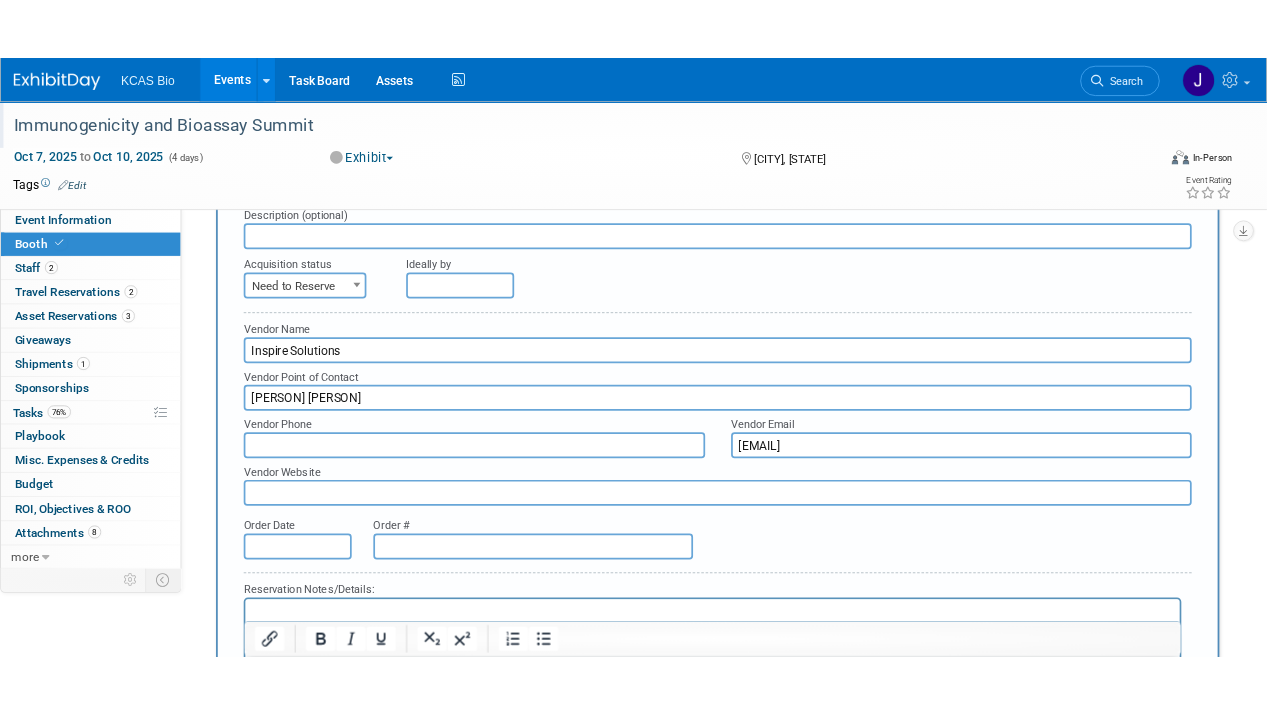 scroll, scrollTop: 1020, scrollLeft: 0, axis: vertical 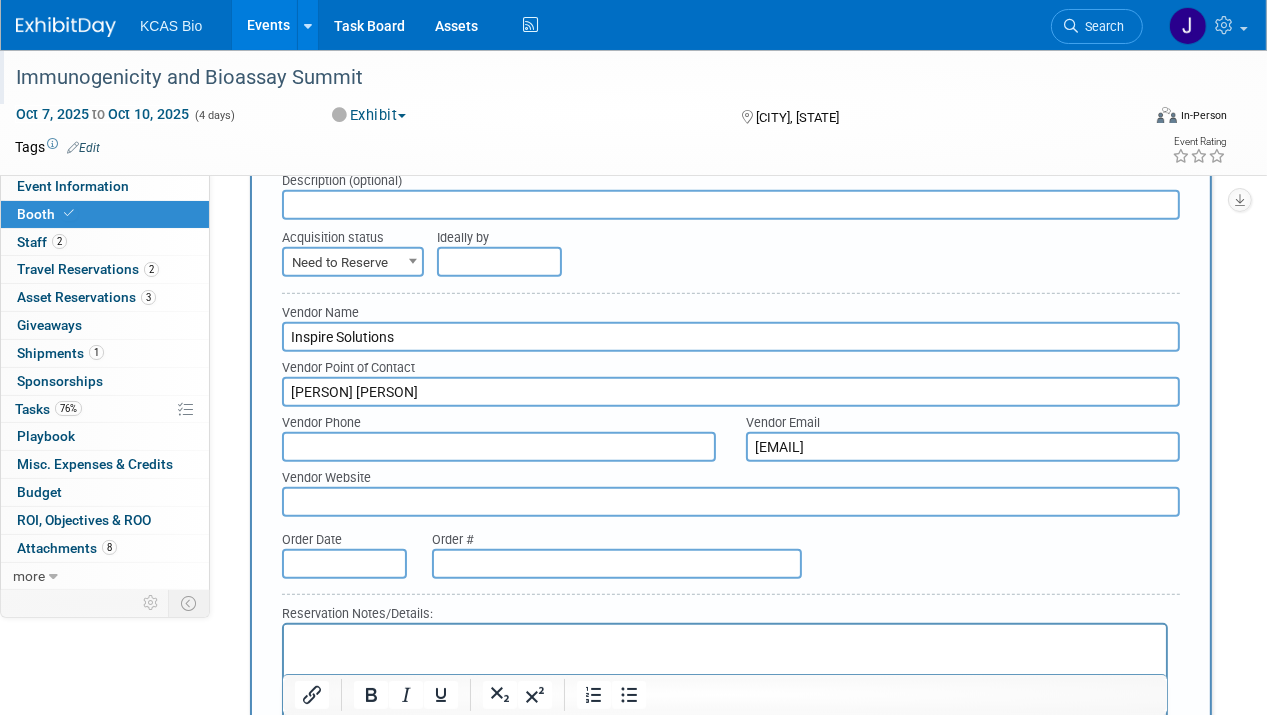 click at bounding box center [499, 447] 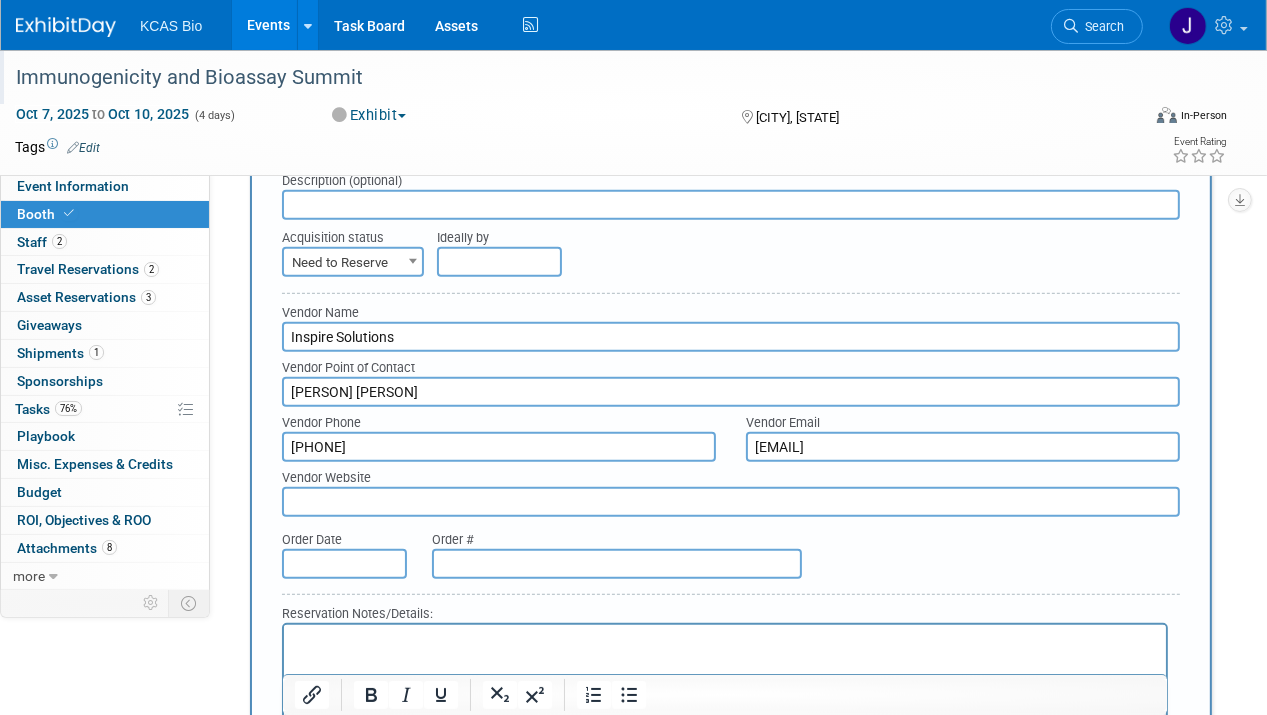 type on "703 271 5194" 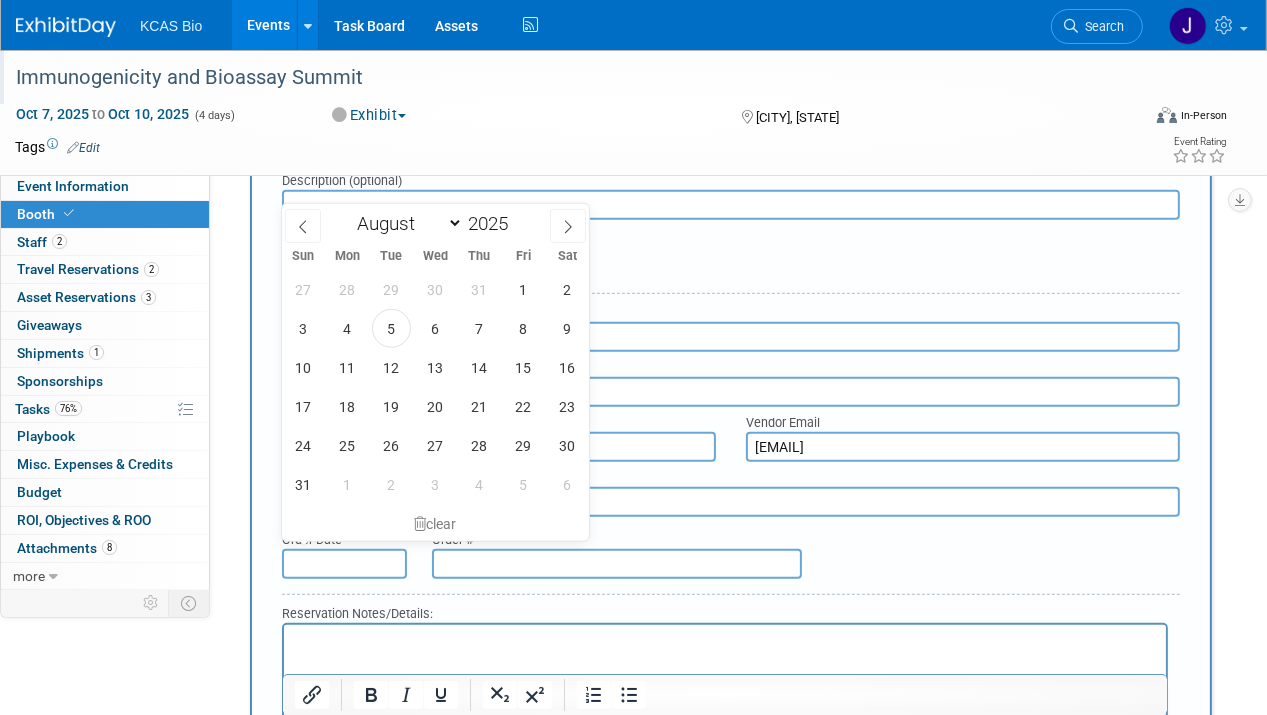 click at bounding box center [344, 564] 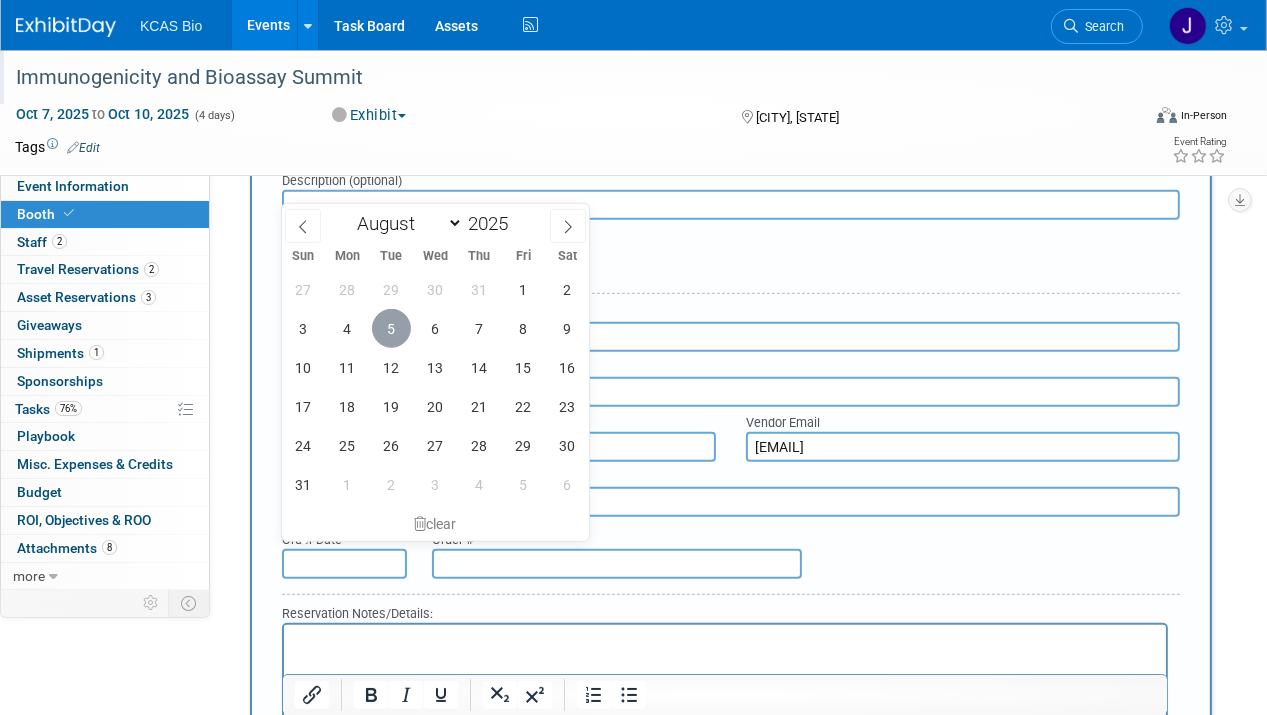 click on "5" at bounding box center [391, 328] 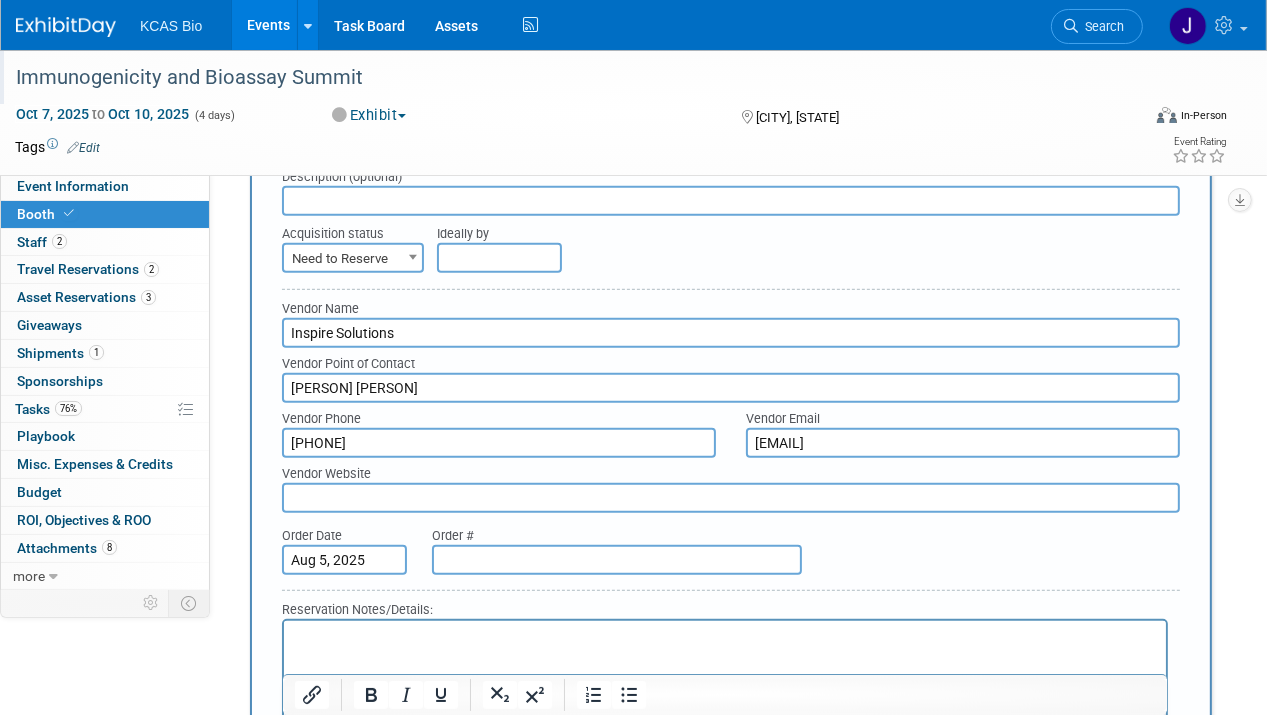 scroll, scrollTop: 1220, scrollLeft: 0, axis: vertical 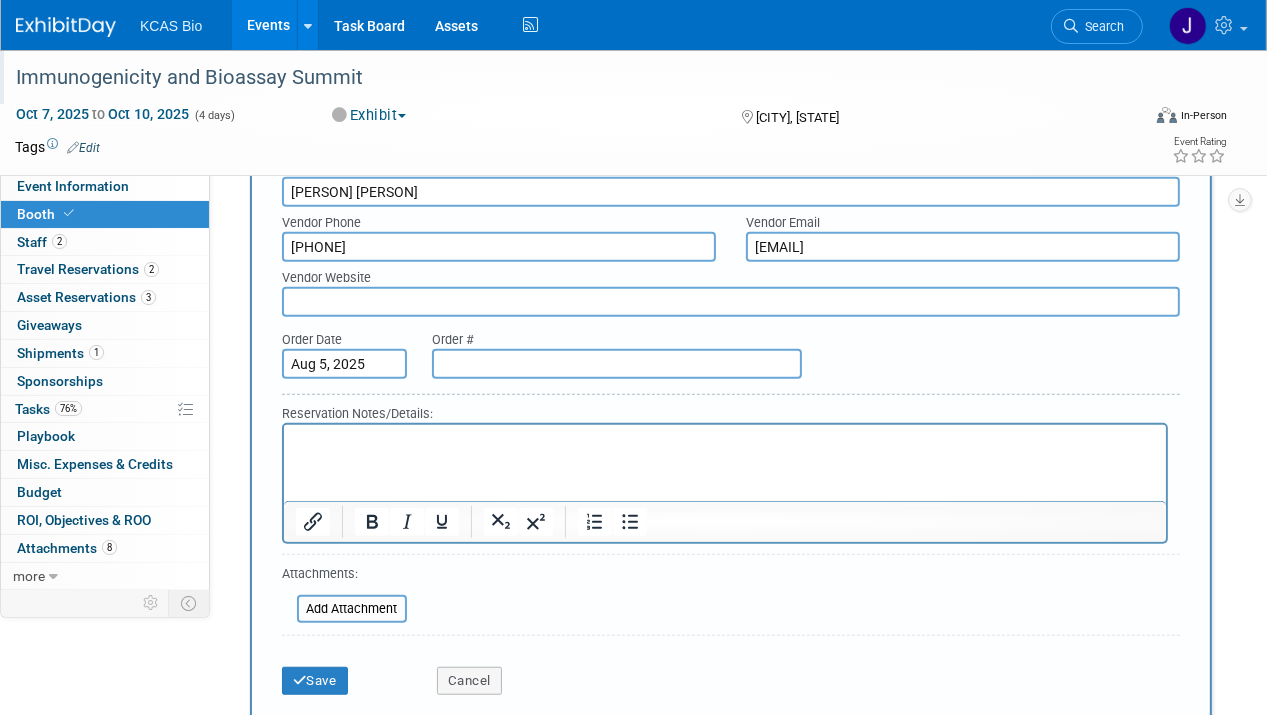 click at bounding box center [724, 441] 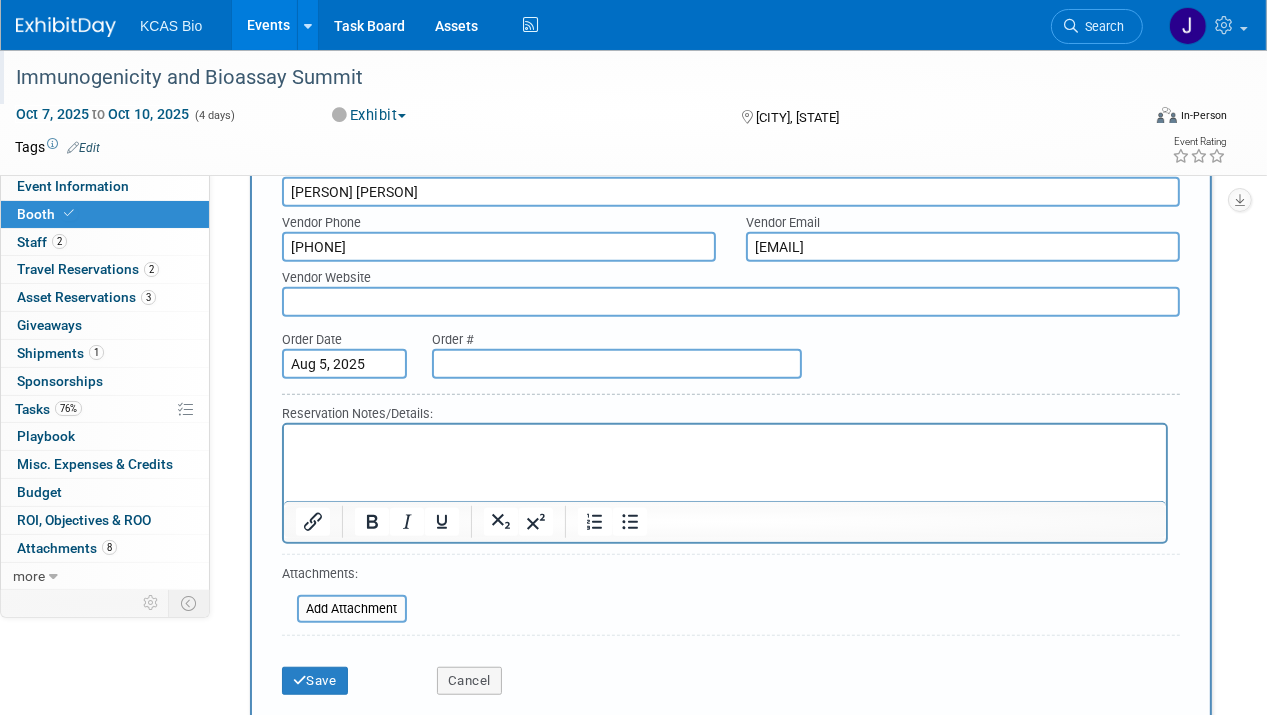 type 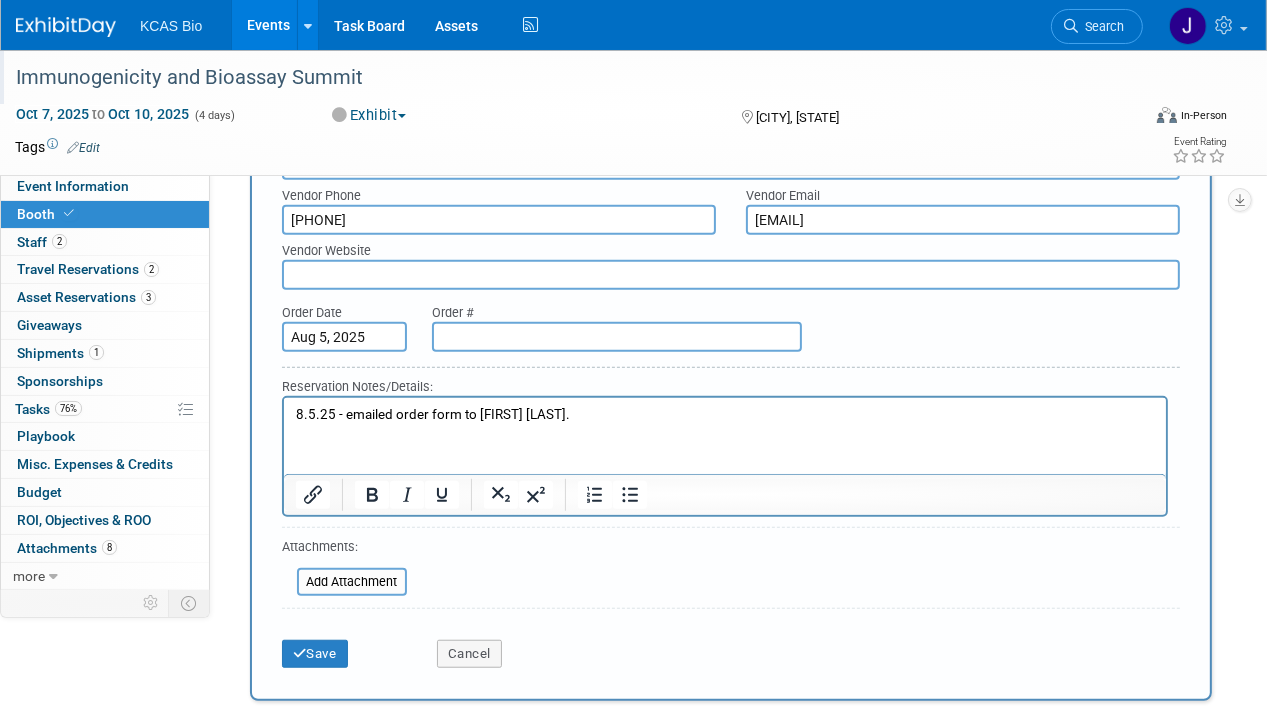 scroll, scrollTop: 1320, scrollLeft: 0, axis: vertical 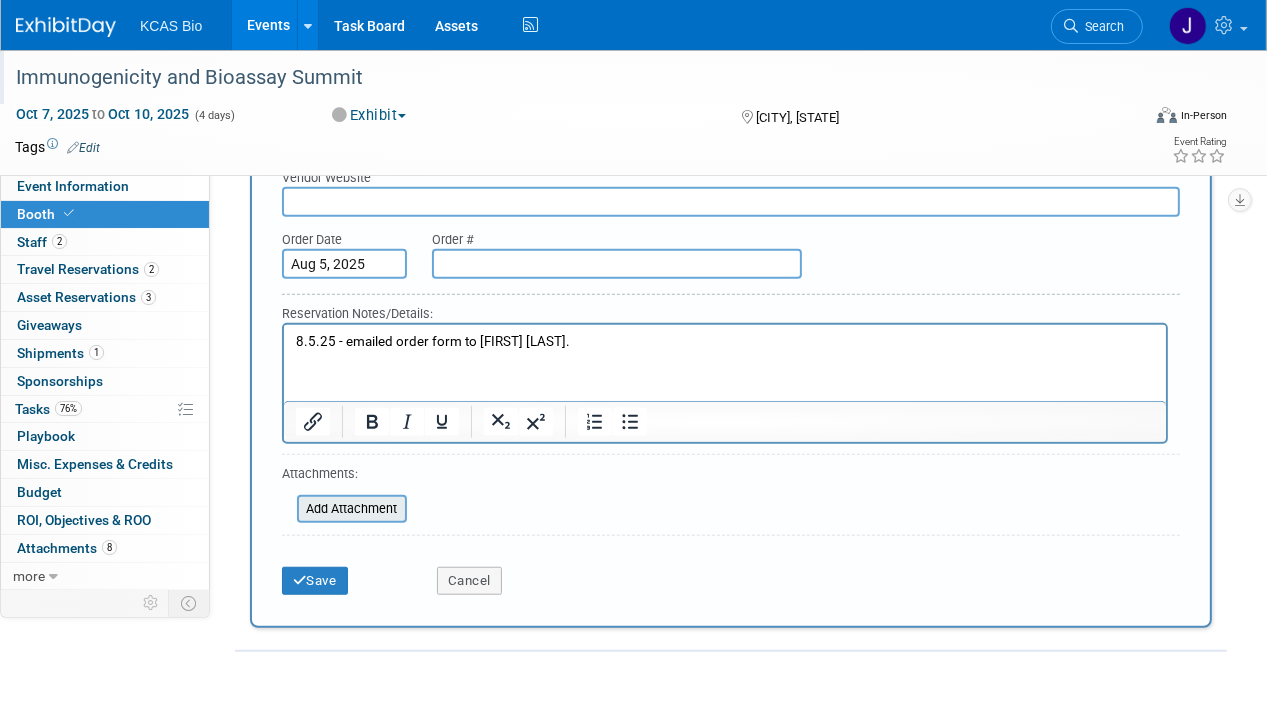 click at bounding box center [286, 509] 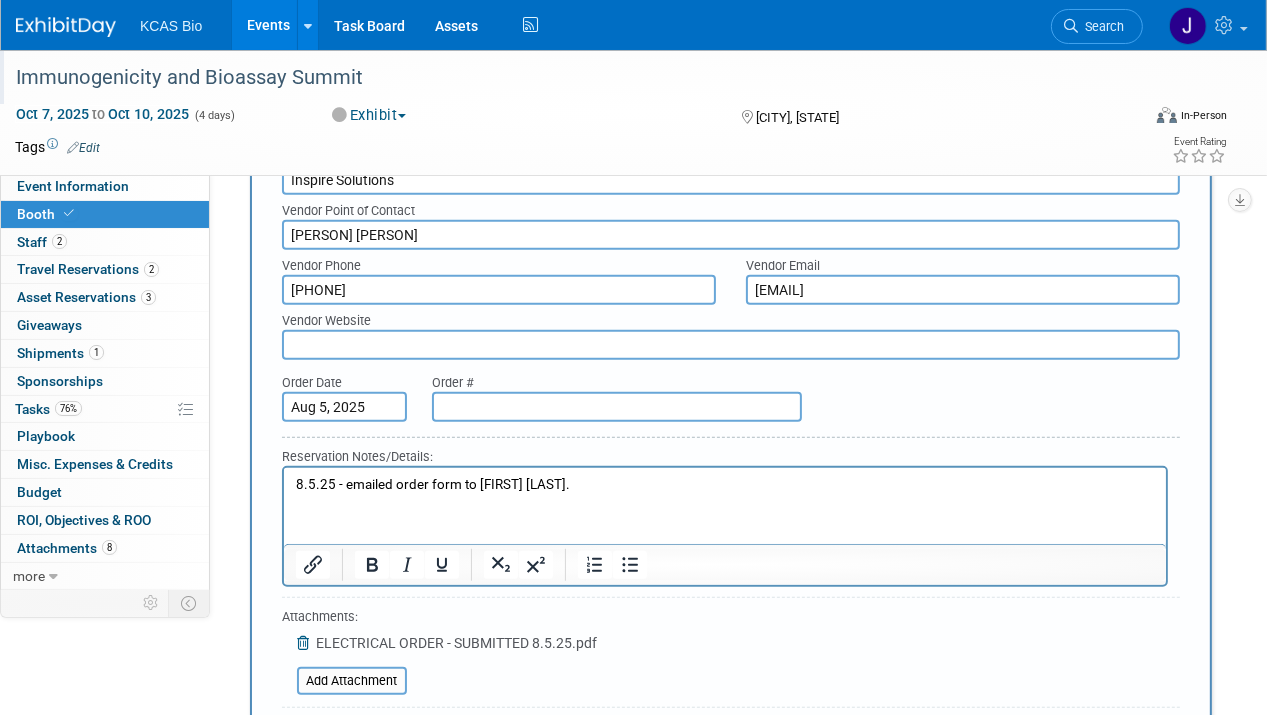 scroll, scrollTop: 1220, scrollLeft: 0, axis: vertical 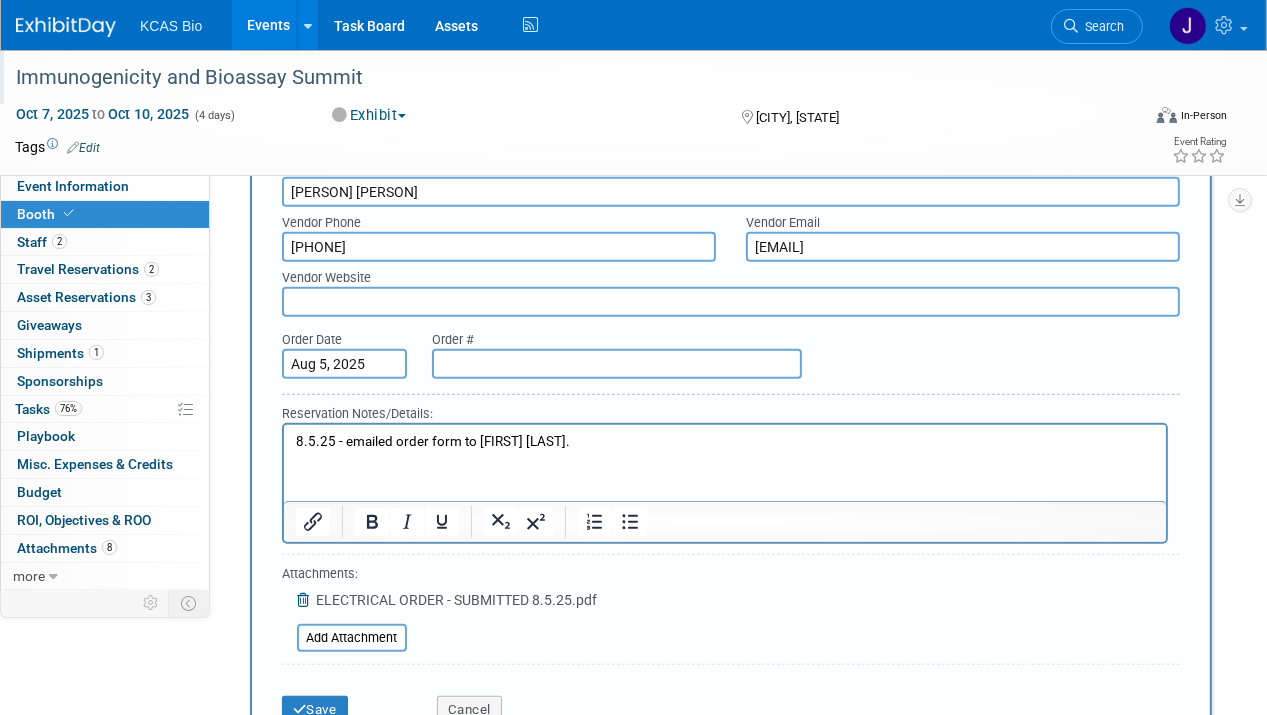 click on "8.5.25 - emailed order form to Lee Ortiz." at bounding box center [724, 441] 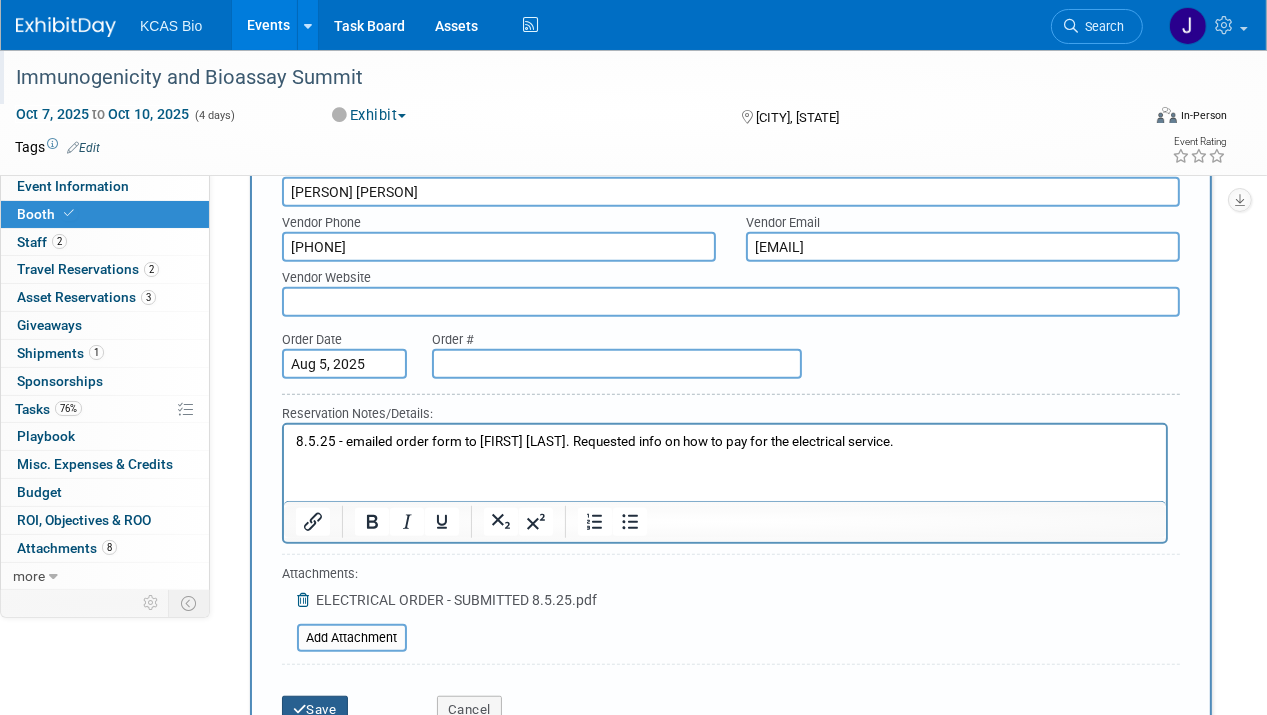 click on "Save" at bounding box center (315, 710) 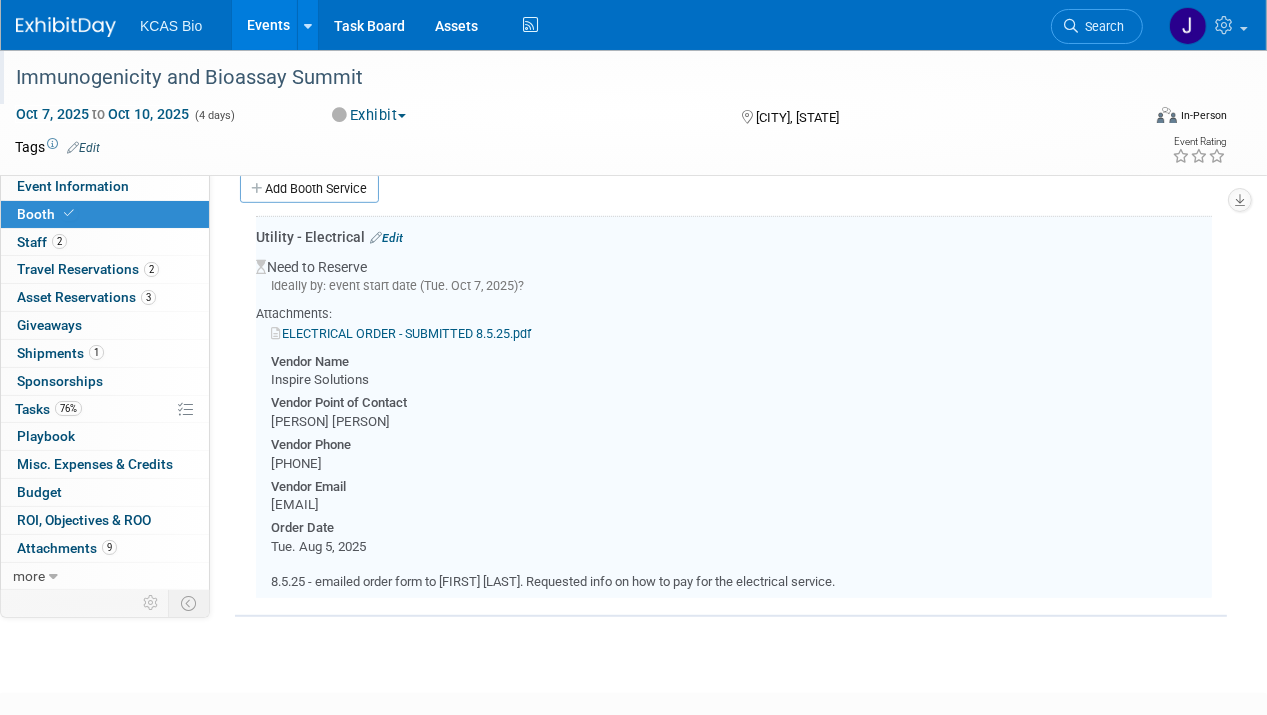 scroll, scrollTop: 911, scrollLeft: 0, axis: vertical 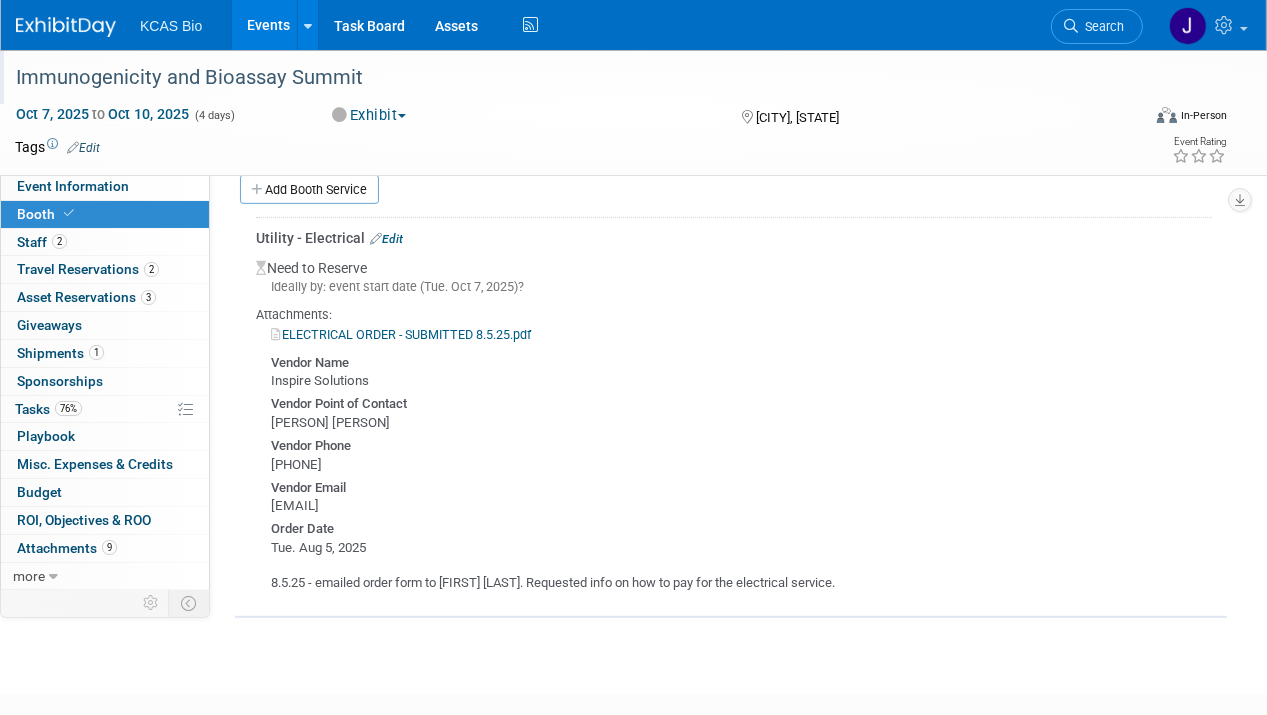 click on "Edit" at bounding box center (386, 239) 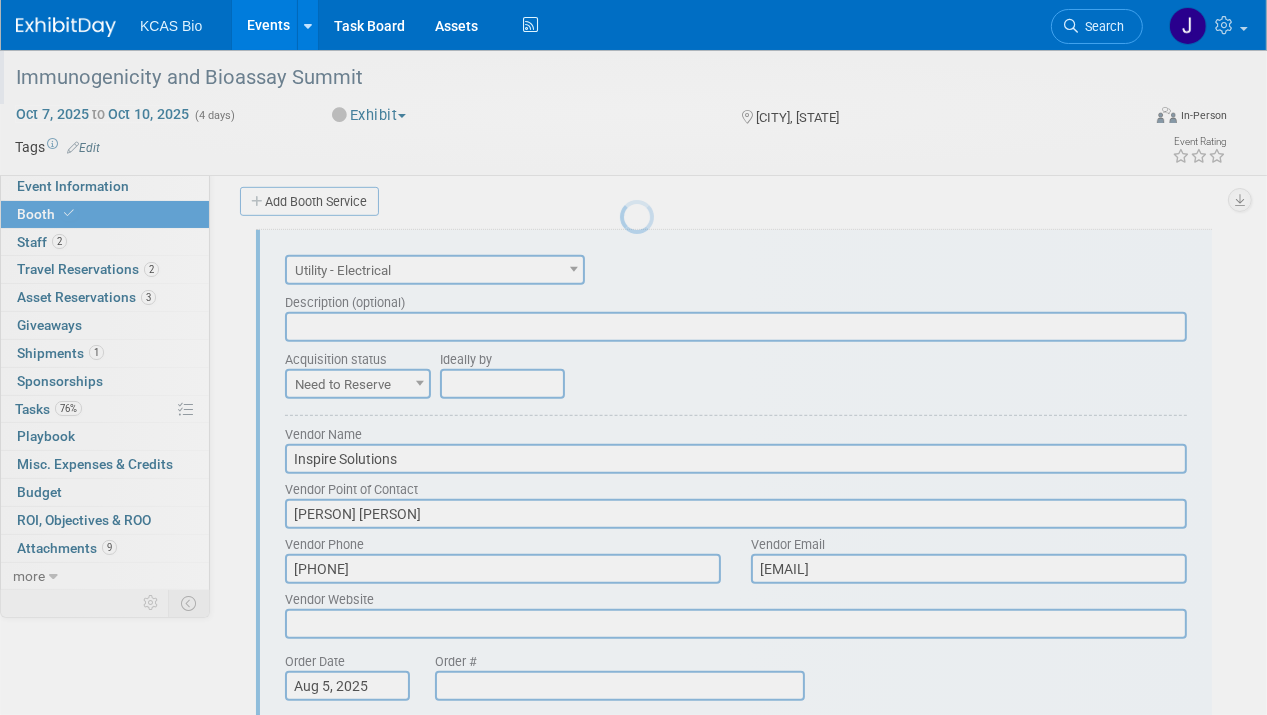 scroll, scrollTop: 896, scrollLeft: 0, axis: vertical 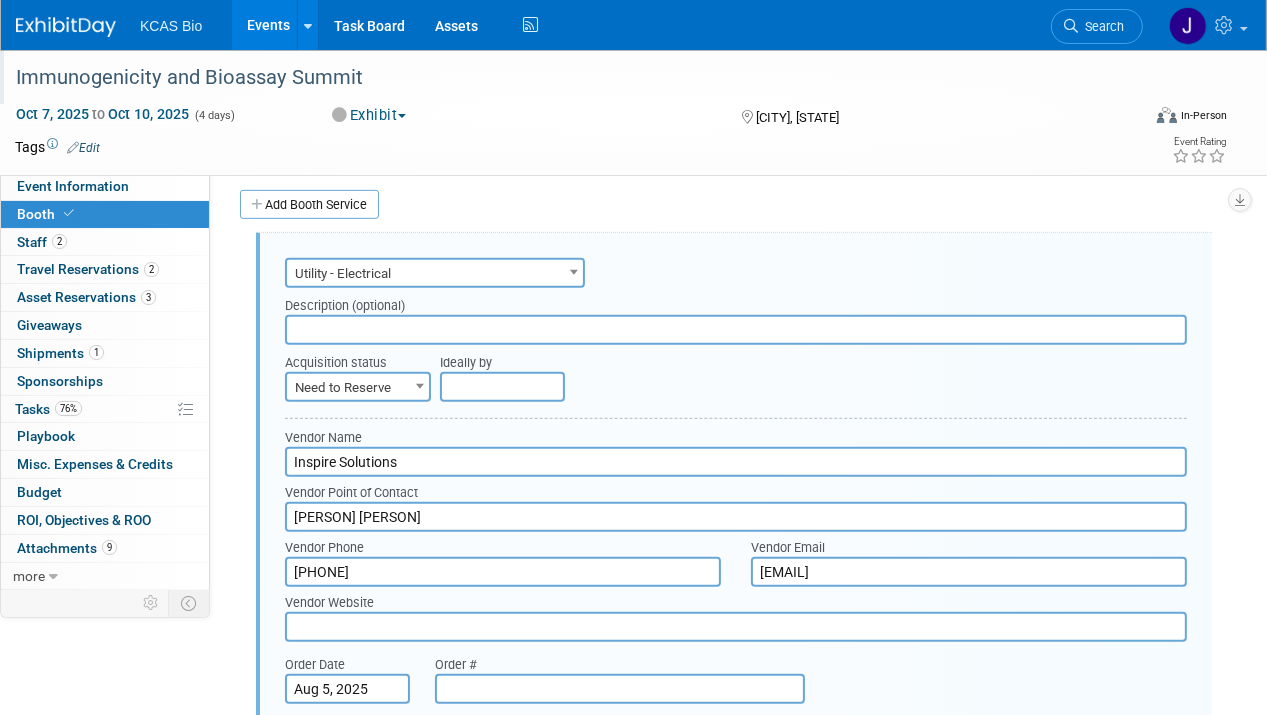 click at bounding box center [502, 387] 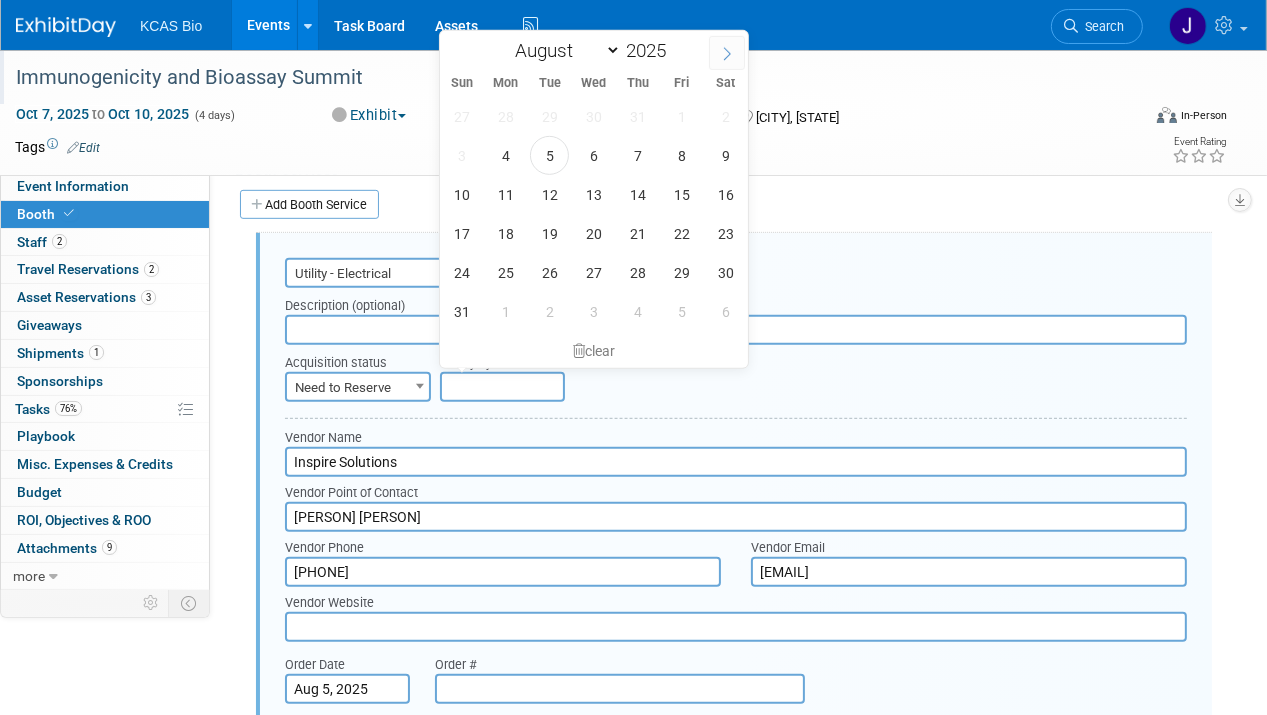 click 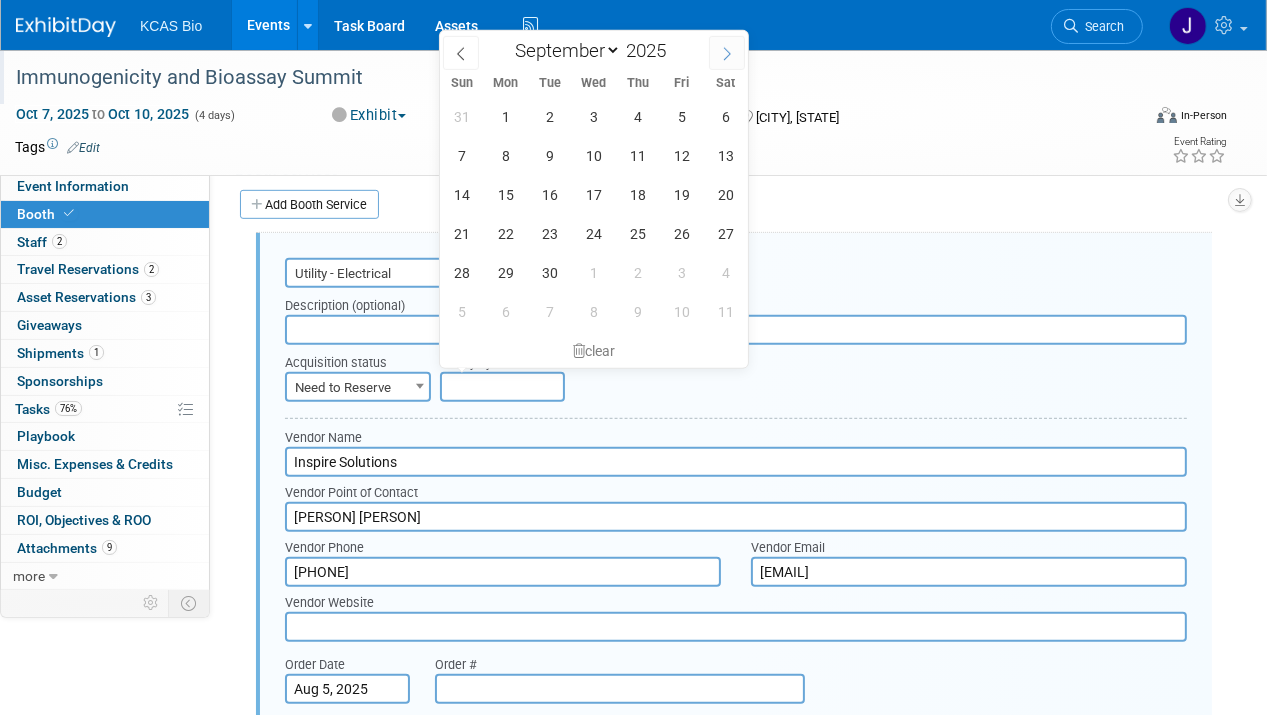 click 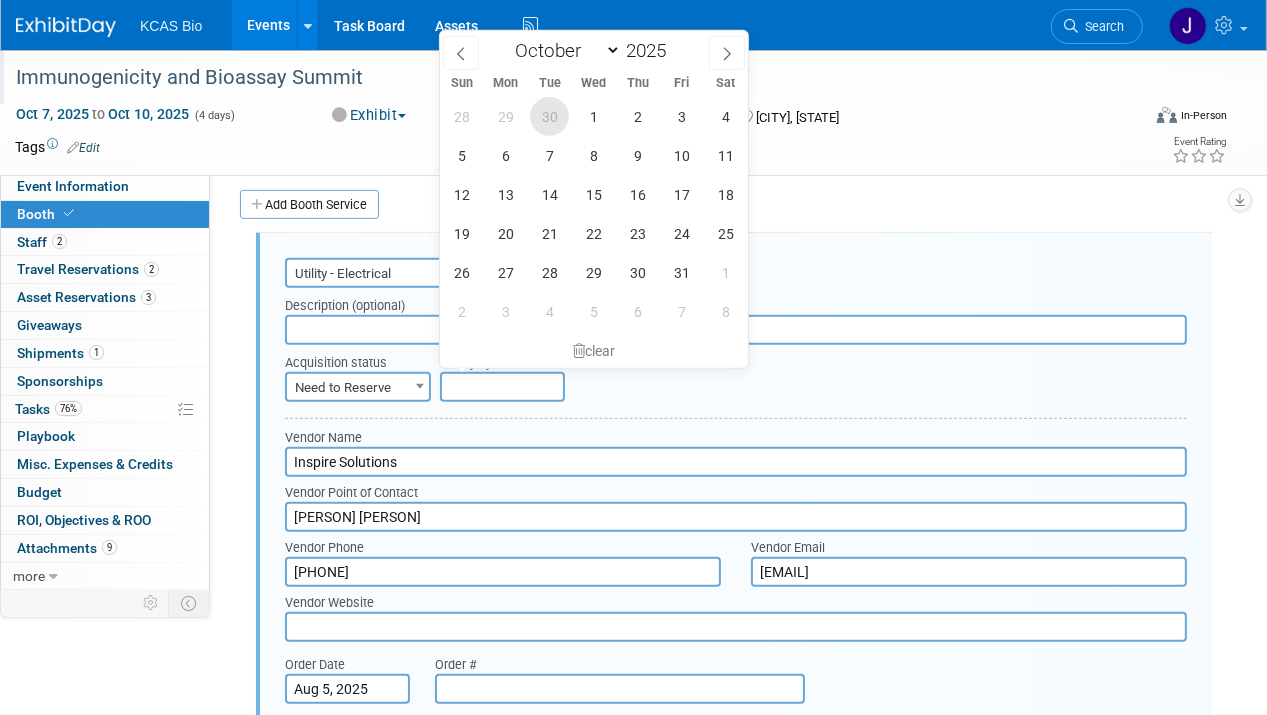 click on "30" at bounding box center [549, 116] 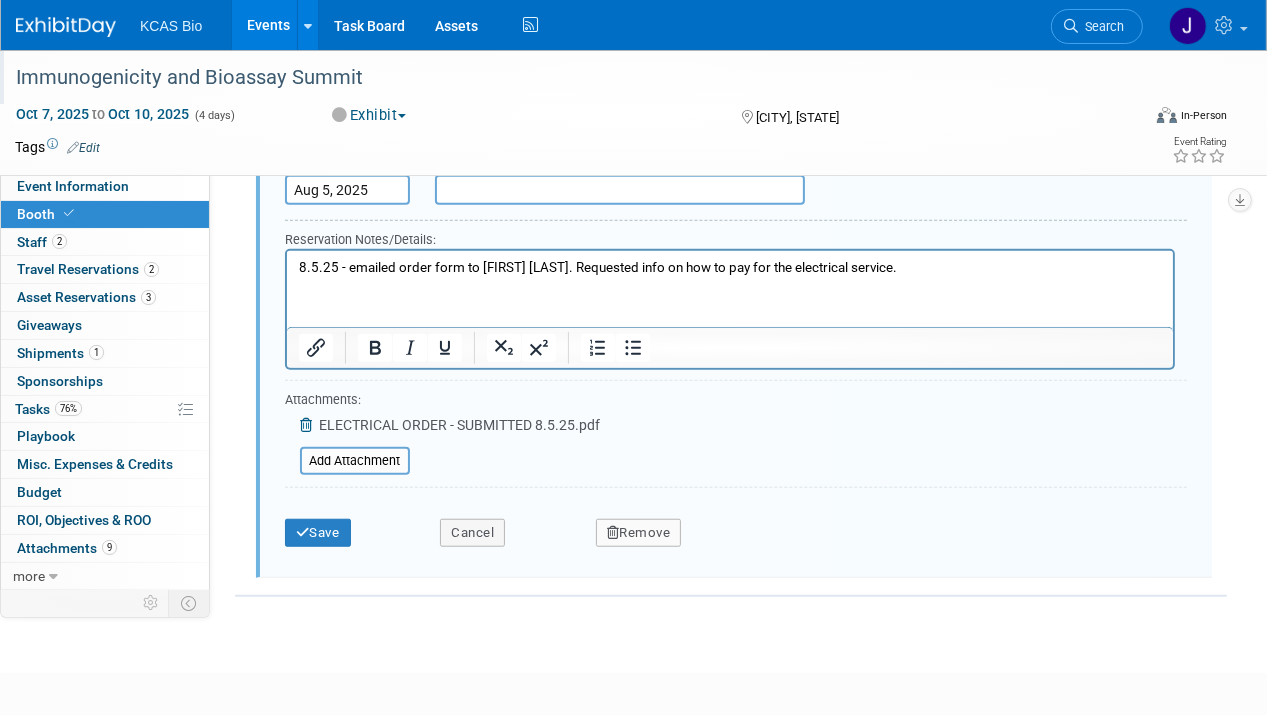 scroll, scrollTop: 1396, scrollLeft: 0, axis: vertical 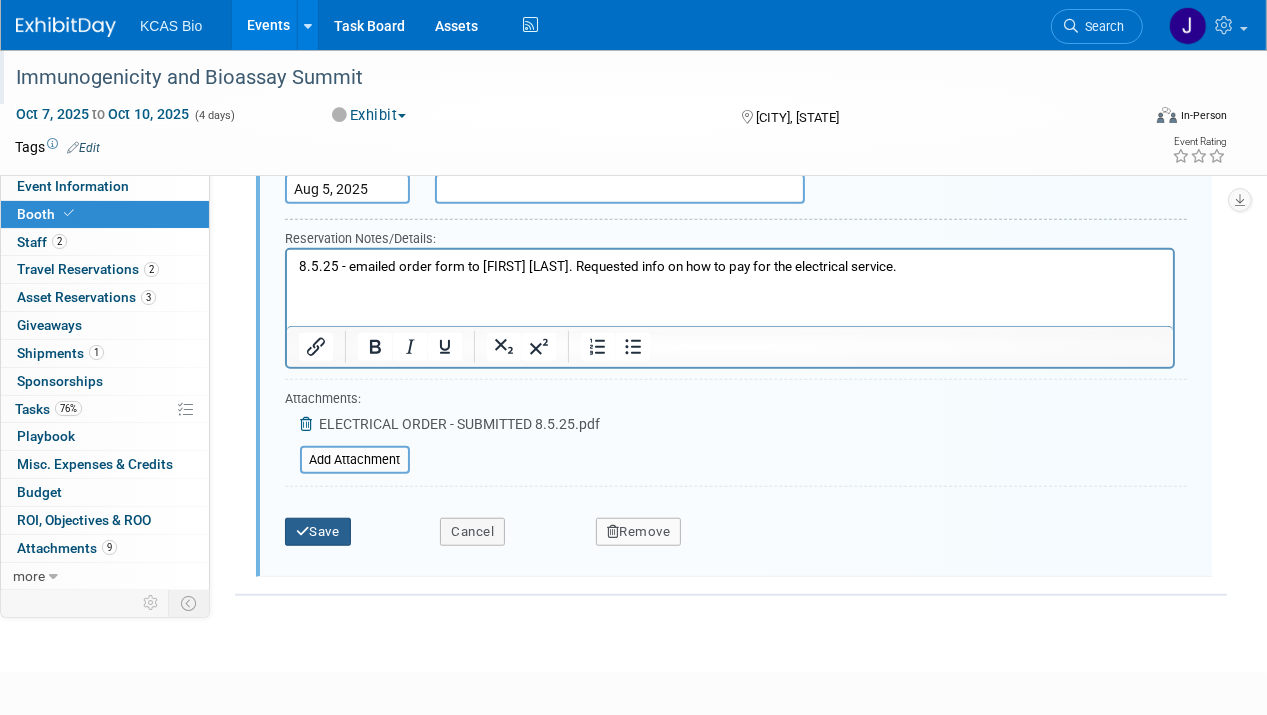 click on "Save" at bounding box center [318, 532] 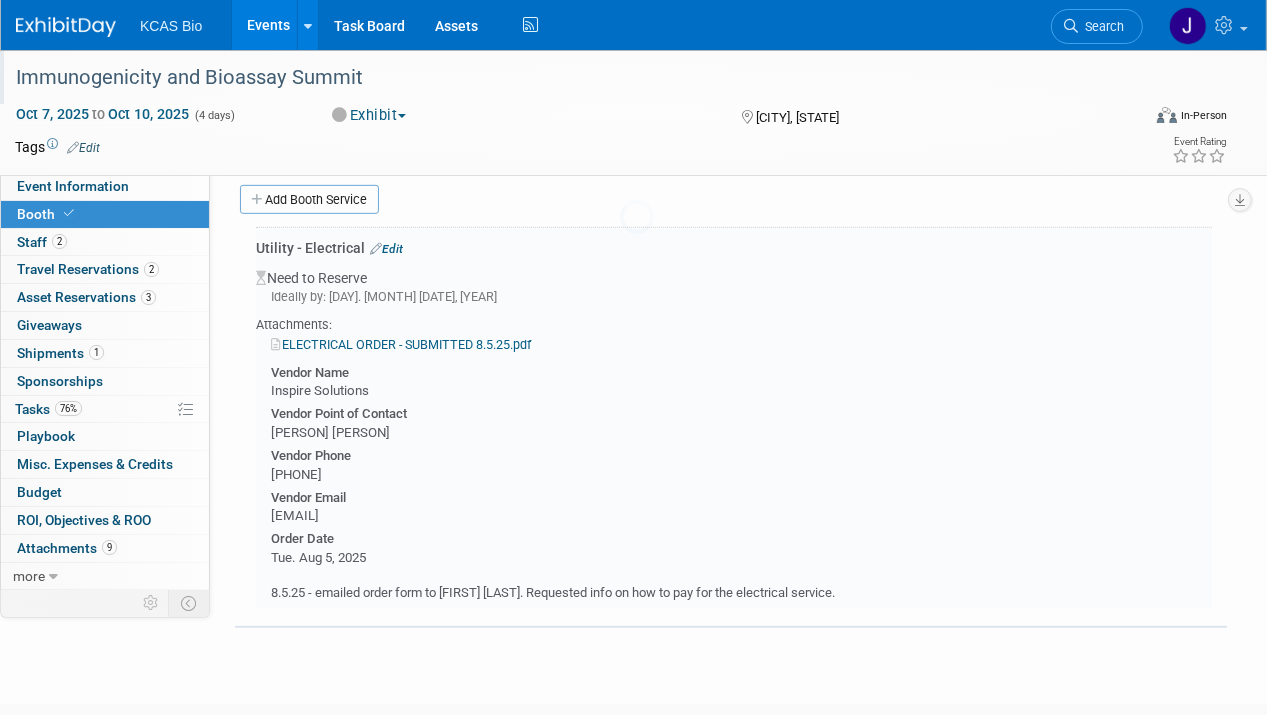 scroll, scrollTop: 896, scrollLeft: 0, axis: vertical 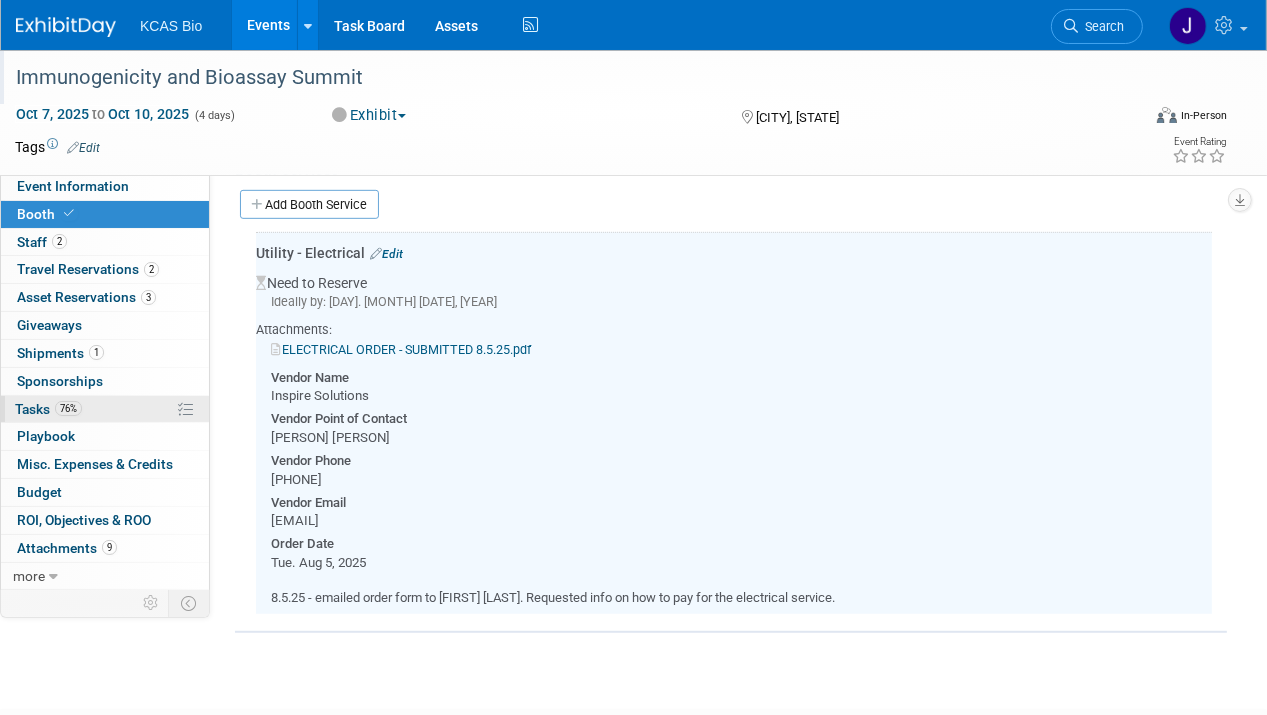 click on "Tasks 76%" at bounding box center [48, 409] 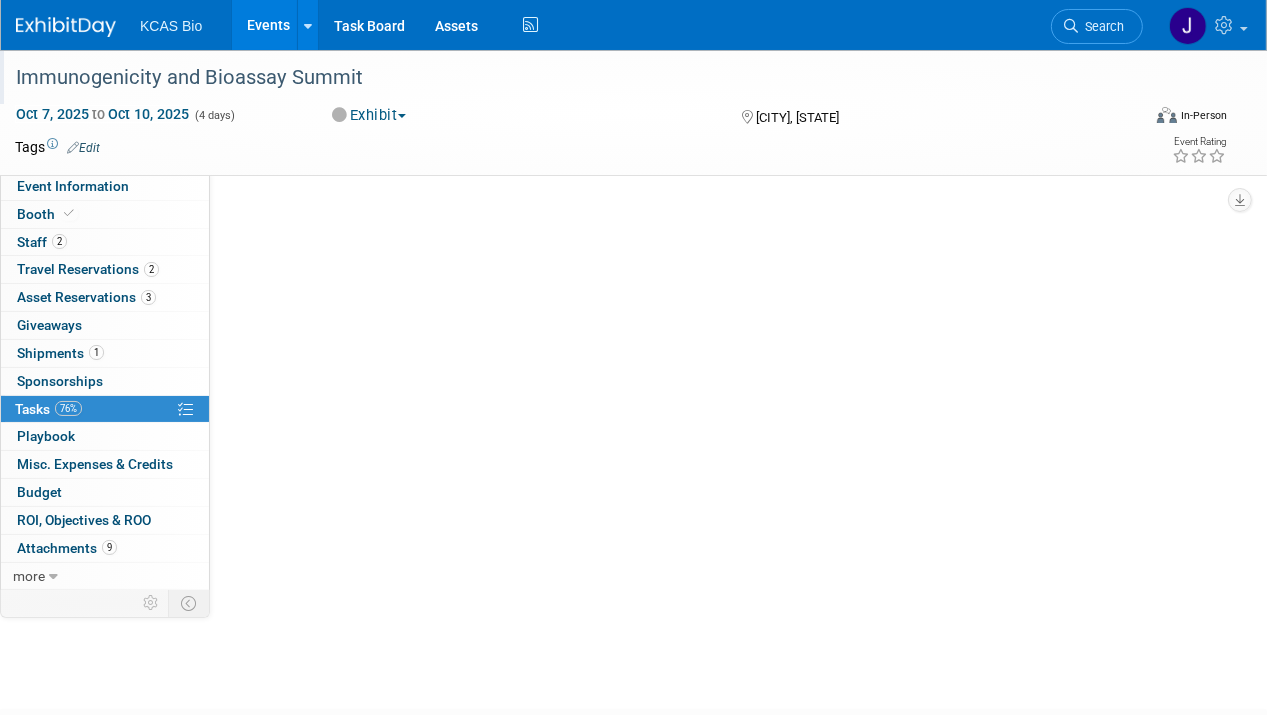 scroll, scrollTop: 0, scrollLeft: 0, axis: both 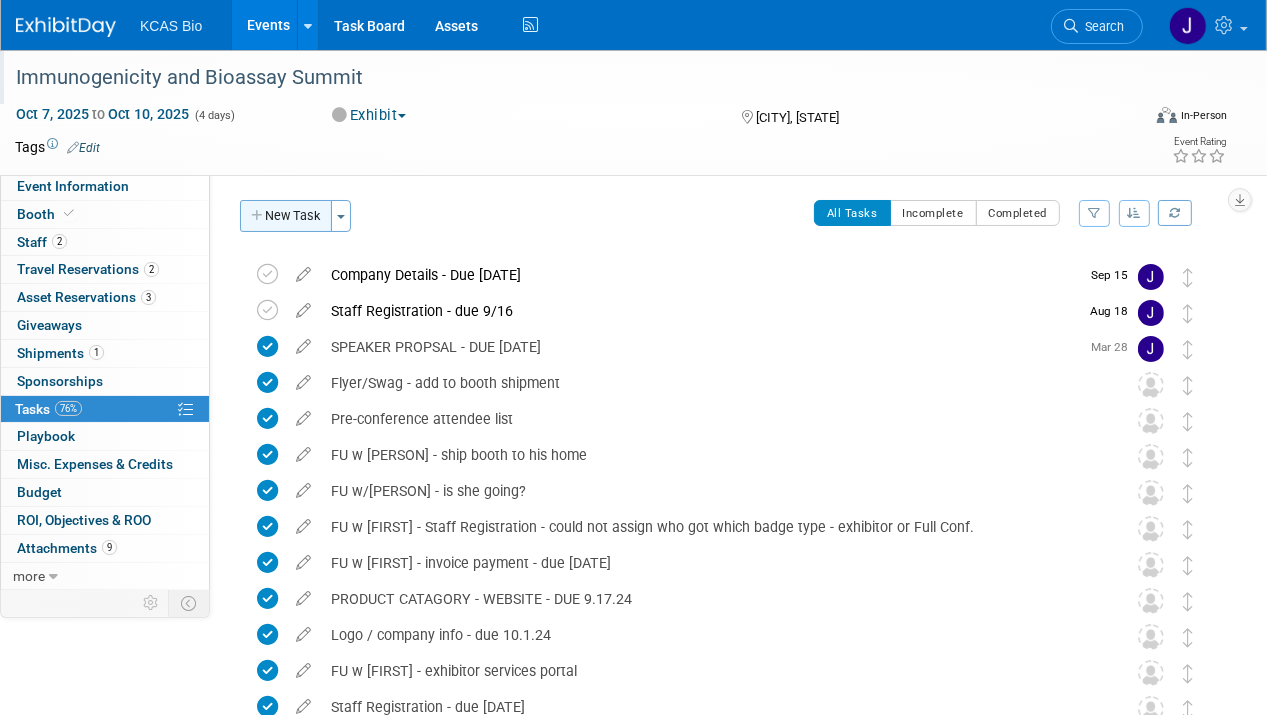 click on "New Task" at bounding box center (286, 216) 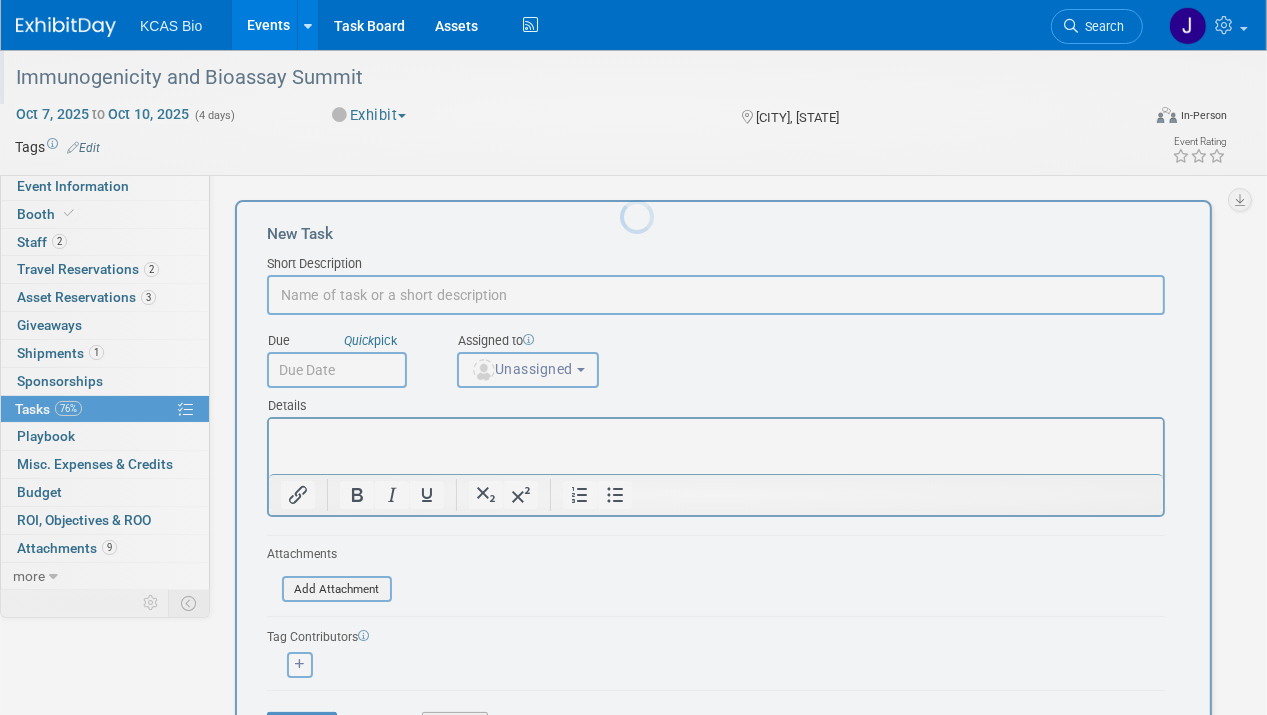 scroll, scrollTop: 0, scrollLeft: 0, axis: both 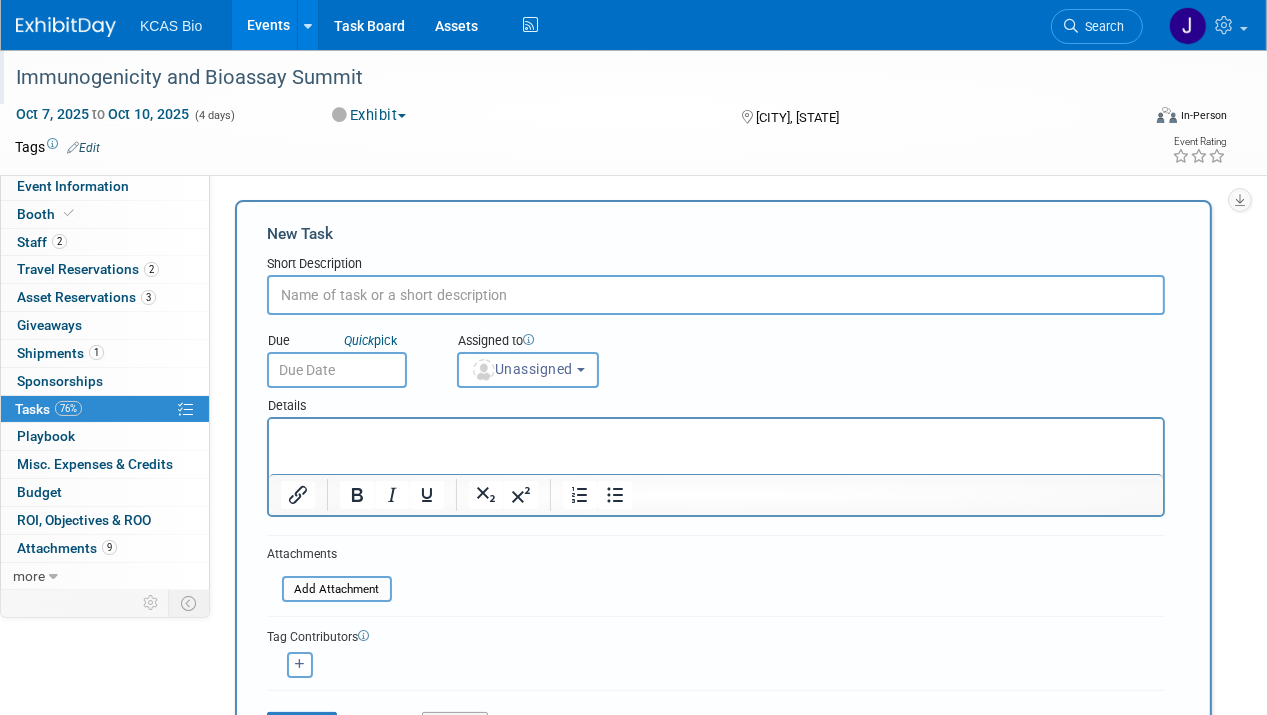 type on "f" 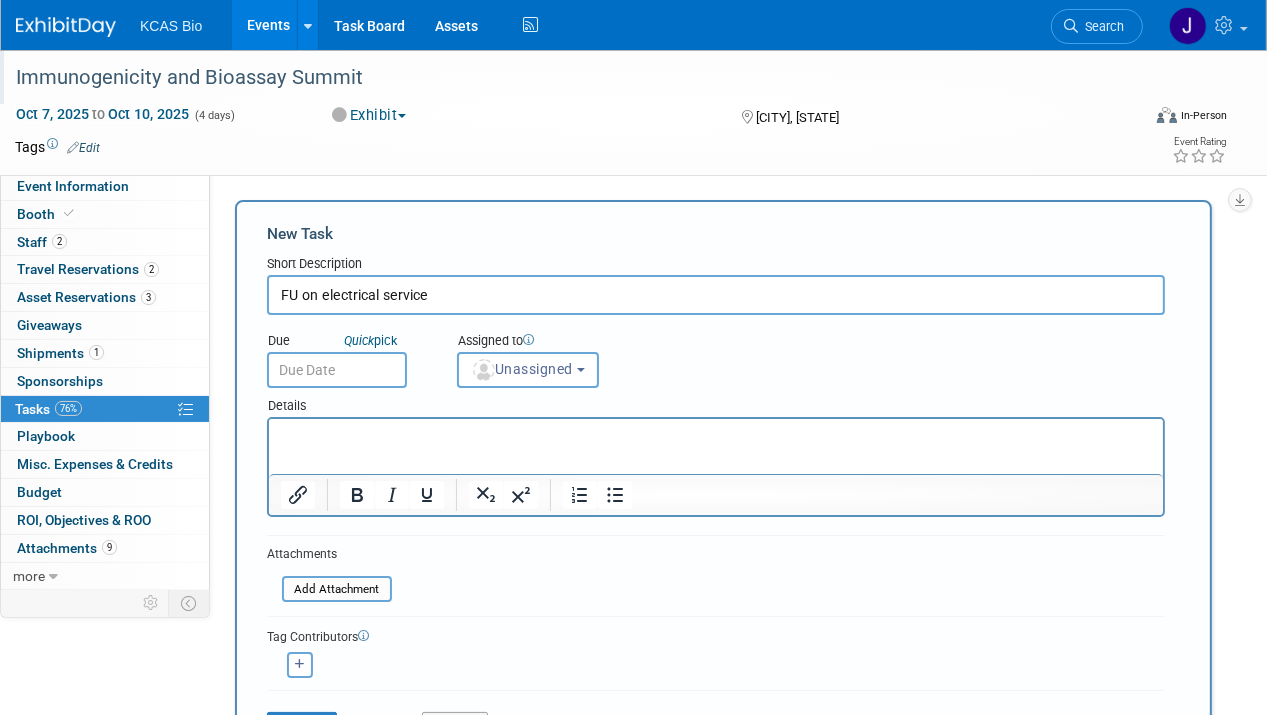 type on "FU on electrical service" 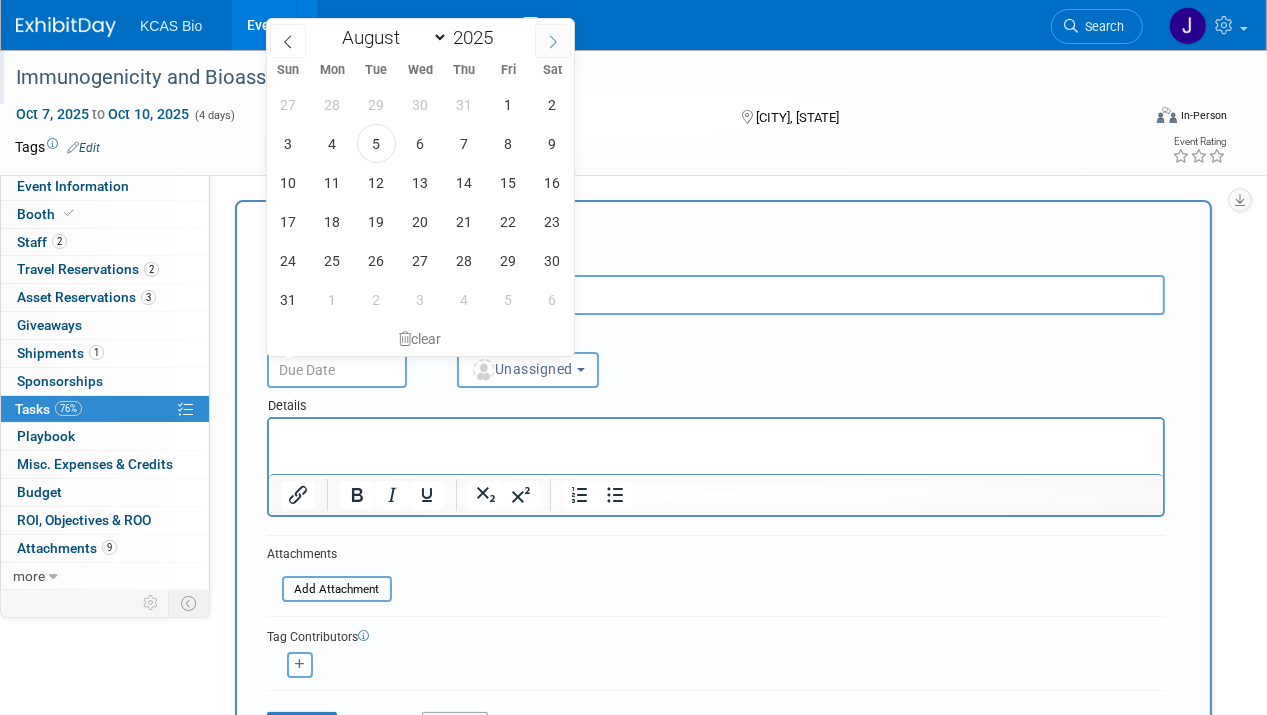 click 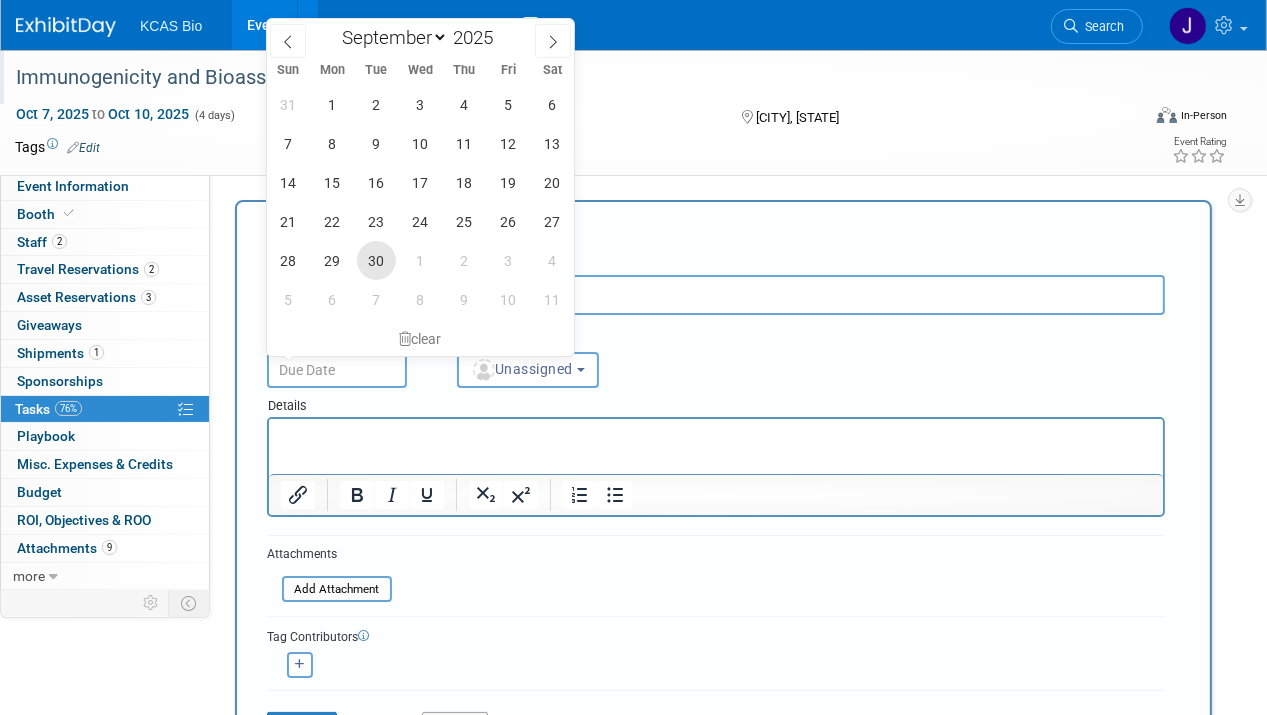 click on "30" at bounding box center (376, 260) 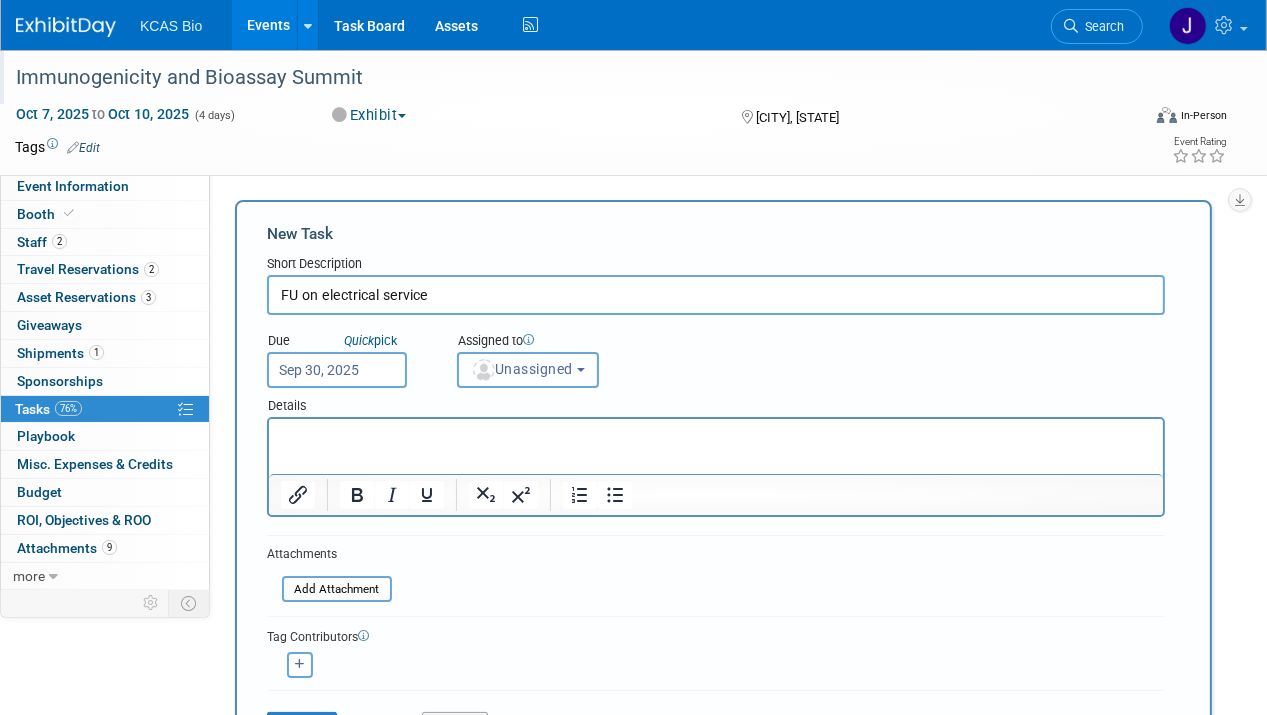click on "Unassigned" at bounding box center [522, 369] 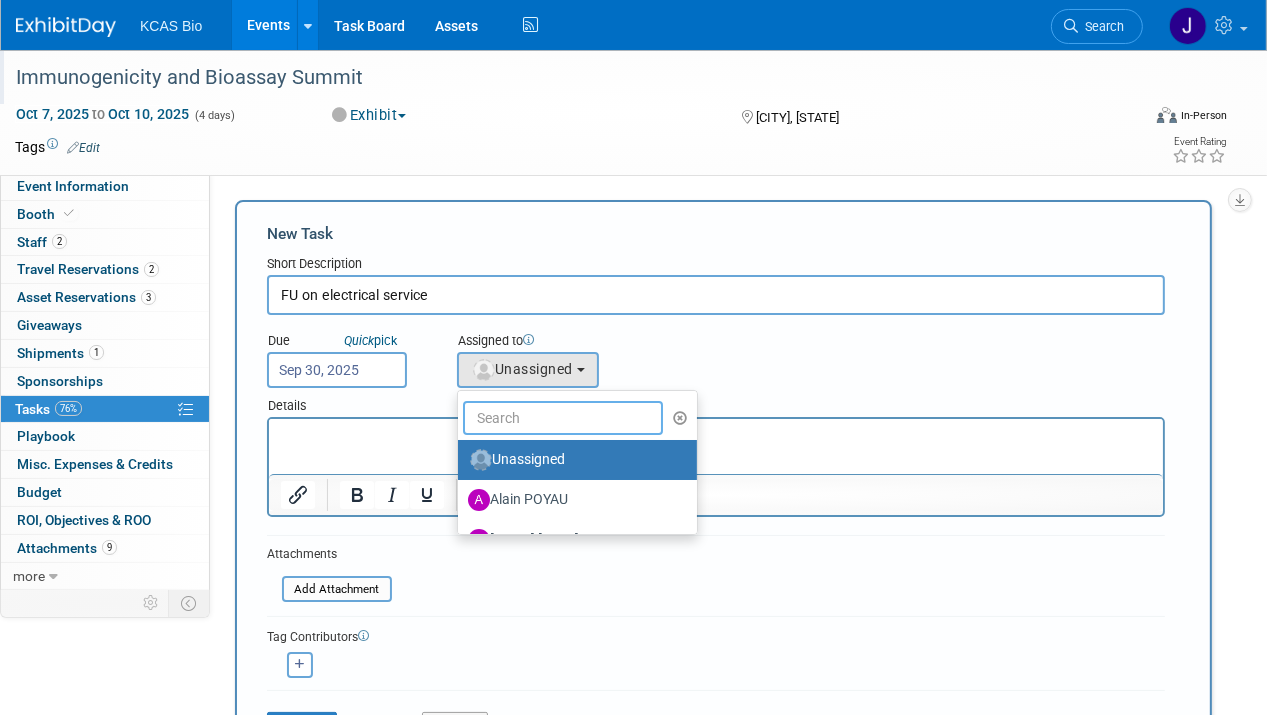 click at bounding box center (563, 418) 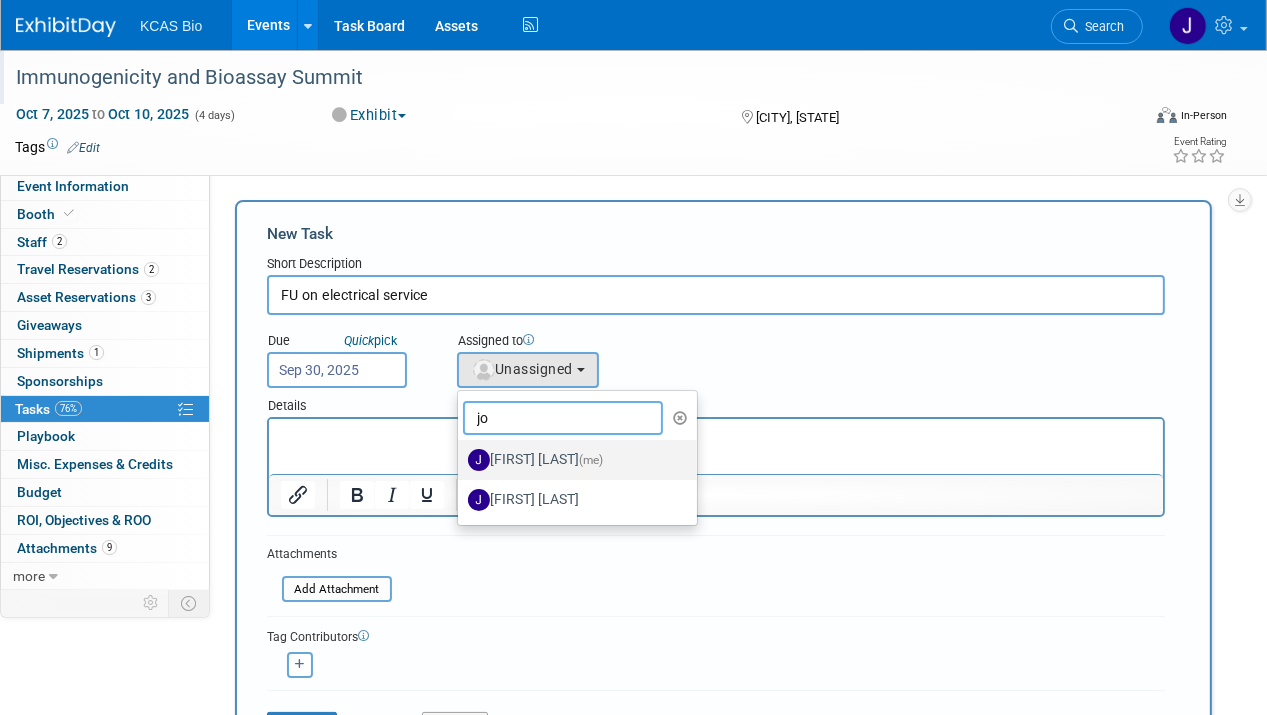 type on "jo" 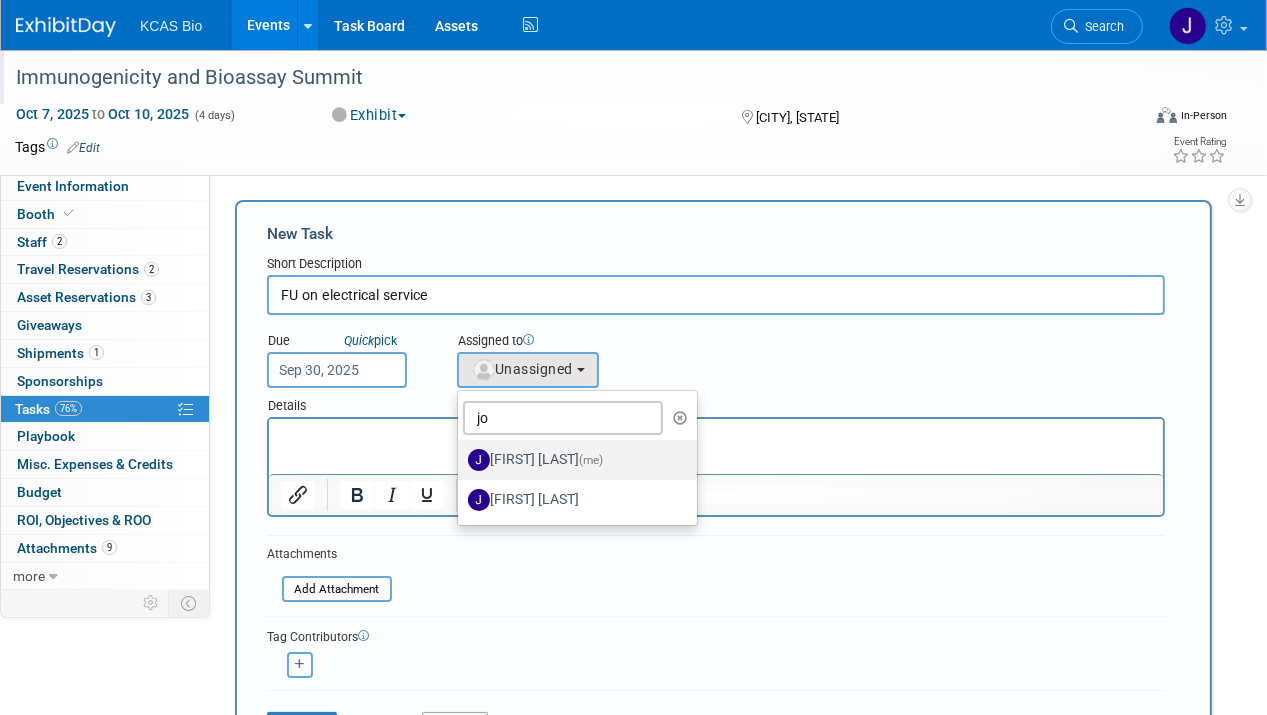 click on "Jocelyn King
(me)" at bounding box center (572, 460) 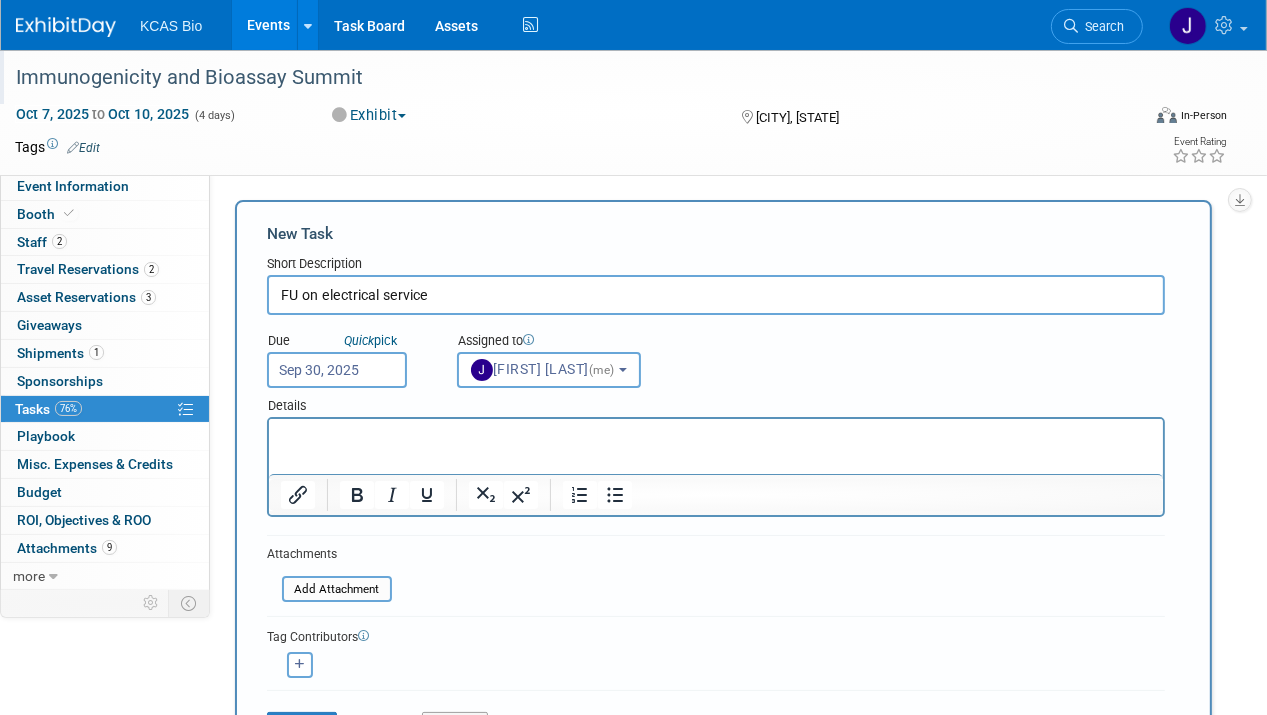 click at bounding box center [715, 437] 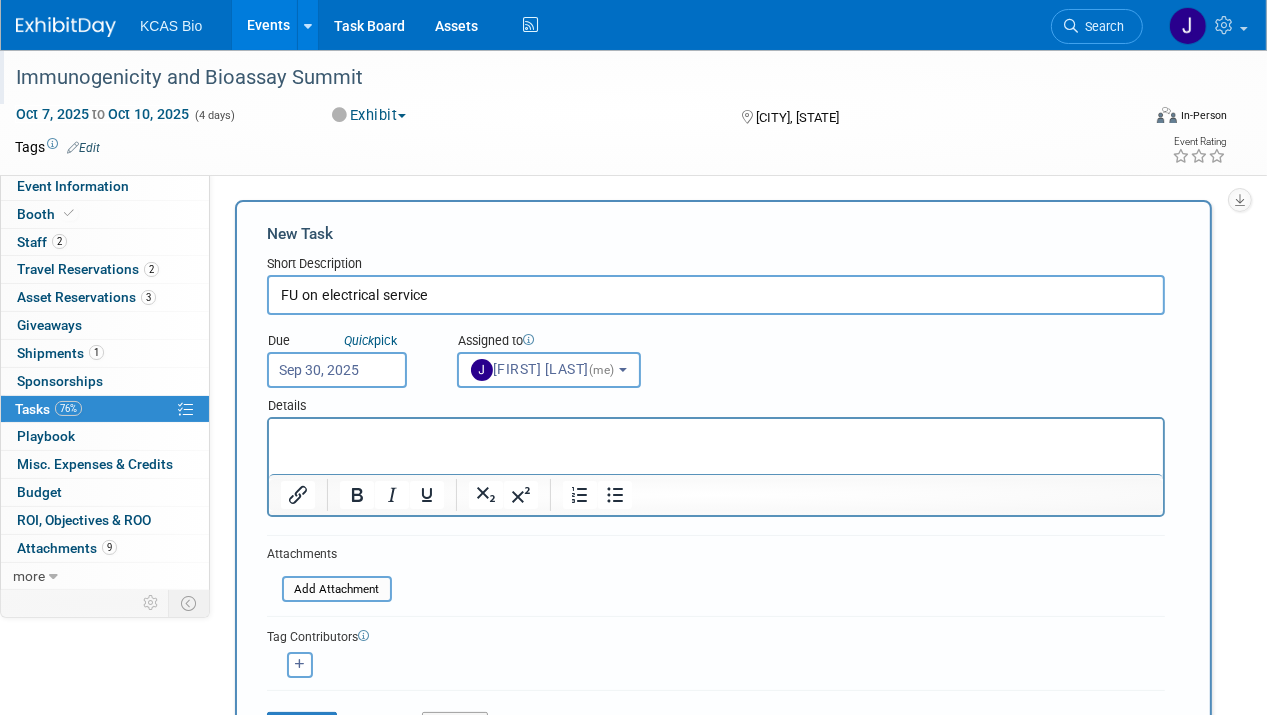 type 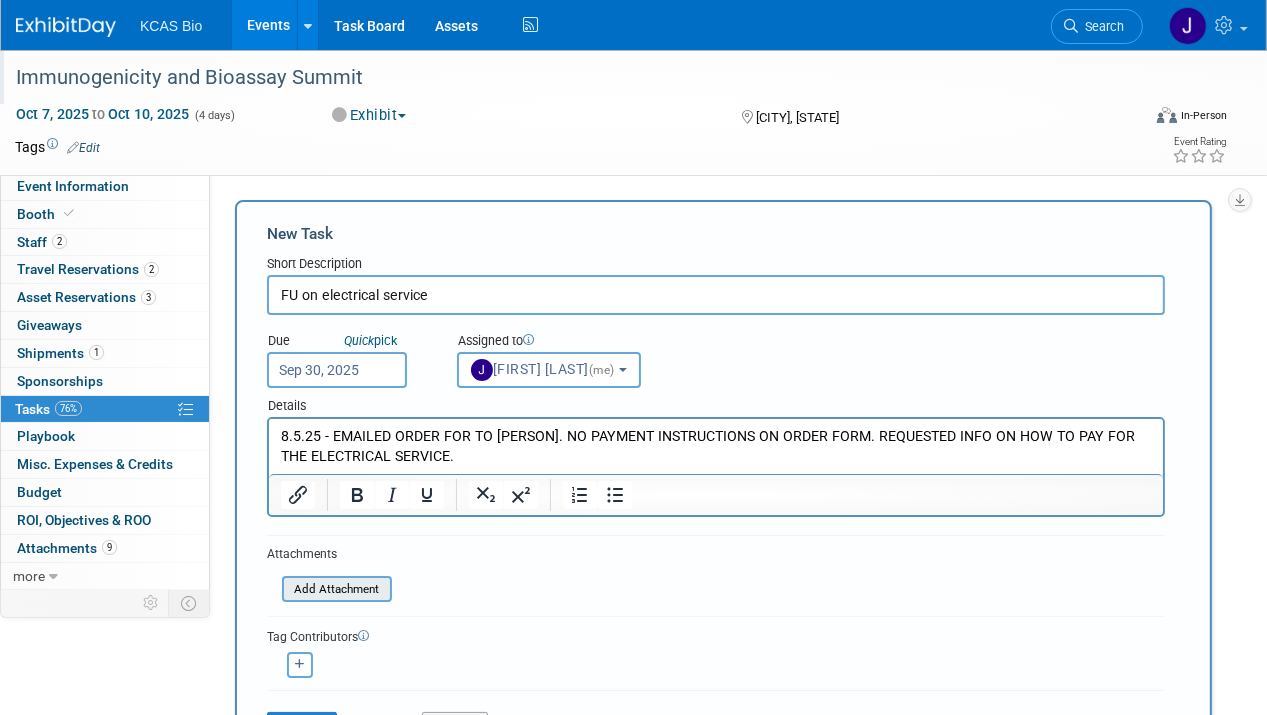click at bounding box center [271, 589] 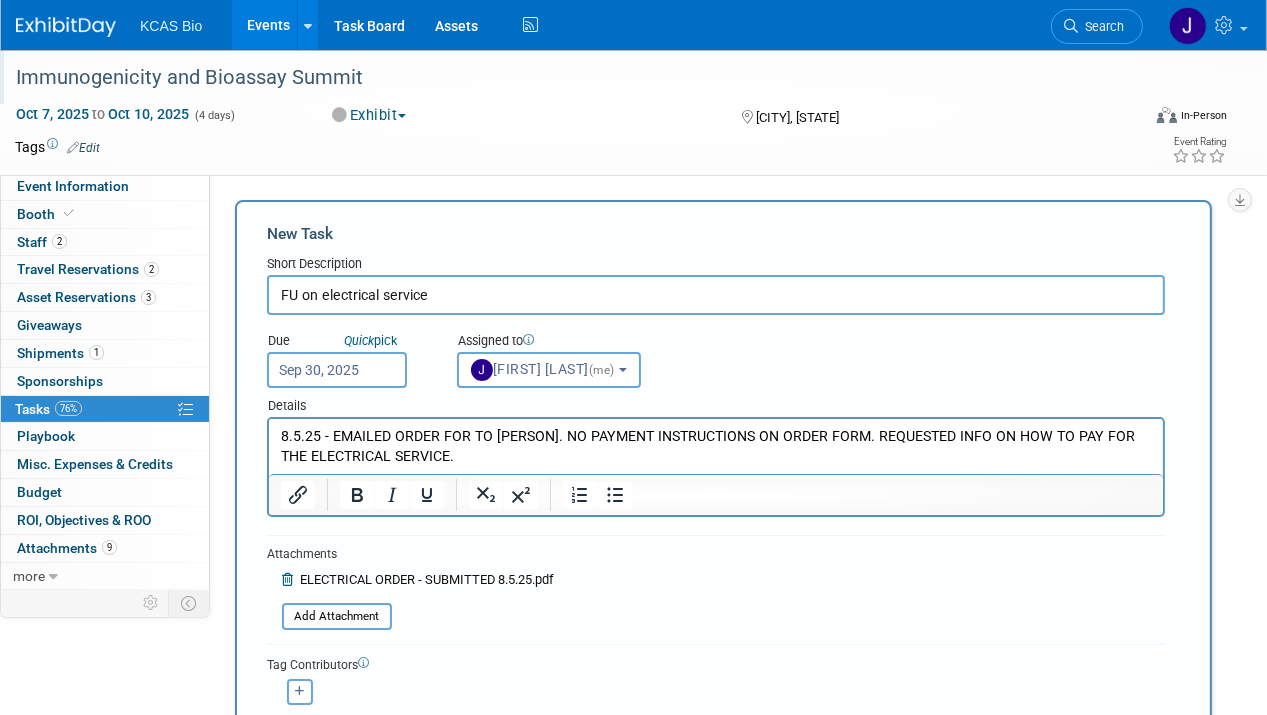 click on "New
Task
Short Description
FU on electrical service
Due  Quick  pick
Sep 30, 2025
(me)   jo" at bounding box center (723, 502) 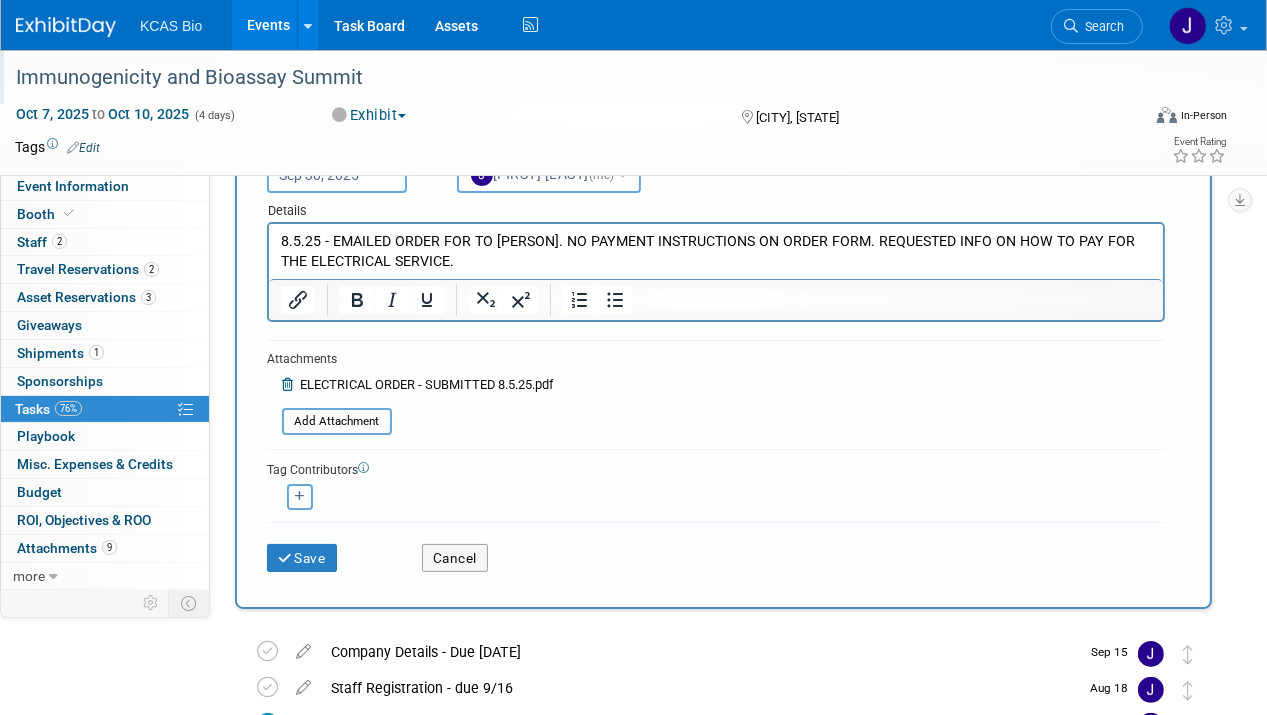 scroll, scrollTop: 200, scrollLeft: 0, axis: vertical 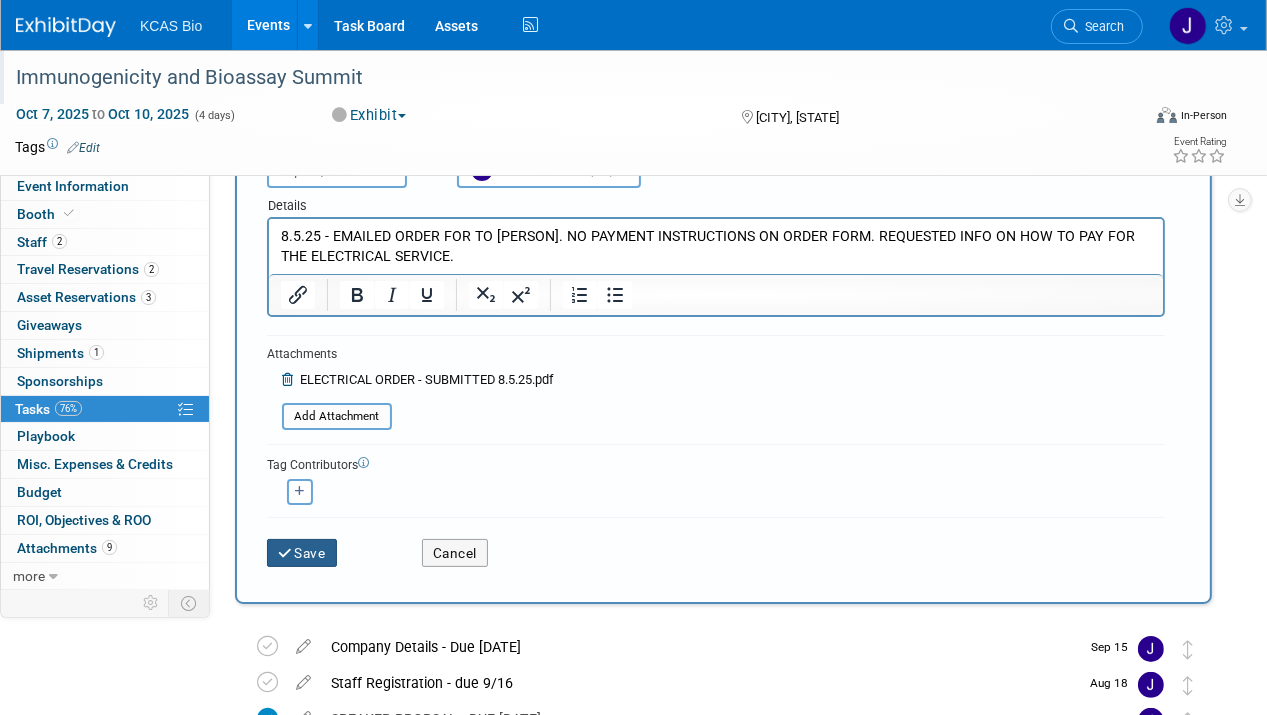click on "Save" at bounding box center (302, 553) 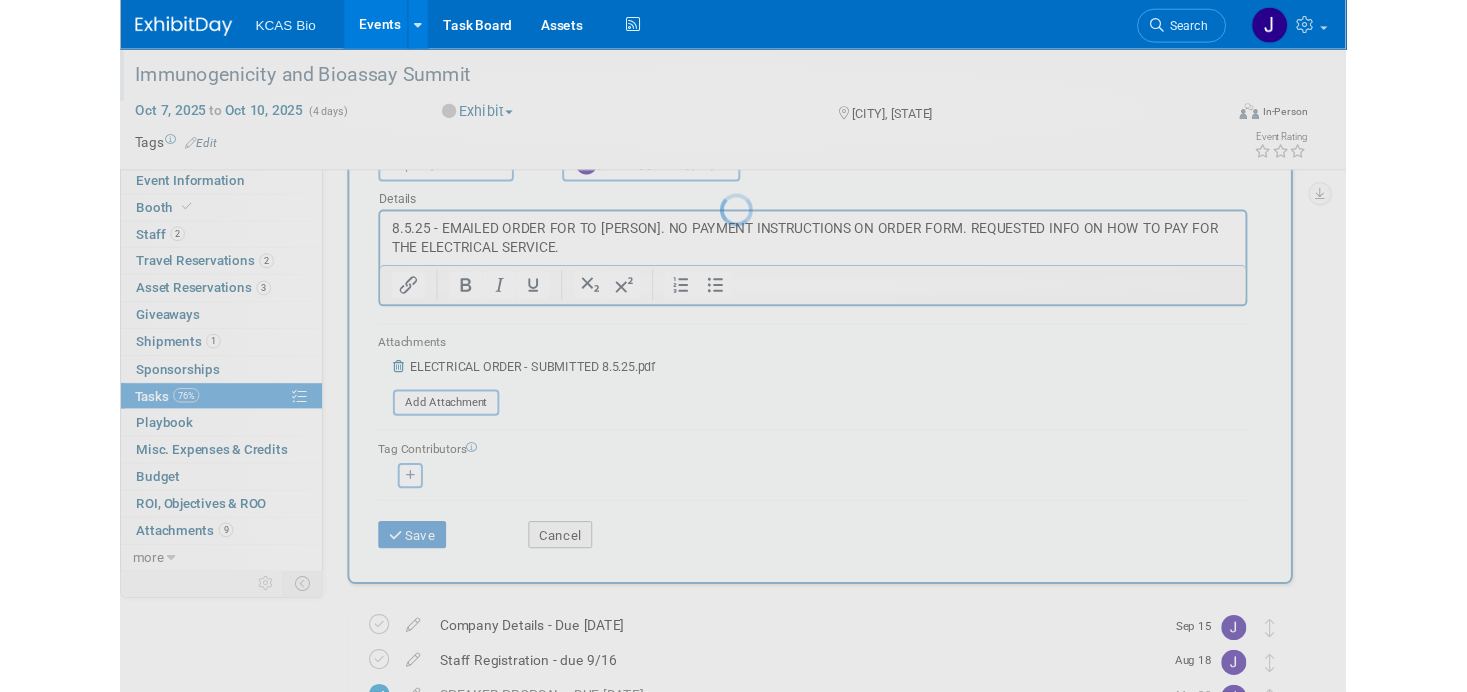 scroll, scrollTop: 0, scrollLeft: 0, axis: both 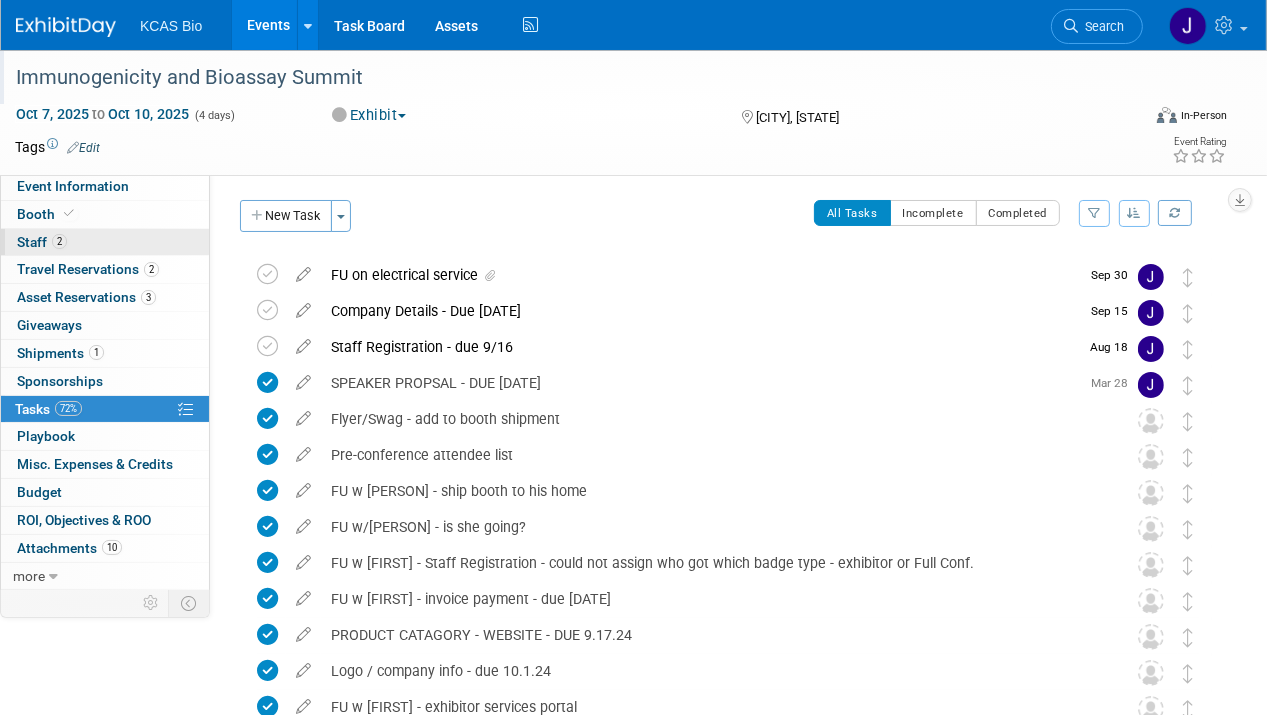 click on "Staff 2" at bounding box center [42, 242] 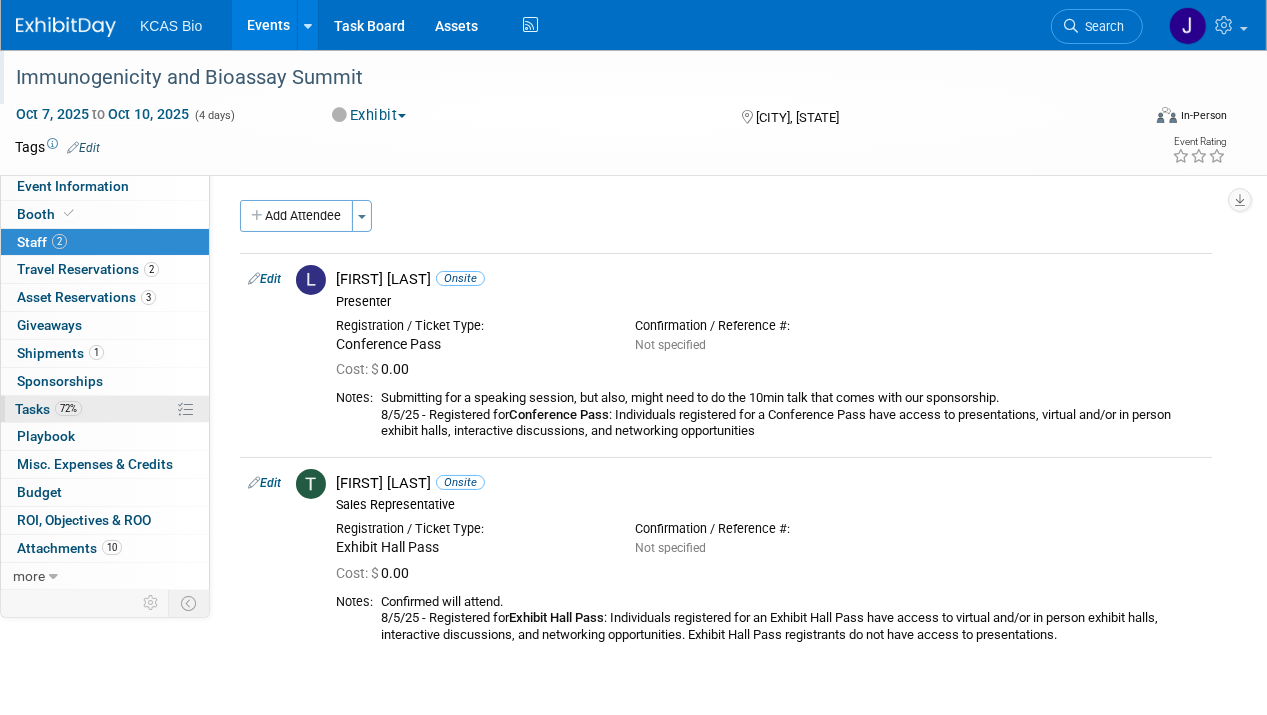 click on "Tasks 72%" at bounding box center [48, 409] 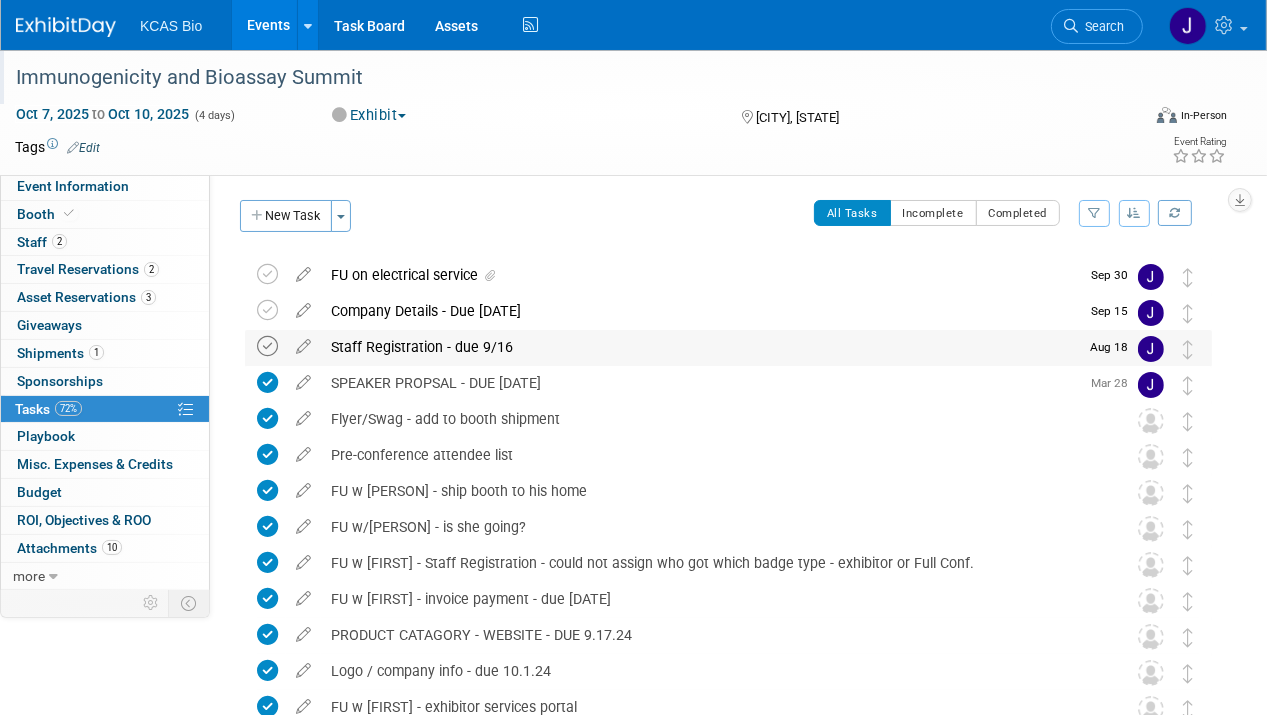 click at bounding box center [267, 346] 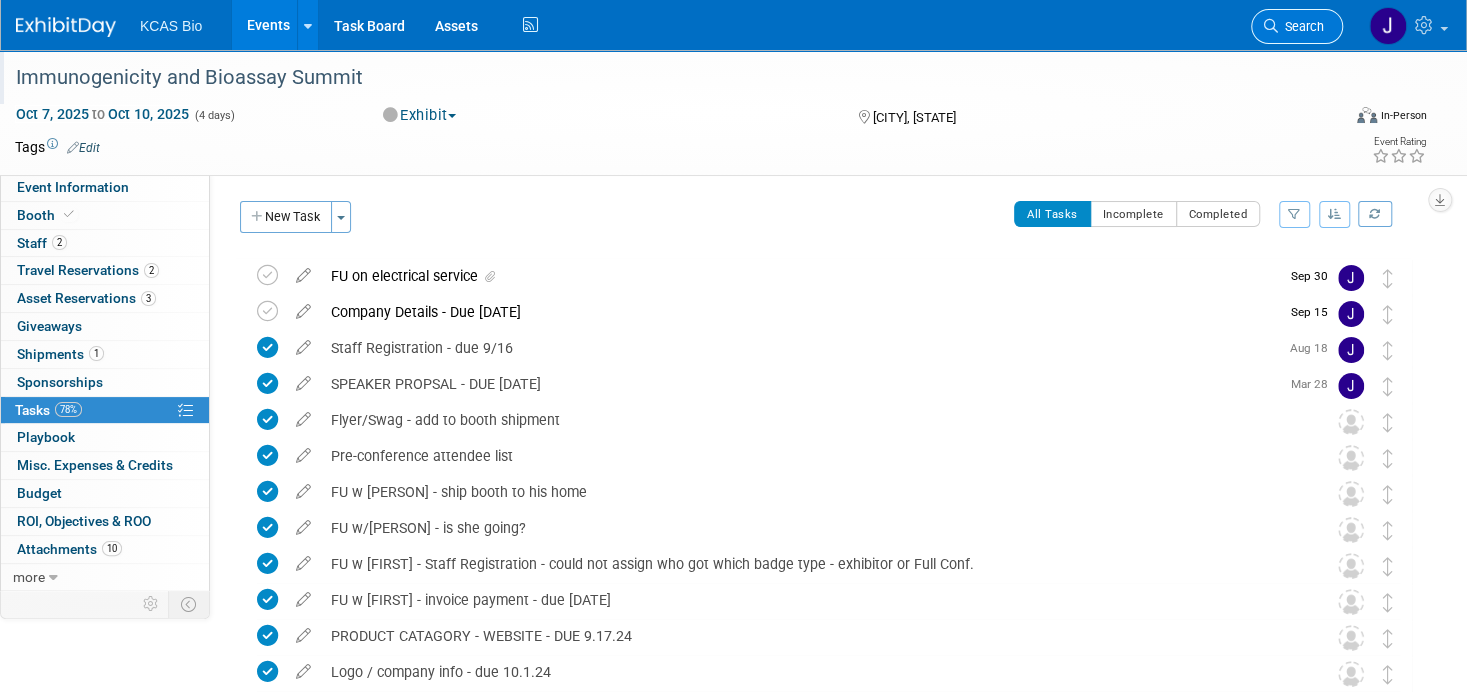 click at bounding box center (1271, 26) 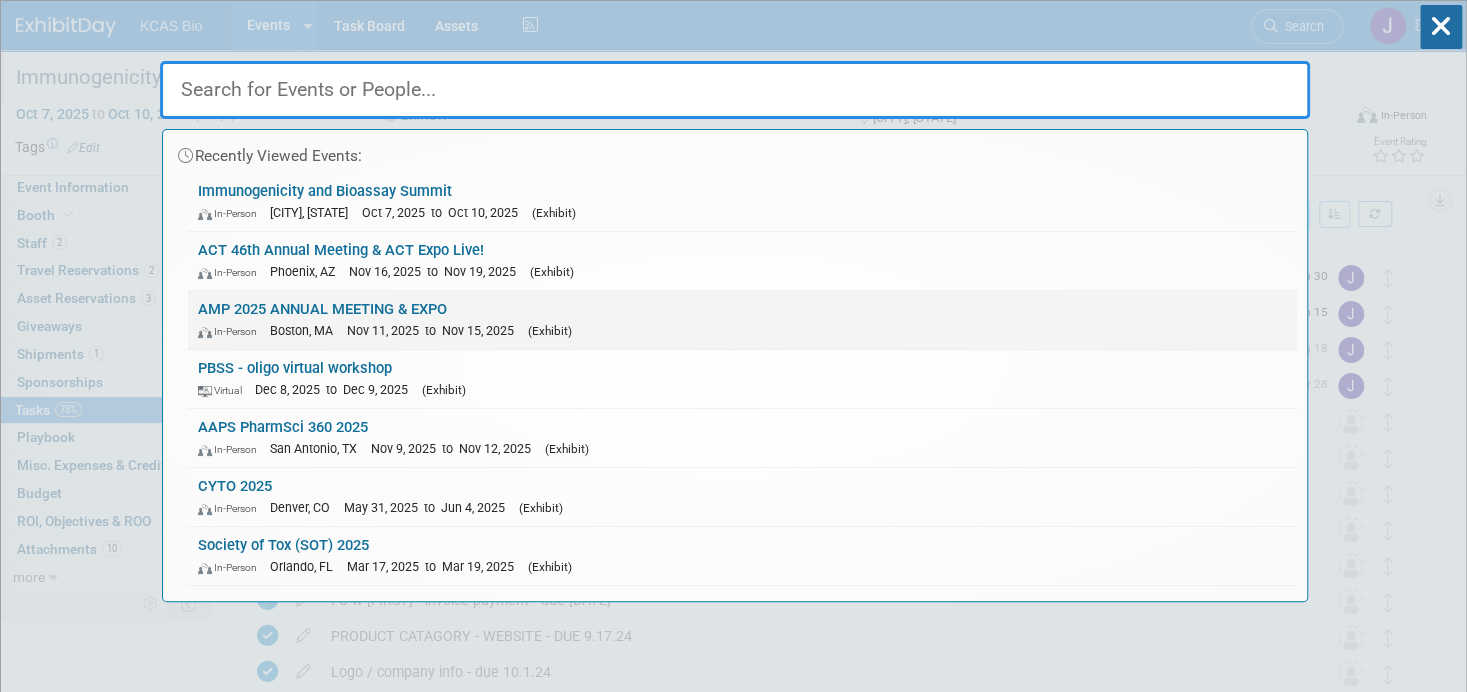 click on "AMP 2025 ANNUAL MEETING & EXPO
In-Person
Boston, MA
Nov 11, 2025  to  Nov 15, 2025
(Exhibit)" at bounding box center (742, 320) 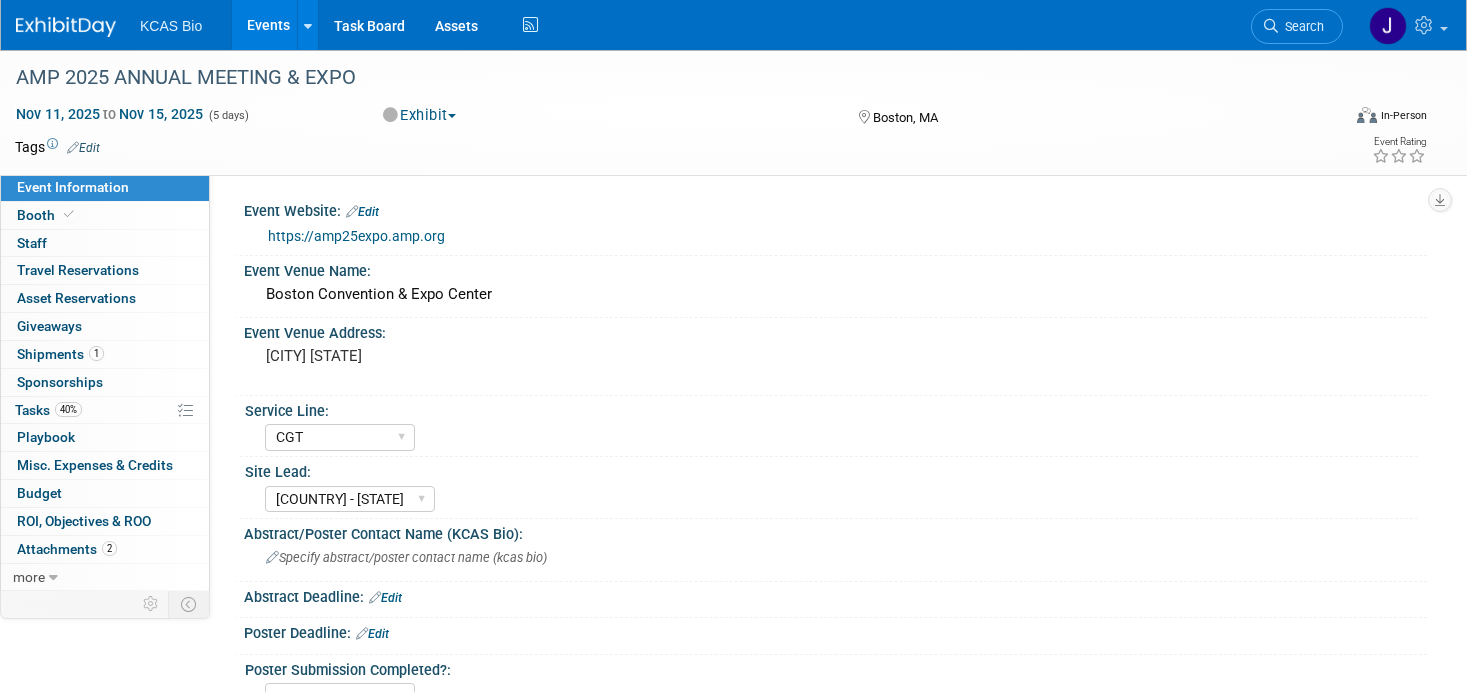 select on "CGT" 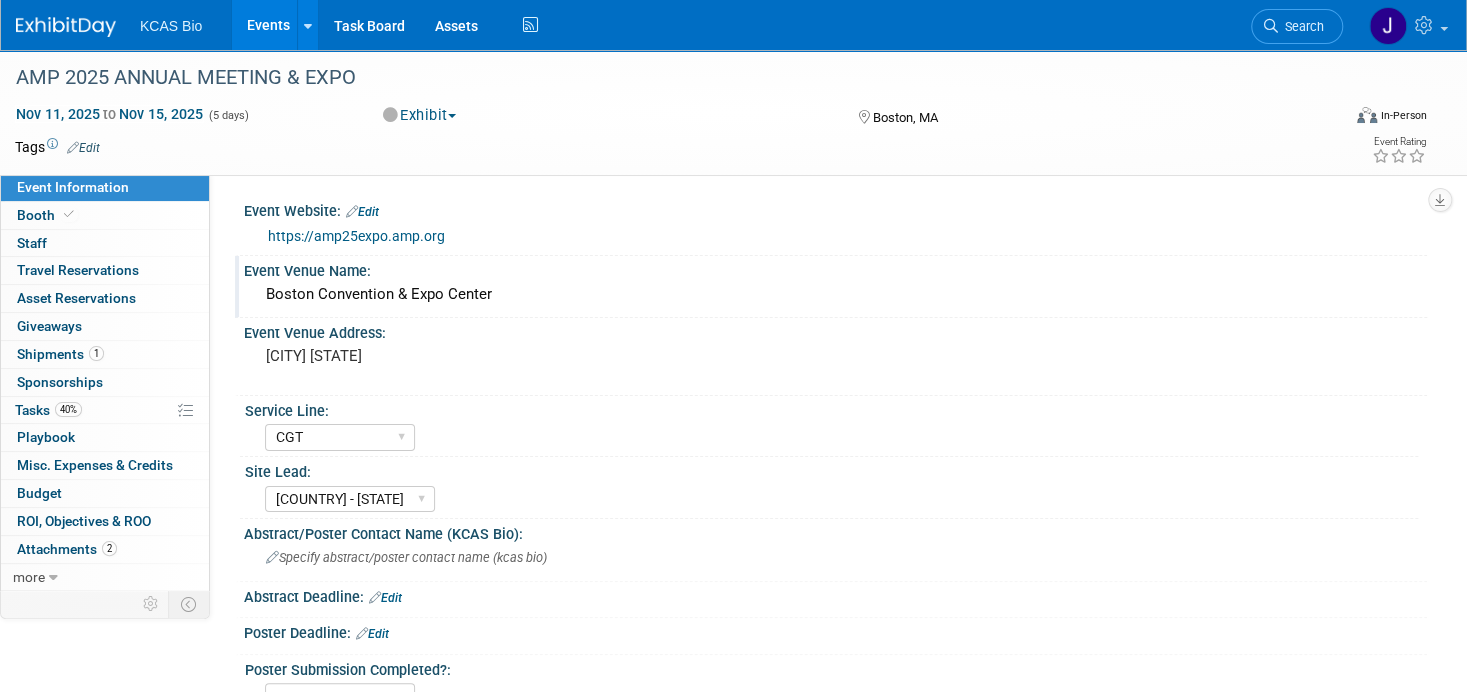scroll, scrollTop: 0, scrollLeft: 0, axis: both 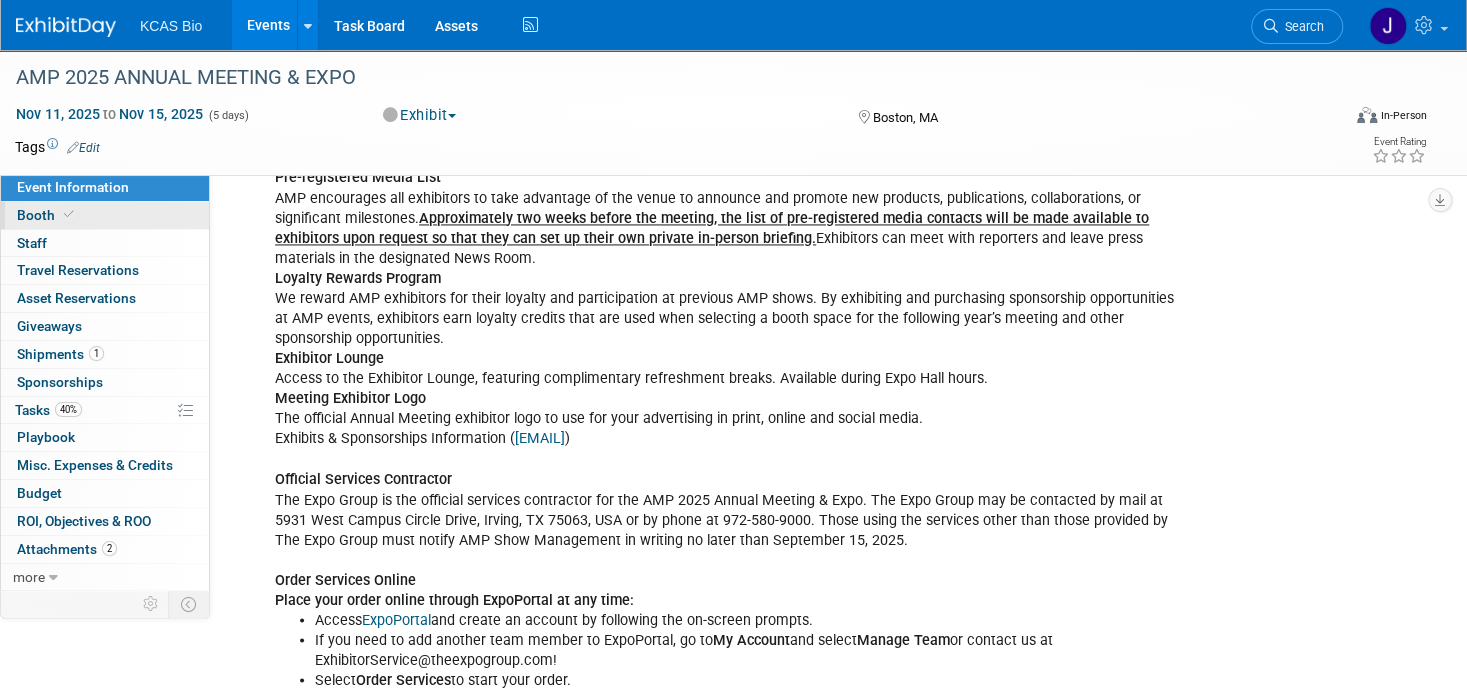 click on "Booth" at bounding box center (47, 215) 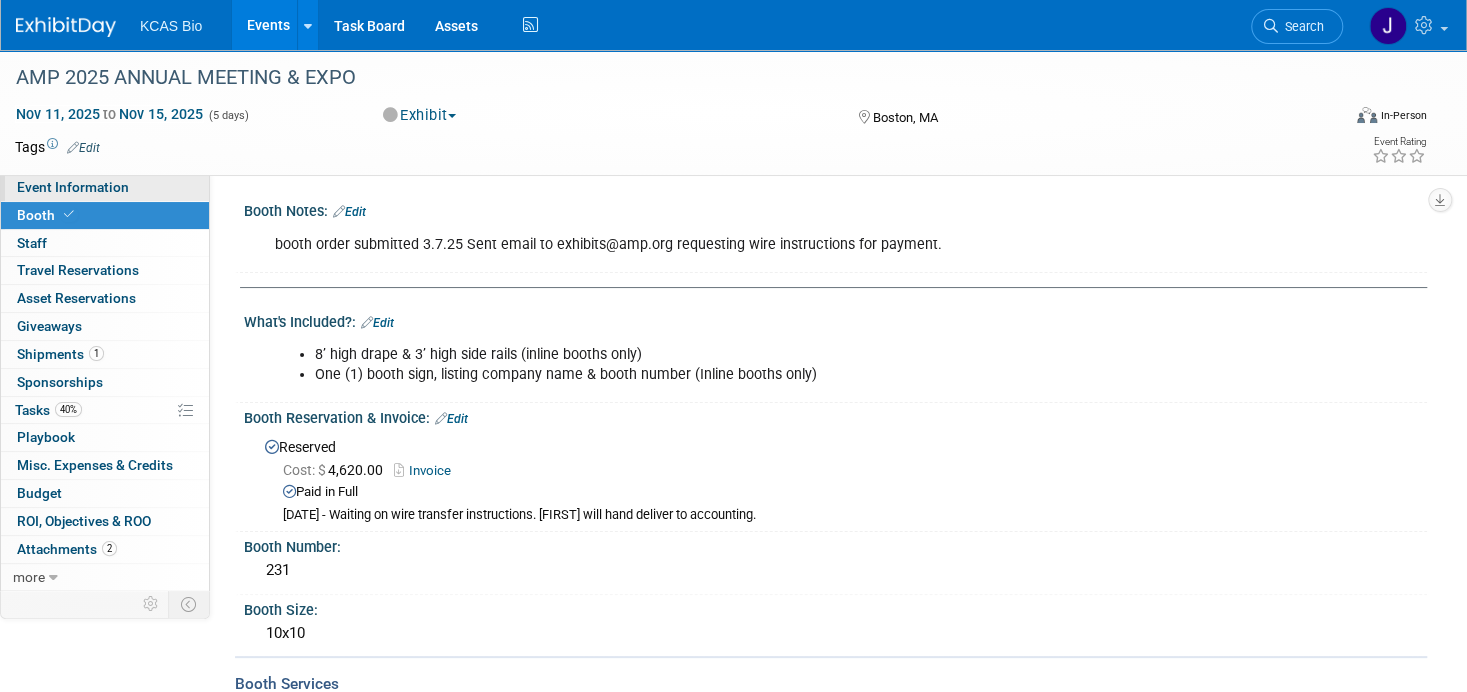 click on "Event Information" at bounding box center [73, 187] 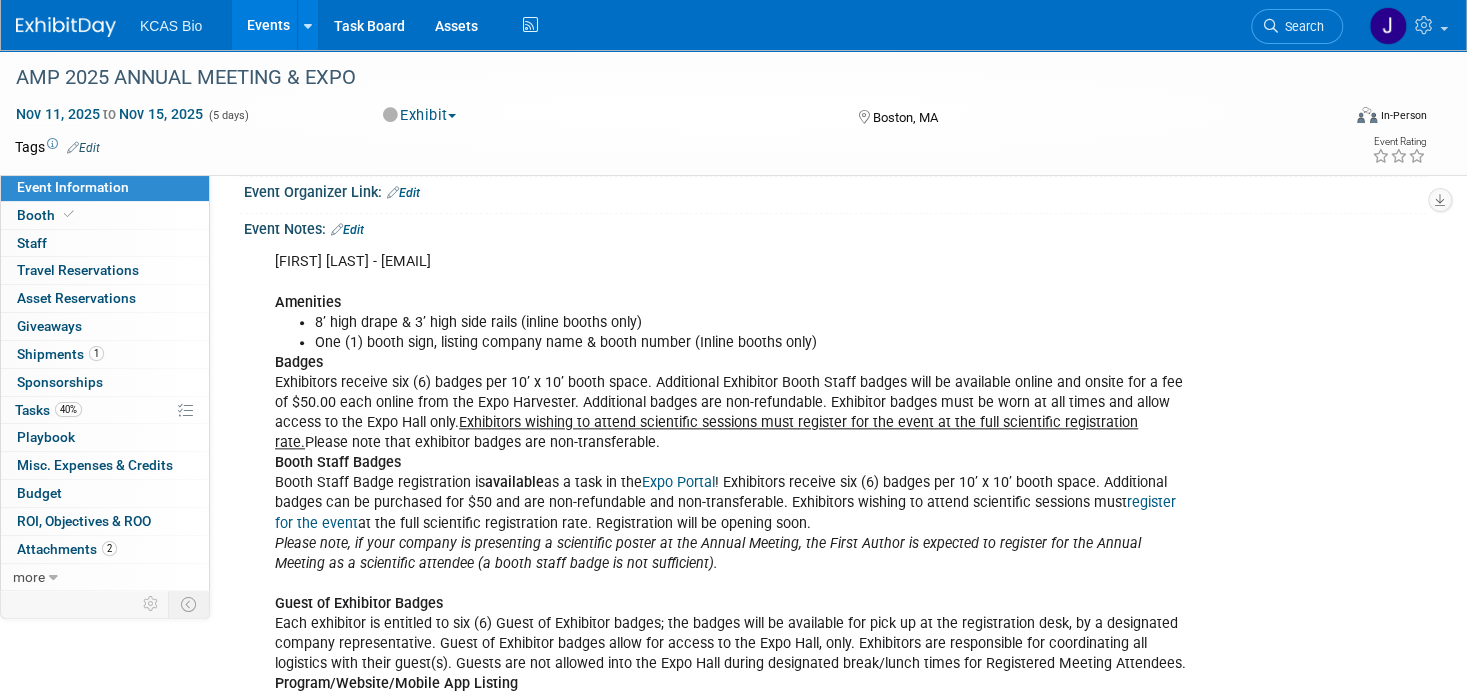 scroll, scrollTop: 1100, scrollLeft: 0, axis: vertical 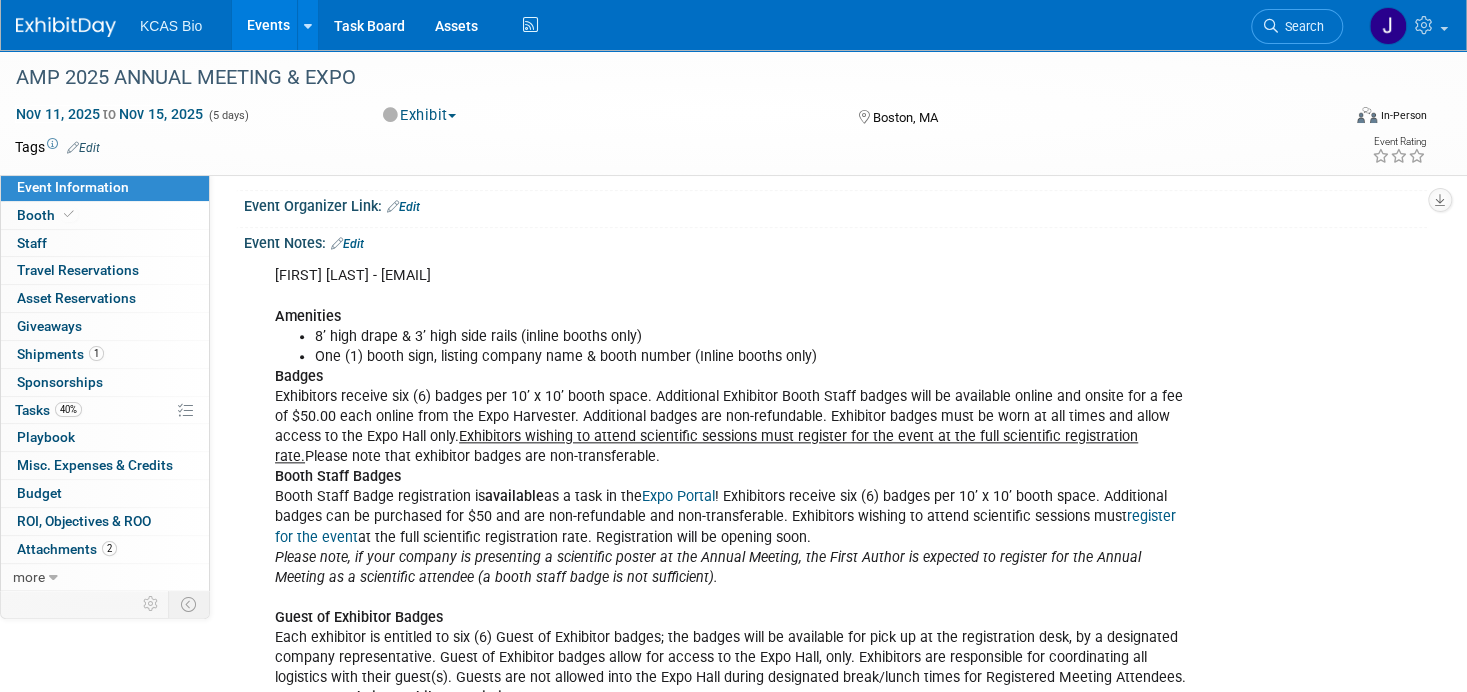 click on "Edit" at bounding box center [347, 244] 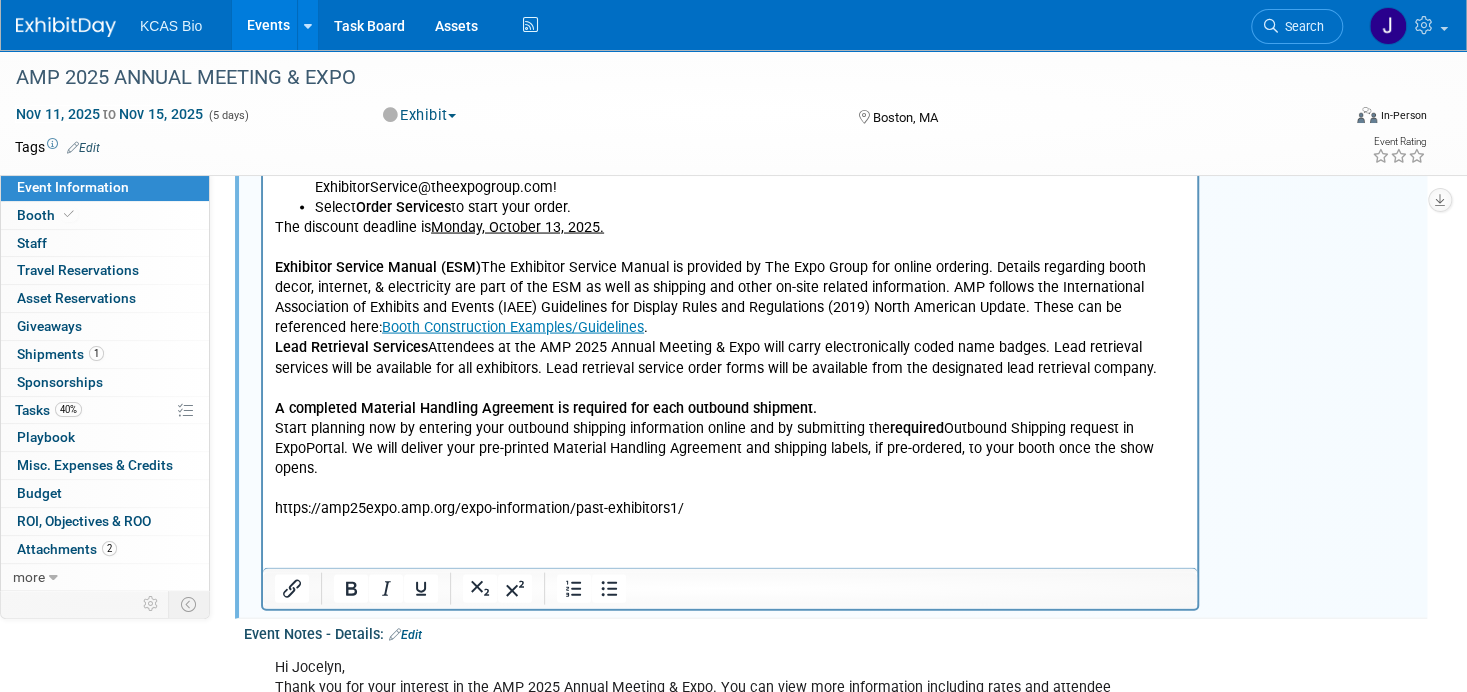 scroll, scrollTop: 2200, scrollLeft: 0, axis: vertical 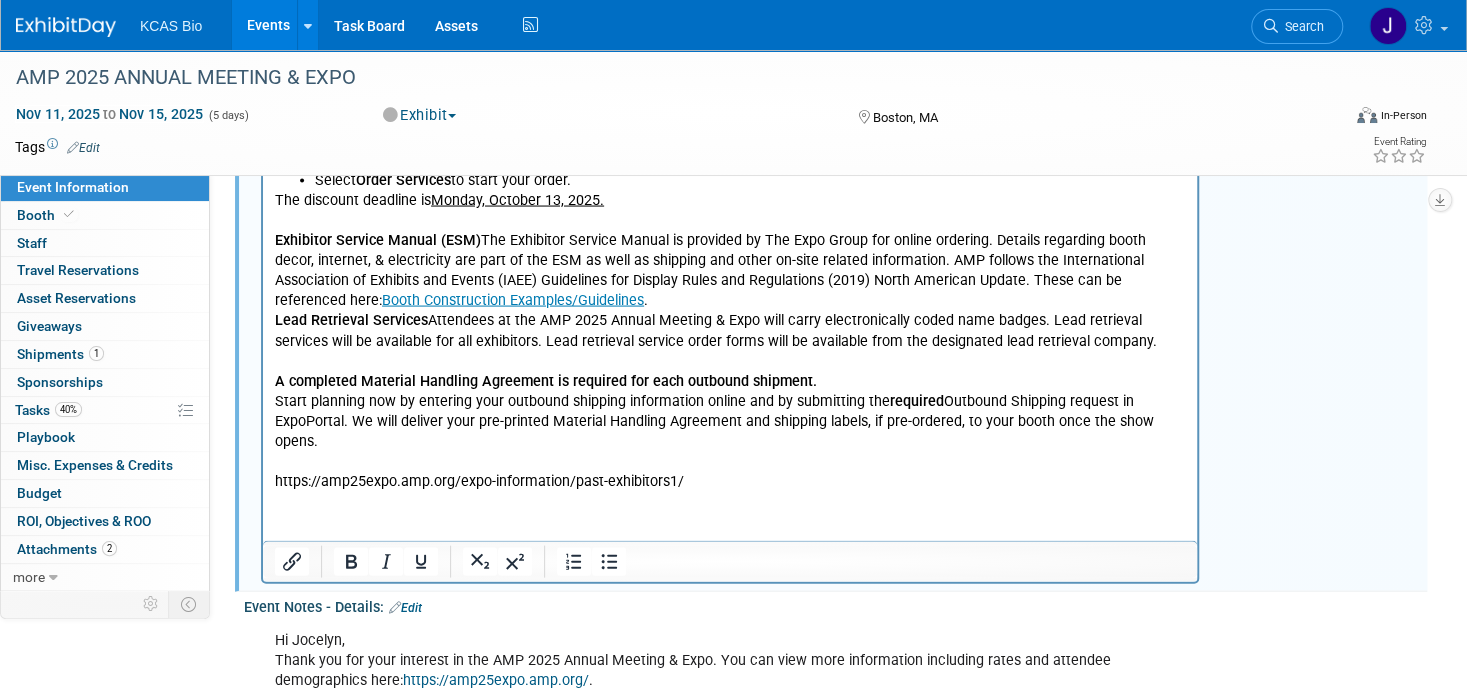 click on "The discount deadline is Monday, October 13, 2025. Exhibitor Service Manual (ESM) The Exhibitor Service Manual is provided by The Expo Group for online ordering. Details regarding booth decor, internet, & electricity are part of the ESM as well as shipping and other on-site related information. AMP follows the International Association of Exhibits and Events (IAEE) Guidelines for Display Rules and Regulations (2019) North American Update. These can be referenced here: Booth Construction Examples/Guidelines . Lead Retrieval Services Attendees at the AMP 2025 Annual Meeting & Expo will carry electronically coded name badges. Lead retrieval services will be available for all exhibitors. Lead retrieval service order forms will be available from the designated lead retrieval company. A completed Material Handling Agreement is required for each outbound shipment. Start planning now by entering your outbound shipping information online and by submitting the required" at bounding box center [730, 341] 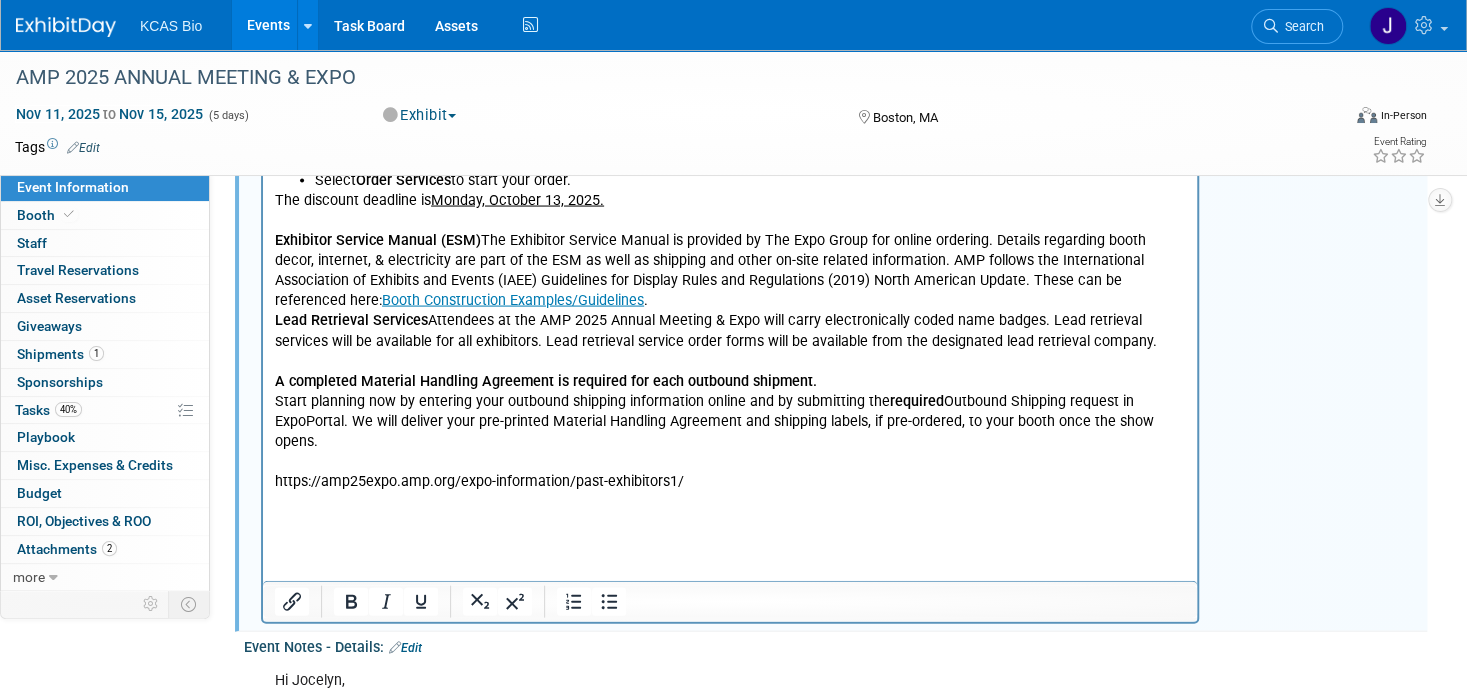 type 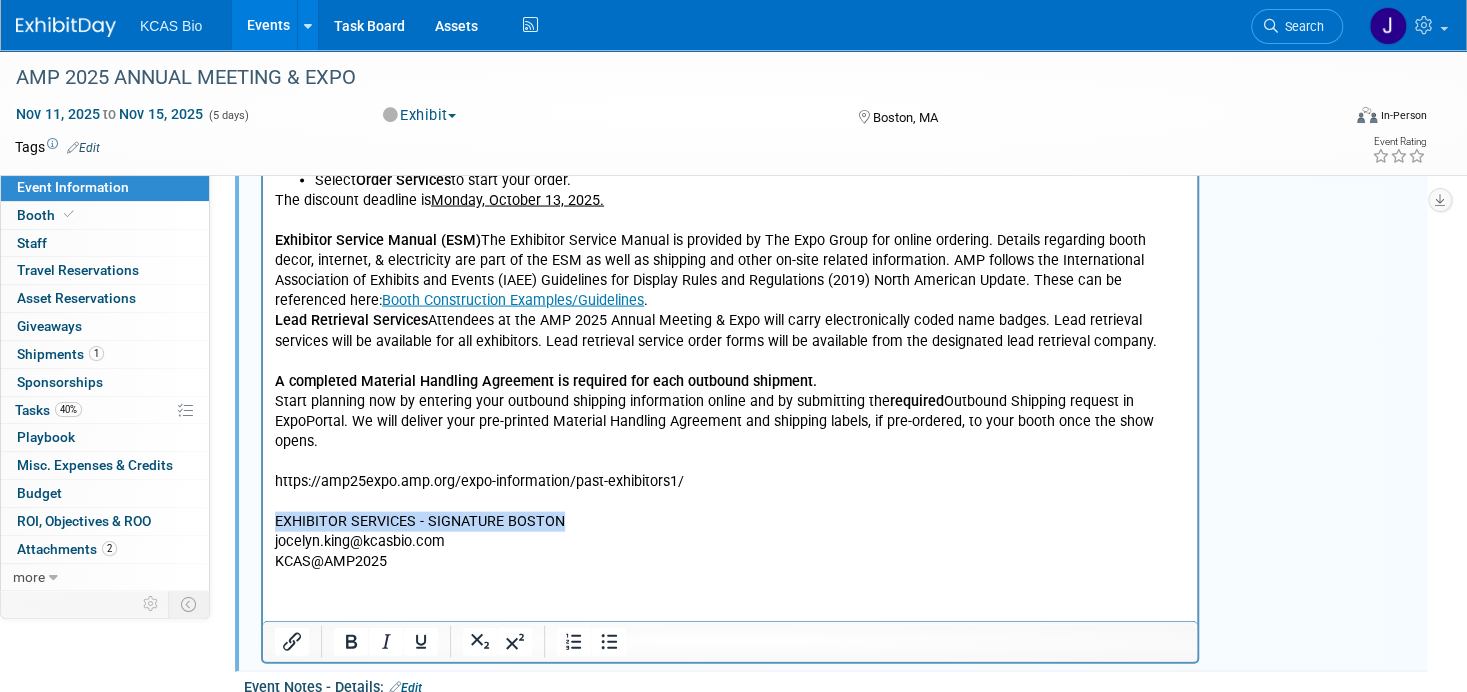 drag, startPoint x: 274, startPoint y: 522, endPoint x: 577, endPoint y: 522, distance: 303 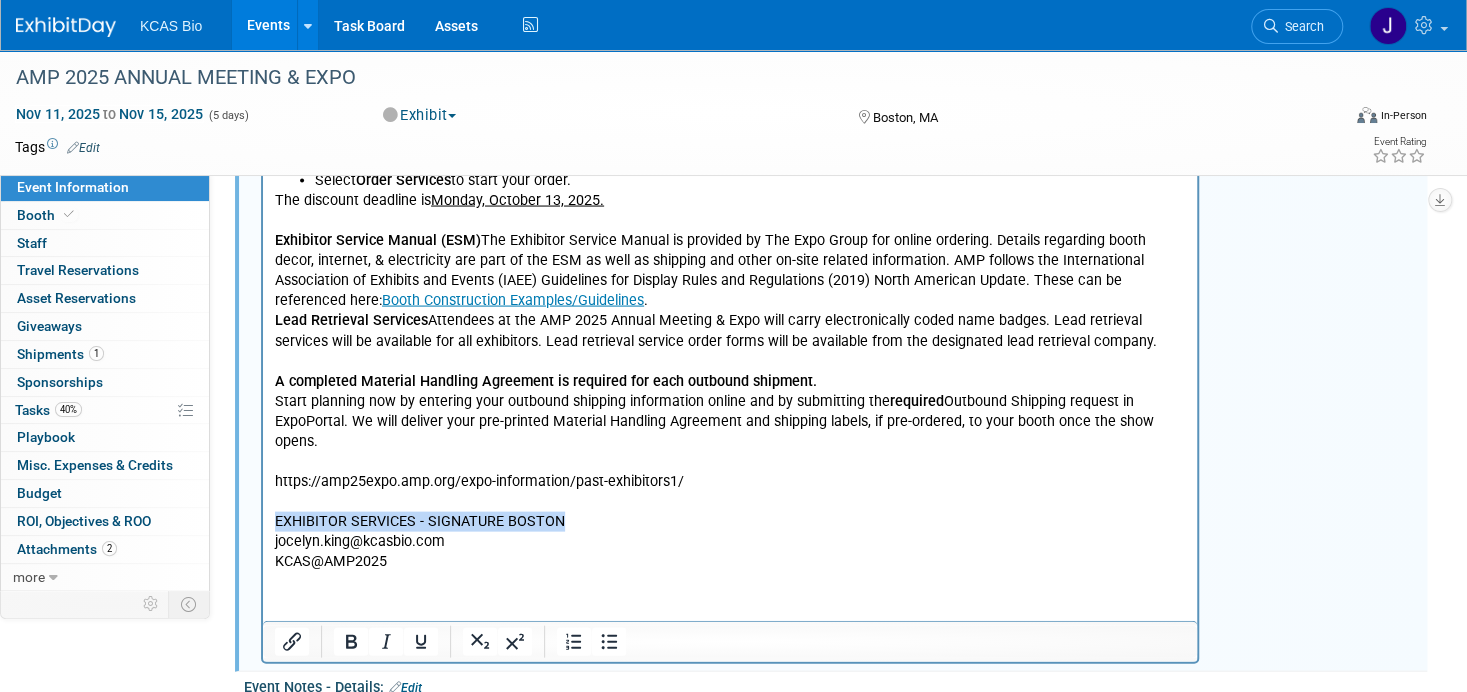 click on "EXHIBITOR SERVICES - SIGNATURE BOSTON" at bounding box center [730, 522] 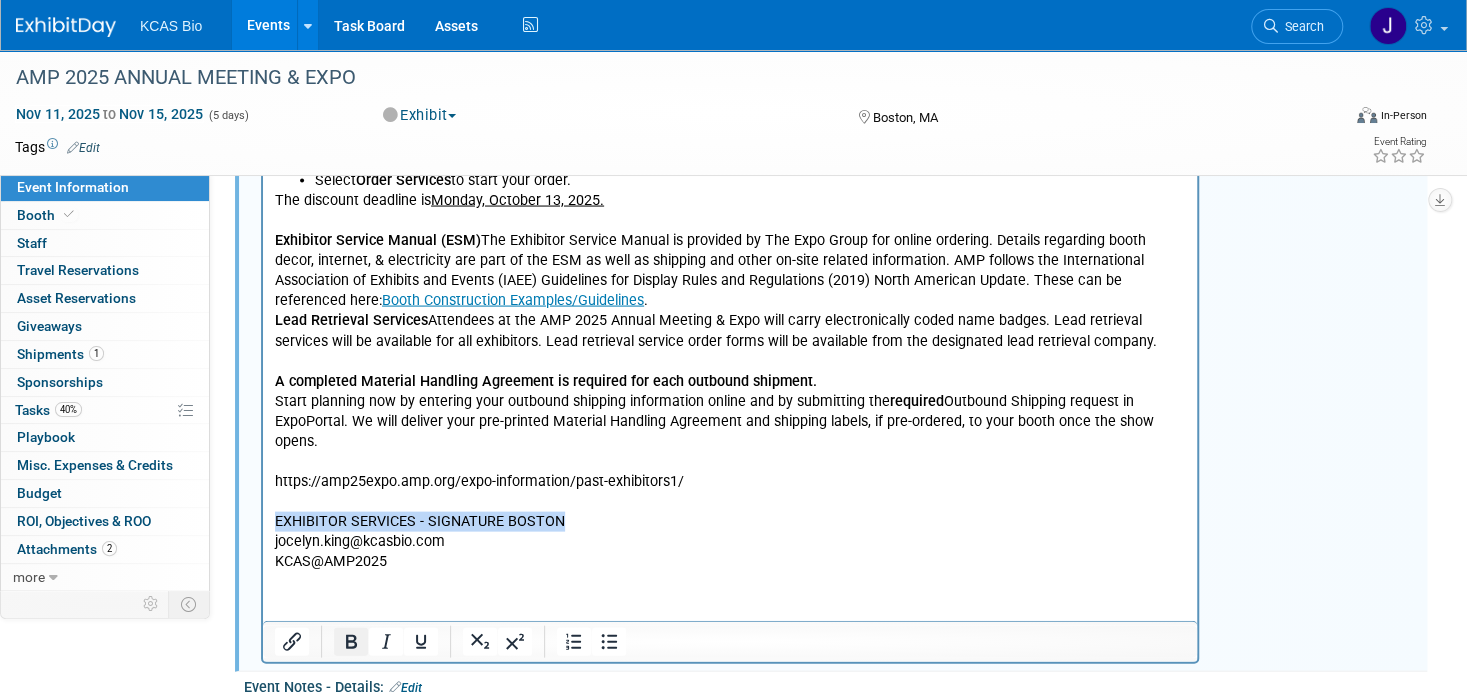 click 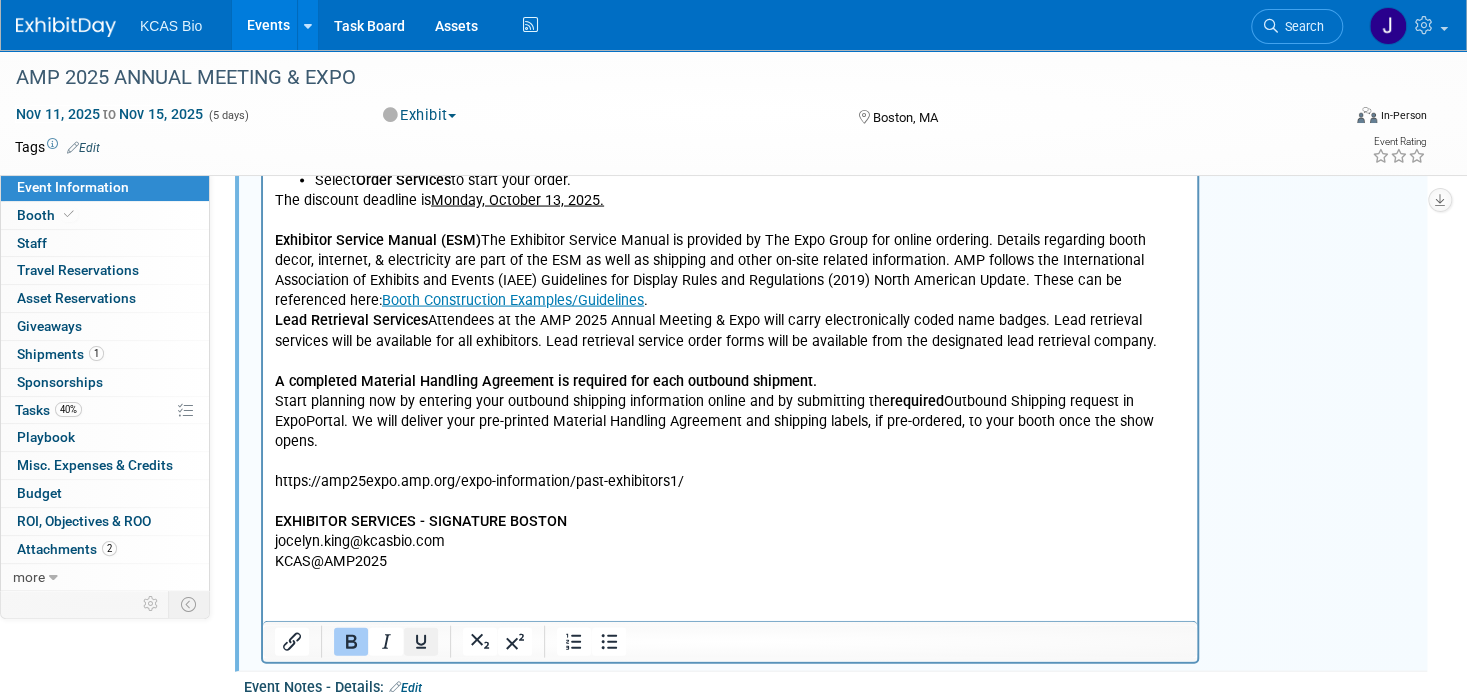 click 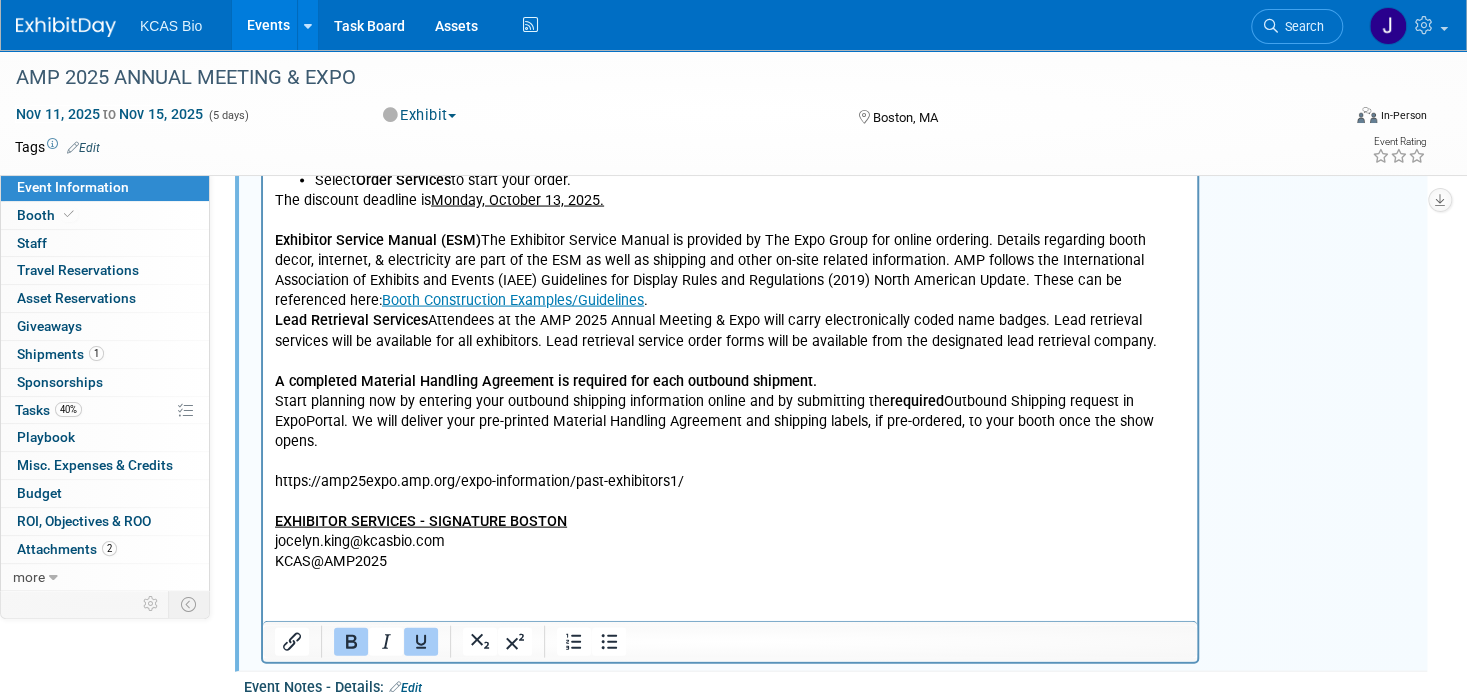 click on "EXHIBITOR SERVICES - SIGNATURE BOSTON" at bounding box center (730, 522) 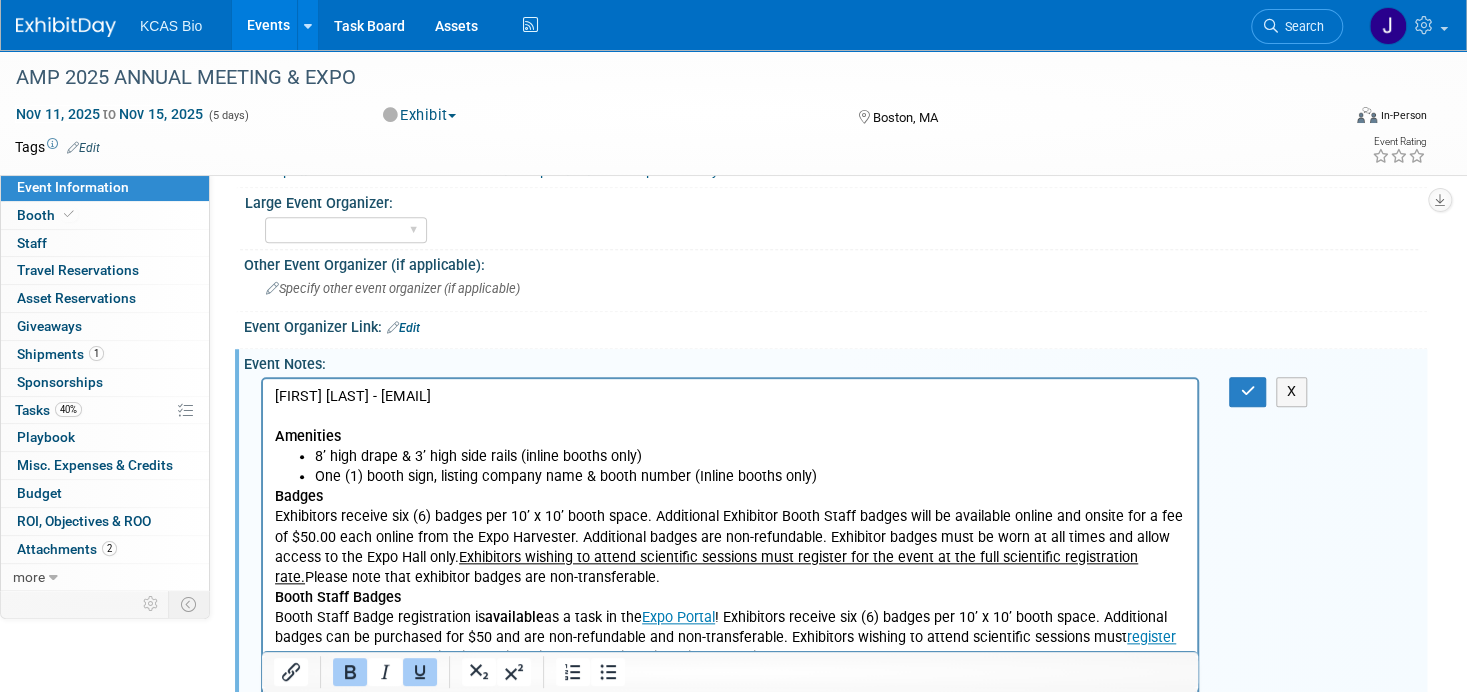 scroll, scrollTop: 900, scrollLeft: 0, axis: vertical 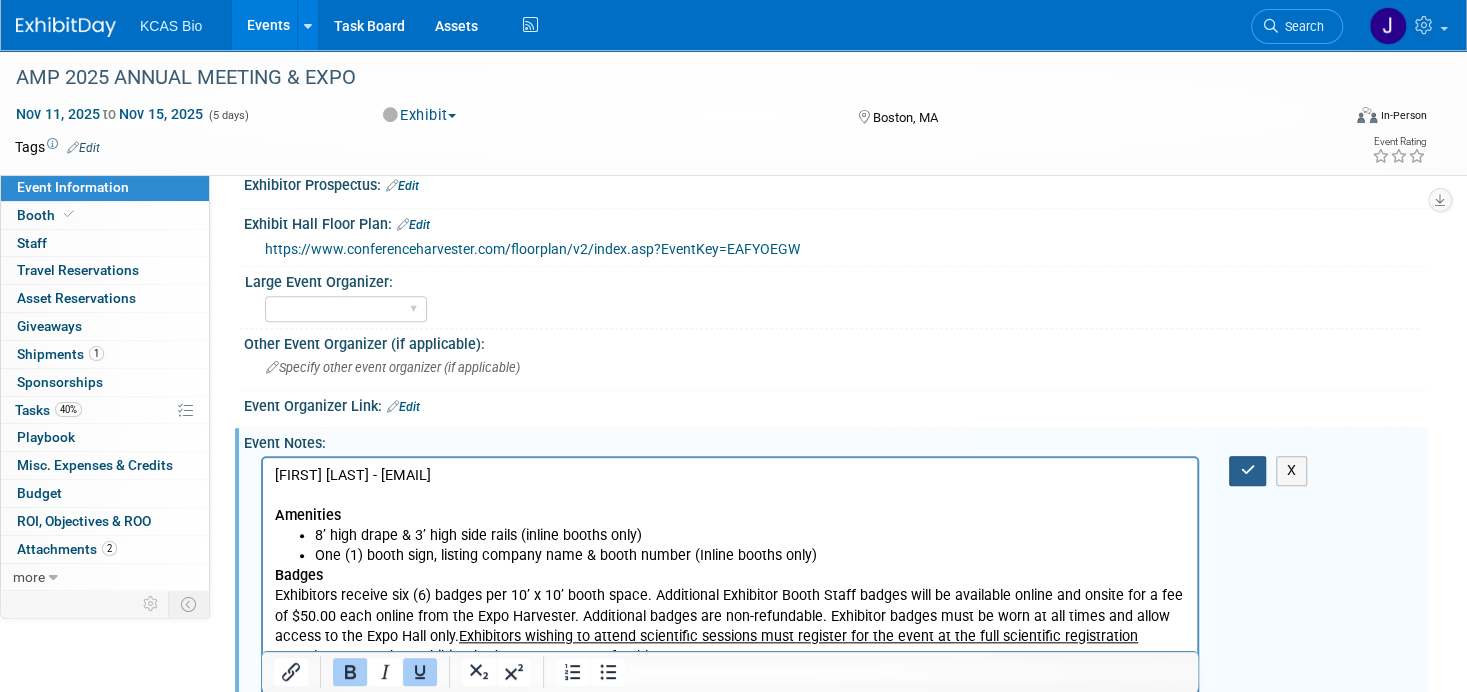 click at bounding box center (1247, 470) 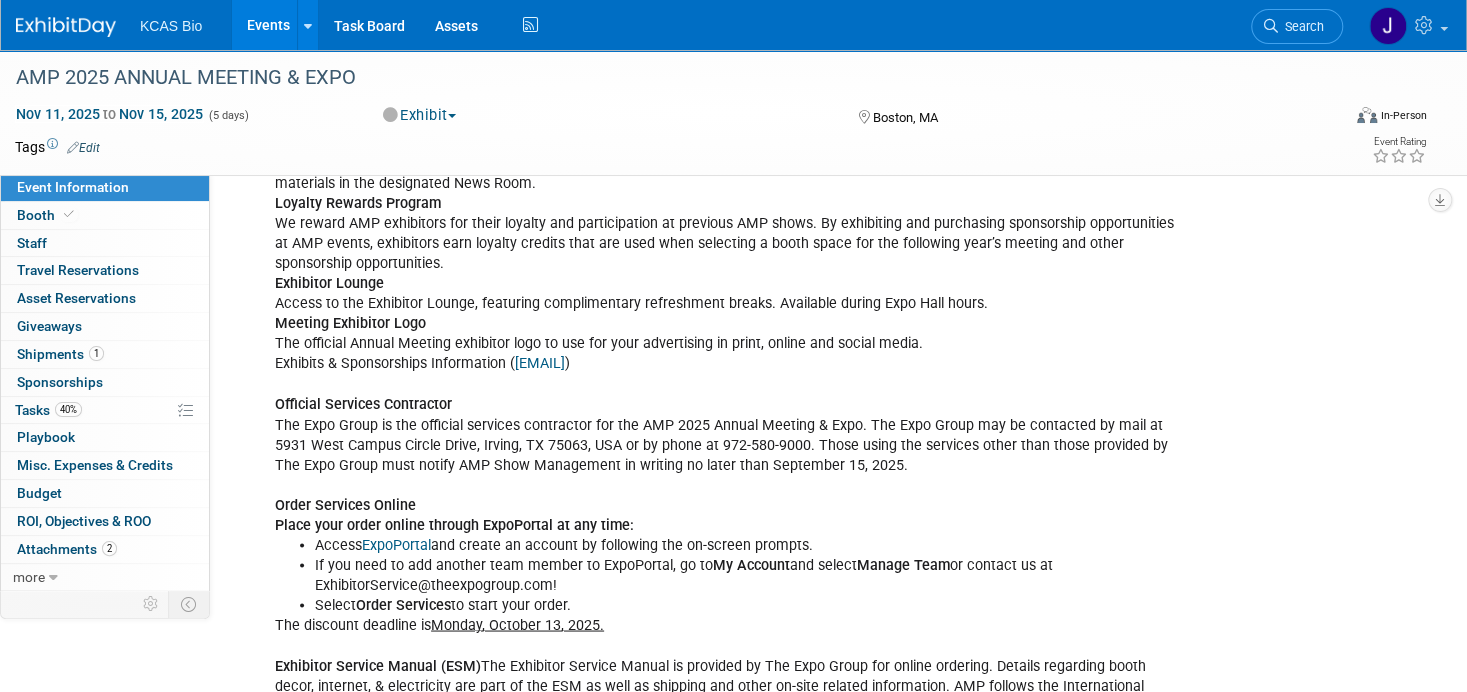 scroll, scrollTop: 1800, scrollLeft: 0, axis: vertical 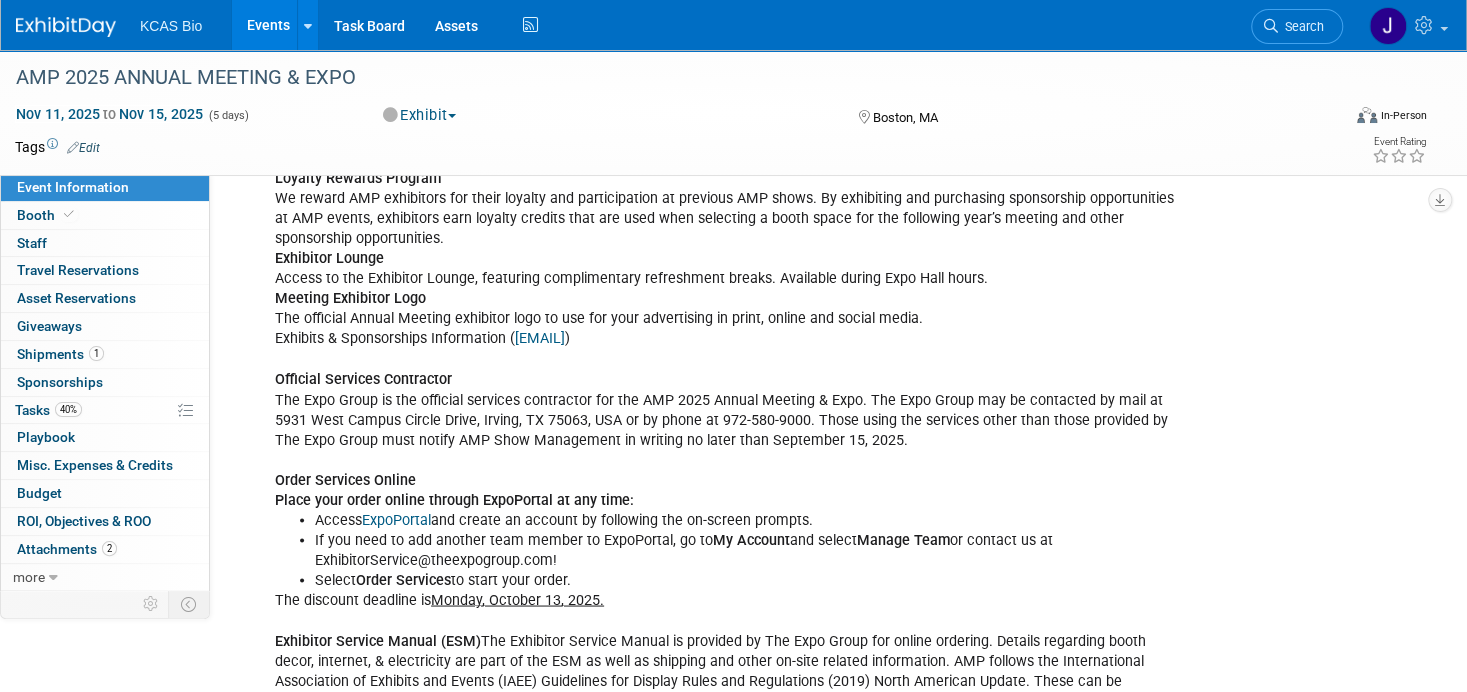 click on "ExpoPortal" at bounding box center [396, 519] 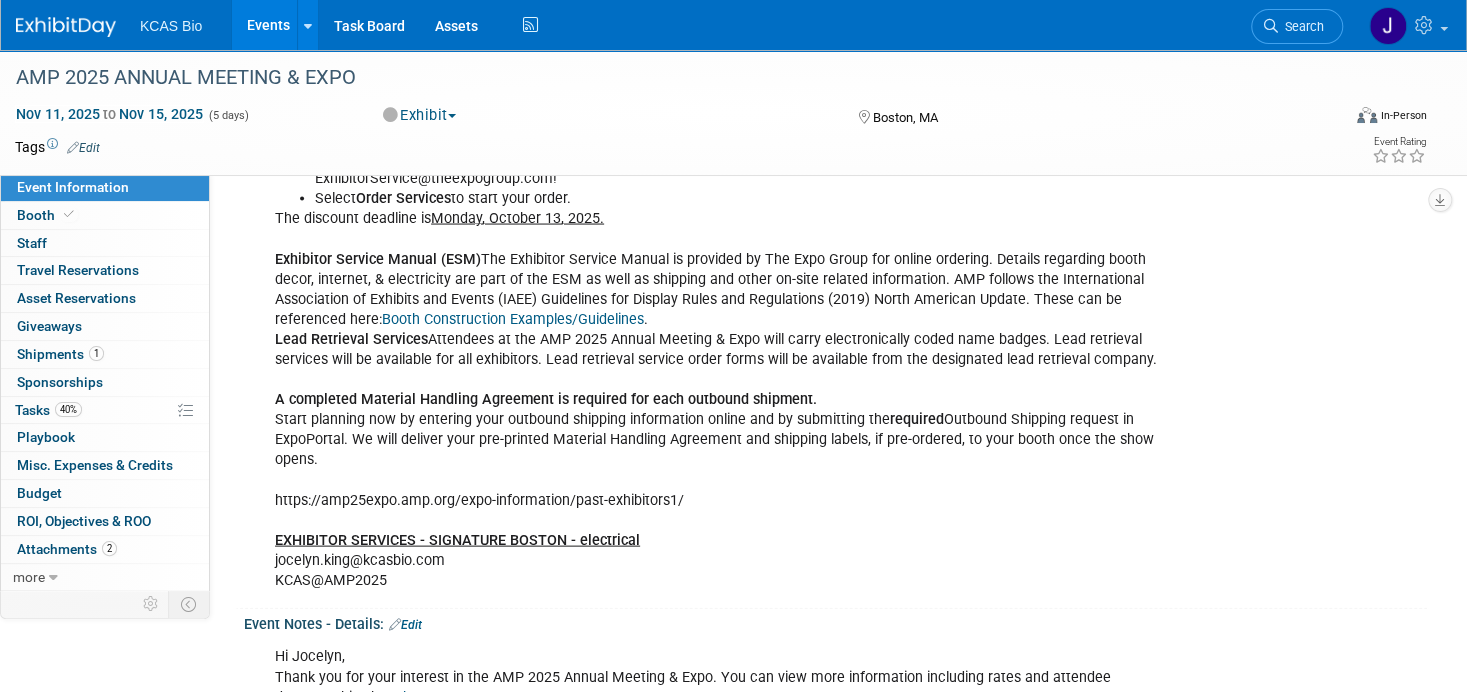 scroll, scrollTop: 2200, scrollLeft: 0, axis: vertical 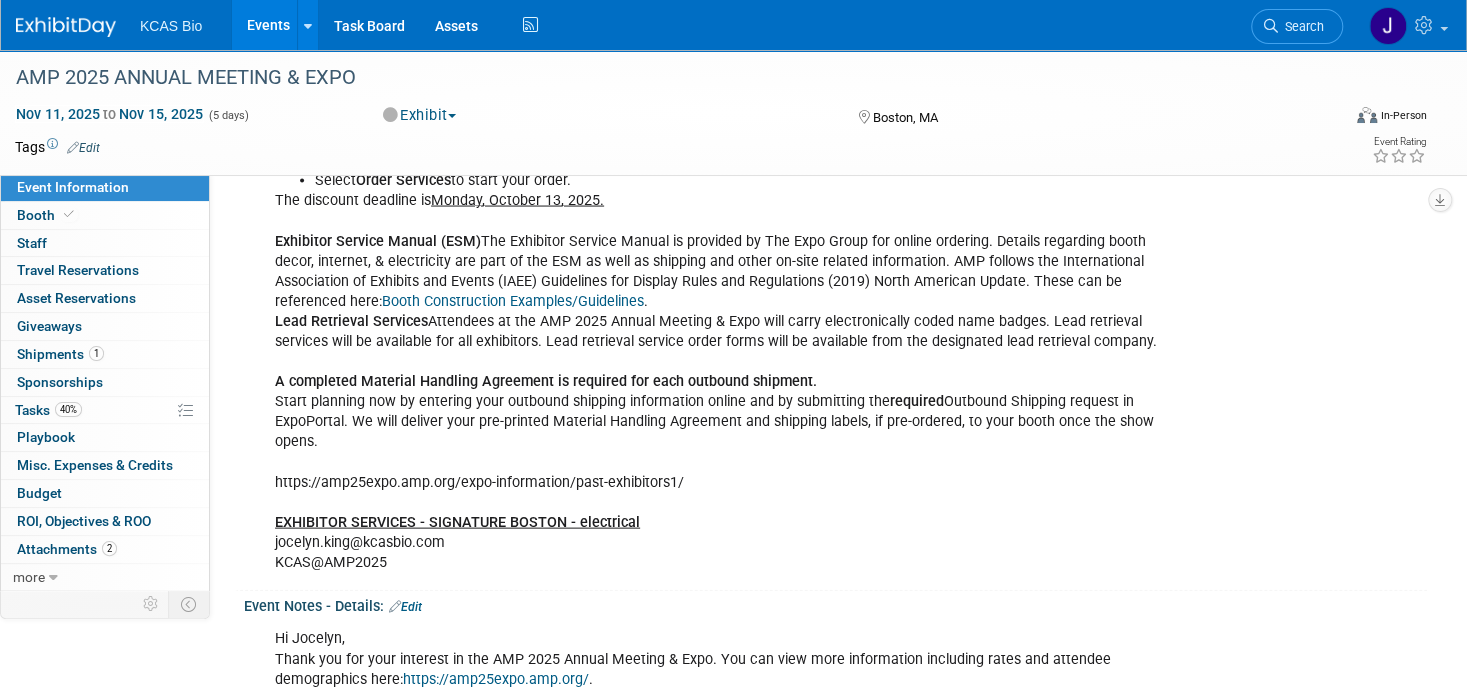 click on "[FIRST] [LAST] - [EMAIL] Amenities 8’ high drape & 3’ high side rails (inline booths only) One (1) booth sign, listing company name & booth number (Inline booths only) Badges Exhibitors receive six (6) badges per 10’ x 10’ booth space. Additional Exhibitor Booth Staff badges will be available online and onsite for a fee of $50.00 each online from the Expo Harvester. Additional badges are non-refundable. Exhibitor badges must be worn at all times and allow access to the Expo Hall only. Exhibitors wishing to attend scientific sessions must register for the event at the full scientific registration rate. Please note that exhibitor badges are non-transferable. Booth Staff Badges Booth Staff Badge registration is available as a task in the Expo Portal ! Exhibitors receive six (6) badges per 10’ x 10’ booth space. Additional badges can be purchased for $50 and are non-refundable and non-transferable. Exhibitors wishing to attend scientific sessions must register for the event )" at bounding box center (730, -132) 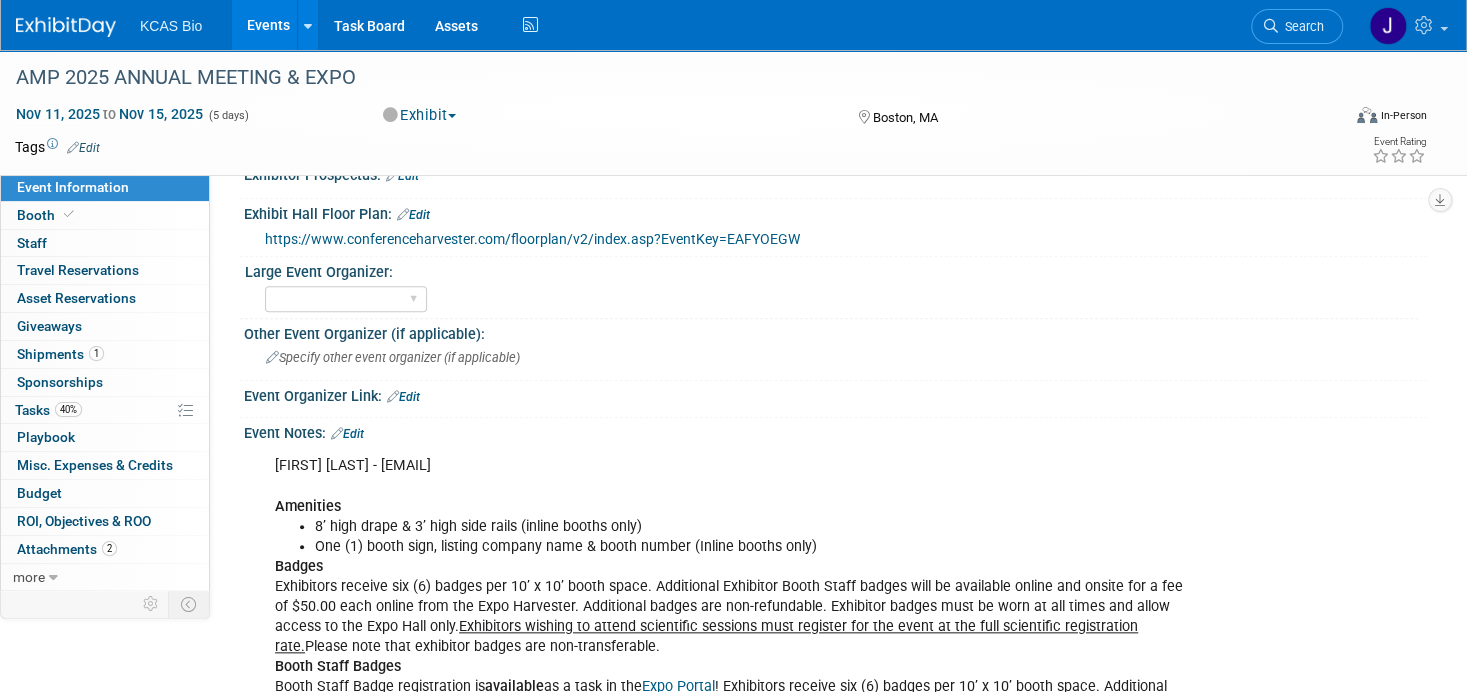 scroll, scrollTop: 1300, scrollLeft: 0, axis: vertical 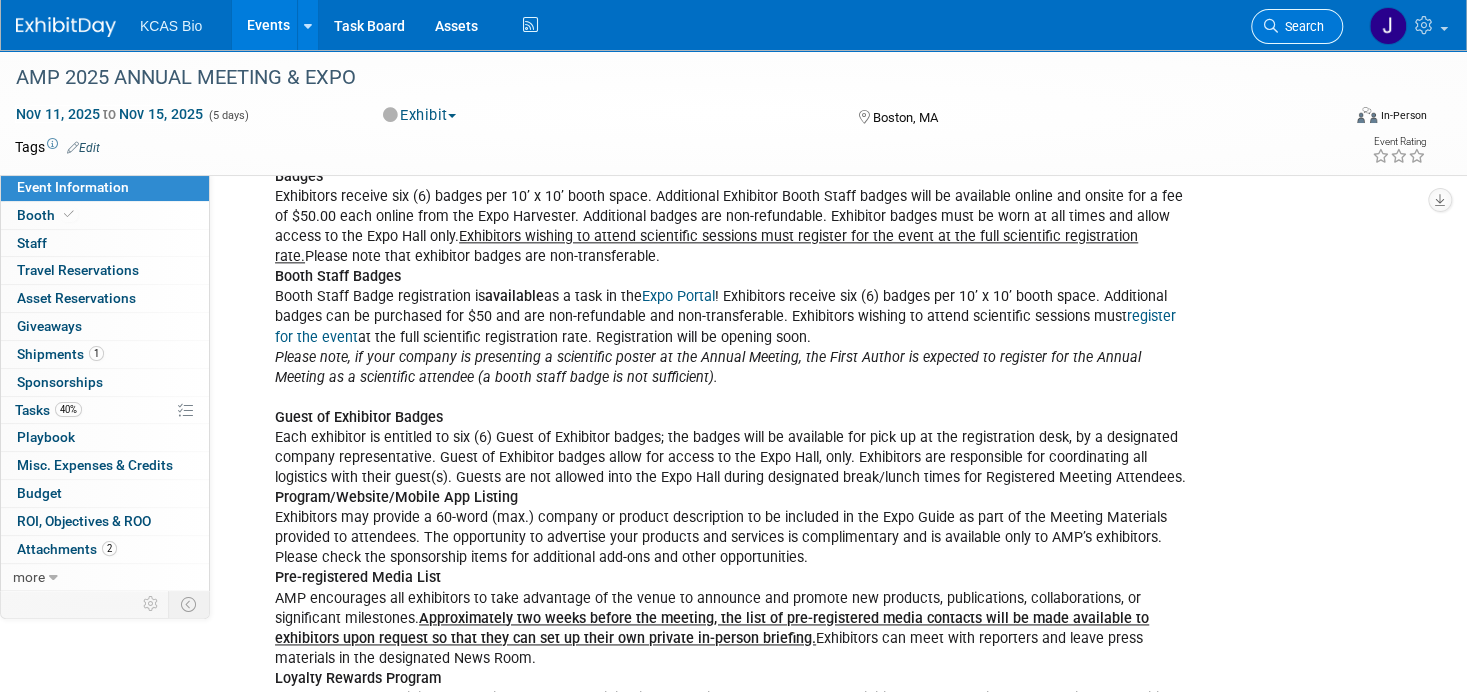click on "Search" at bounding box center [1301, 26] 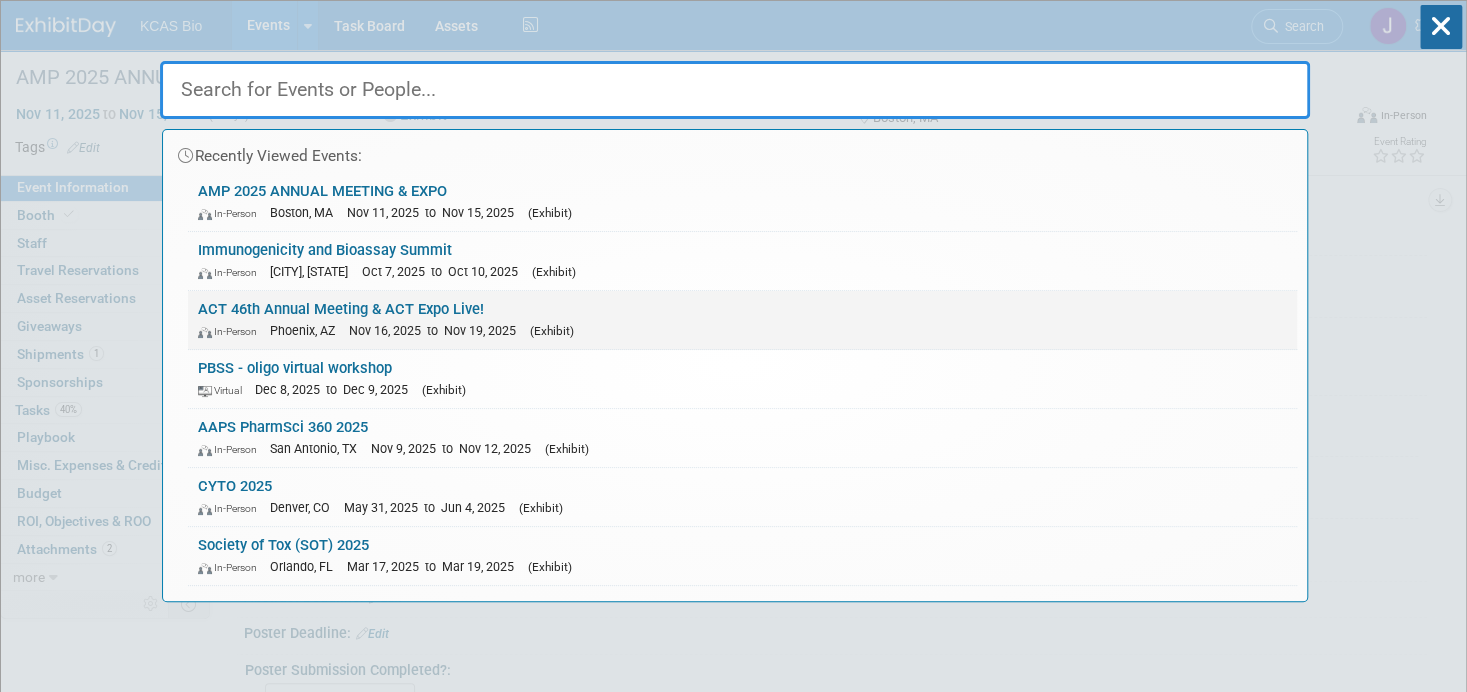 click on "ACT 46th Annual Meeting & ACT Expo Live!
In-Person
[CITY], [STATE]
Nov 16, 2025 to Nov 19, 2025
(Exhibit)" at bounding box center (742, 320) 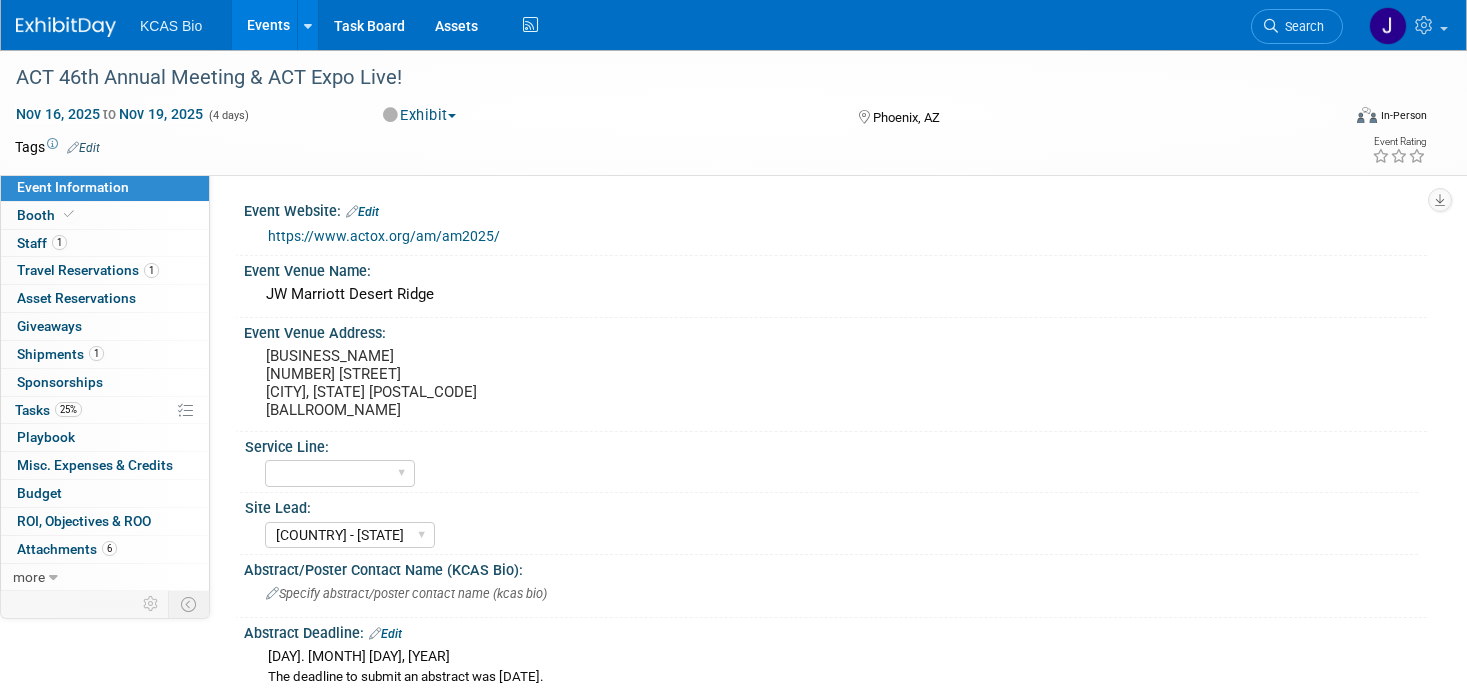 select on "[COUNTRY] - [STATE]" 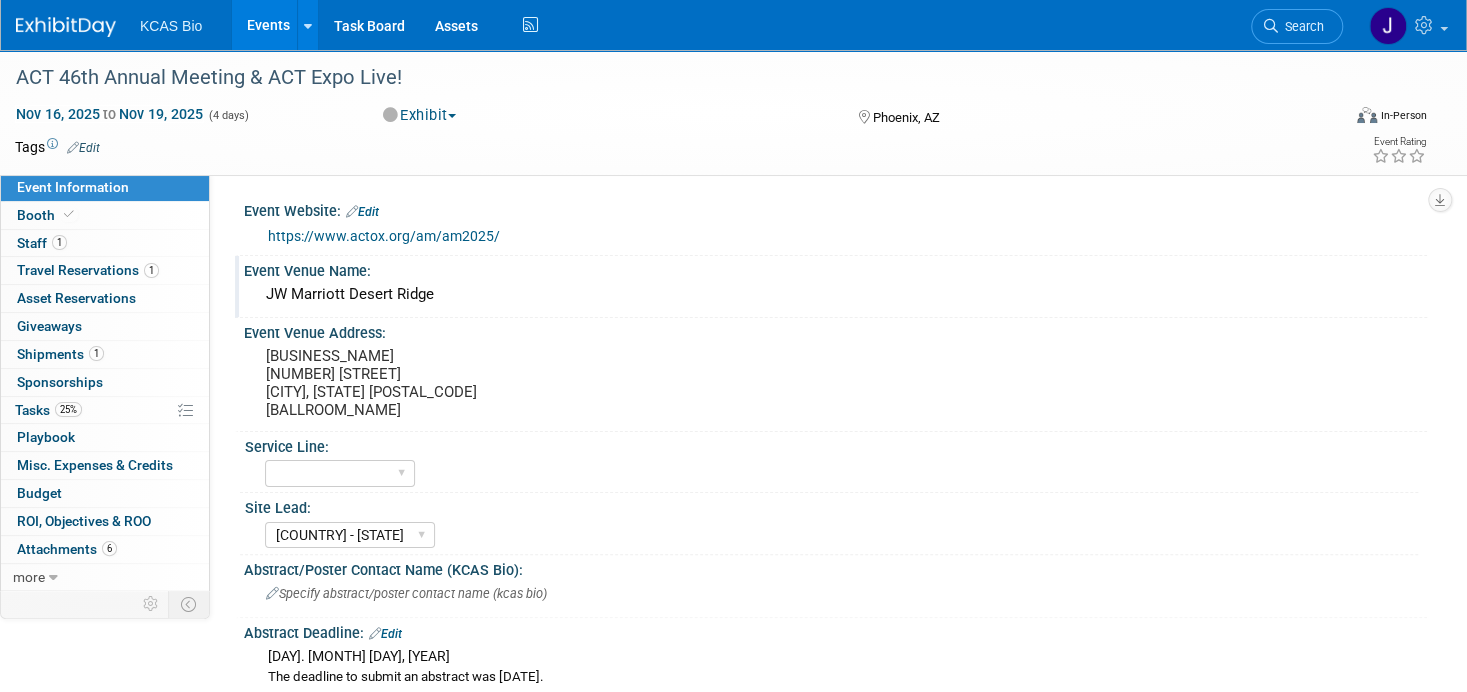 scroll, scrollTop: 0, scrollLeft: 0, axis: both 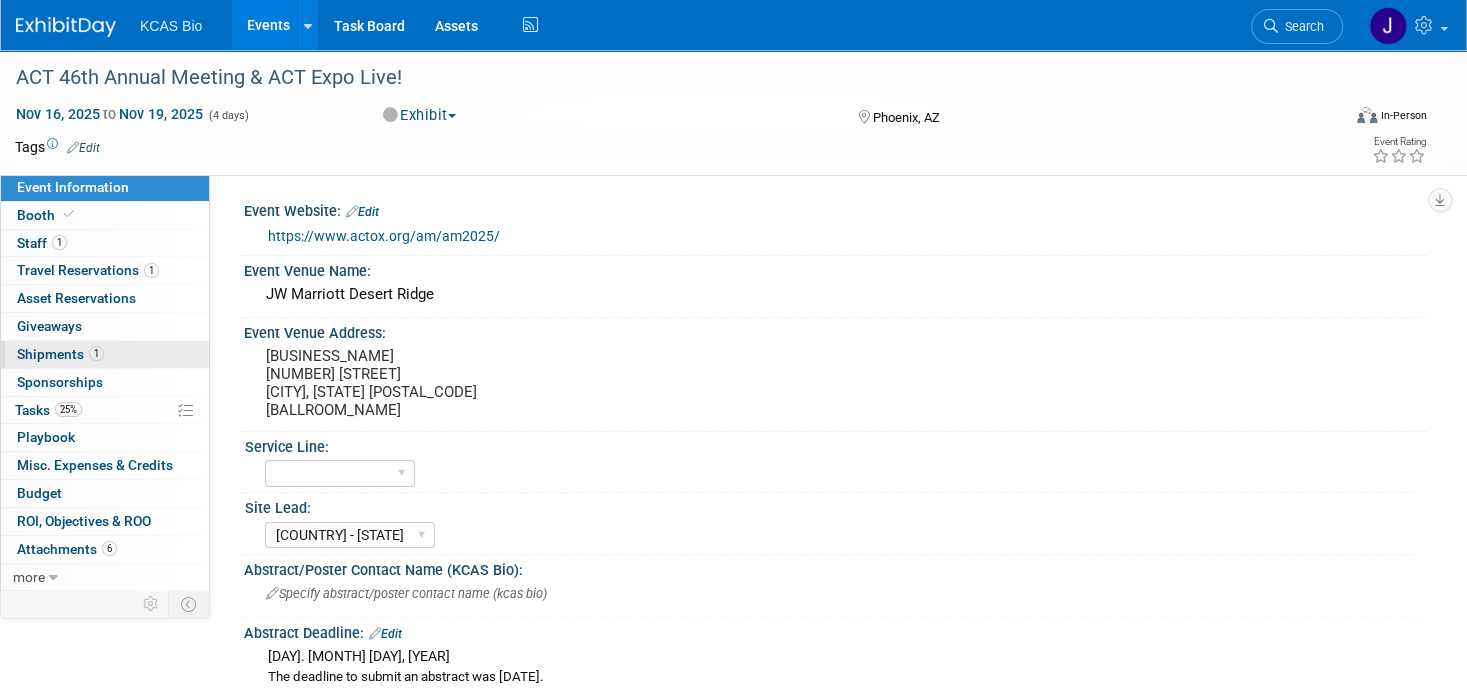 click on "1
Shipments 1" at bounding box center [105, 354] 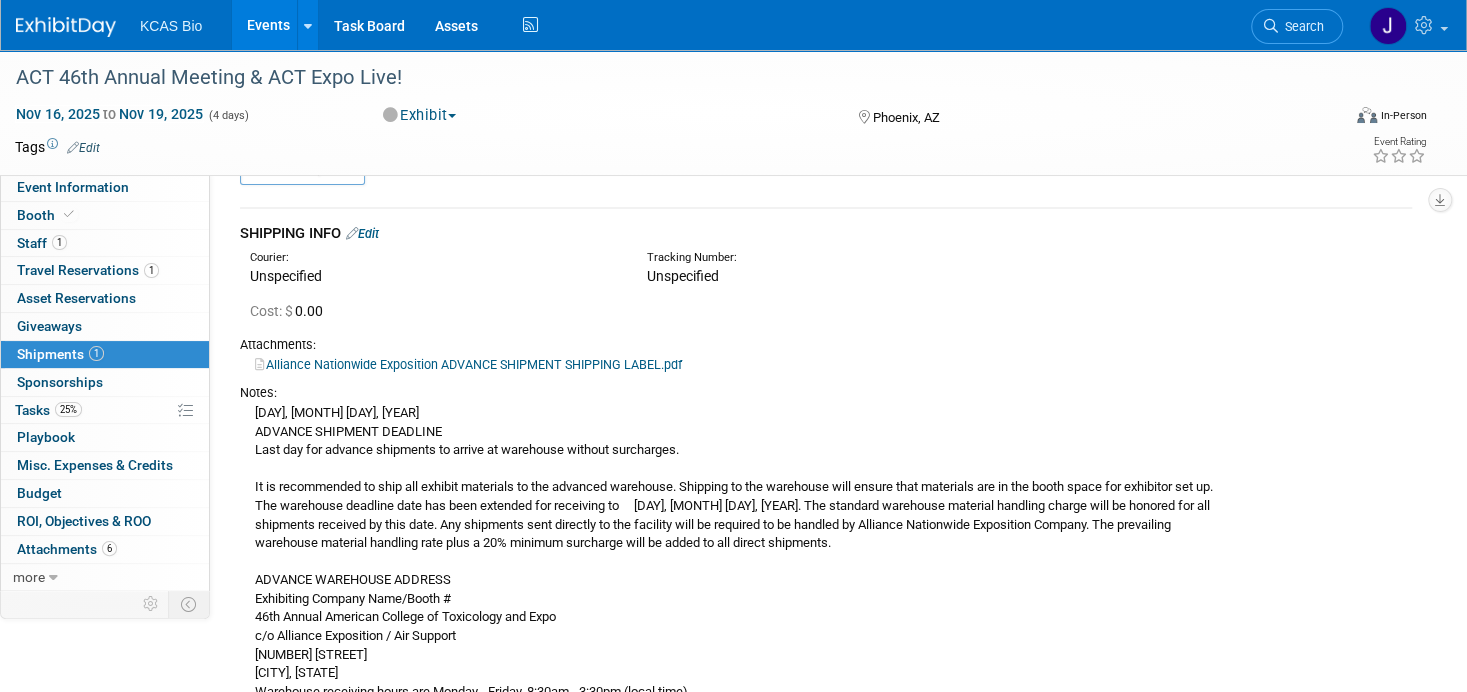 scroll, scrollTop: 31, scrollLeft: 0, axis: vertical 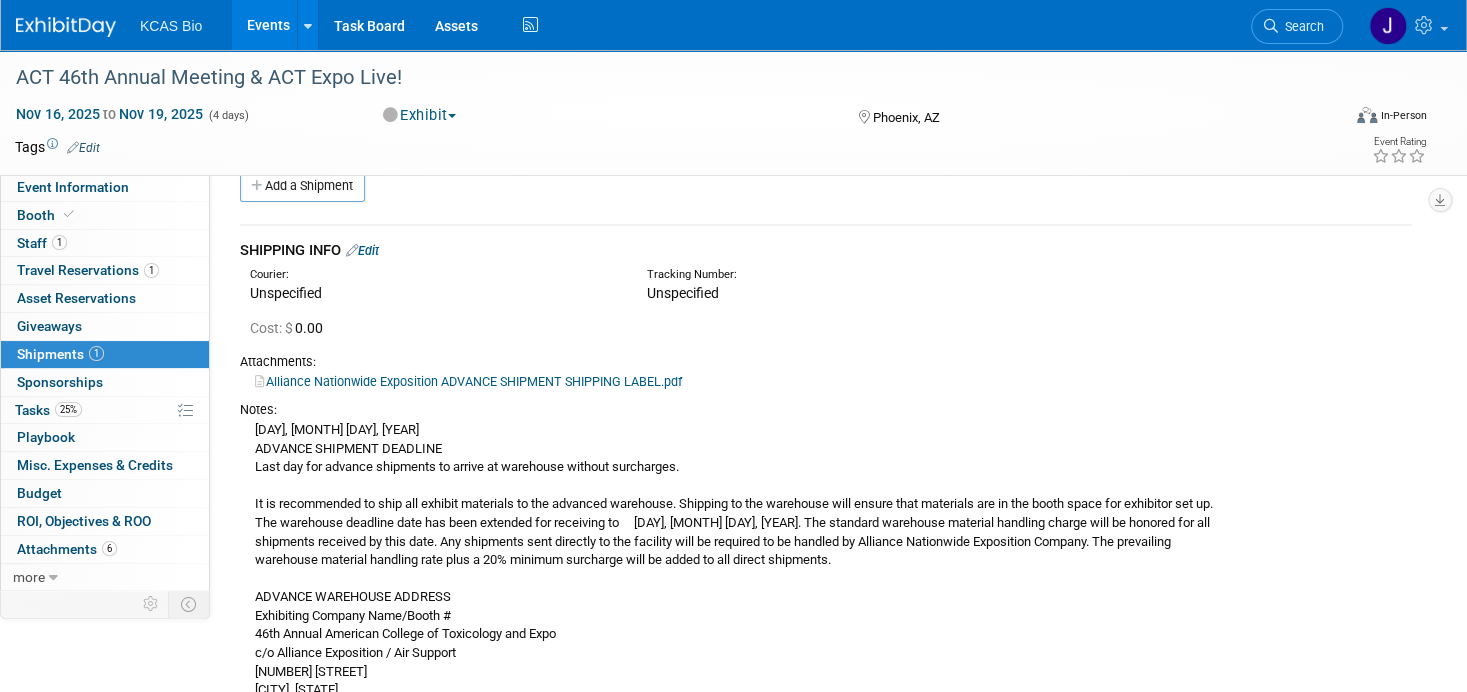 click on "Edit" at bounding box center [362, 250] 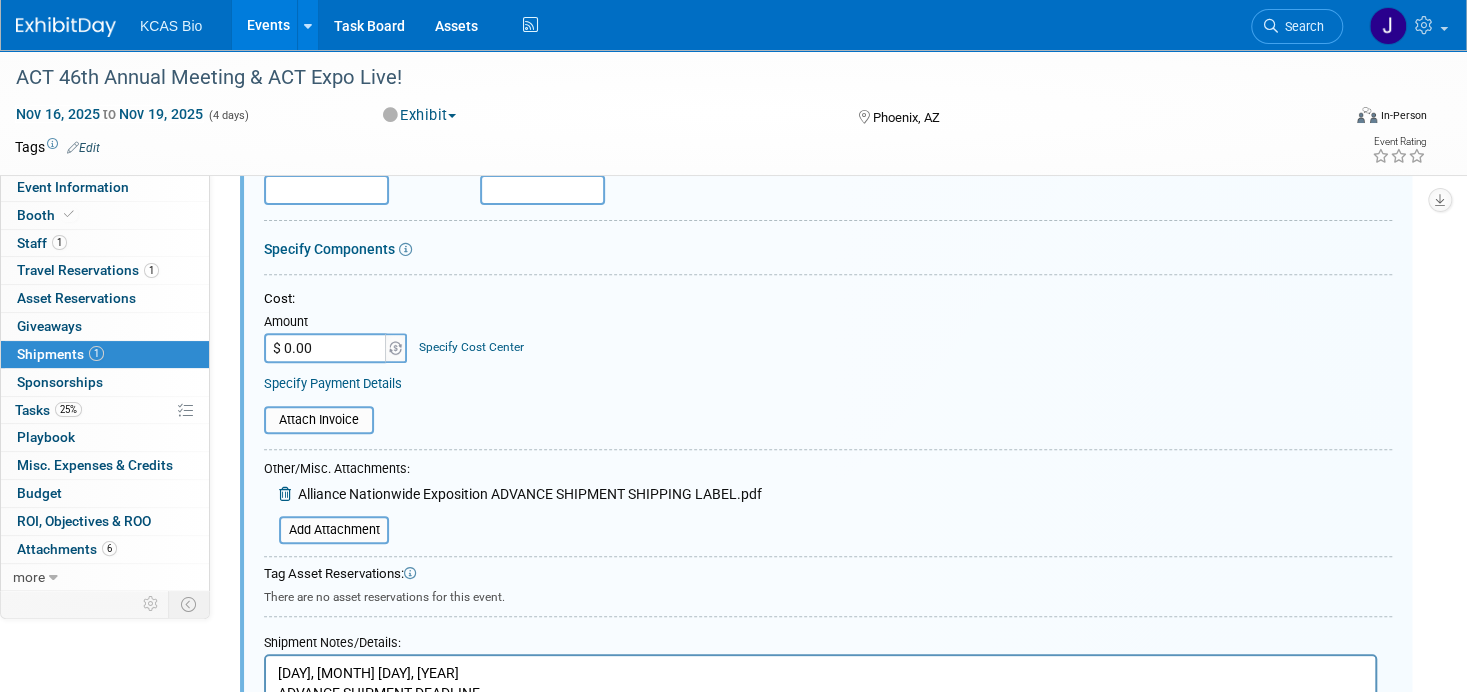 scroll, scrollTop: 329, scrollLeft: 0, axis: vertical 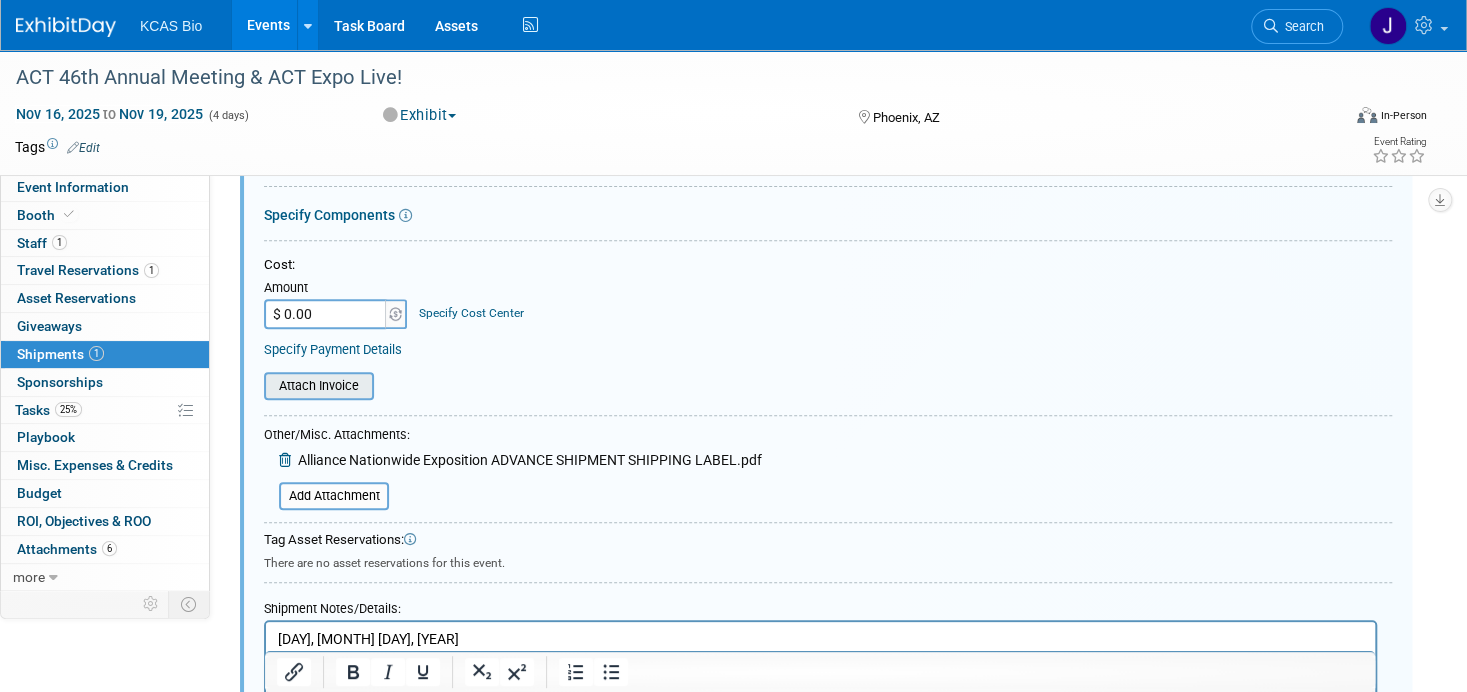 click at bounding box center (253, 386) 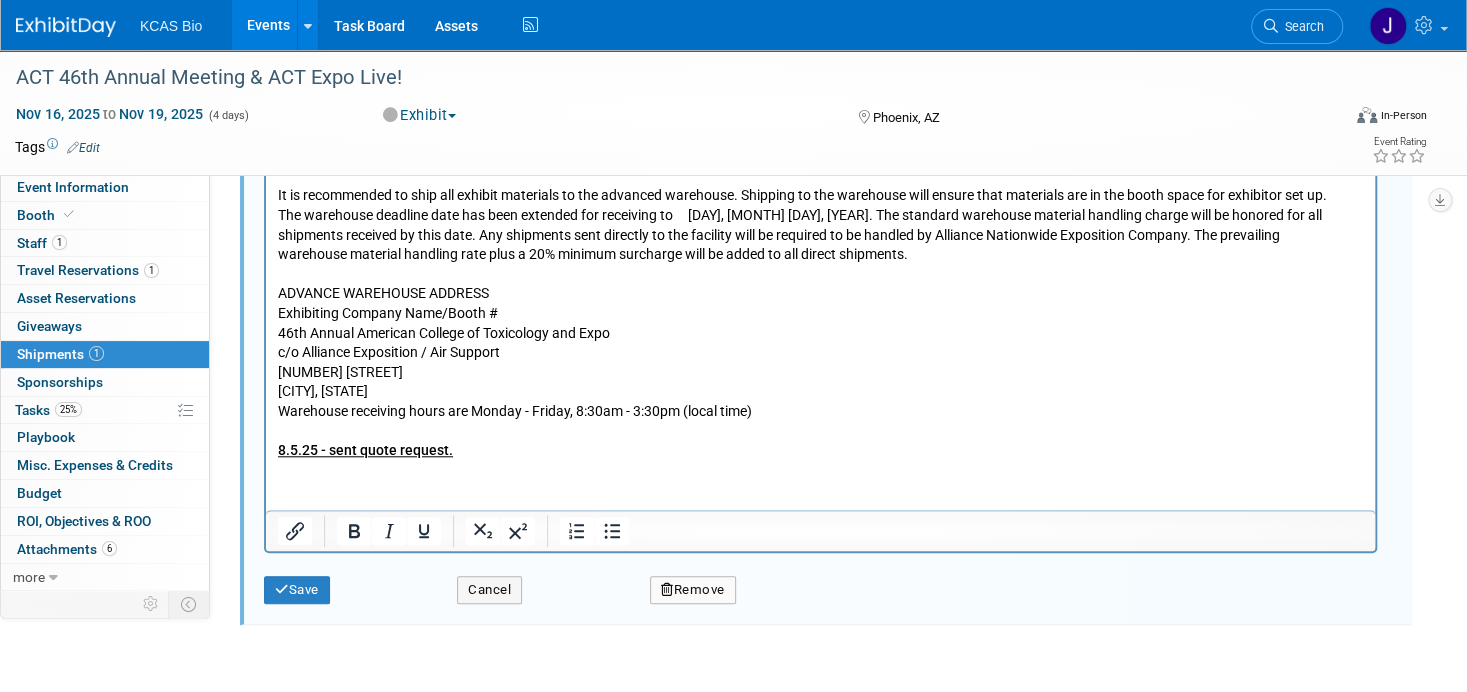 scroll, scrollTop: 929, scrollLeft: 0, axis: vertical 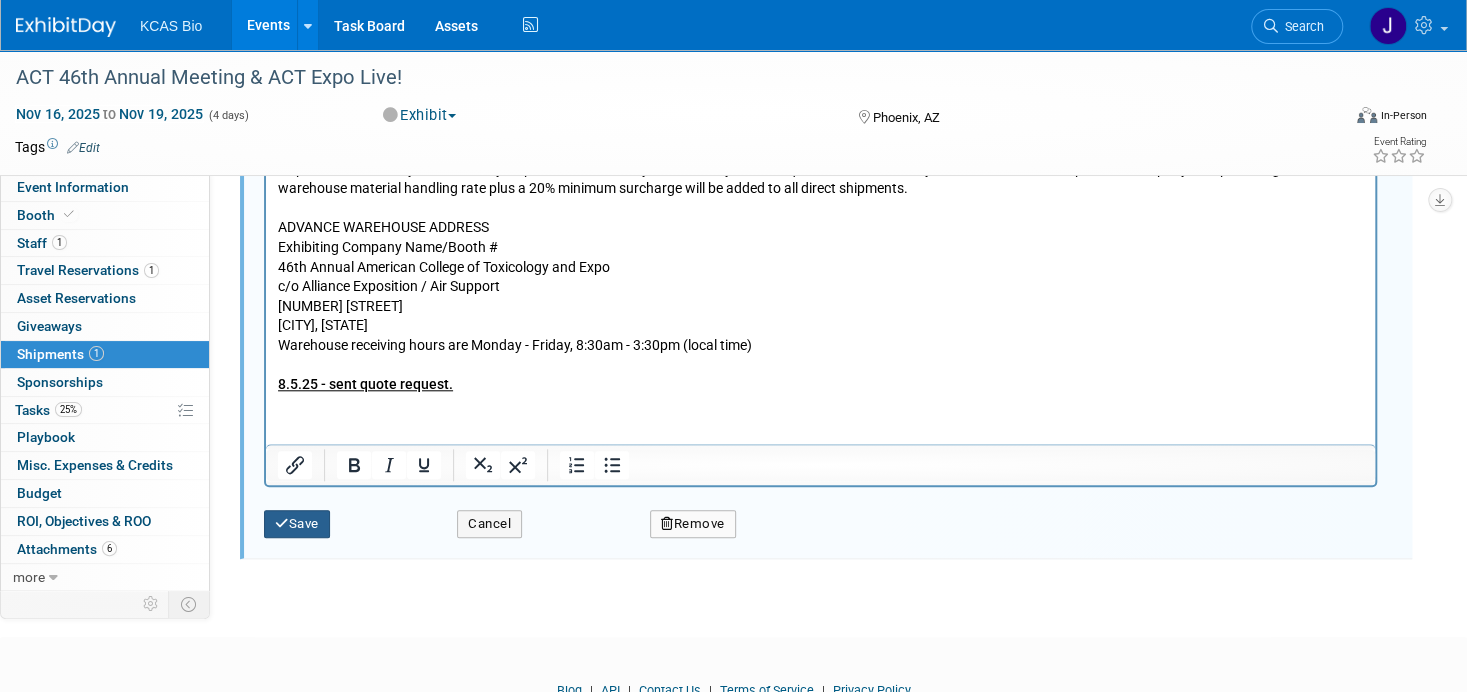 click on "Save" at bounding box center (297, 524) 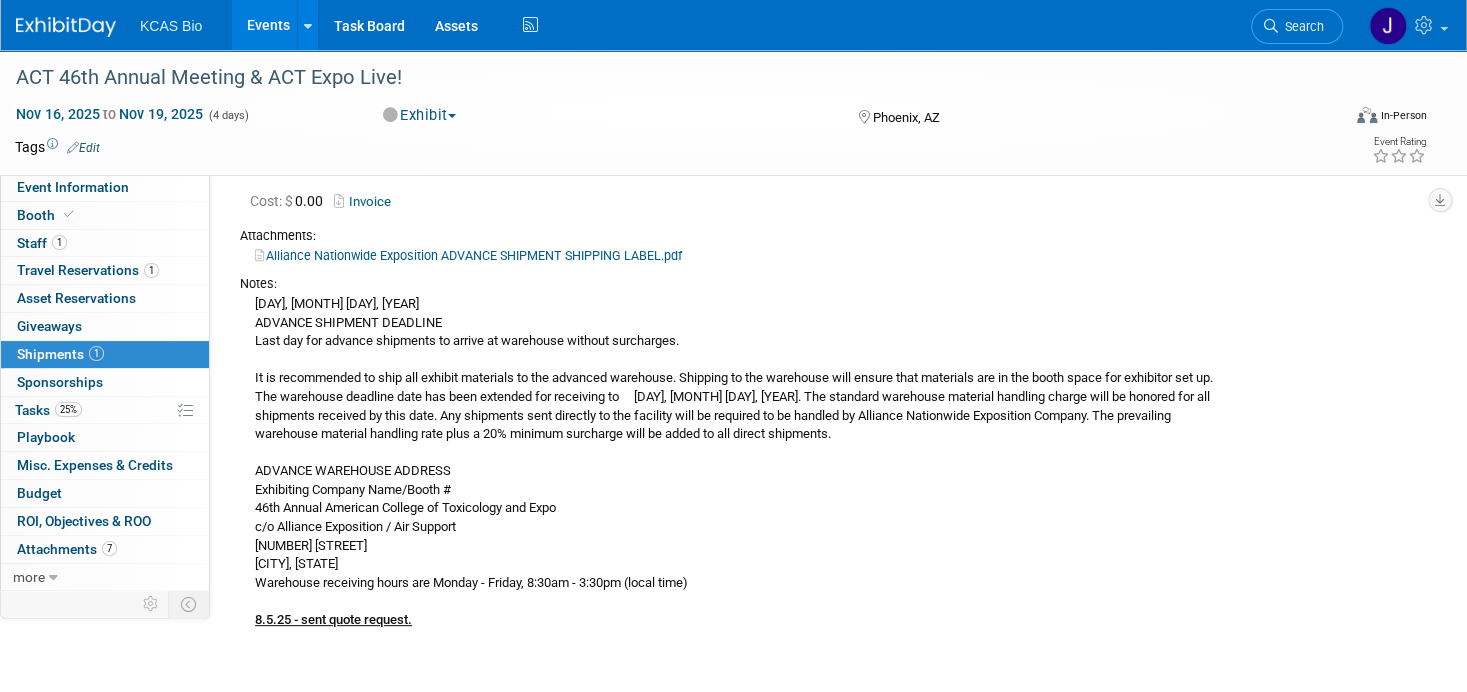 scroll, scrollTop: 129, scrollLeft: 0, axis: vertical 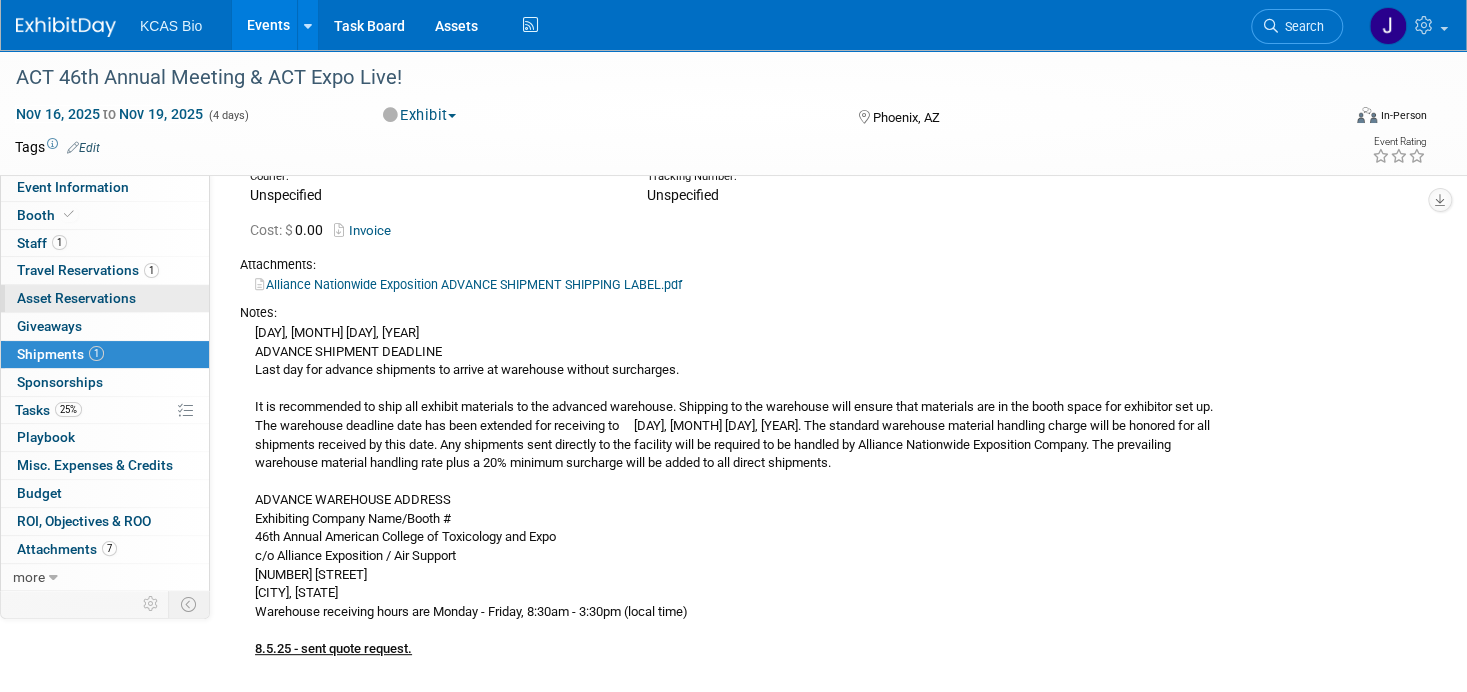 click on "Asset Reservations 0" at bounding box center (76, 298) 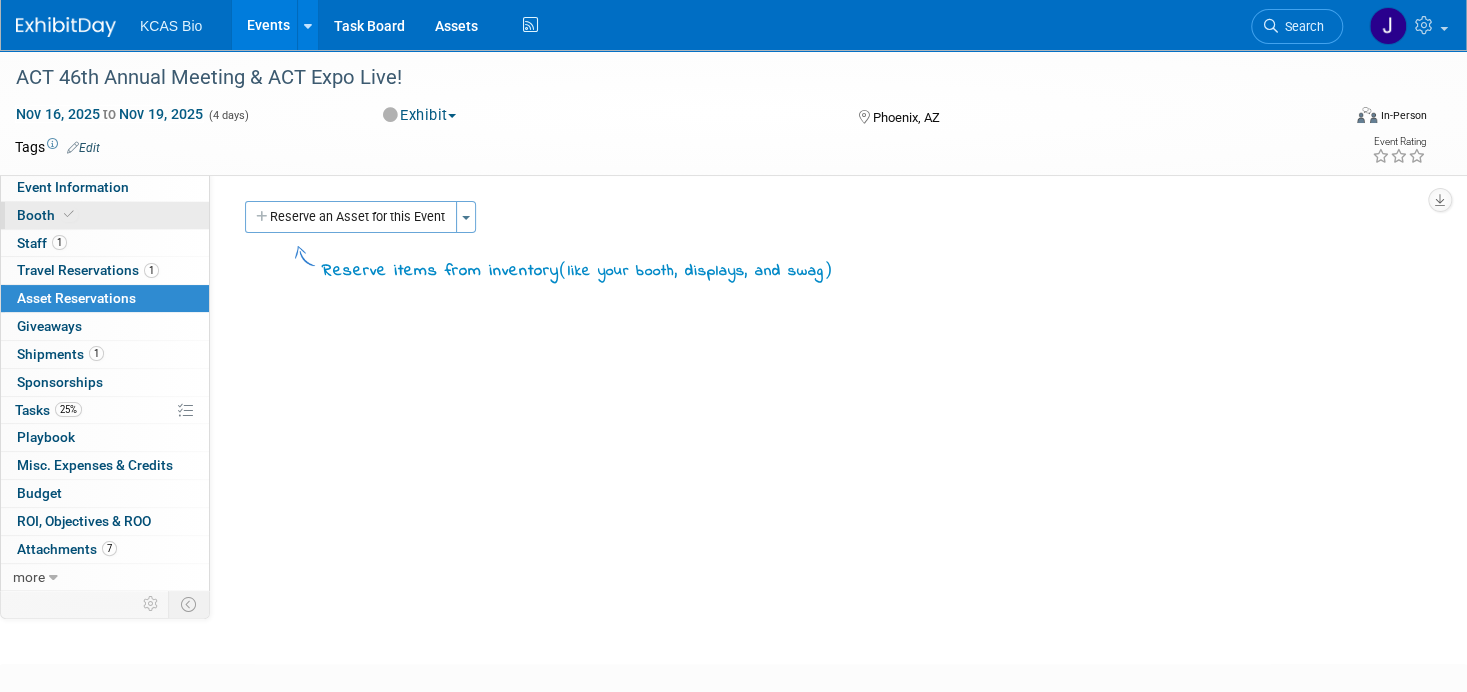 click on "Booth" at bounding box center [47, 215] 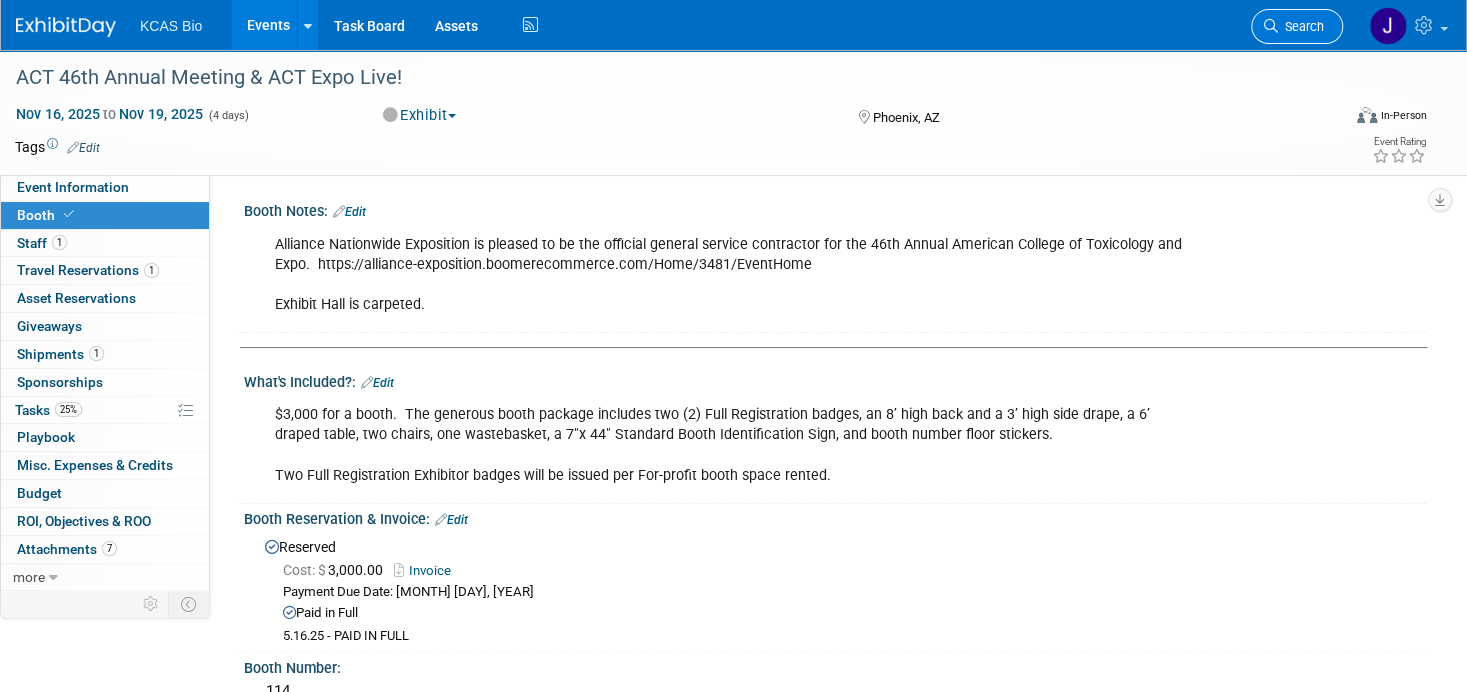 click on "Search" at bounding box center (1297, 26) 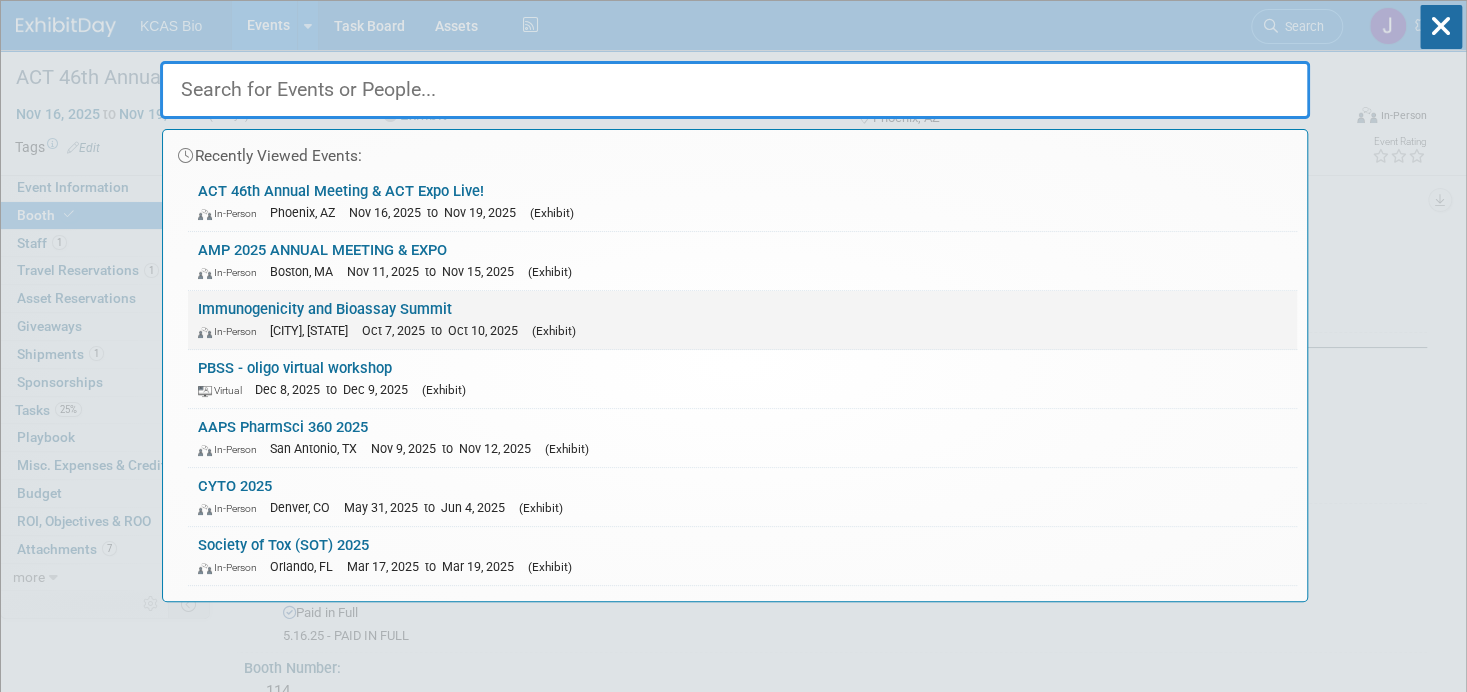 click on "[EVENT_NAME]
[FORMAT]
[CITY], [STATE]
[MONTH] [DAY], [YEAR]  to  [MONTH] [DAY], [YEAR]
([TYPE])" at bounding box center [742, 320] 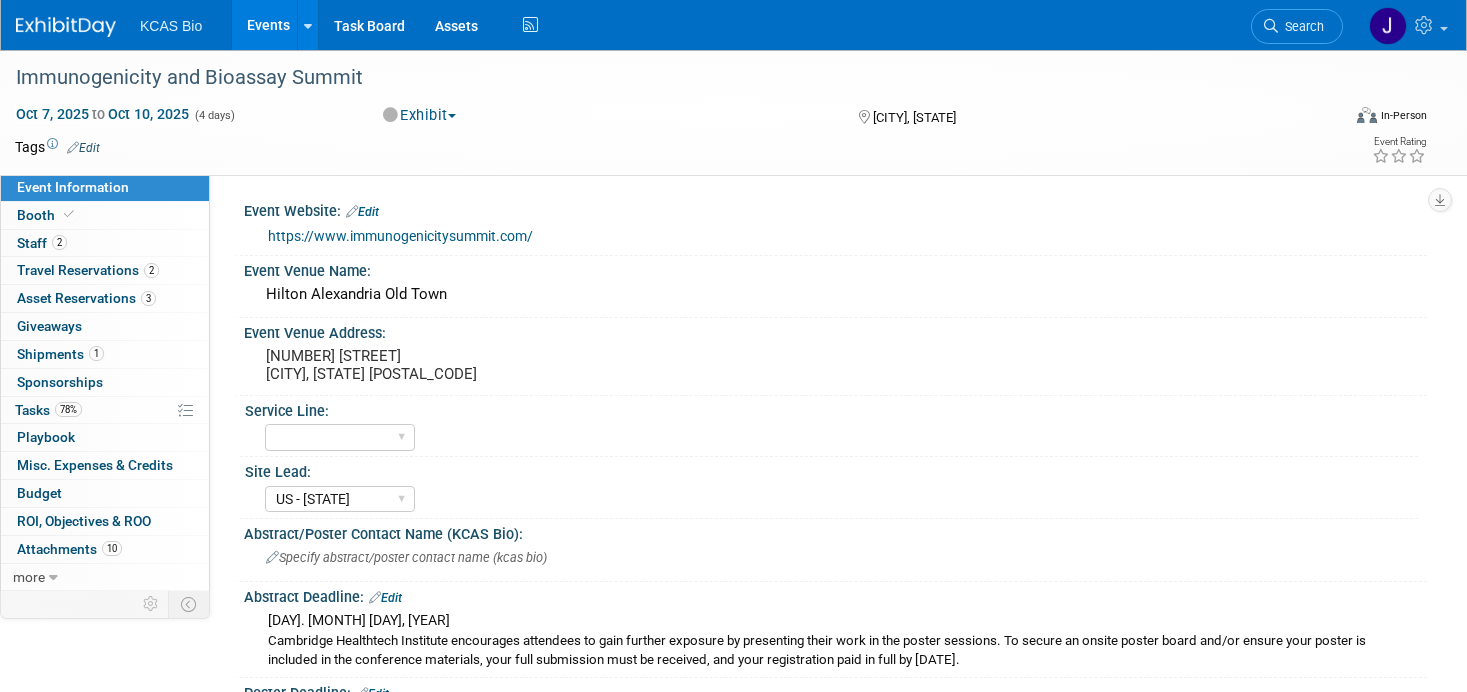 select on "US - [STATE]" 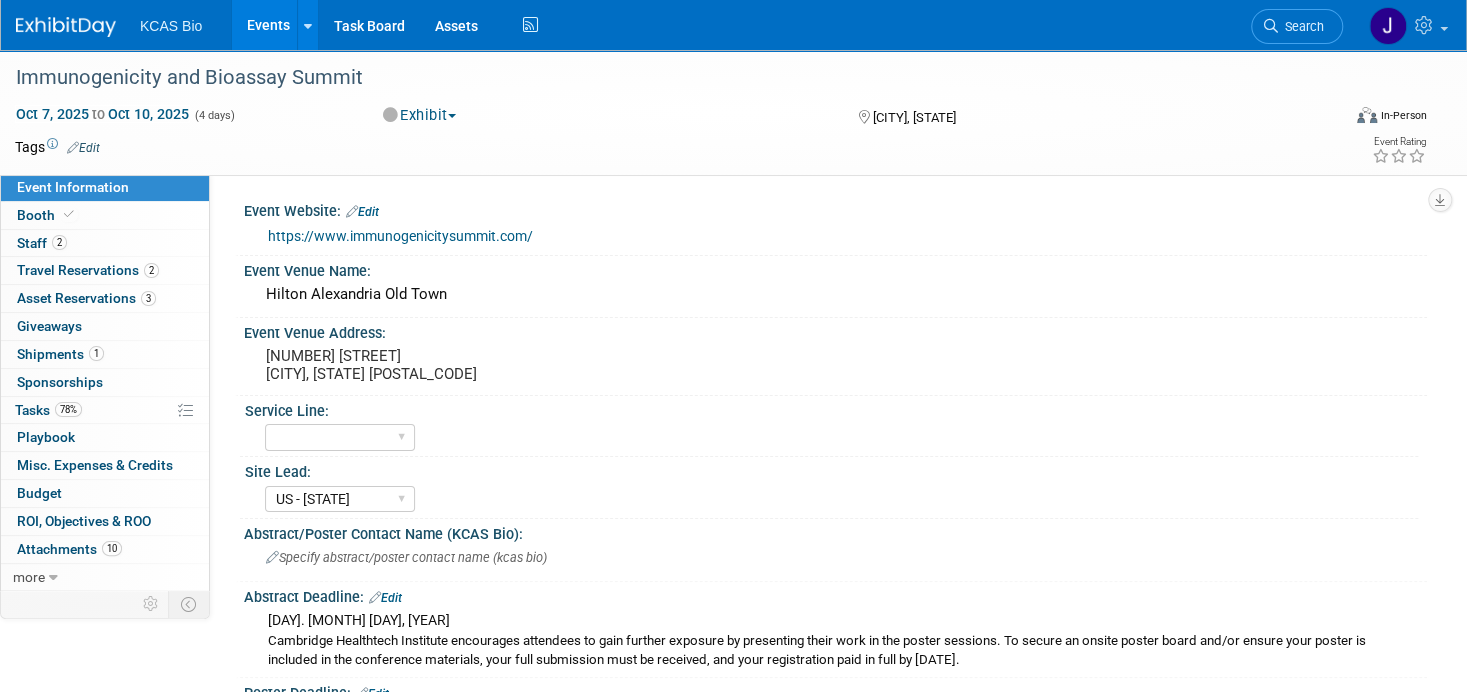 scroll, scrollTop: 0, scrollLeft: 0, axis: both 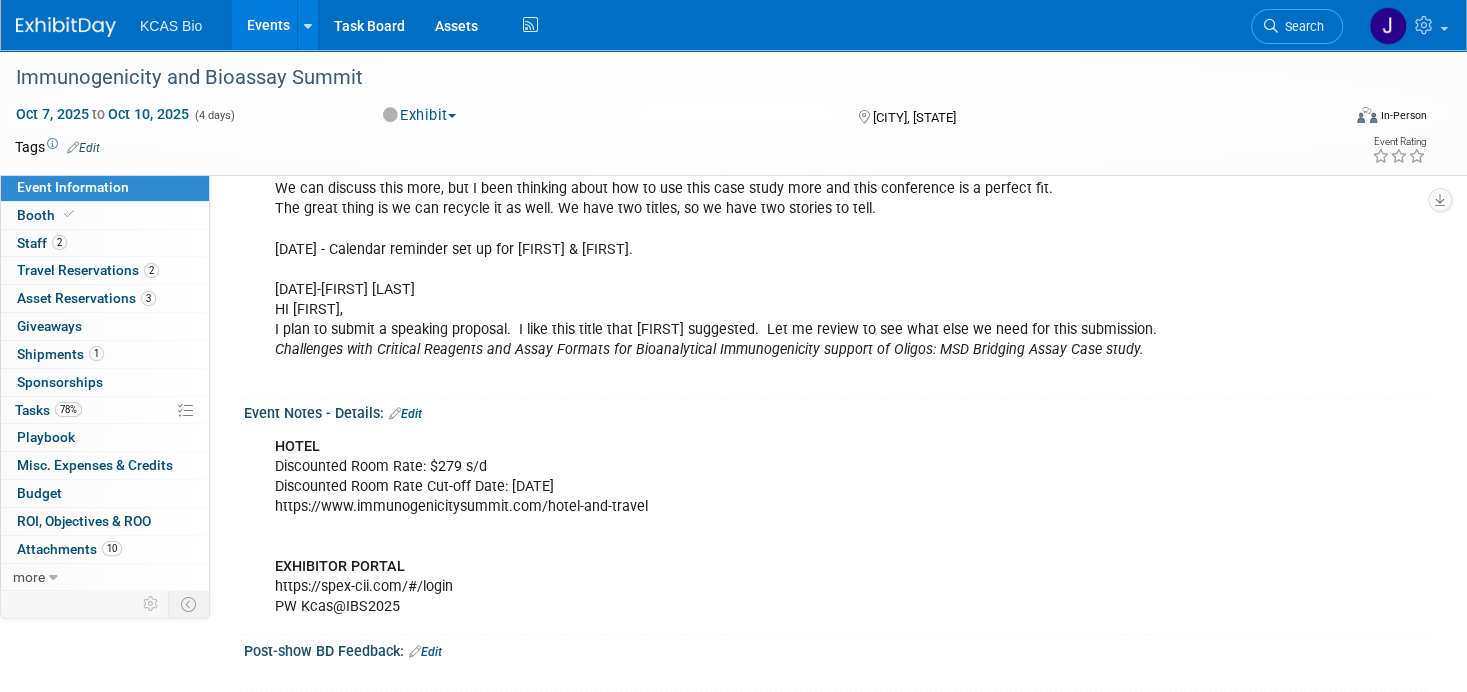 click on "HOTEL Discounted Room Rate: $279 s/d  Discounted Room Rate Cut-off Date: [DATE] https://www.immunogenicitysummit.com/hotel-and-travel EXHIBITOR PORTAL  https://spex-cii.com/#/login PW Kcas@example.com" at bounding box center [730, 527] 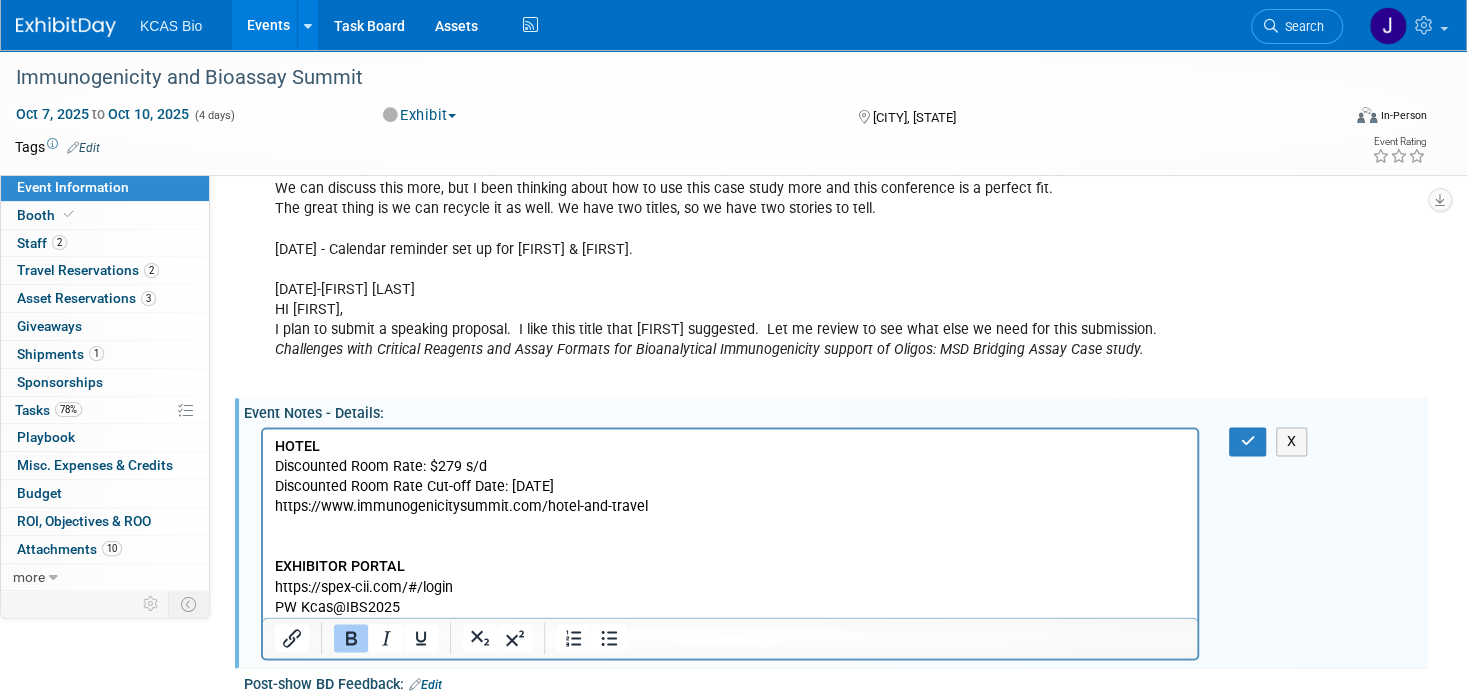 scroll, scrollTop: 0, scrollLeft: 0, axis: both 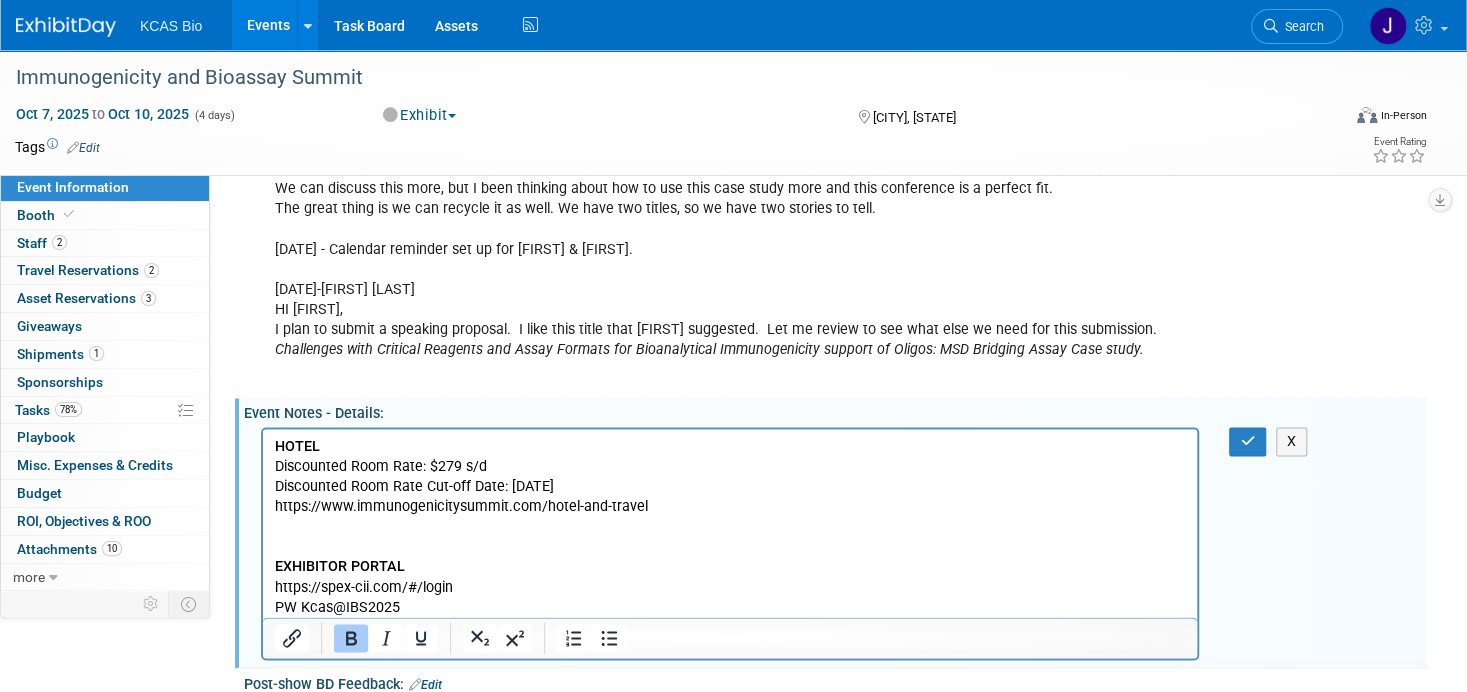 type 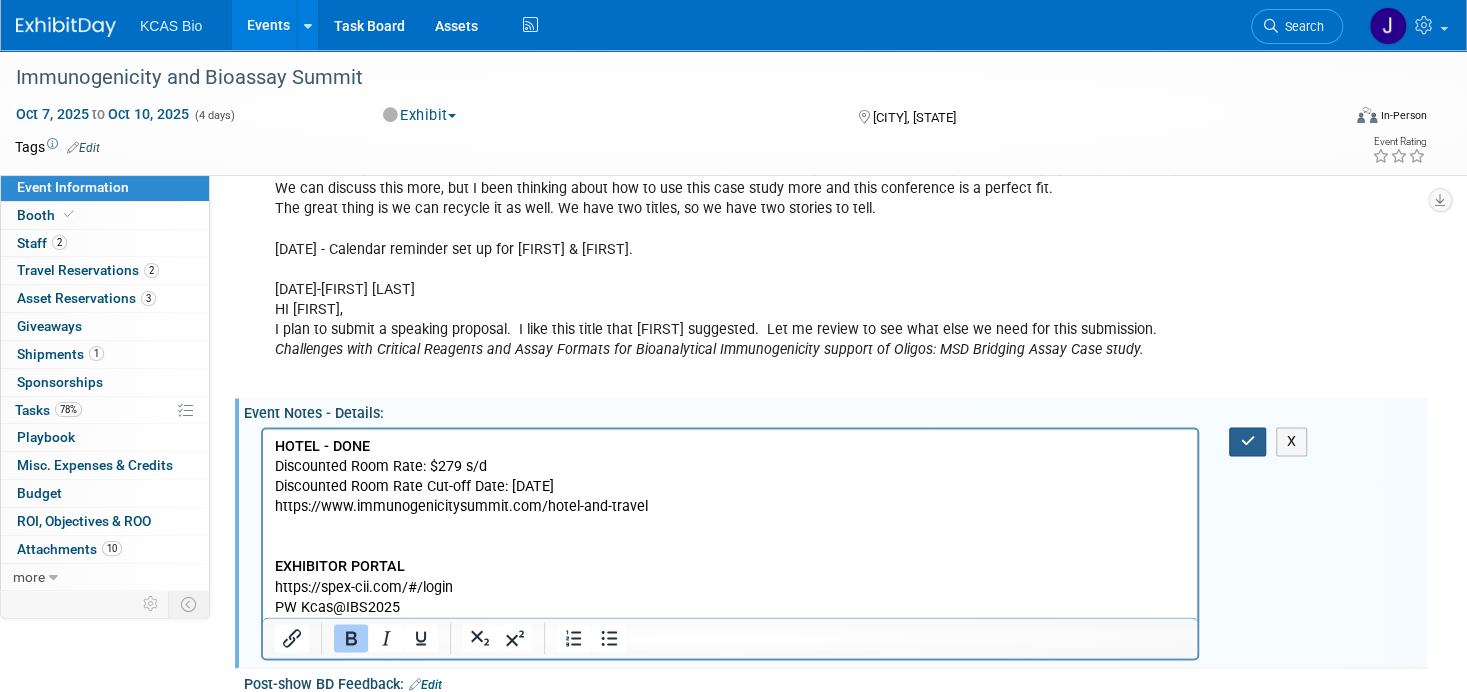 click at bounding box center [1247, 441] 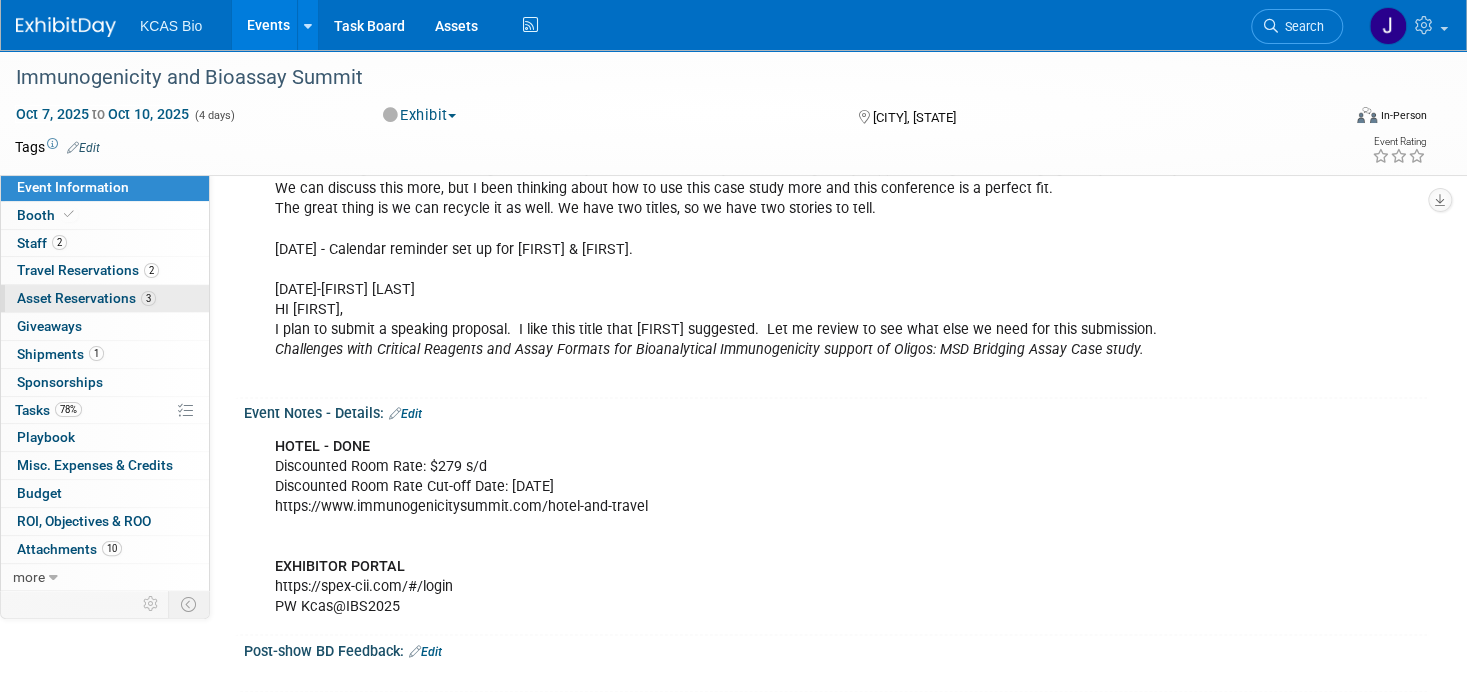 click on "Asset Reservations 3" at bounding box center (86, 298) 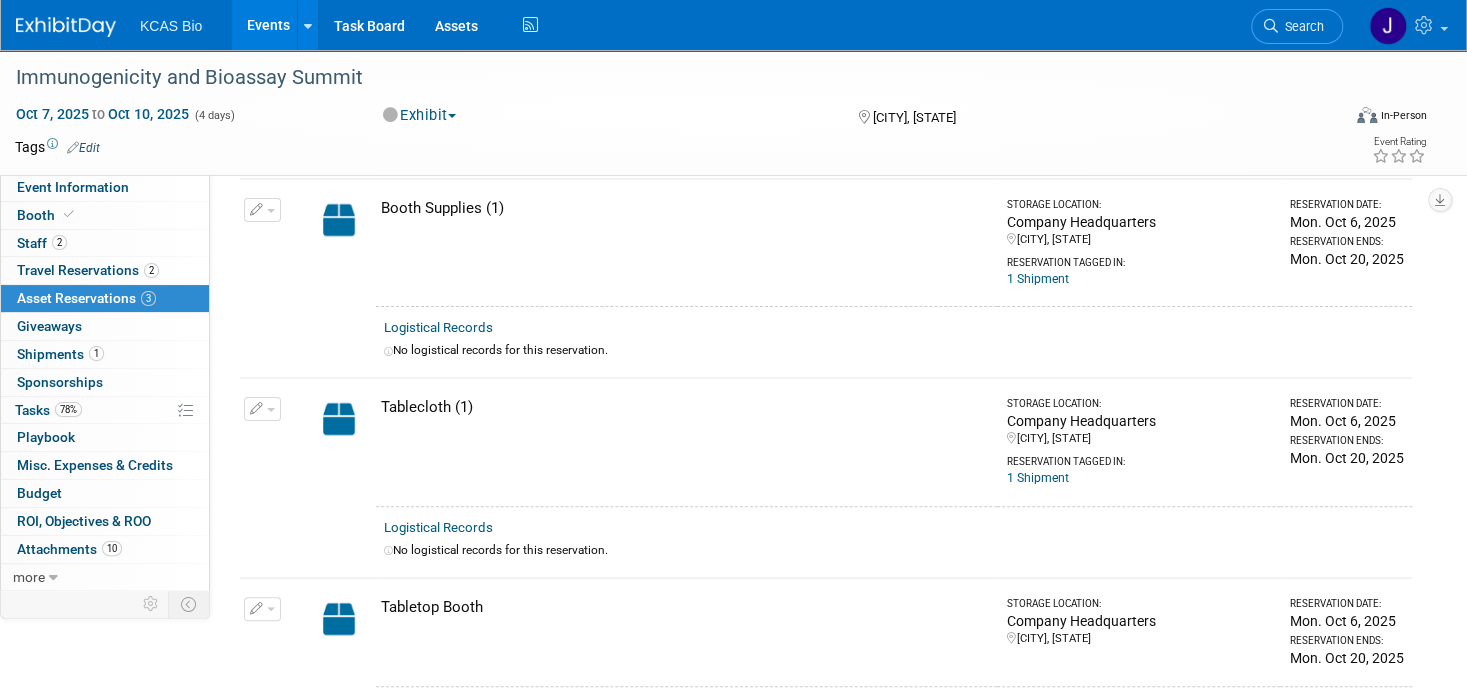scroll, scrollTop: 100, scrollLeft: 0, axis: vertical 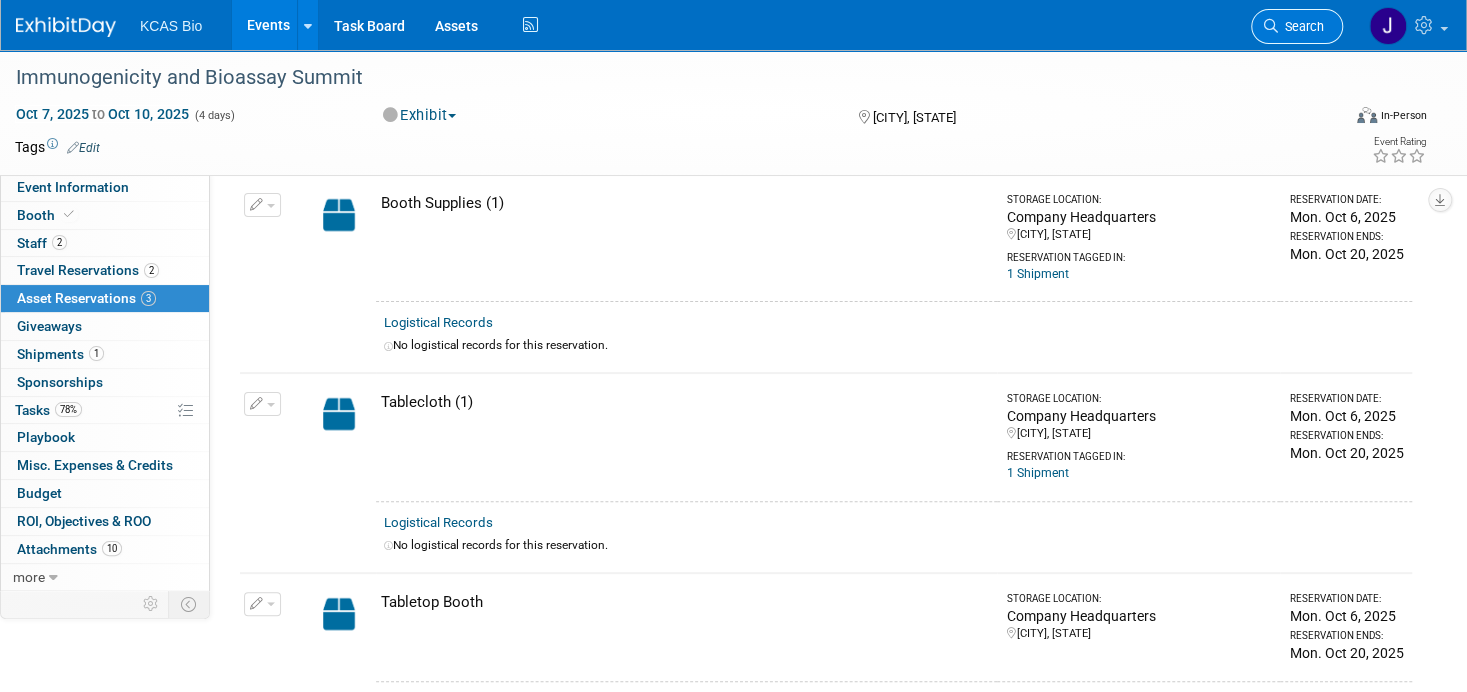 click on "Search" at bounding box center (1301, 26) 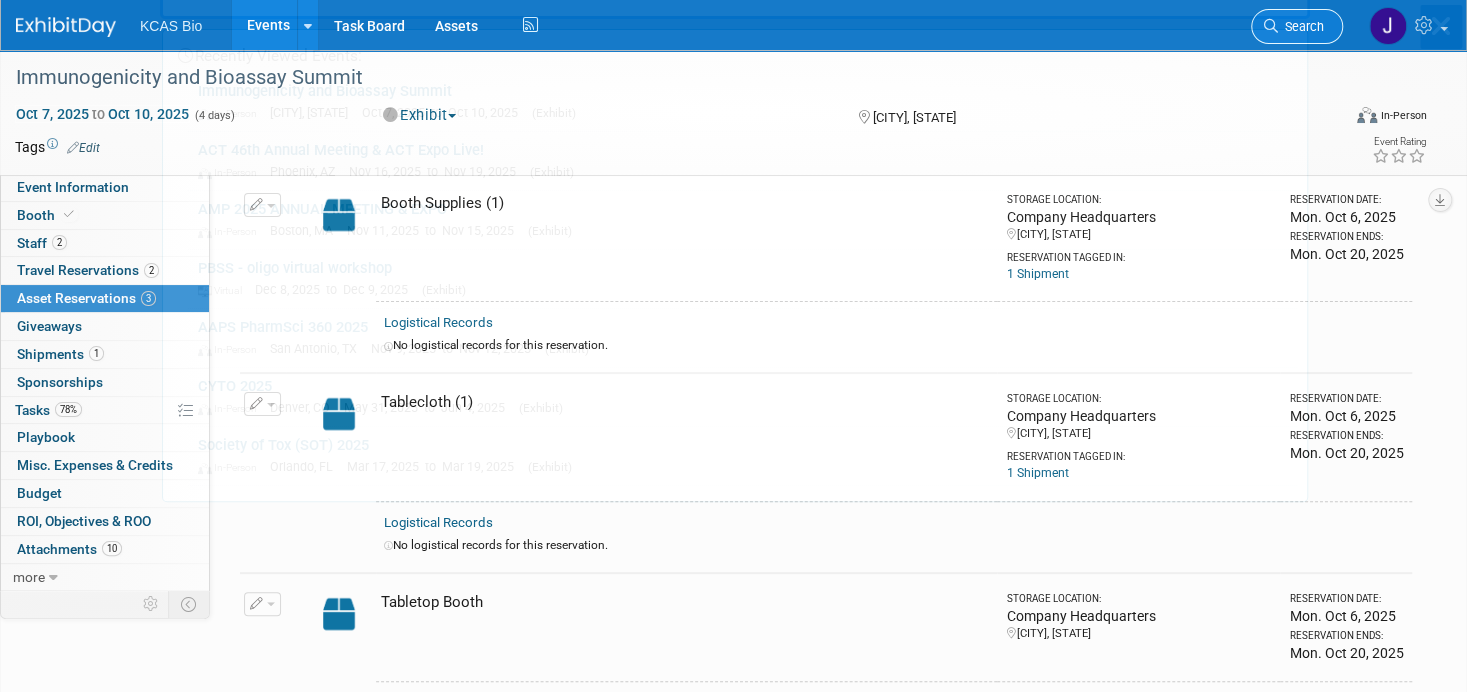 scroll, scrollTop: 0, scrollLeft: 0, axis: both 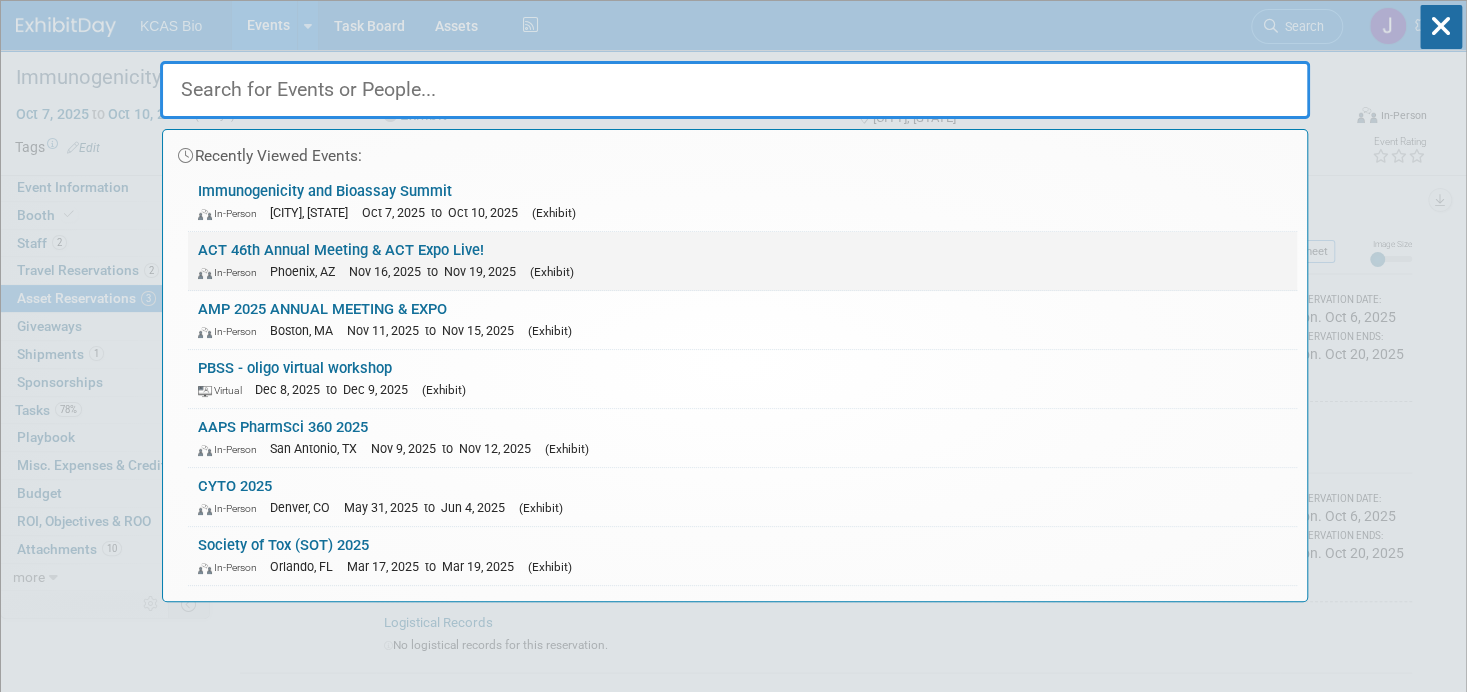 click on "ACT 46th Annual Meeting & ACT Expo Live!
In-Person
[CITY], [STATE]
[MONTH] [DAY], [YEAR]  to  [MONTH] [DAY], [YEAR]
(Exhibit)" at bounding box center (742, 261) 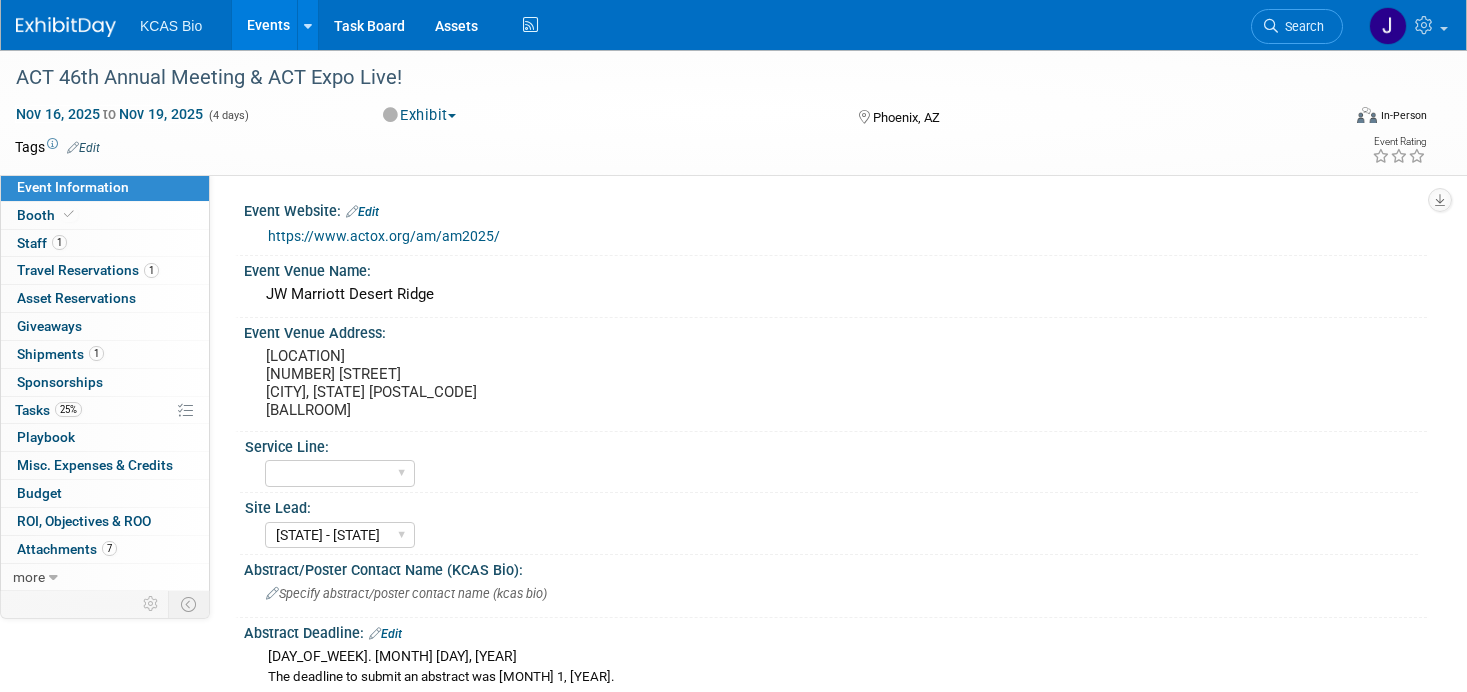 select on "[STATE] - [STATE]" 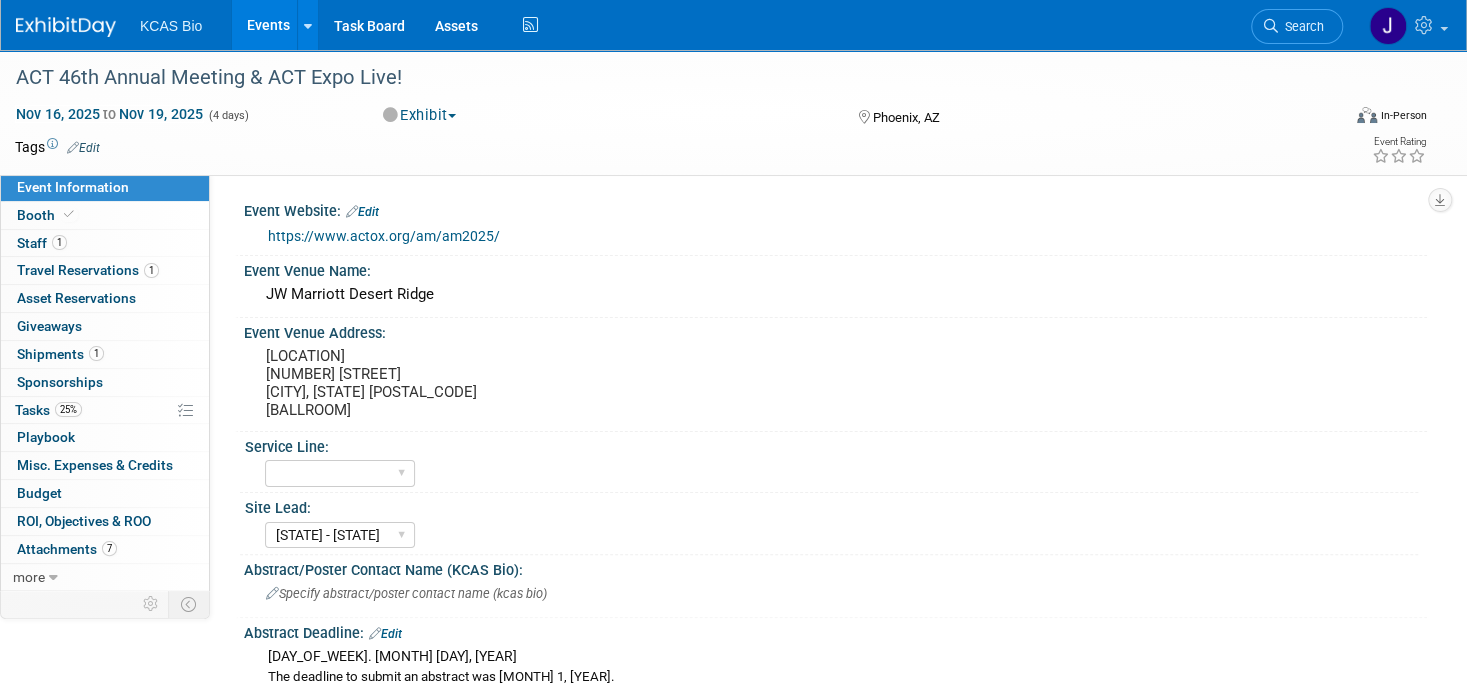 scroll, scrollTop: 0, scrollLeft: 0, axis: both 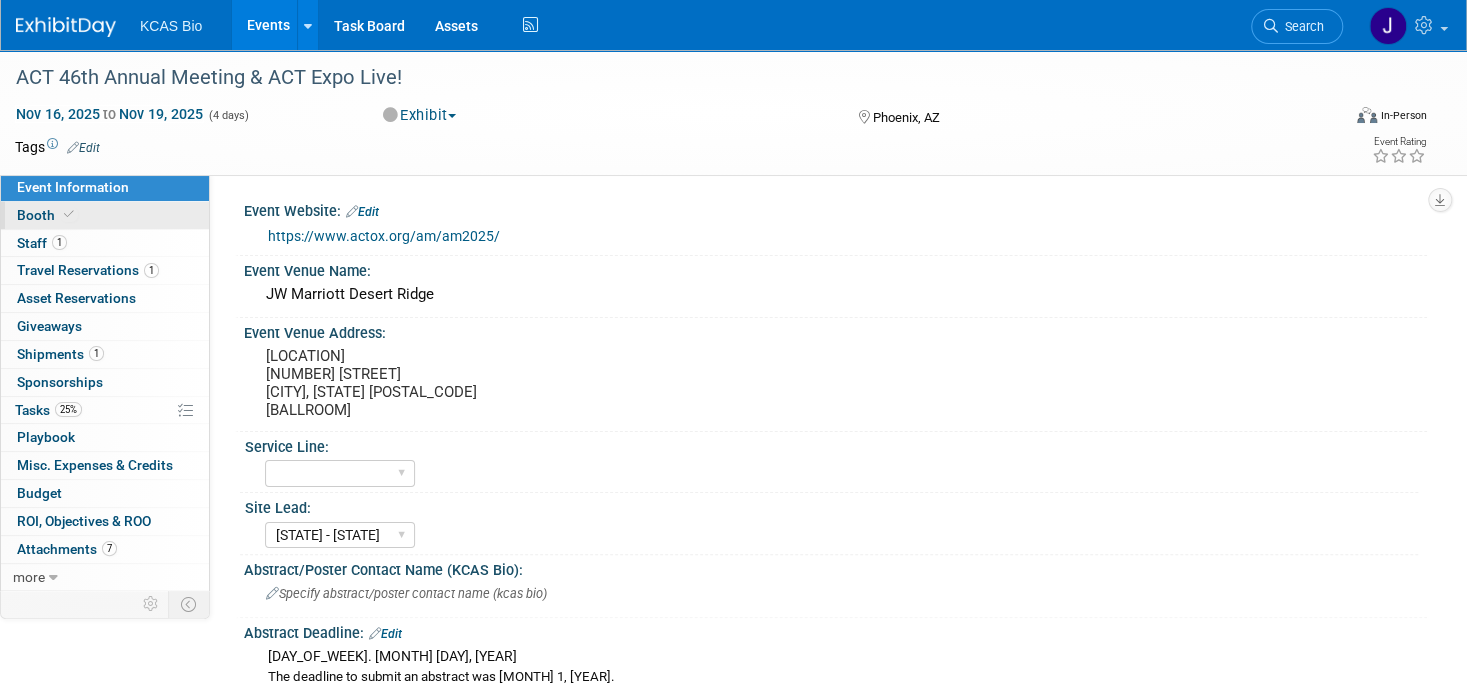 click on "Booth" at bounding box center (47, 215) 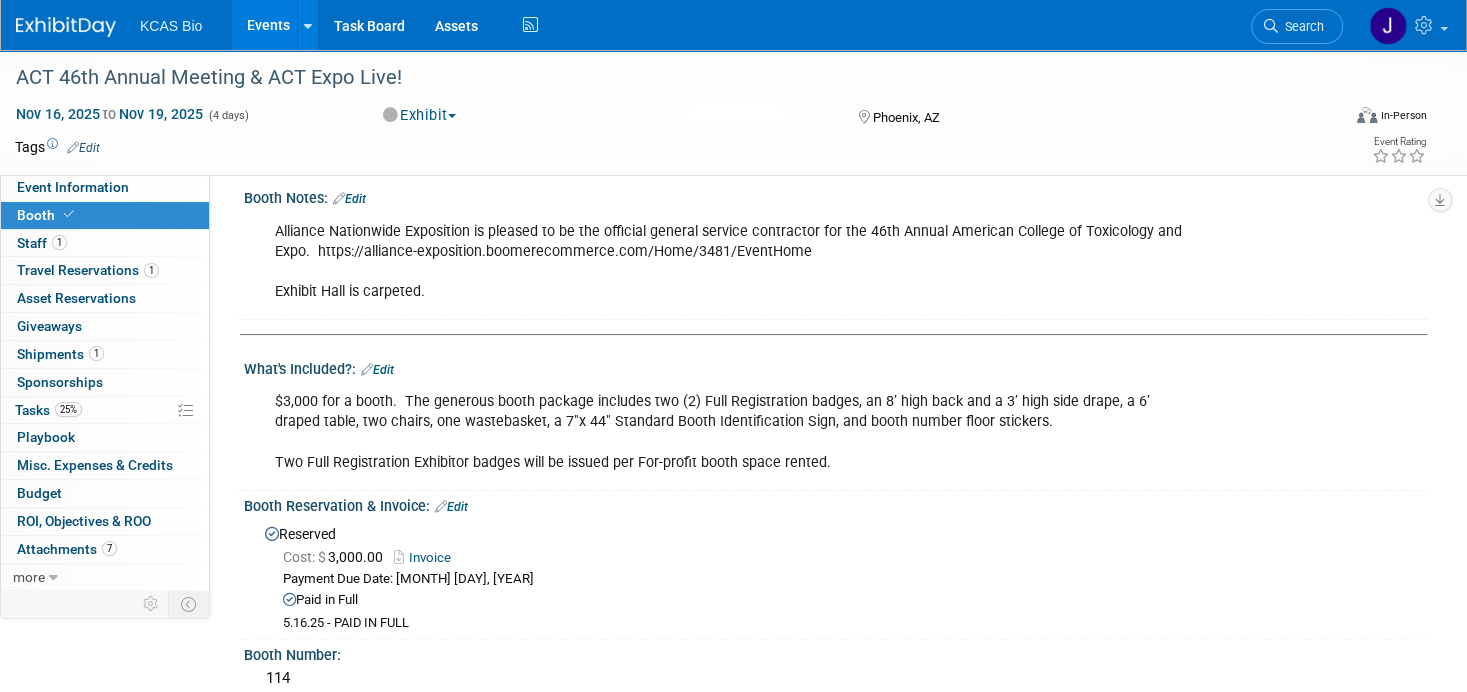 scroll, scrollTop: 0, scrollLeft: 0, axis: both 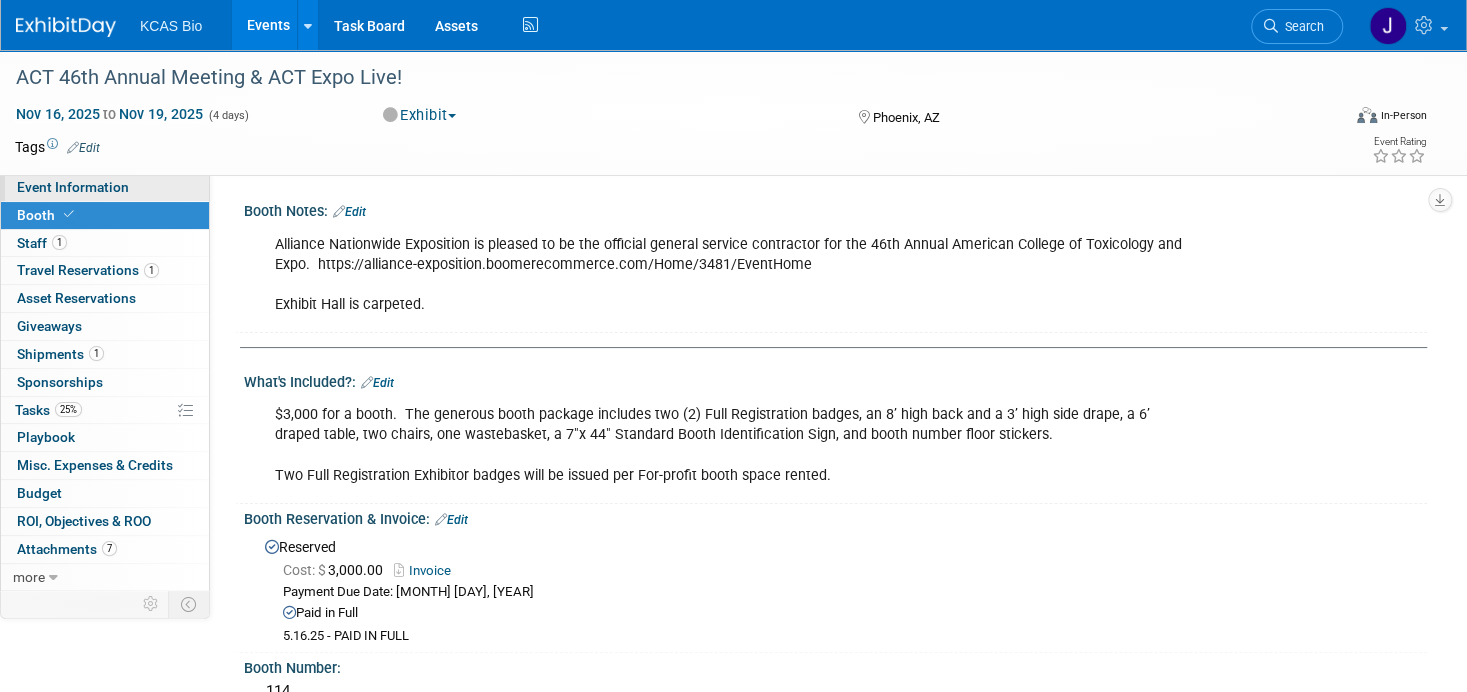 click on "Event Information" at bounding box center (73, 187) 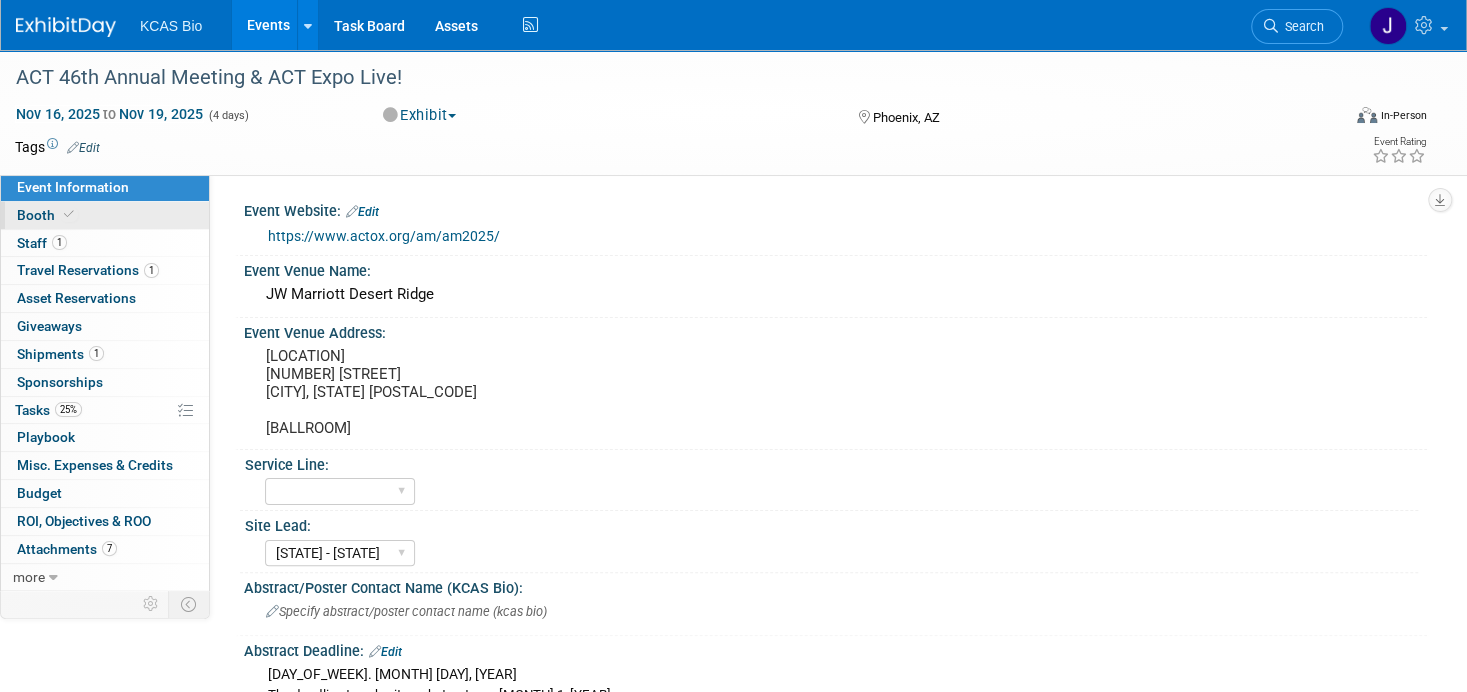 click on "Booth" at bounding box center (47, 215) 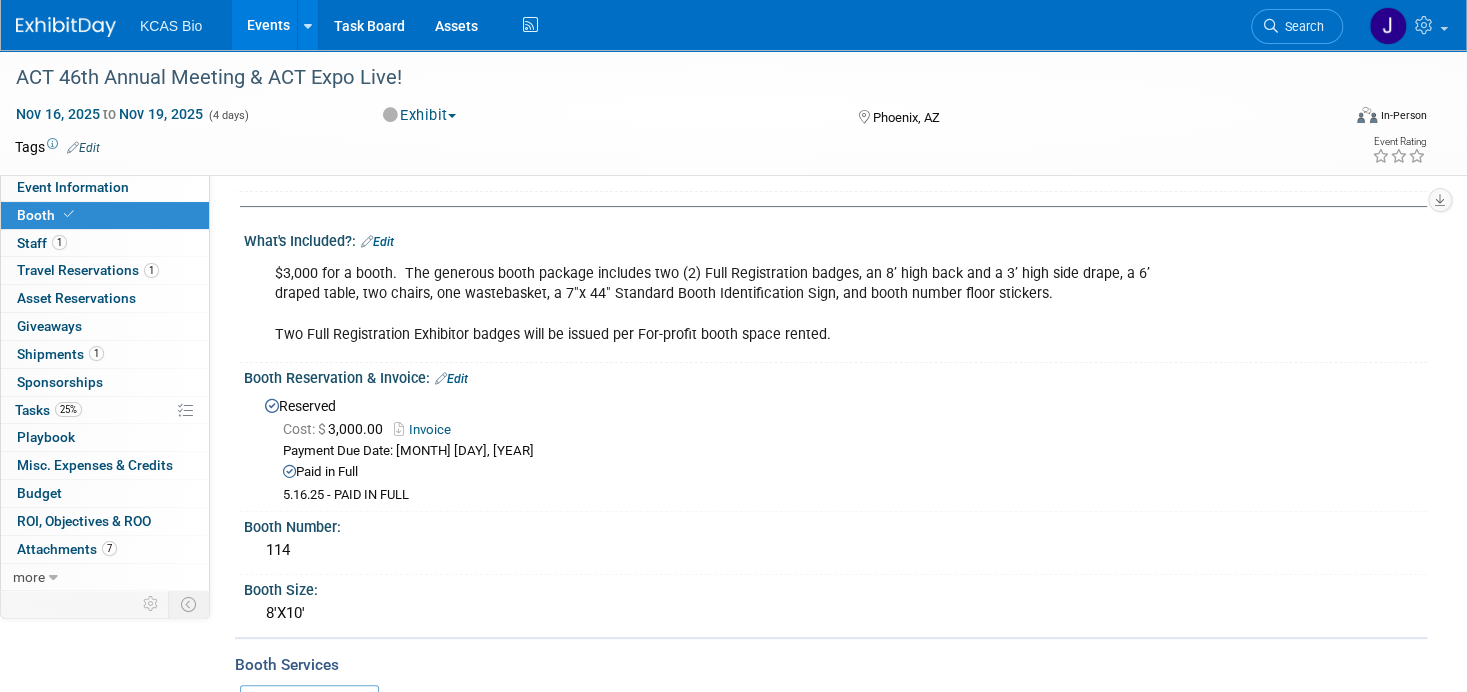 scroll, scrollTop: 200, scrollLeft: 0, axis: vertical 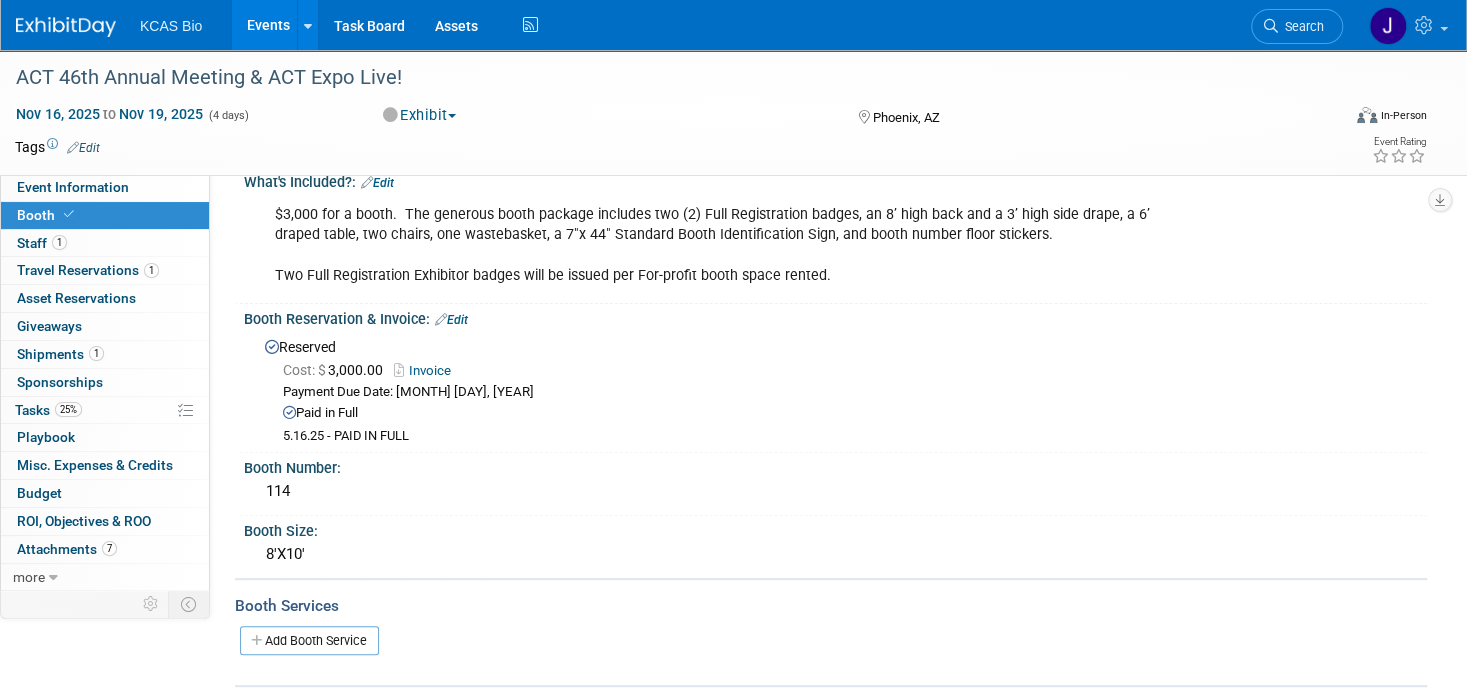 click on "ACT 46th Annual Meeting & ACT Expo Live!
[MONTH] [DAY], [YEAR]  to  [MONTH] [DAY], [YEAR]
(4 days)
[MONTH] [DAY], [YEAR] to [MONTH] [DAY], [YEAR]
Exhibit
Committed
Considering
Not Going
Parking Lot
Attend Only
Exhibit
[CITY], [STATE]
Virtual
In-Person
Hybrid
<img src="https://www.exhibitday.com/Images/Format-Virtual.png" style="width: 22px; height: 18px; margin-top: 2px; margin-bottom: 2px; margin-left: 2px; filter: Grayscale(70%); opacity: 0.9;" />   Virtual
<img src="https://www.exhibitday.com/Images/Format-InPerson.png" style="width: 22px; height: 18px; margin-top: 2px; margin-bottom: 2px; margin-left: 2px; filter: Grayscale(70%); opacity: 0.9;" />   In-Person
<img src="https://www.exhibitday.com/Images/Format-Hybrid.png" style="width: 22px; height: 18px; margin-top: 2px; margin-bottom: 2px; margin-left: 2px; filter: Grayscale(70%); opacity: 0.9;" />   Hybrid" at bounding box center [733, 112] 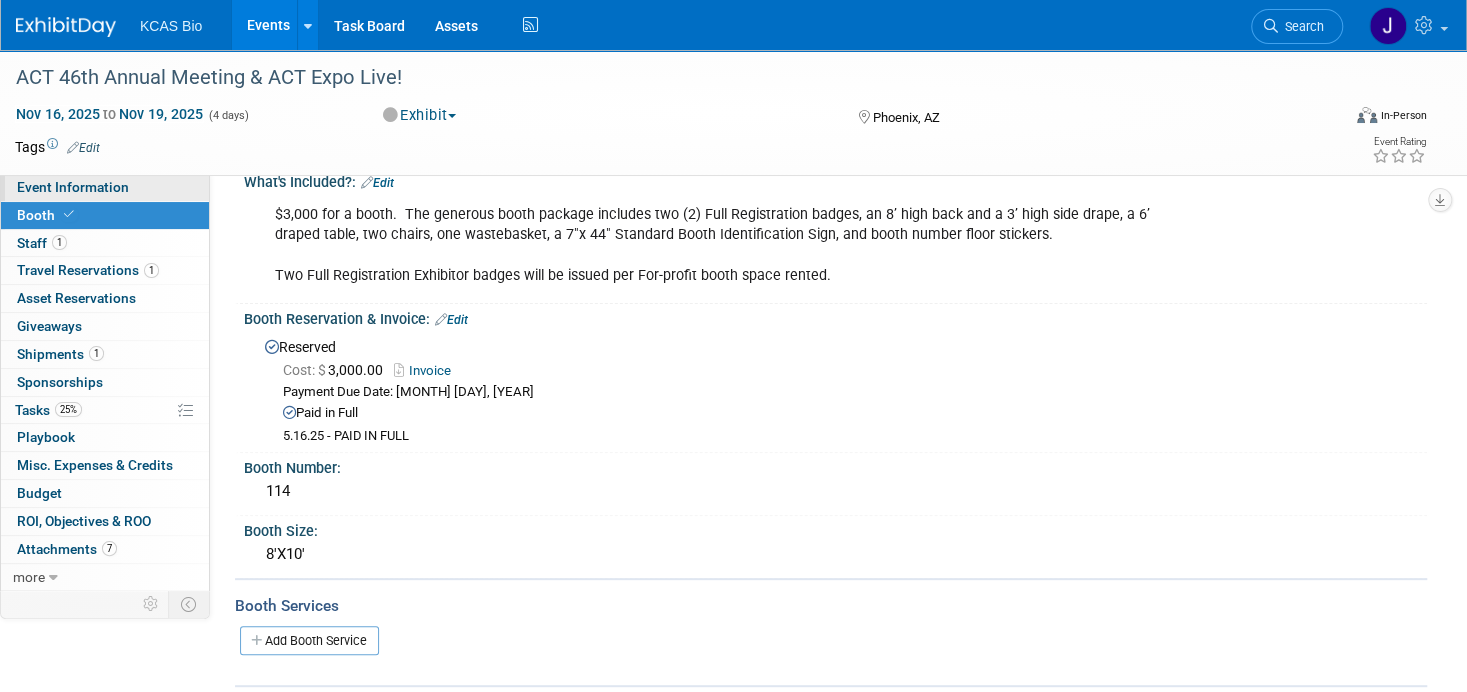 click on "Event Information" at bounding box center (73, 187) 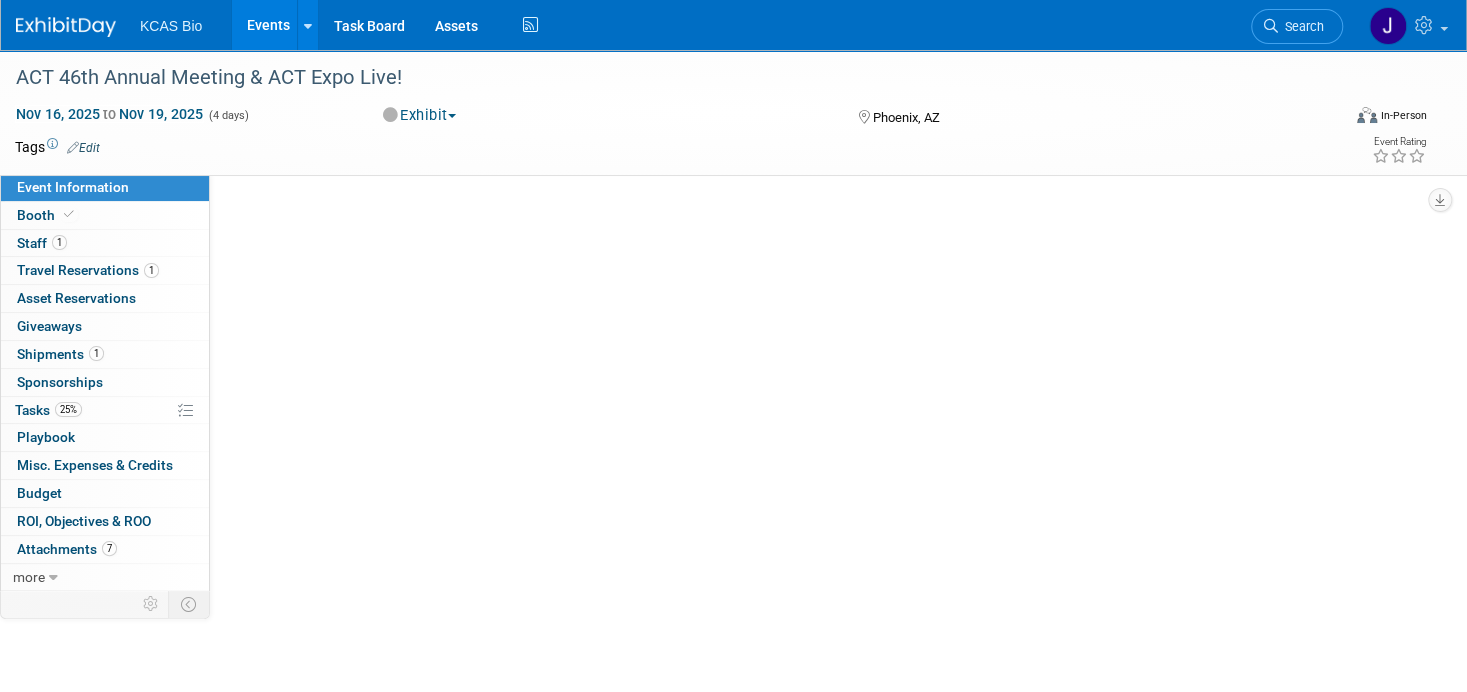 scroll, scrollTop: 0, scrollLeft: 0, axis: both 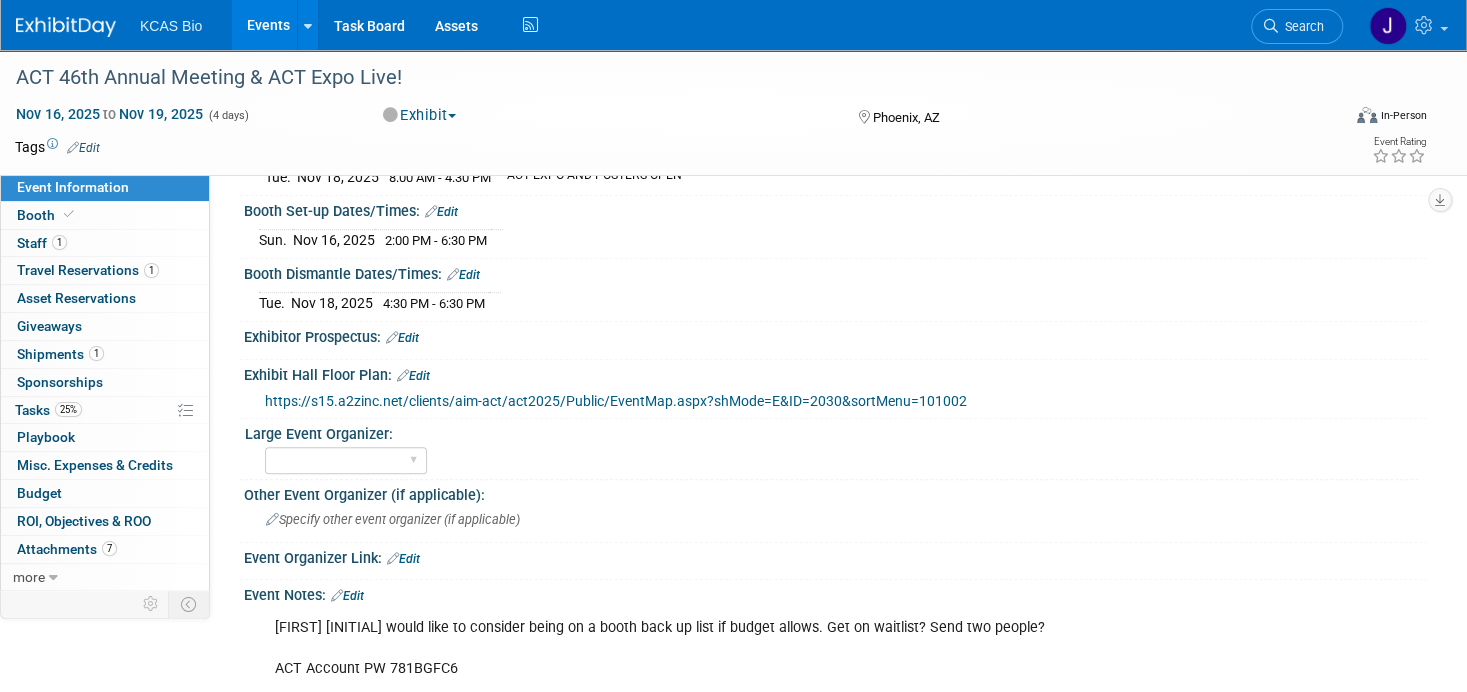 click on "https://s15.a2zinc.net/clients/aim-act/act2025/Public/EventMap.aspx?shMode=E&ID=2030&sortMenu=101002" at bounding box center [616, 401] 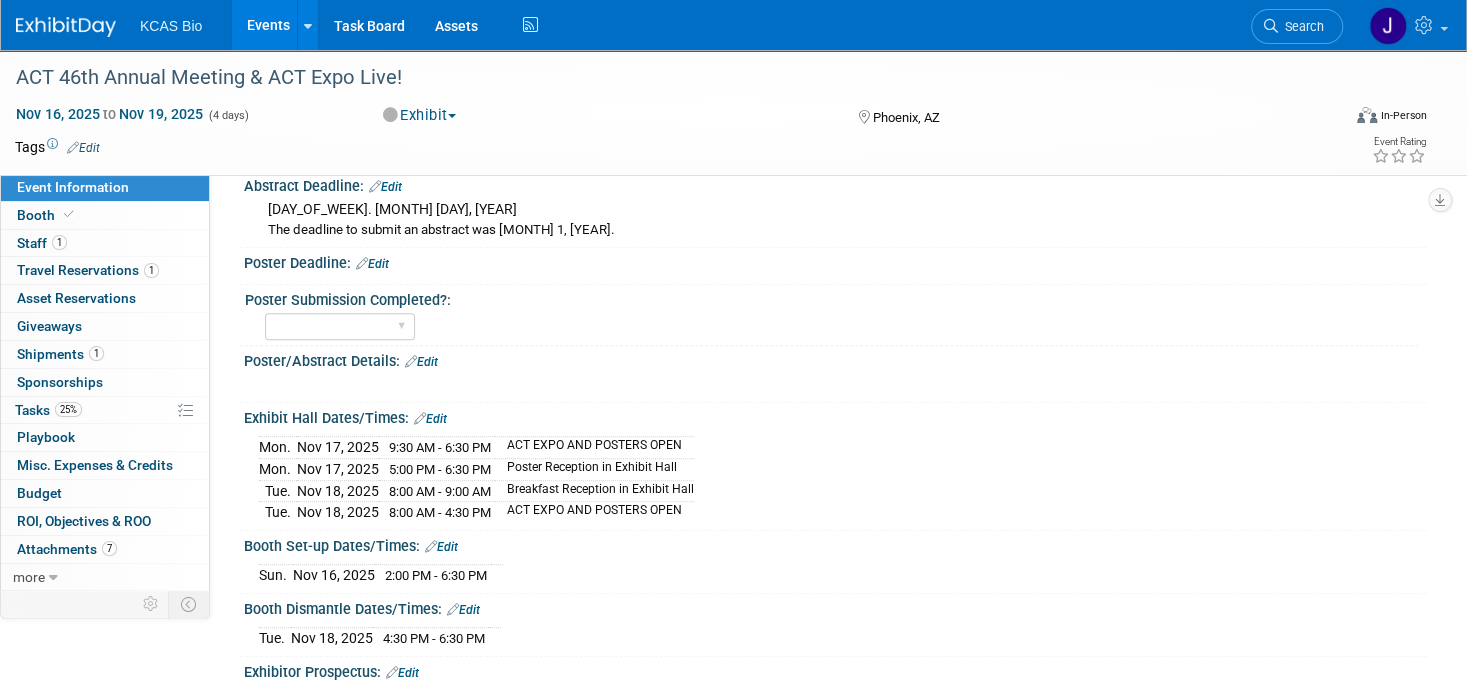 scroll, scrollTop: 500, scrollLeft: 0, axis: vertical 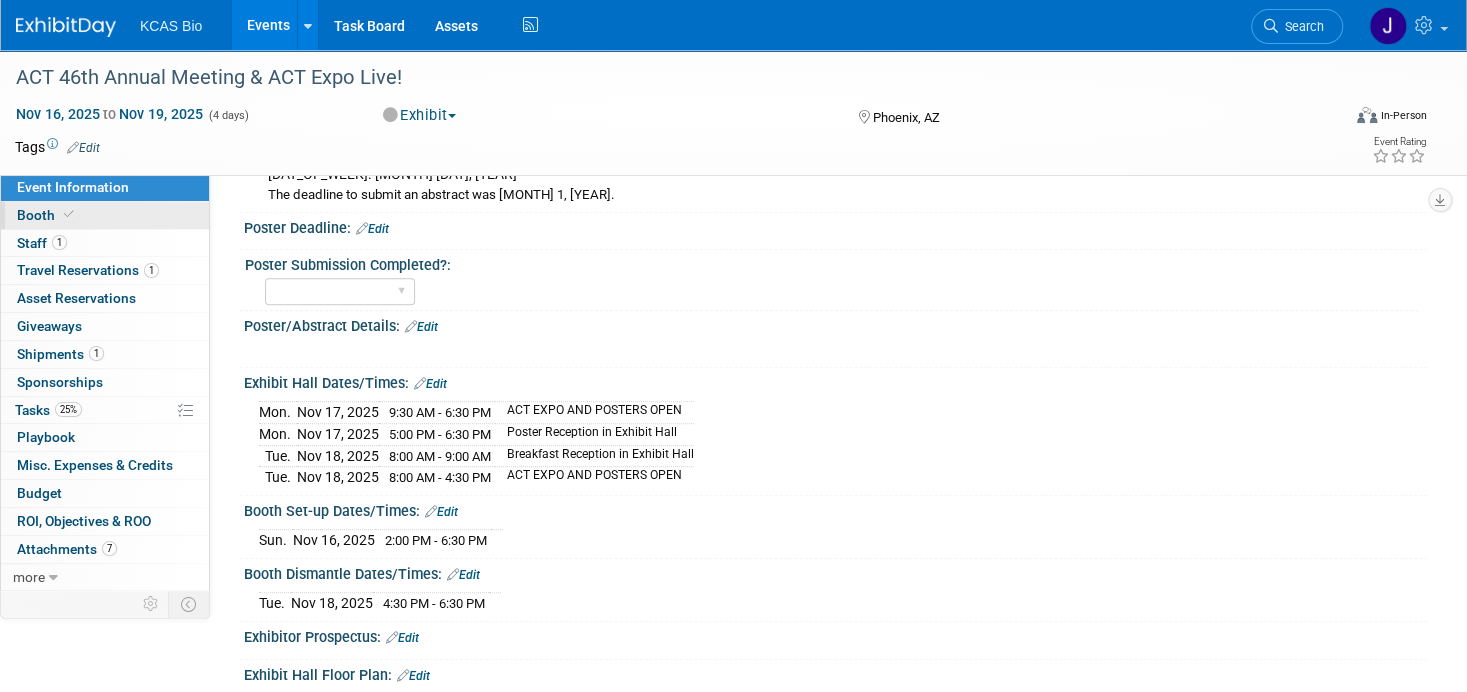 click on "Booth" at bounding box center [47, 215] 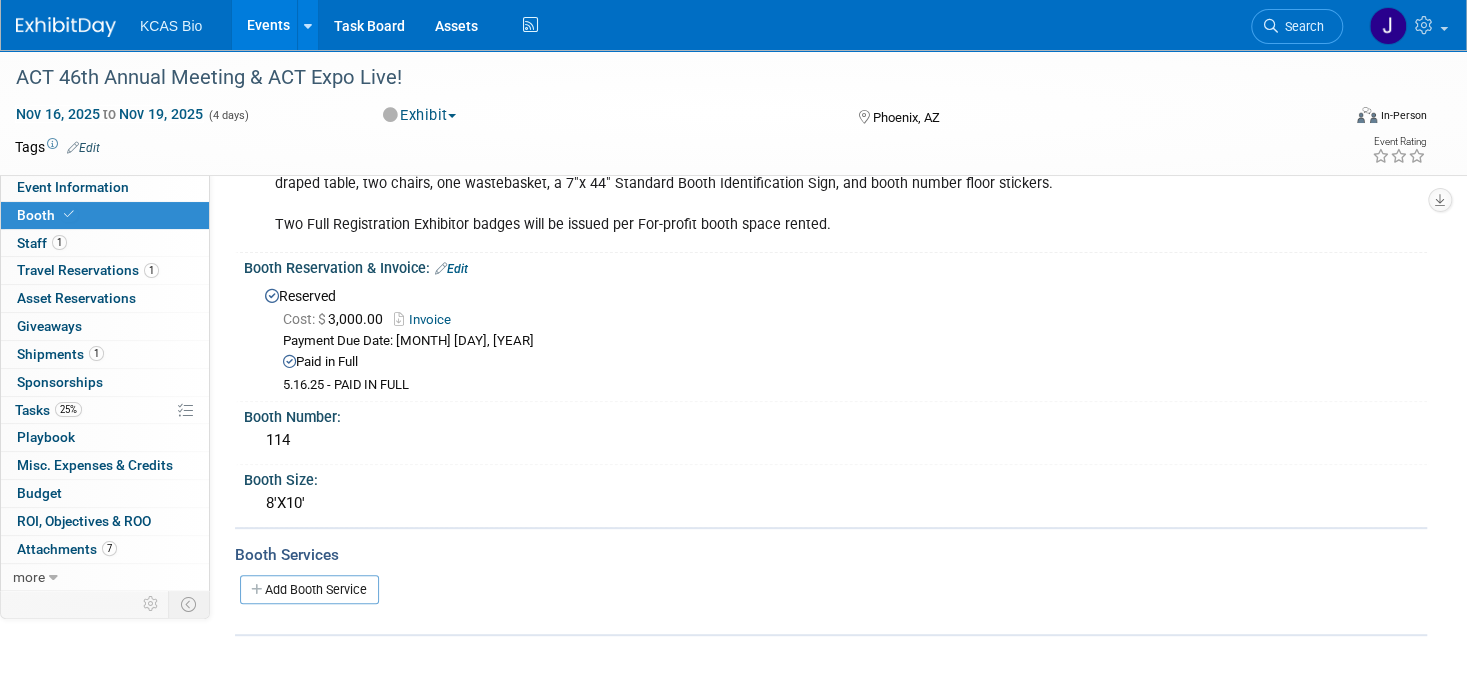 scroll, scrollTop: 300, scrollLeft: 0, axis: vertical 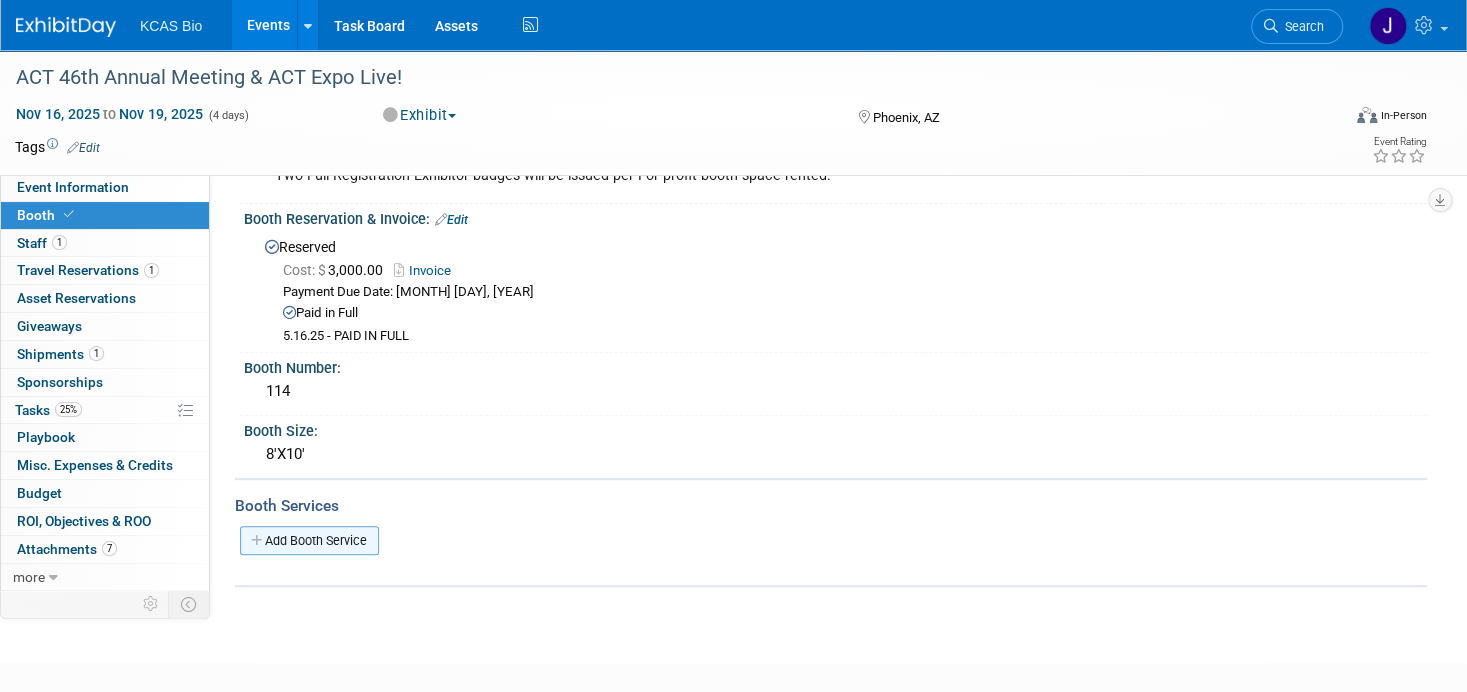 click on "Add Booth Service" at bounding box center [309, 540] 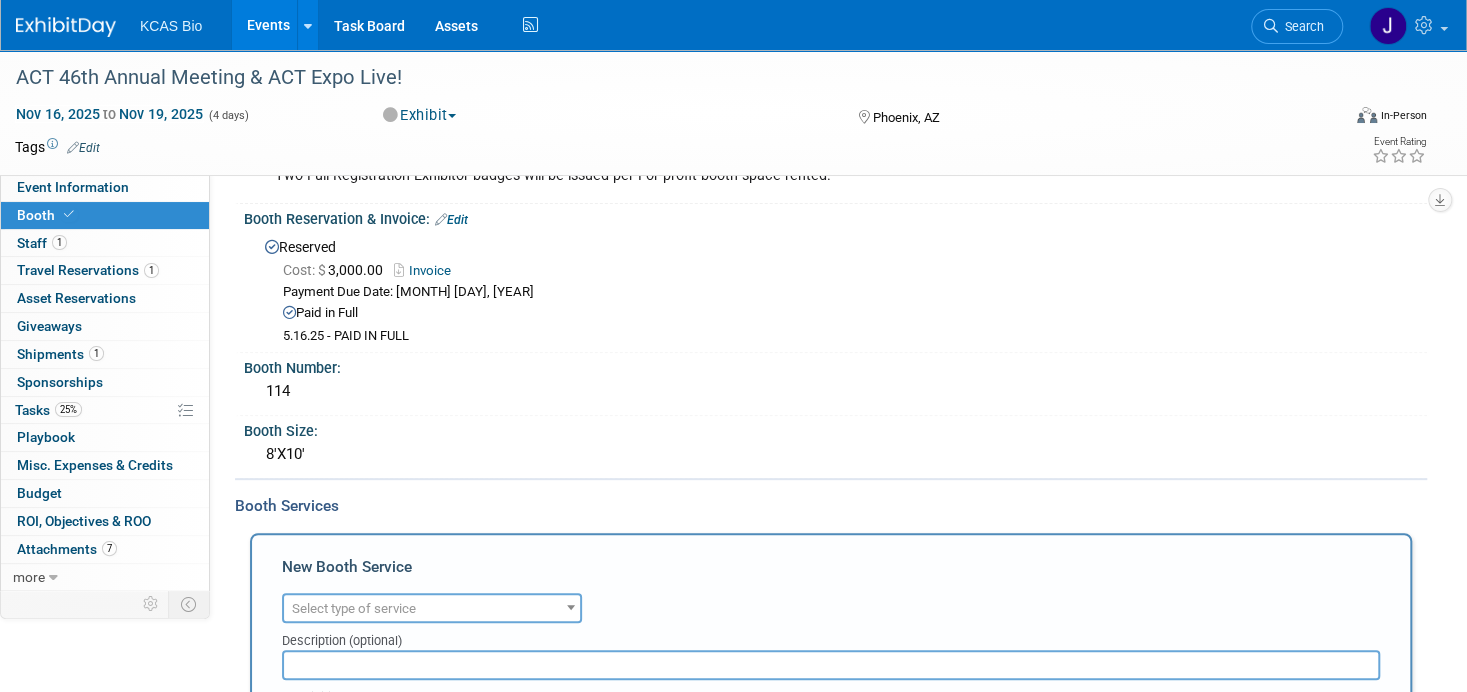 scroll, scrollTop: 0, scrollLeft: 0, axis: both 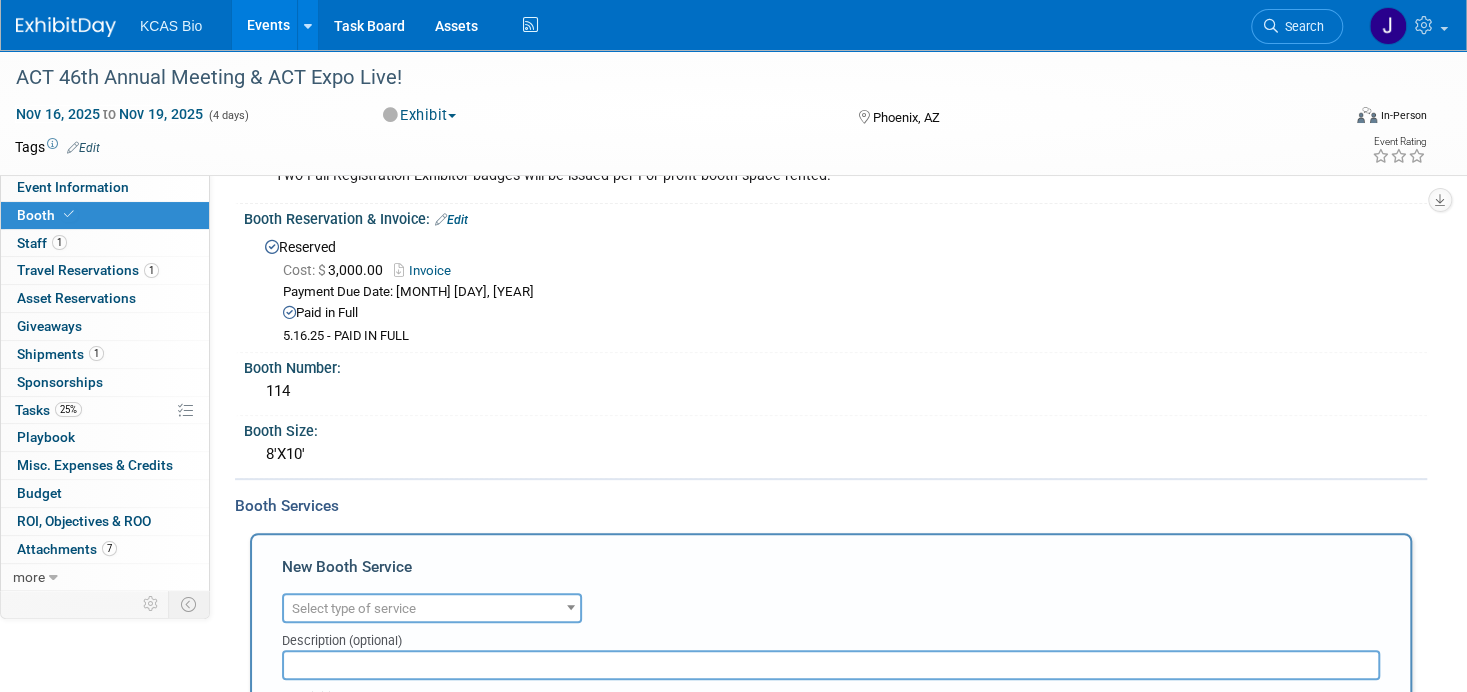 click on "Select type of service" at bounding box center [432, 609] 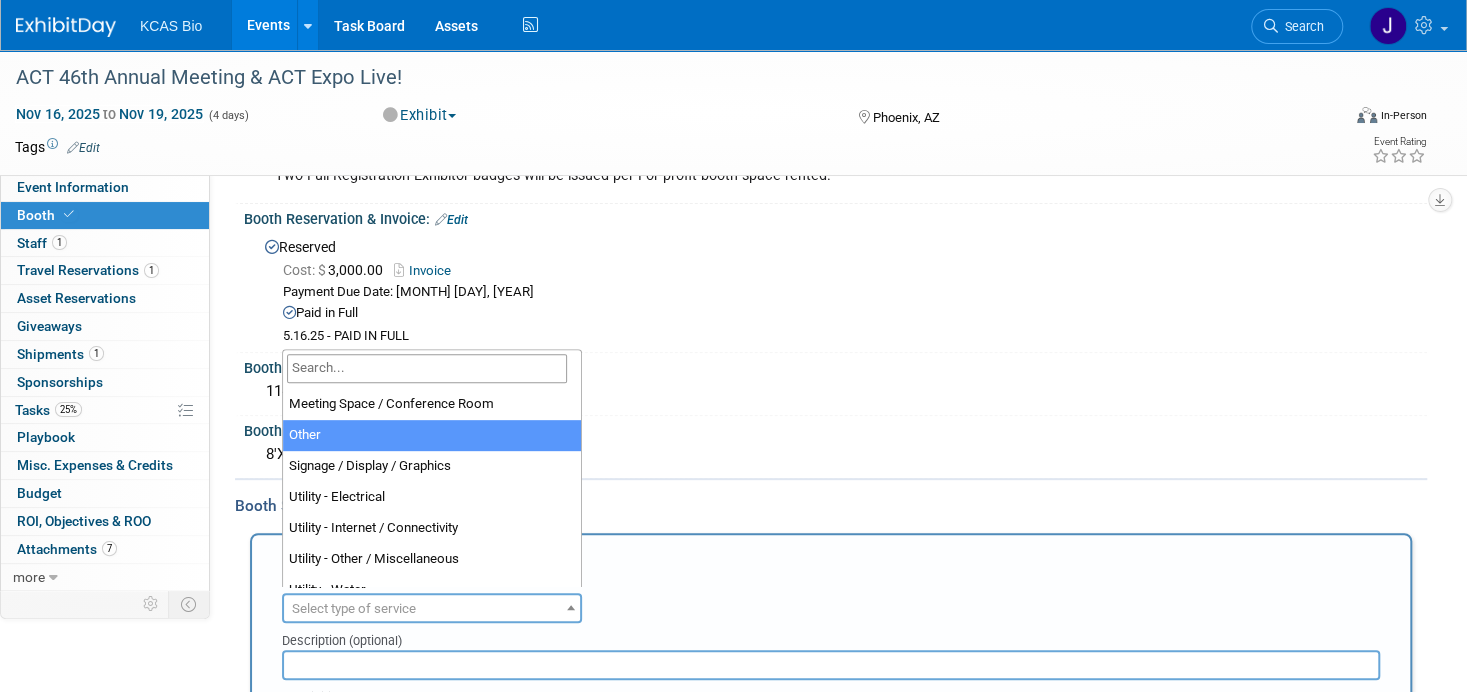 scroll, scrollTop: 512, scrollLeft: 0, axis: vertical 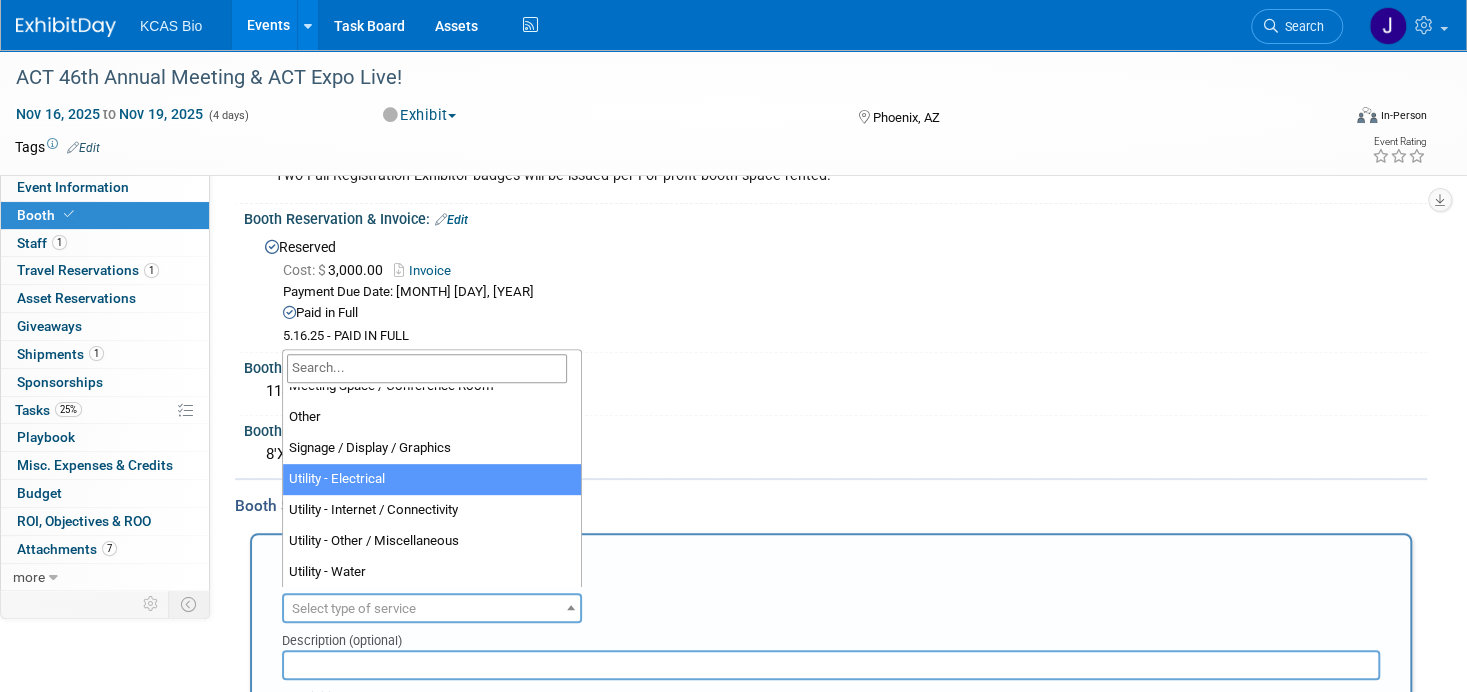 select on "8" 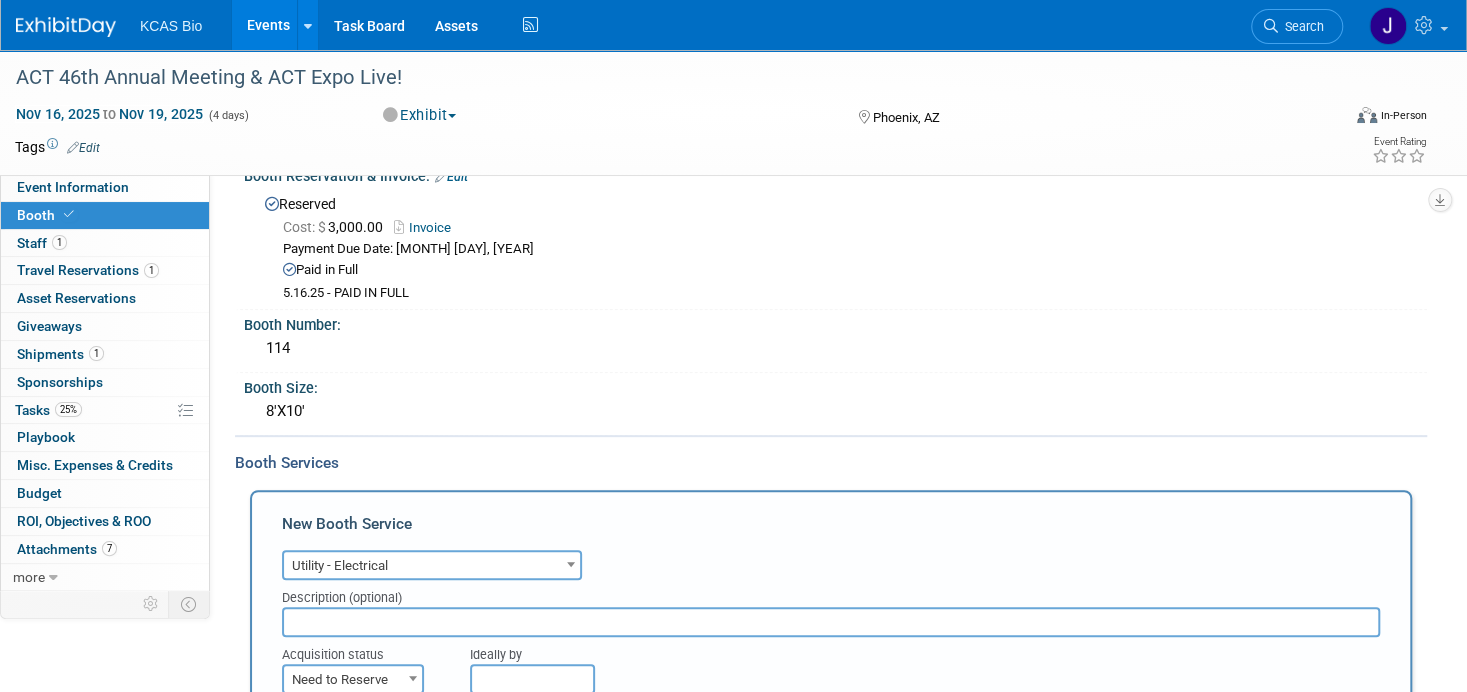 scroll, scrollTop: 500, scrollLeft: 0, axis: vertical 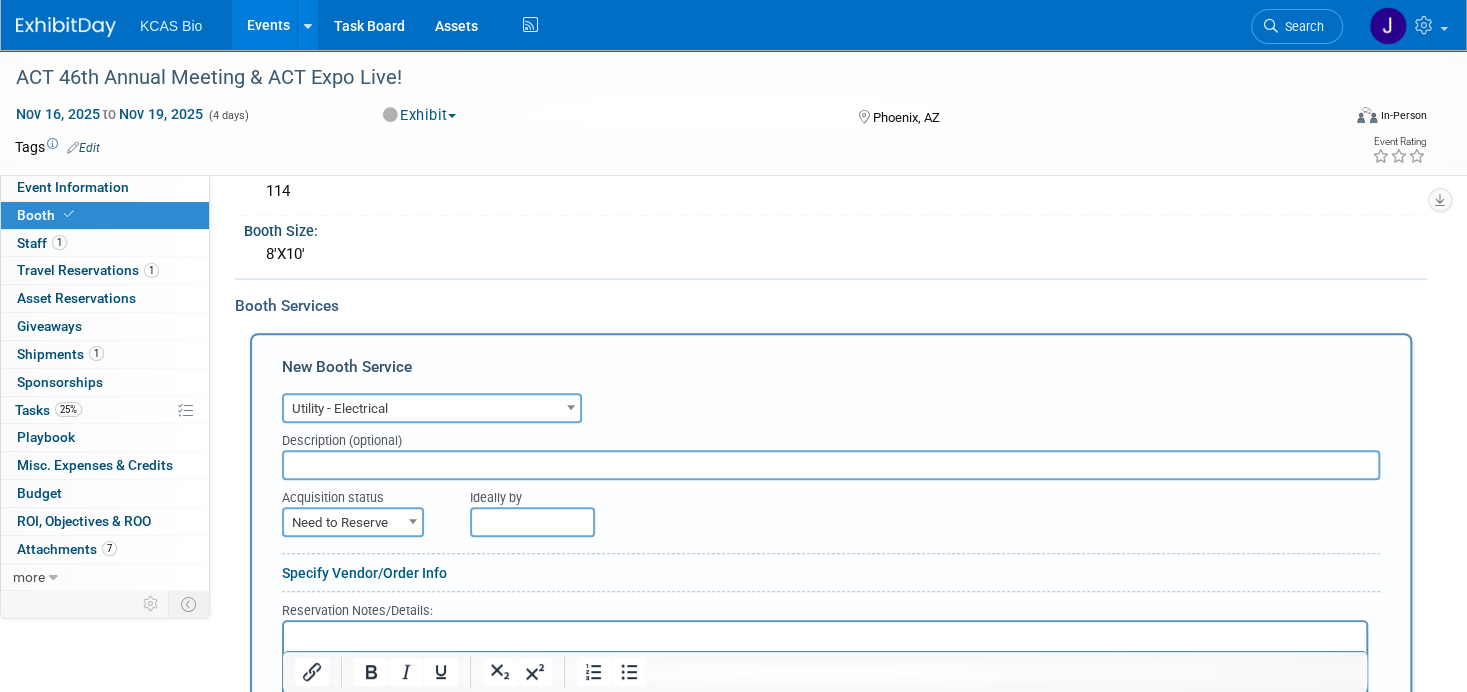 click at bounding box center (413, 521) 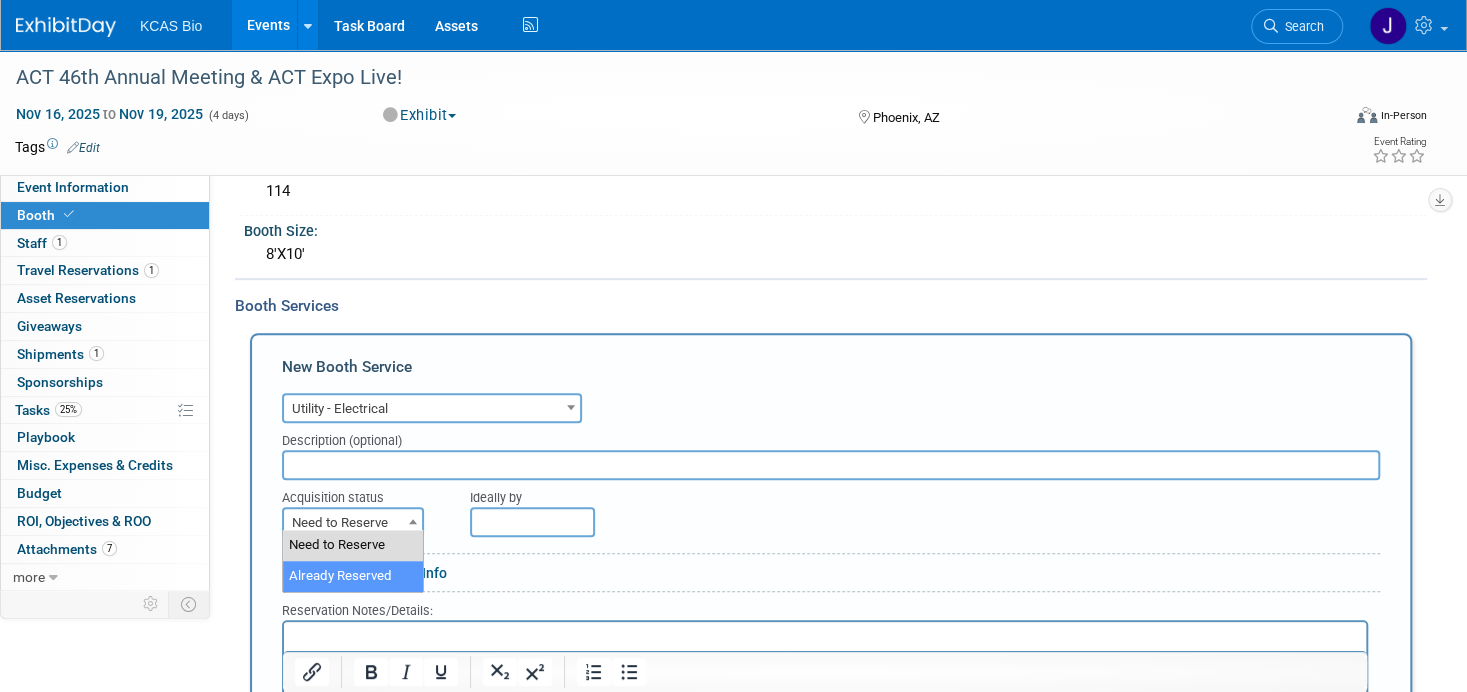 select on "2" 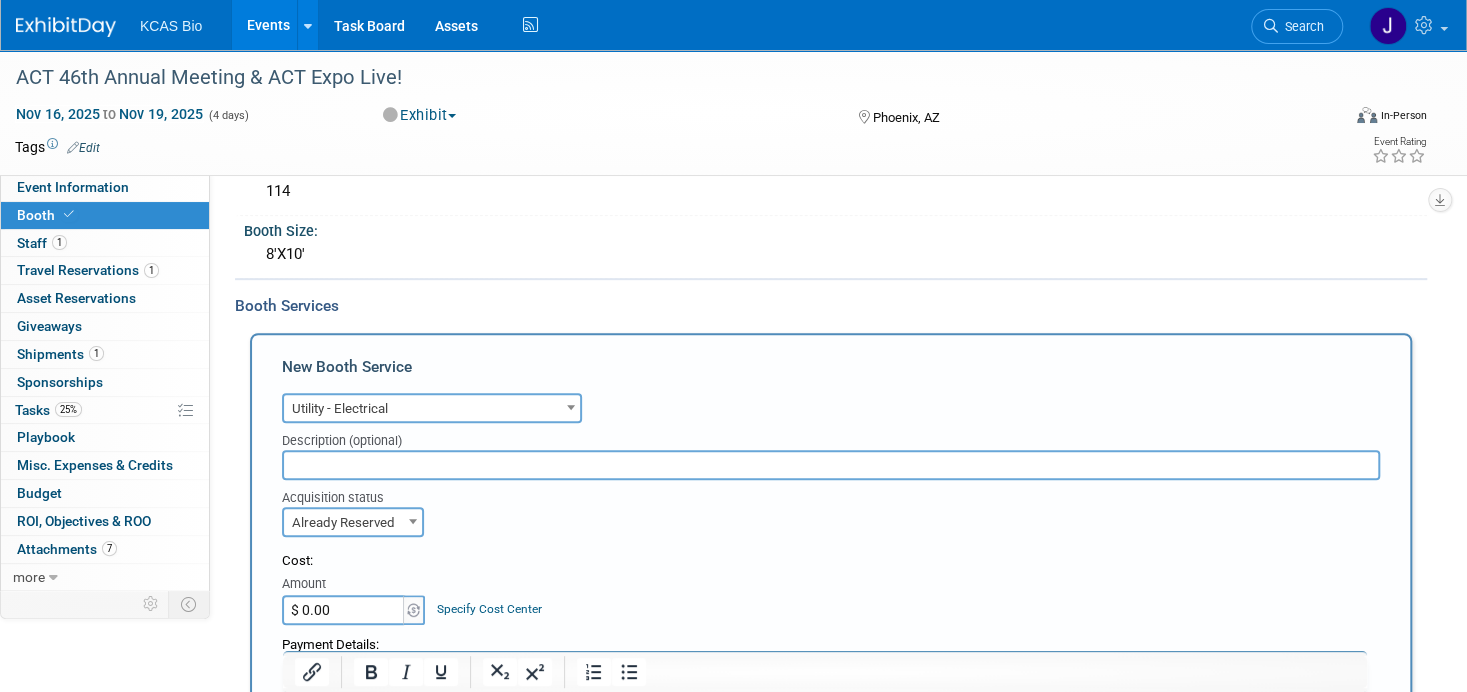 click on "$ 0.00" at bounding box center (344, 610) 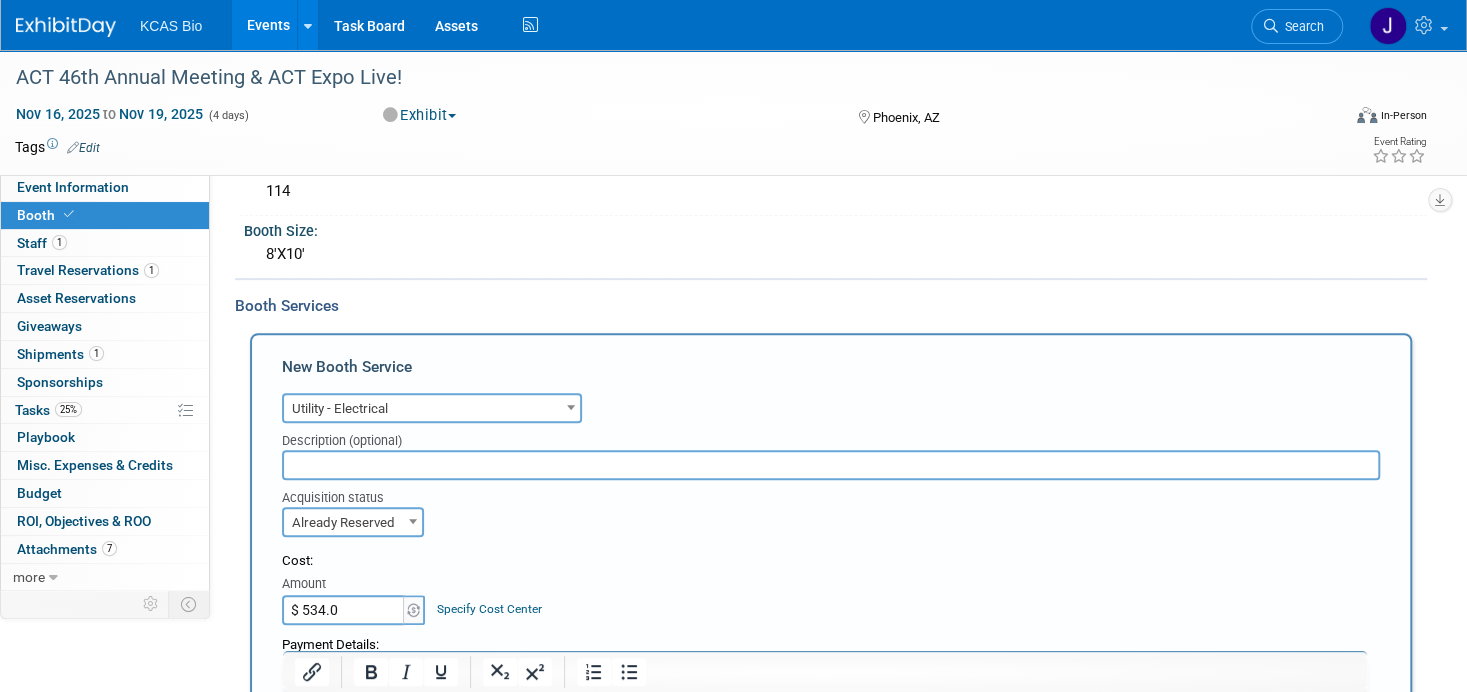 type on "$ 534.00" 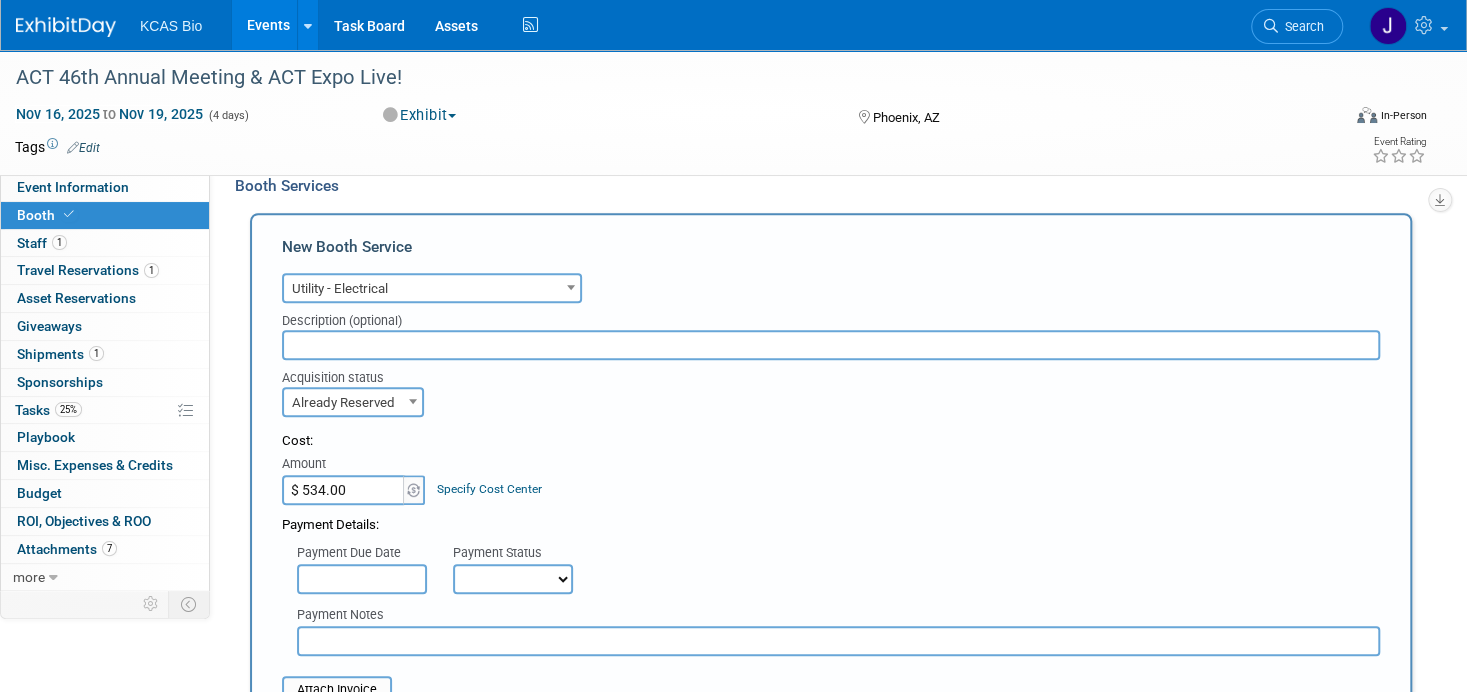scroll, scrollTop: 700, scrollLeft: 0, axis: vertical 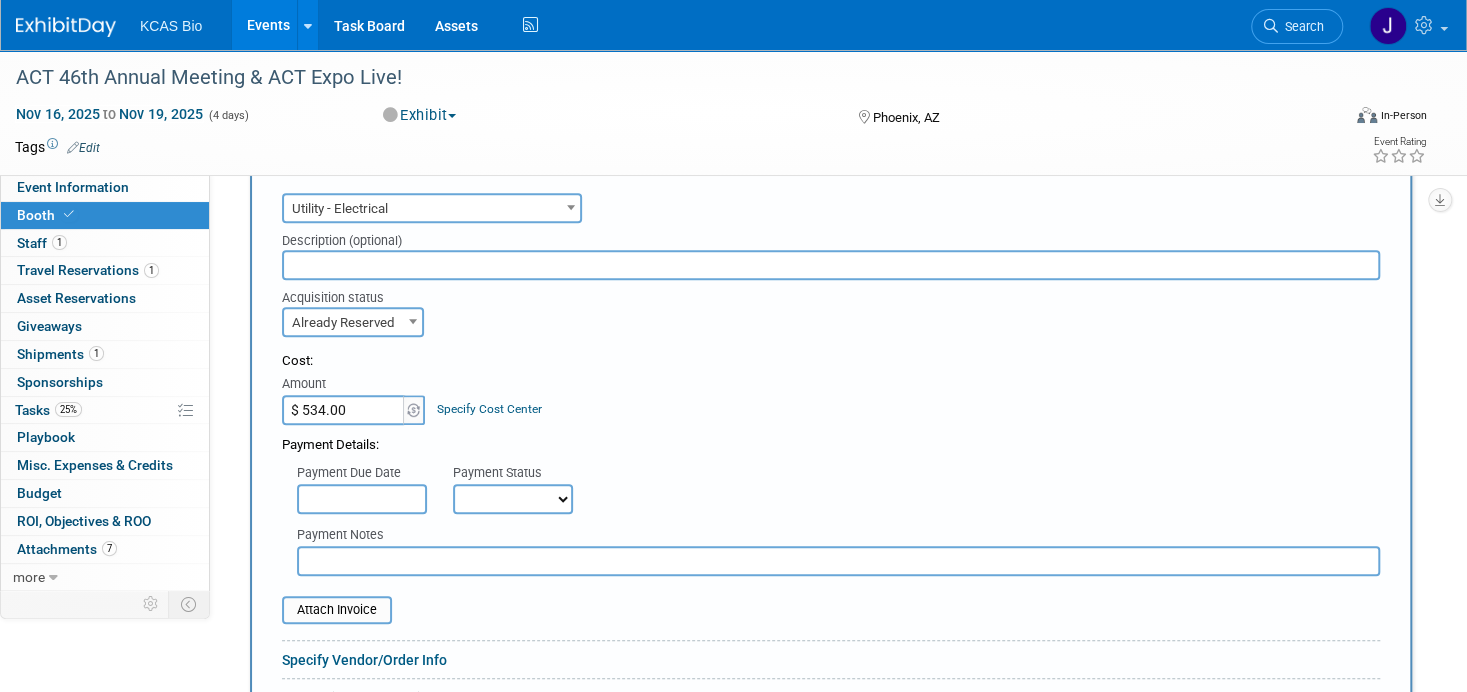 click on "Not Paid Yet
Partially Paid
Paid in Full" at bounding box center (513, 499) 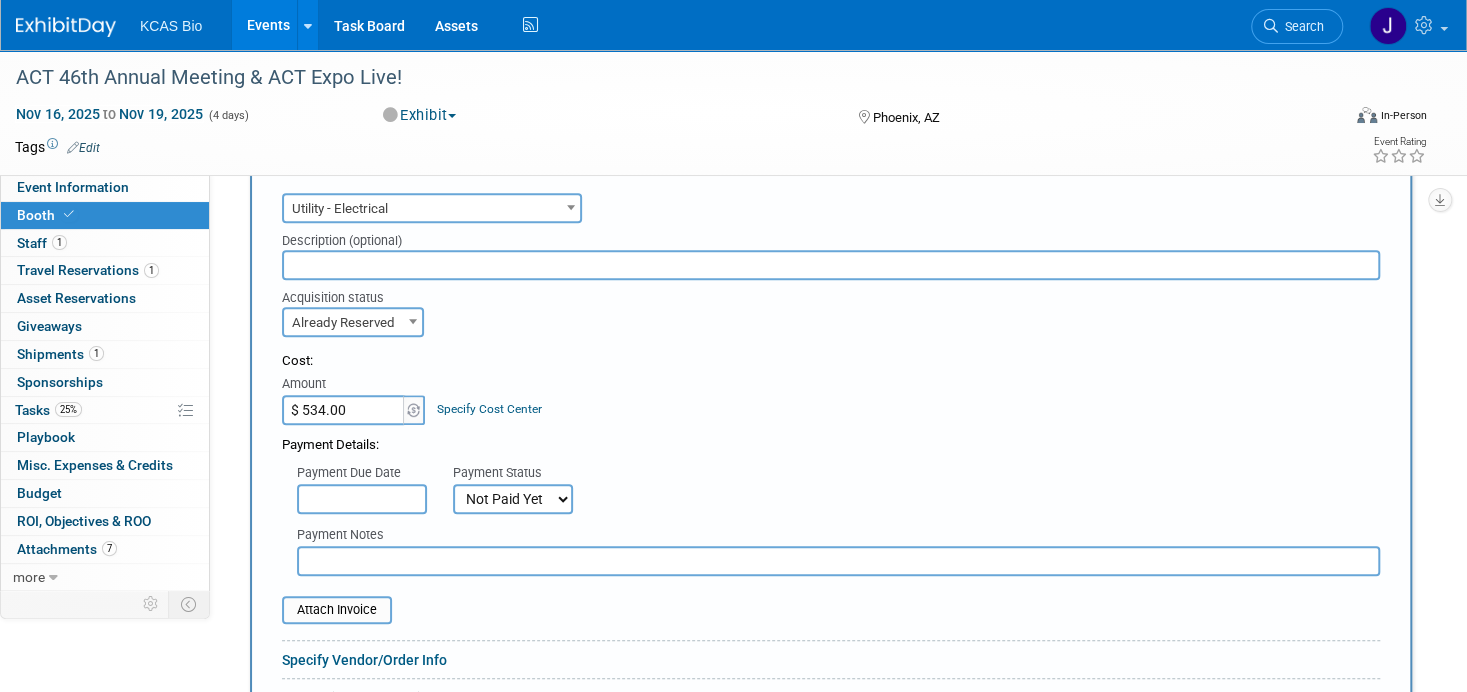 click on "Not Paid Yet
Partially Paid
Paid in Full" at bounding box center (513, 499) 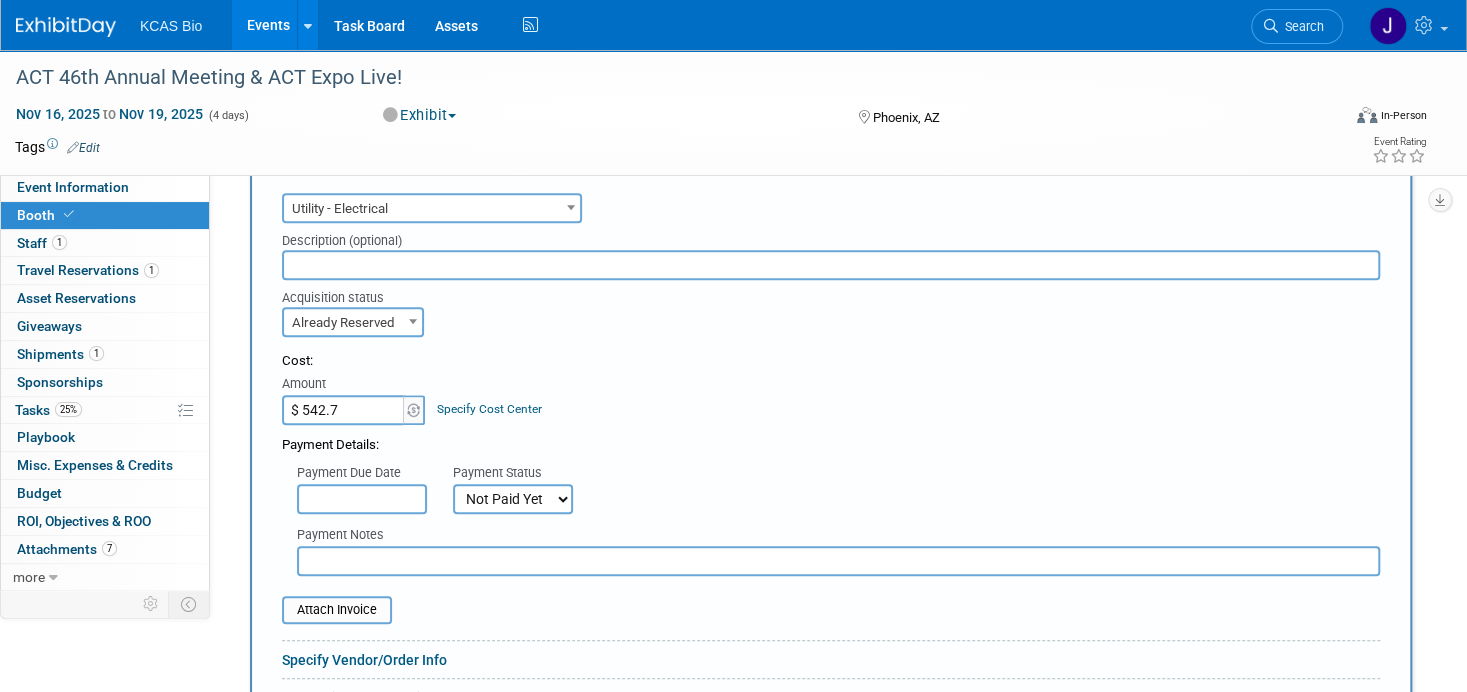type on "$ 542.78" 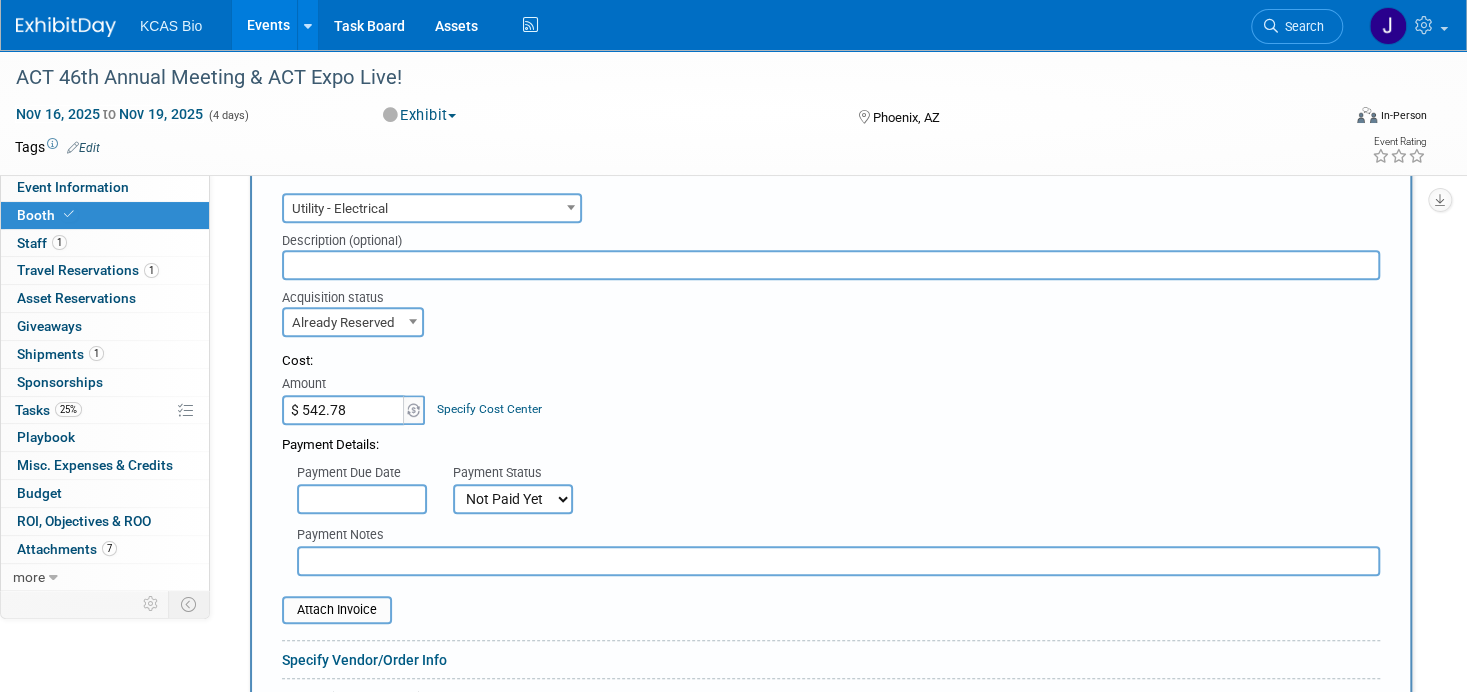 click on "Payment Notes" at bounding box center (838, 547) 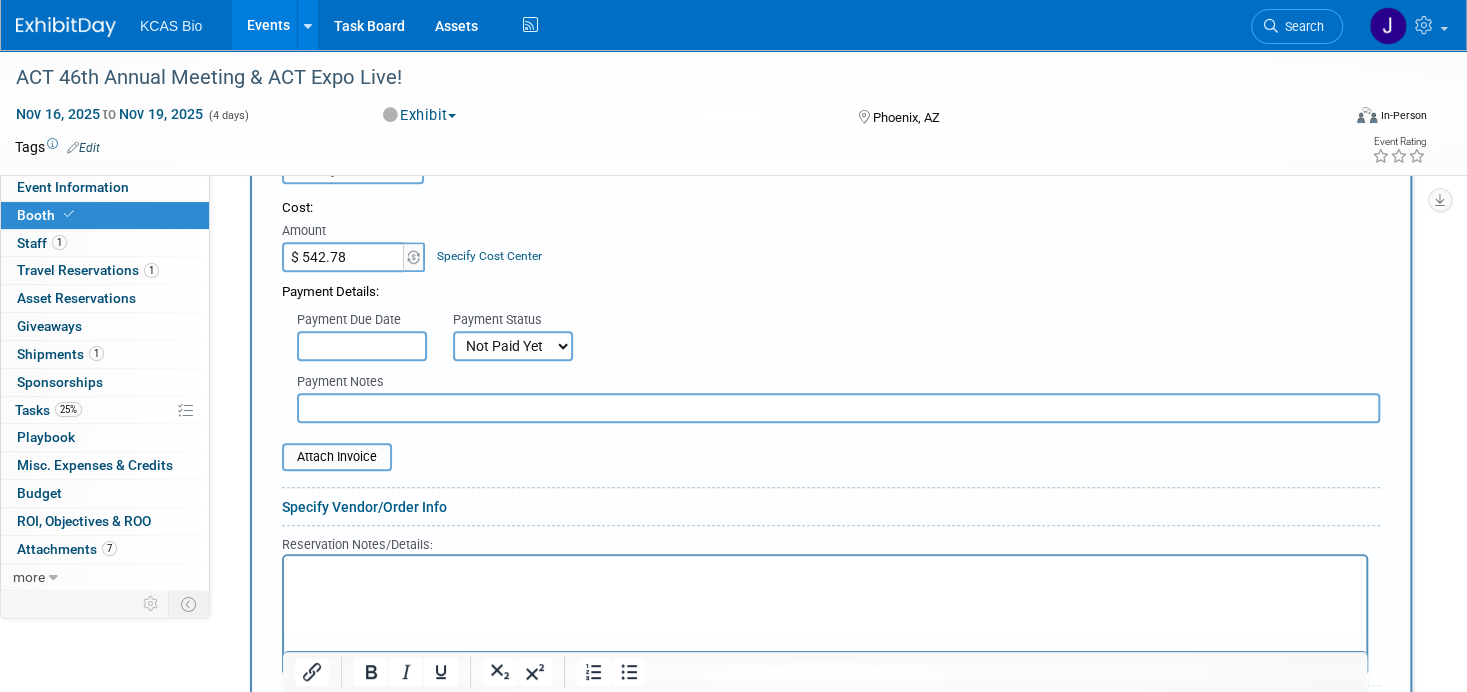 scroll, scrollTop: 800, scrollLeft: 0, axis: vertical 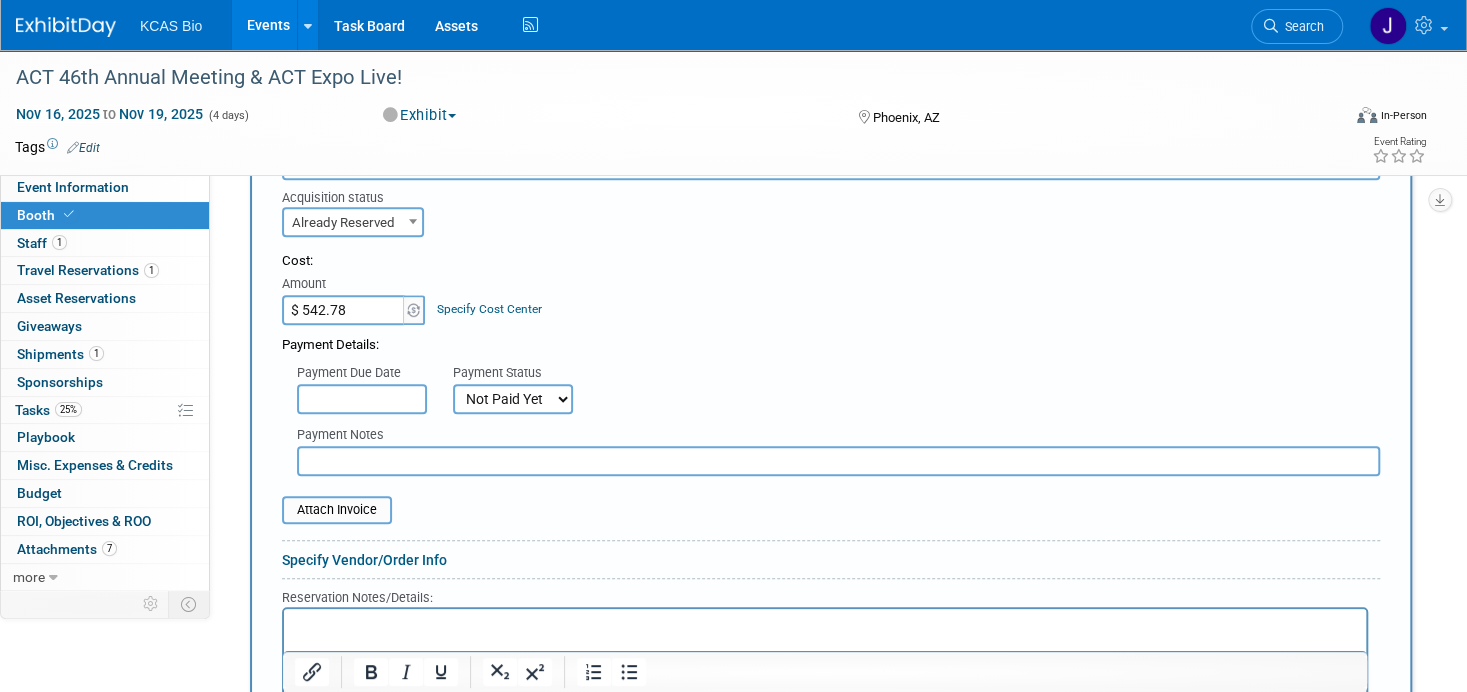 click at bounding box center (825, 625) 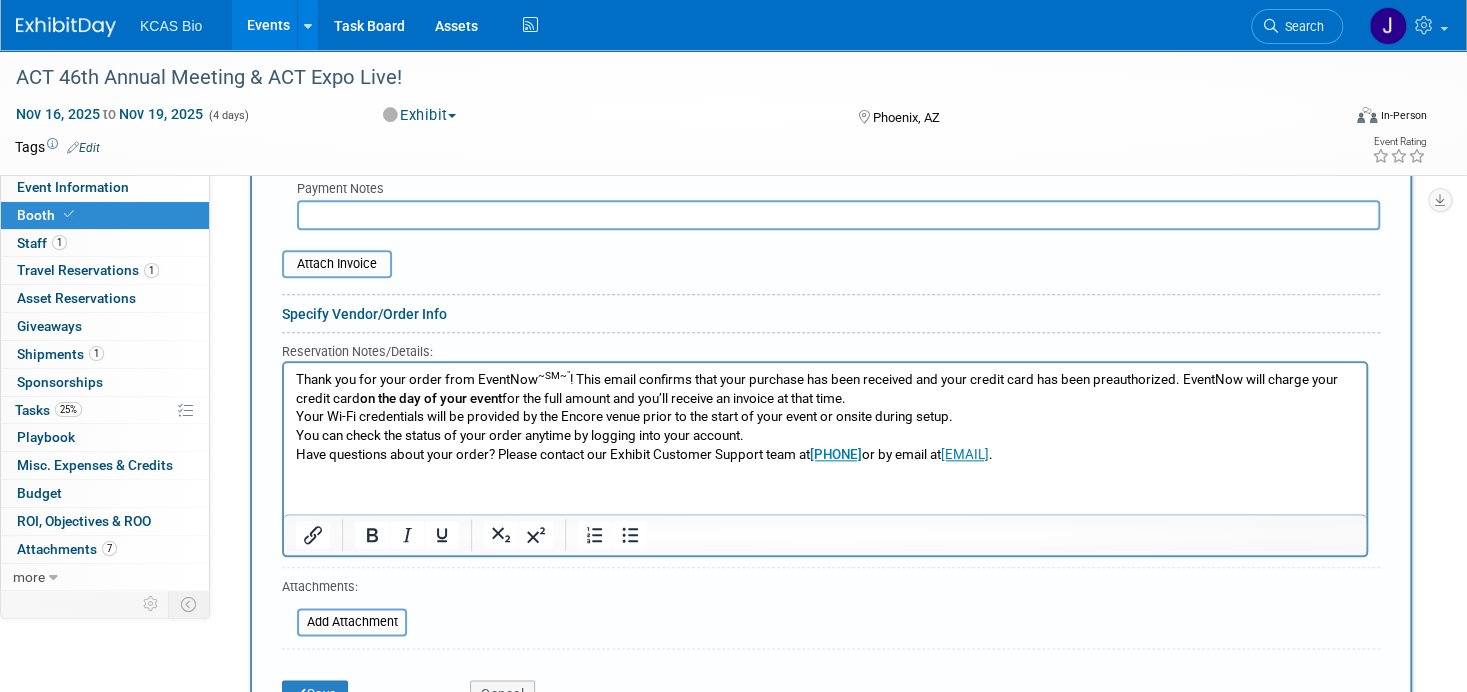 scroll, scrollTop: 1048, scrollLeft: 0, axis: vertical 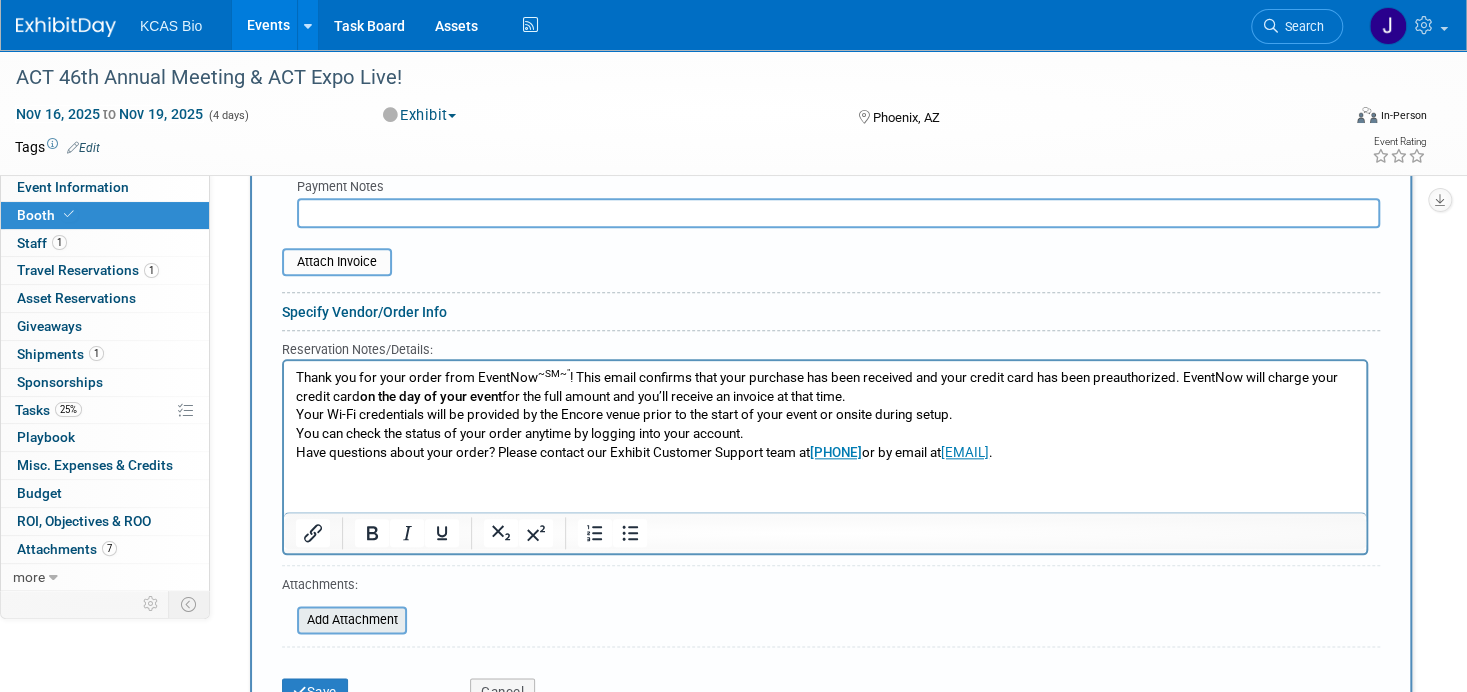 click at bounding box center (286, 620) 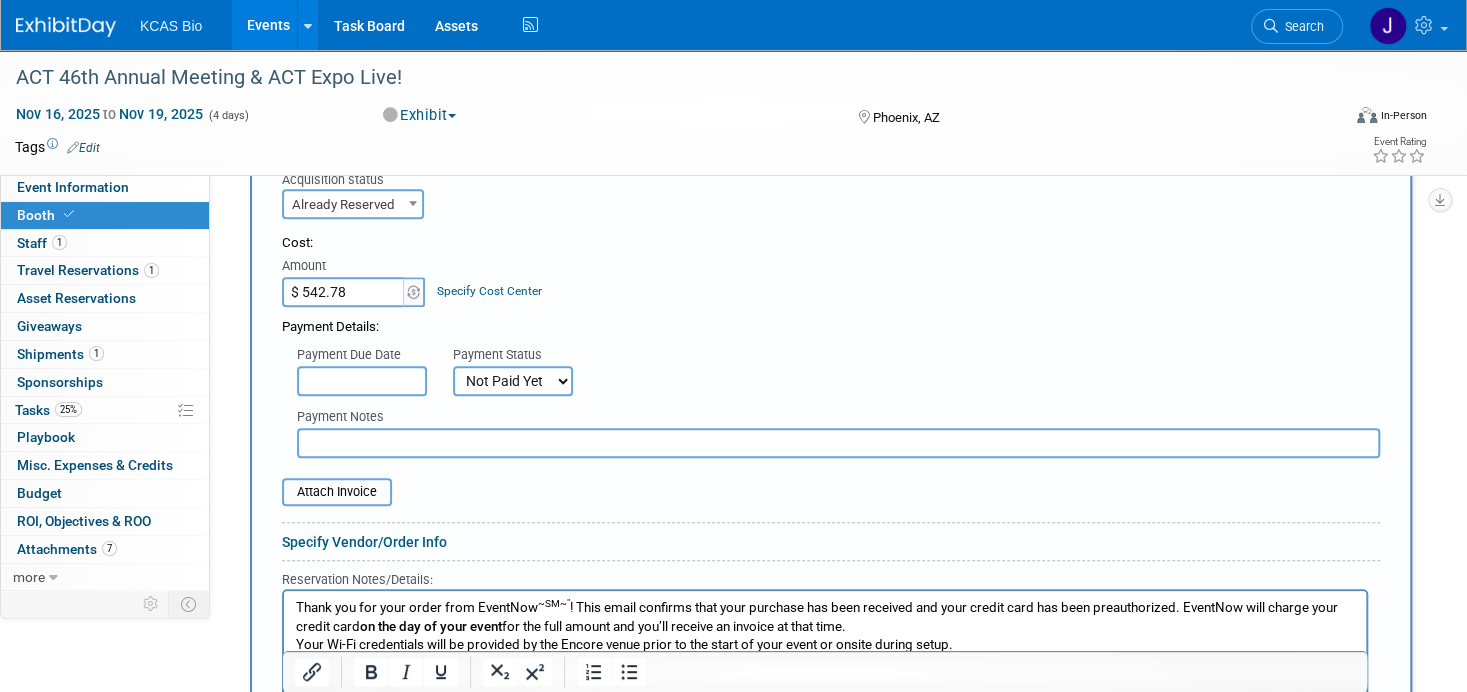 scroll, scrollTop: 748, scrollLeft: 0, axis: vertical 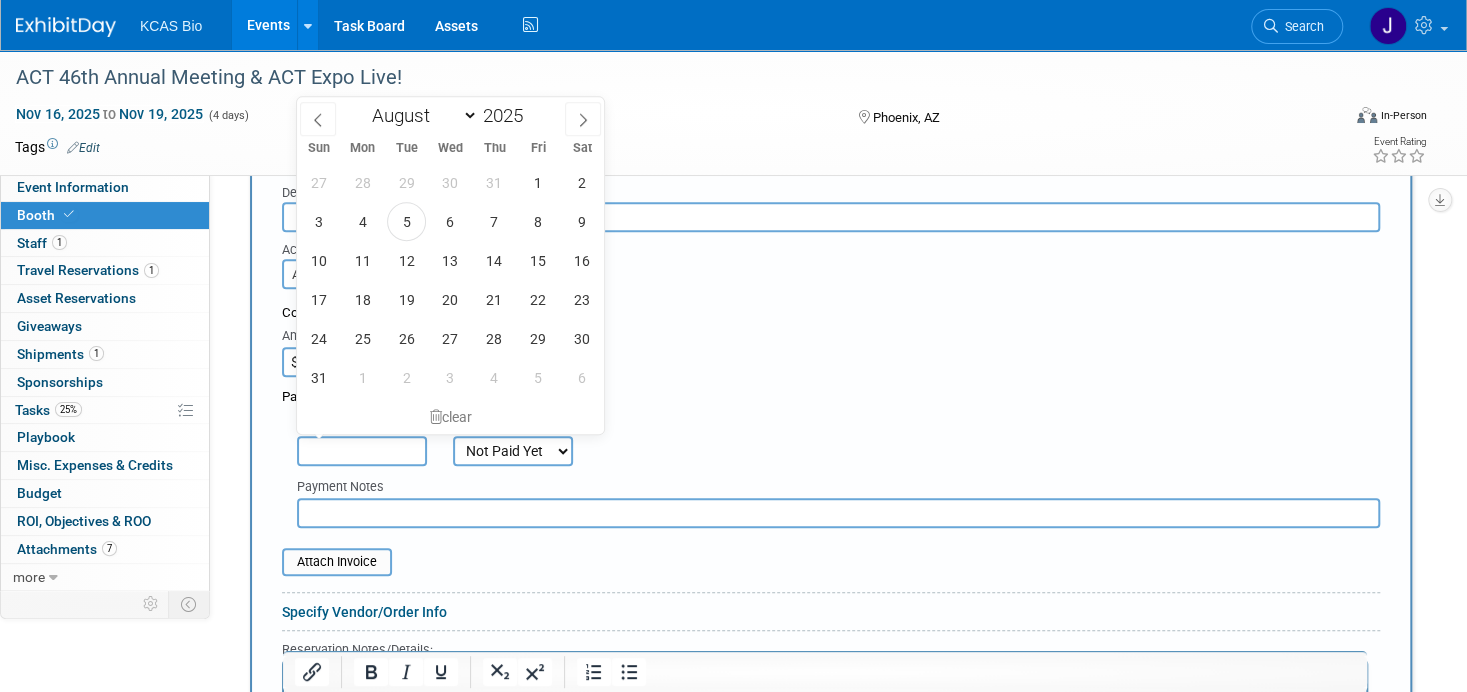 click at bounding box center (362, 451) 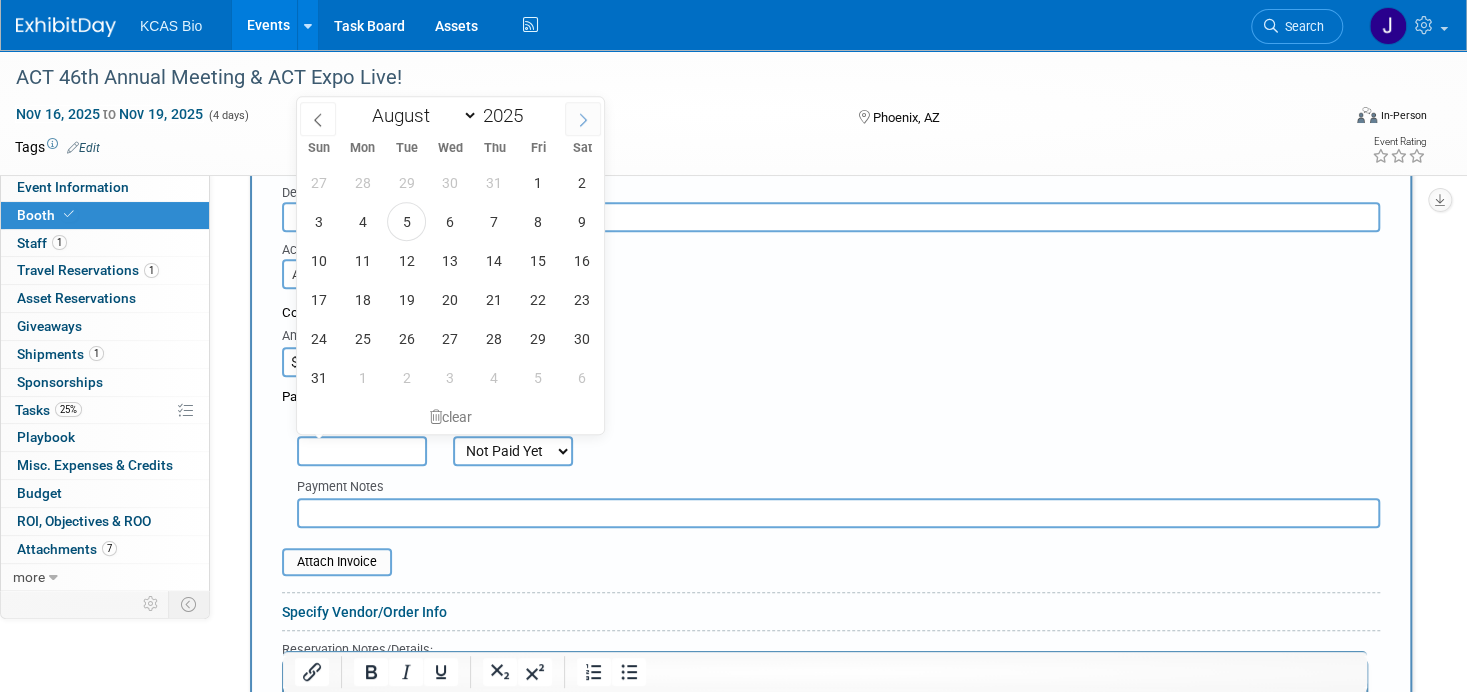 click 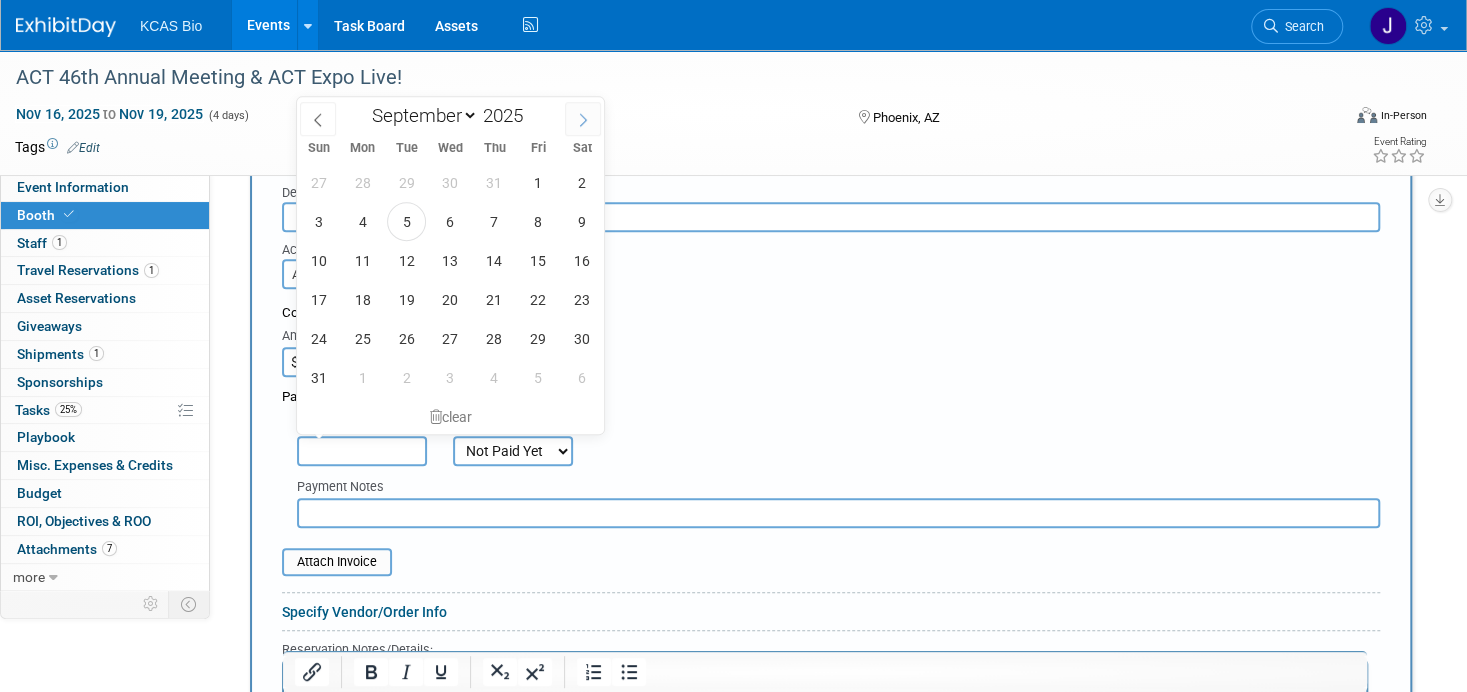 click 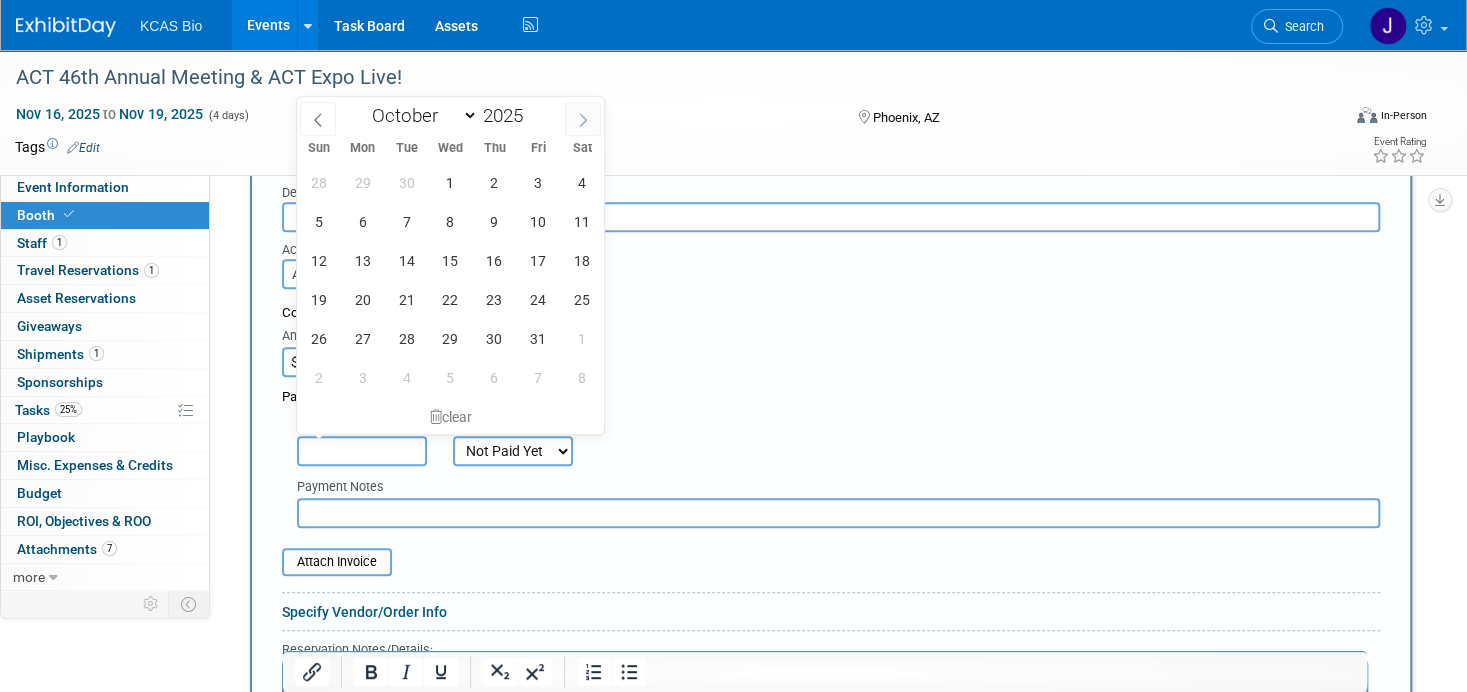 click 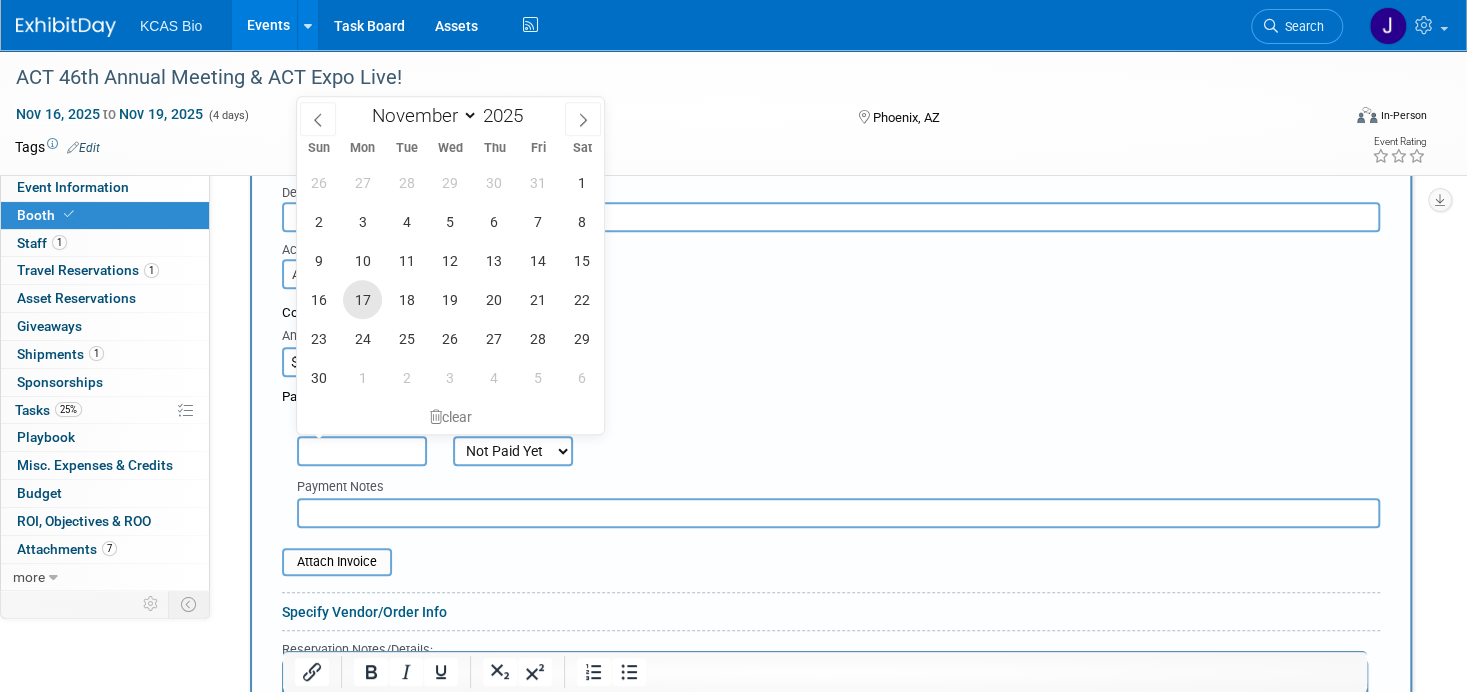 click on "17" at bounding box center (362, 299) 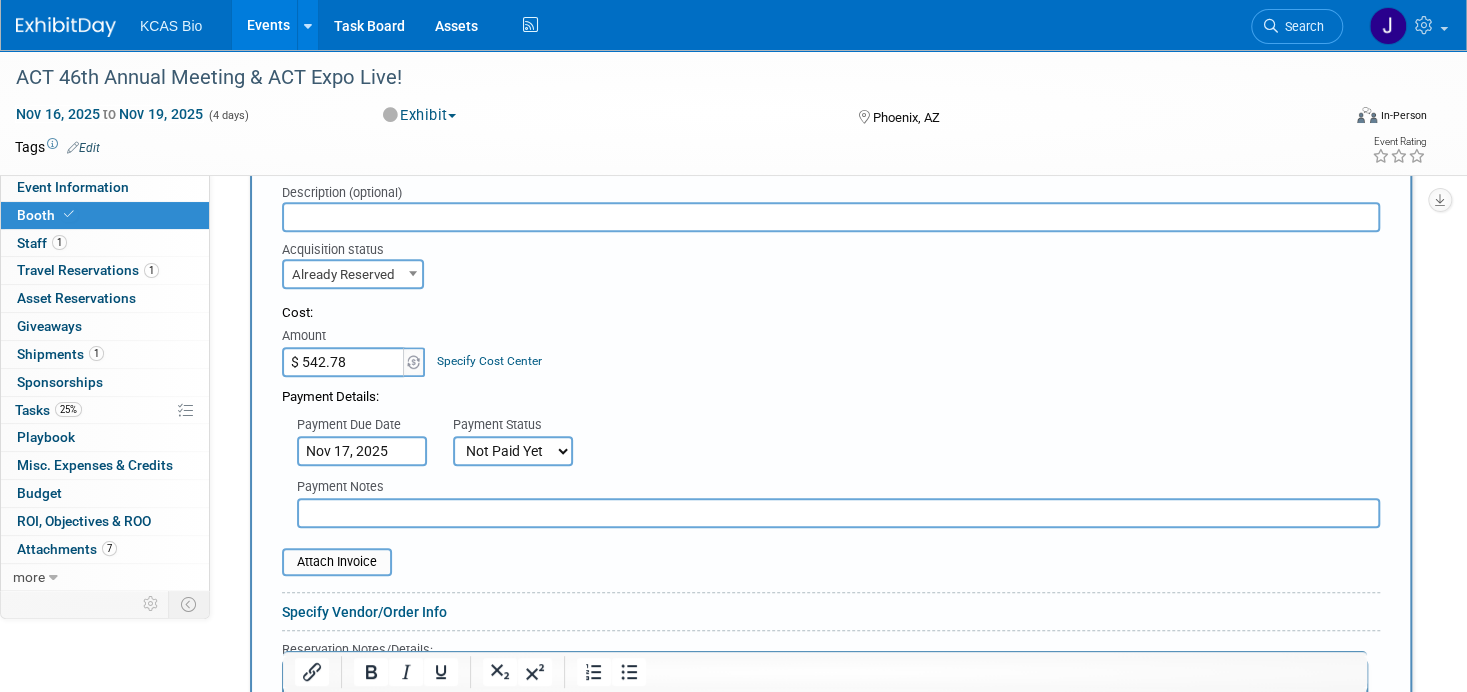 click on "Payment Details:" at bounding box center (831, 392) 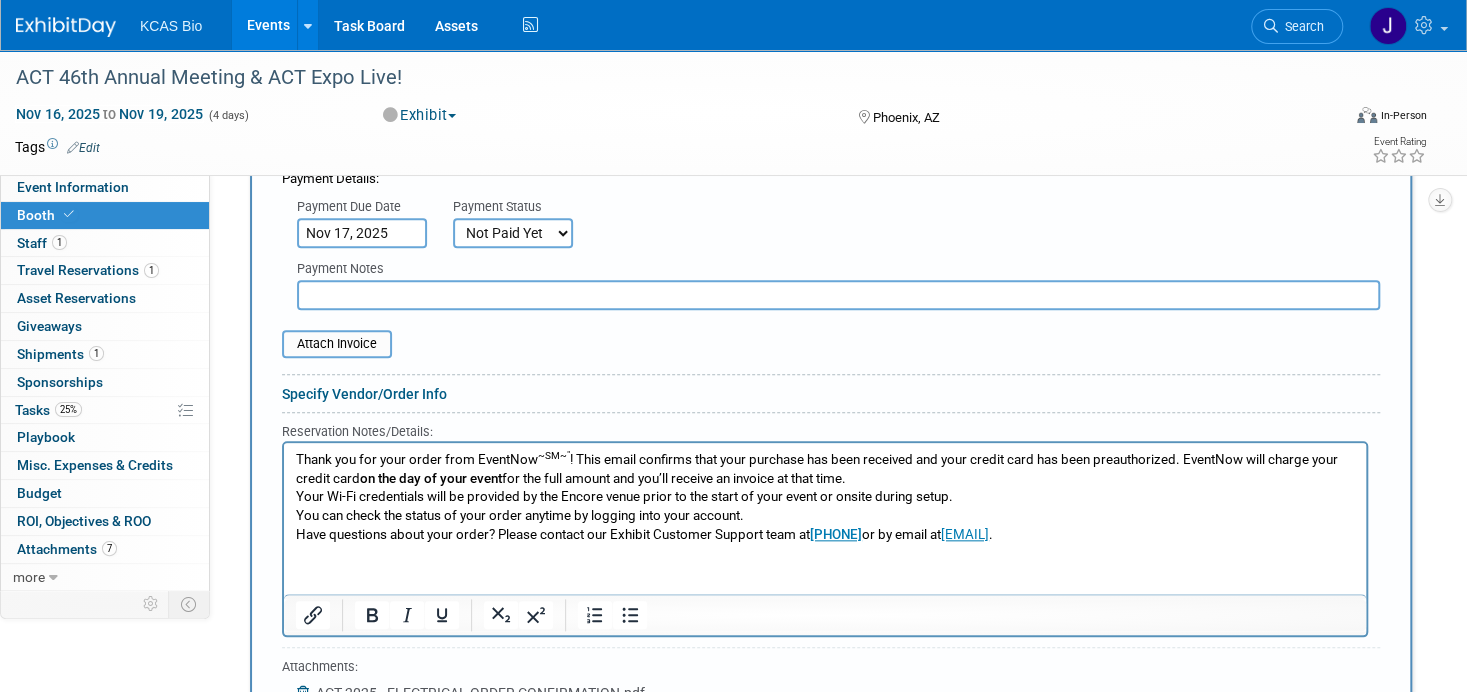 scroll, scrollTop: 1048, scrollLeft: 0, axis: vertical 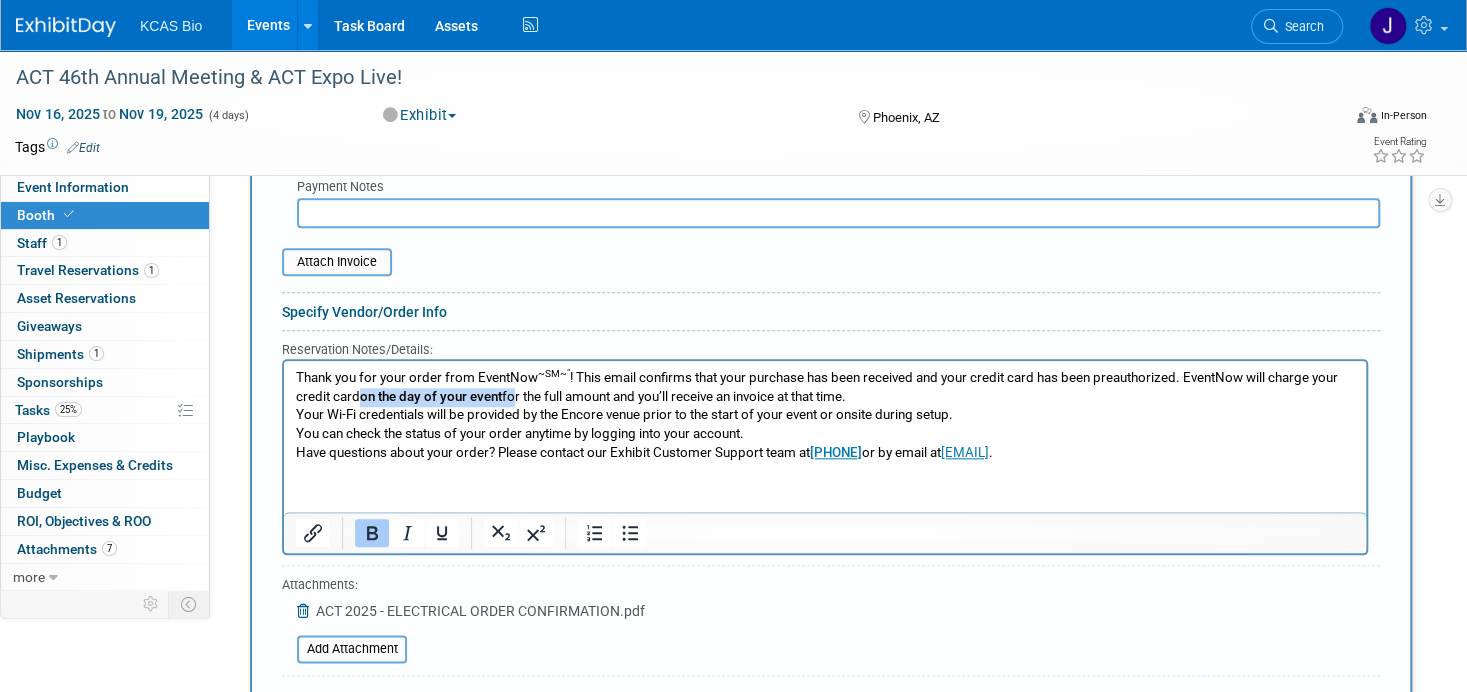 drag, startPoint x: 362, startPoint y: 398, endPoint x: 512, endPoint y: 397, distance: 150.00333 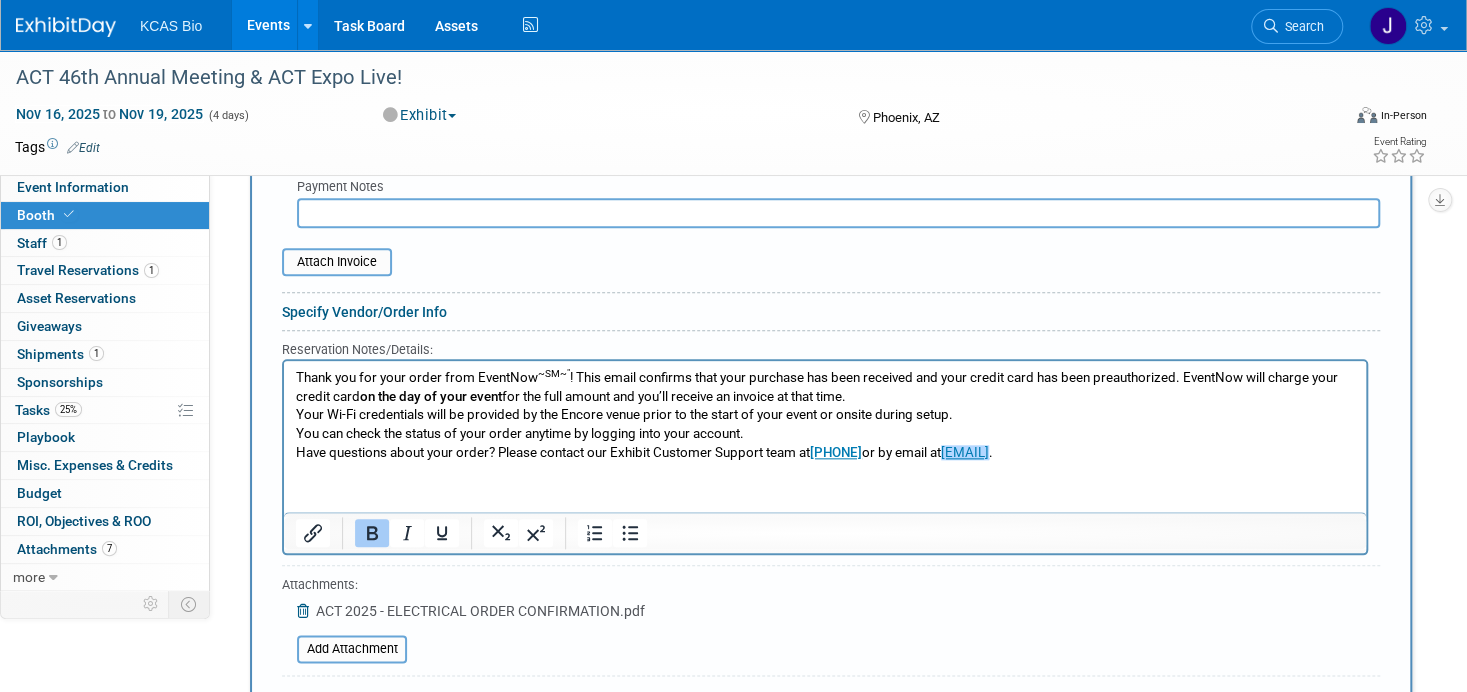 click on "Thank you for your order from EventNow  ~SM~" ! This email confirms that your purchase has been received and your credit card has been preauthorized. EventNow will charge your credit card  on the day of your event  for the full amount and you’ll receive an invoice at that time. Your Wi-Fi credentials will be provided by the Encore venue prior to the start of your event or onsite during setup. You can check the status of your order anytime by logging into your account. Have questions about your order? Please contact our Exhibit Customer Support team at  [PHONE]  or by email at  [EMAIL] ." at bounding box center (825, 411) 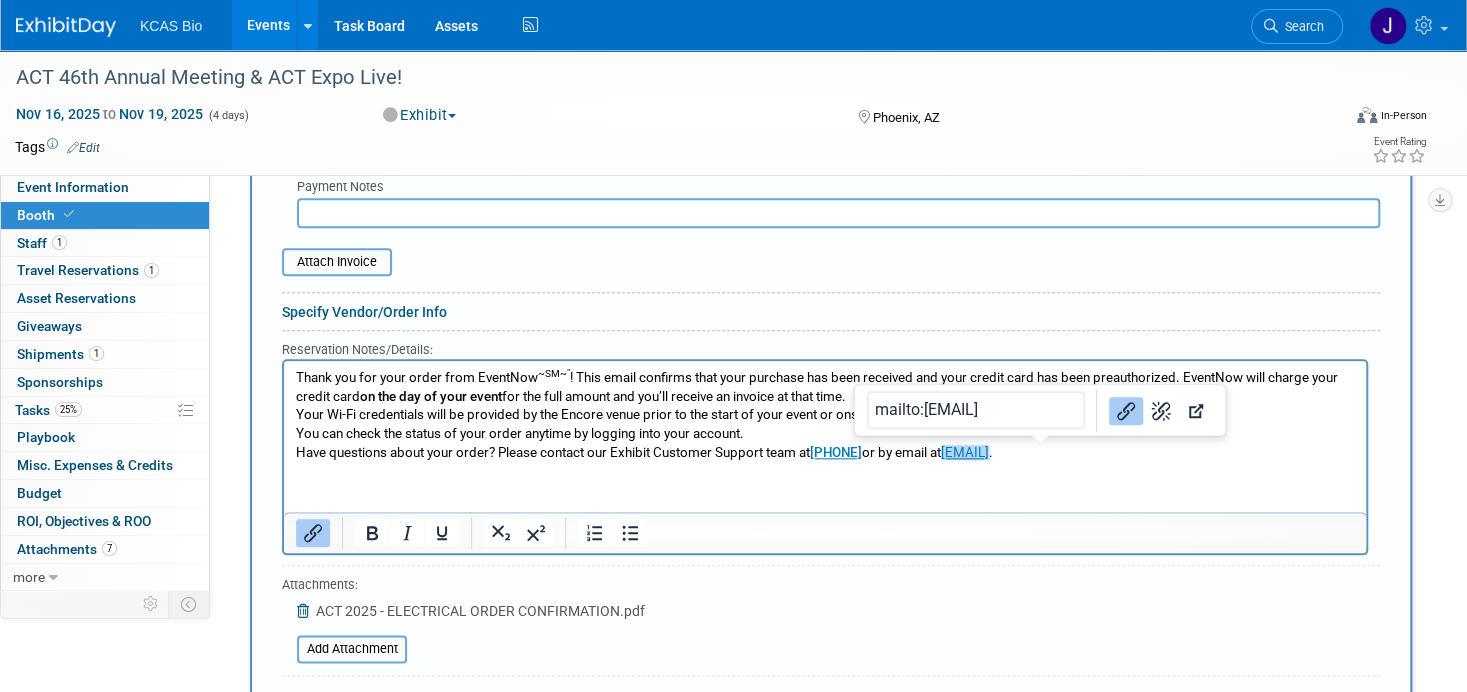 click on "Audio / Video
Carpet / Flooring
Catering / Food / Beverage
Floral / Decorative
Furniture (tables, chairs, etc.)
Labor – Cleaning
Labor - Consultant / Contractor / Specialist
Labor – Forklift
Labor - Installation / Dismantle
Labor - Other / Miscellaneous
Labor - Rigging
Labor - Security
Labor - Temp Staff Labor – Transportation Other" at bounding box center (831, 292) 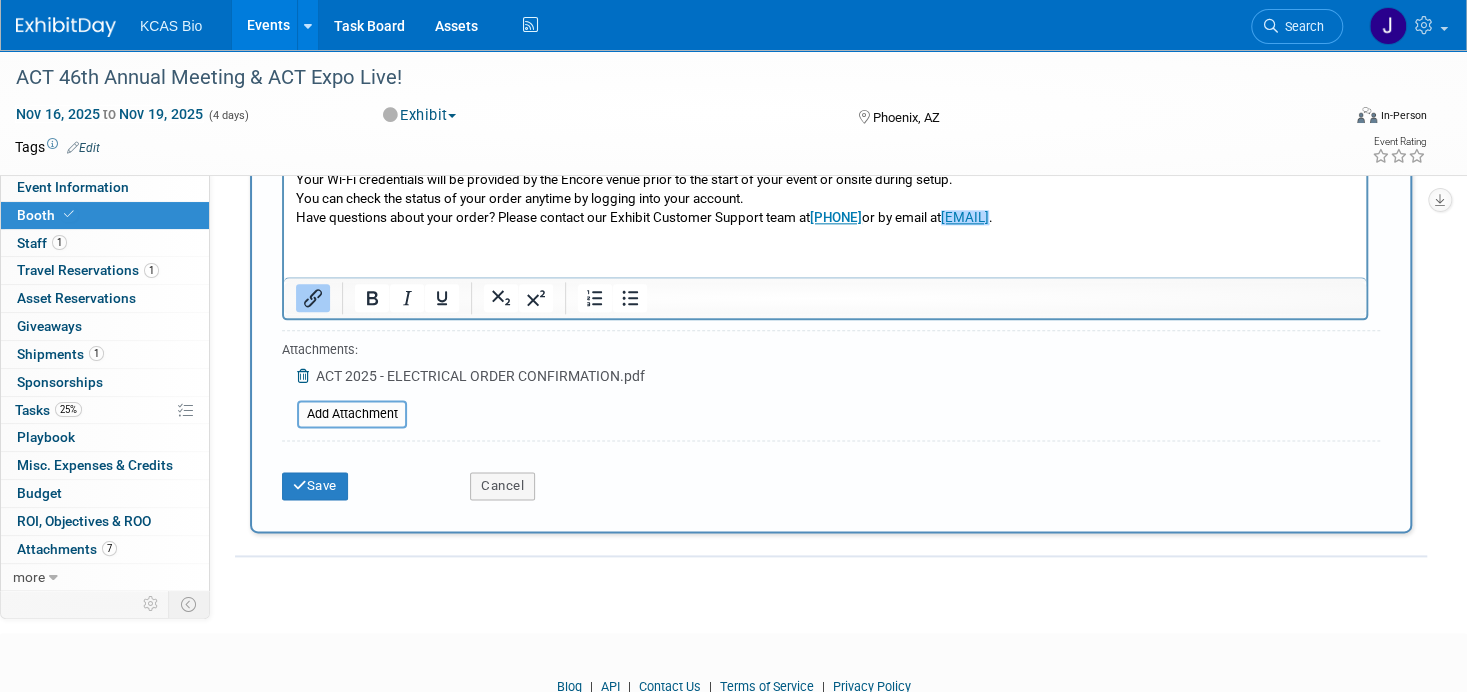 scroll, scrollTop: 1348, scrollLeft: 0, axis: vertical 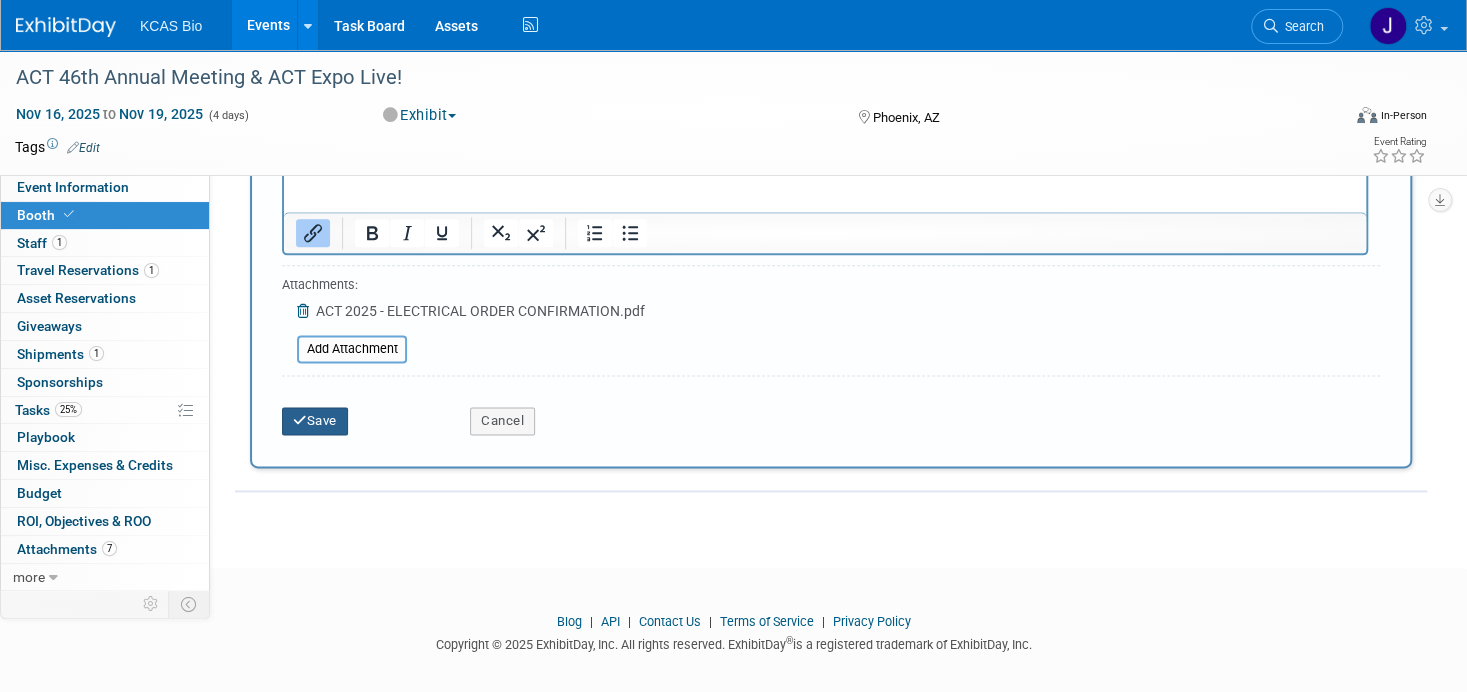 click on "Save" at bounding box center [315, 421] 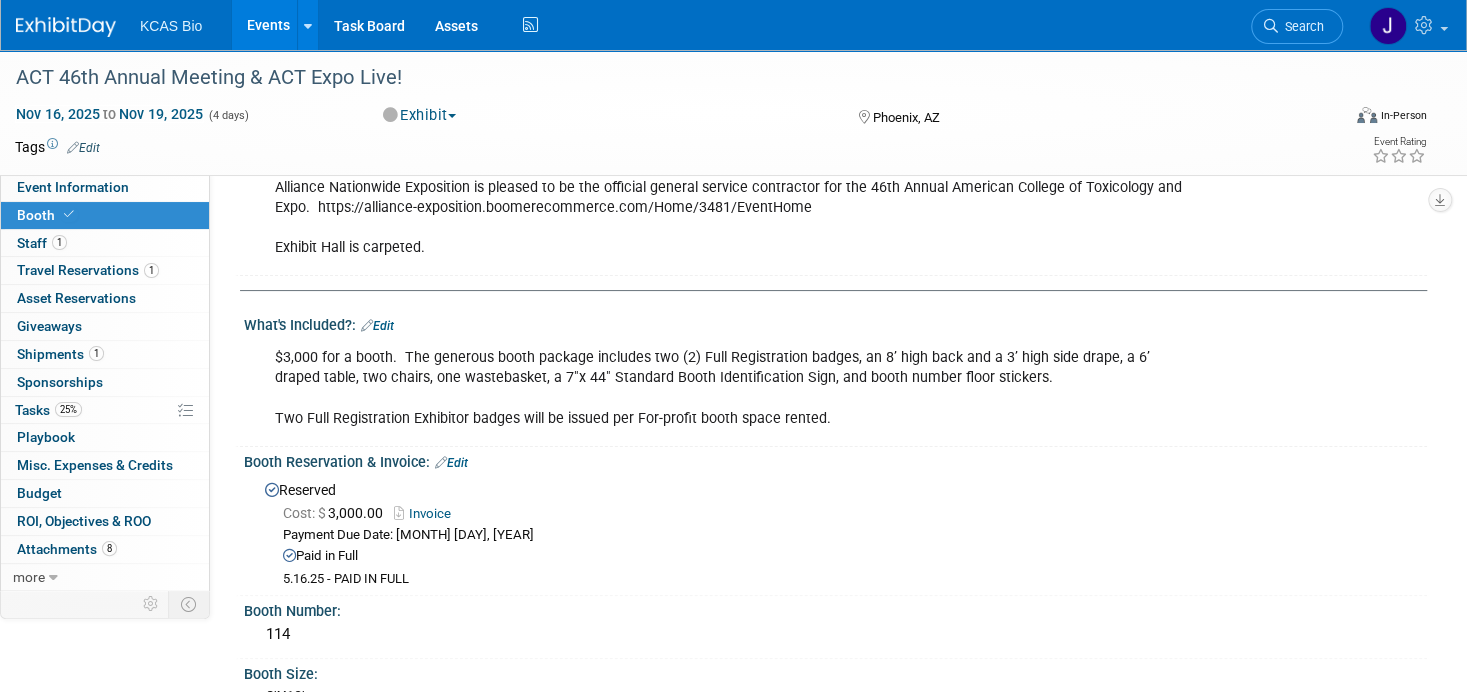 scroll, scrollTop: 51, scrollLeft: 0, axis: vertical 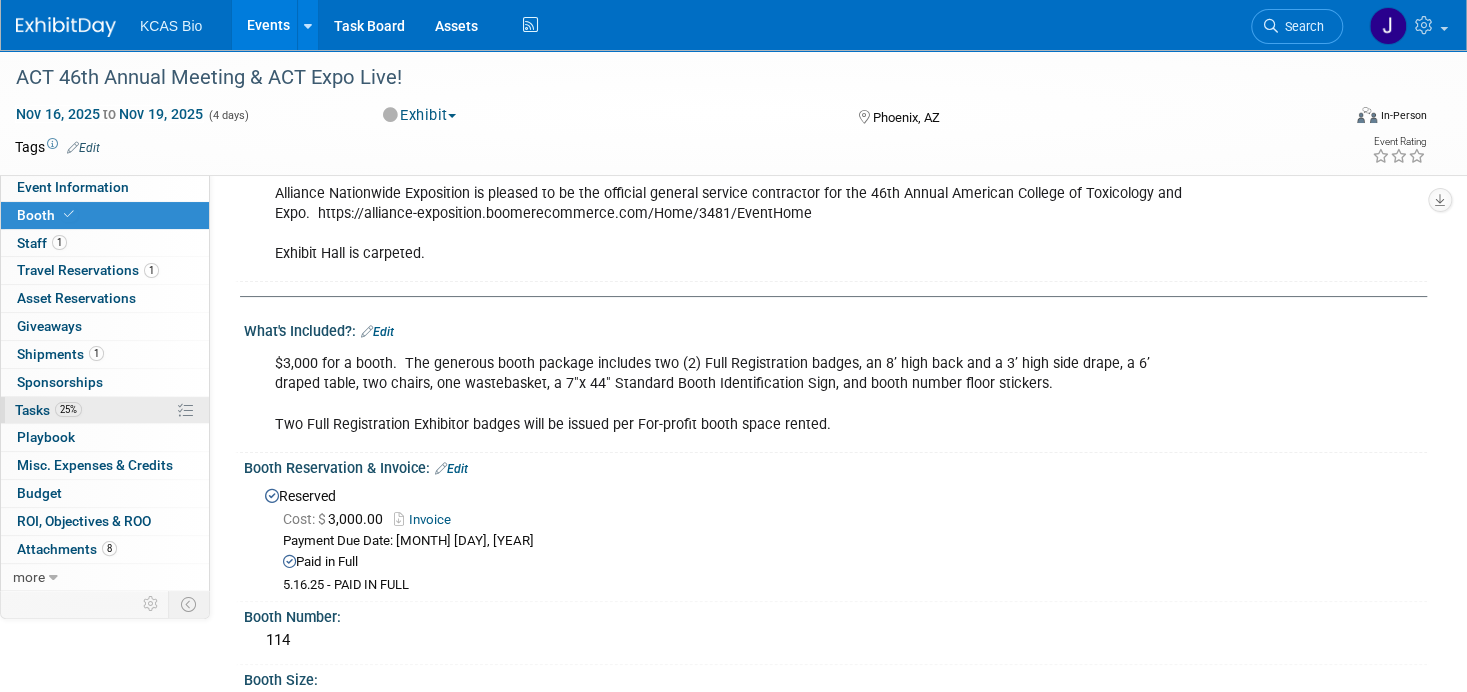 click on "Tasks 25%" at bounding box center (48, 410) 